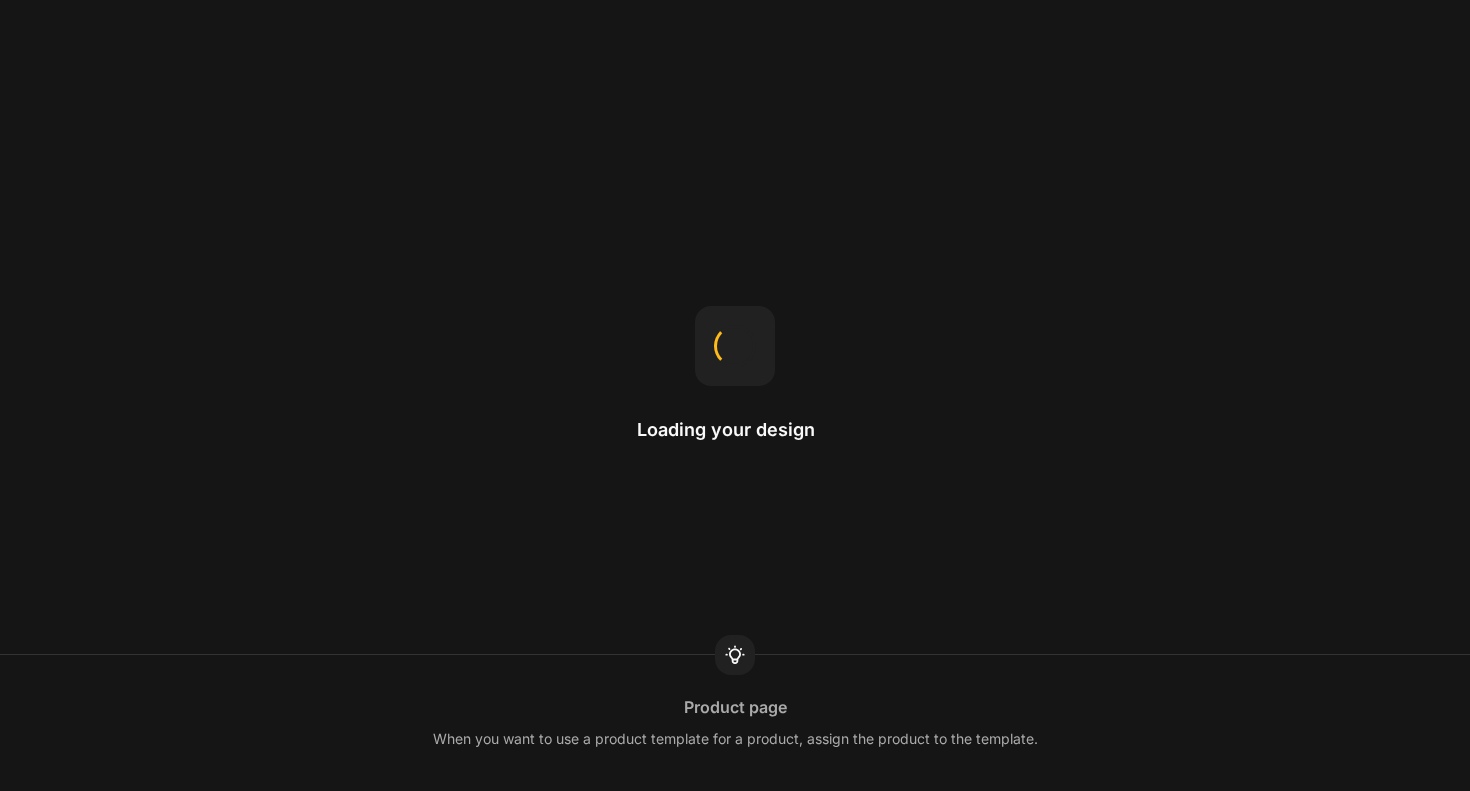 scroll, scrollTop: 0, scrollLeft: 0, axis: both 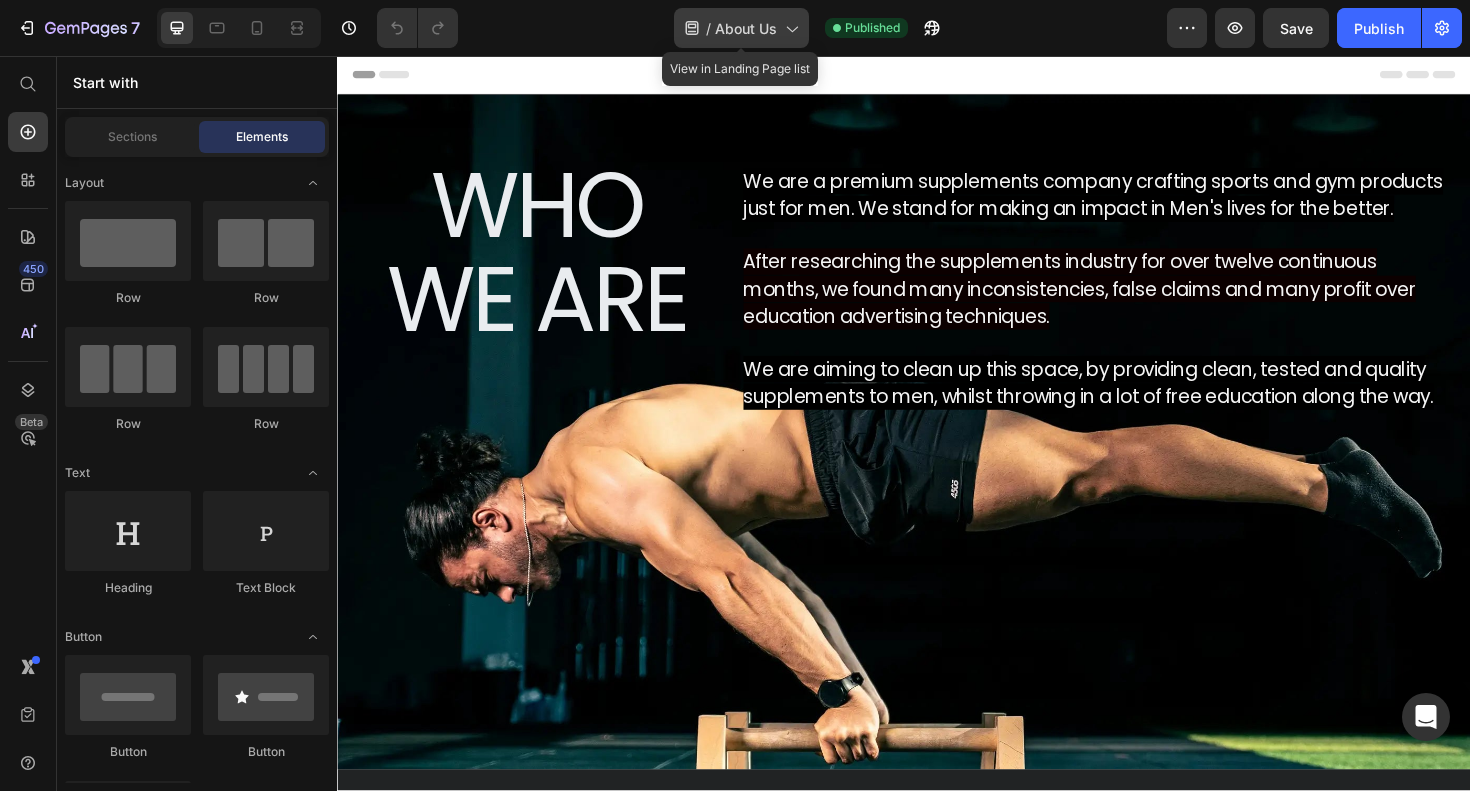 click on "About Us" at bounding box center [746, 28] 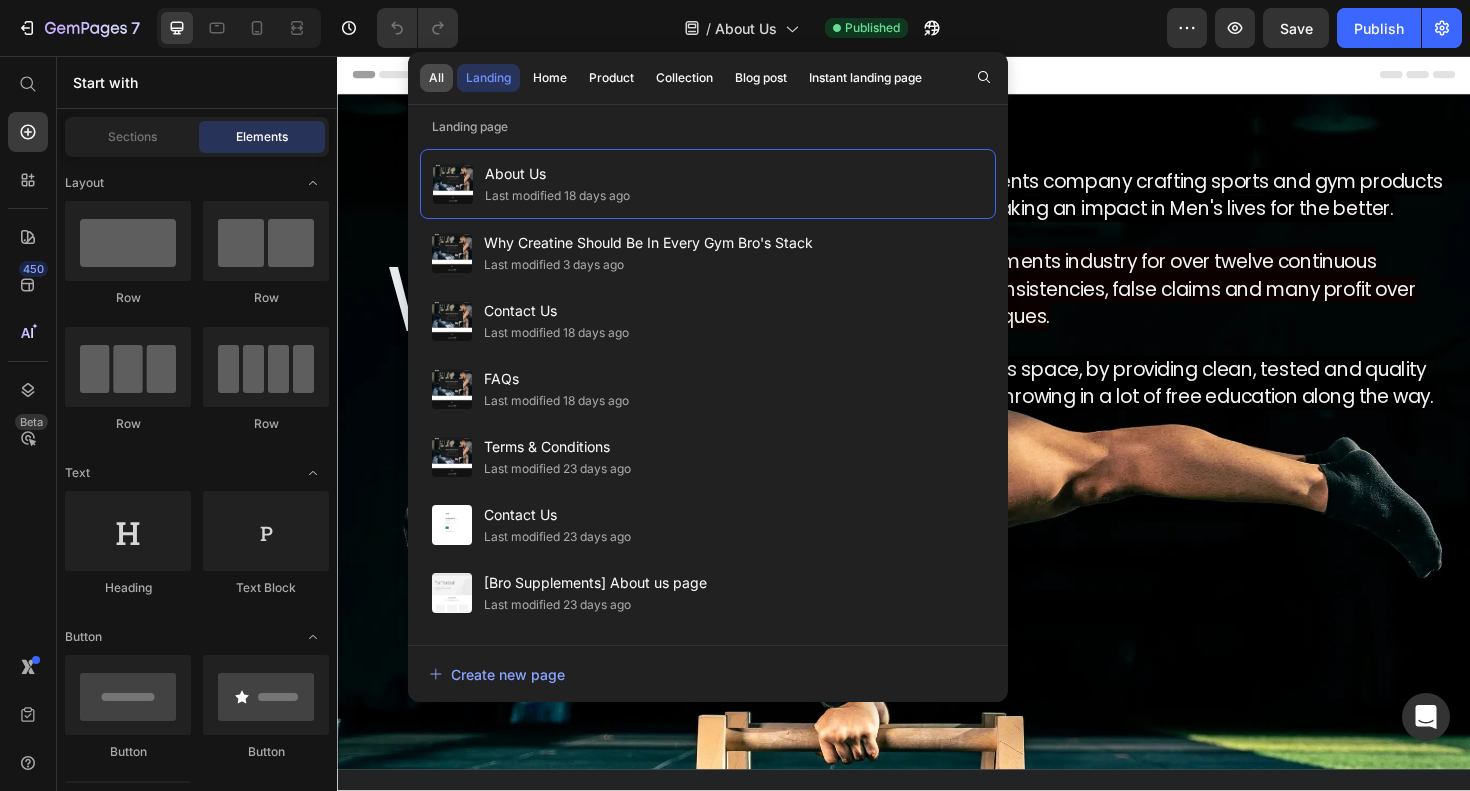 click on "All" 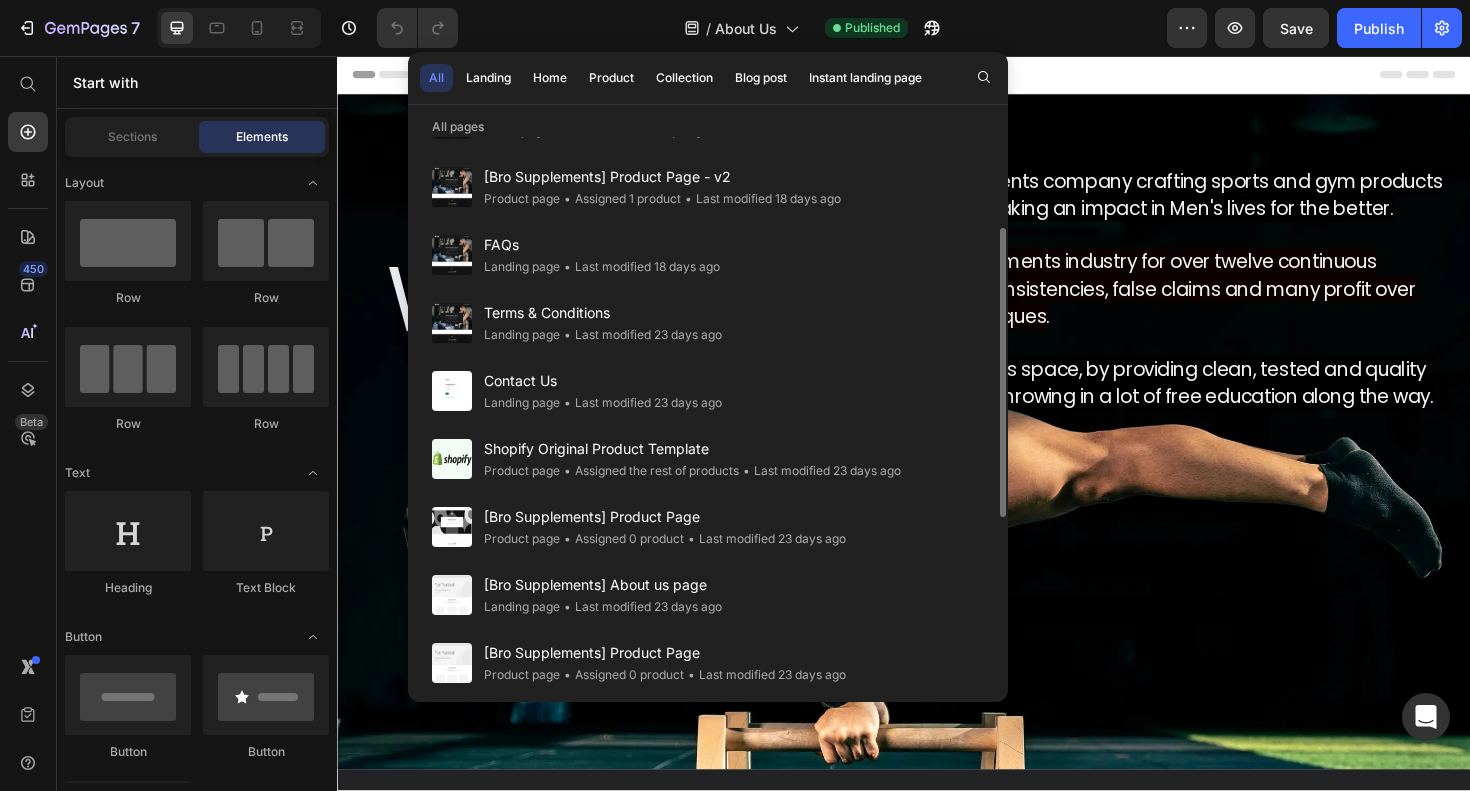scroll, scrollTop: 0, scrollLeft: 0, axis: both 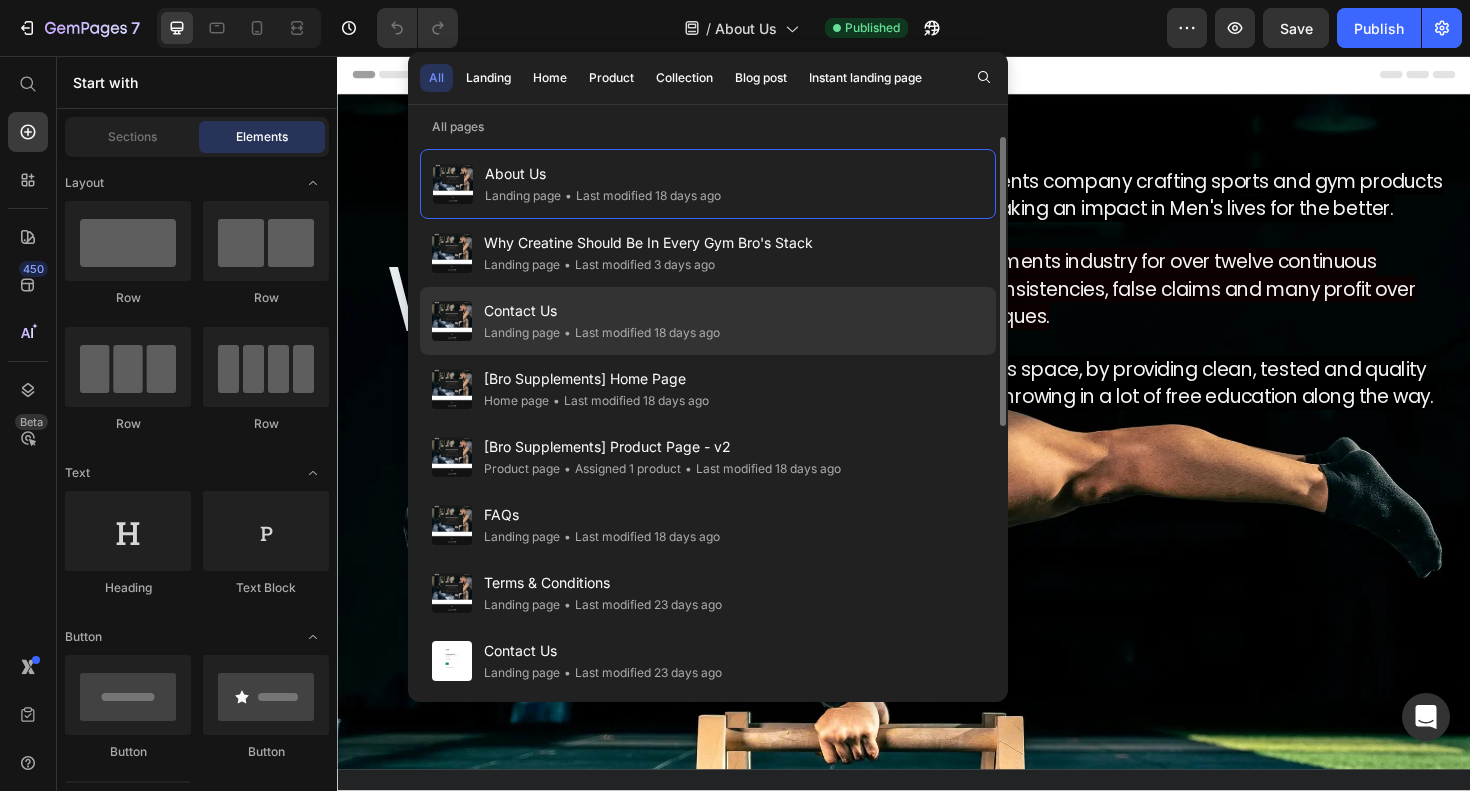 click on "• Last modified 18 days ago" 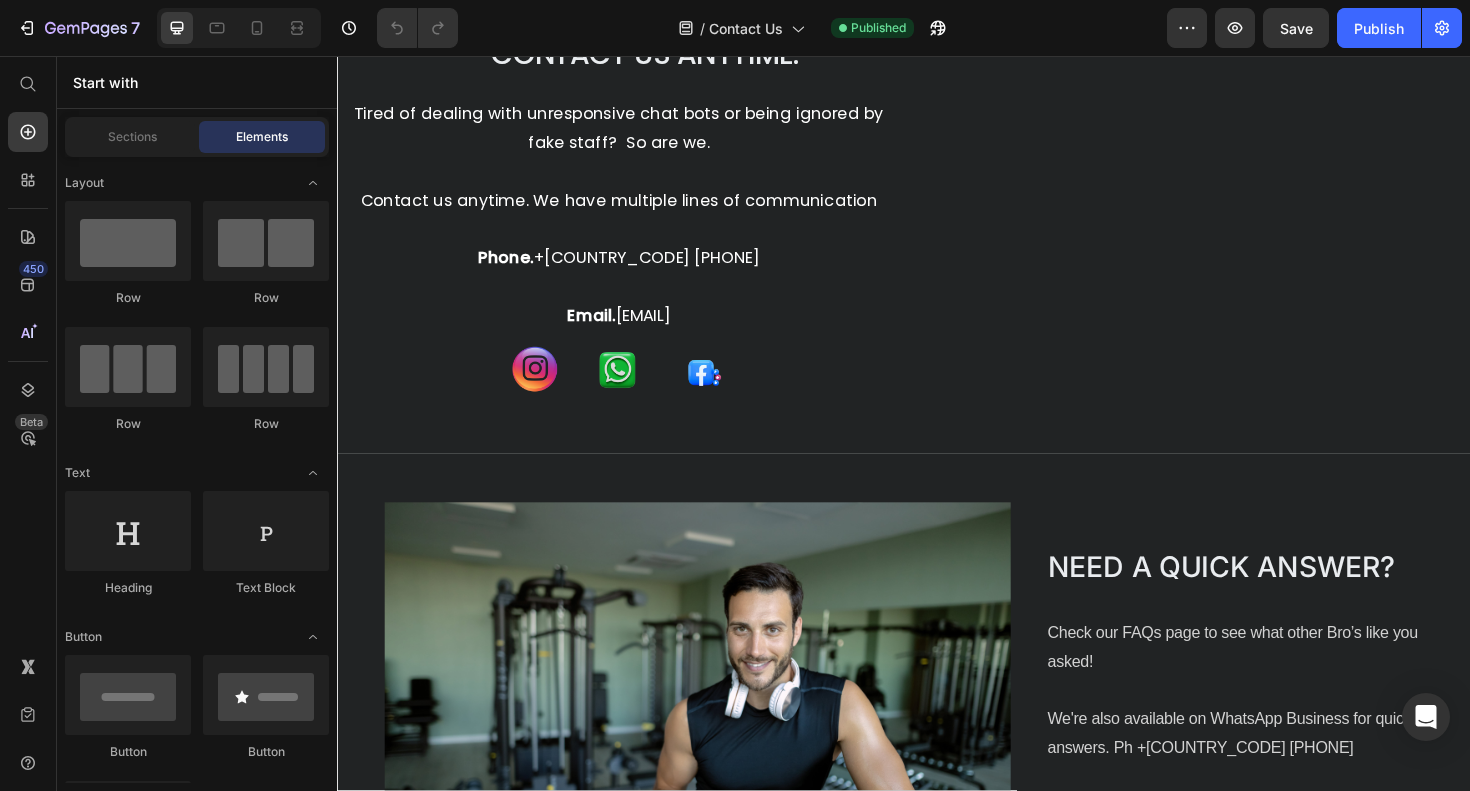 scroll, scrollTop: 0, scrollLeft: 0, axis: both 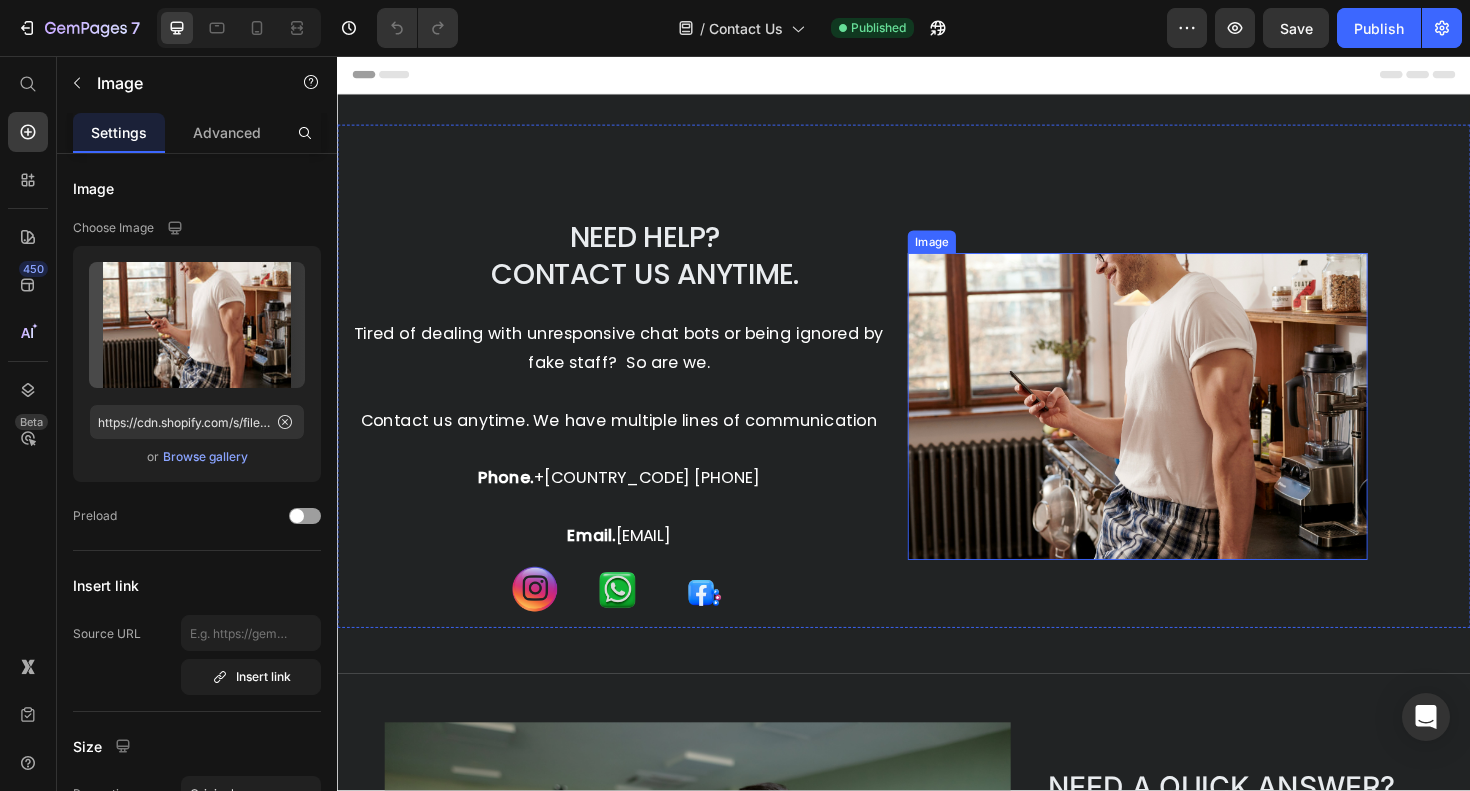 click at bounding box center (1184, 427) 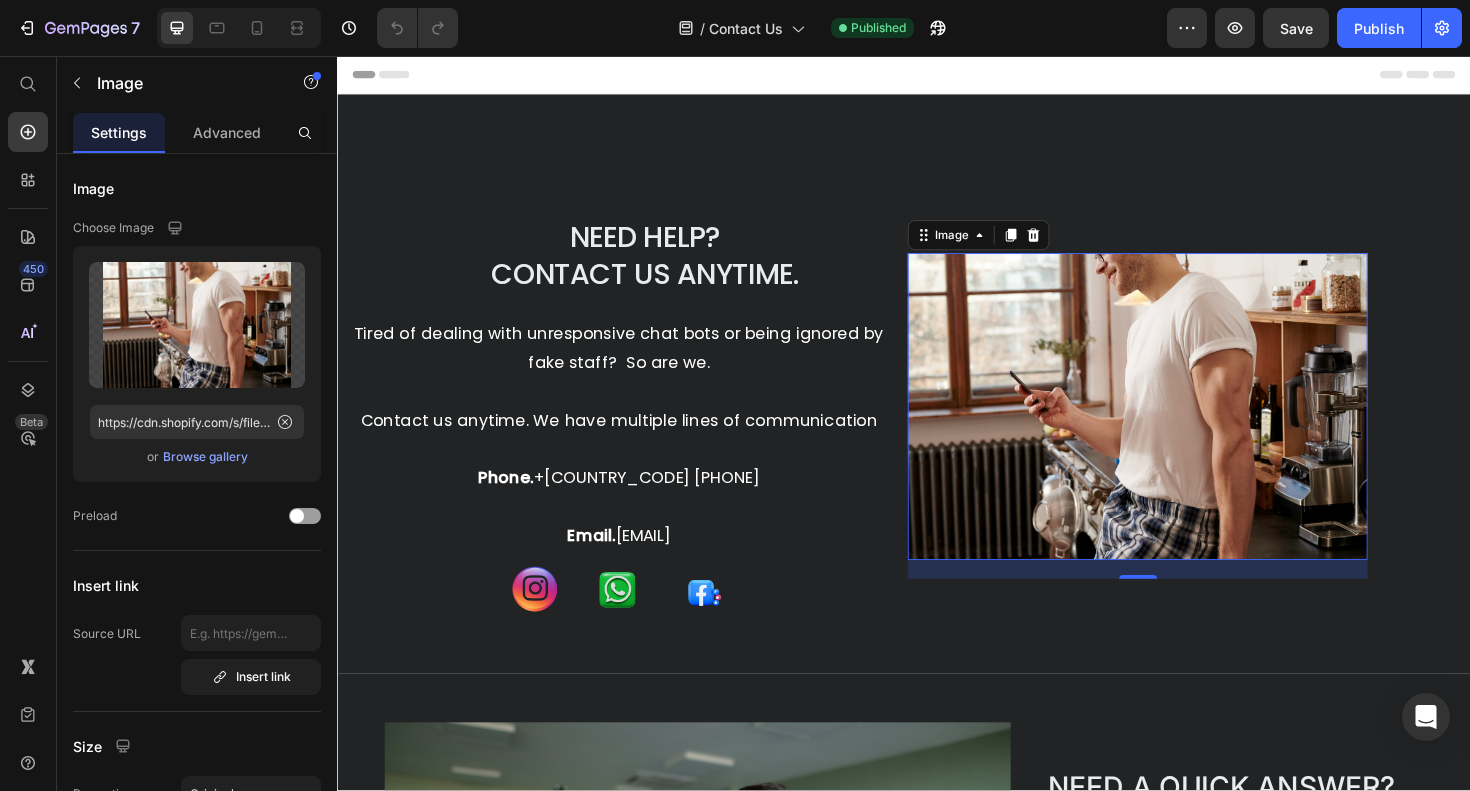 drag, startPoint x: 1075, startPoint y: 247, endPoint x: 1086, endPoint y: 296, distance: 50.219517 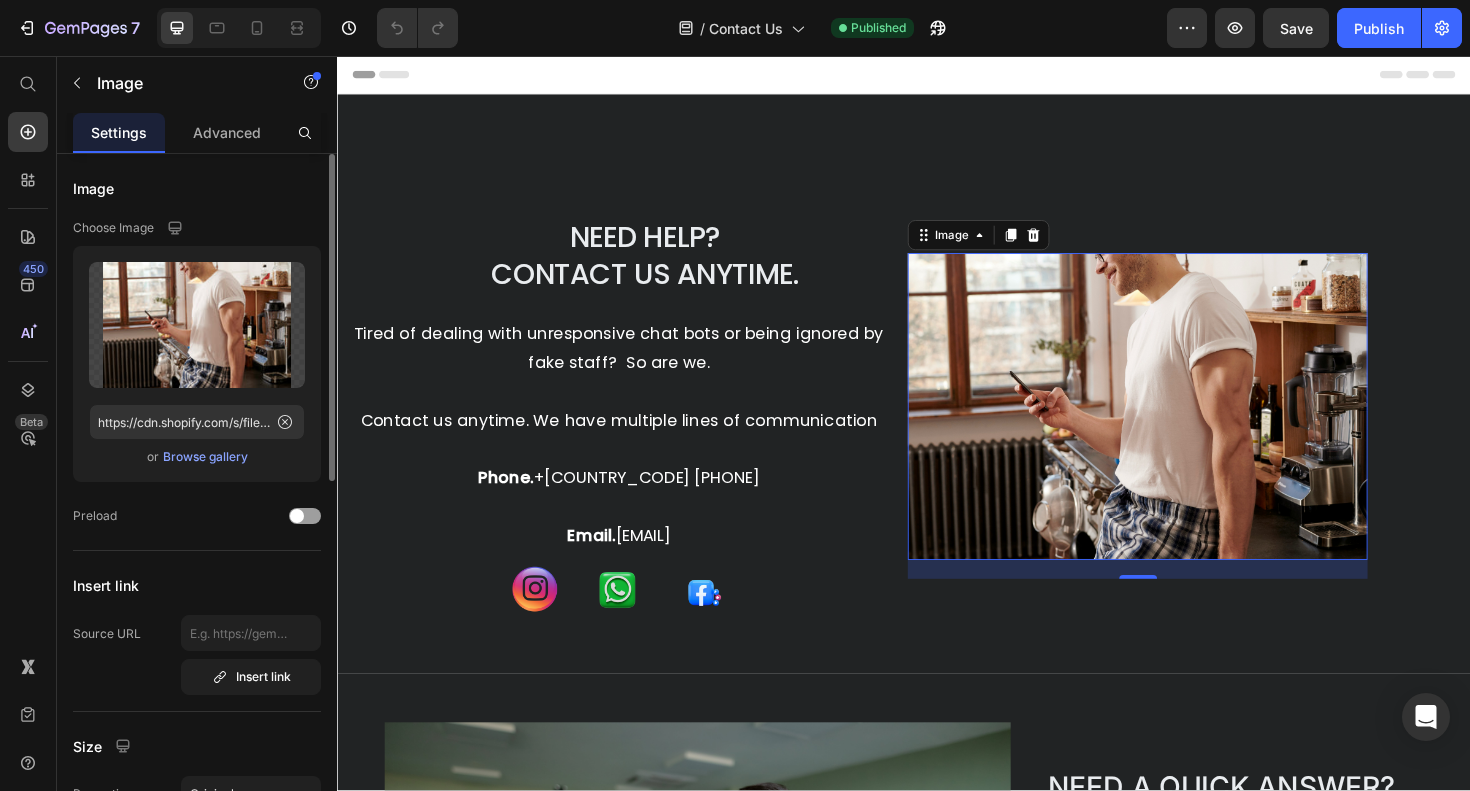 click on "Browse gallery" at bounding box center [205, 457] 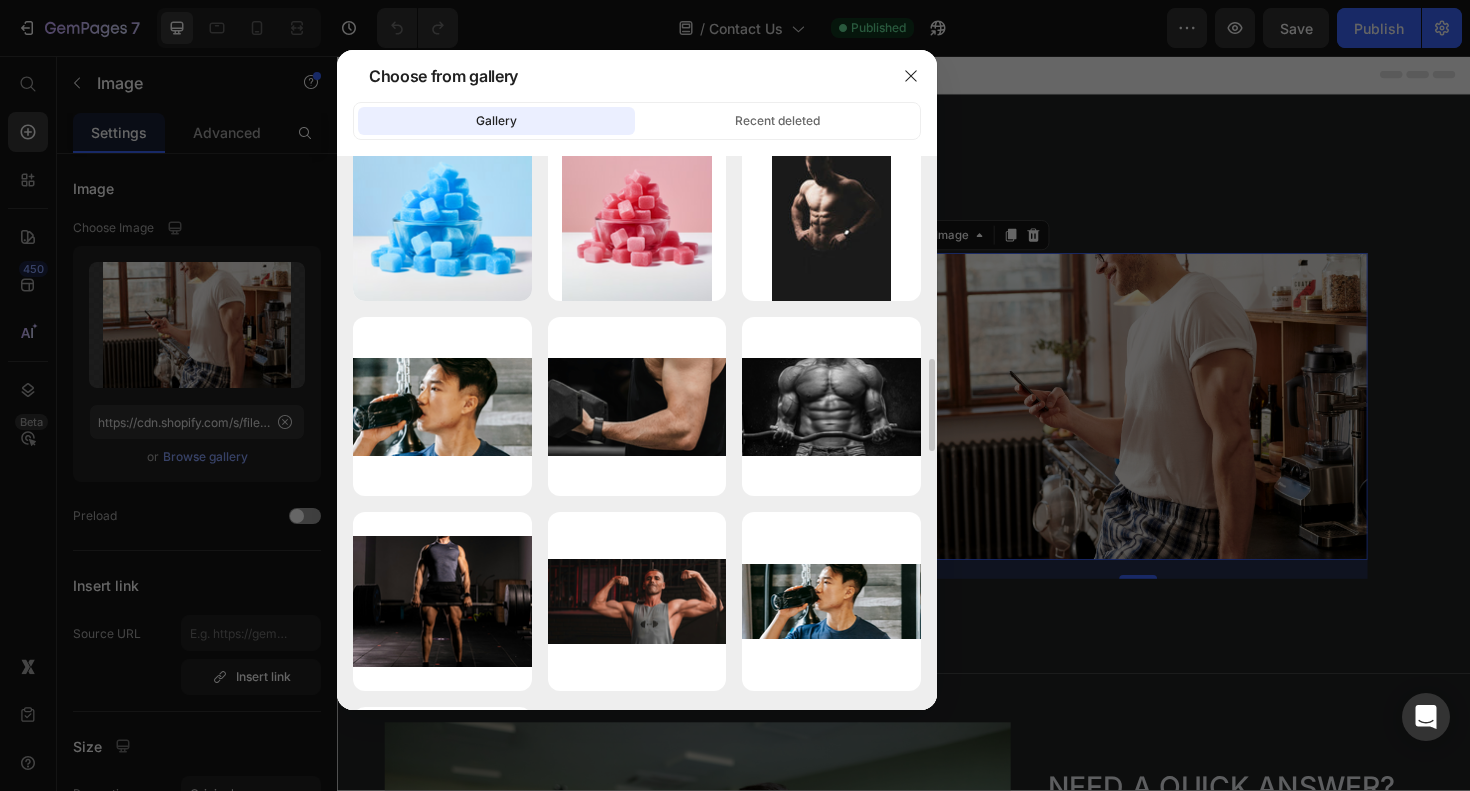 scroll, scrollTop: 2770, scrollLeft: 0, axis: vertical 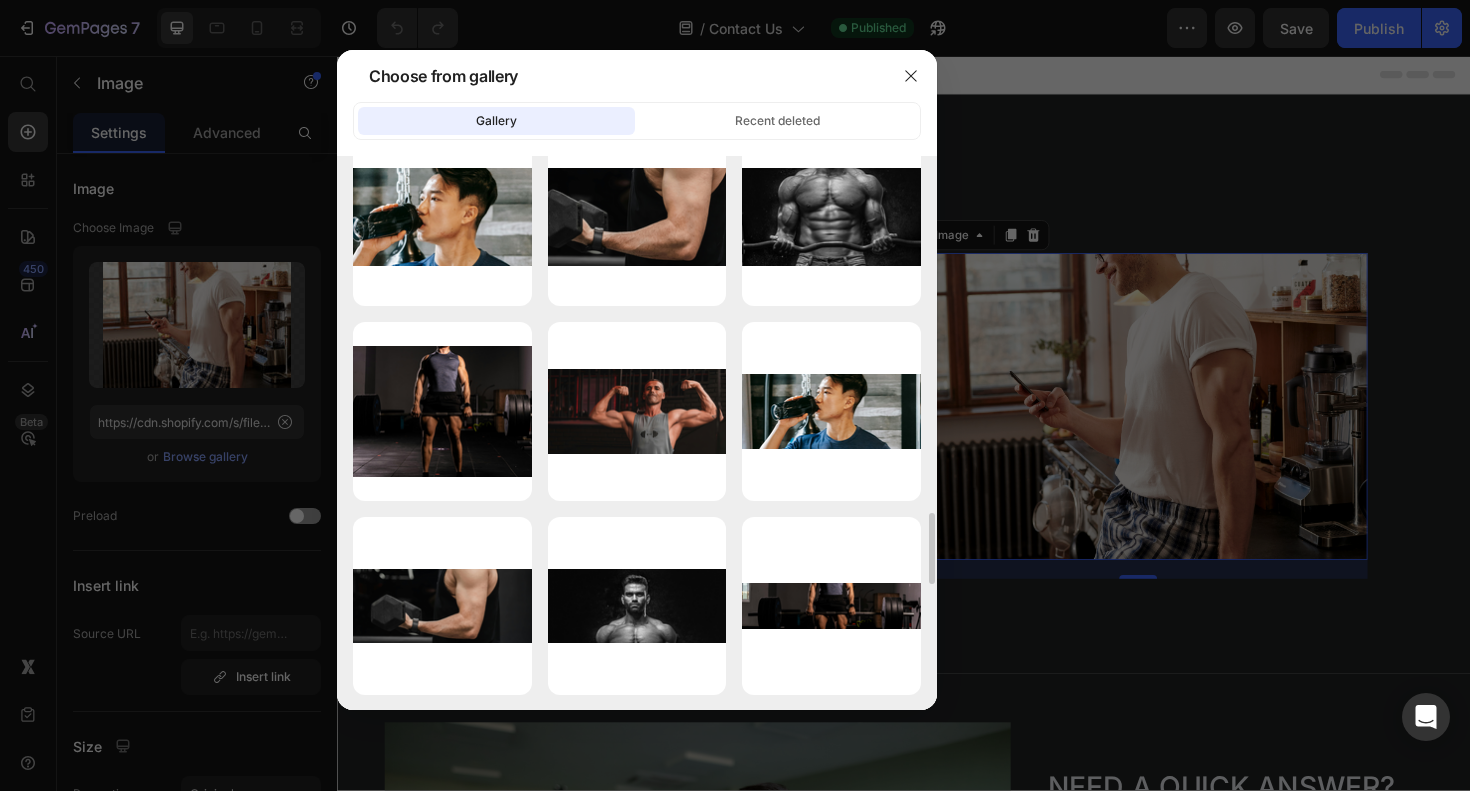 click on "pexels-foadshari... 1.png 263.89 kb" at bounding box center (0, 0) 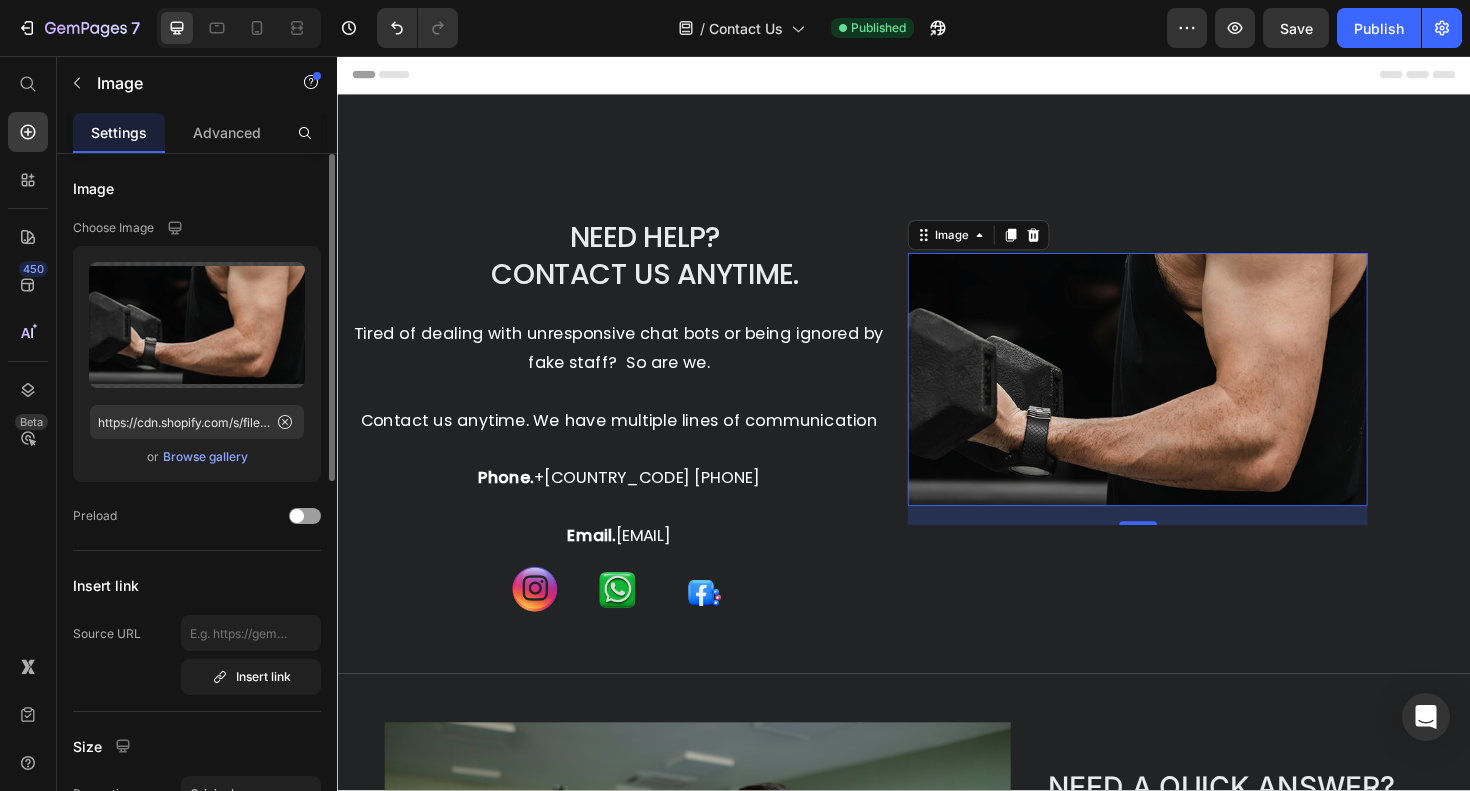 click on "Browse gallery" at bounding box center (205, 457) 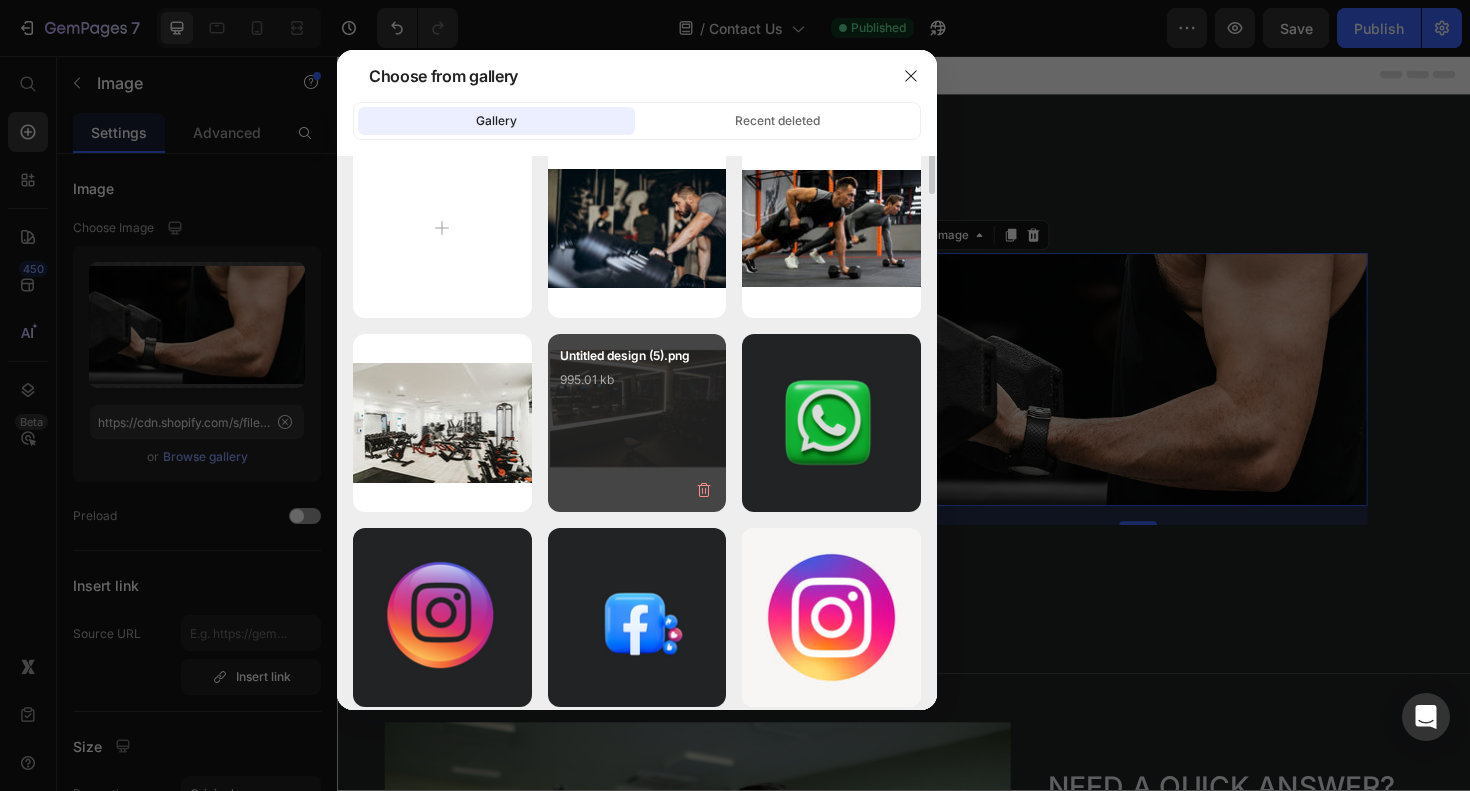 scroll, scrollTop: 0, scrollLeft: 0, axis: both 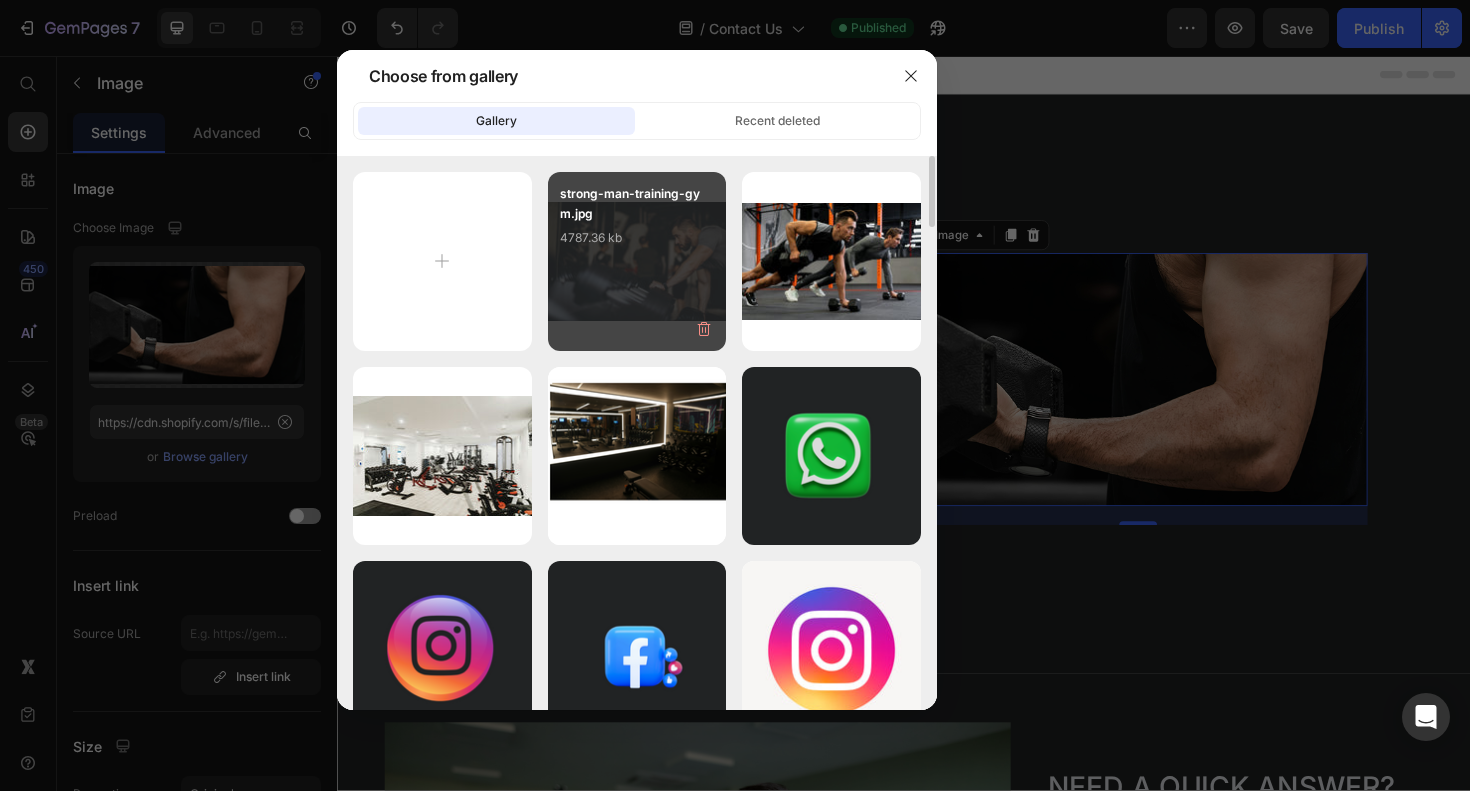 click on "strong-man-training-gym.jpg 4787.36 kb" at bounding box center (637, 261) 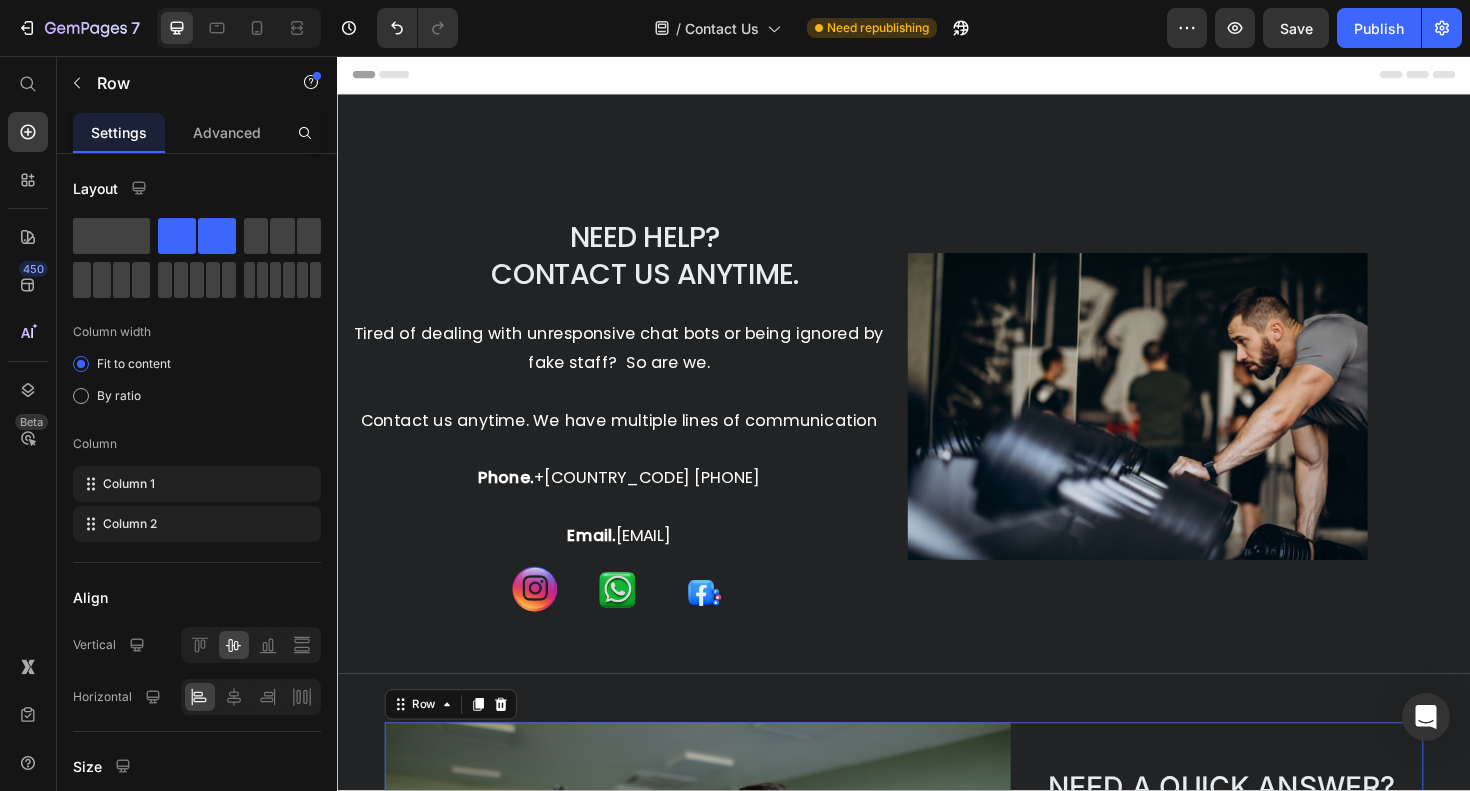 click on "NEED A QUICK ANSWER? Heading Check our FAQs page to see what other Bro’s like you asked!   We're also available on WhatsApp Business for quick answers.  Ph +61 484 140 789 Text Block
Go To FAQs Button" at bounding box center (1287, 983) 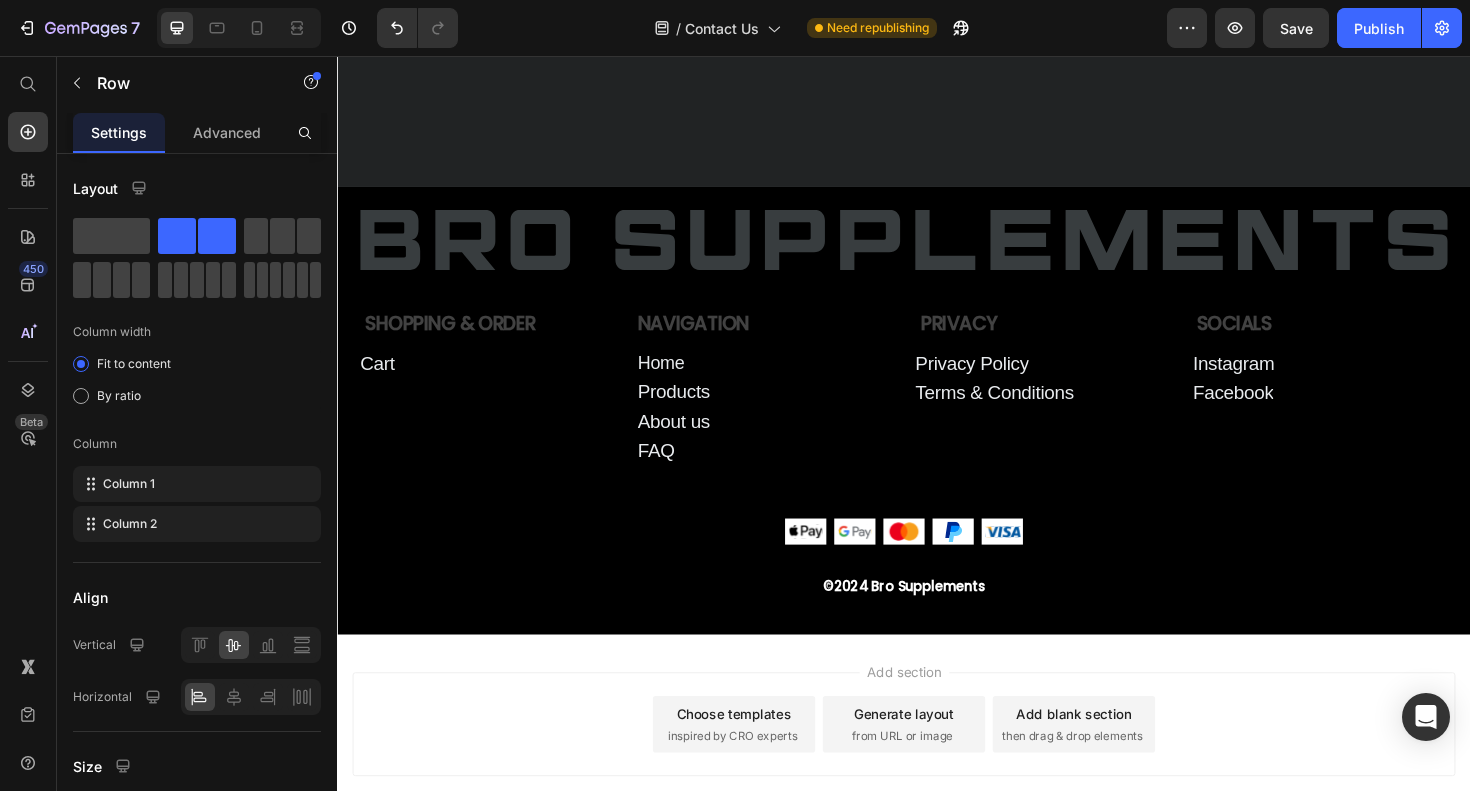 scroll, scrollTop: 1675, scrollLeft: 0, axis: vertical 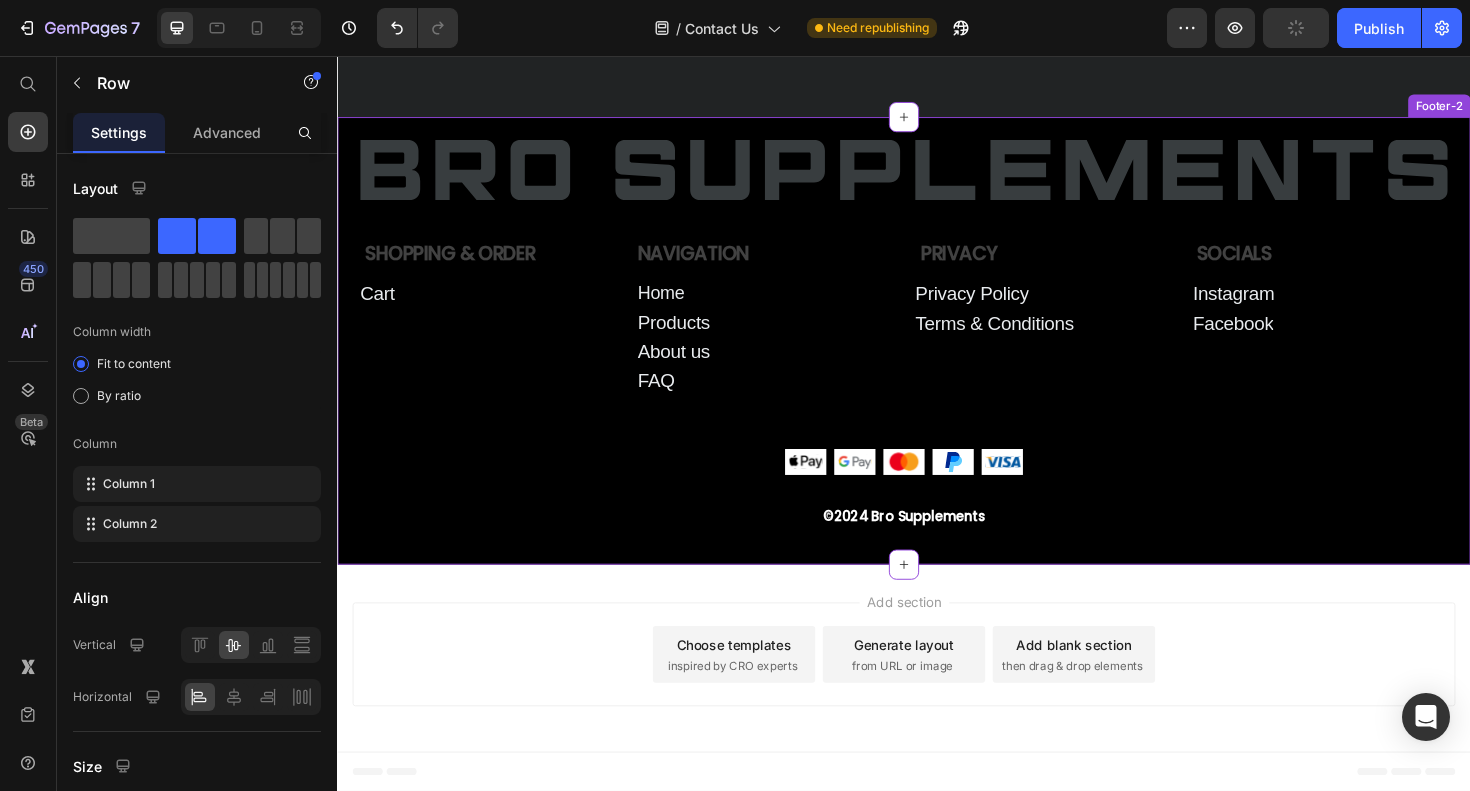 click on "Cart Button" at bounding box center [496, 308] 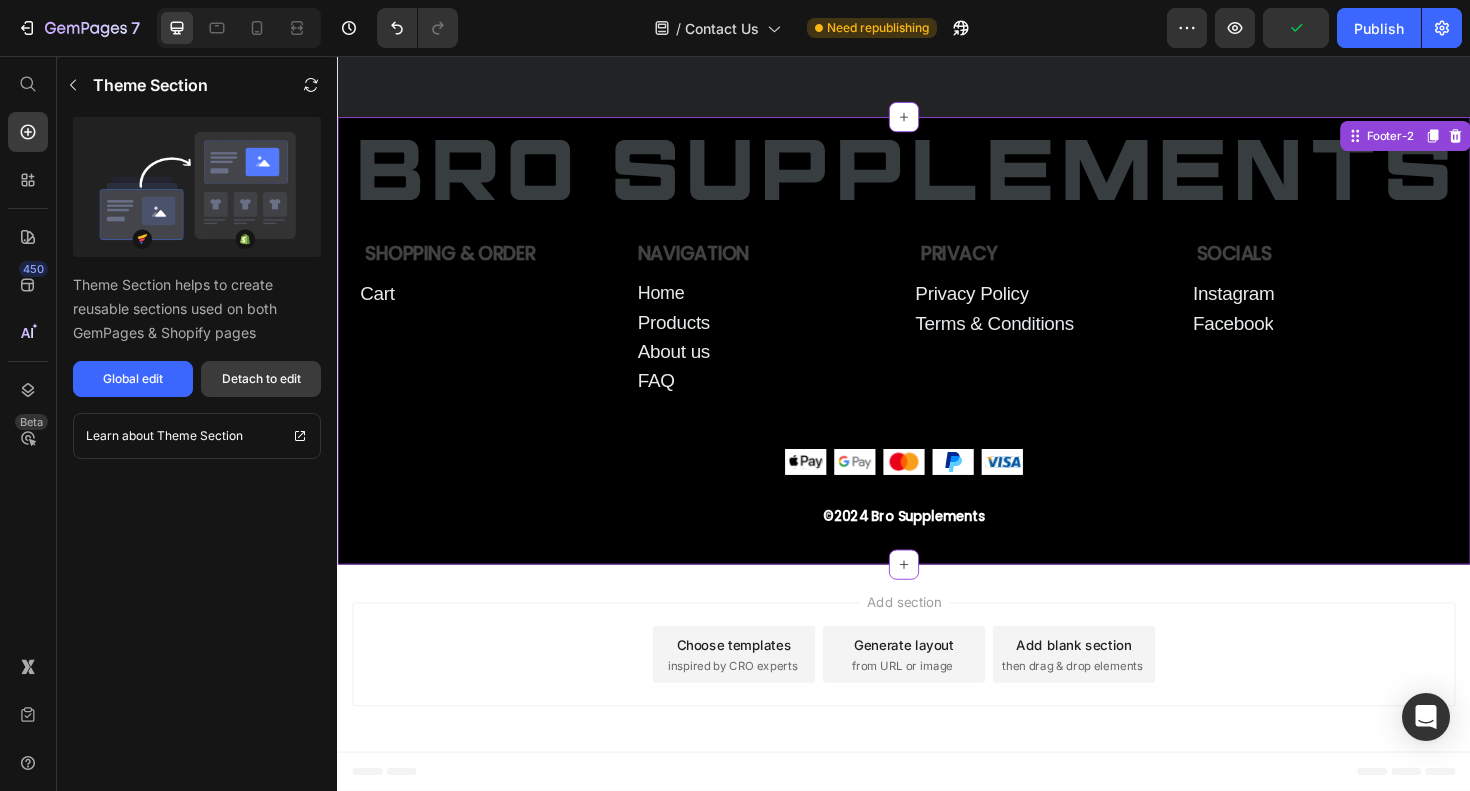 click on "Detach to edit" at bounding box center [261, 379] 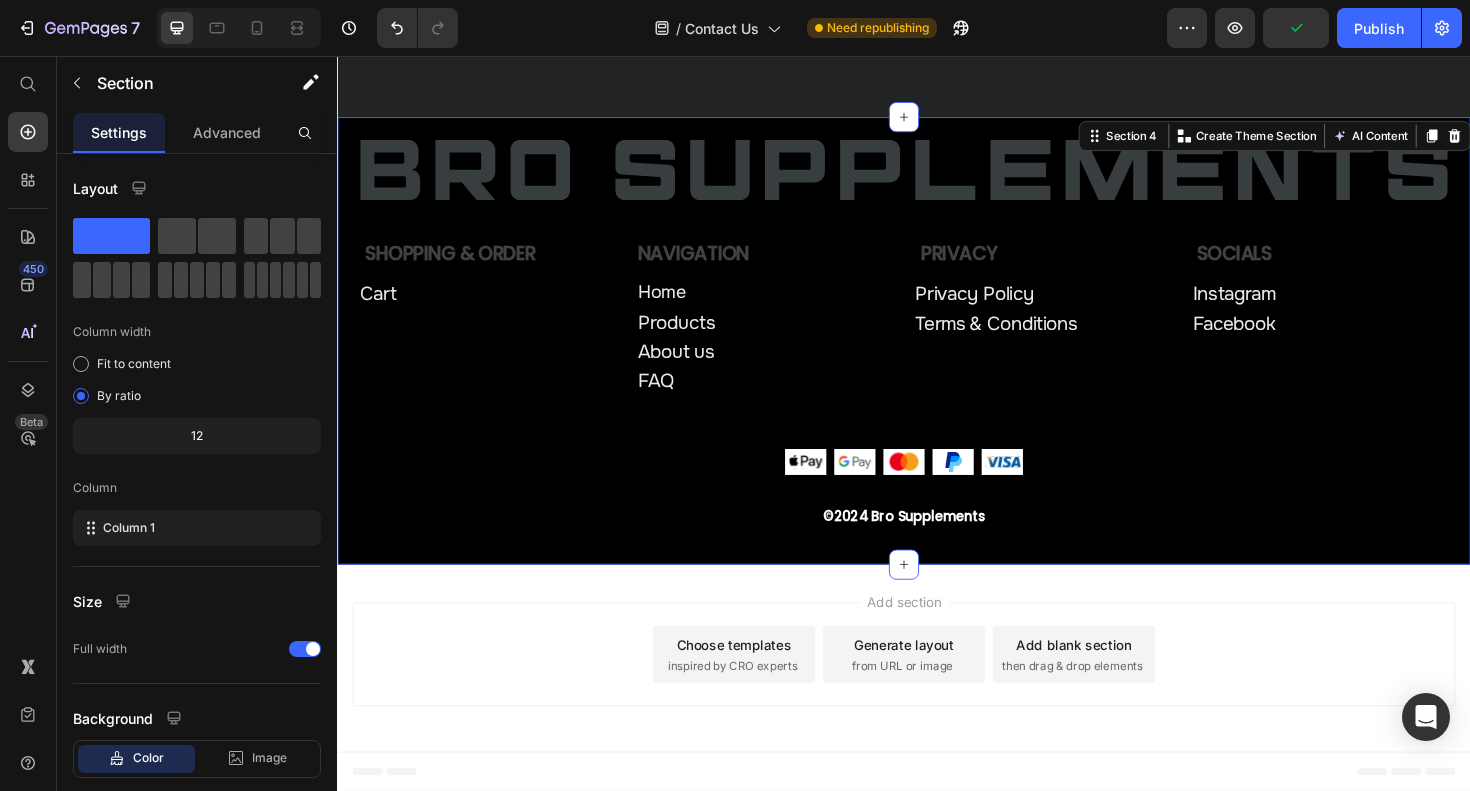 click on "Fit to content" 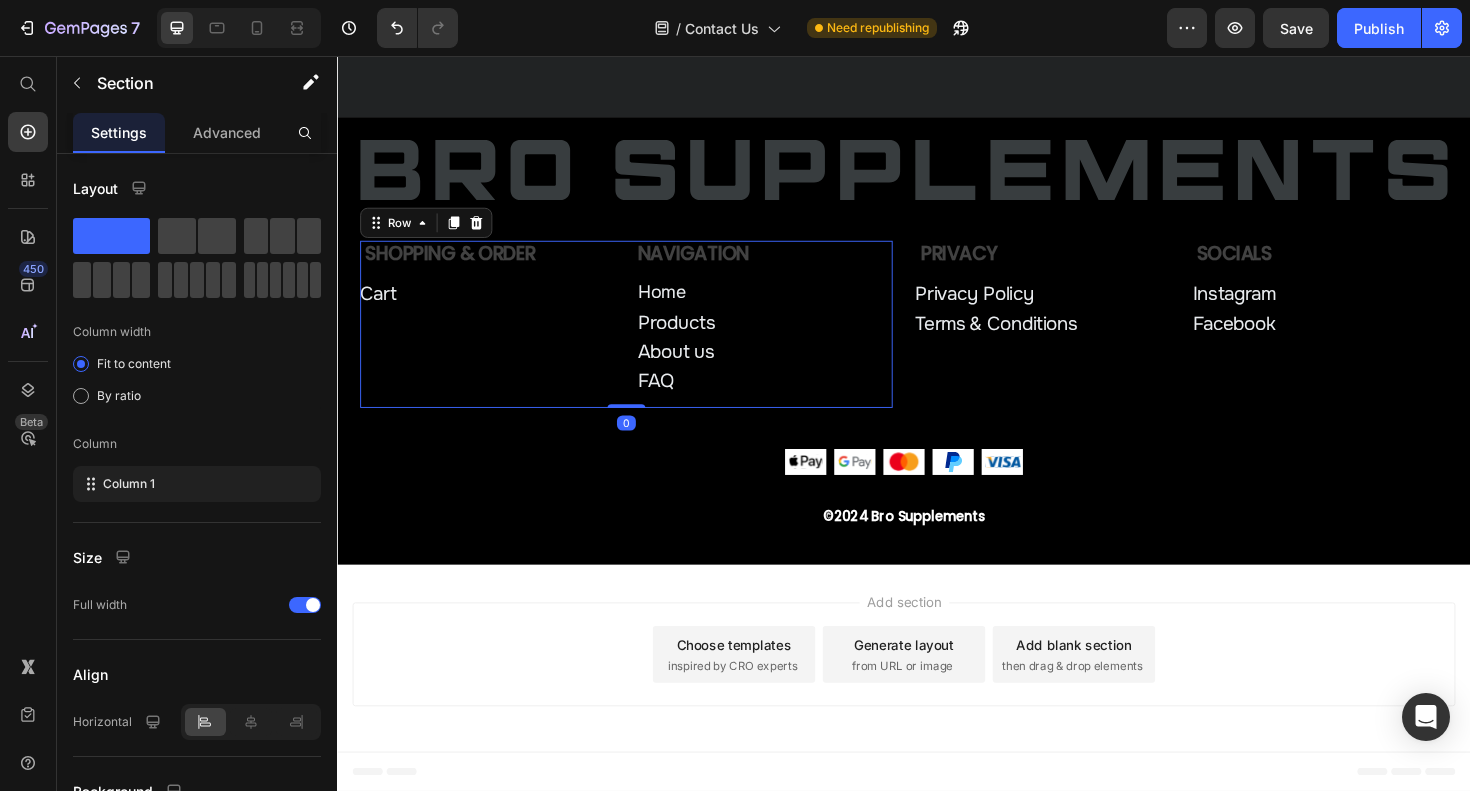 click on "Shopping & Order Text Block   Cart Button Row" at bounding box center (496, 340) 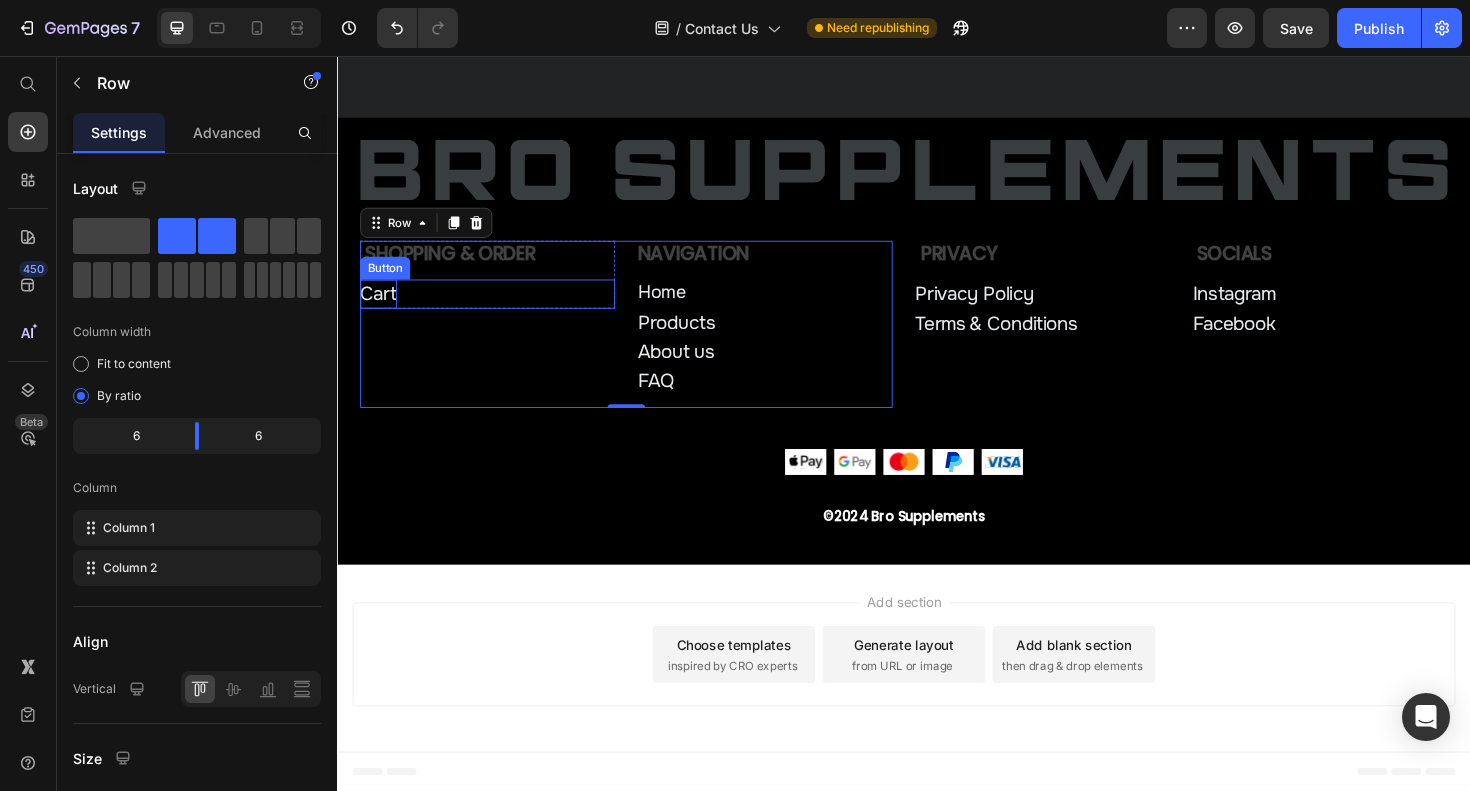 click on "Cart" at bounding box center (380, 308) 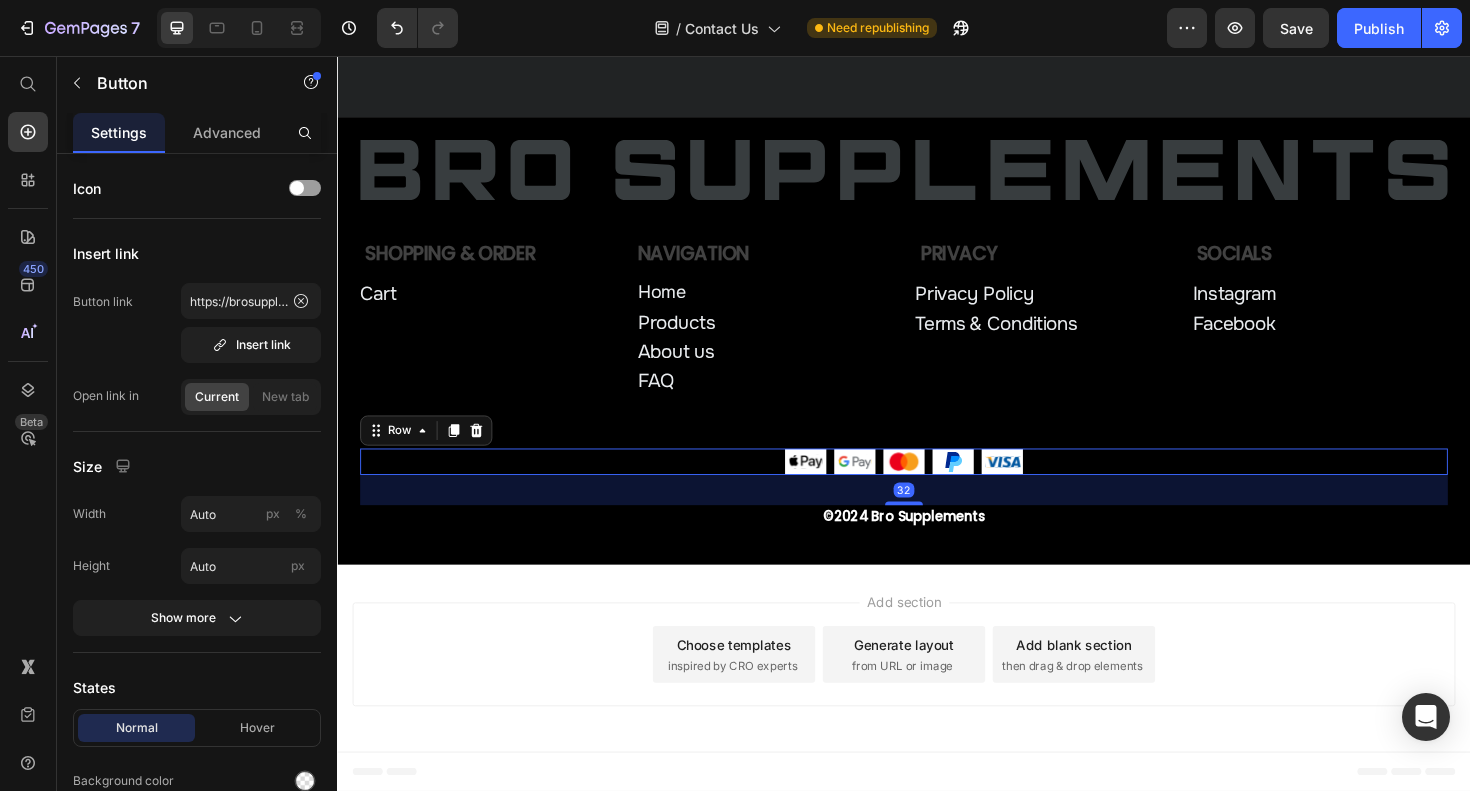 click on "Image Image Image Image Image Row   32" at bounding box center [937, 486] 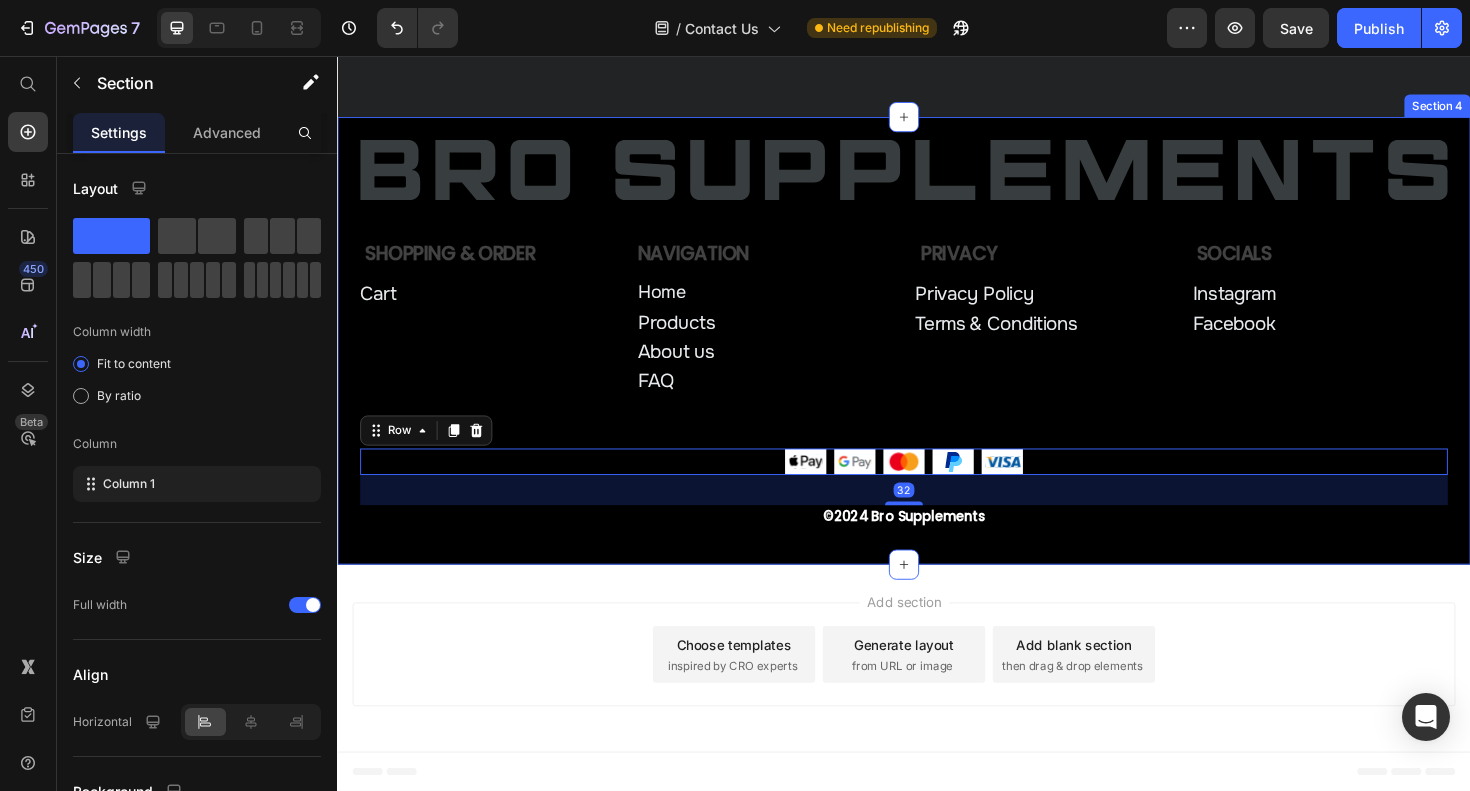 click on "Image Shopping & Order Text Block   Cart Button Row Navigation Text Block Home Button Products Button About us Button FAQ Button Row Row Privacy Text Block   Privacy Policy Button   Terms & Conditions Button Row Socials Text Block   Instagram Button   Facebook Button Row Row Row Image Image Image Image Image Row   32 ©2024 Bro Supplements Text Block Row Section 4" at bounding box center [937, 358] 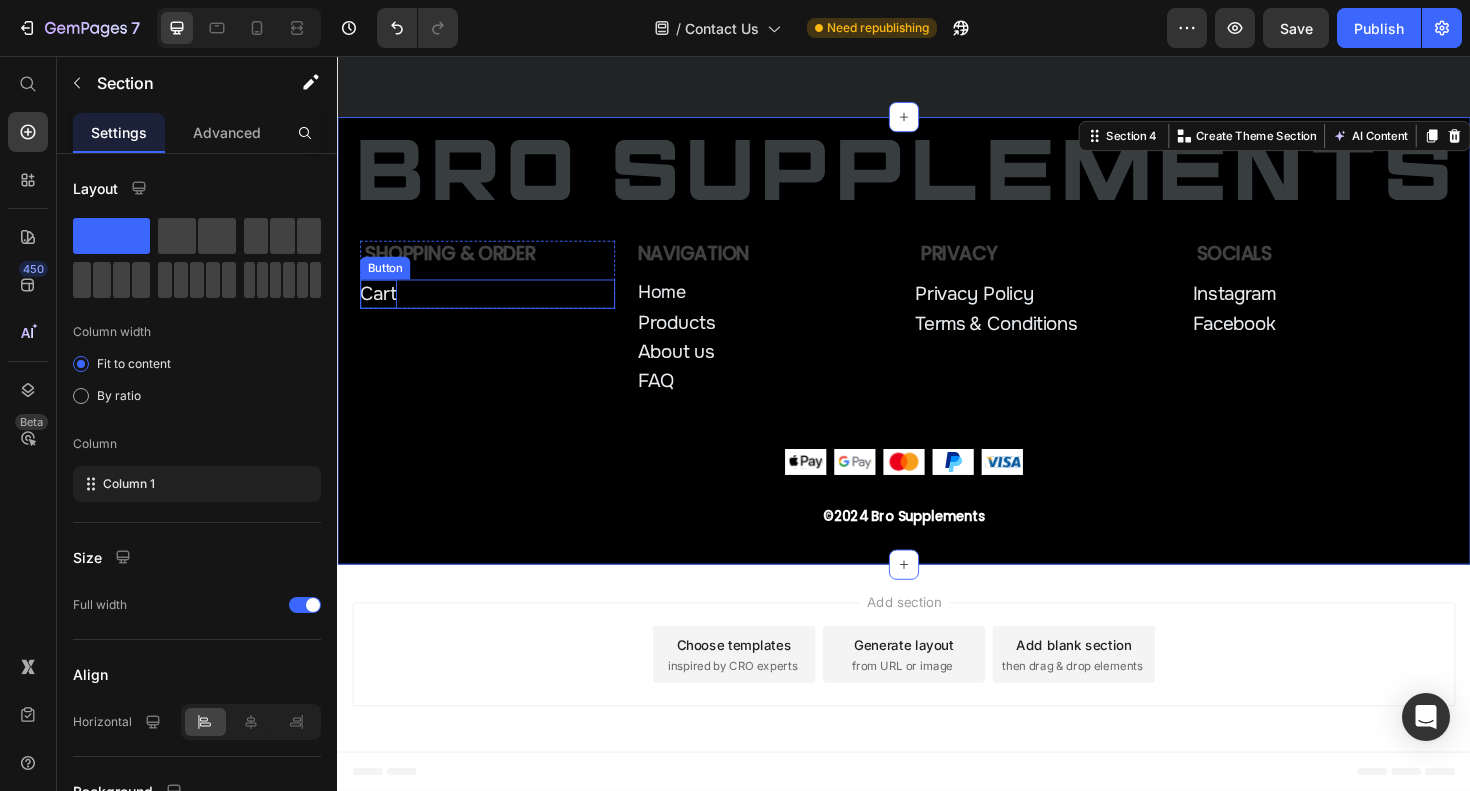 click on "Cart" at bounding box center [380, 308] 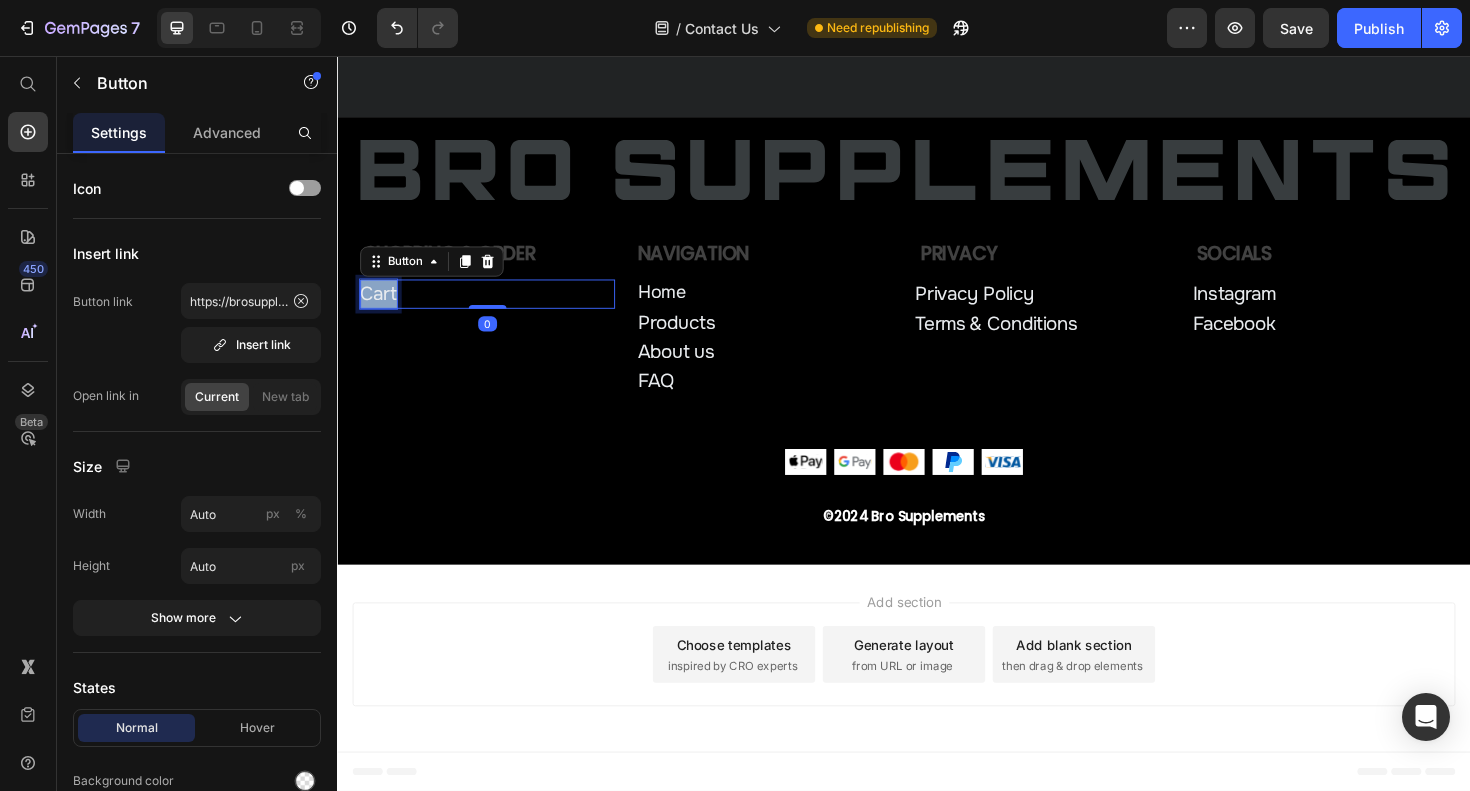 click on "Cart" at bounding box center [380, 308] 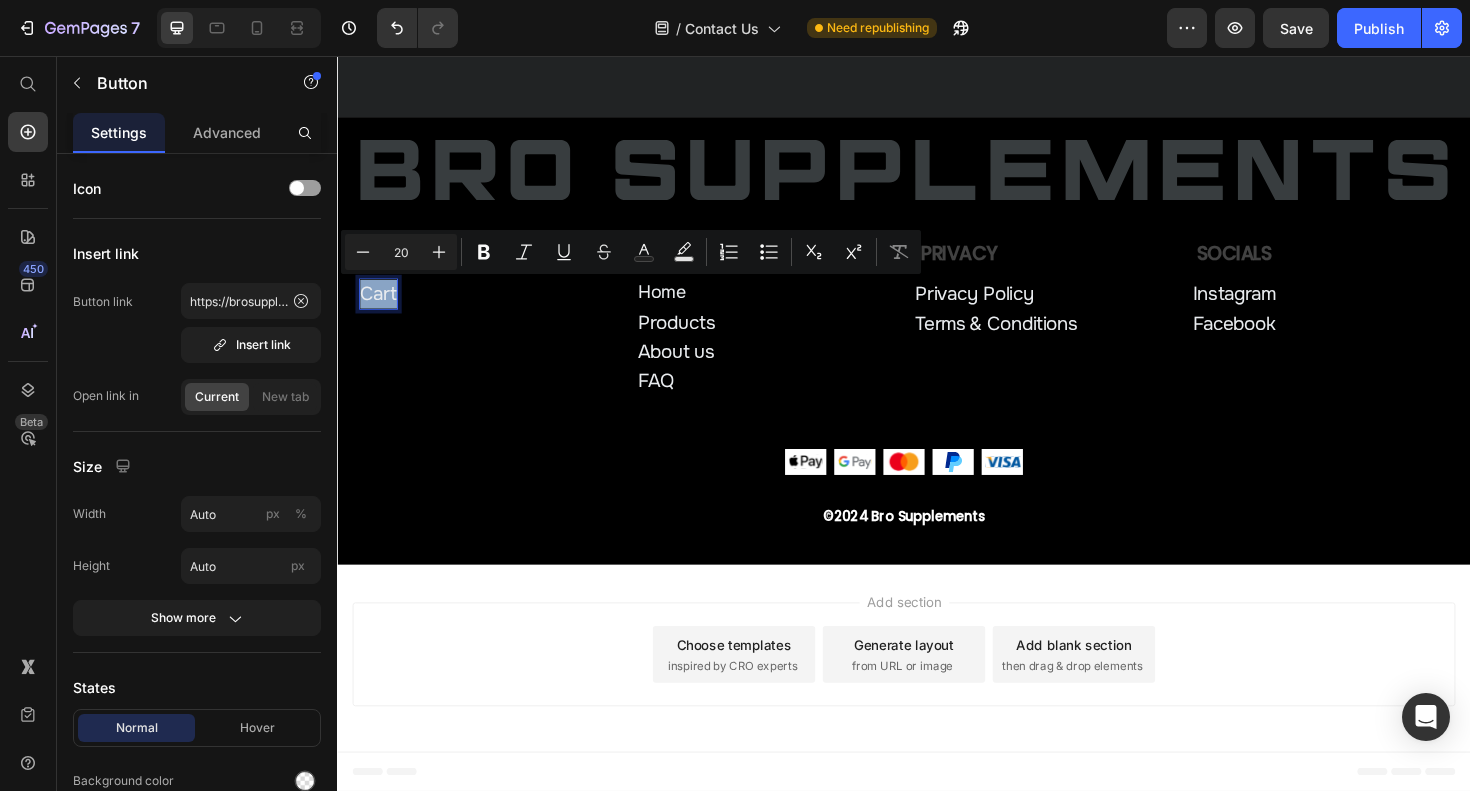 click on "Cart" at bounding box center (380, 308) 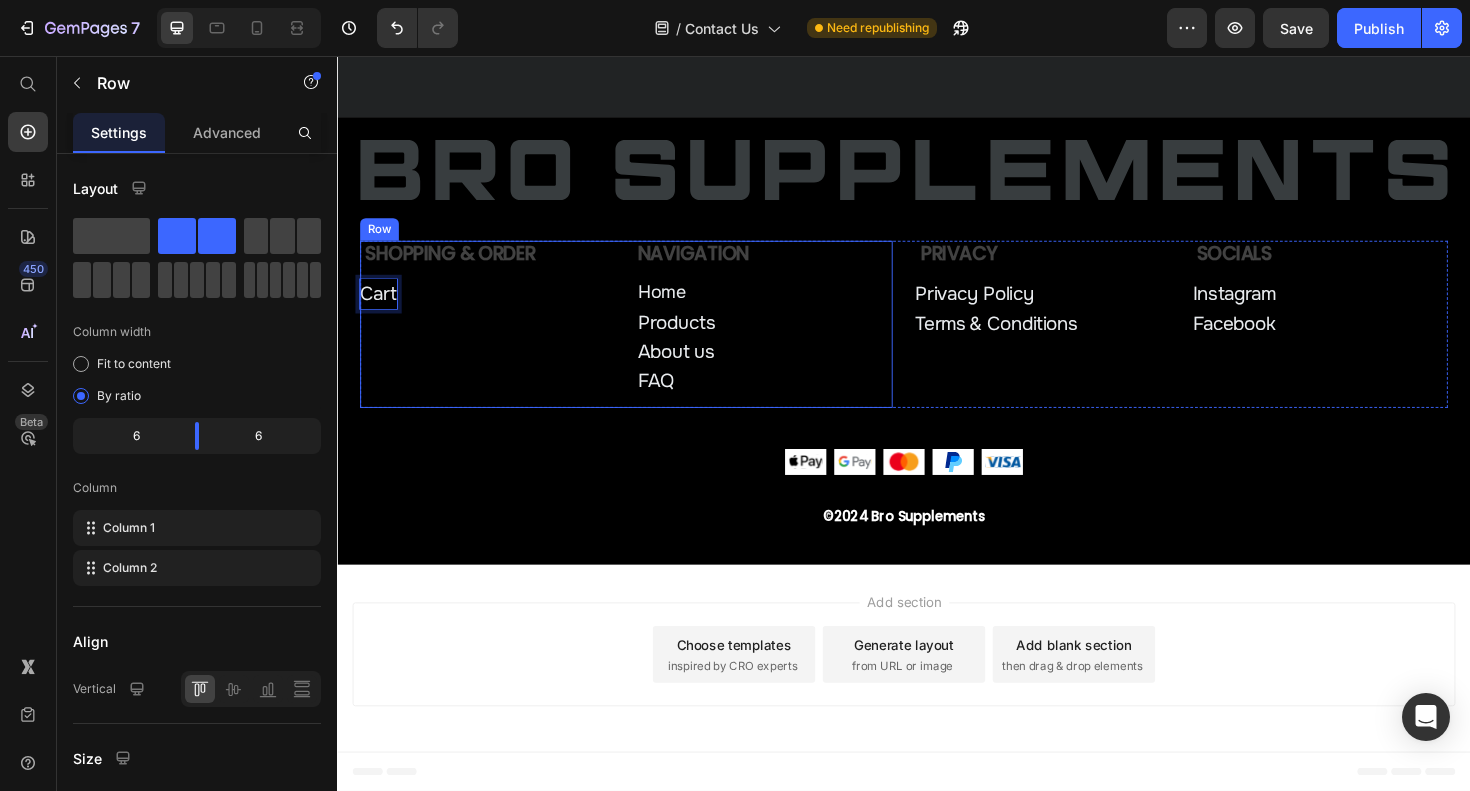click on "Shopping & Order Text Block  Cart Button   0 Row" at bounding box center (496, 340) 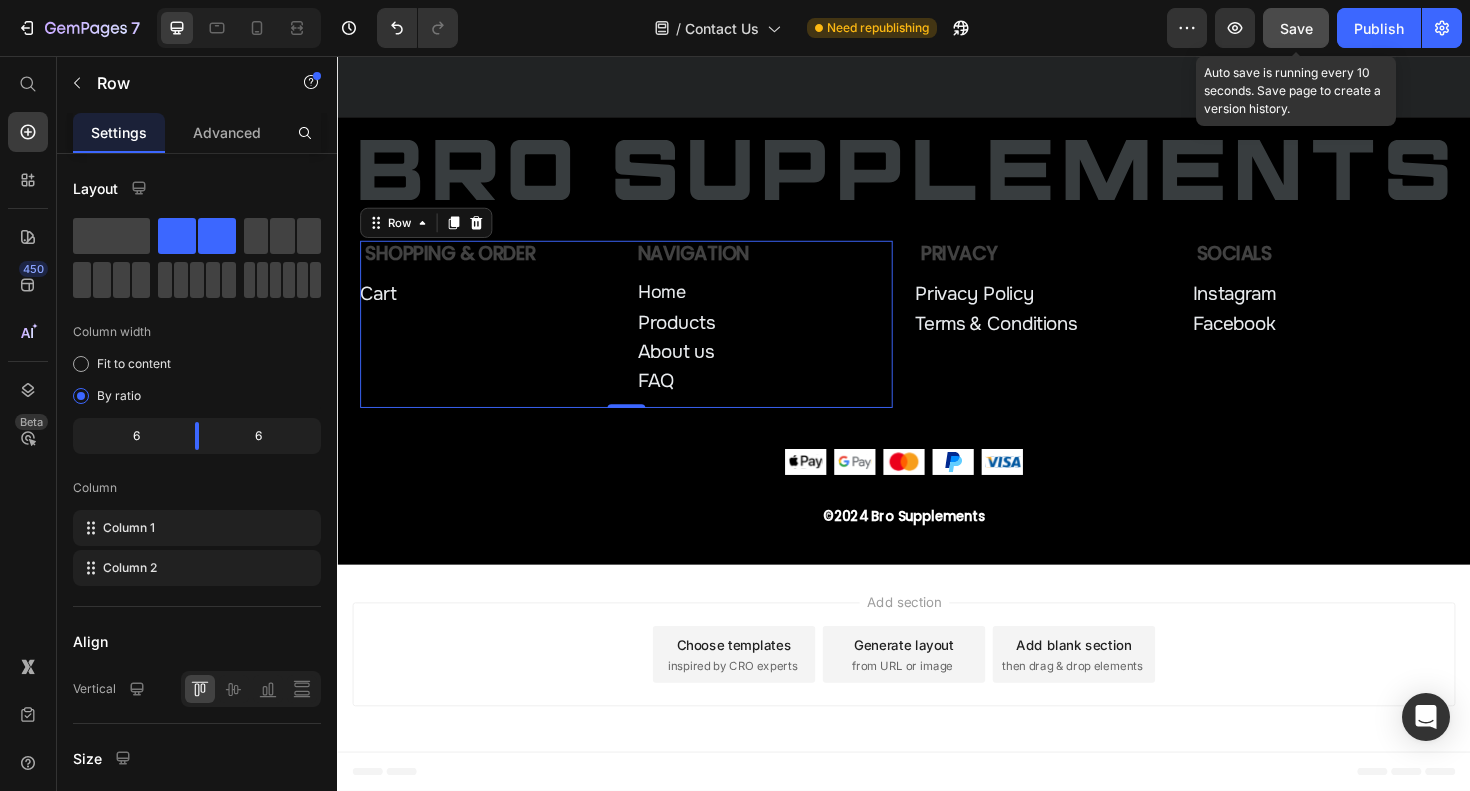 click on "Save" 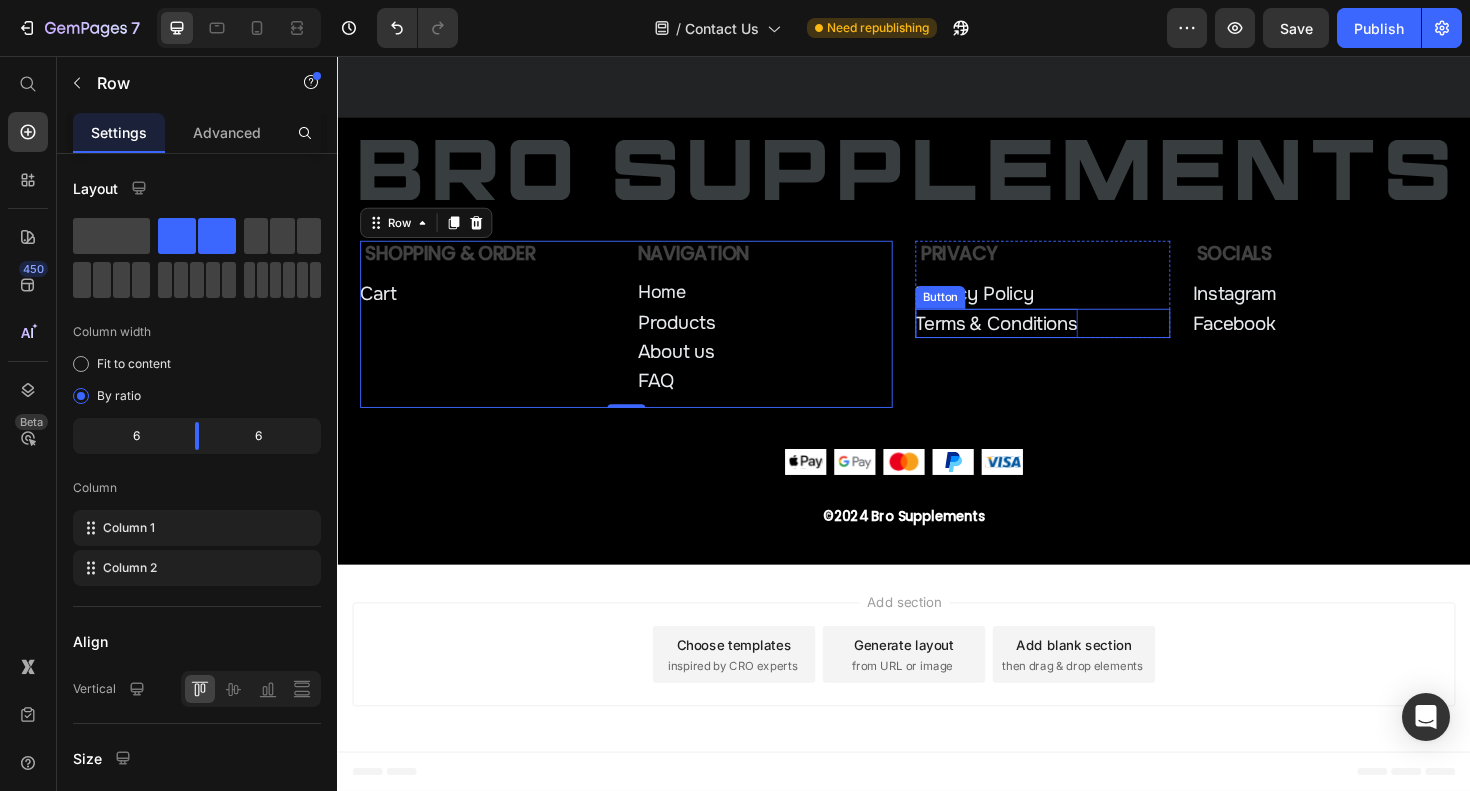 click on "Terms & Conditions" at bounding box center (1035, 339) 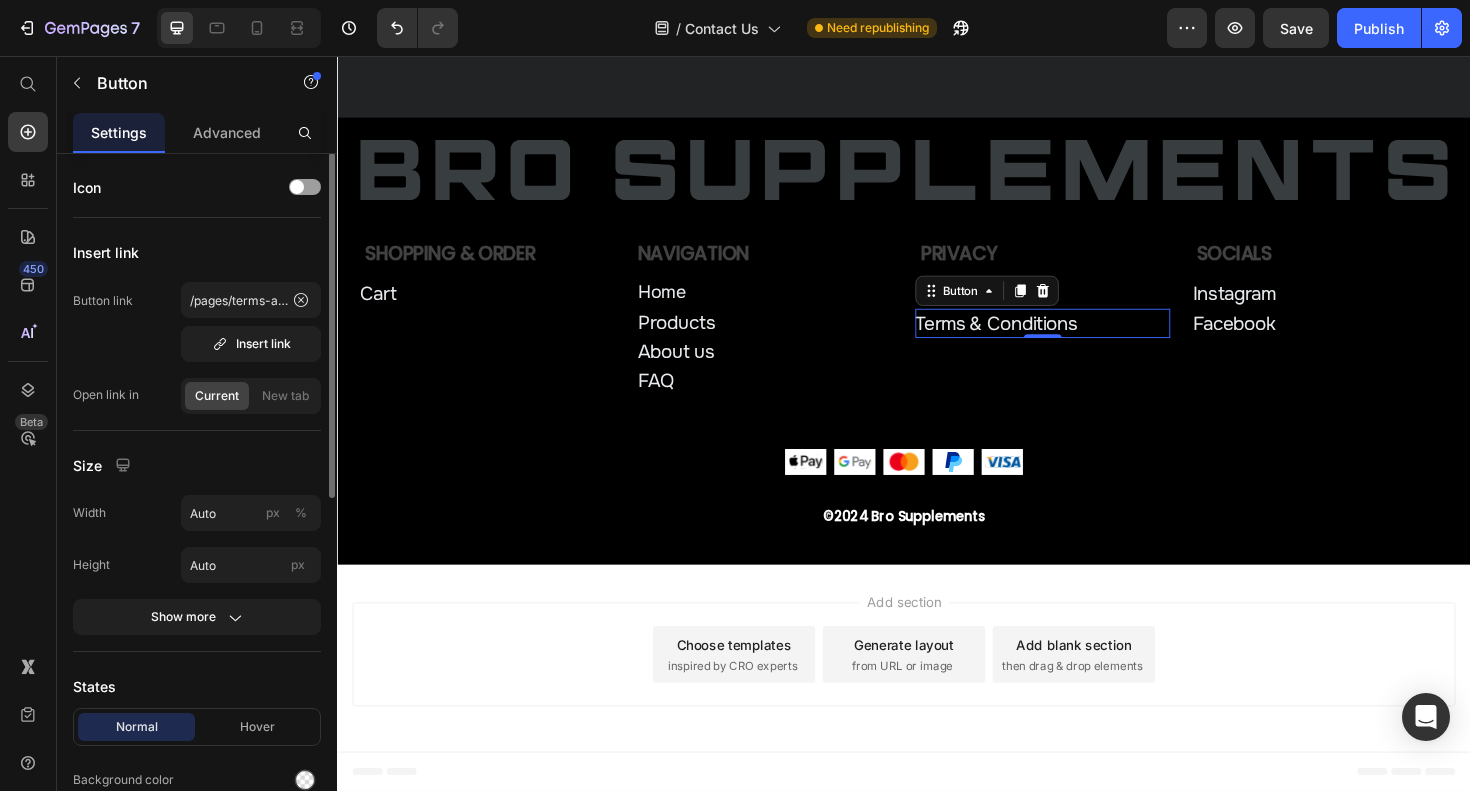scroll, scrollTop: 0, scrollLeft: 0, axis: both 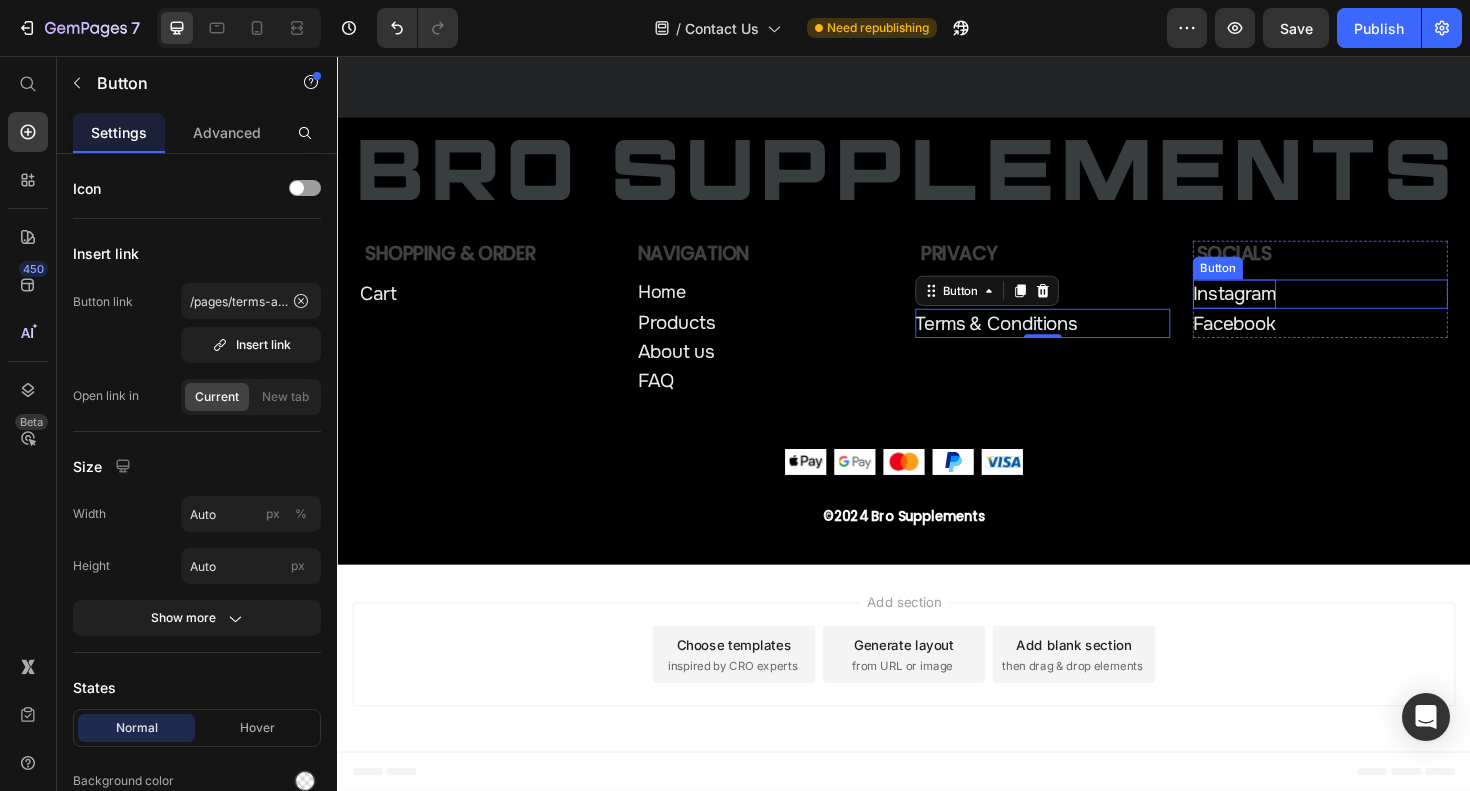 click on "Instagram" at bounding box center (1287, 308) 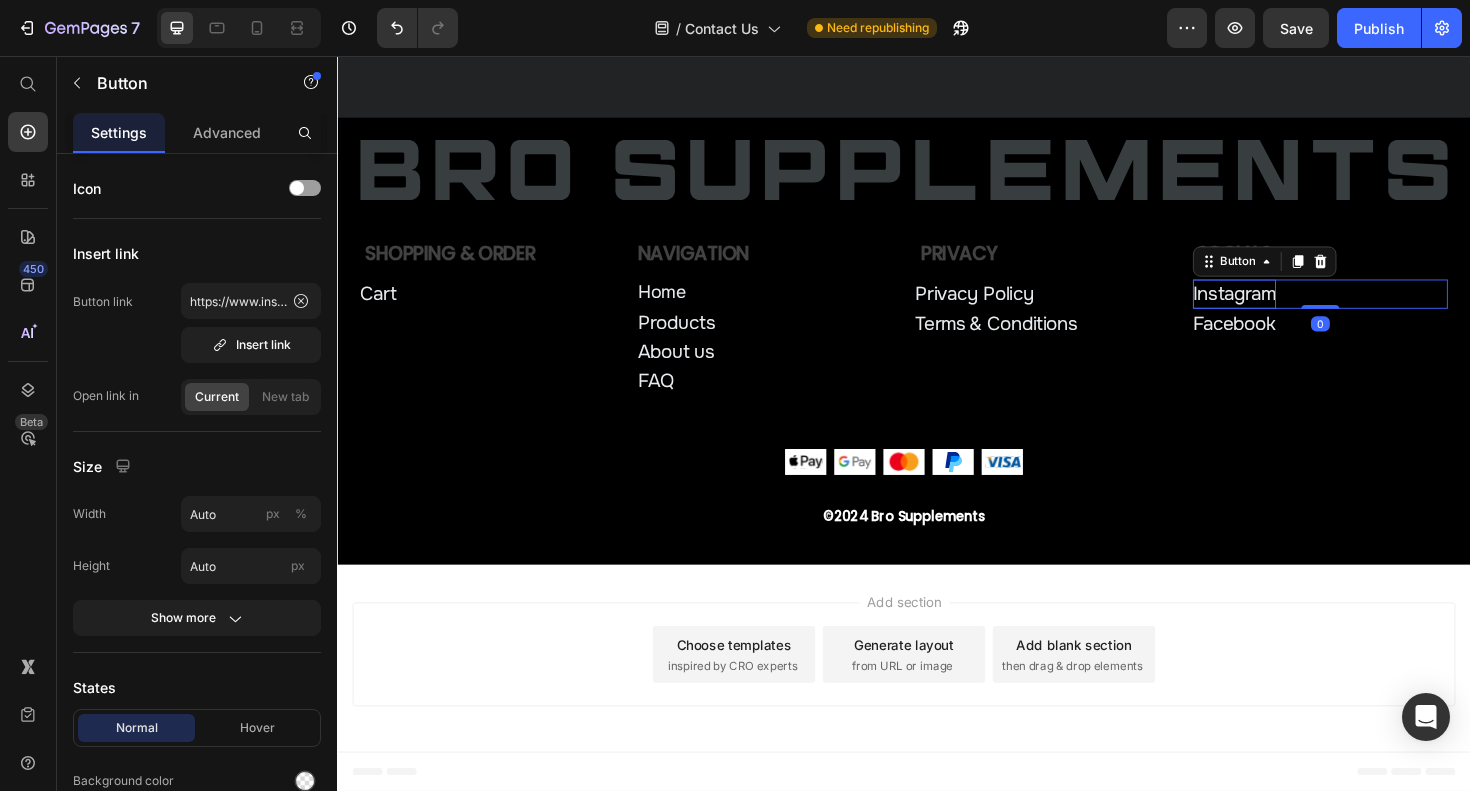 click on "Instagram" at bounding box center [1287, 308] 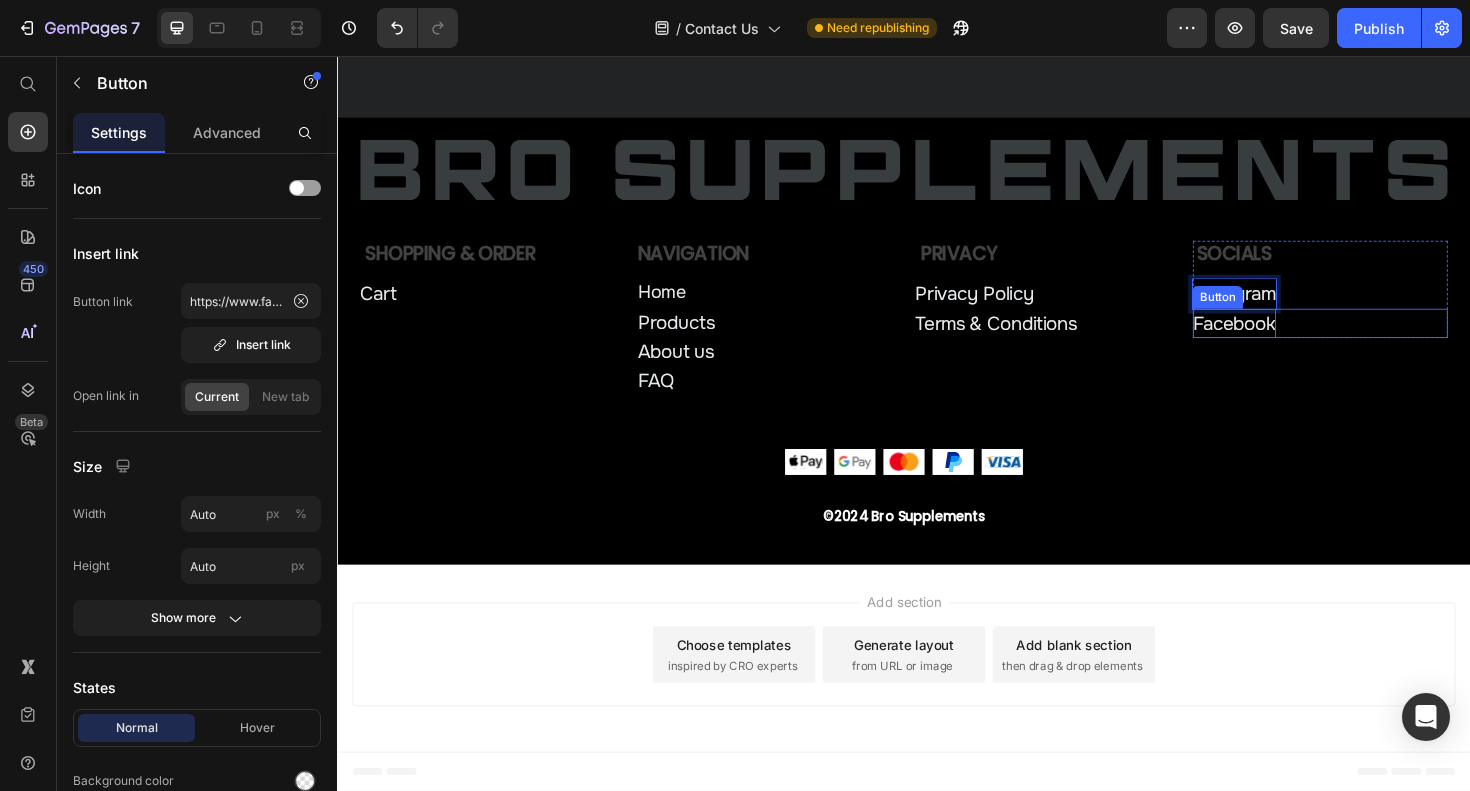 click on "Facebook" at bounding box center (1287, 339) 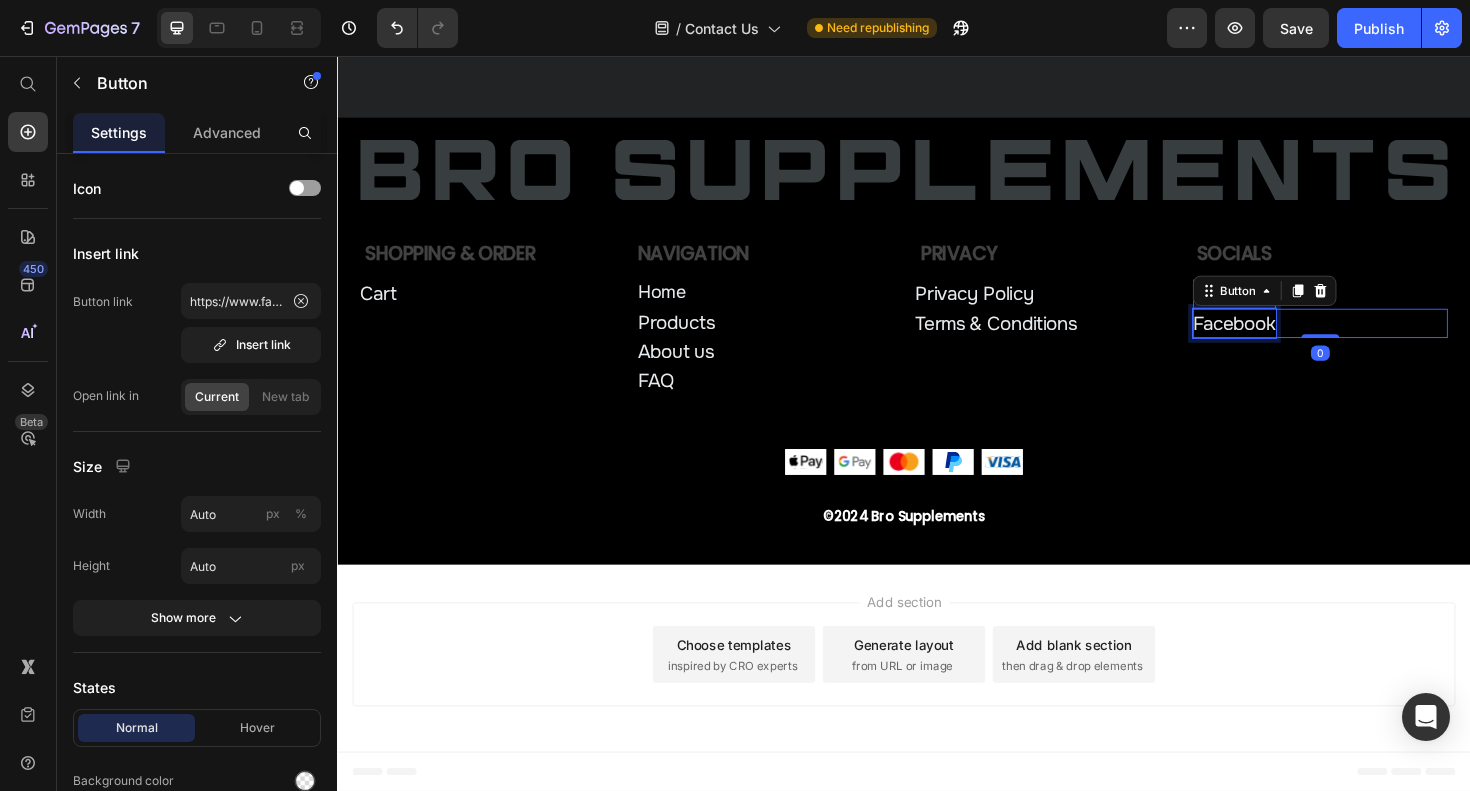 click on "Facebook" at bounding box center [1287, 339] 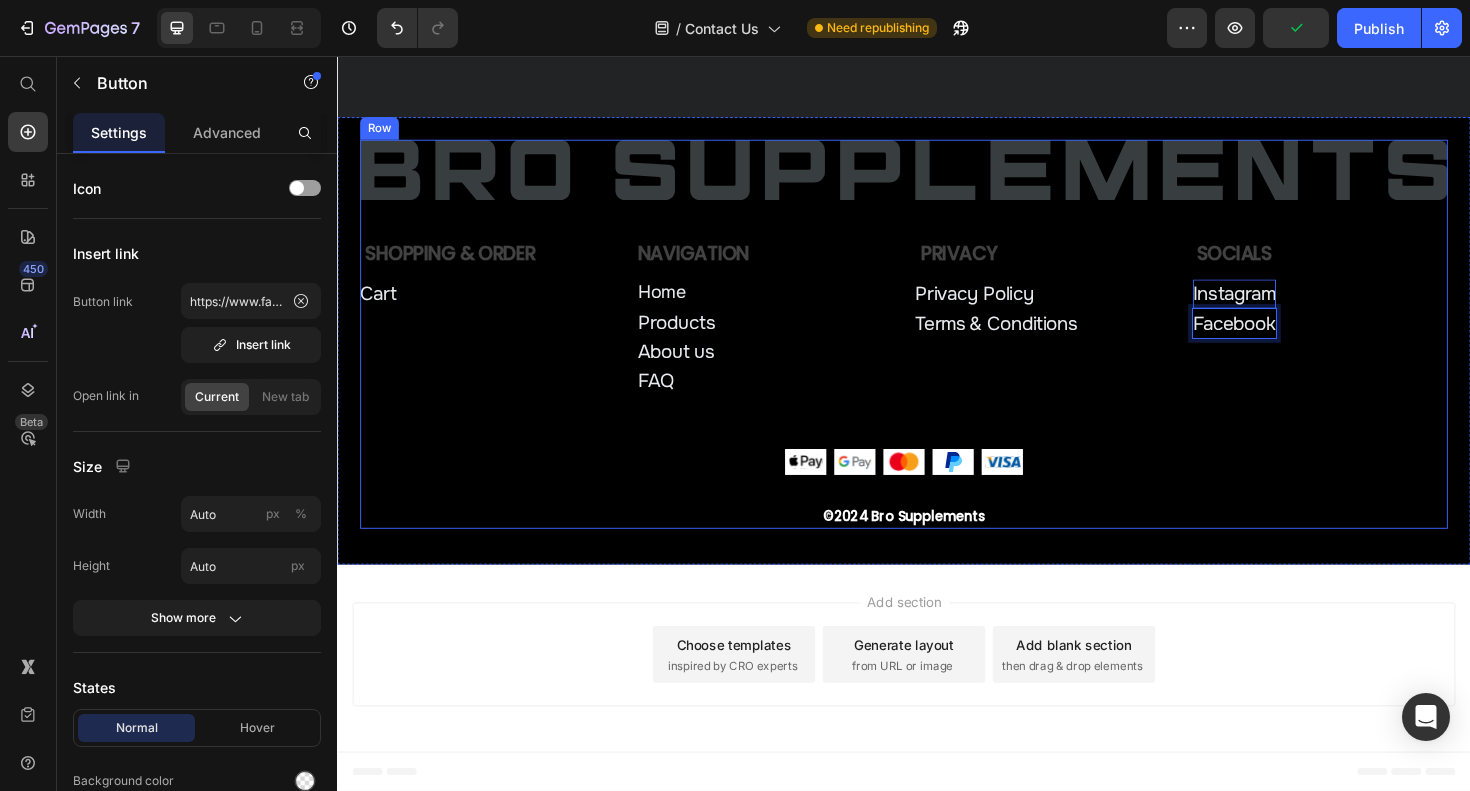 click on "Image Shopping & Order Text Block  Cart Button Row Navigation Text Block Home Button Products Button About us Button FAQ Button Row Row Privacy Text Block   Privacy Policy Button   Terms & Conditions Button Row Socials Text Block  Instagram Button  Facebook Button   0 Row Row Row Image Image Image Image Image Row ©2024 Bro Supplements Text Block" at bounding box center (937, 351) 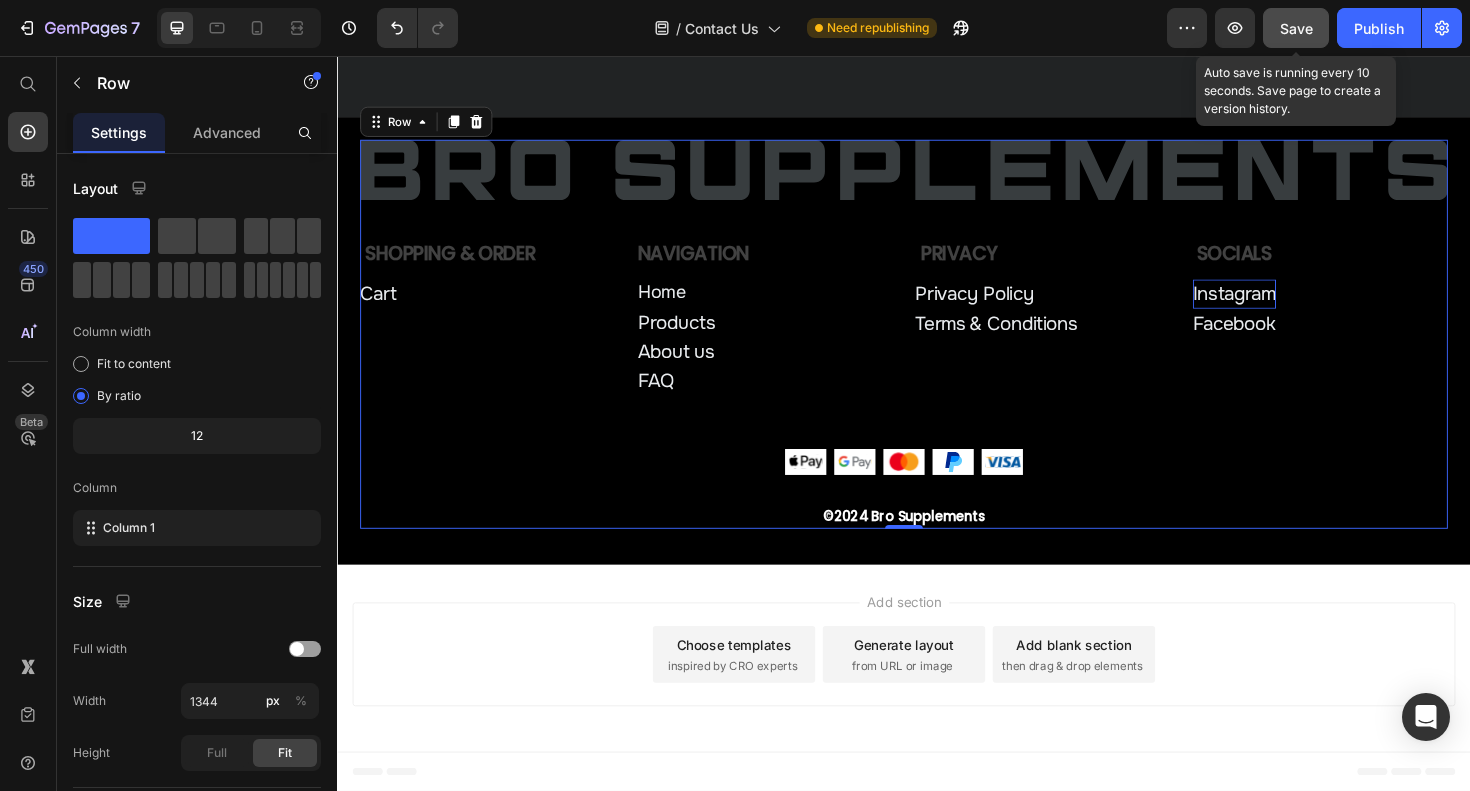click on "Save" at bounding box center (1296, 28) 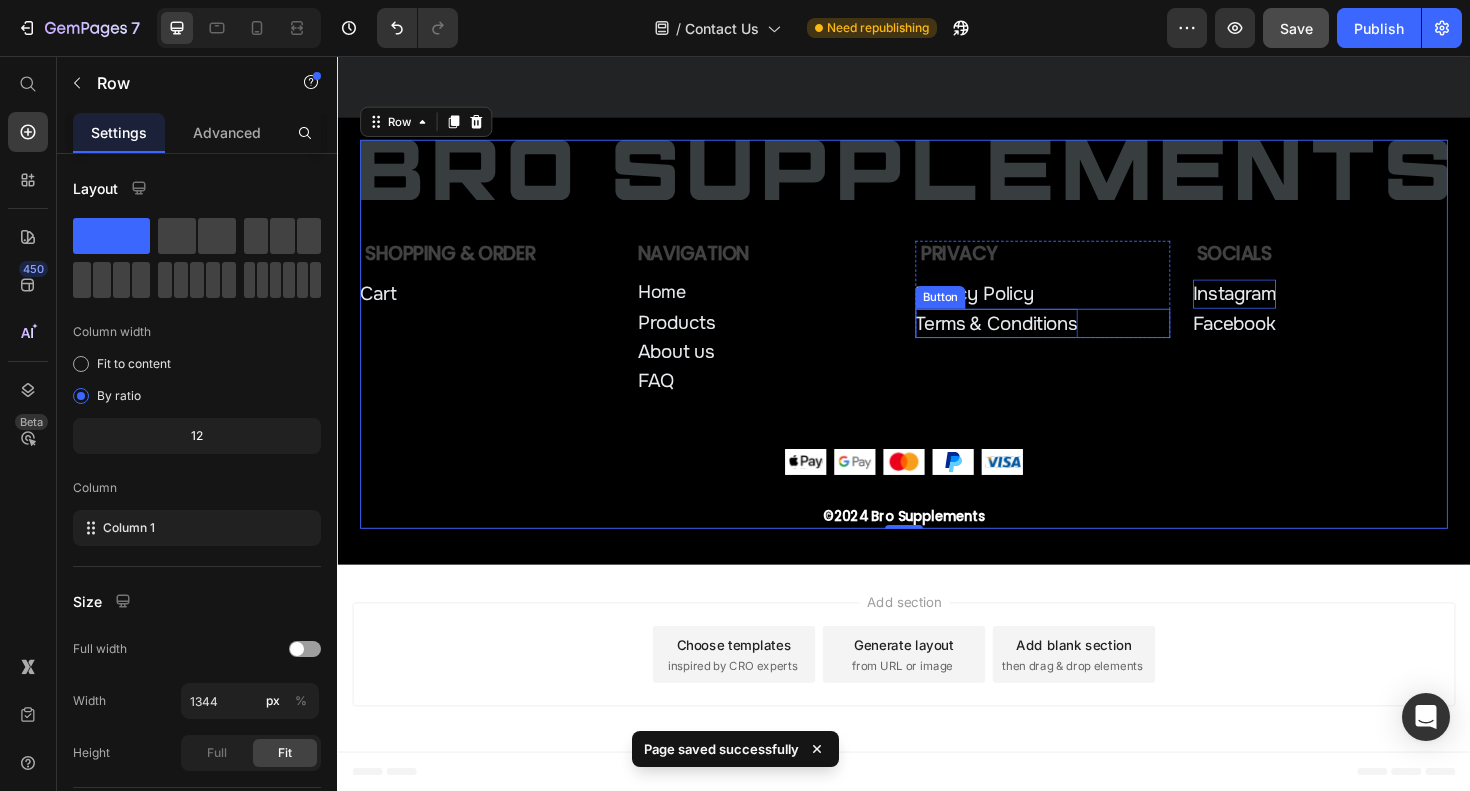 click on "Terms & Conditions" at bounding box center [1035, 339] 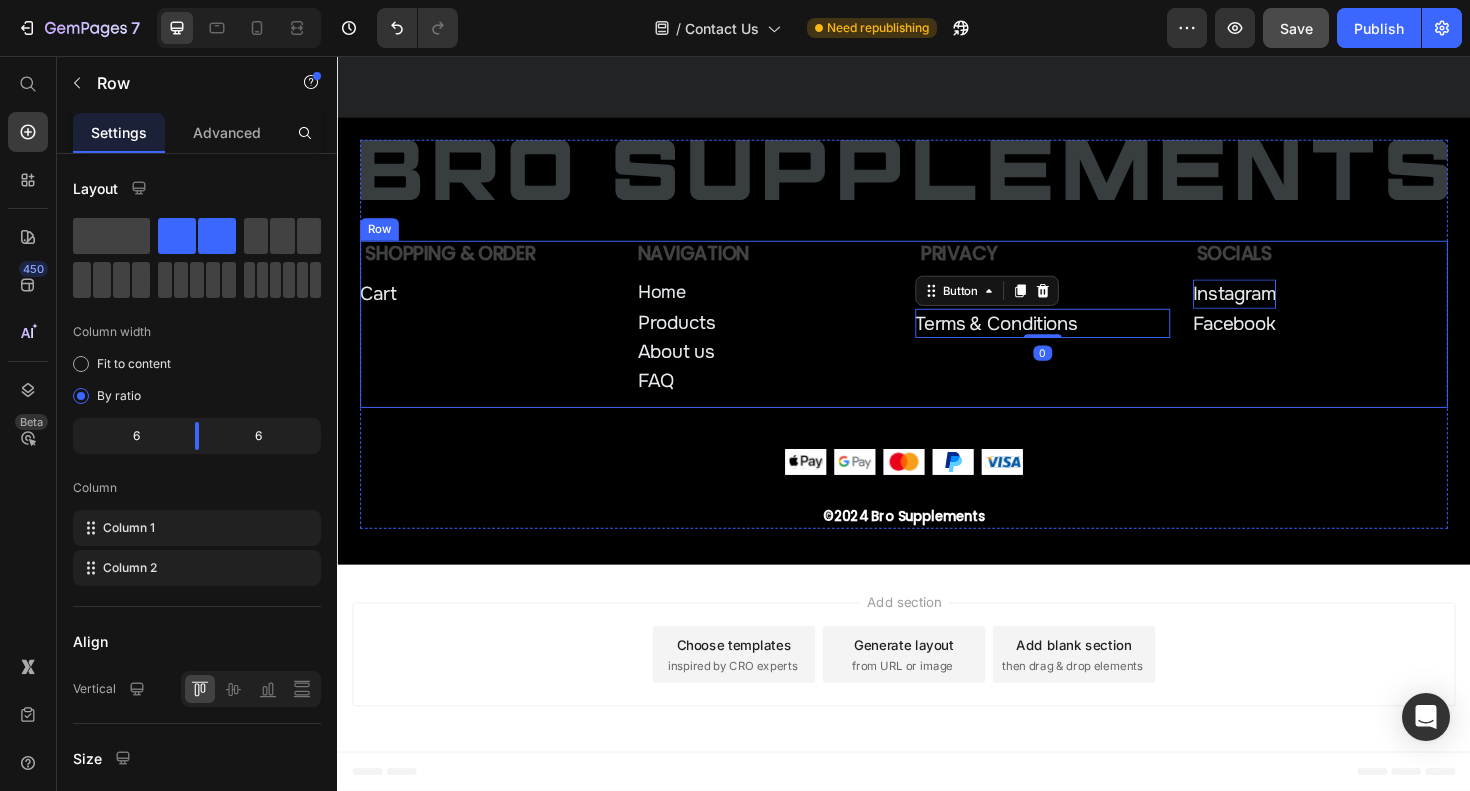 click on "Privacy Text Block   Privacy Policy Button   Terms & Conditions Button   0 Row Socials Text Block  Instagram Button  Facebook Button Row Row" at bounding box center (1231, 340) 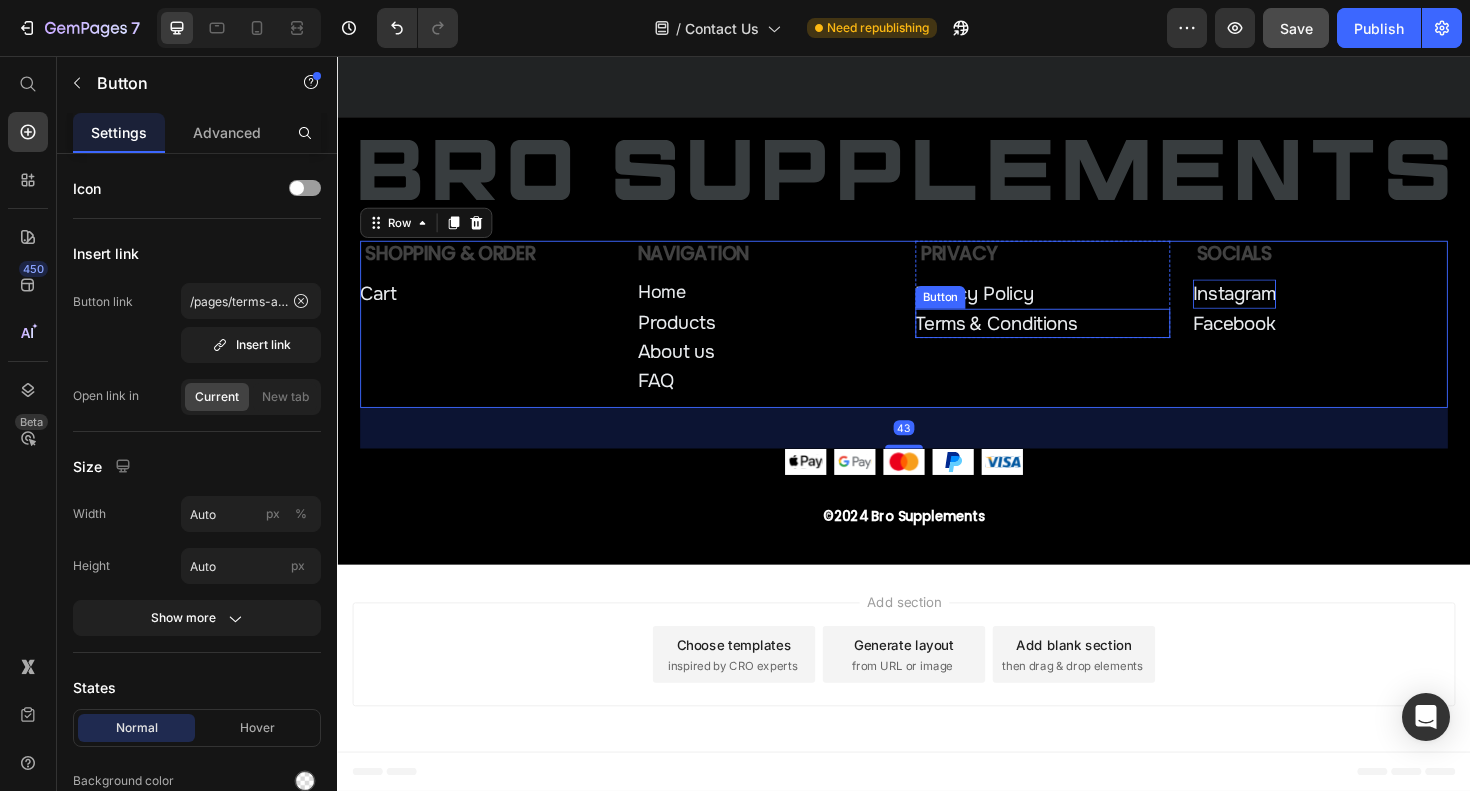 click on "Button" at bounding box center [975, 312] 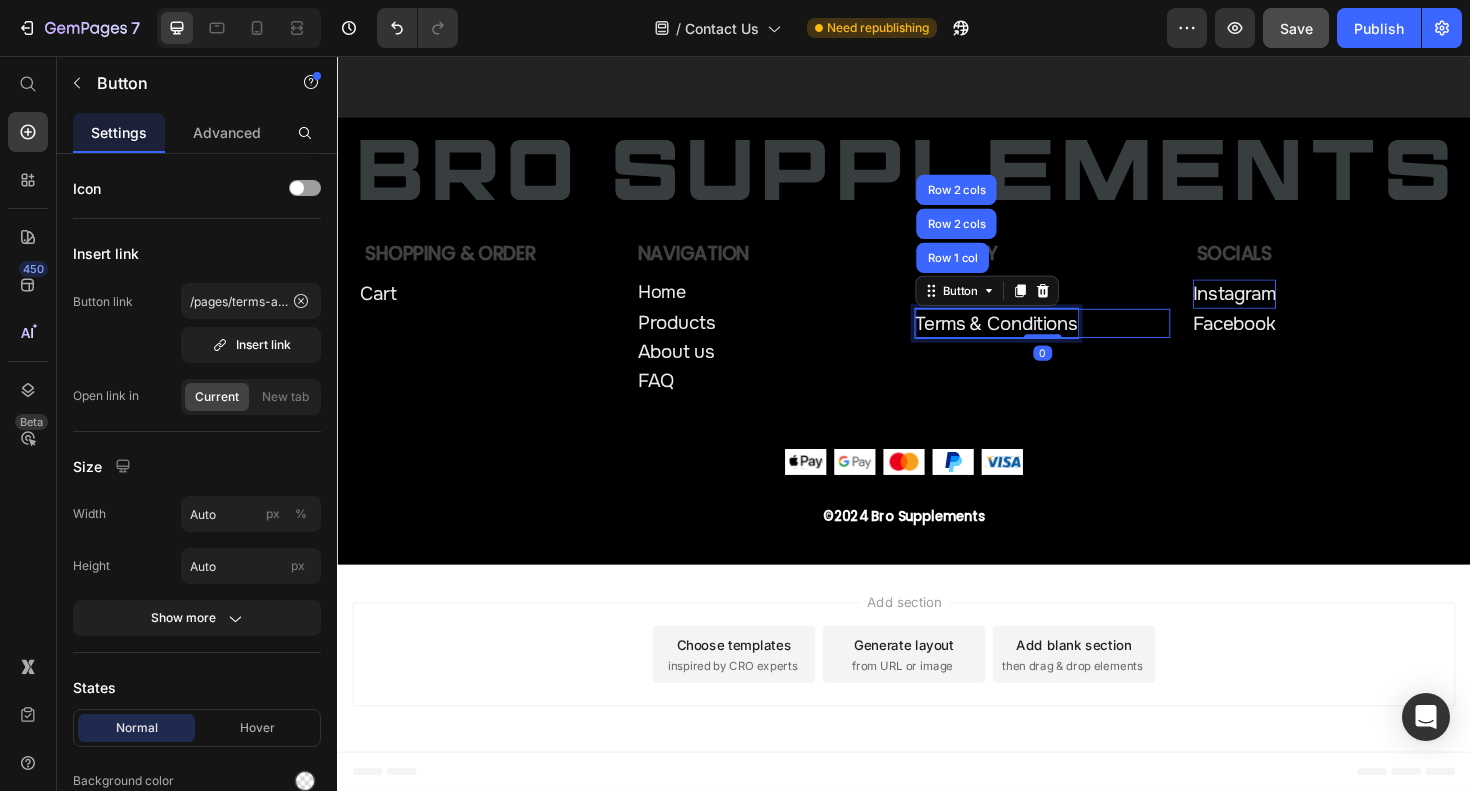 click on "Terms & Conditions" at bounding box center (1035, 339) 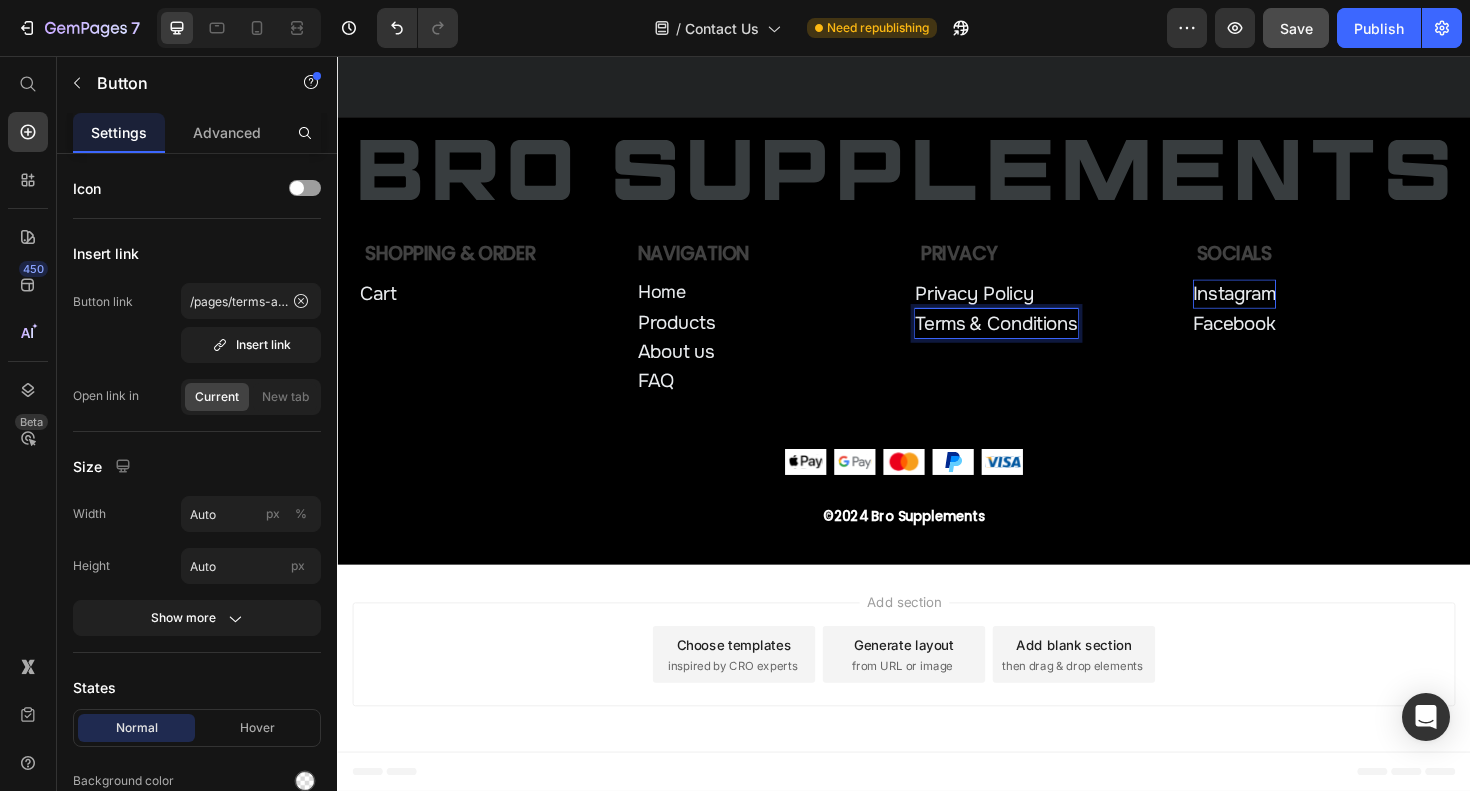 click on "Terms & Conditions" at bounding box center [1035, 339] 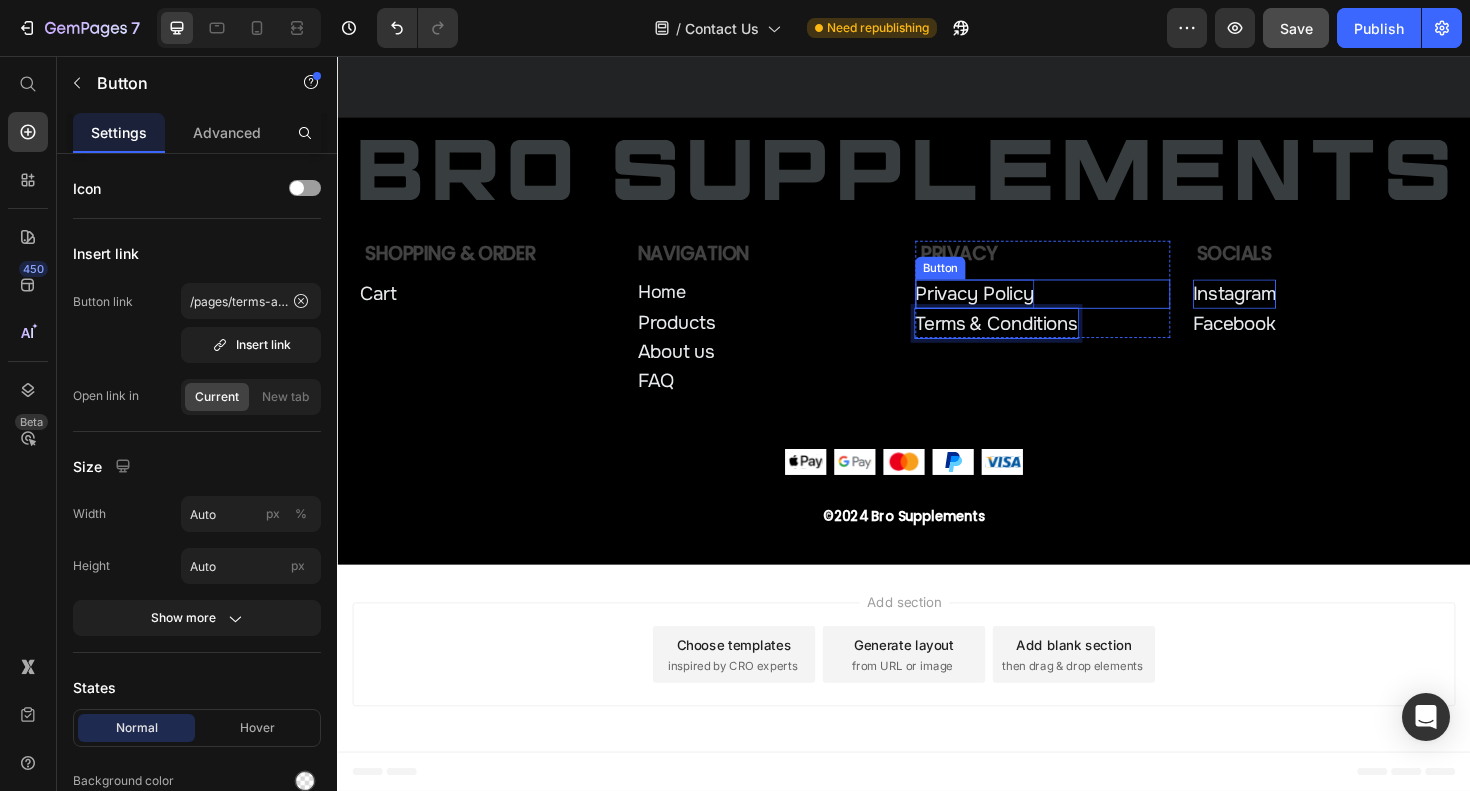 click on "Privacy Policy" at bounding box center [1012, 308] 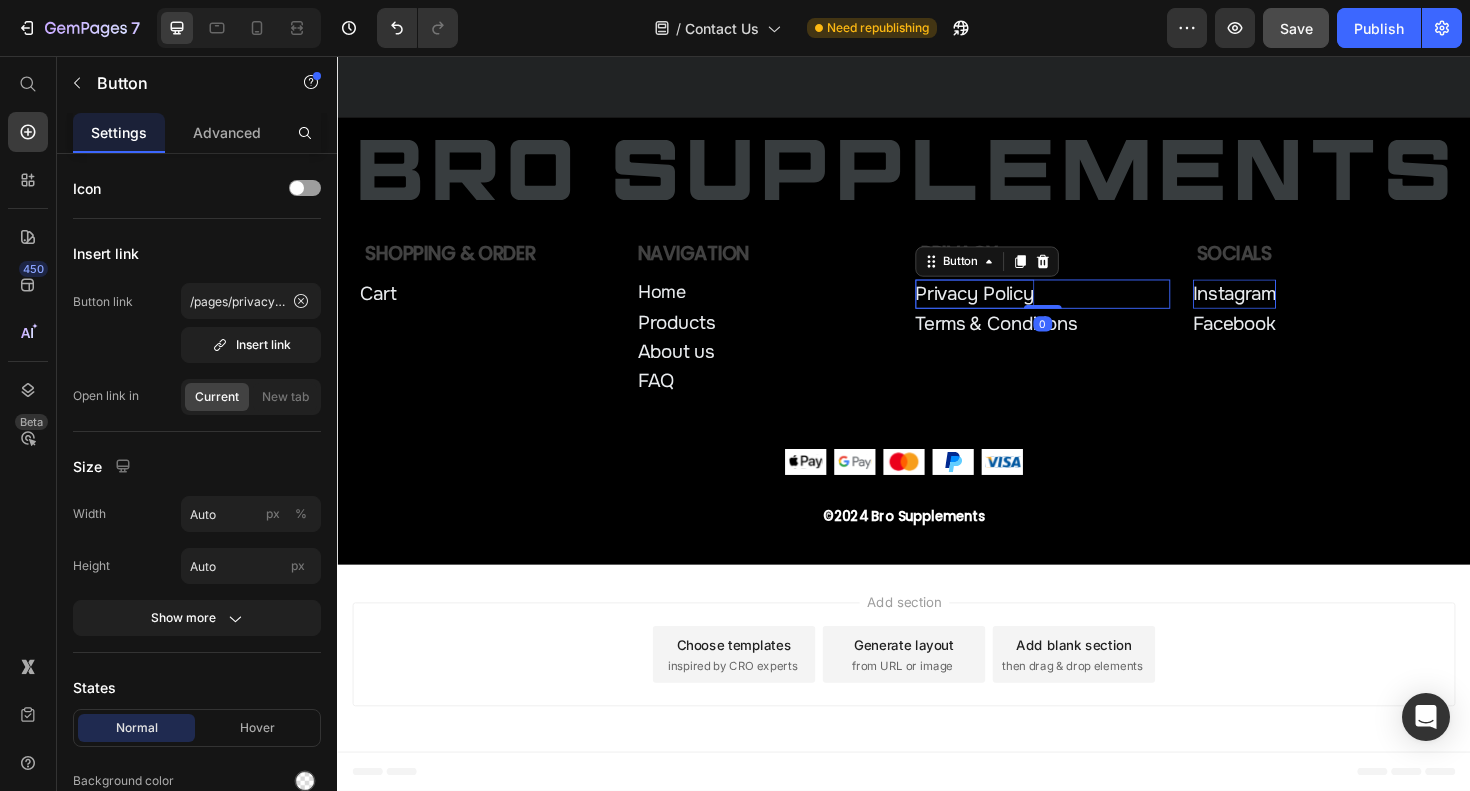 click on "Privacy Policy" at bounding box center [1012, 308] 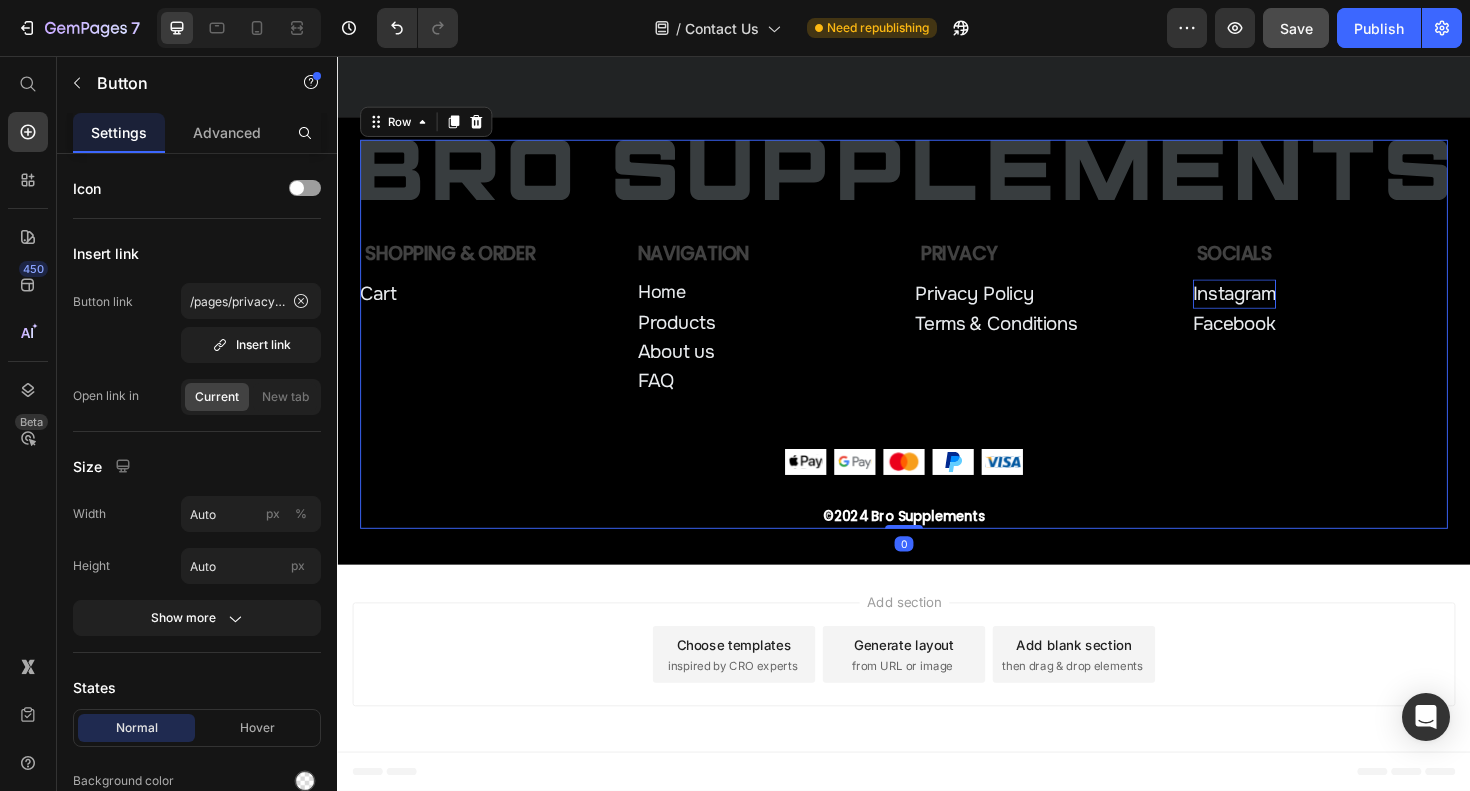 click on "Image Shopping & Order Text Block  Cart Button Row Navigation Text Block Home Button Products Button About us Button FAQ Button Row Row Privacy Text Block  Privacy Policy Button  Terms & Conditions Button Row Socials Text Block  Instagram Button  Facebook Button Row Row Row Image Image Image Image Image Row ©2024 Bro Supplements Text Block" at bounding box center (937, 351) 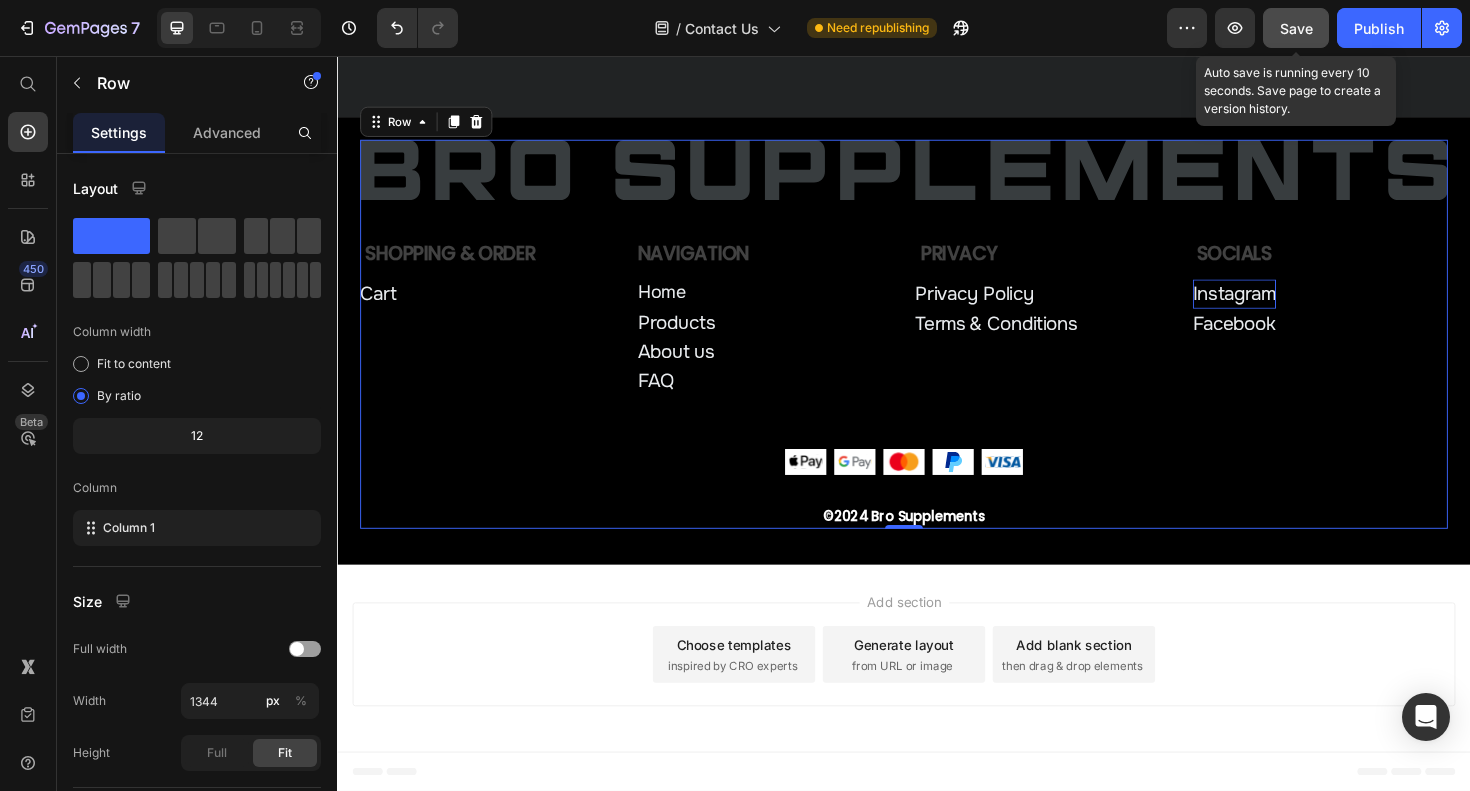 click on "Save" at bounding box center (1296, 28) 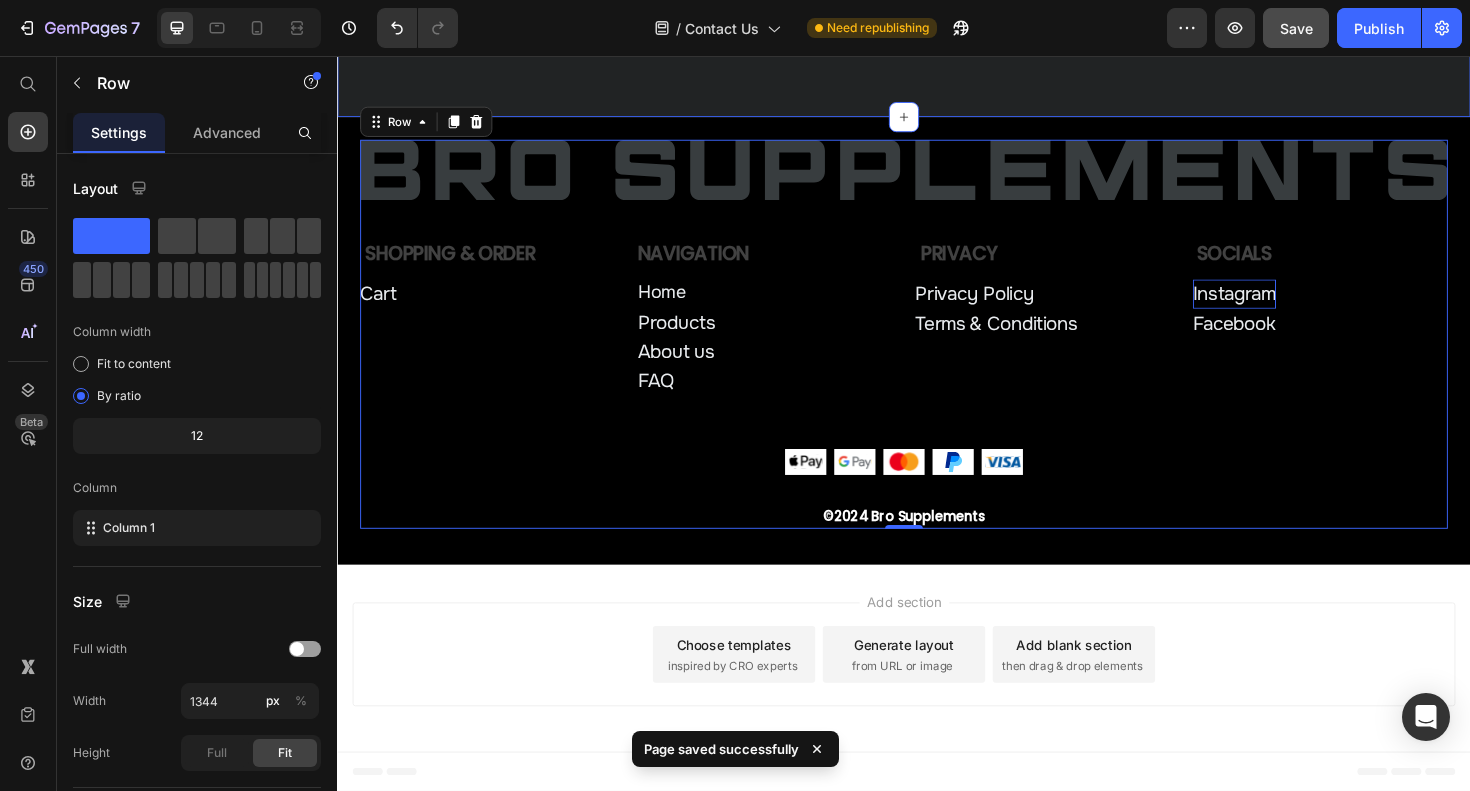 click on "Get 10% Off Your First Order! Heading Join the Bro Supplements crew and score an exclusive 10% discount on your first purchase. Stay ahead with the latest product drops, special offers, and fitness tips. Text Block Email Field
VIP Access Submit Button Row Newsletter Image Row Section 3" at bounding box center [937, -175] 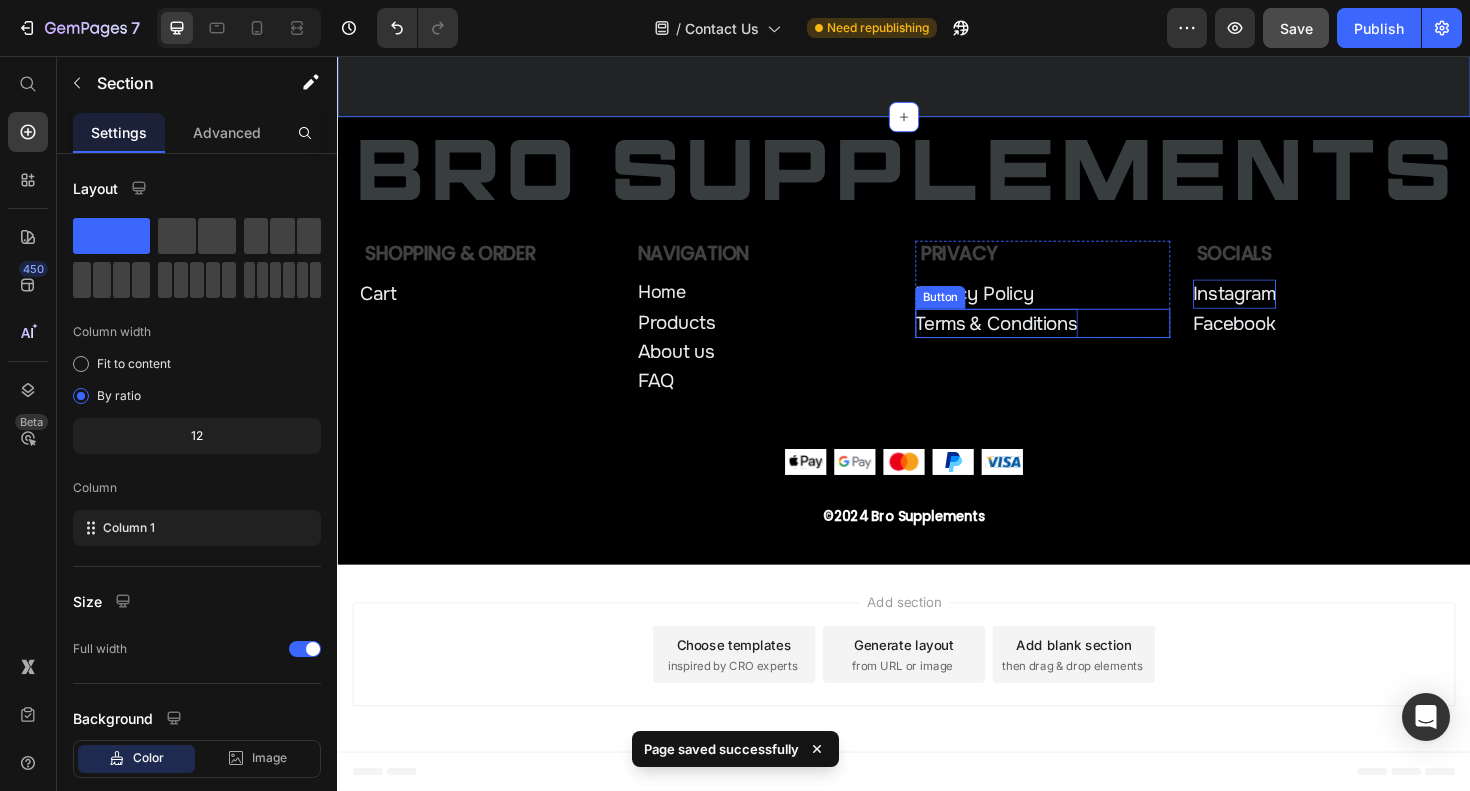 click on "Terms & Conditions" at bounding box center (1035, 339) 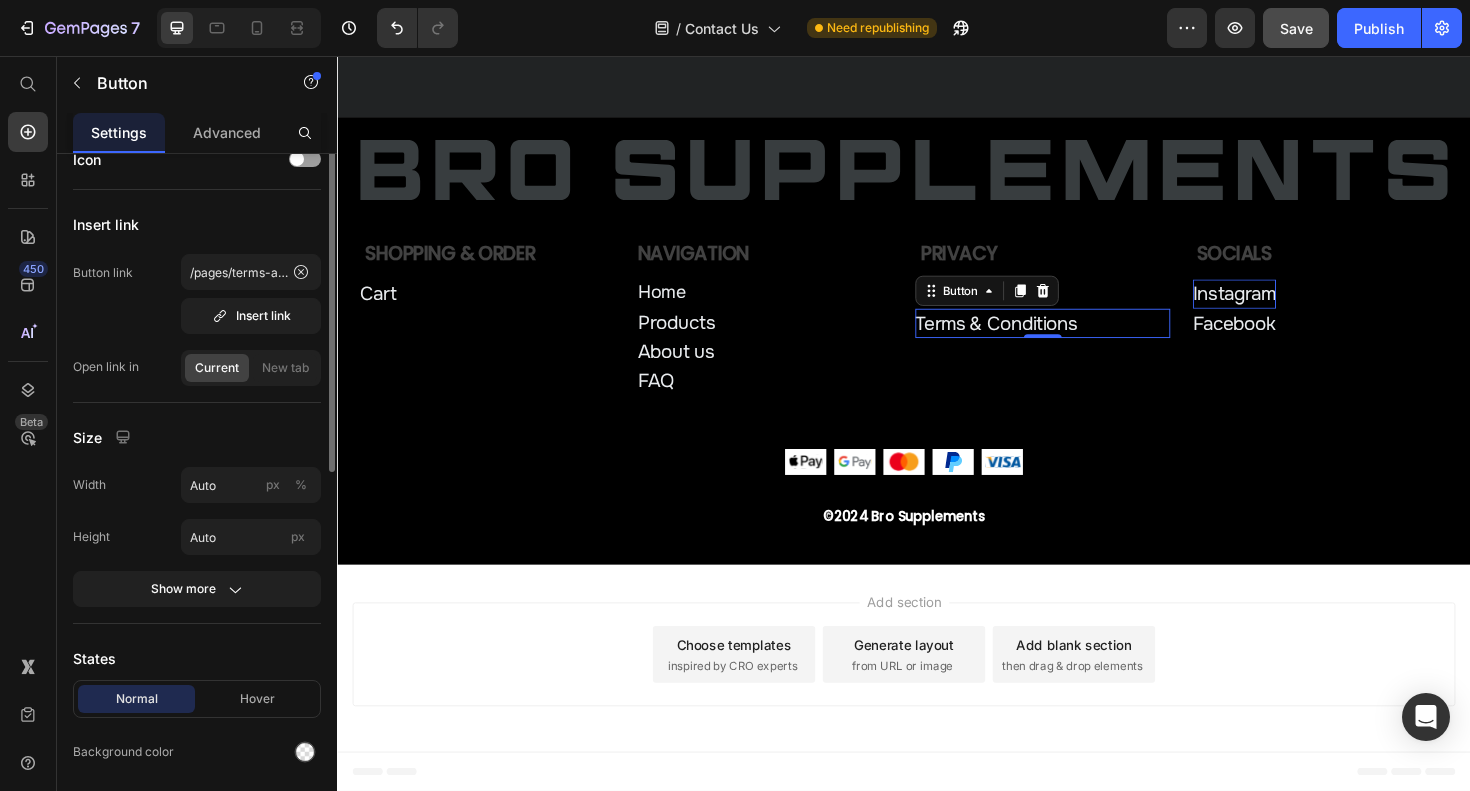 scroll, scrollTop: 0, scrollLeft: 0, axis: both 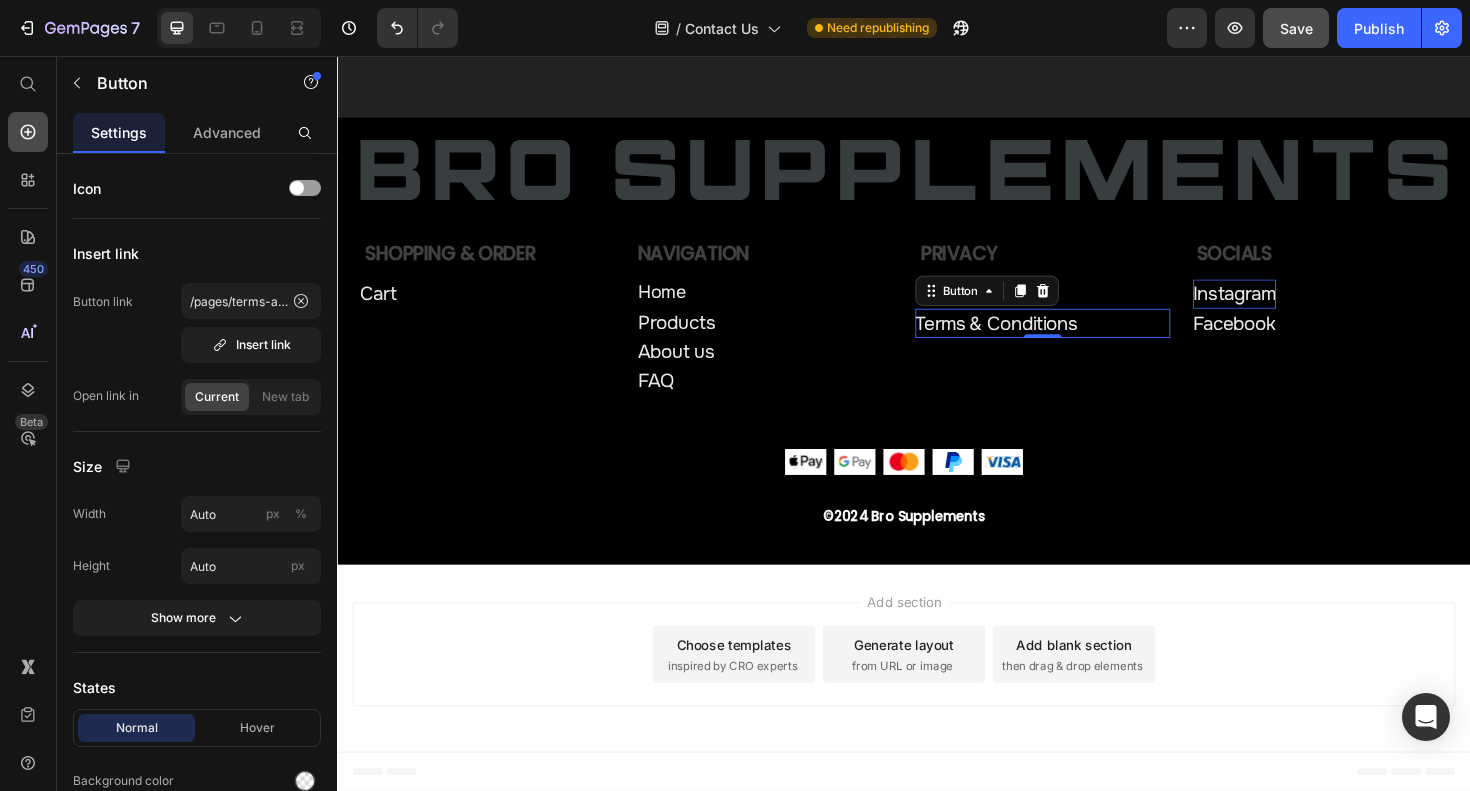 click 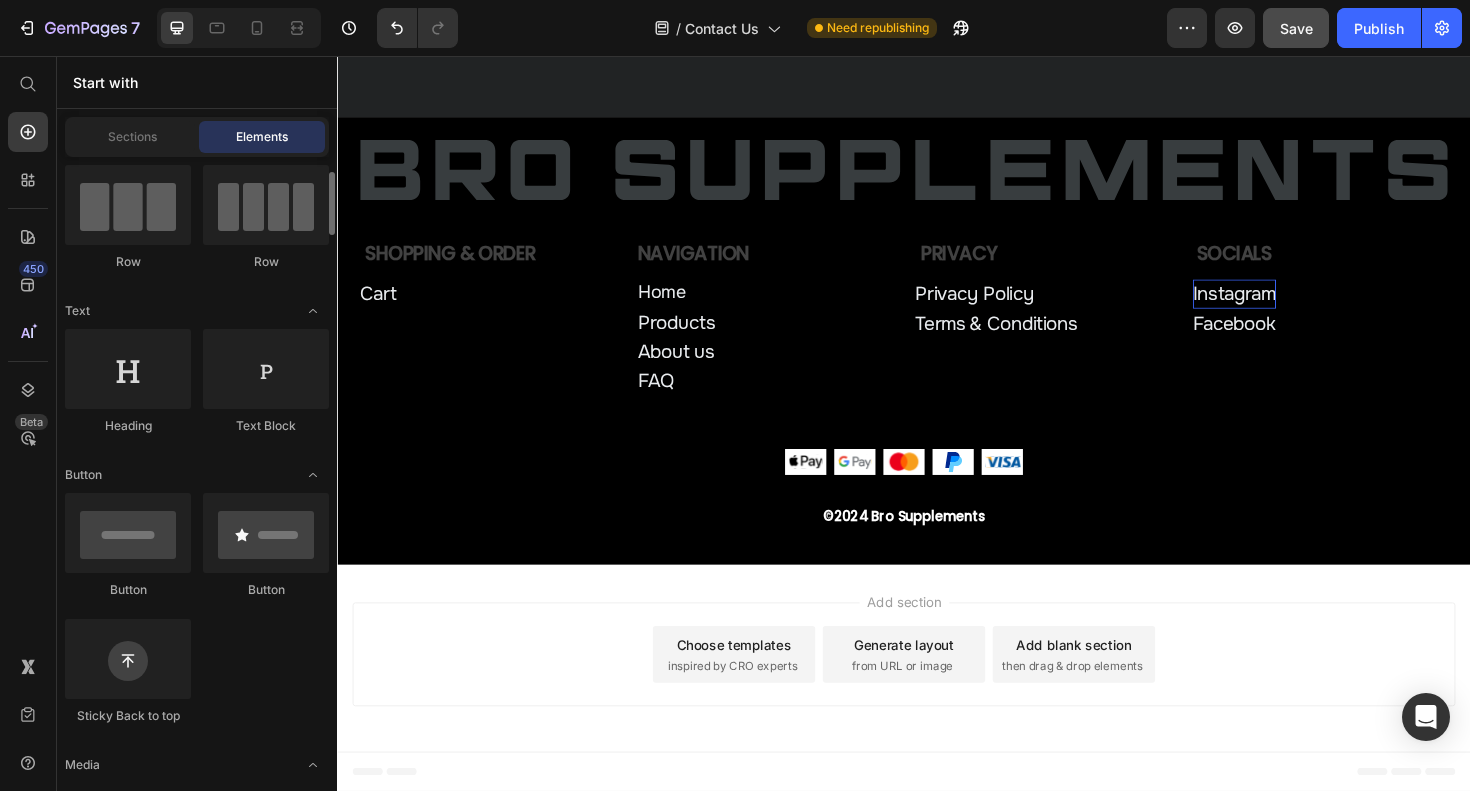 scroll, scrollTop: 165, scrollLeft: 0, axis: vertical 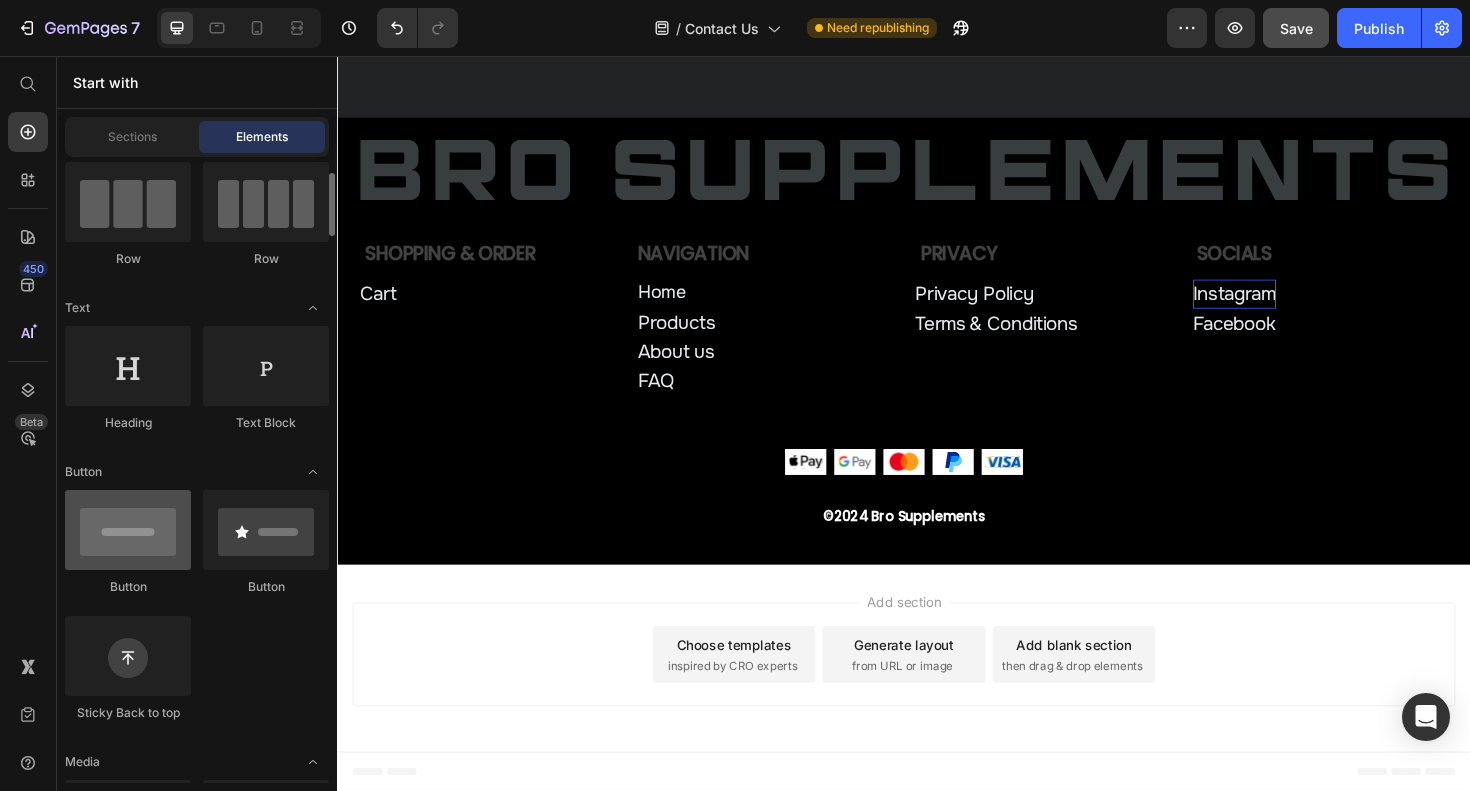 click at bounding box center (128, 530) 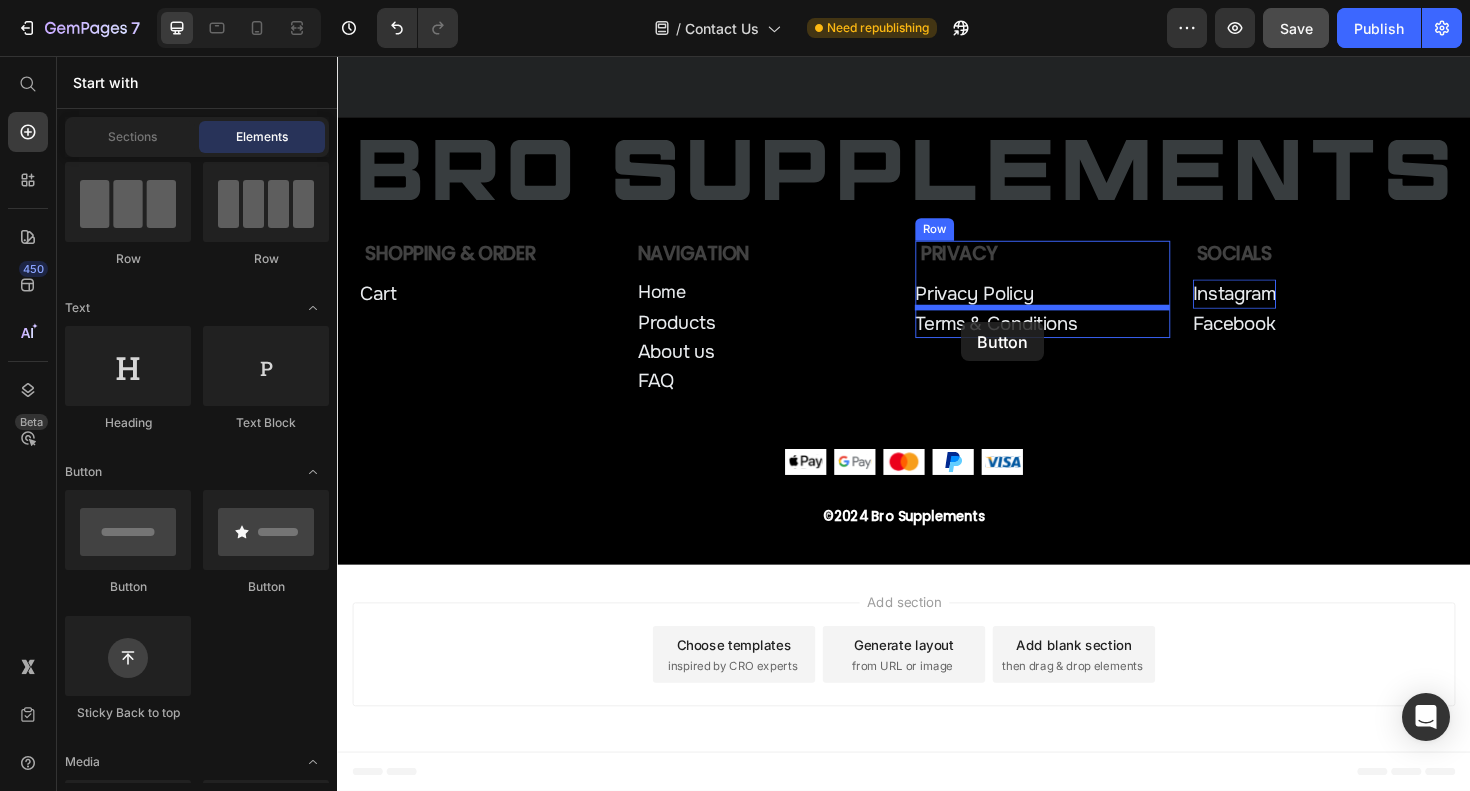 drag, startPoint x: 474, startPoint y: 588, endPoint x: 998, endPoint y: 338, distance: 580.58246 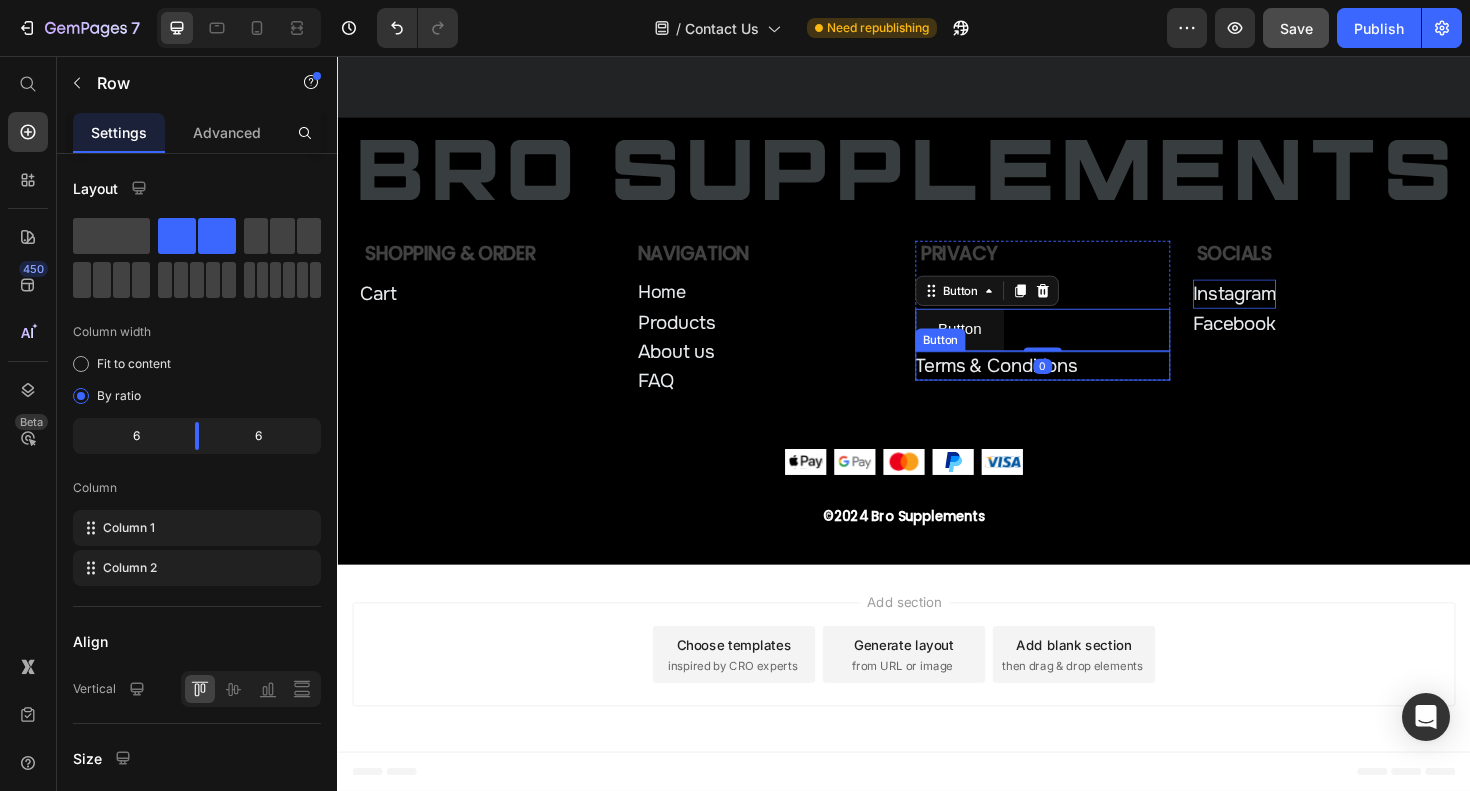 click on "Privacy Text Block  Privacy Policy Button Button Button   0  Terms & Conditions Button Row Socials Text Block  Instagram Button  Facebook Button Row Row" at bounding box center (1231, 340) 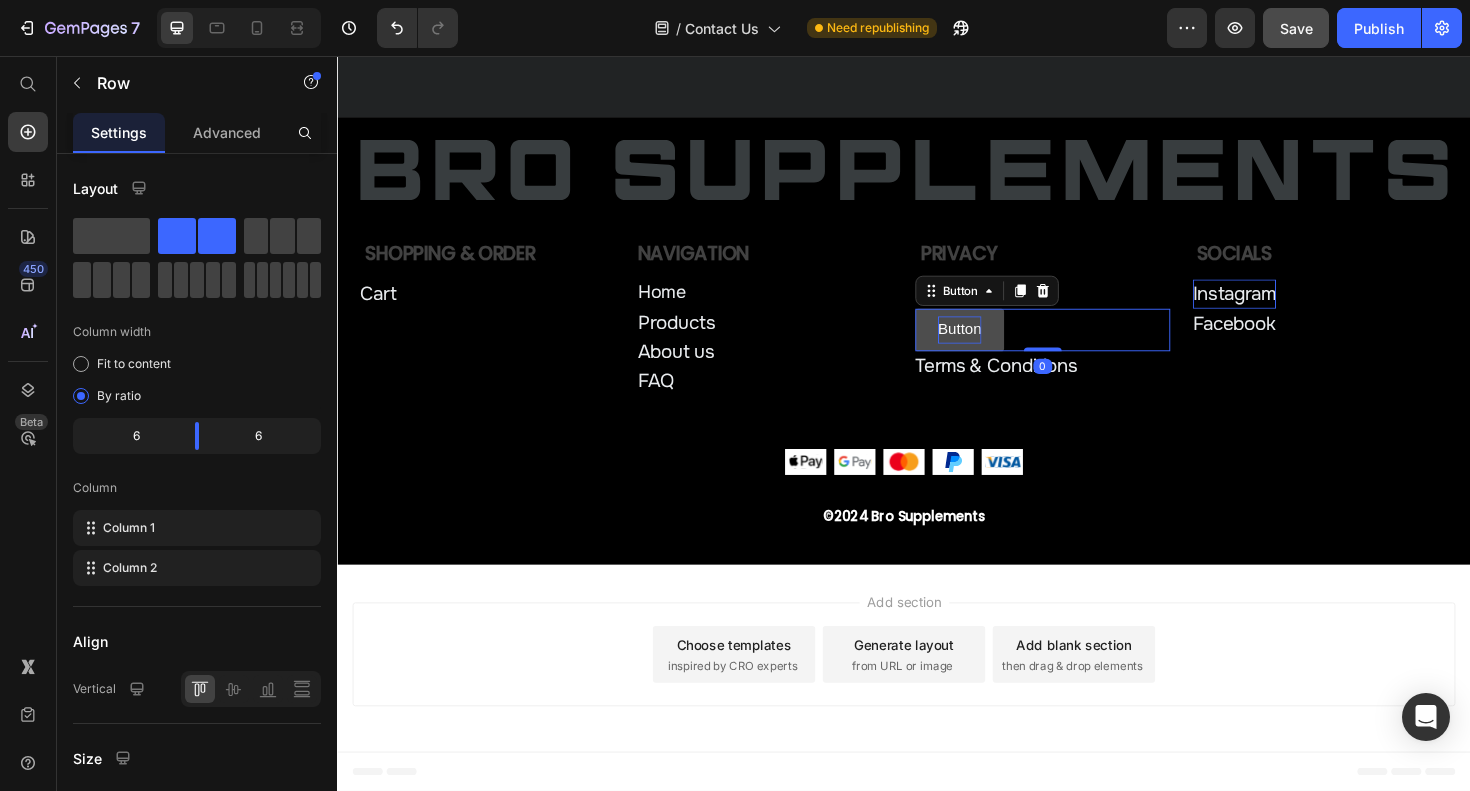 click on "Button" at bounding box center [996, 346] 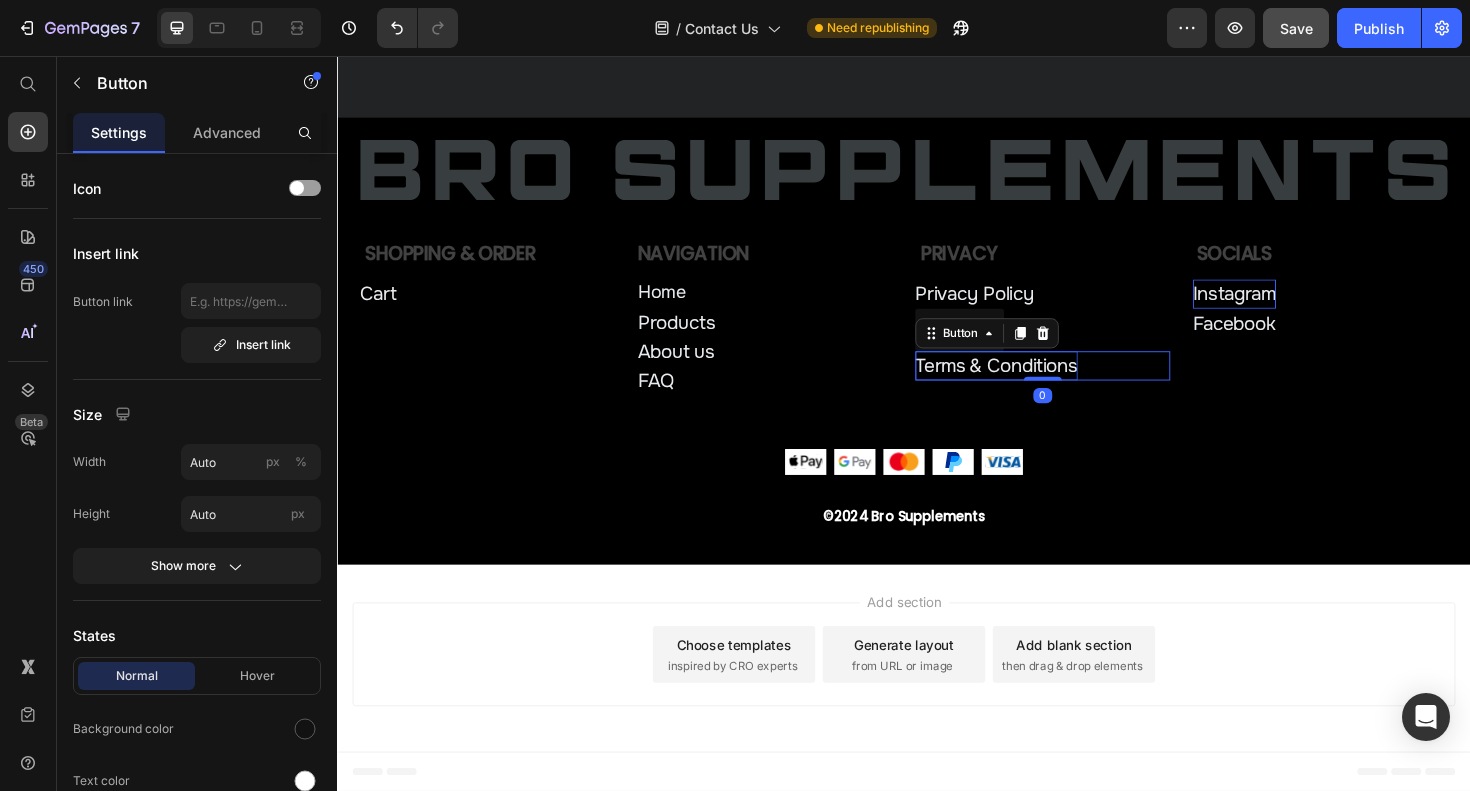click on "Terms & Conditions" at bounding box center (1035, 384) 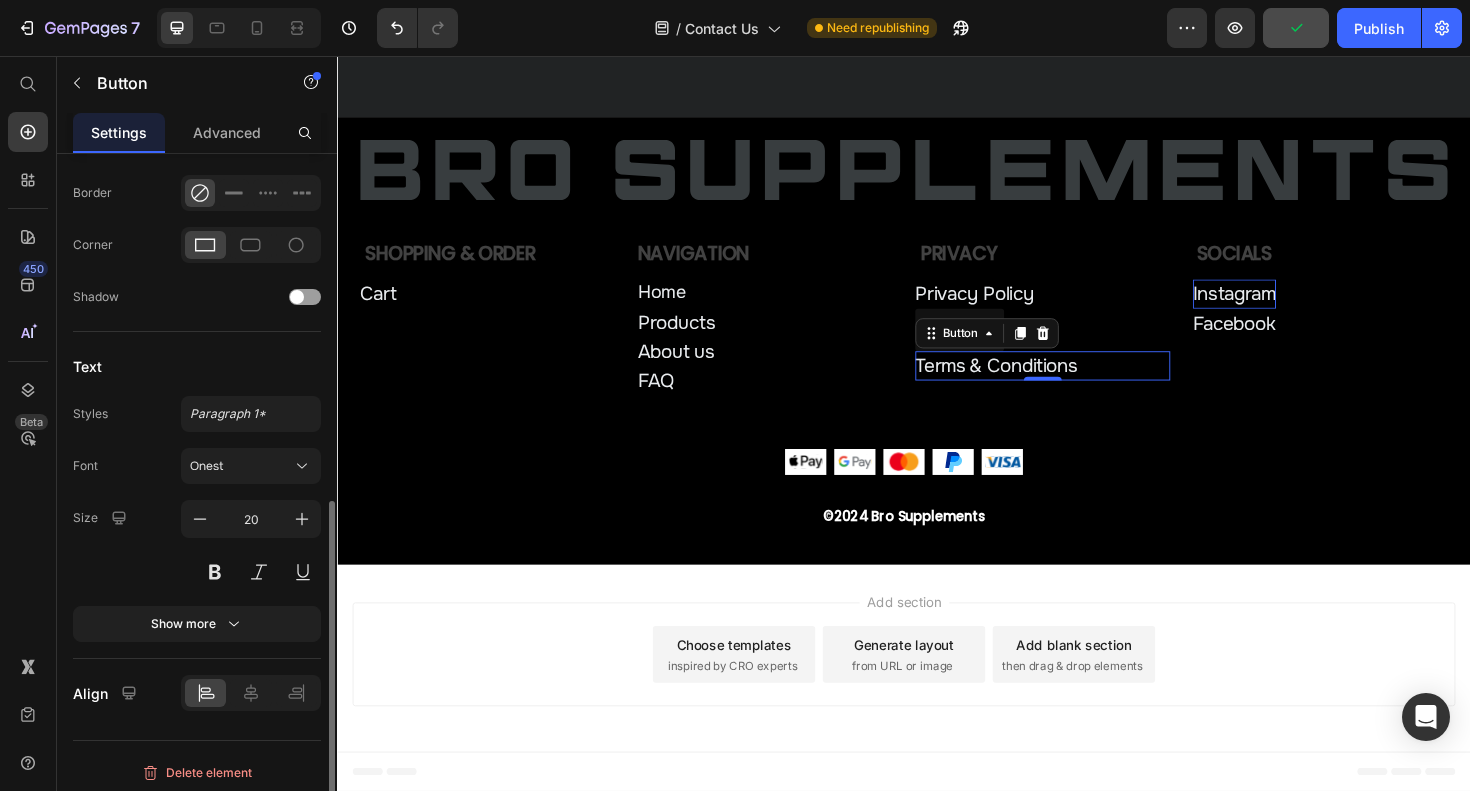 scroll, scrollTop: 693, scrollLeft: 0, axis: vertical 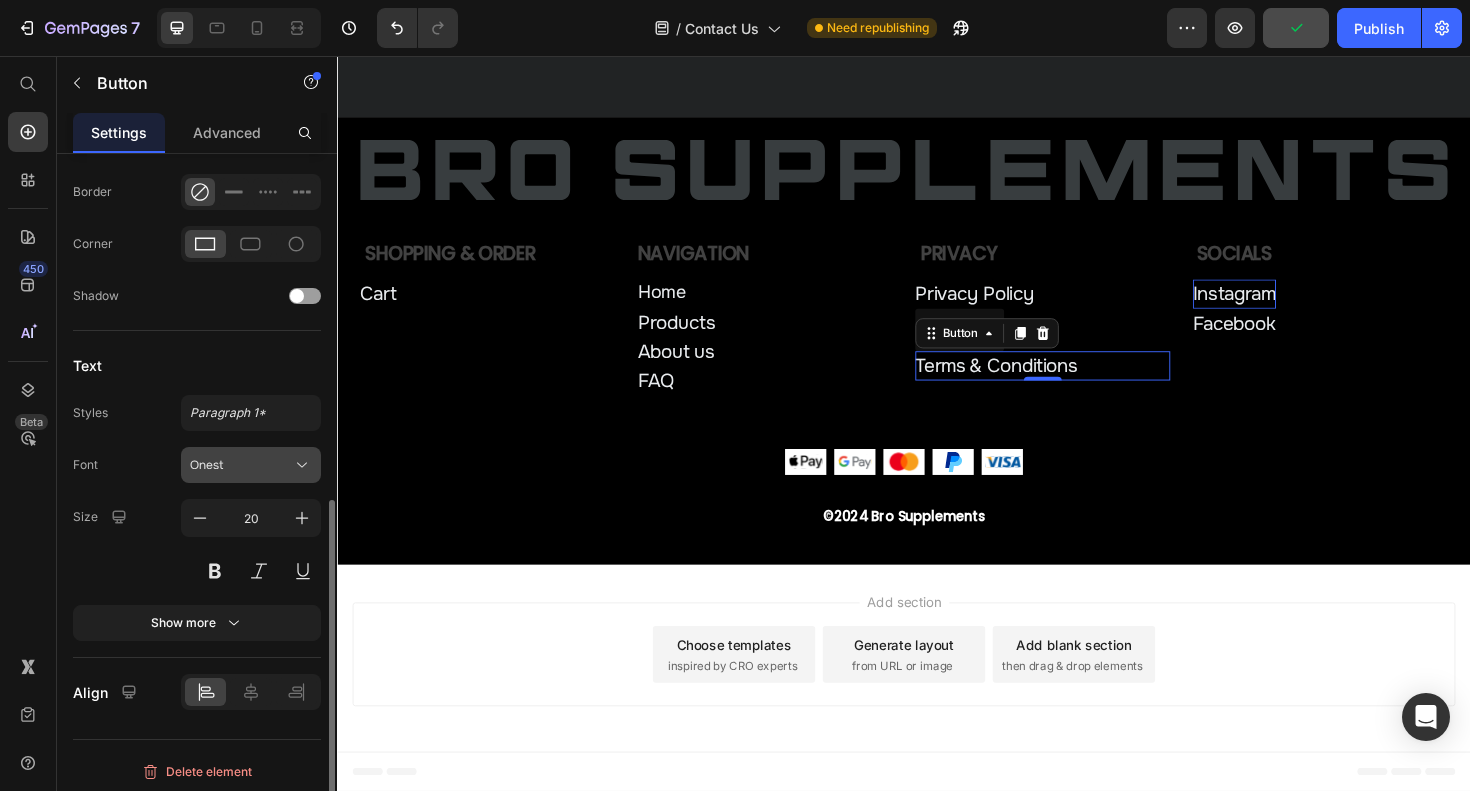 click on "Onest" at bounding box center [241, 465] 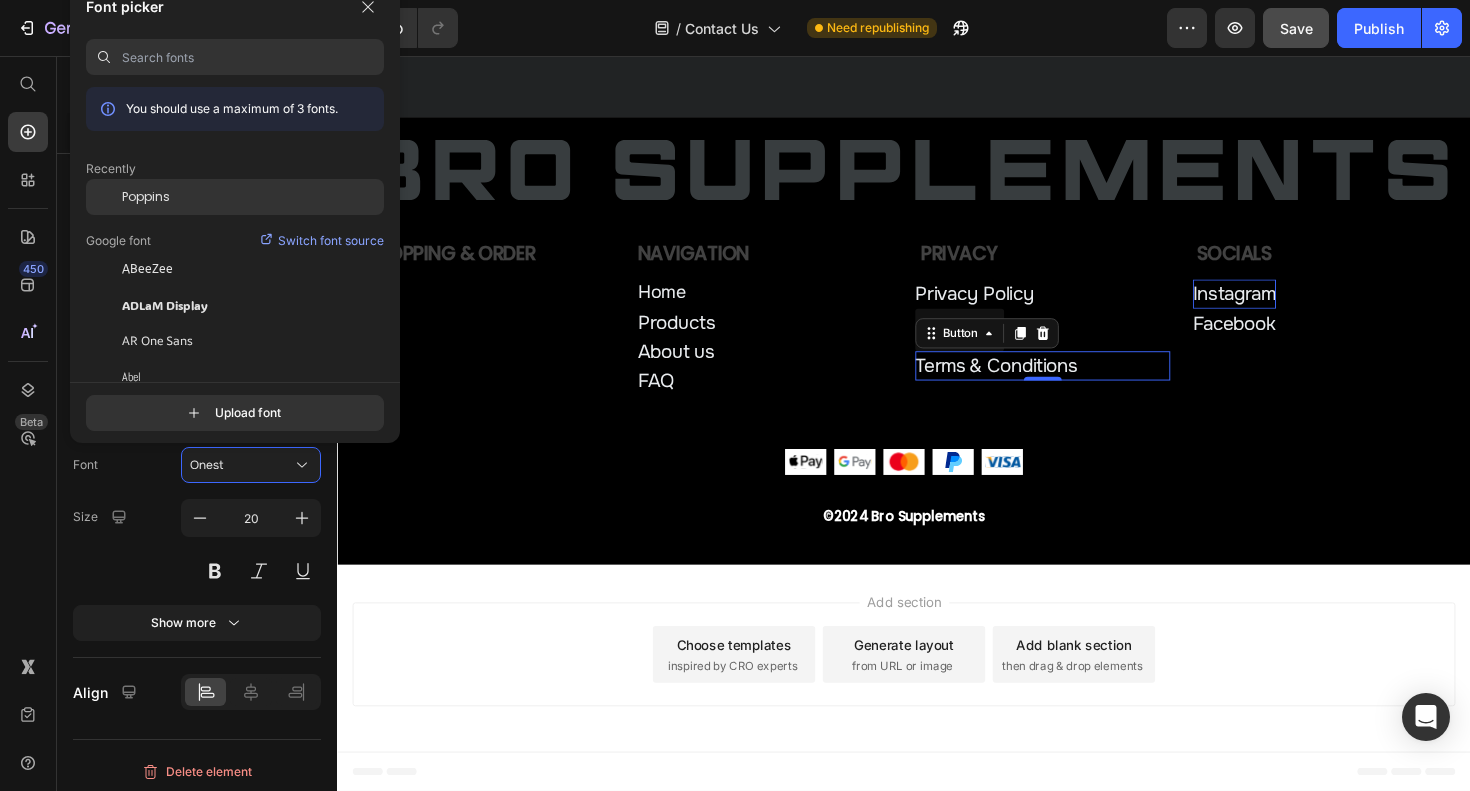 click on "Poppins" 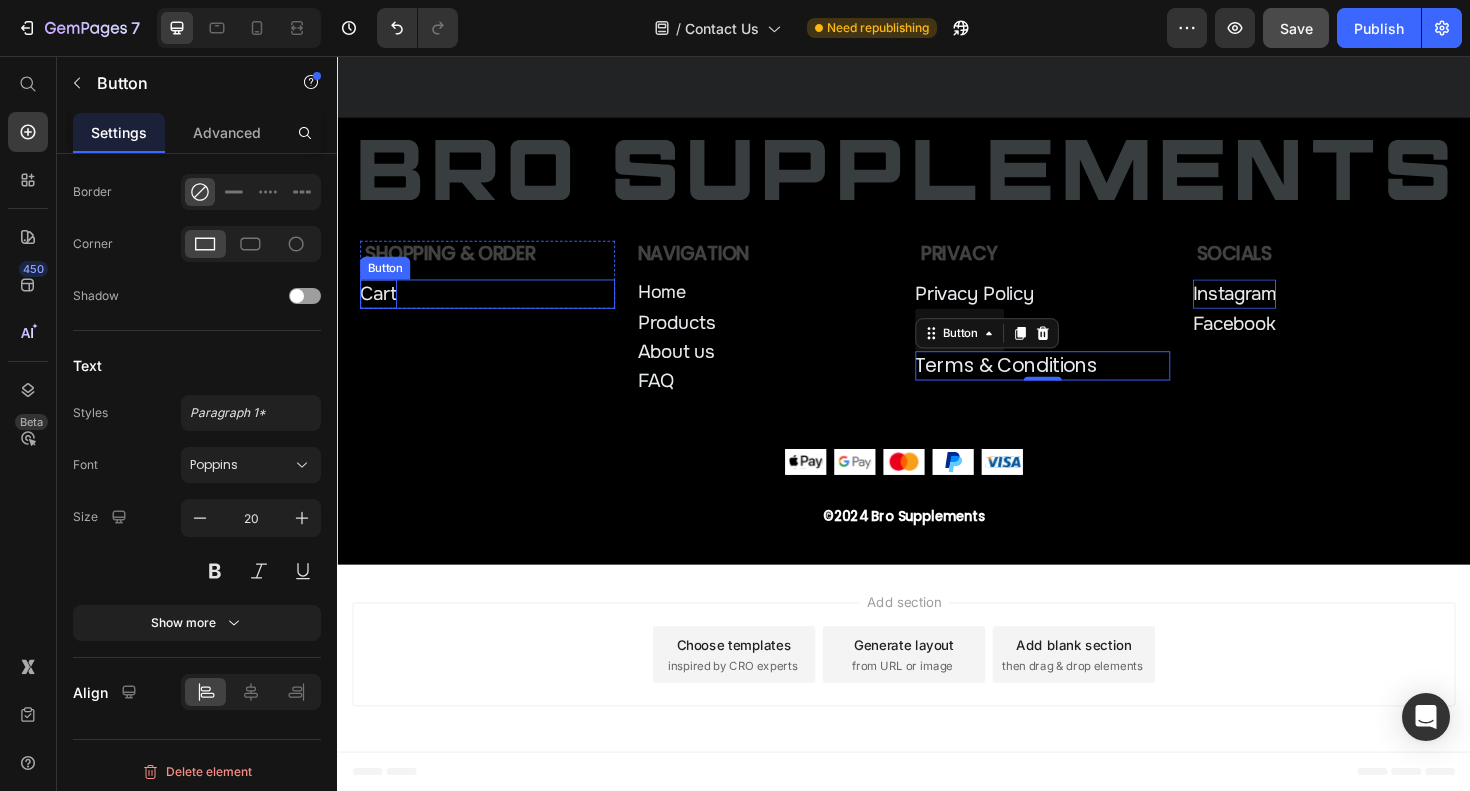 click on "Cart" at bounding box center (380, 308) 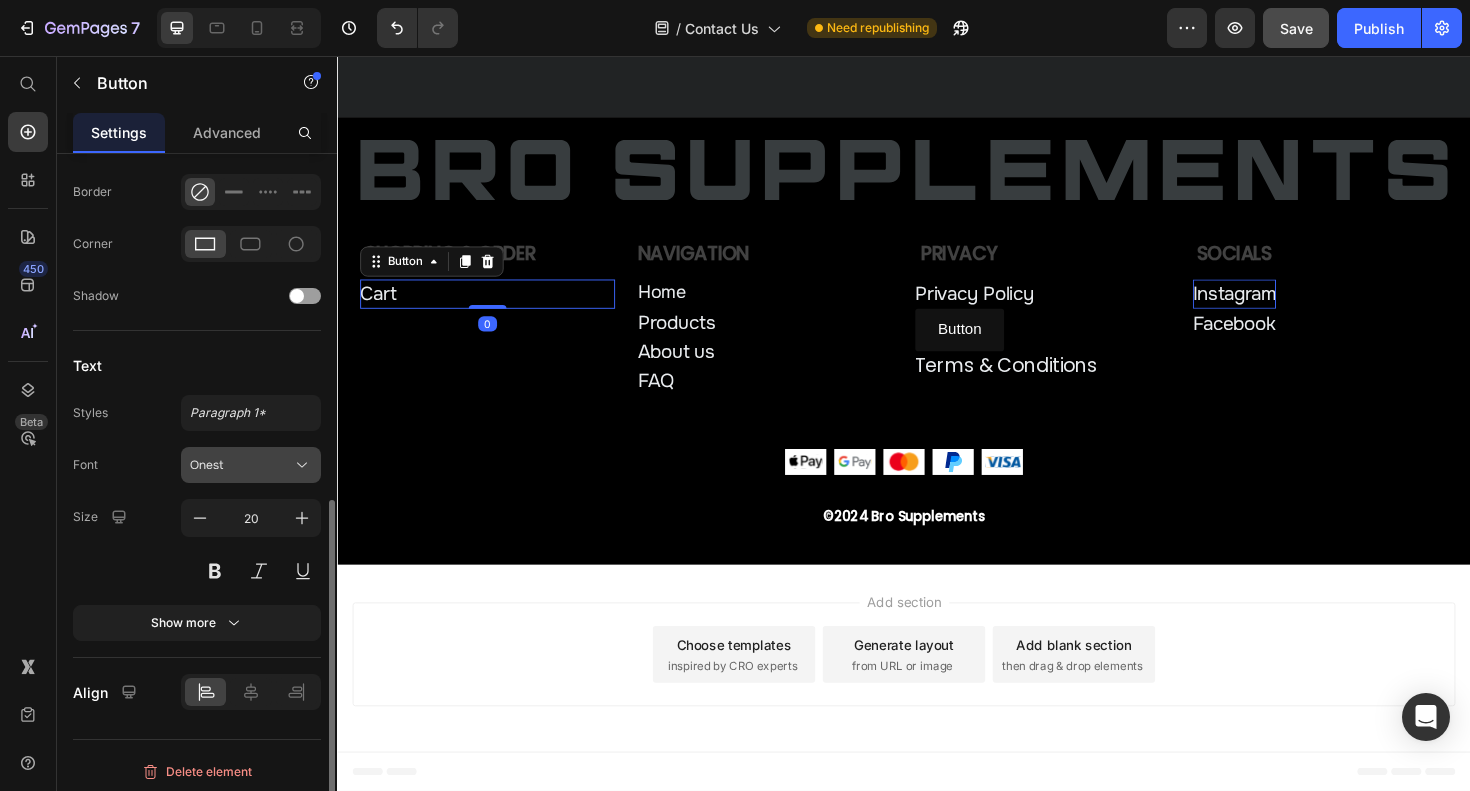 click on "Onest" at bounding box center [251, 465] 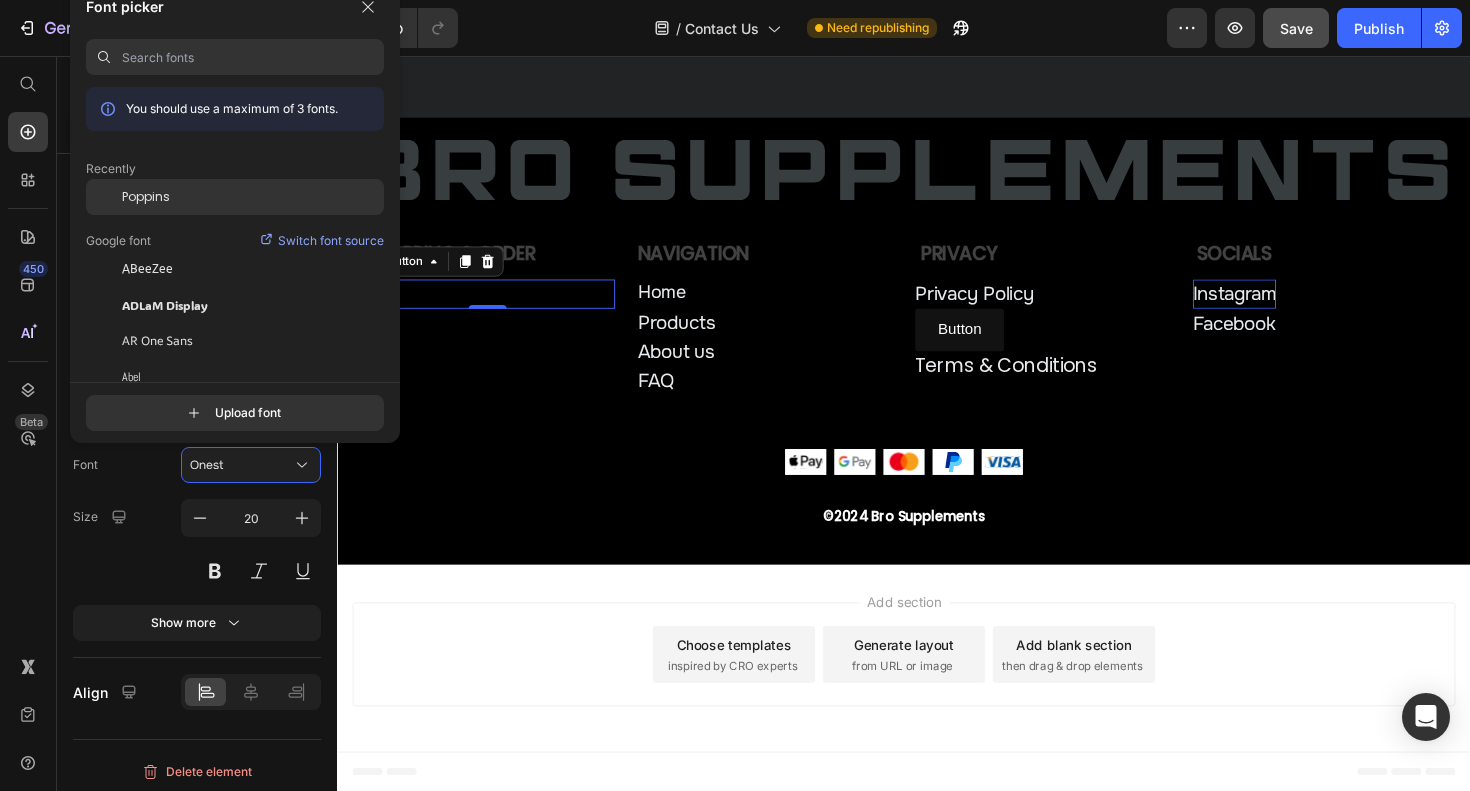 click on "Poppins" 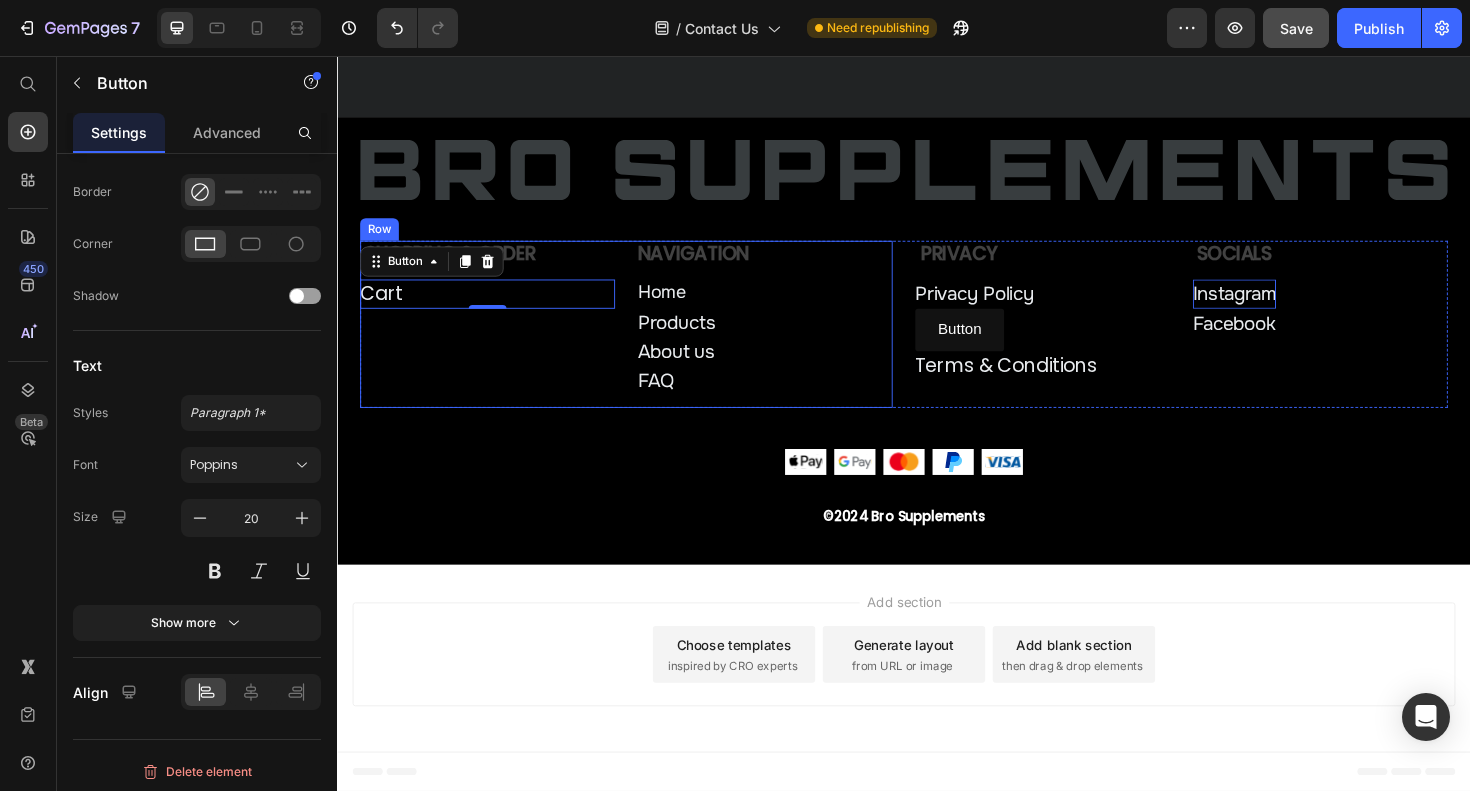 click on "Shopping & Order Text Block  Cart Button   0 Row" at bounding box center [496, 340] 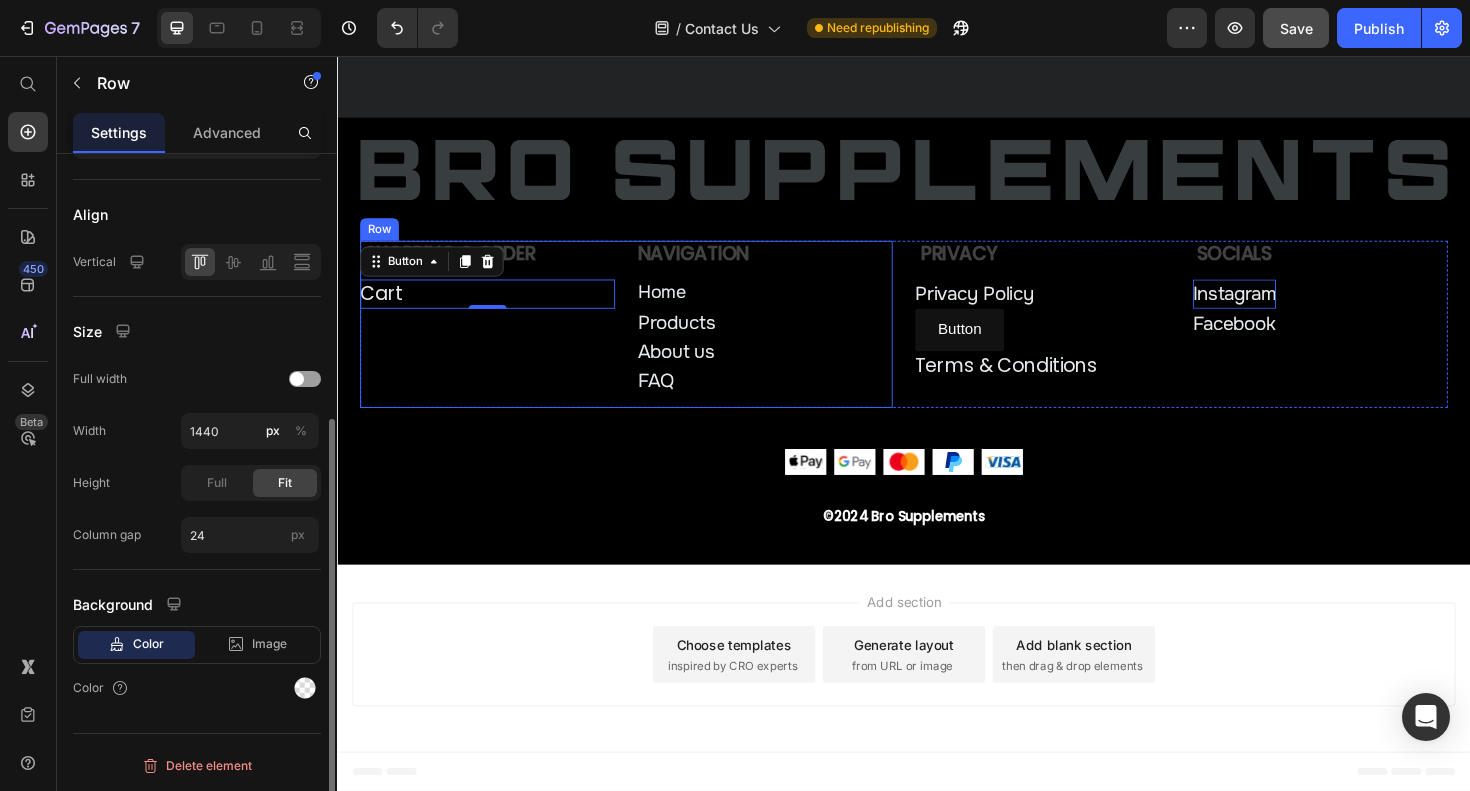 scroll, scrollTop: 0, scrollLeft: 0, axis: both 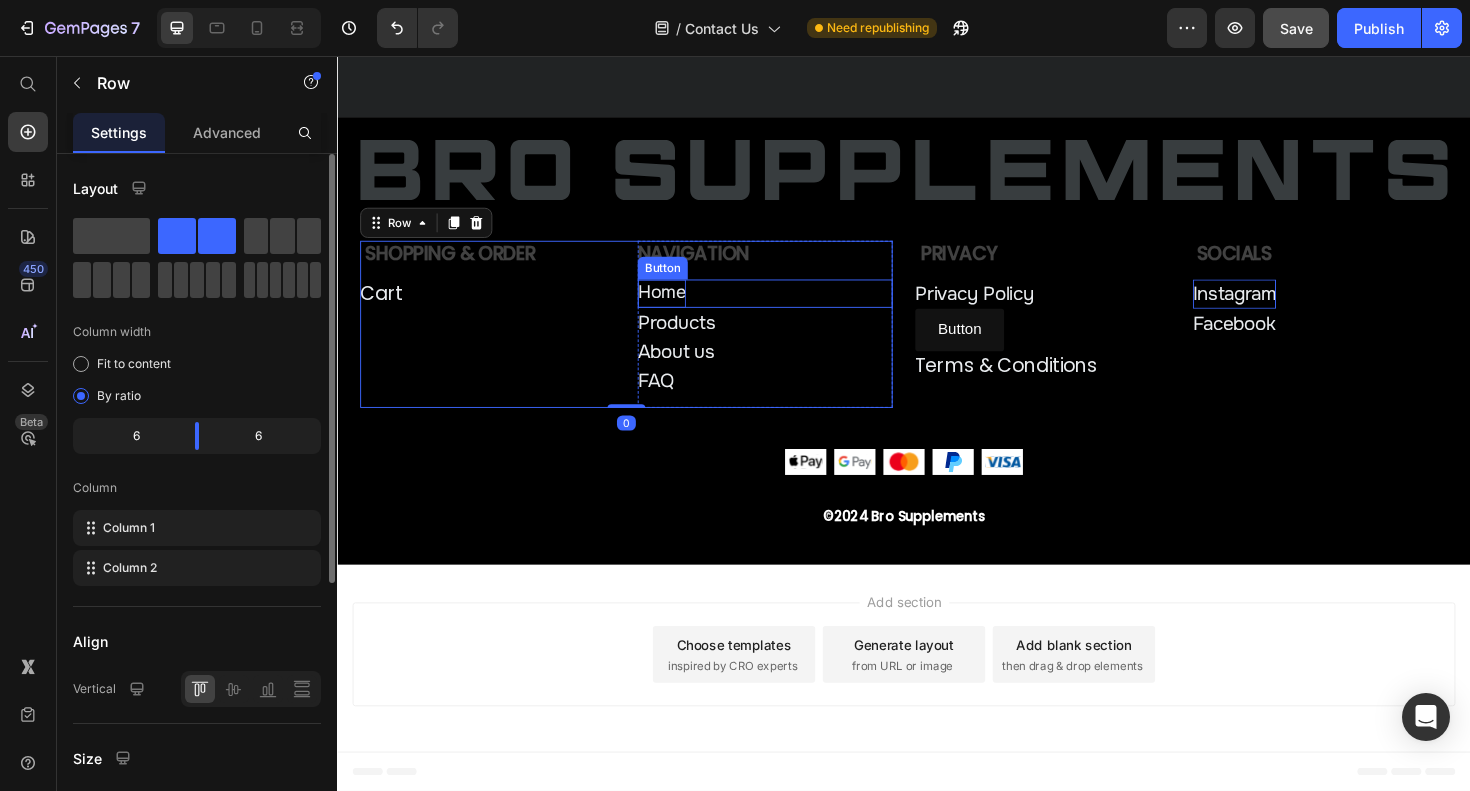 click on "Home" at bounding box center [680, 307] 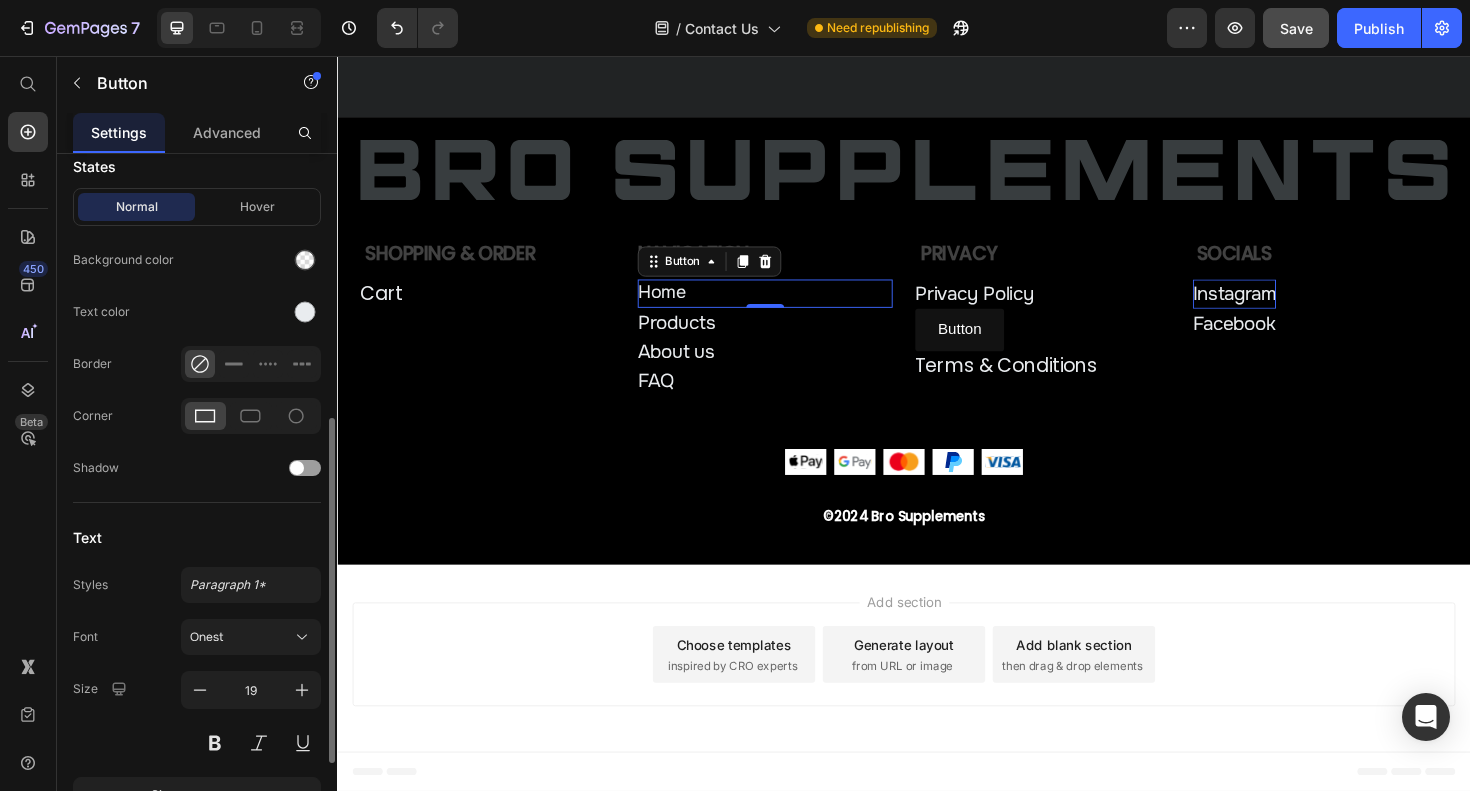 scroll, scrollTop: 524, scrollLeft: 0, axis: vertical 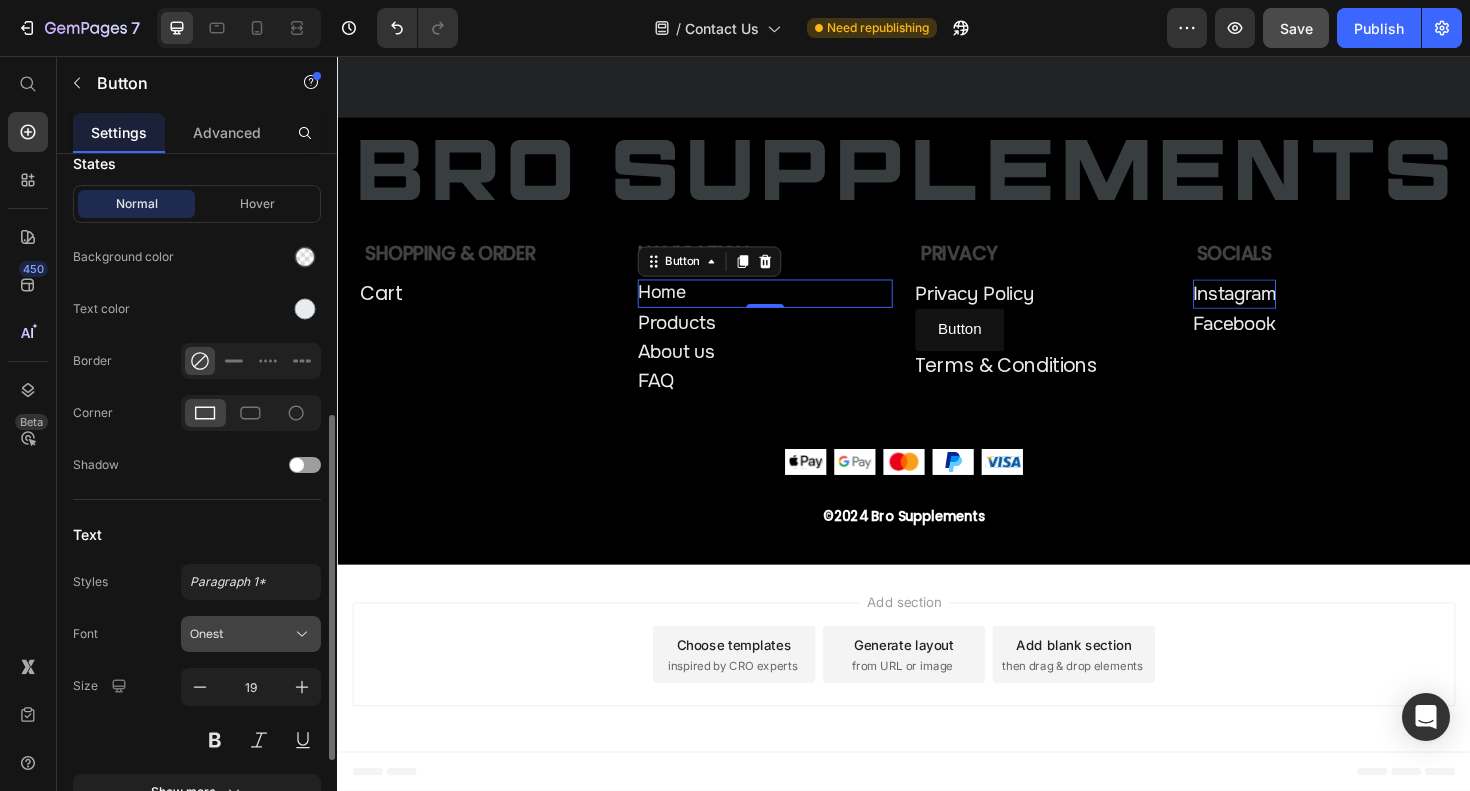click on "Onest" at bounding box center [241, 634] 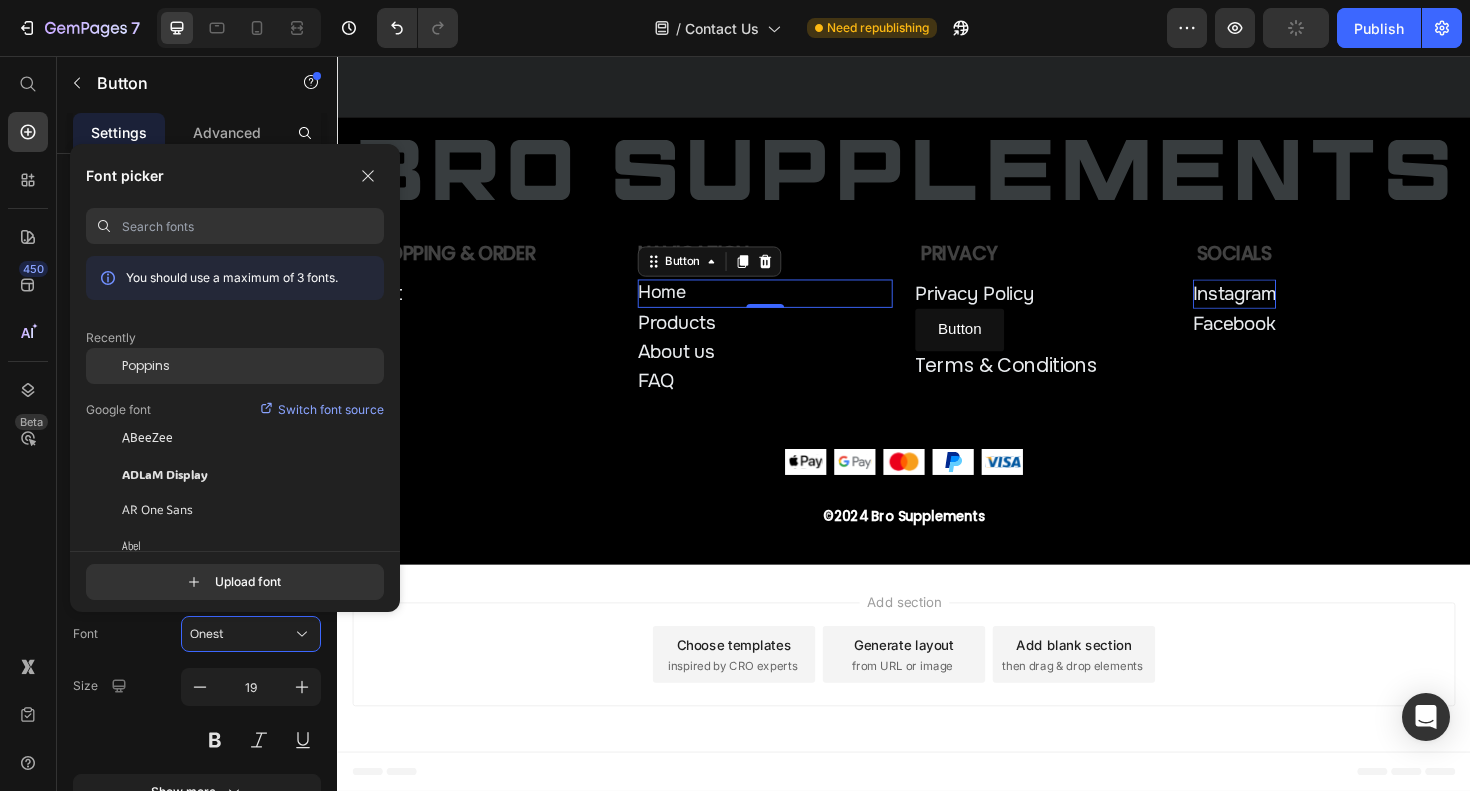 click on "Poppins" 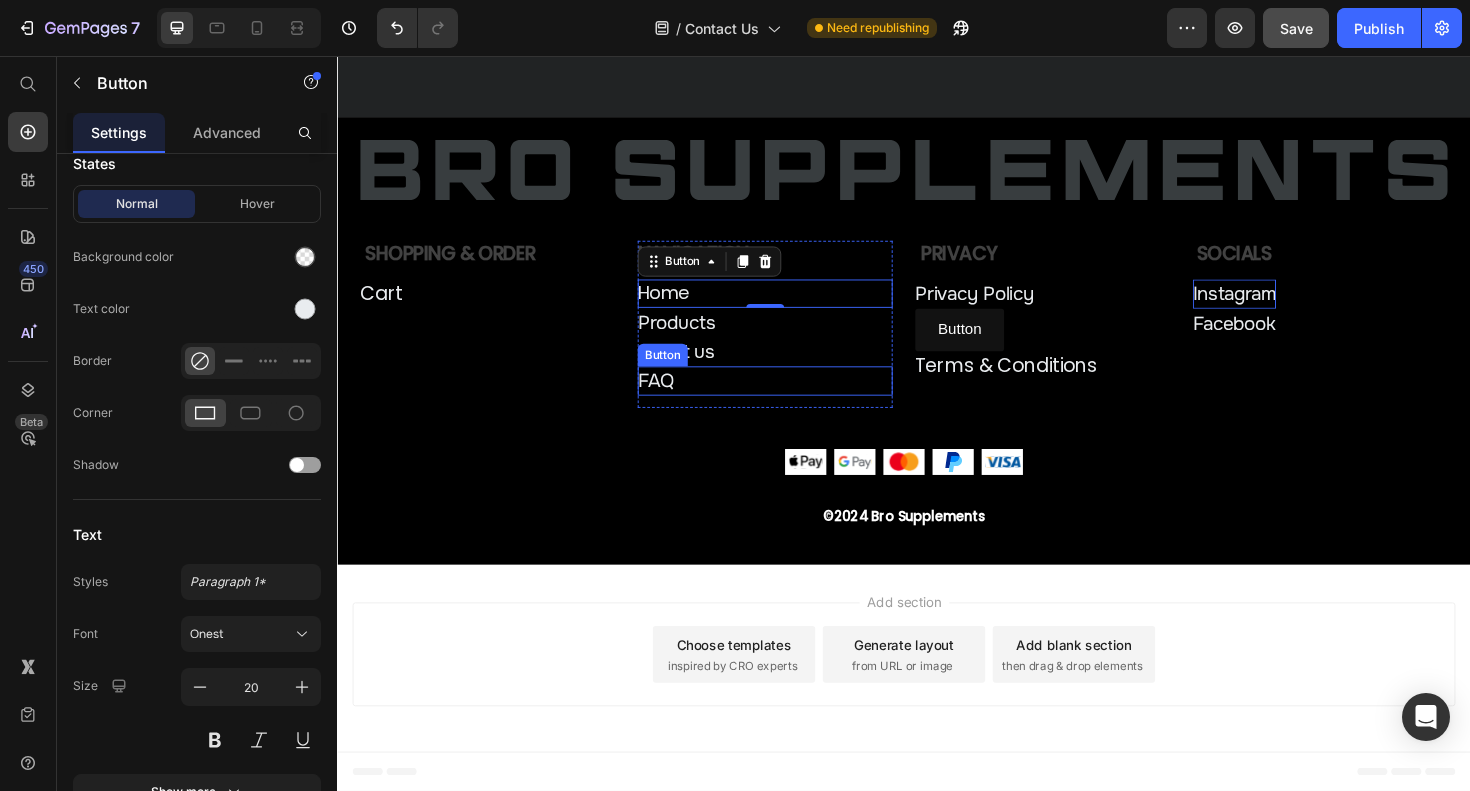 click on "Button" at bounding box center [681, 373] 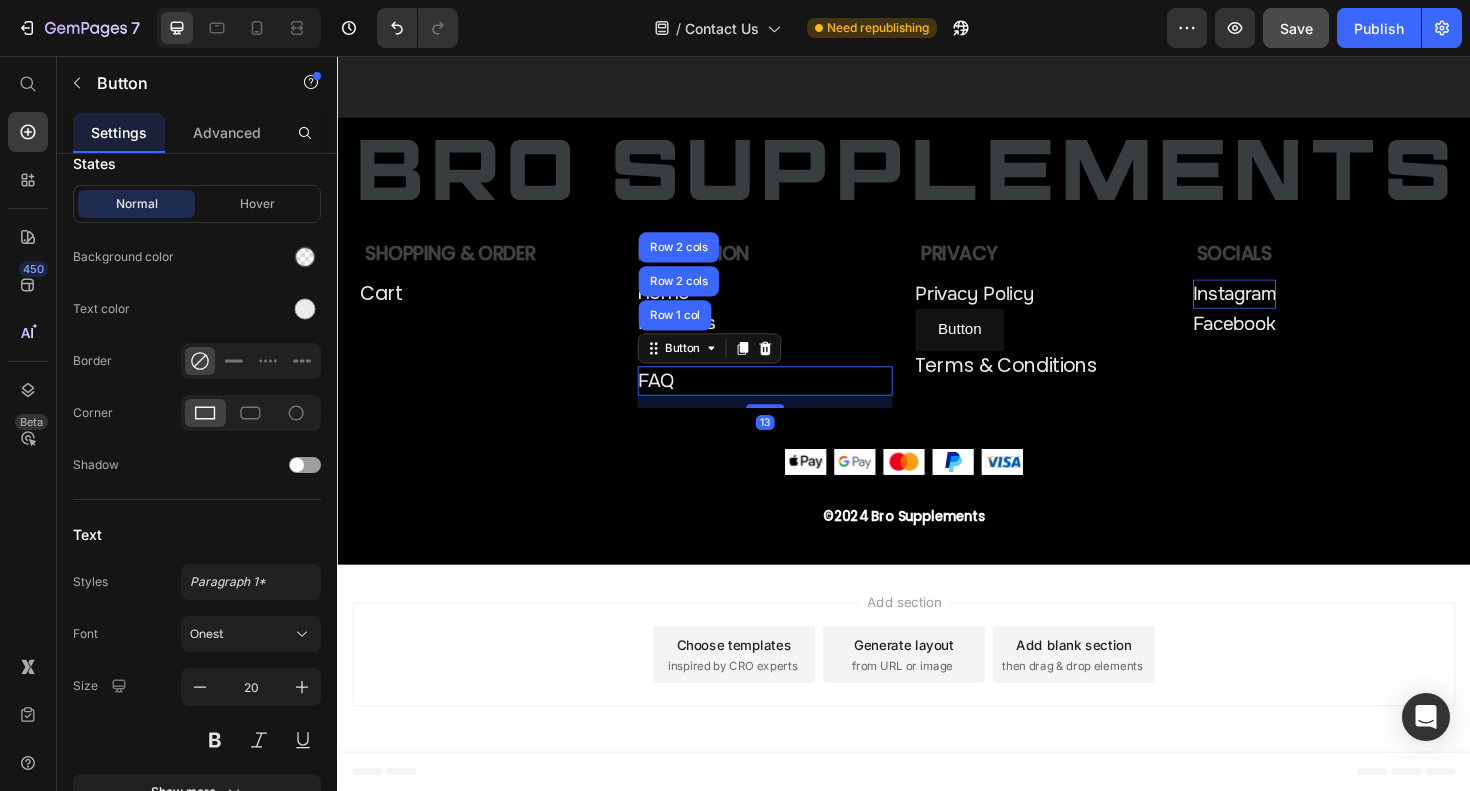 click on "13" at bounding box center (790, 445) 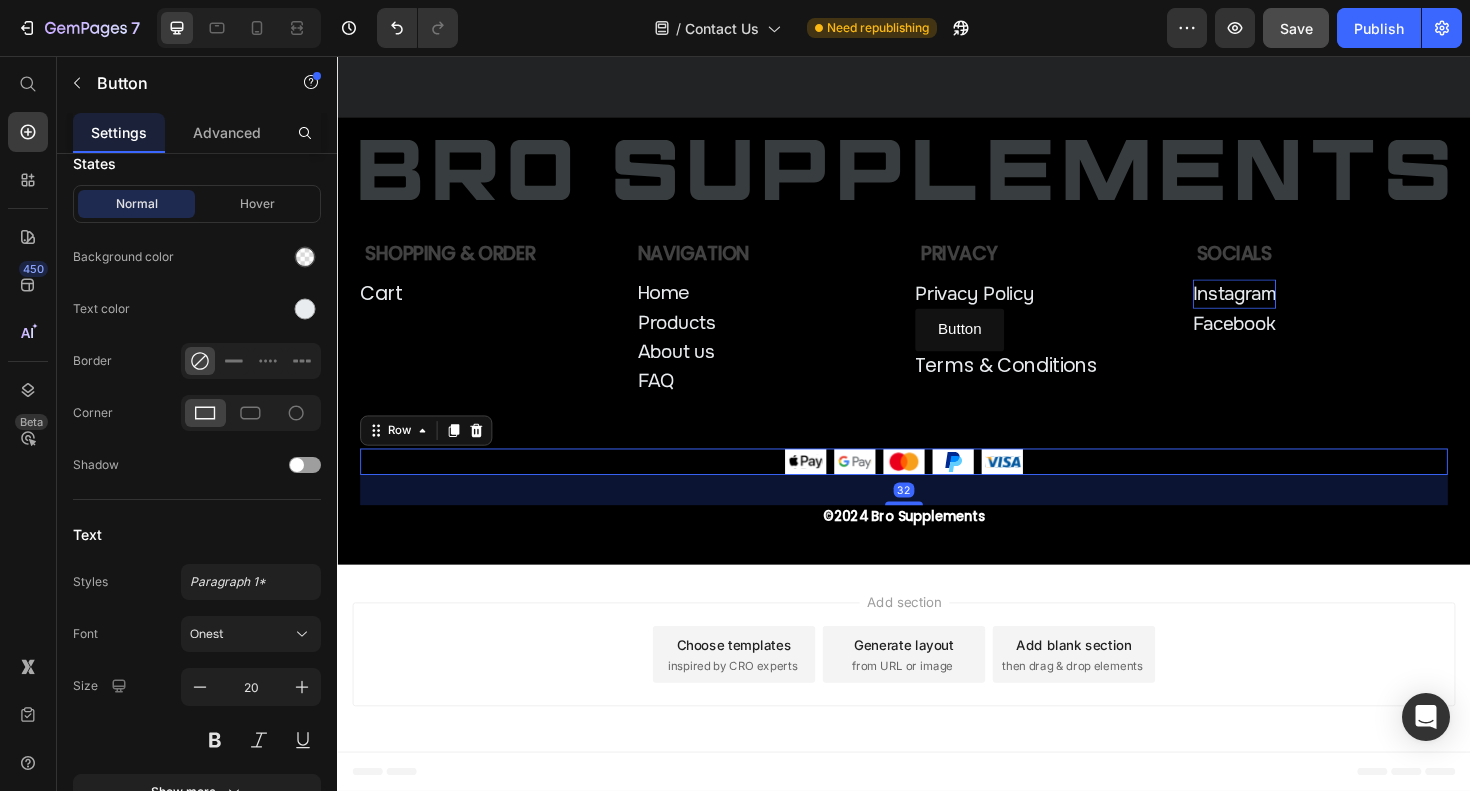 click on "Image Image Image Image Image Row   32" at bounding box center (937, 486) 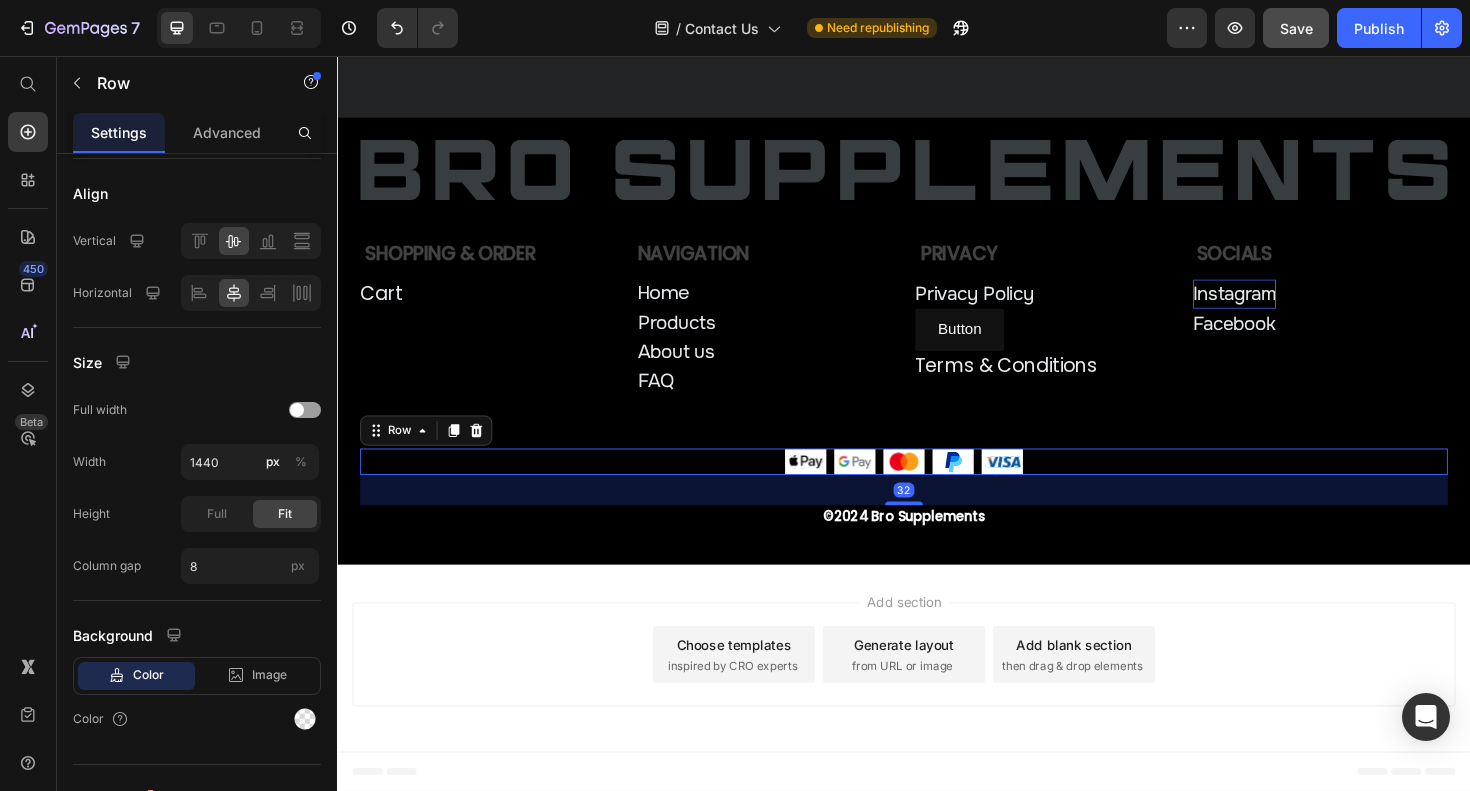 scroll, scrollTop: 0, scrollLeft: 0, axis: both 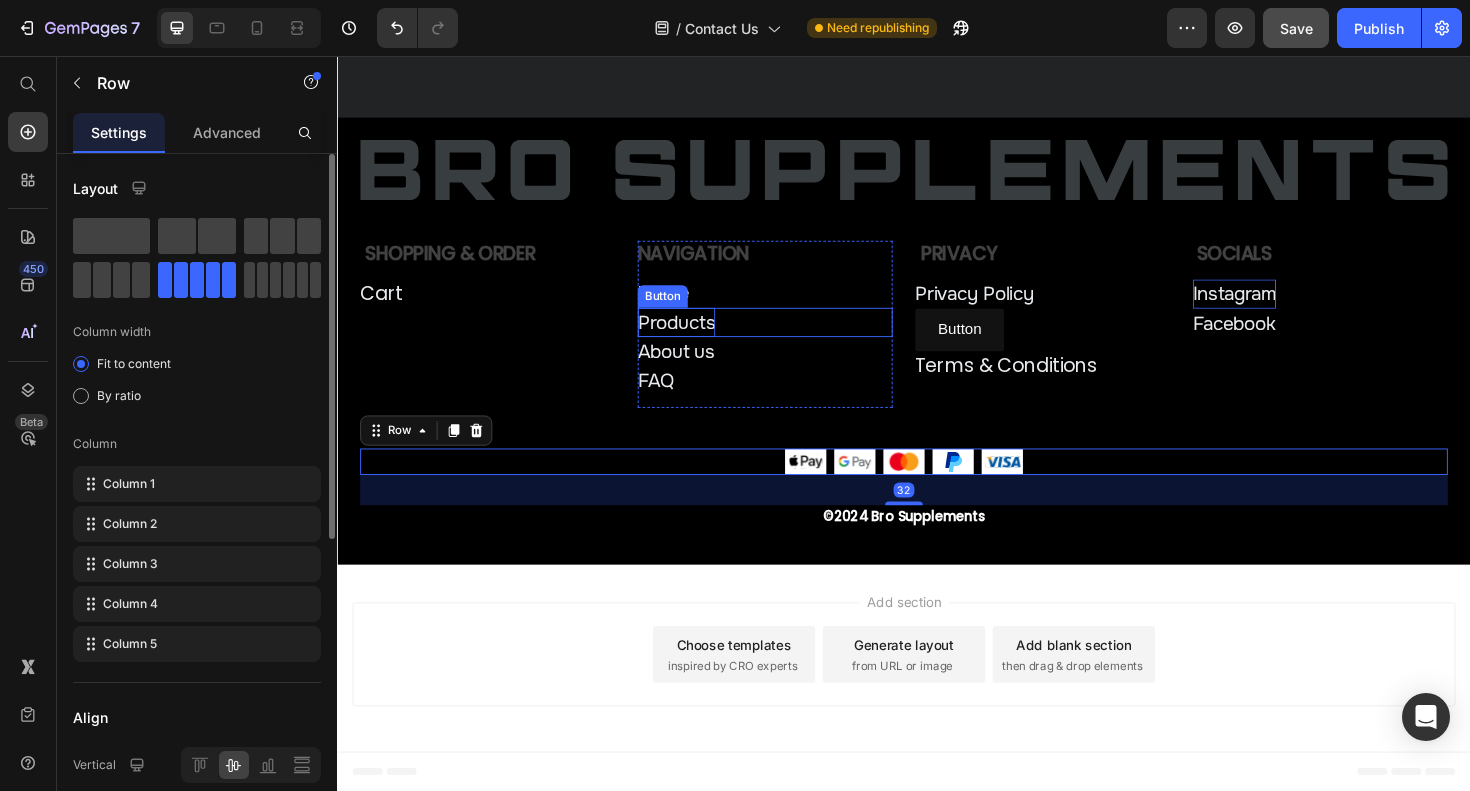 click on "Products" at bounding box center (696, 338) 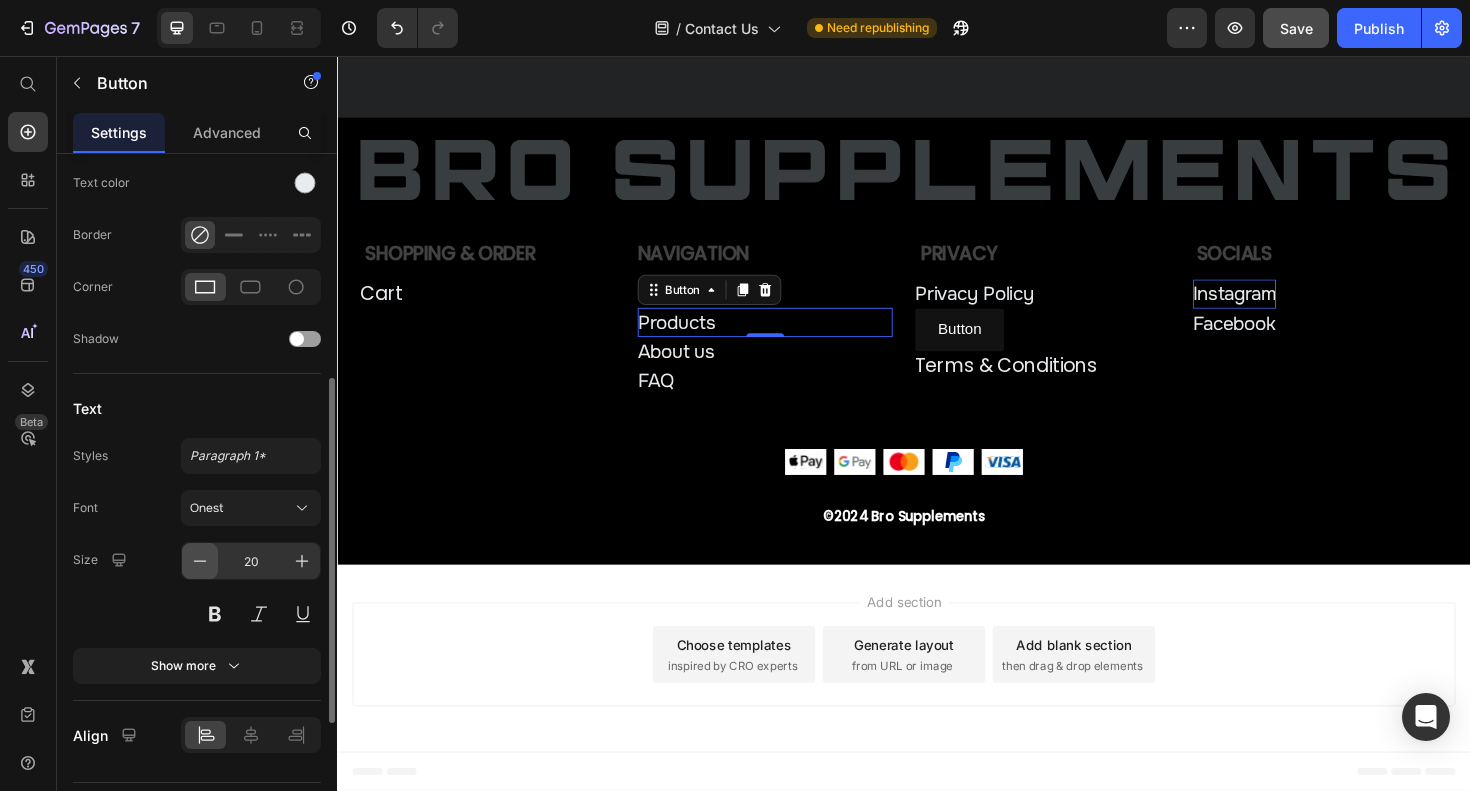 scroll, scrollTop: 699, scrollLeft: 0, axis: vertical 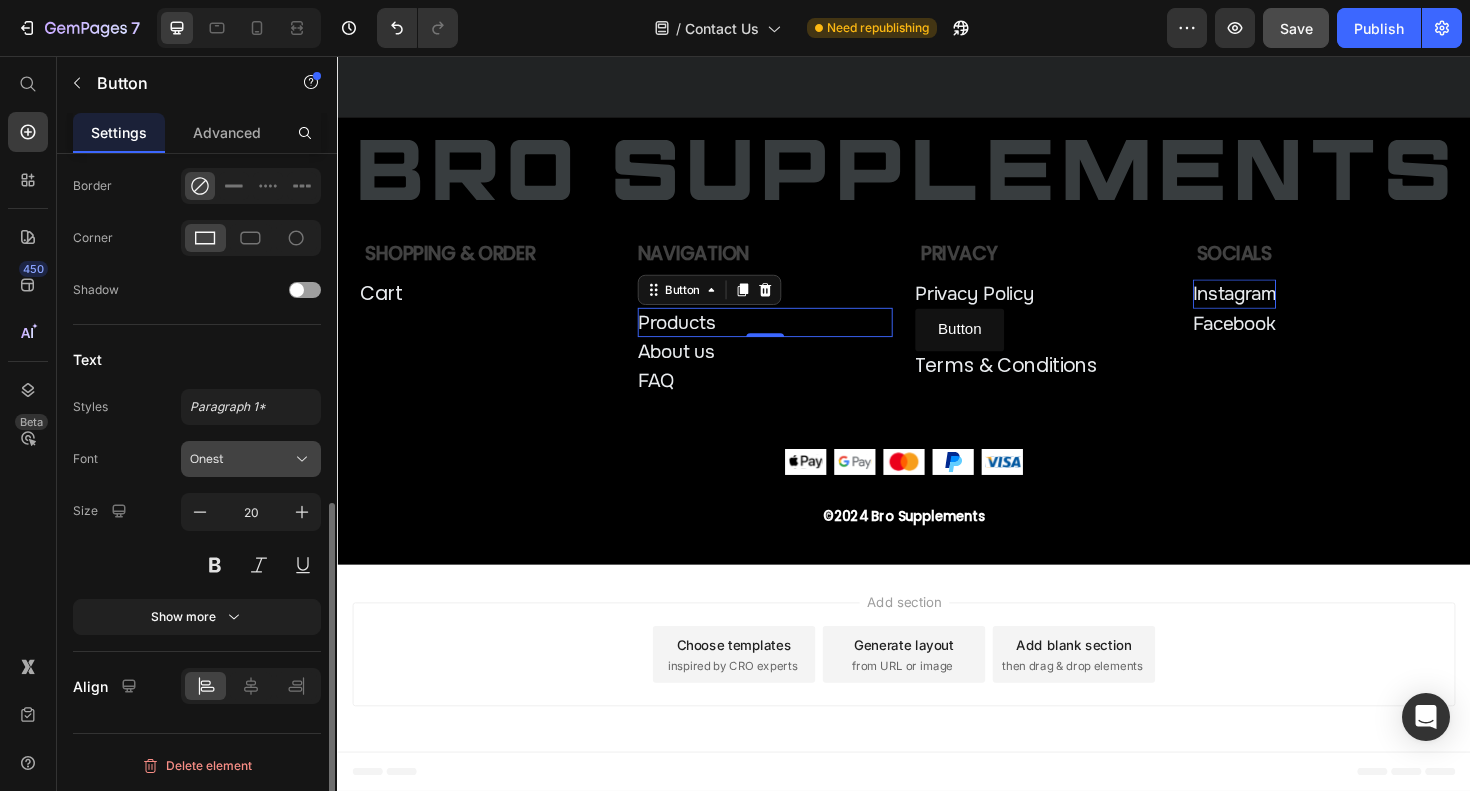 click on "Onest" at bounding box center (251, 459) 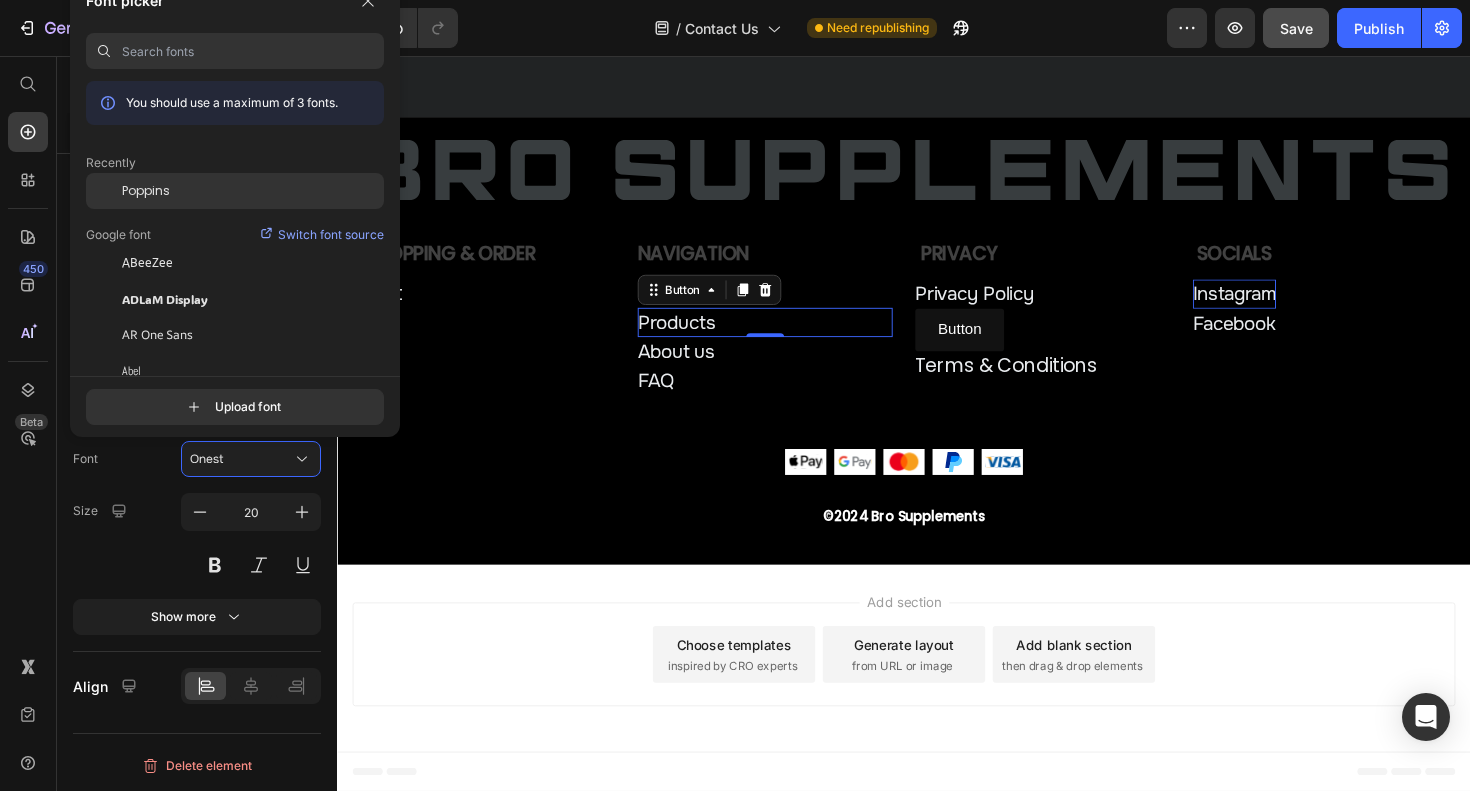 click on "Poppins" 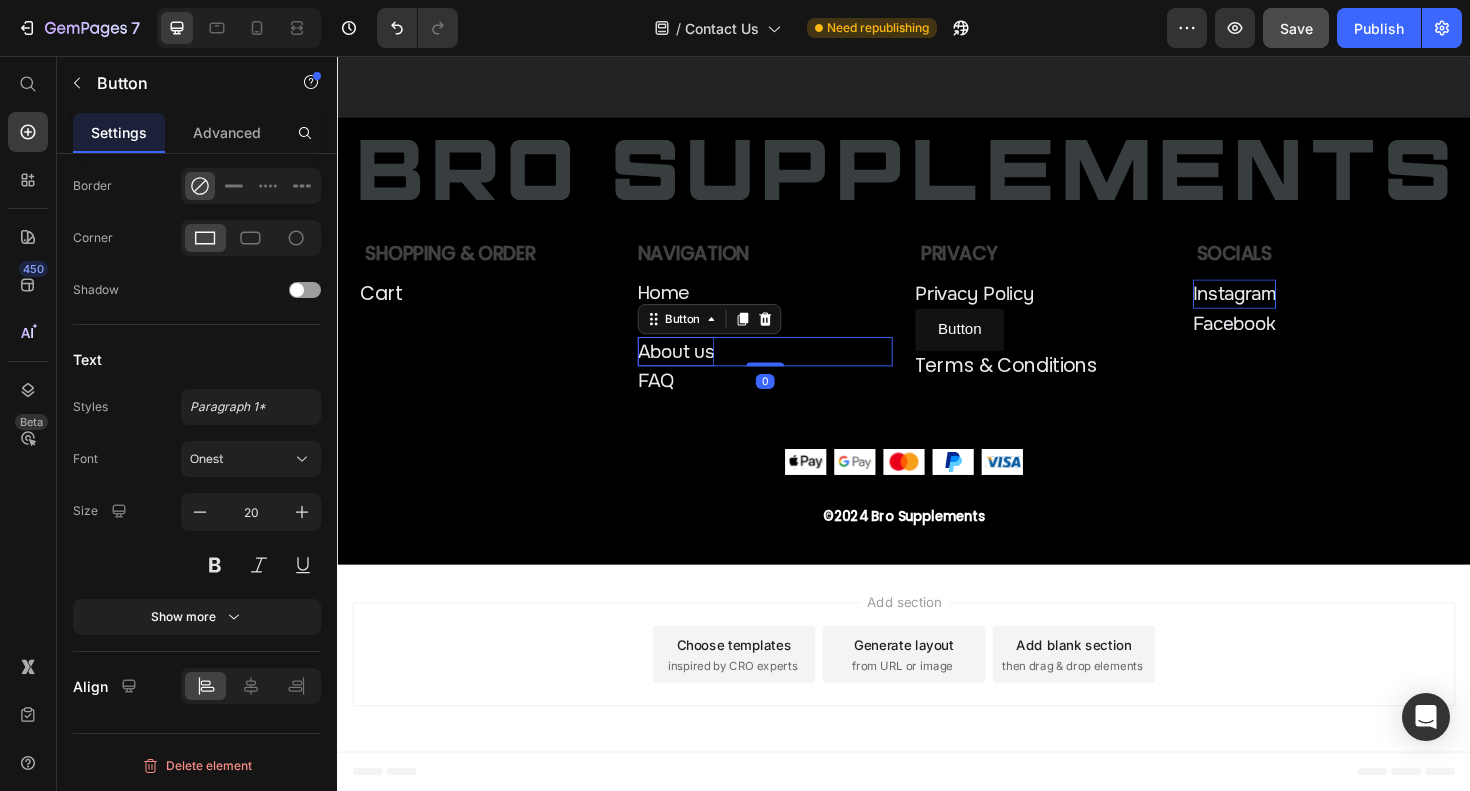 click on "About us" at bounding box center (695, 369) 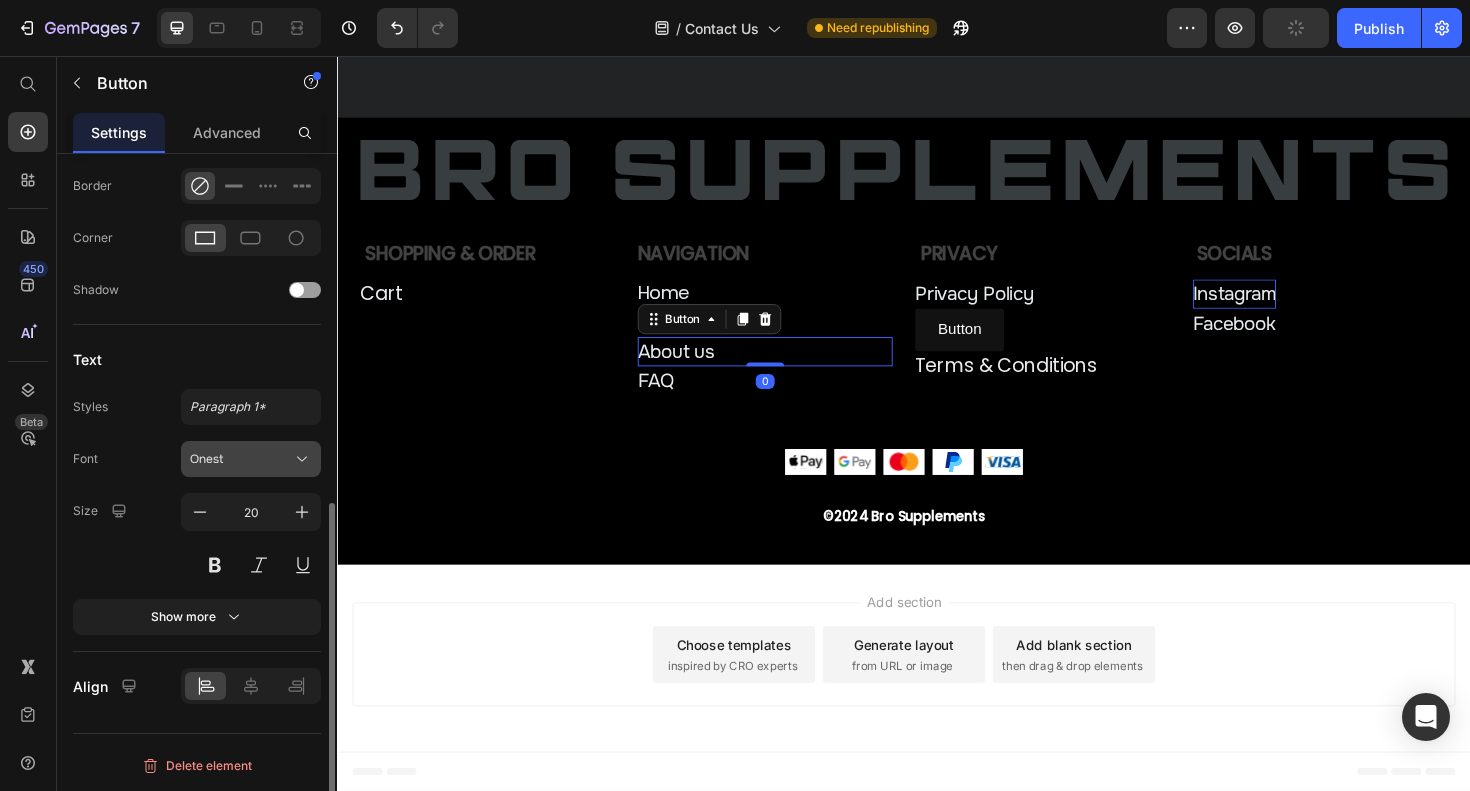 click on "Onest" at bounding box center (251, 459) 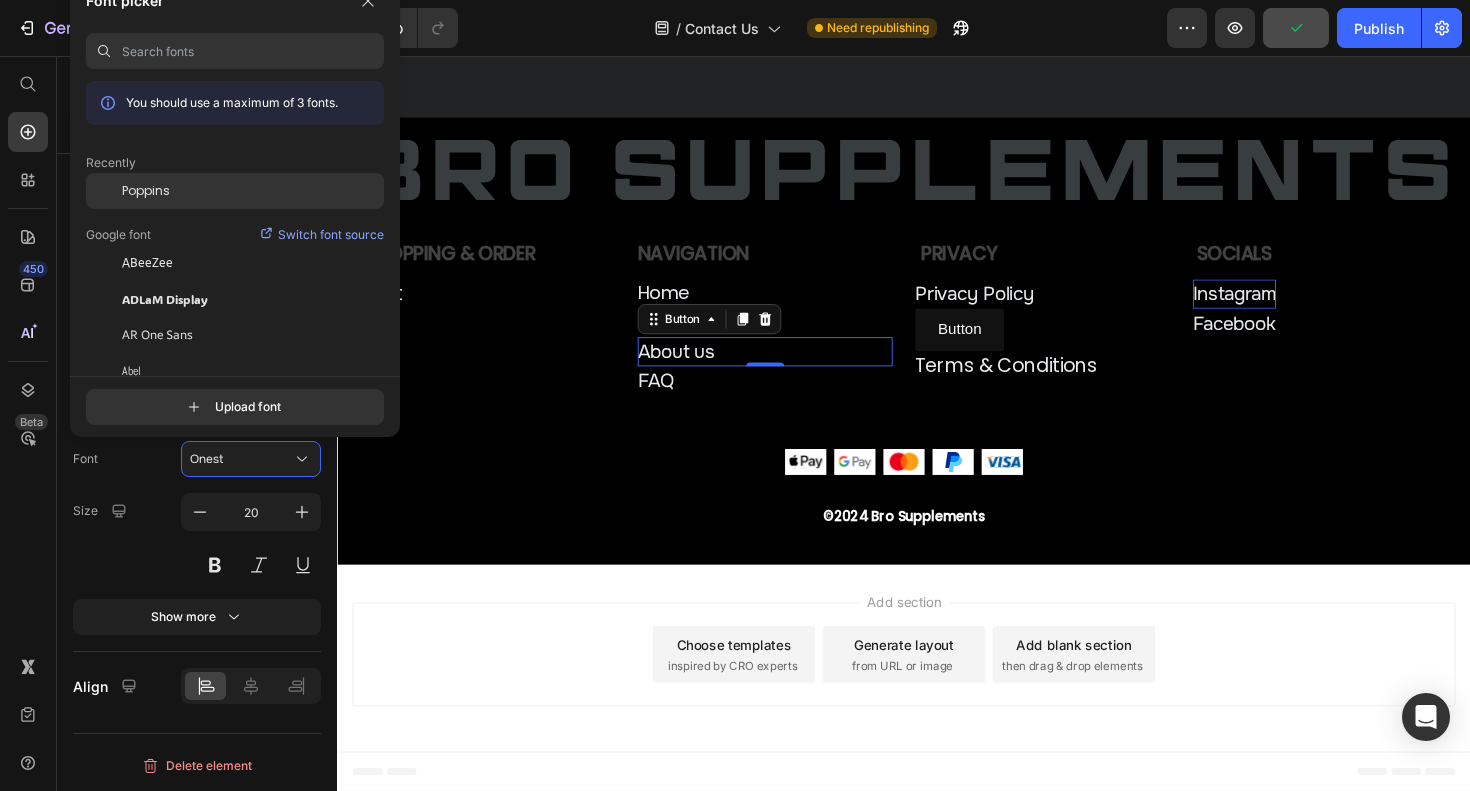 click on "Poppins" 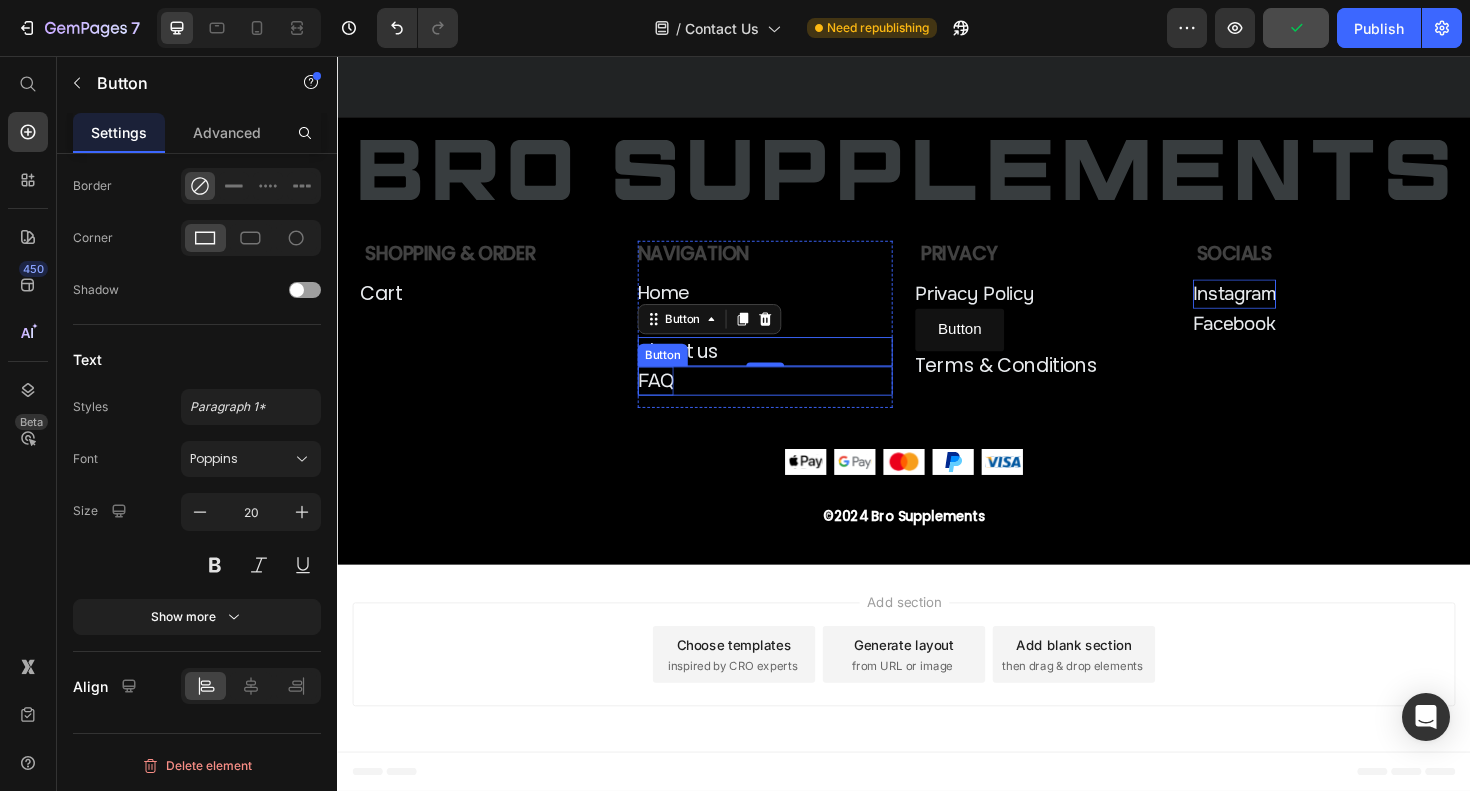 click on "FAQ" at bounding box center [674, 400] 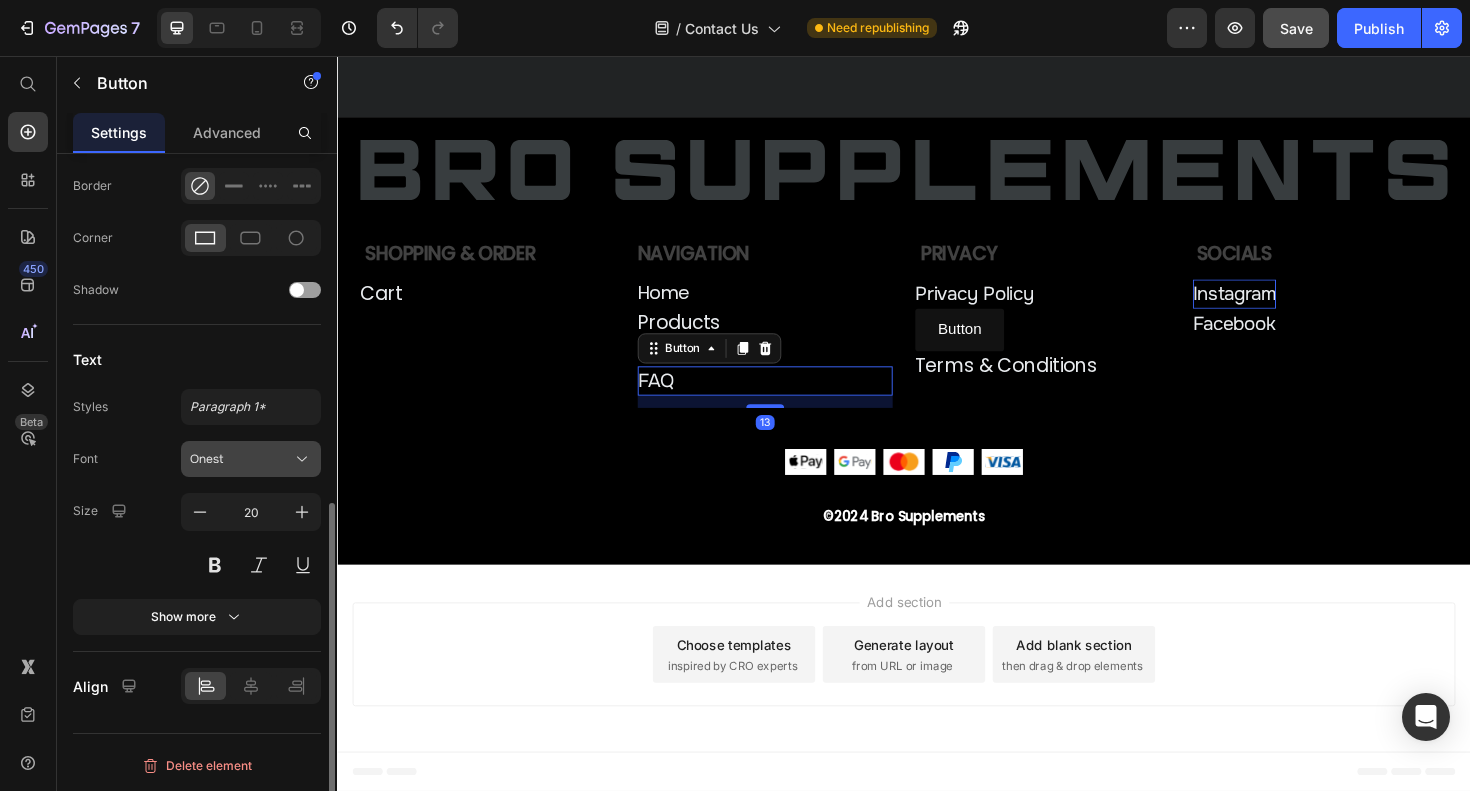 click on "Onest" at bounding box center [241, 459] 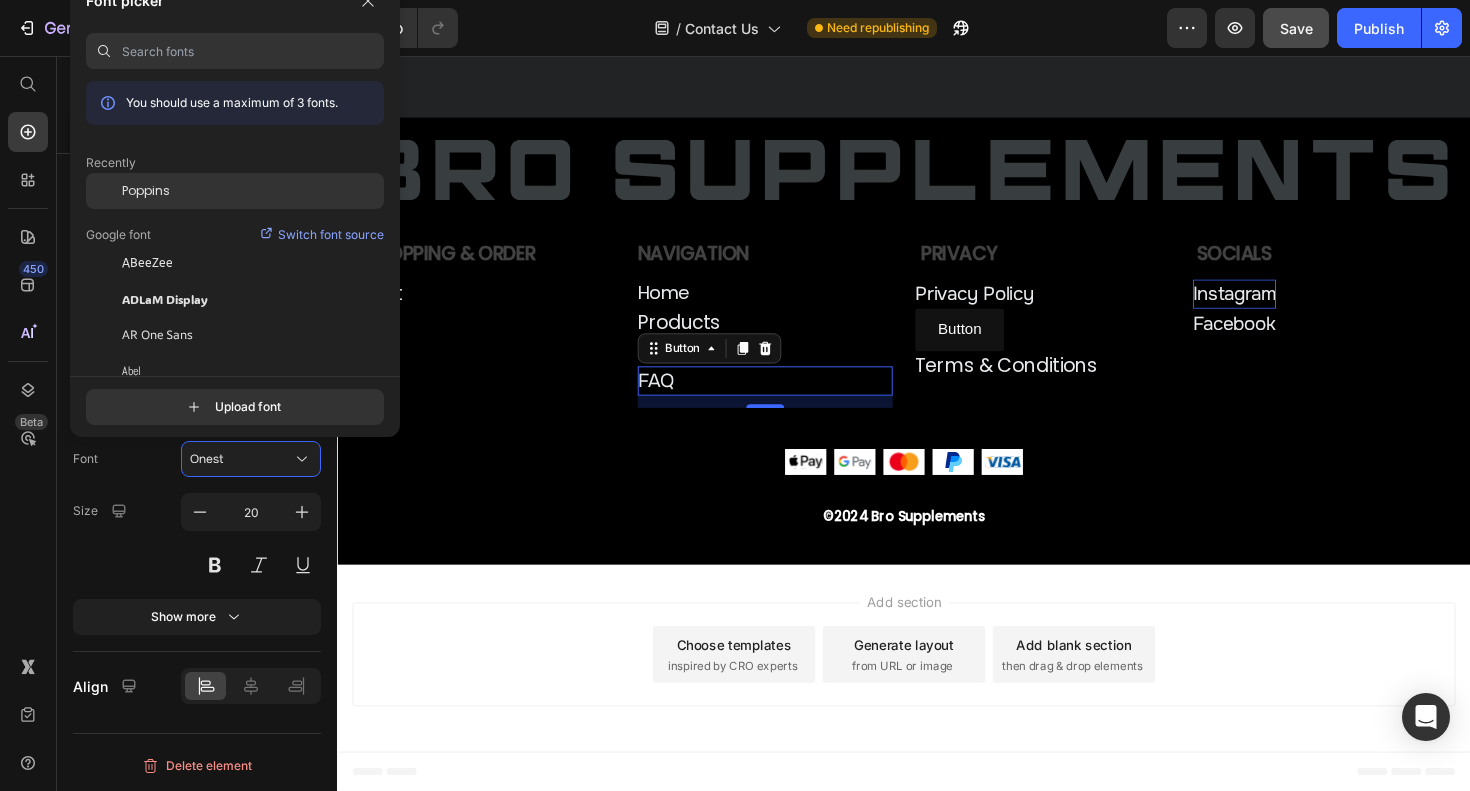 click on "Poppins" 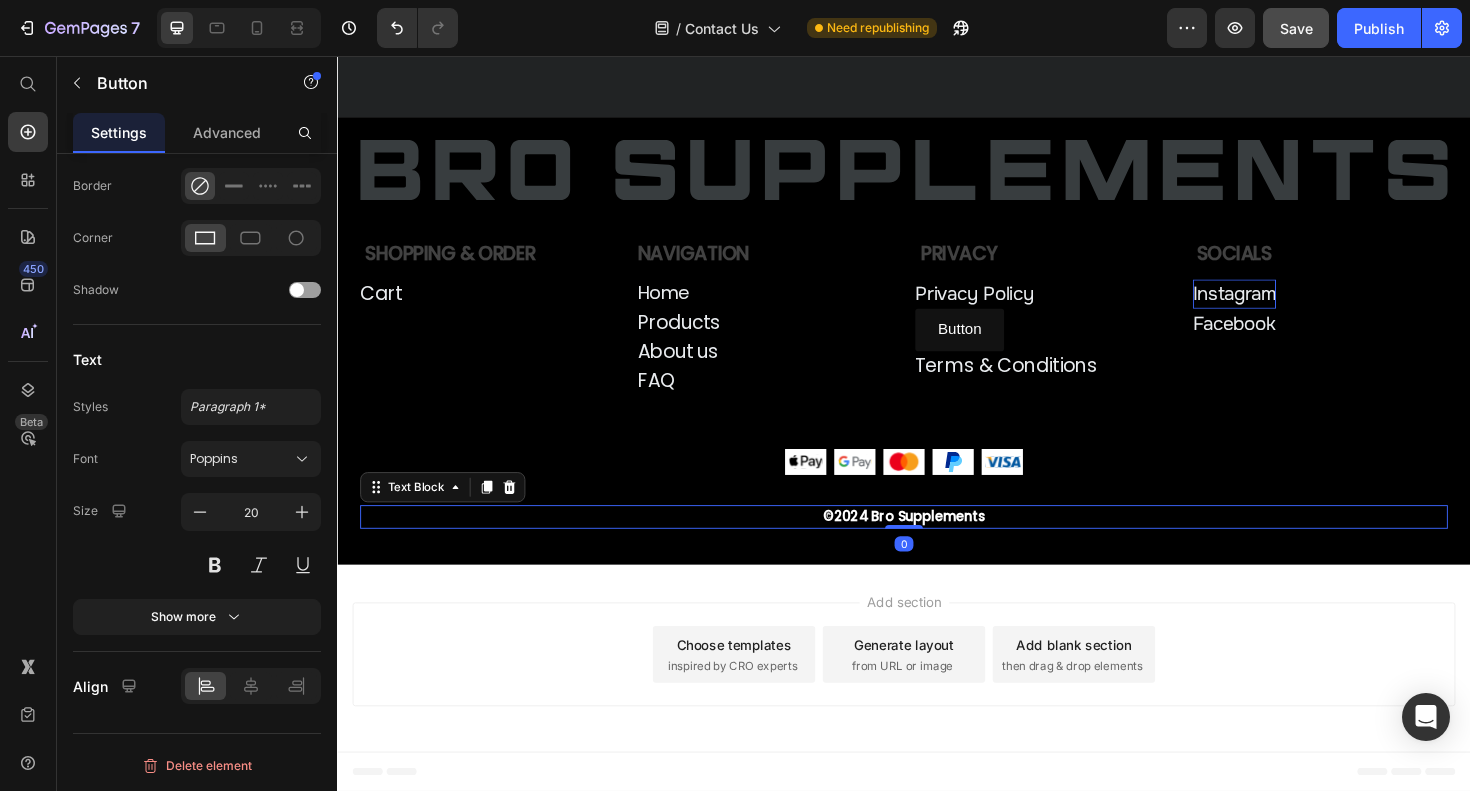 click on "©2024 Bro Supplements" at bounding box center [937, 545] 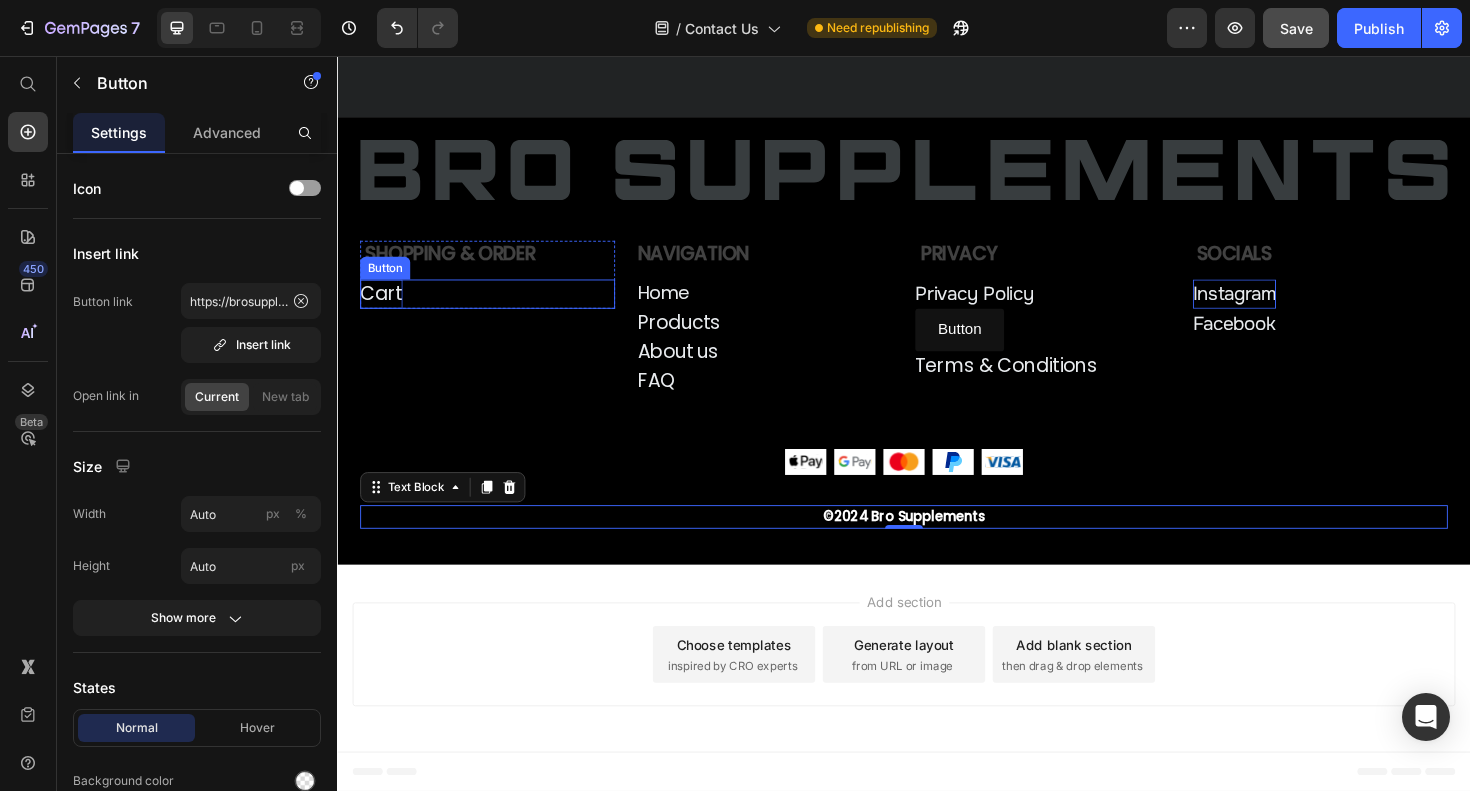 click on "Cart" at bounding box center [383, 308] 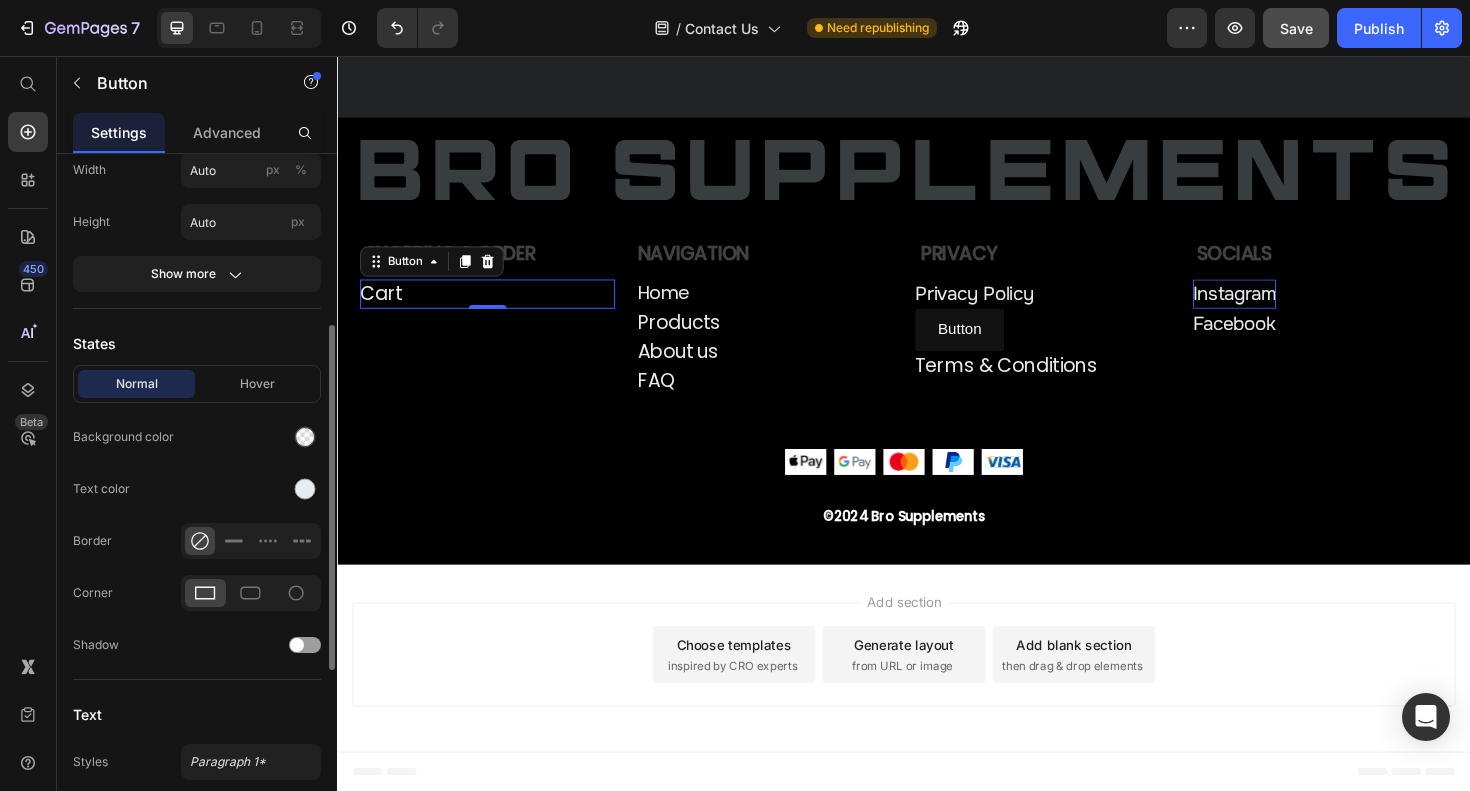 scroll, scrollTop: 598, scrollLeft: 0, axis: vertical 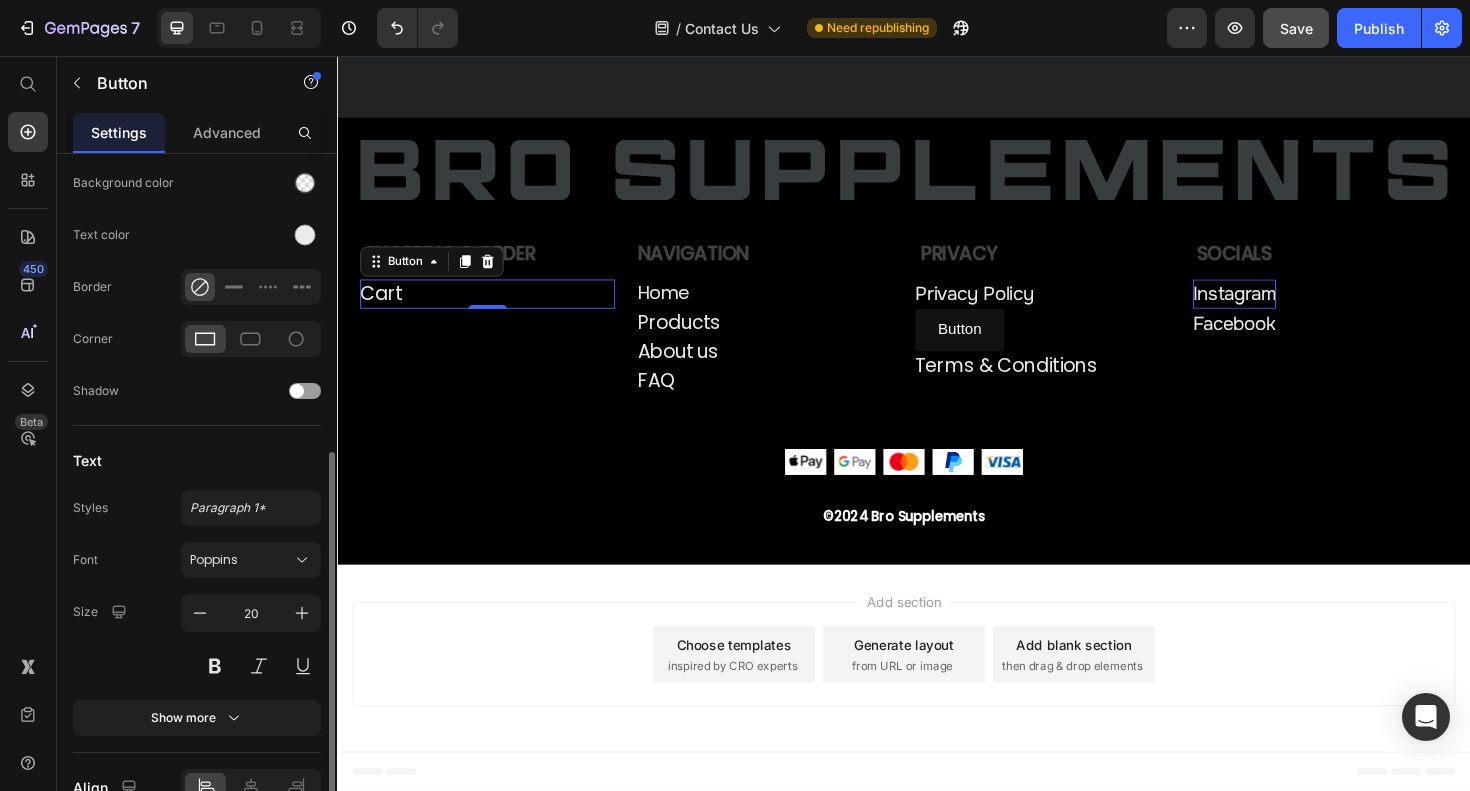 click on "Normal Hover Background color Text color Border Corner Shadow" 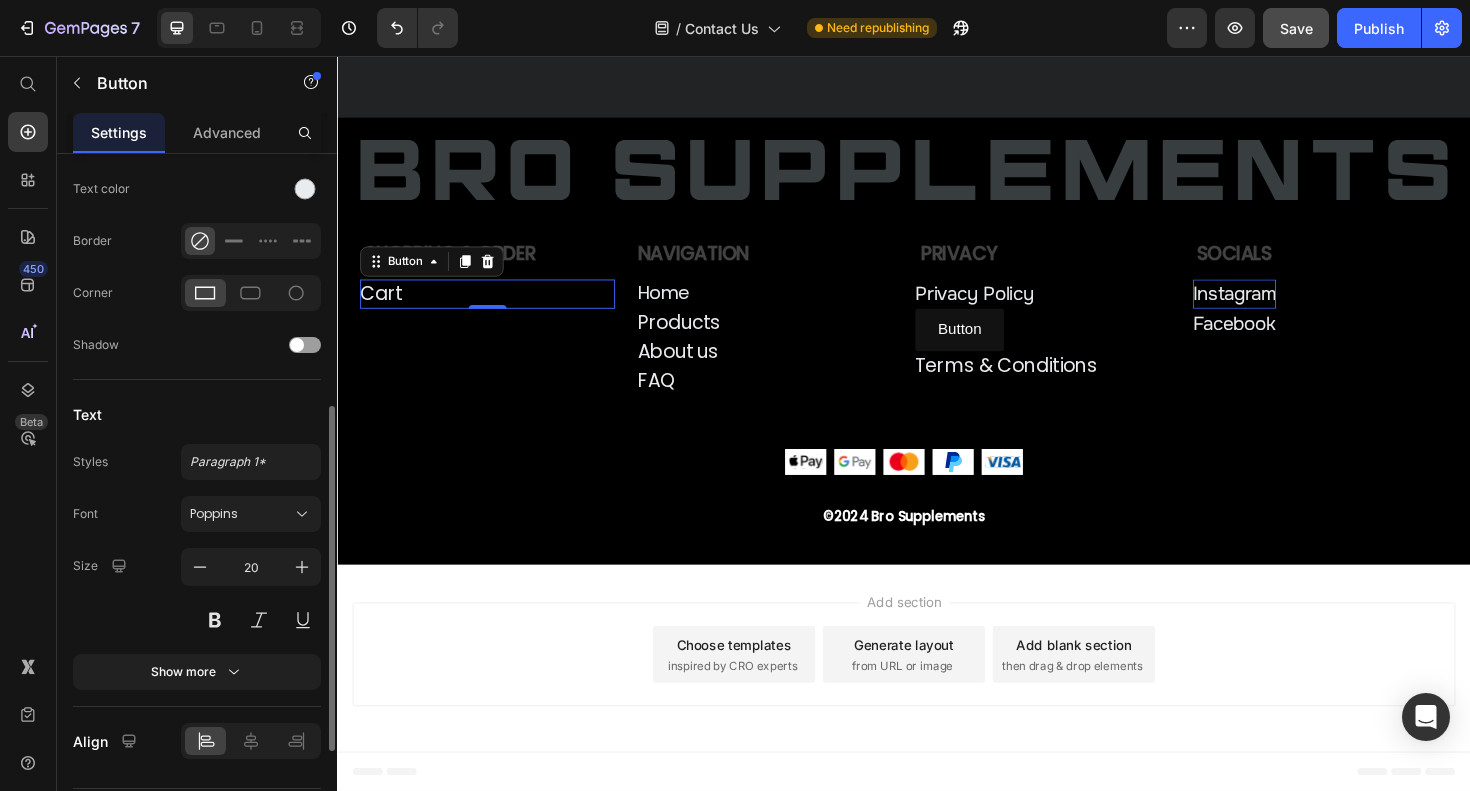 scroll, scrollTop: 669, scrollLeft: 0, axis: vertical 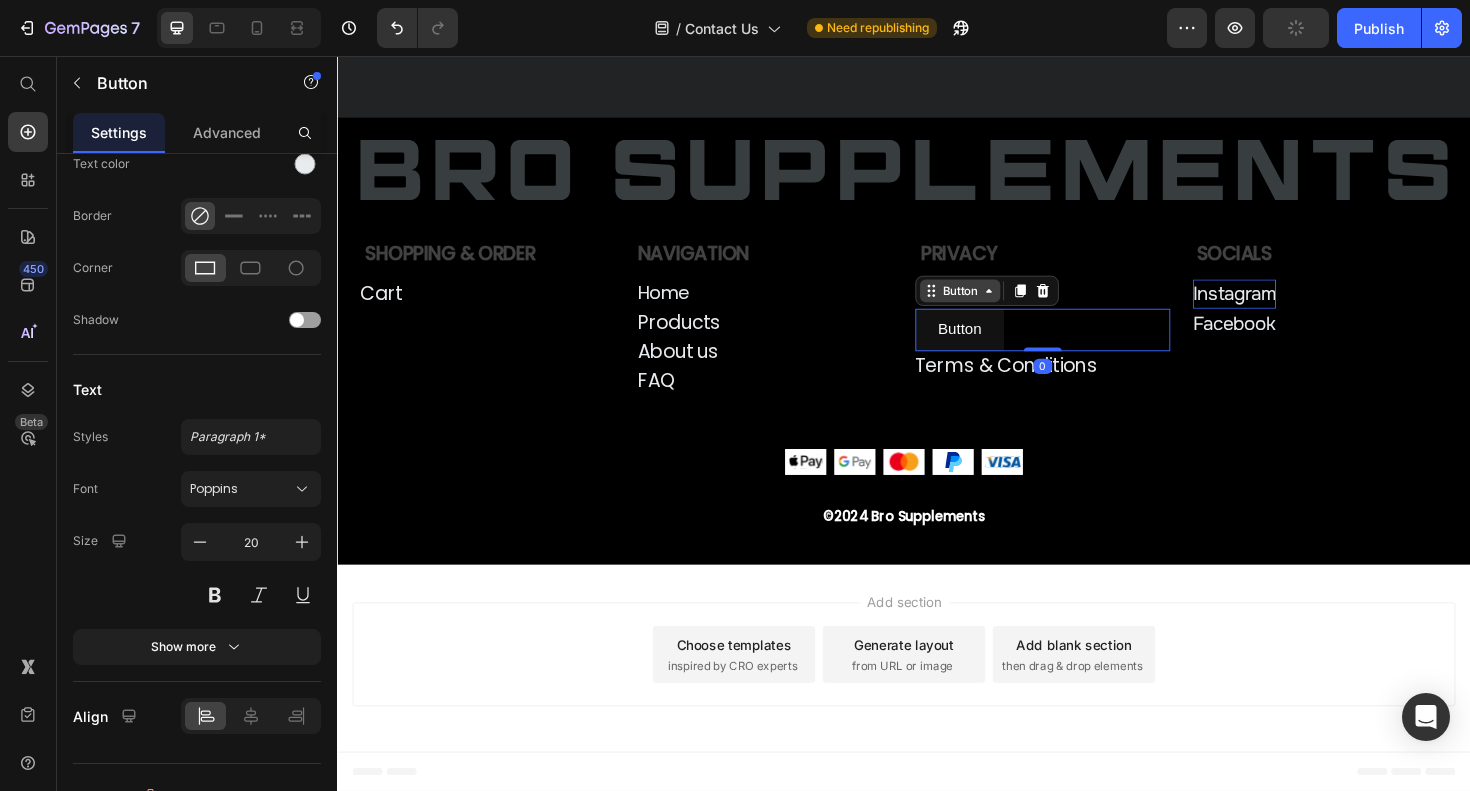 click on "Button" at bounding box center [1025, 305] 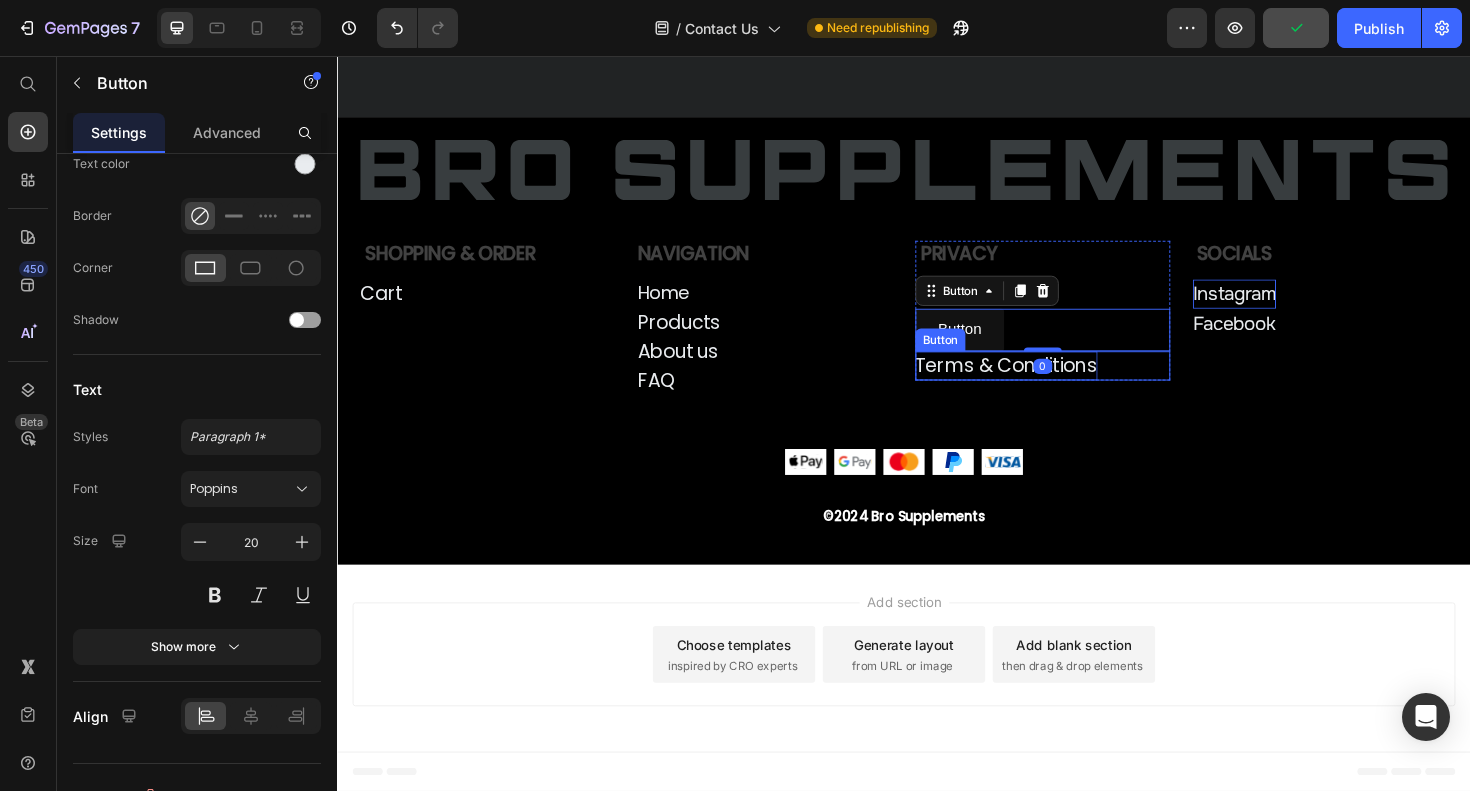 click on "Terms & Conditions" at bounding box center (1045, 384) 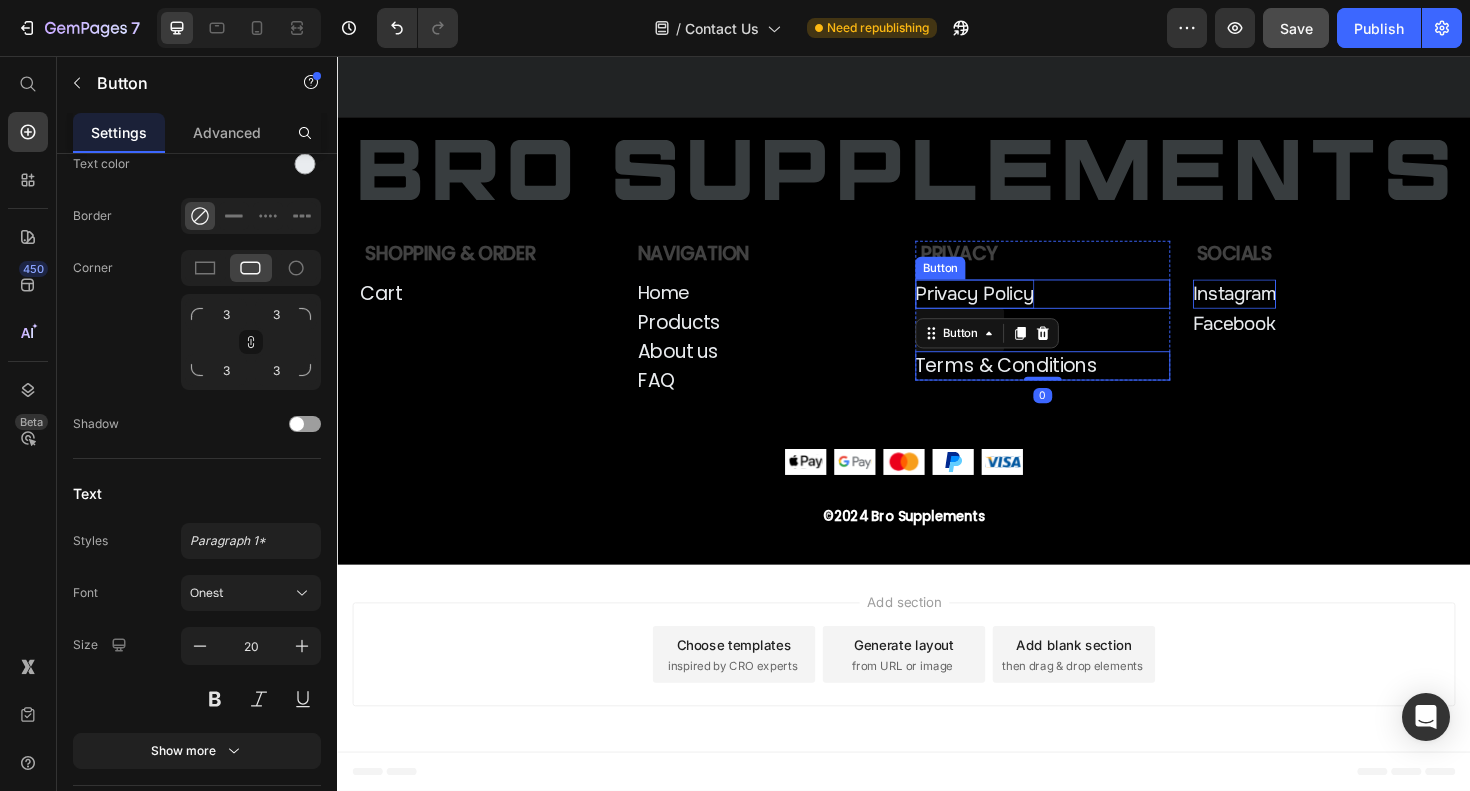 click on "Privacy Policy" at bounding box center (1012, 308) 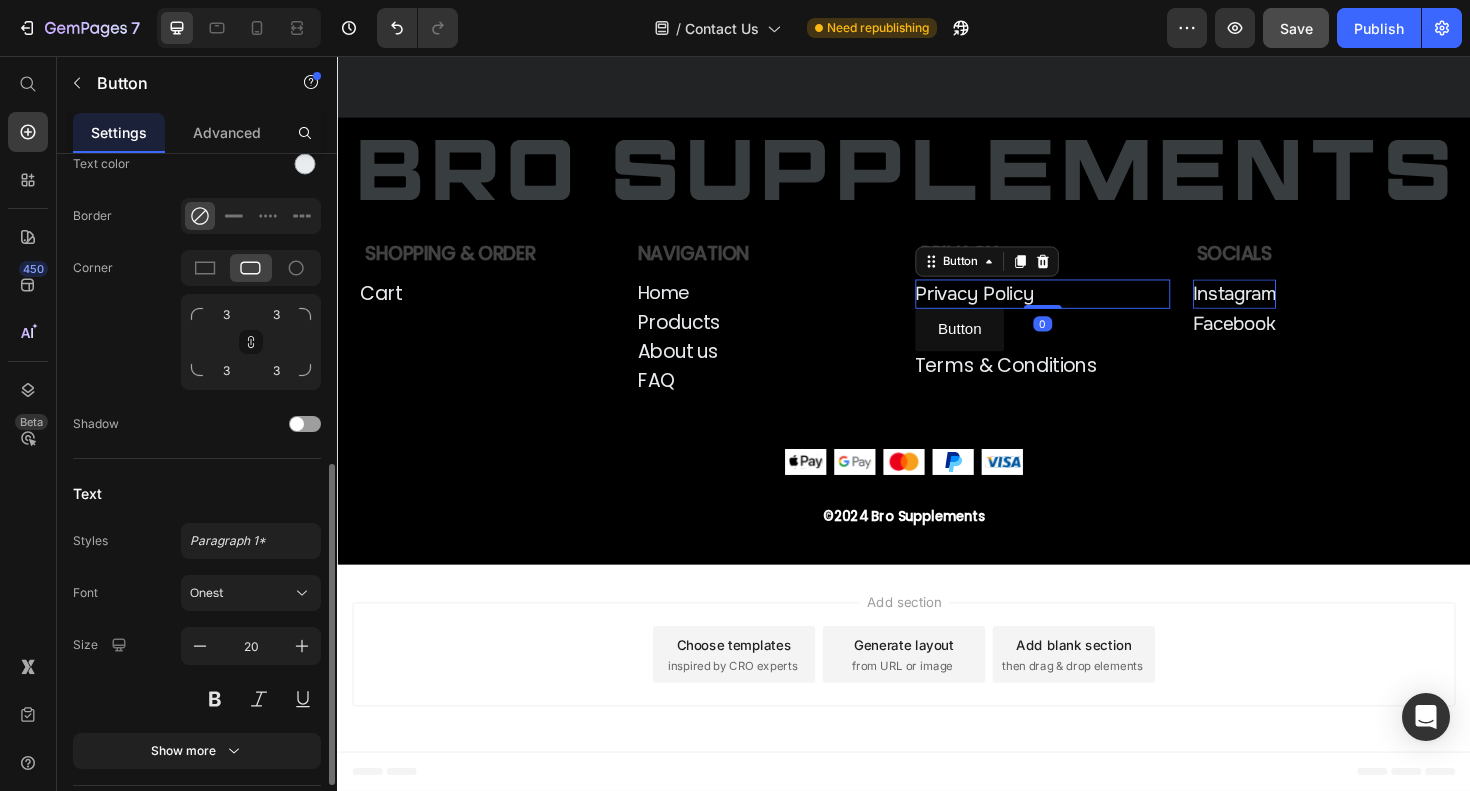scroll, scrollTop: 803, scrollLeft: 0, axis: vertical 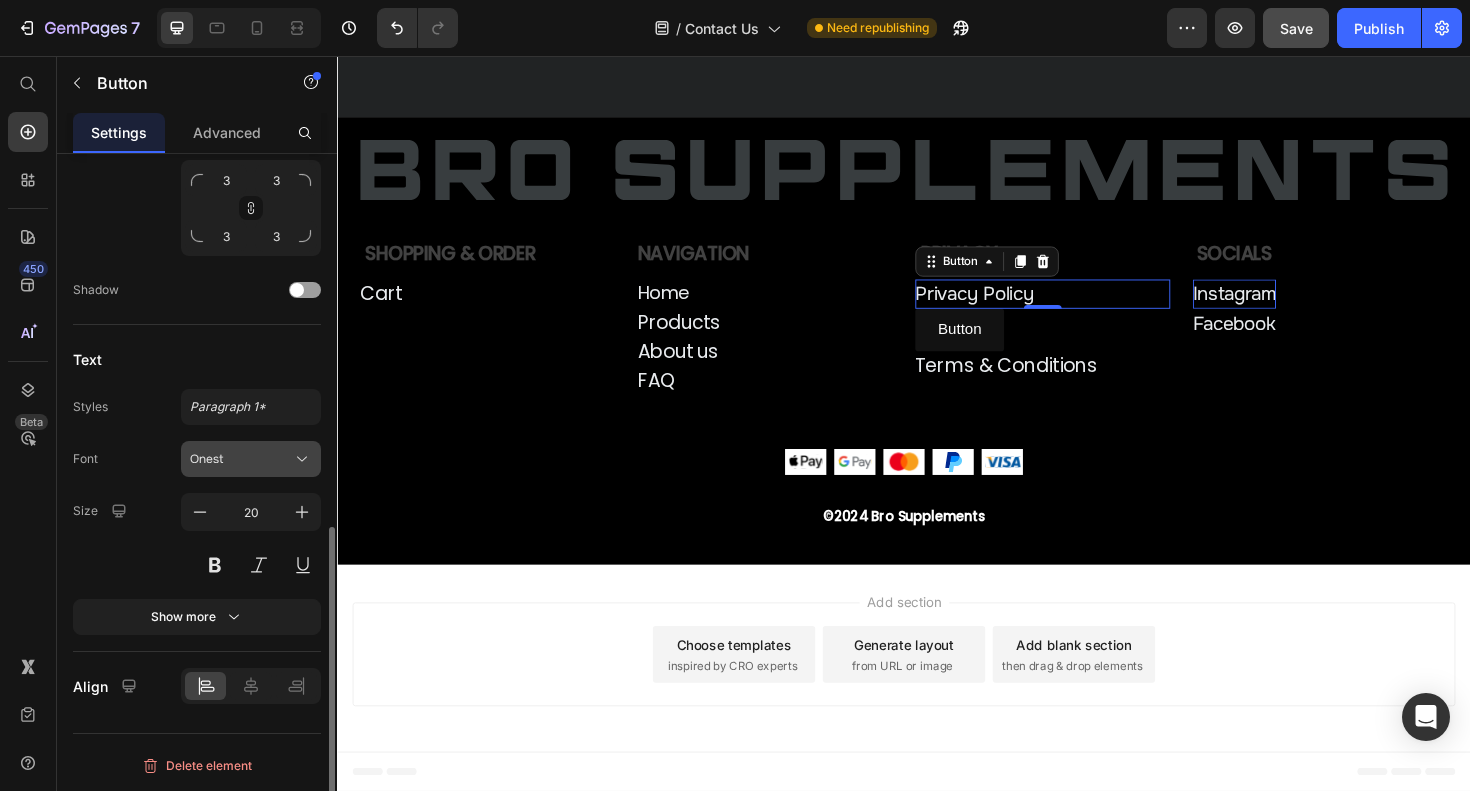 click on "Onest" at bounding box center (241, 459) 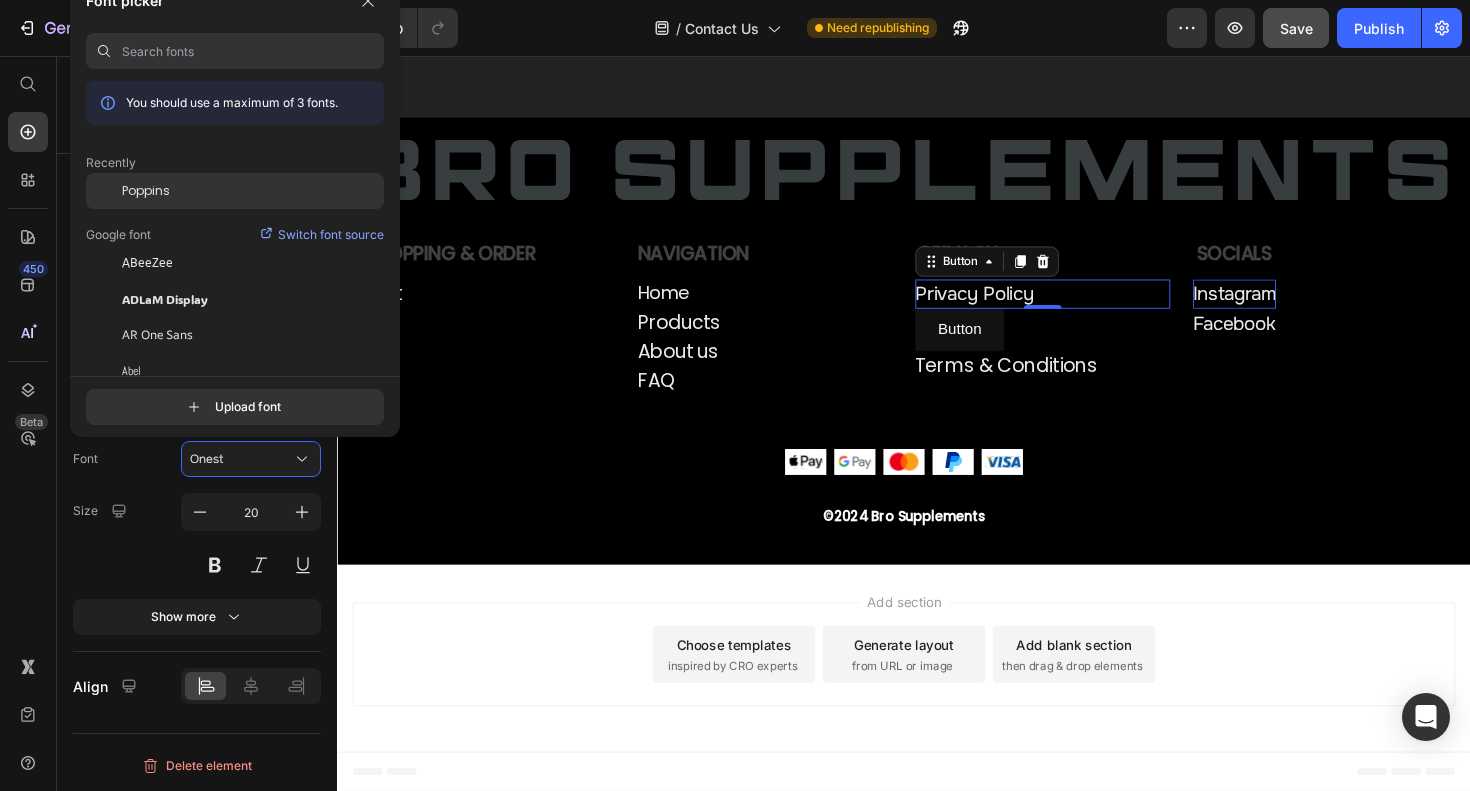 click on "Poppins" 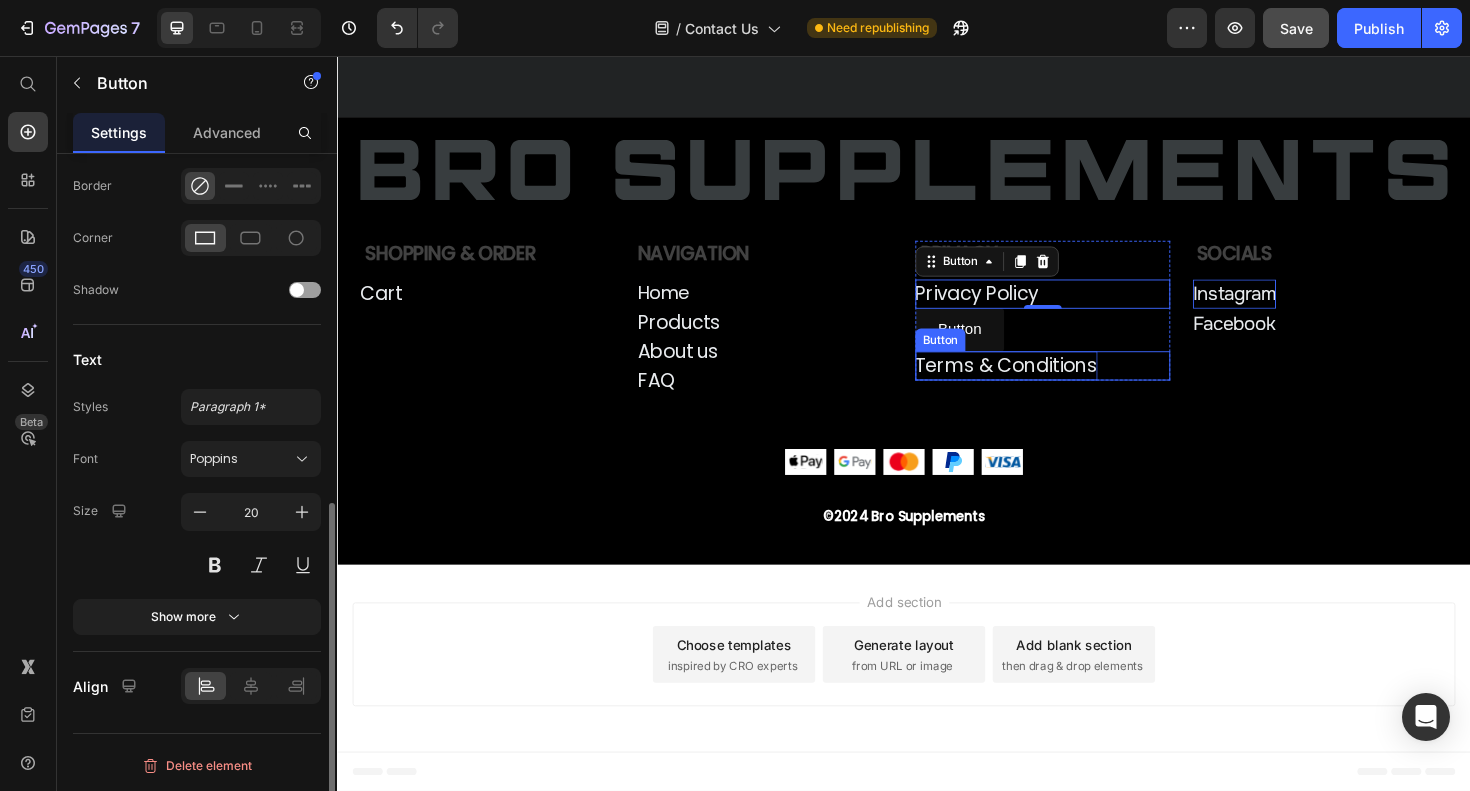 click on "Terms & Conditions" at bounding box center [1045, 384] 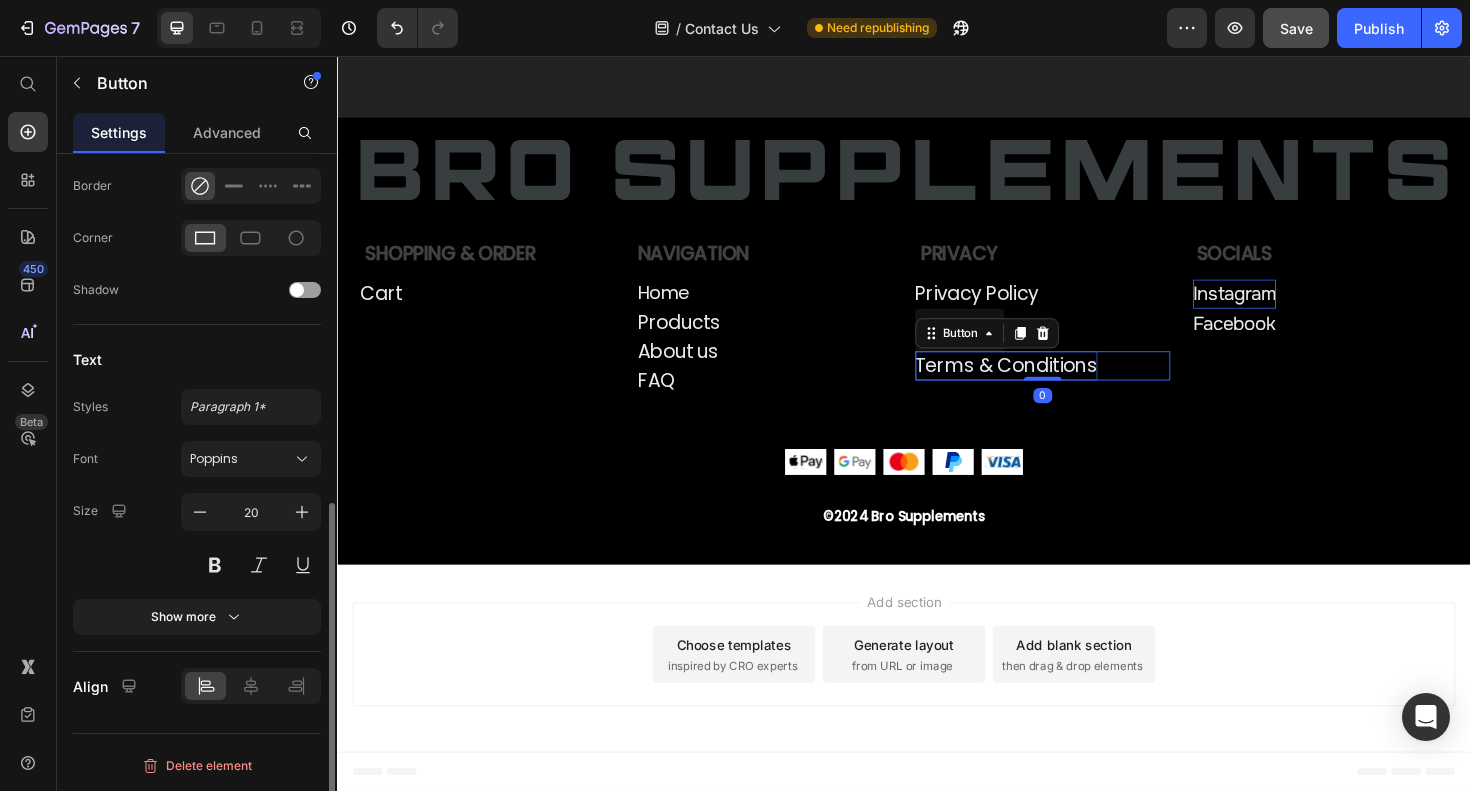 scroll, scrollTop: 699, scrollLeft: 0, axis: vertical 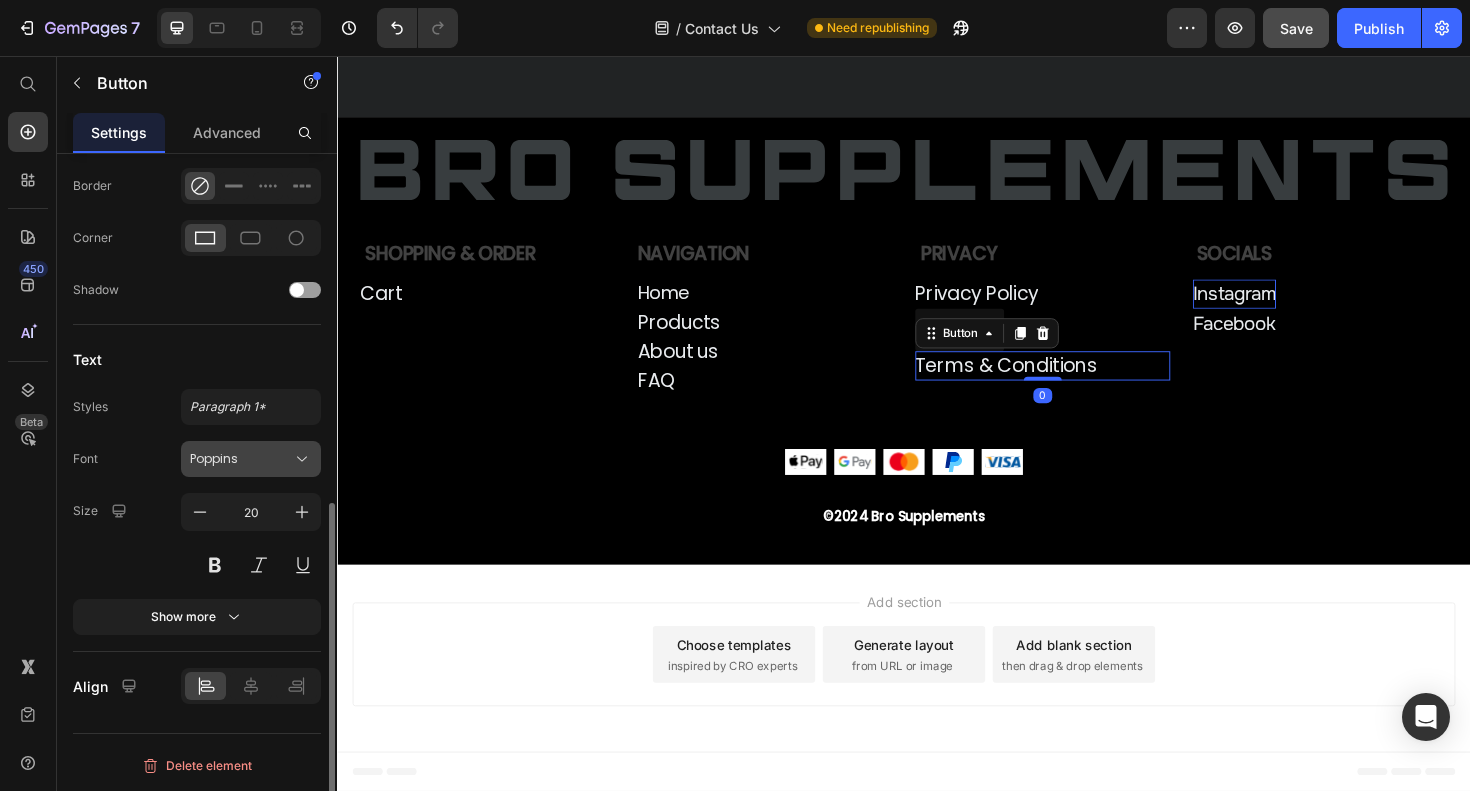 click on "Poppins" at bounding box center (241, 459) 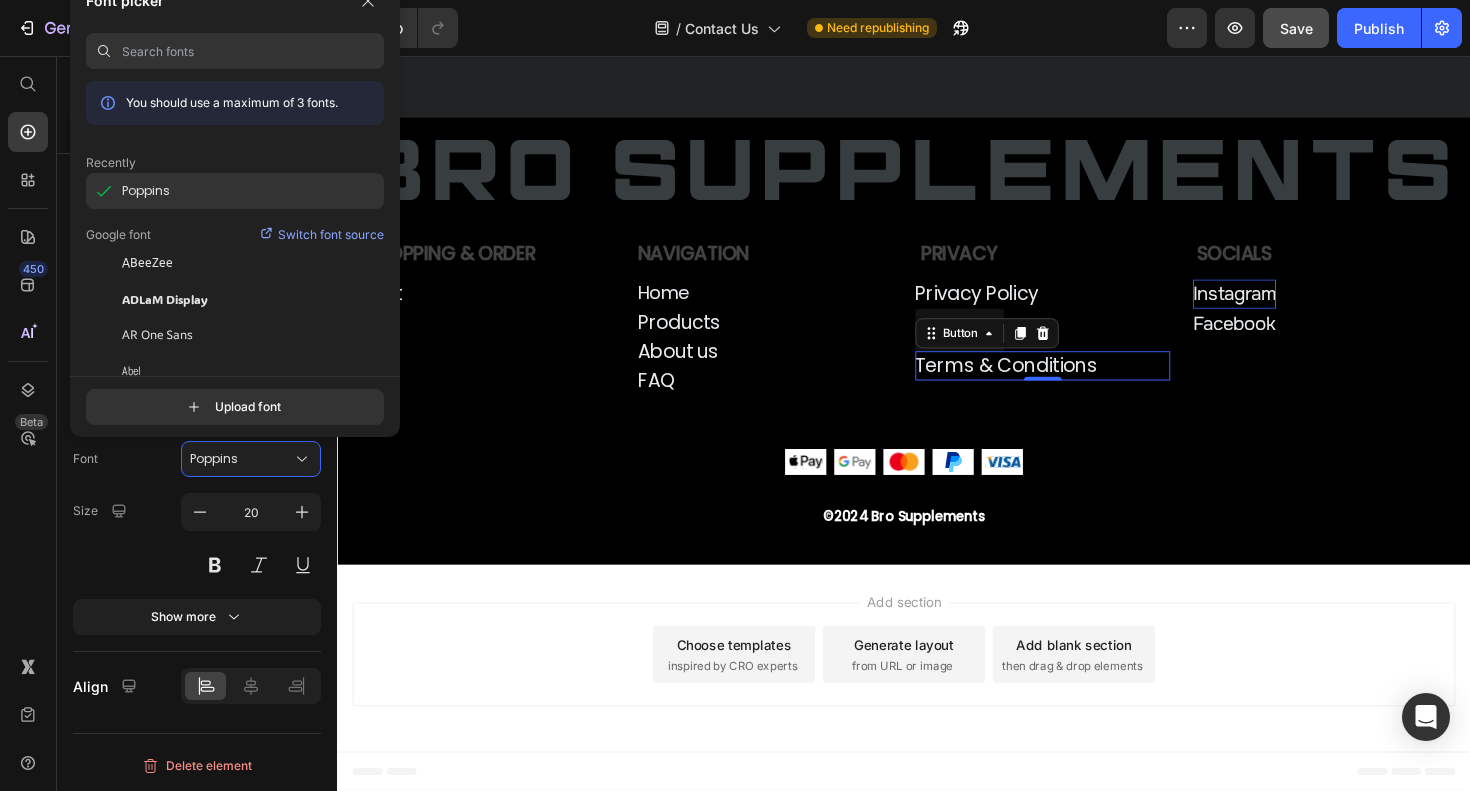 click on "Poppins" 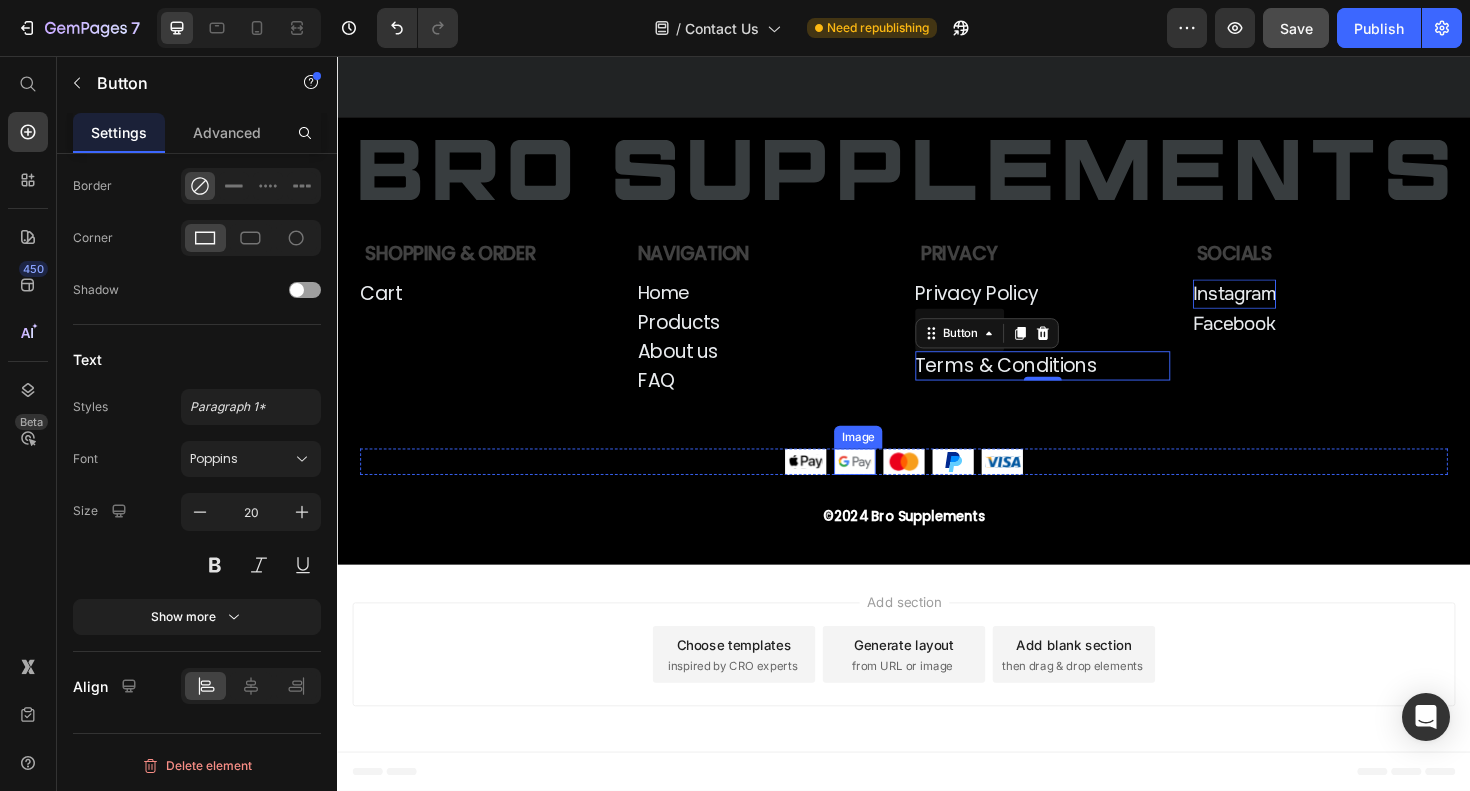 click on "FAQ Button" at bounding box center (790, 400) 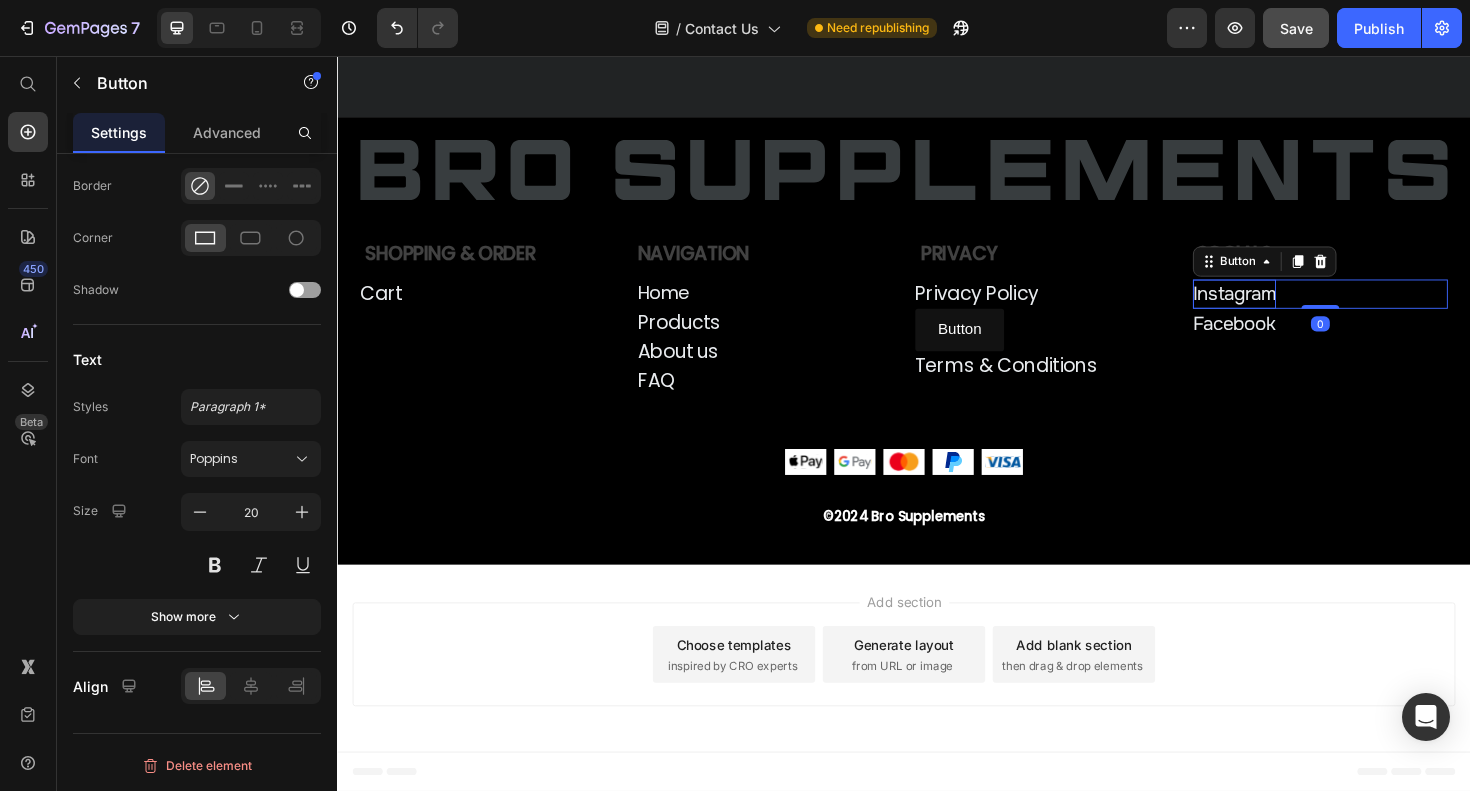 click on "Instagram" at bounding box center (1287, 308) 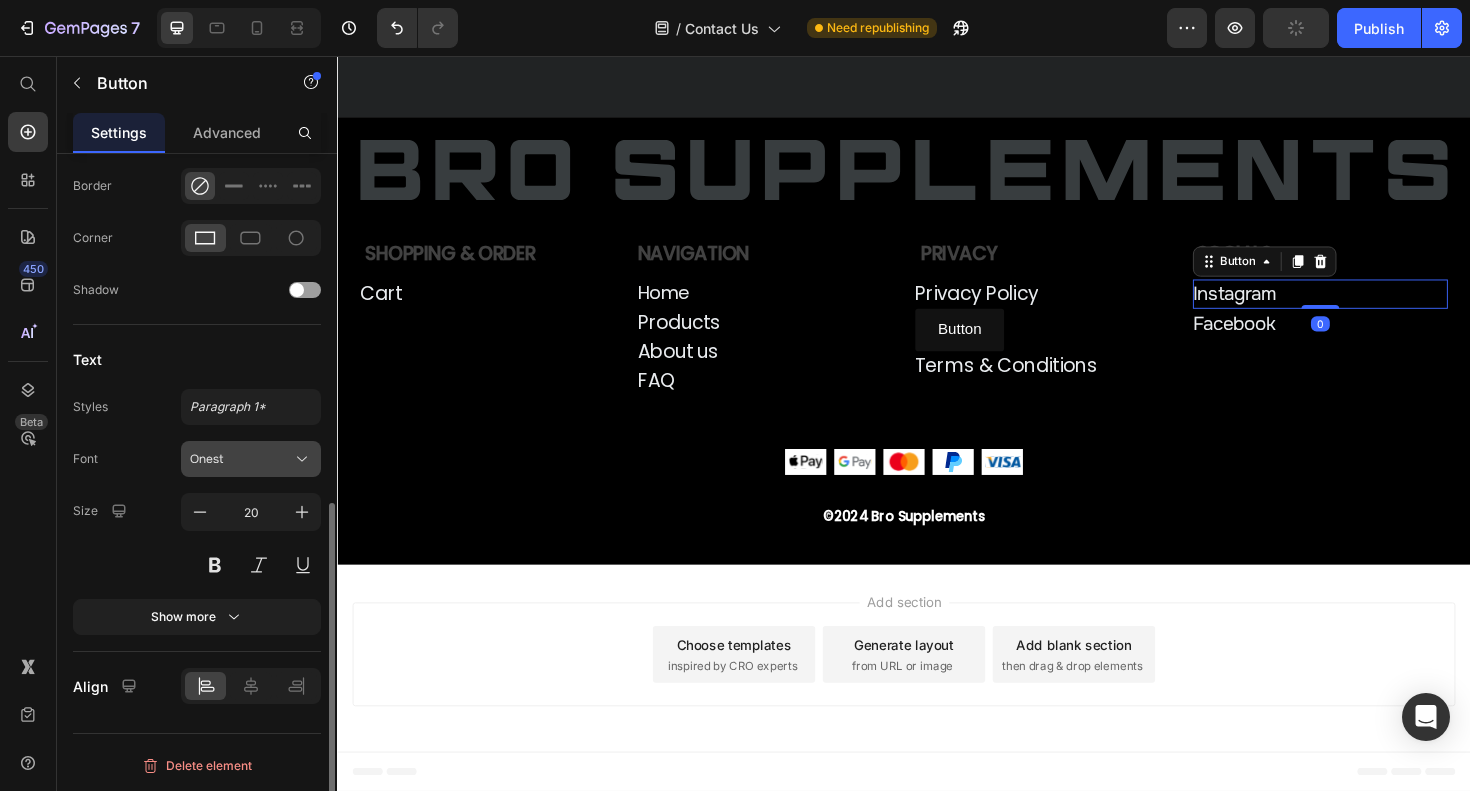 click on "Onest" at bounding box center [241, 459] 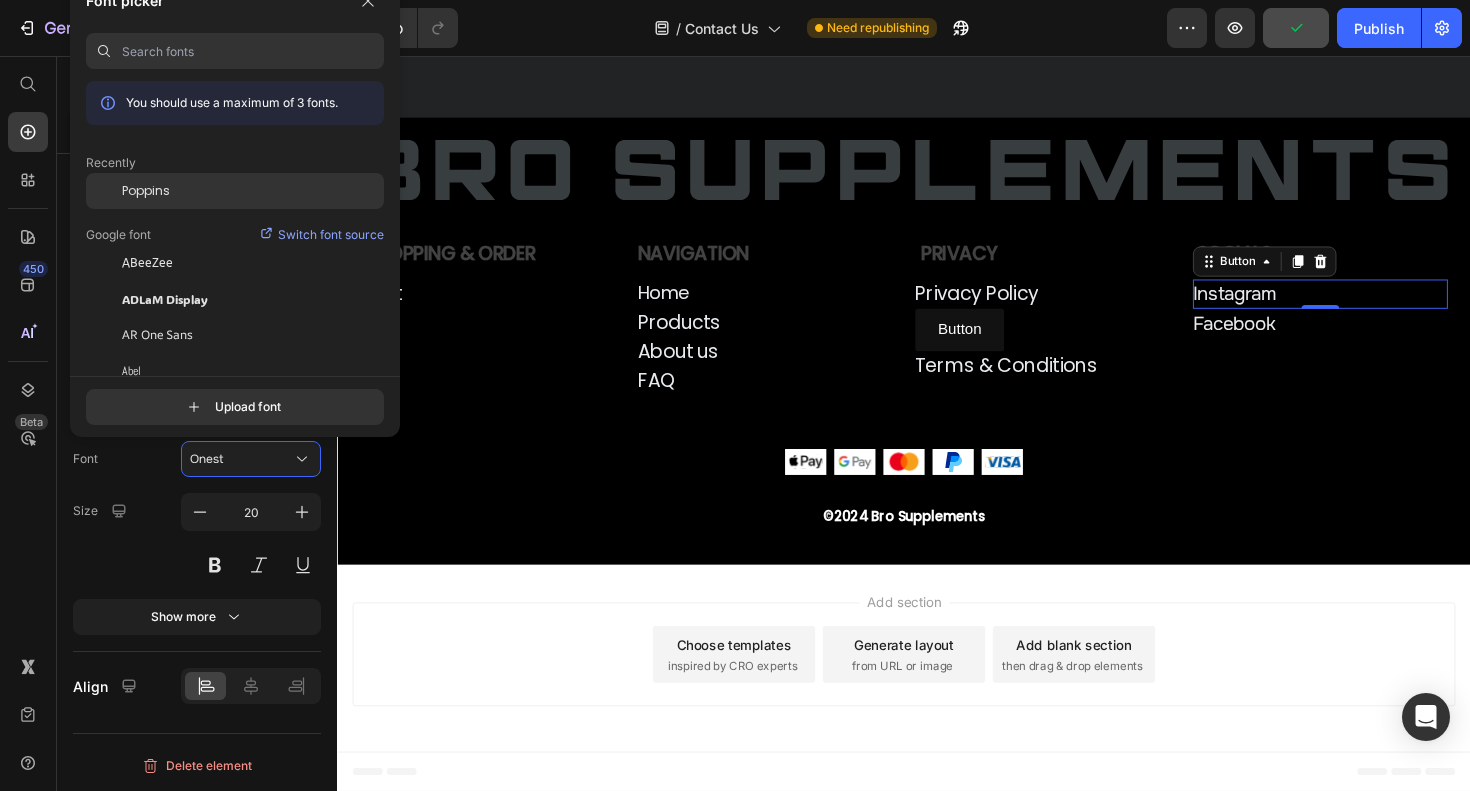 click on "Poppins" 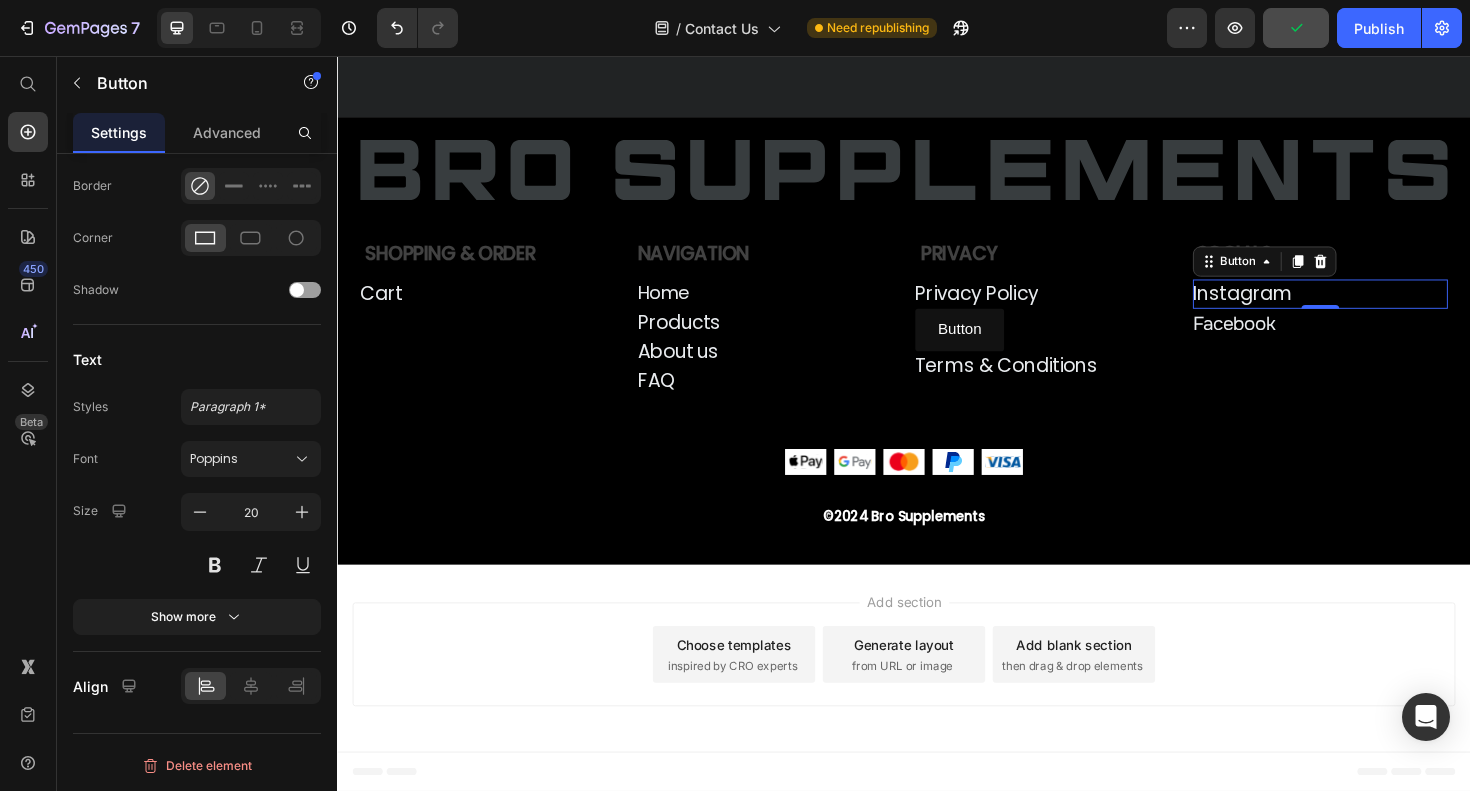 click 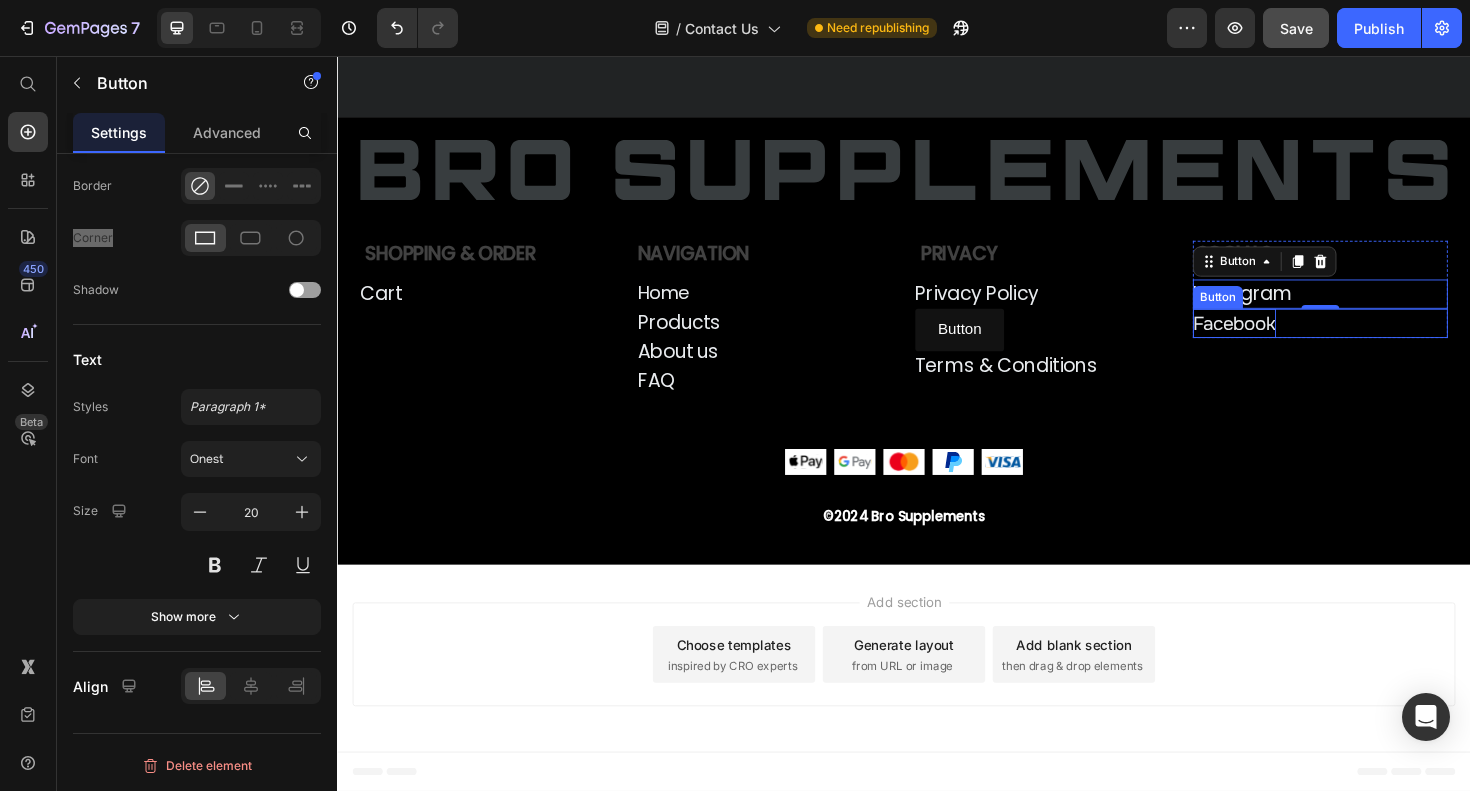 click on "Facebook" at bounding box center [1287, 339] 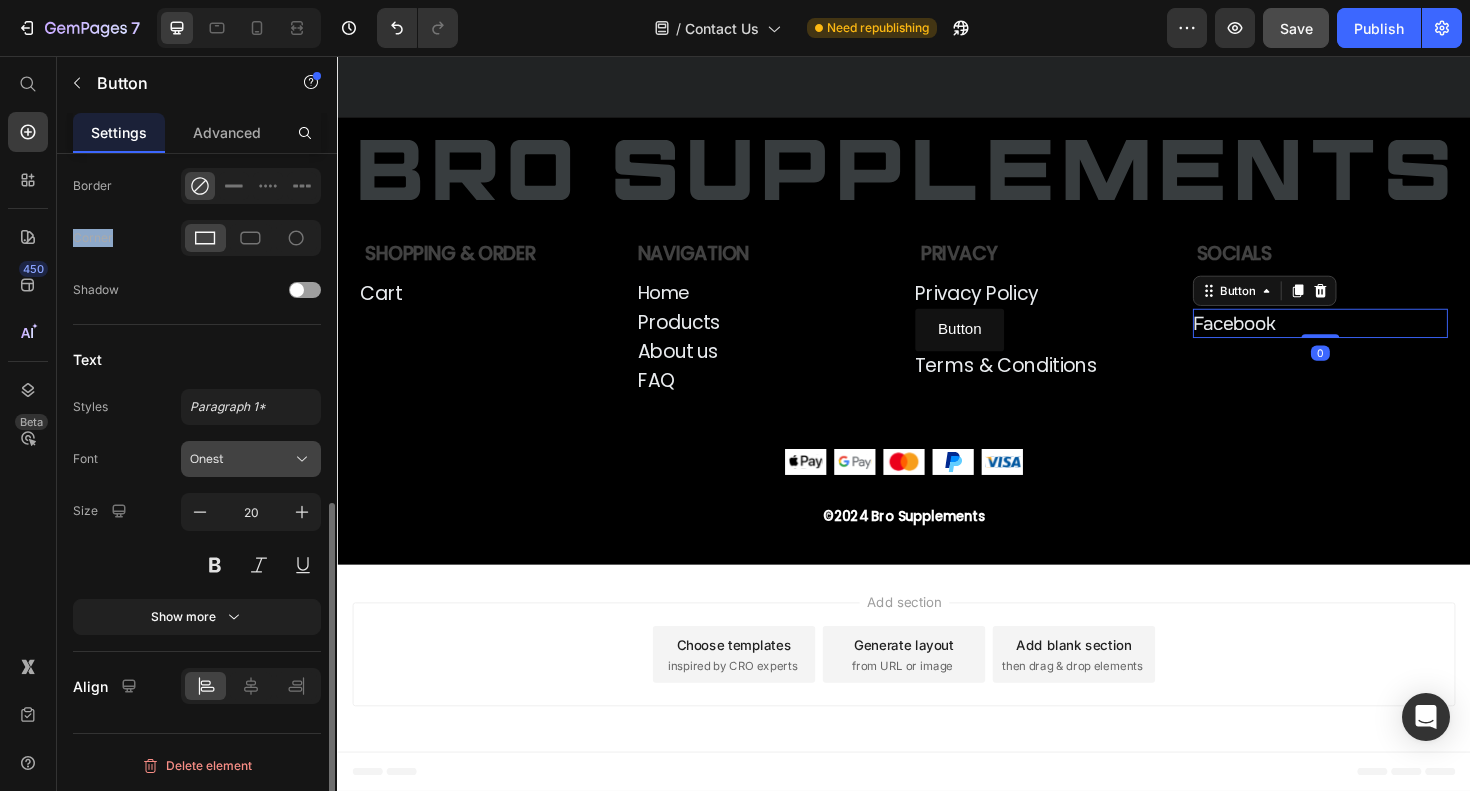 click on "Onest" at bounding box center (241, 459) 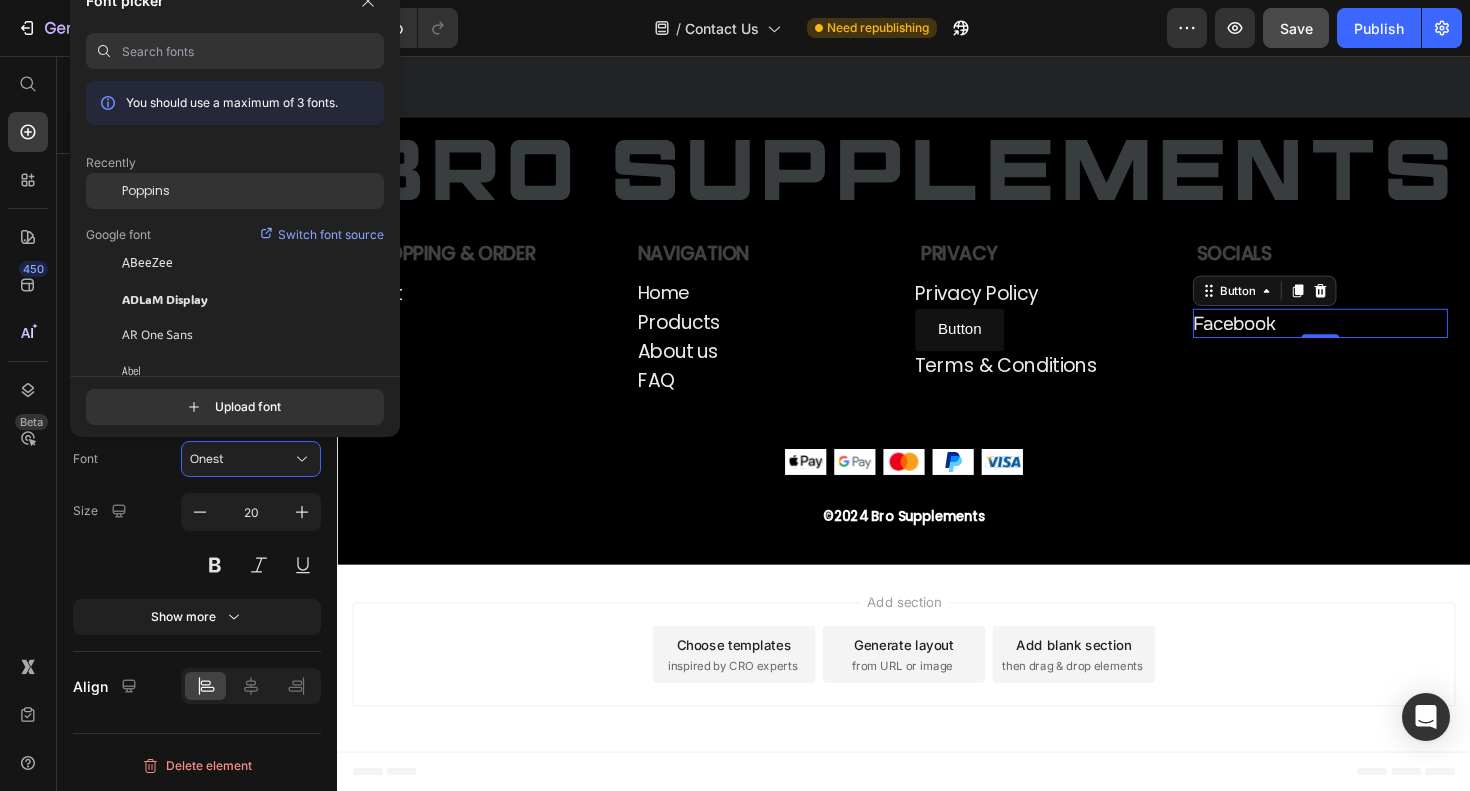click on "Poppins" 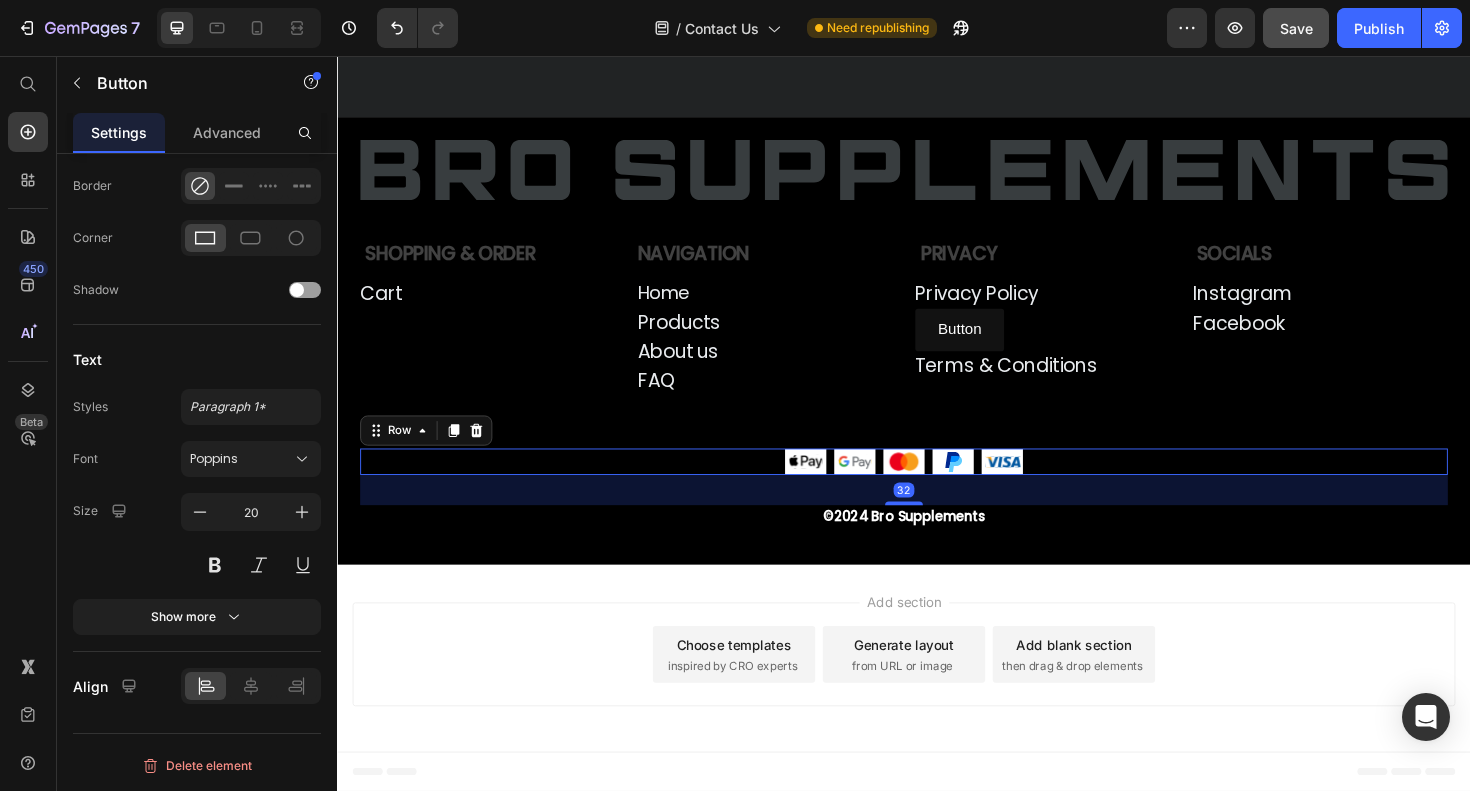 click on "Image Image Image Image Image Row   32" at bounding box center [937, 486] 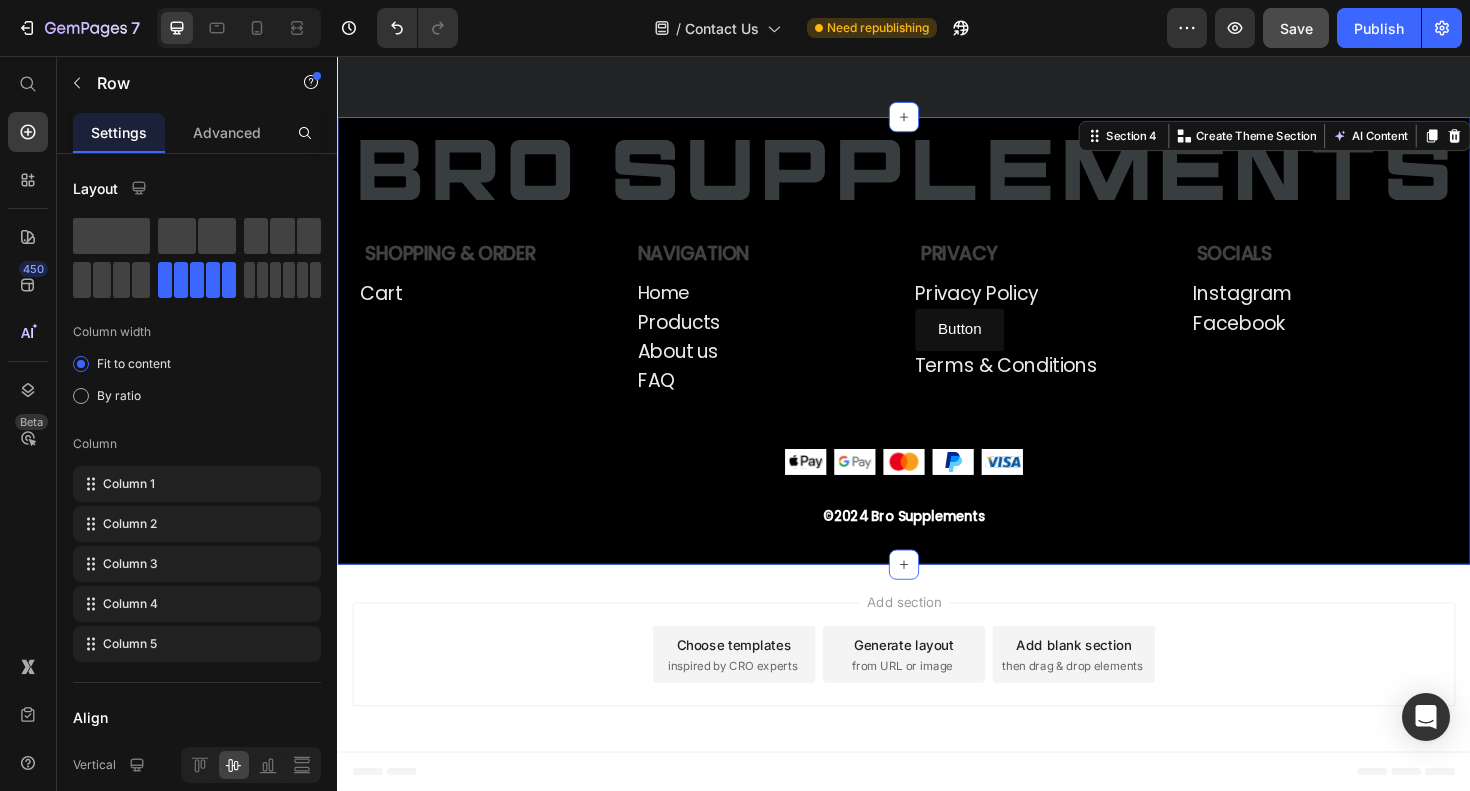 click on "Image Shopping & Order Text Block  Cart Button Row Navigation Text Block Home Button Products Button About us Button FAQ Button Row Row Privacy Text Block  Privacy Policy Button Button Button  Terms & Conditions Button Row Socials Text Block  Instagram Button  Facebook Button Row Row Row Image Image Image Image Image Row ©2024 Bro Supplements Text Block Row Section 4   You can create reusable sections Create Theme Section AI Content Write with GemAI What would you like to describe here? Tone and Voice Persuasive Product Creatine Monohydrate Gummies Show more Generate" at bounding box center [937, 358] 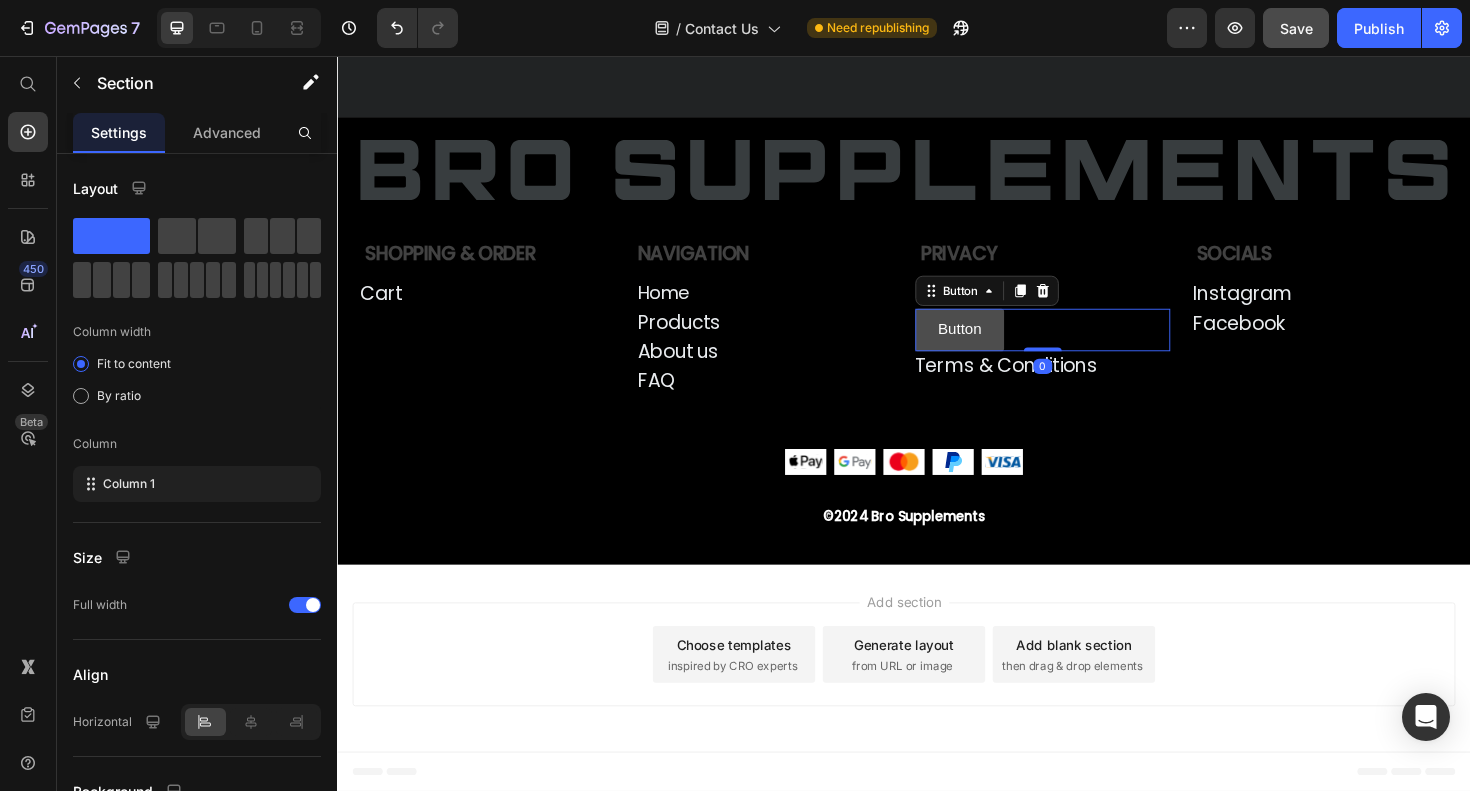 click on "Button" at bounding box center (996, 346) 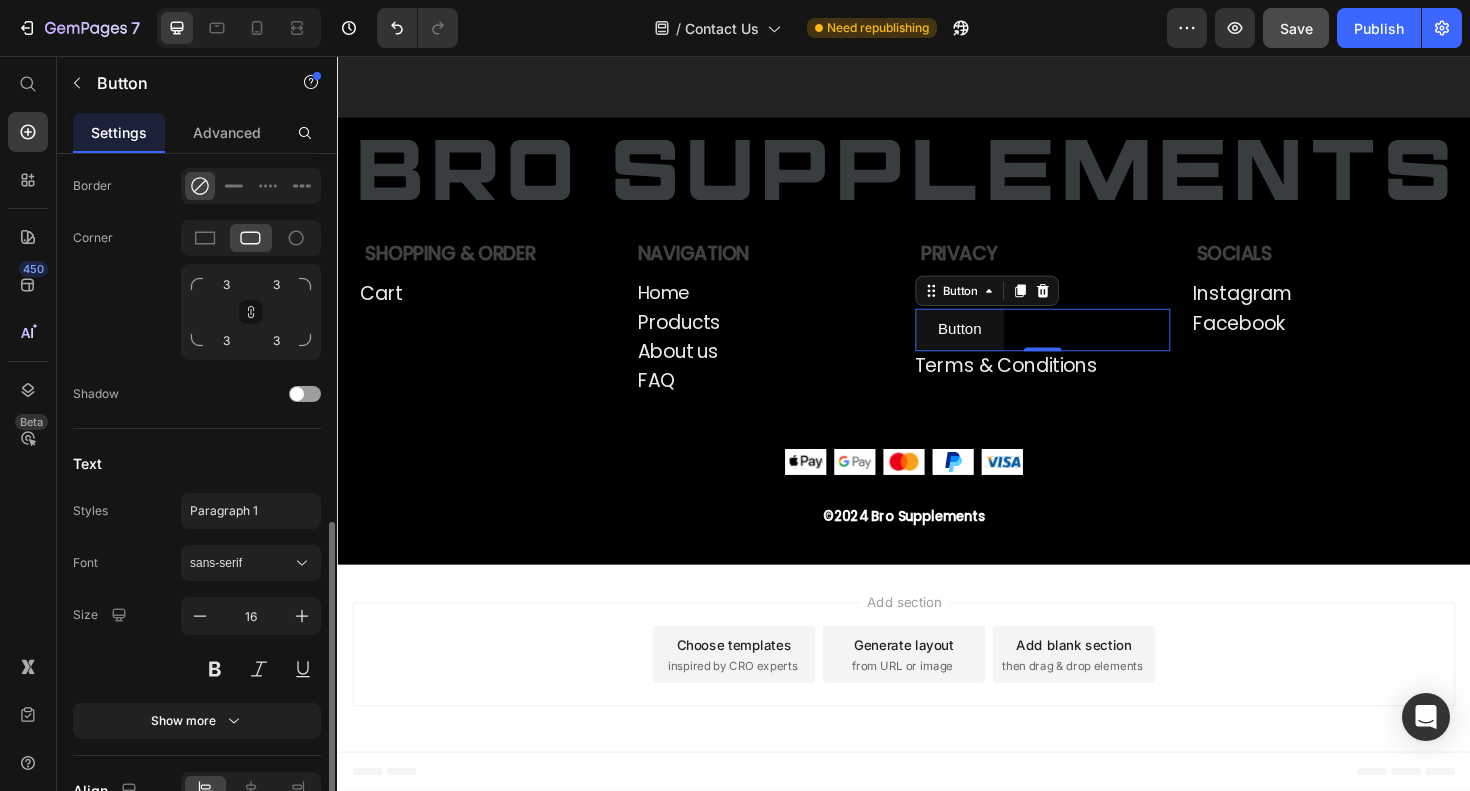 scroll, scrollTop: 751, scrollLeft: 0, axis: vertical 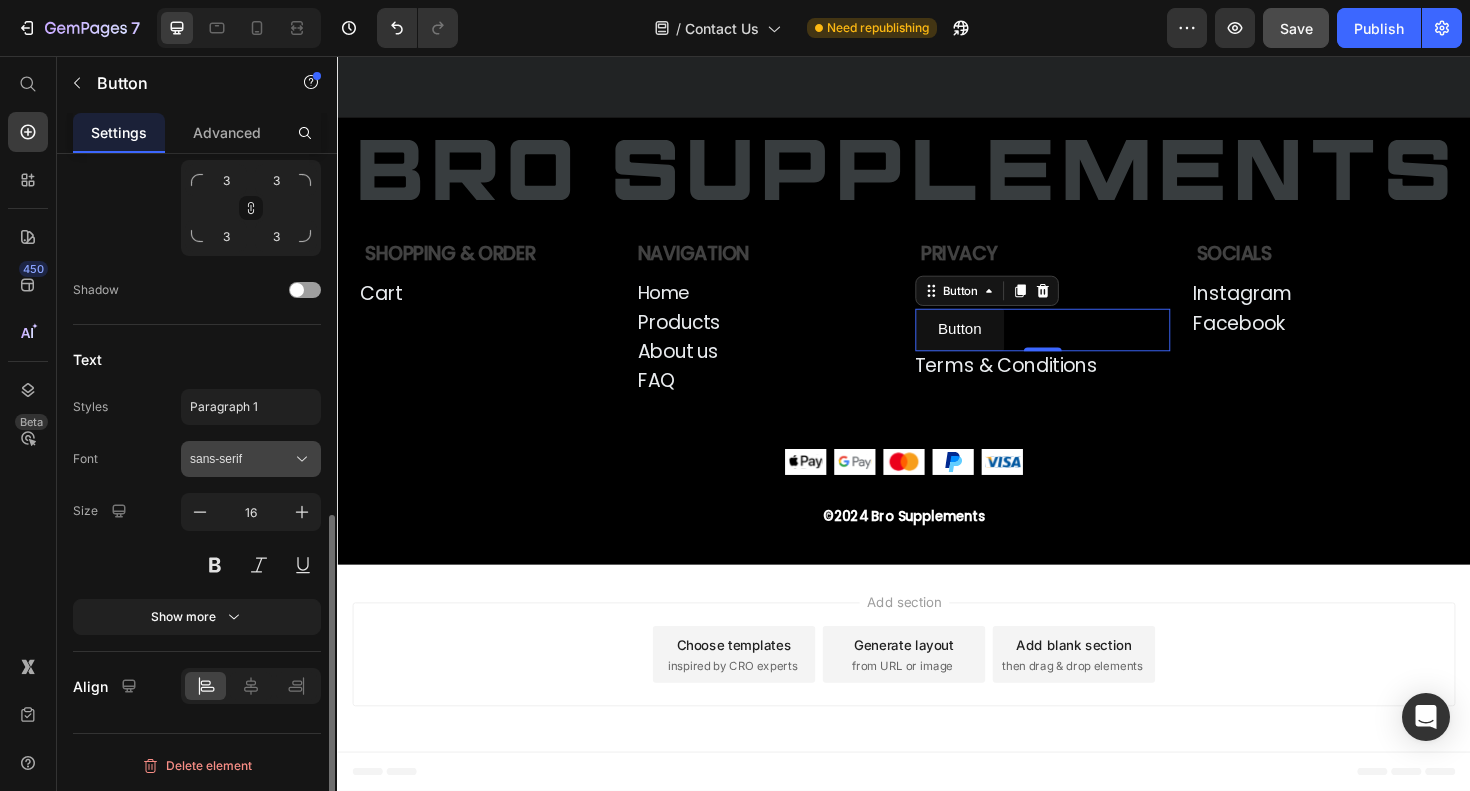 click on "sans-serif" at bounding box center (241, 459) 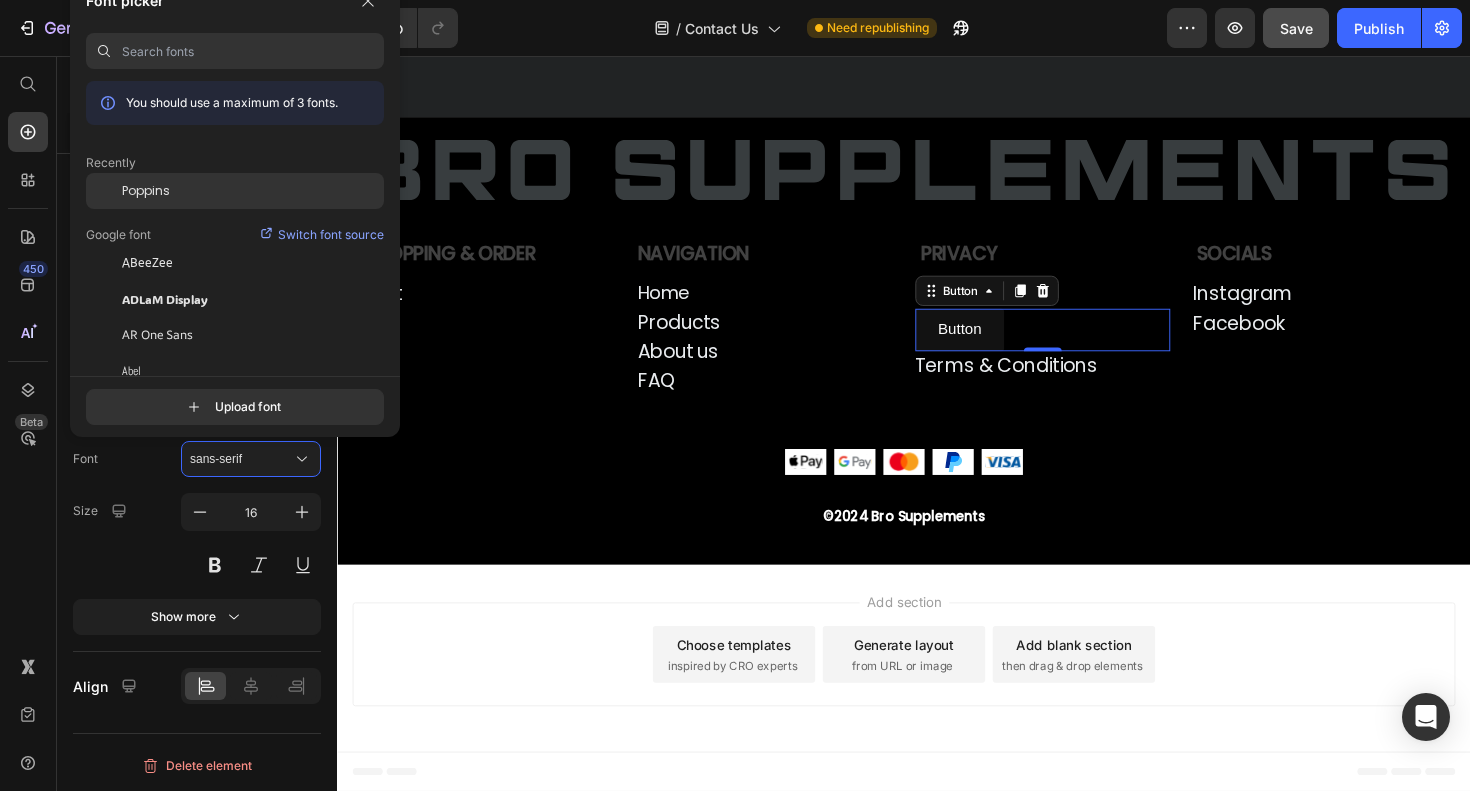 click on "Poppins" 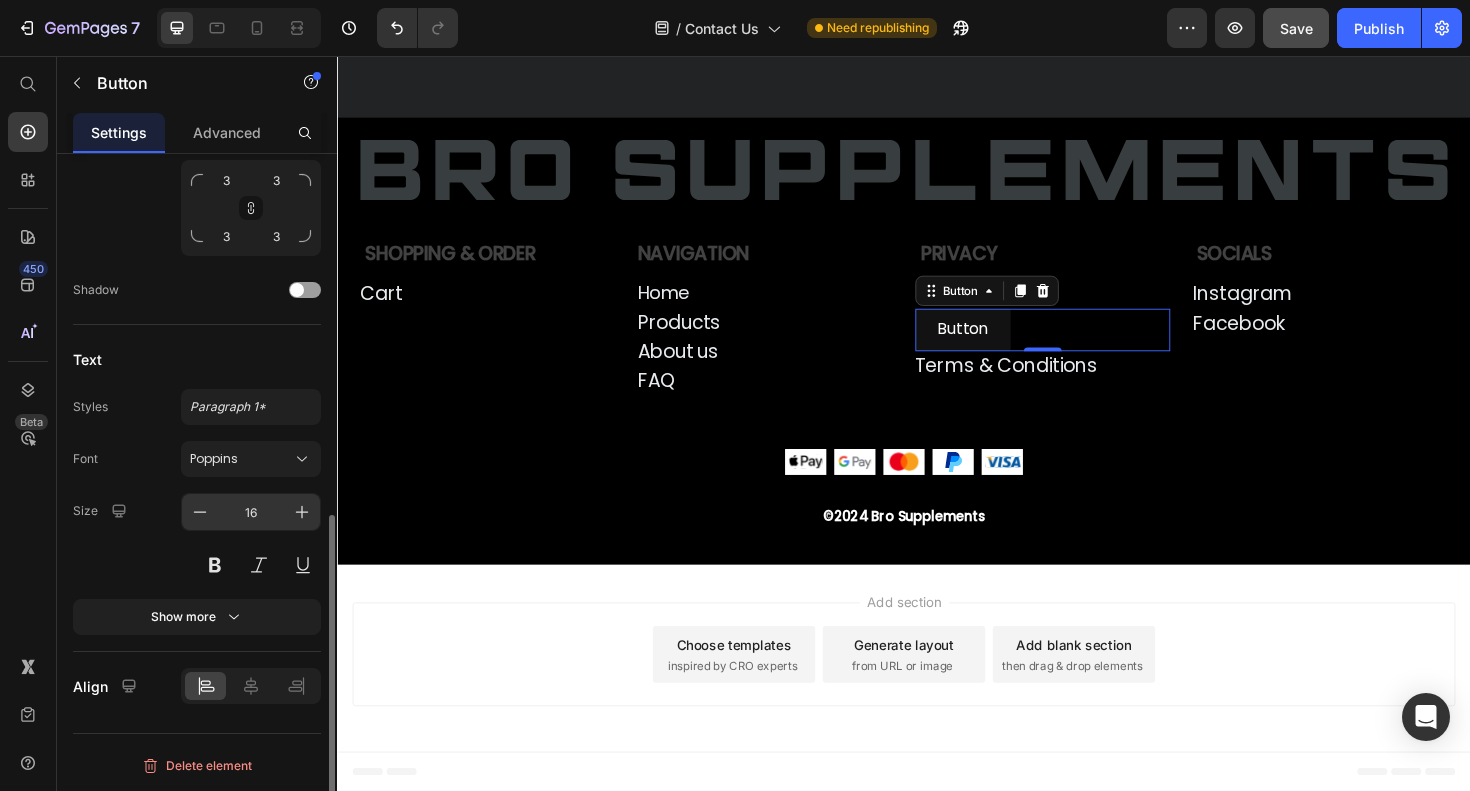 scroll, scrollTop: 492, scrollLeft: 0, axis: vertical 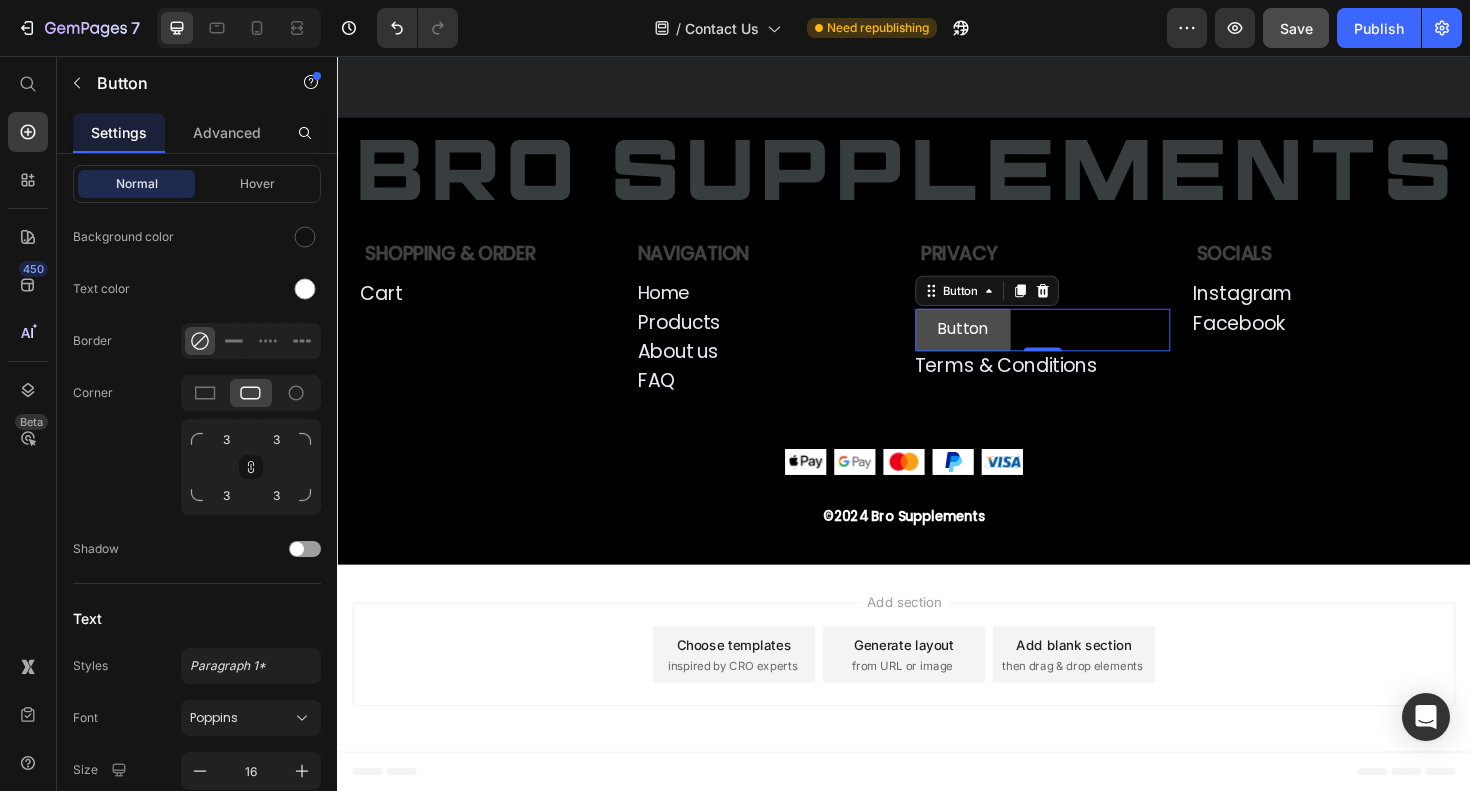 click on "Button" at bounding box center (999, 346) 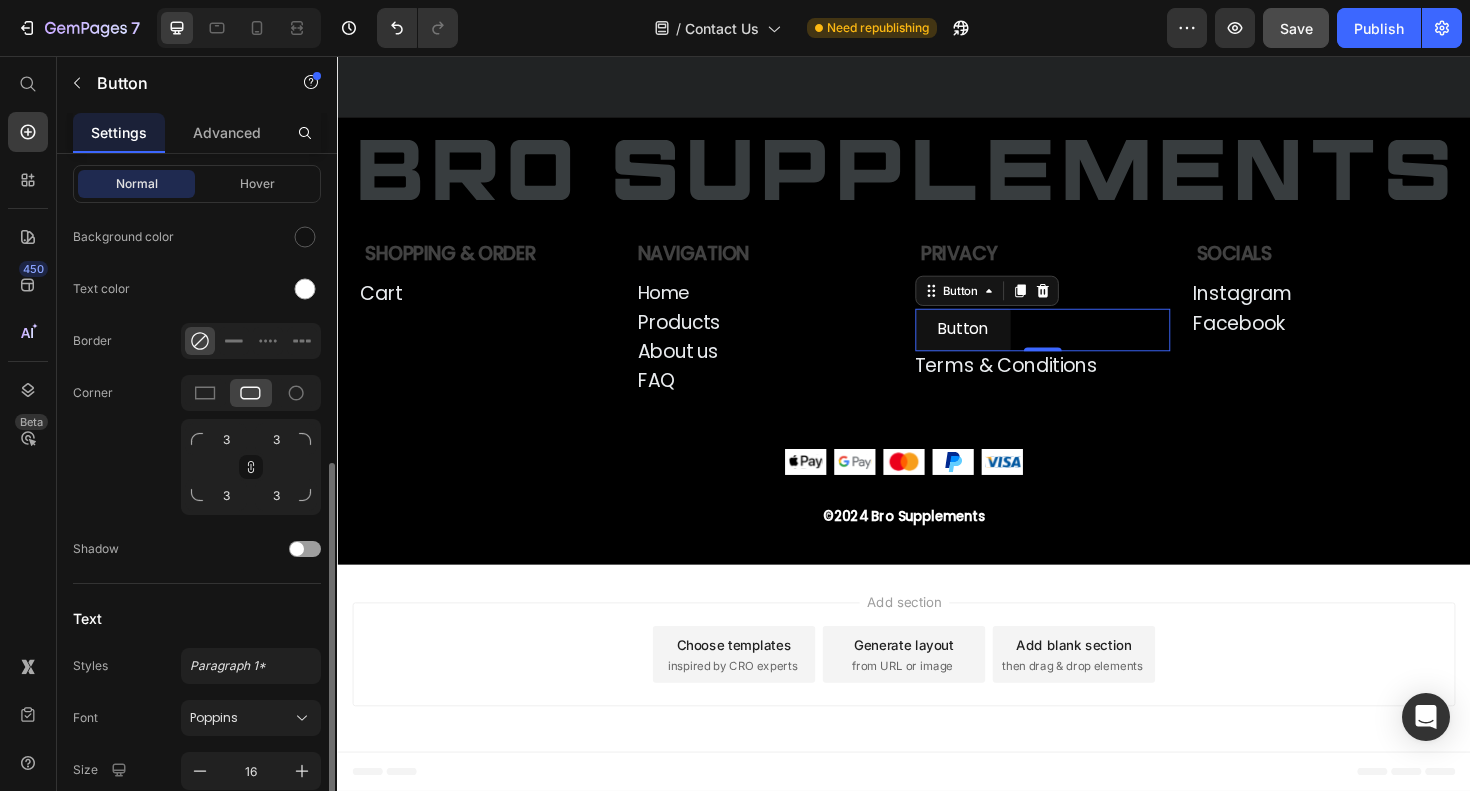 scroll, scrollTop: 751, scrollLeft: 0, axis: vertical 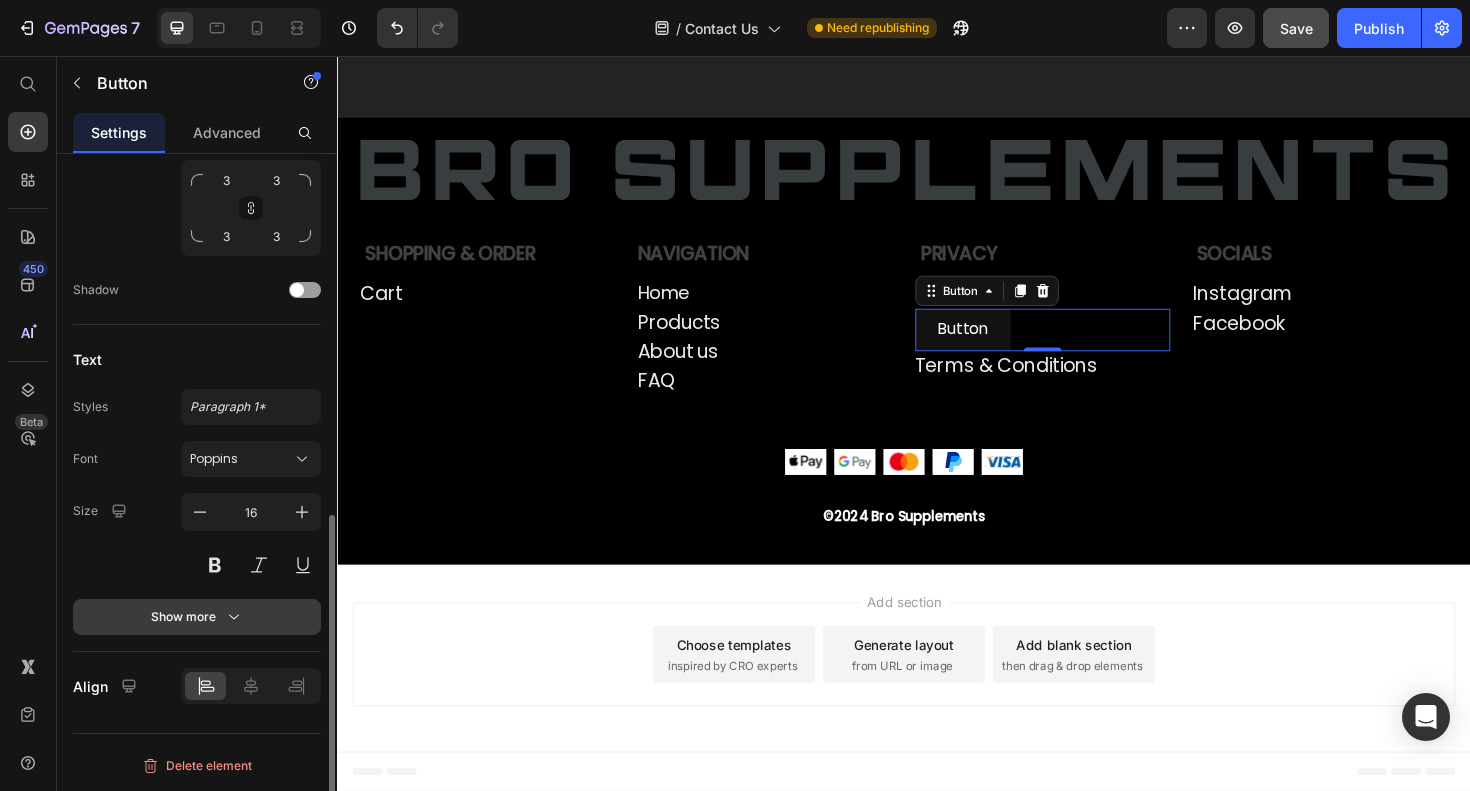 click on "Show more" at bounding box center (197, 617) 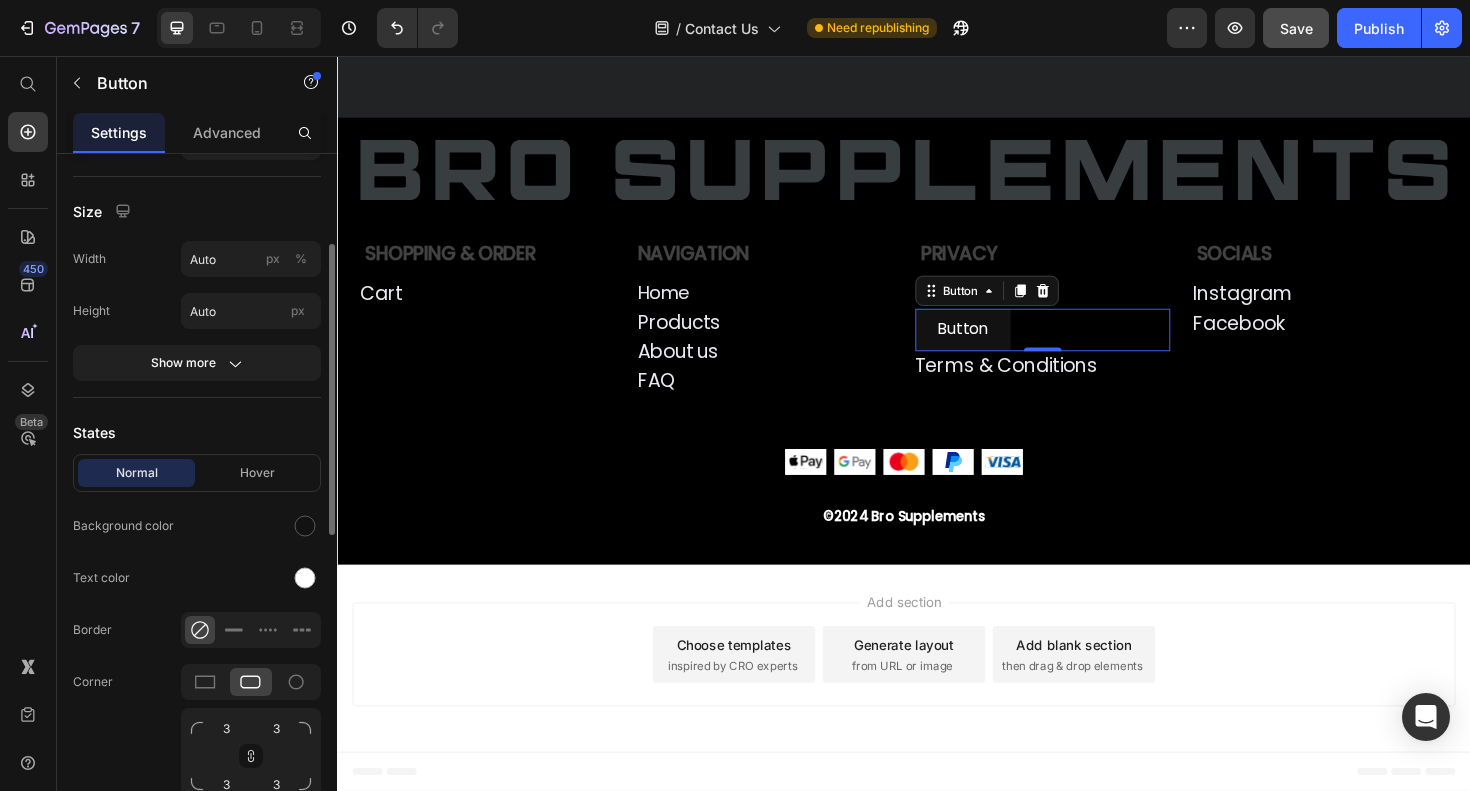 scroll, scrollTop: 207, scrollLeft: 0, axis: vertical 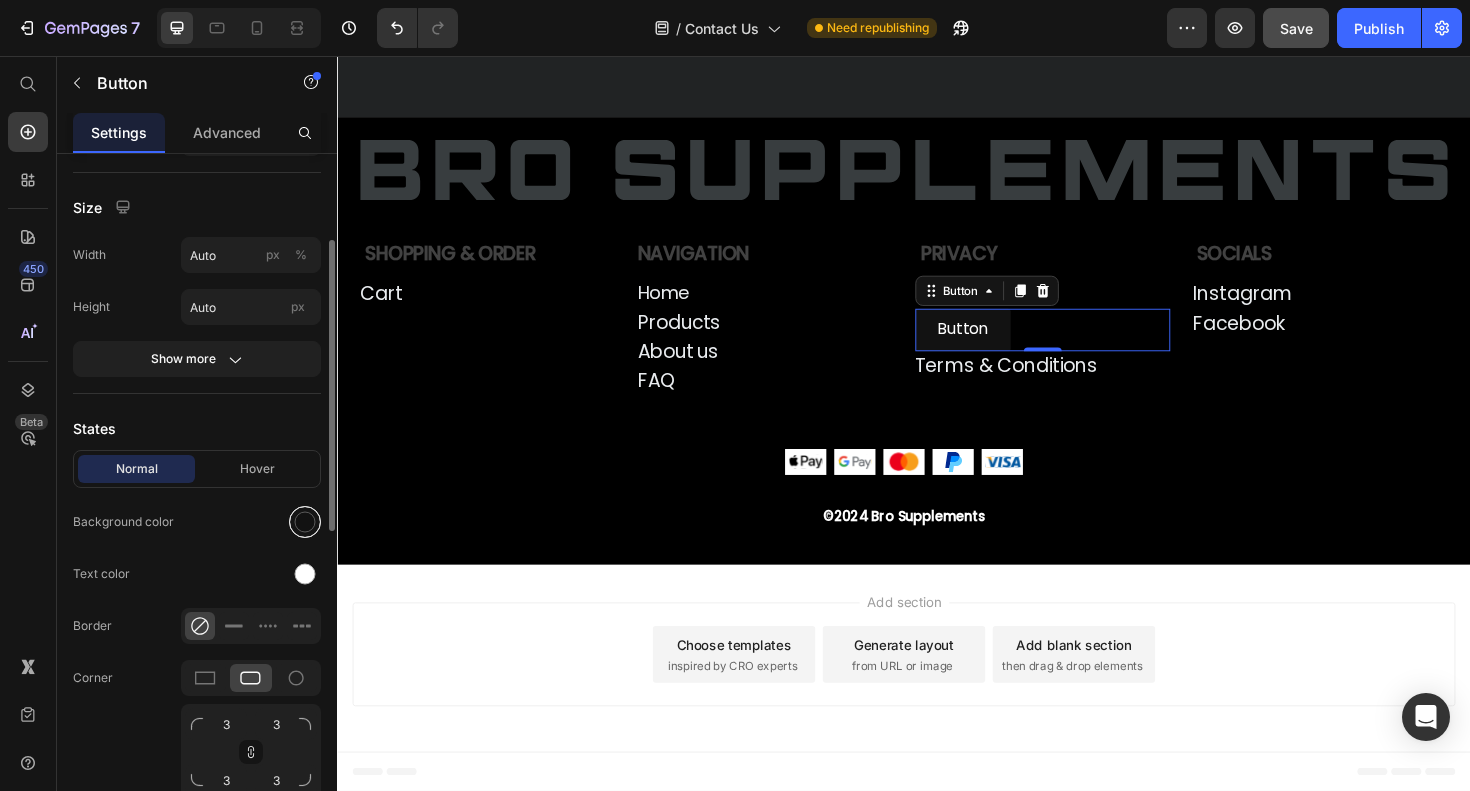 click at bounding box center [305, 522] 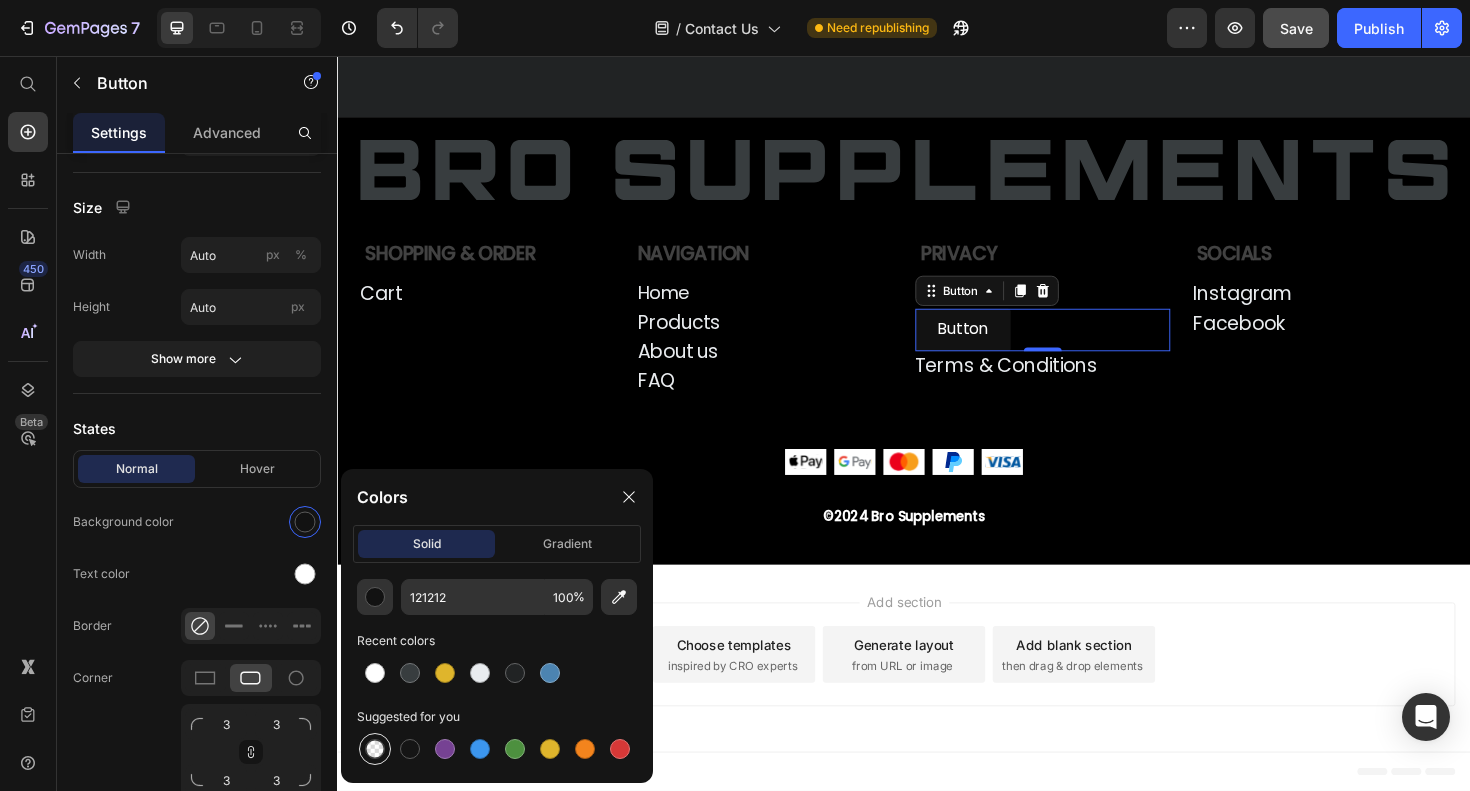 click at bounding box center (375, 749) 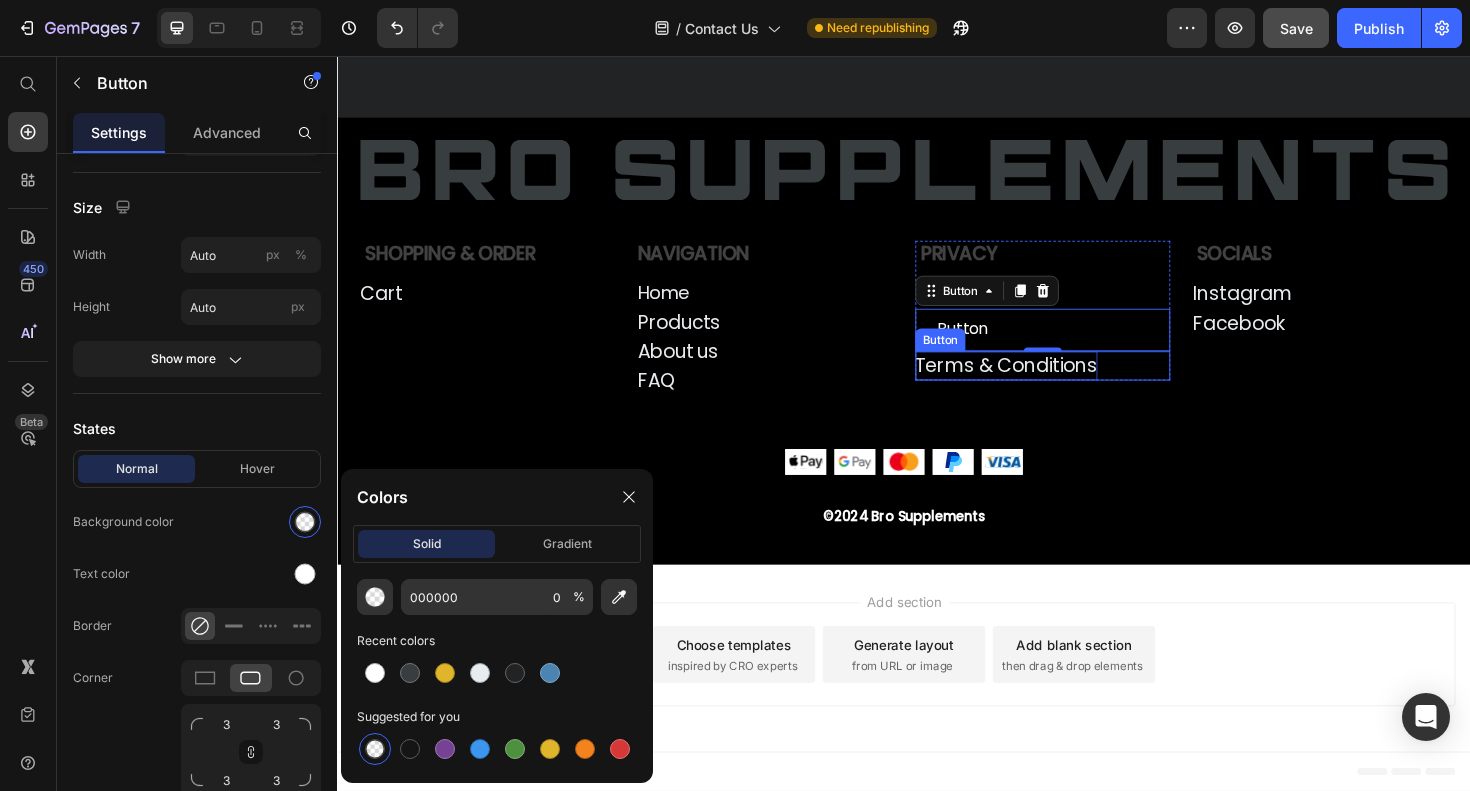 click on "Terms & Conditions" at bounding box center (1045, 384) 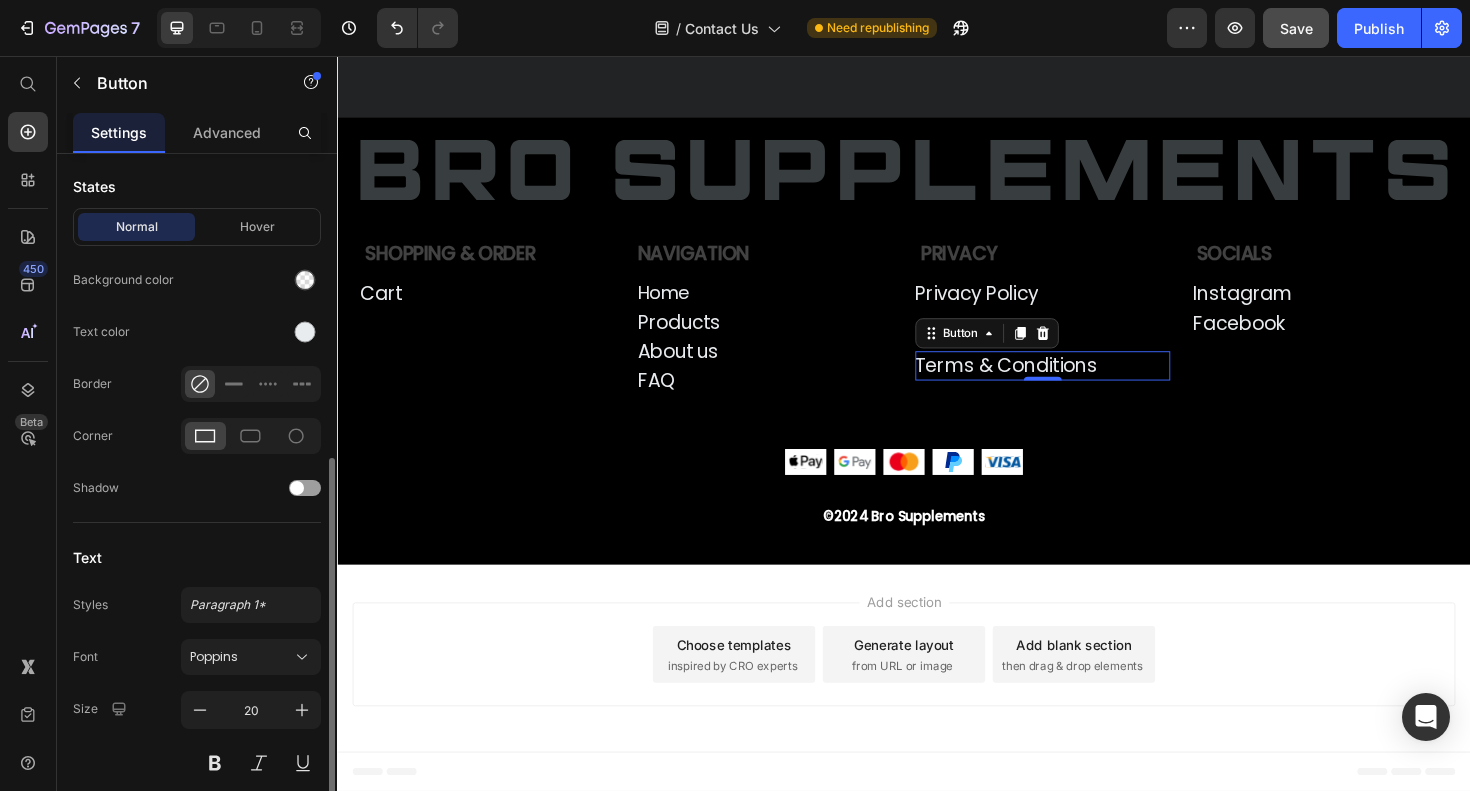 scroll, scrollTop: 699, scrollLeft: 0, axis: vertical 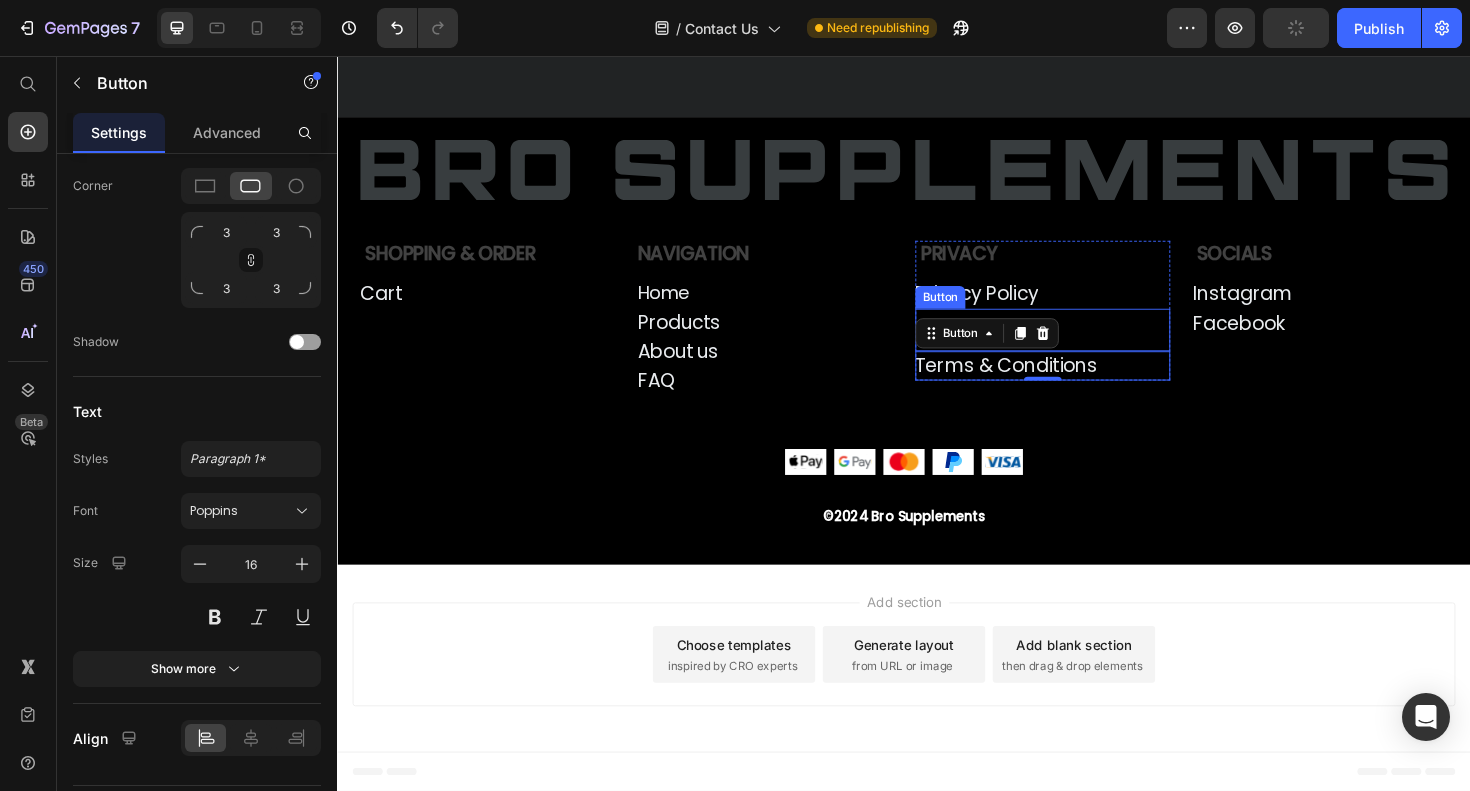 click on "Button Button" at bounding box center (1084, 346) 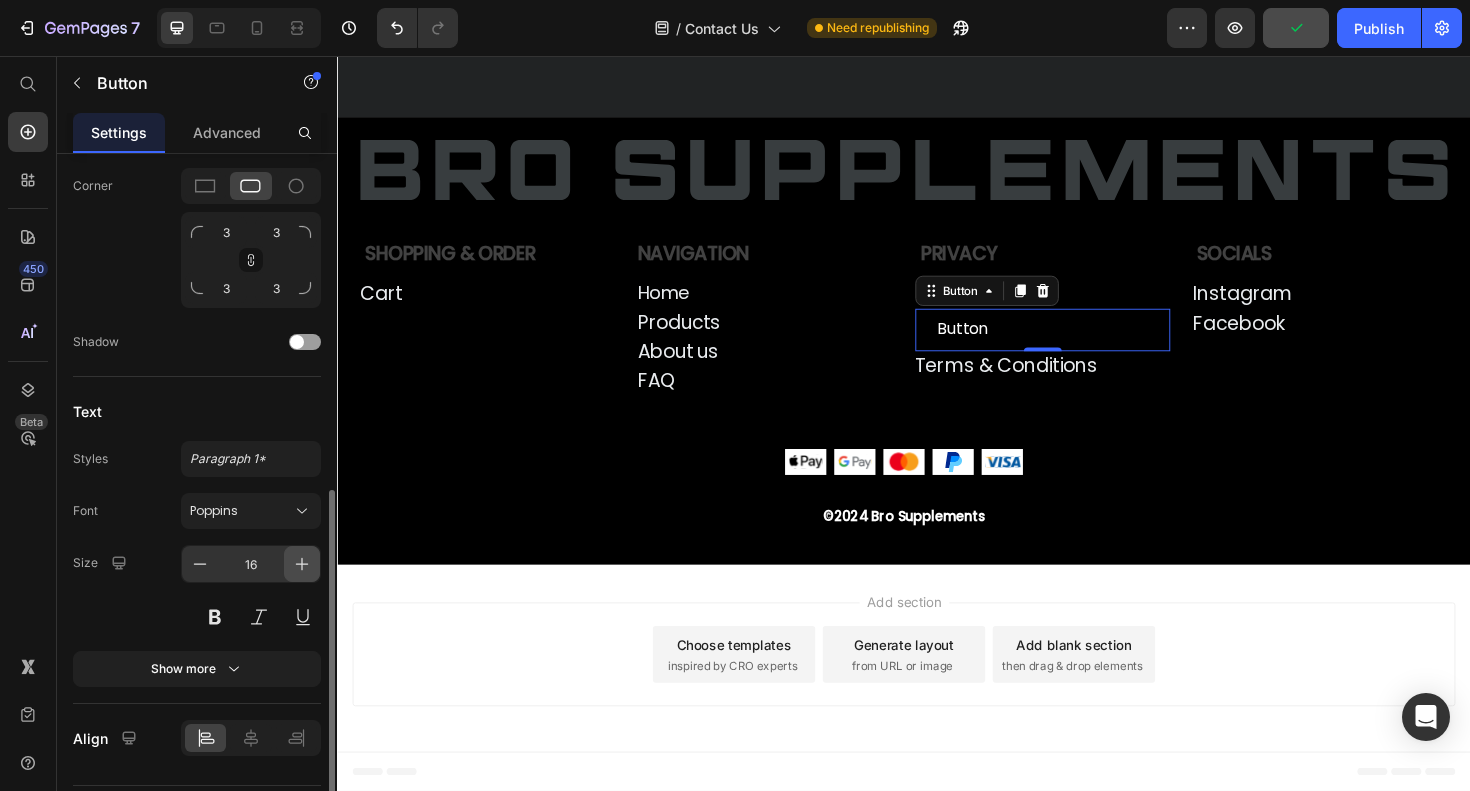 click 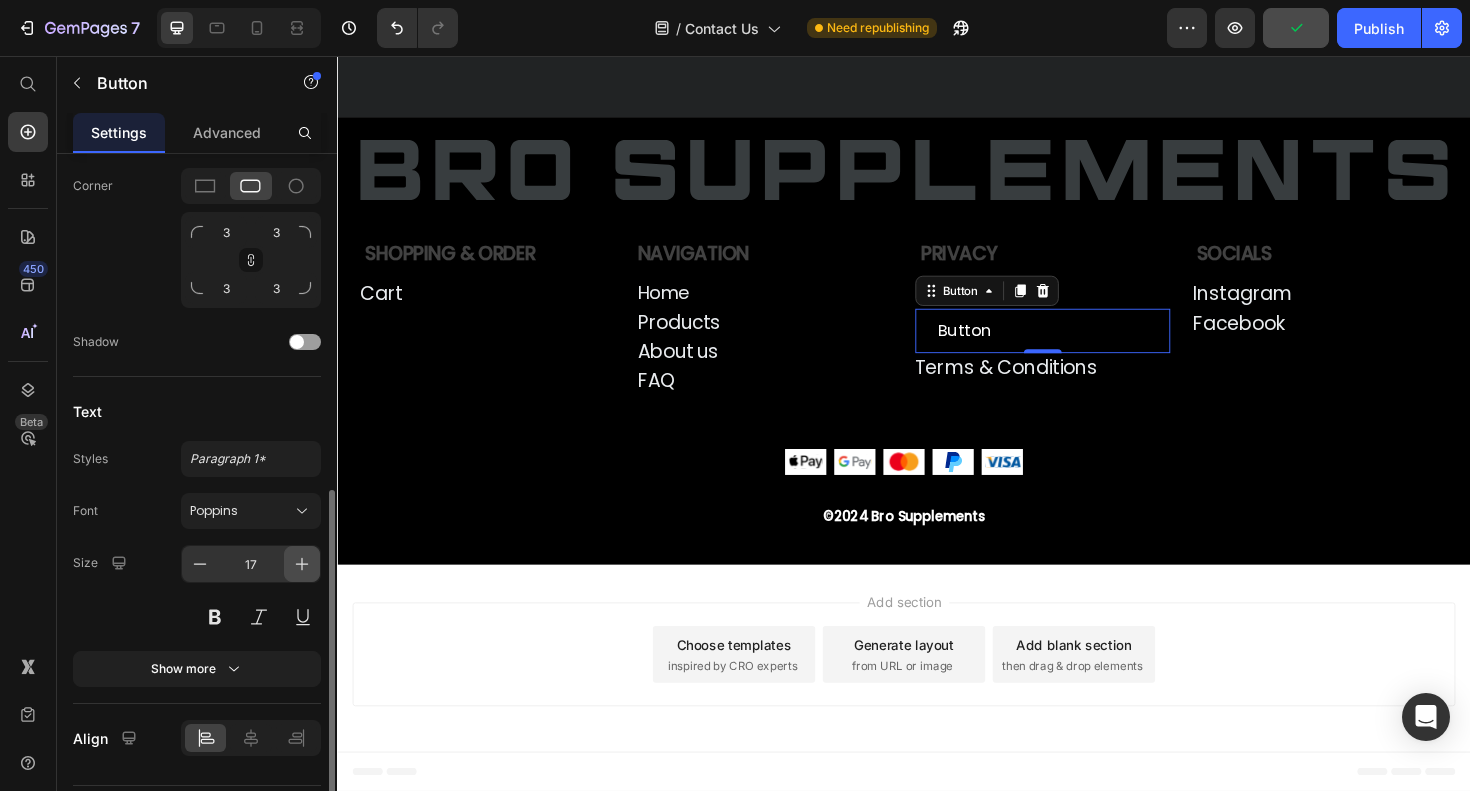 click 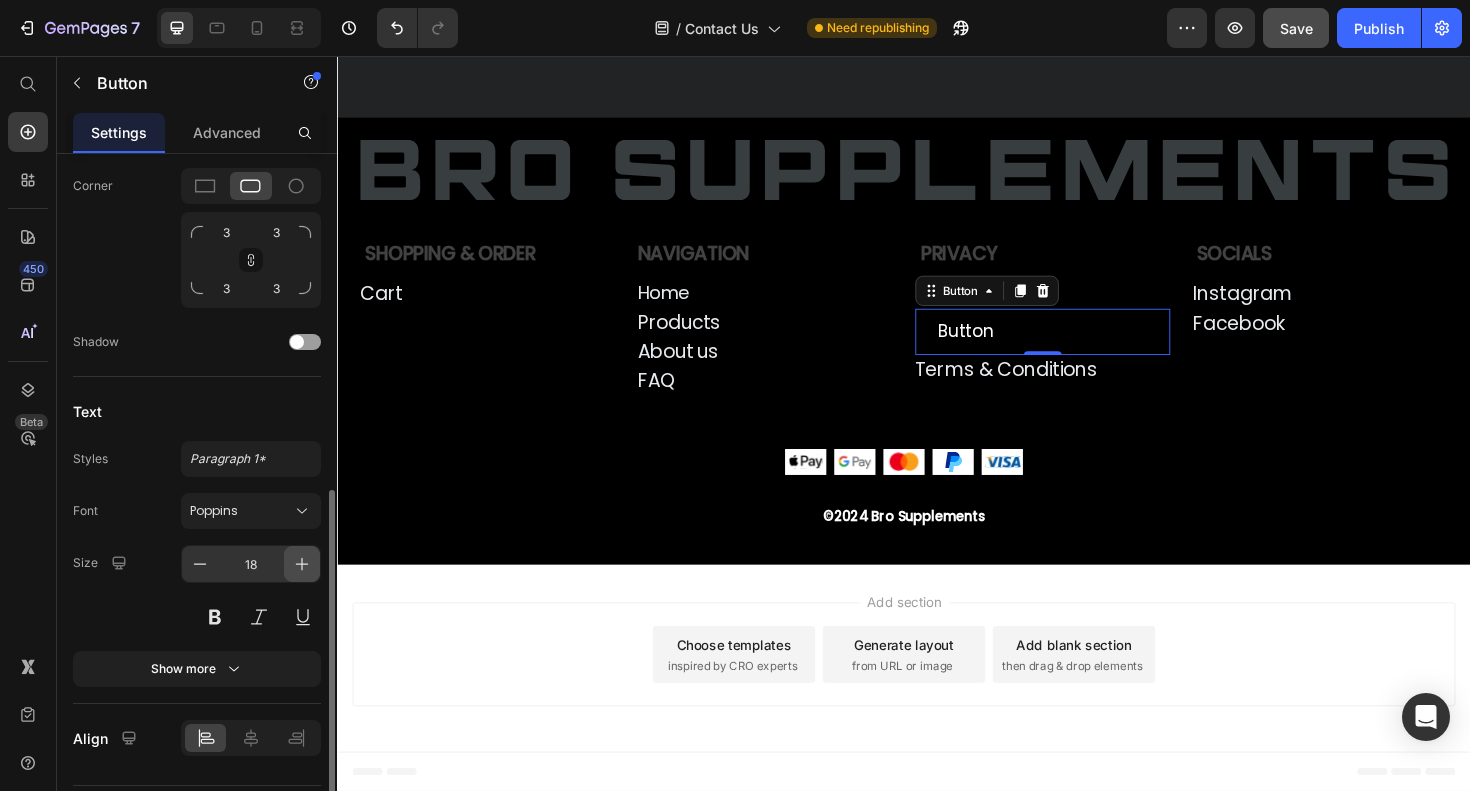 click 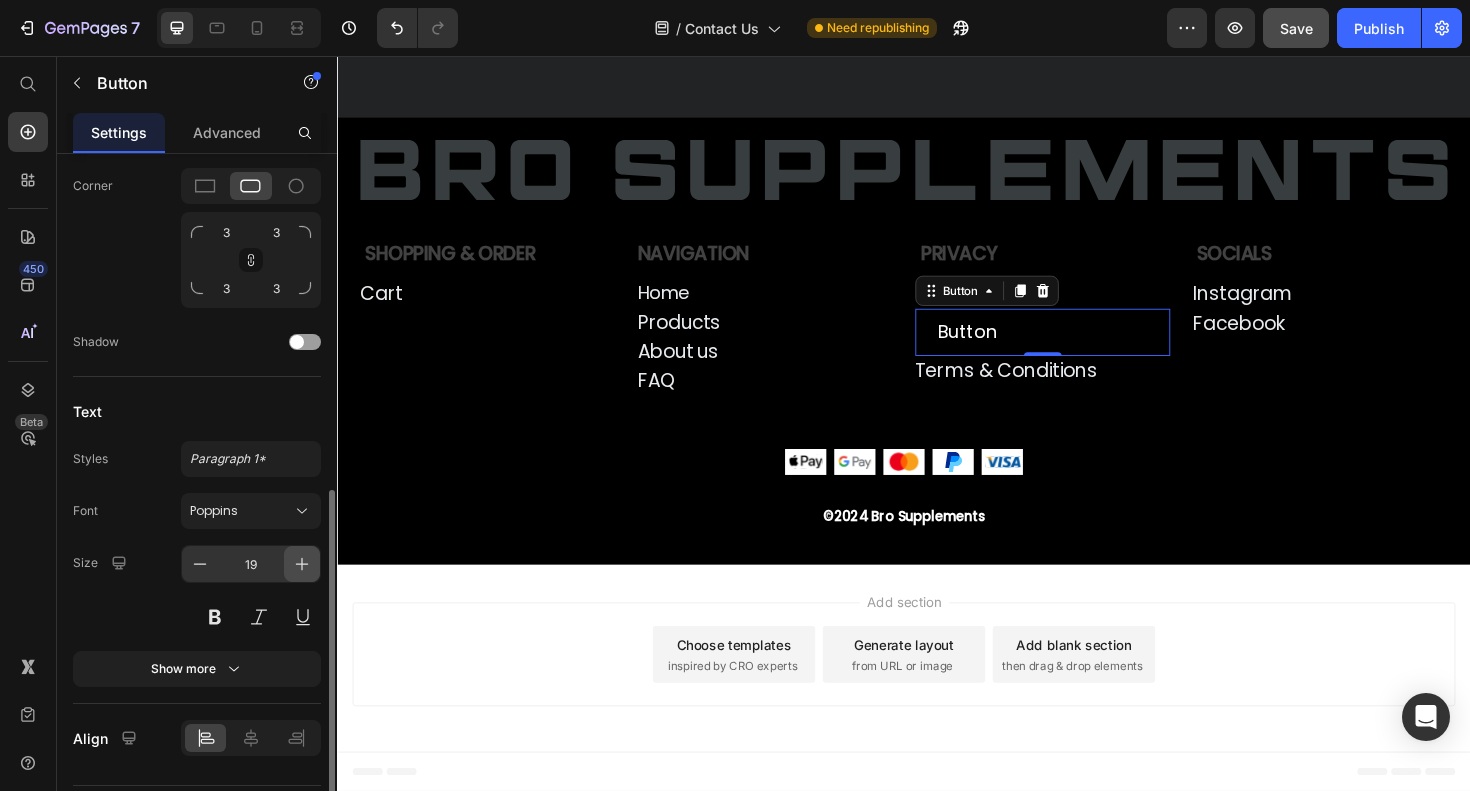 click 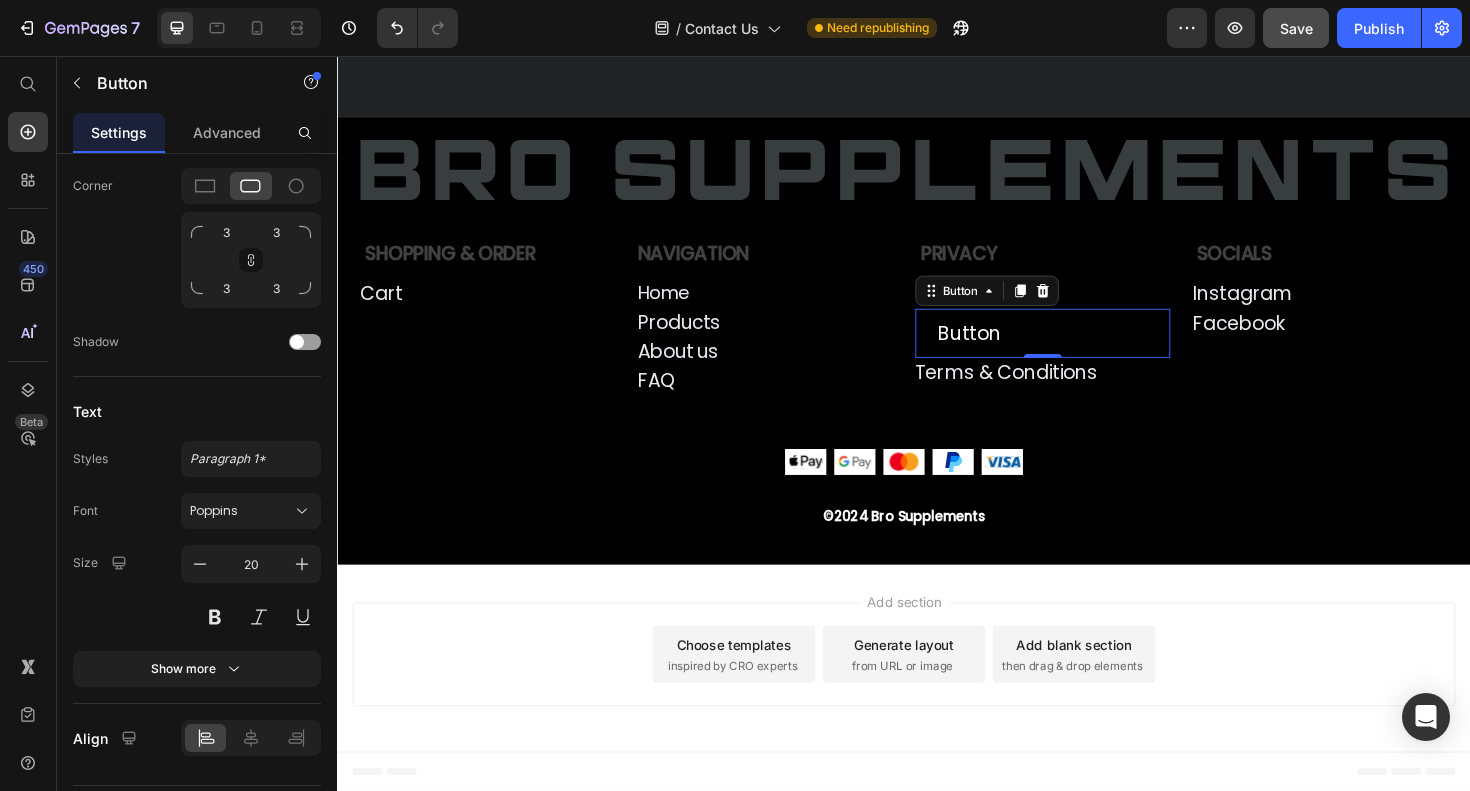 click on "Add section Choose templates inspired by CRO experts Generate layout from URL or image Add blank section then drag & drop elements" at bounding box center [937, 690] 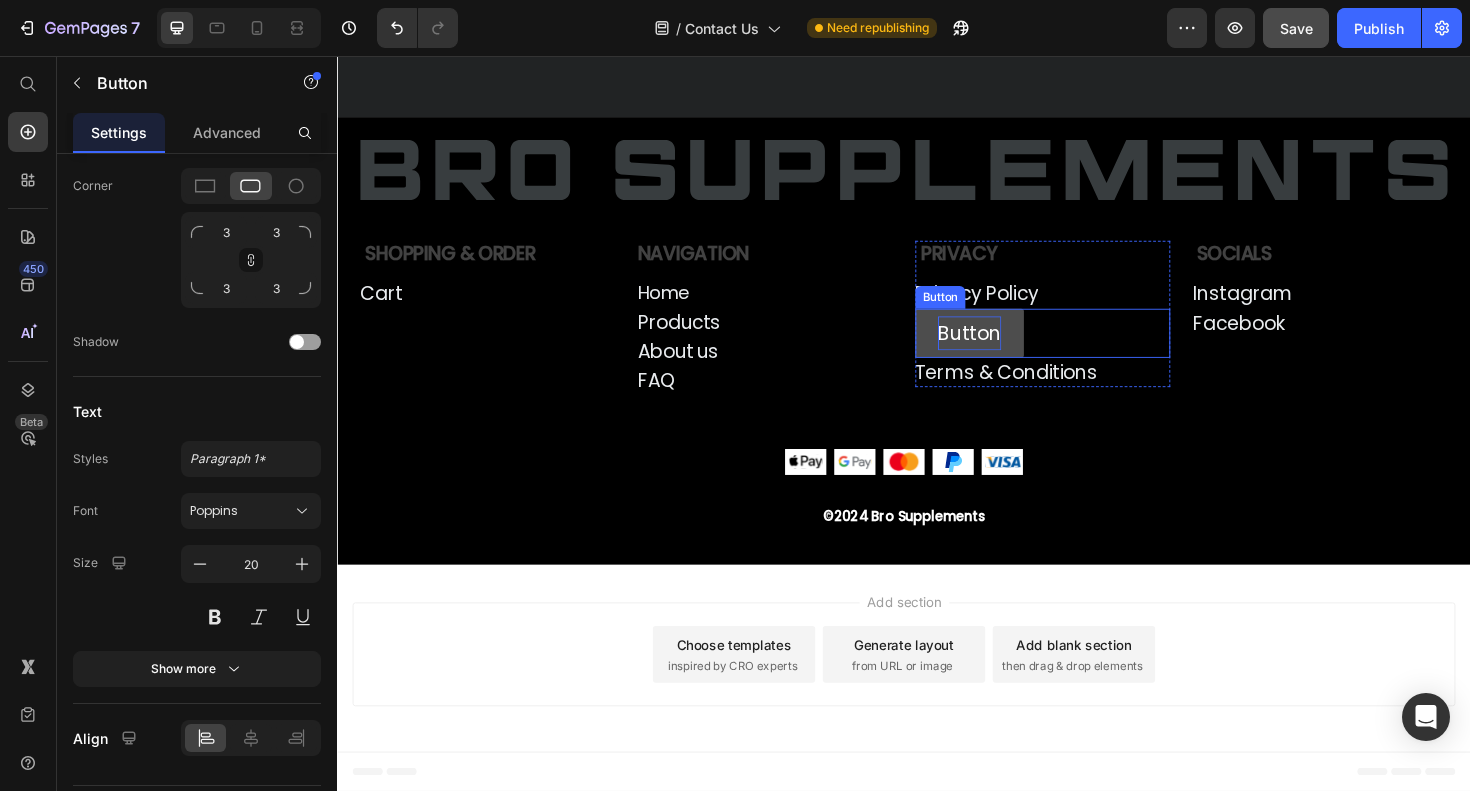 click on "Button" at bounding box center [1006, 350] 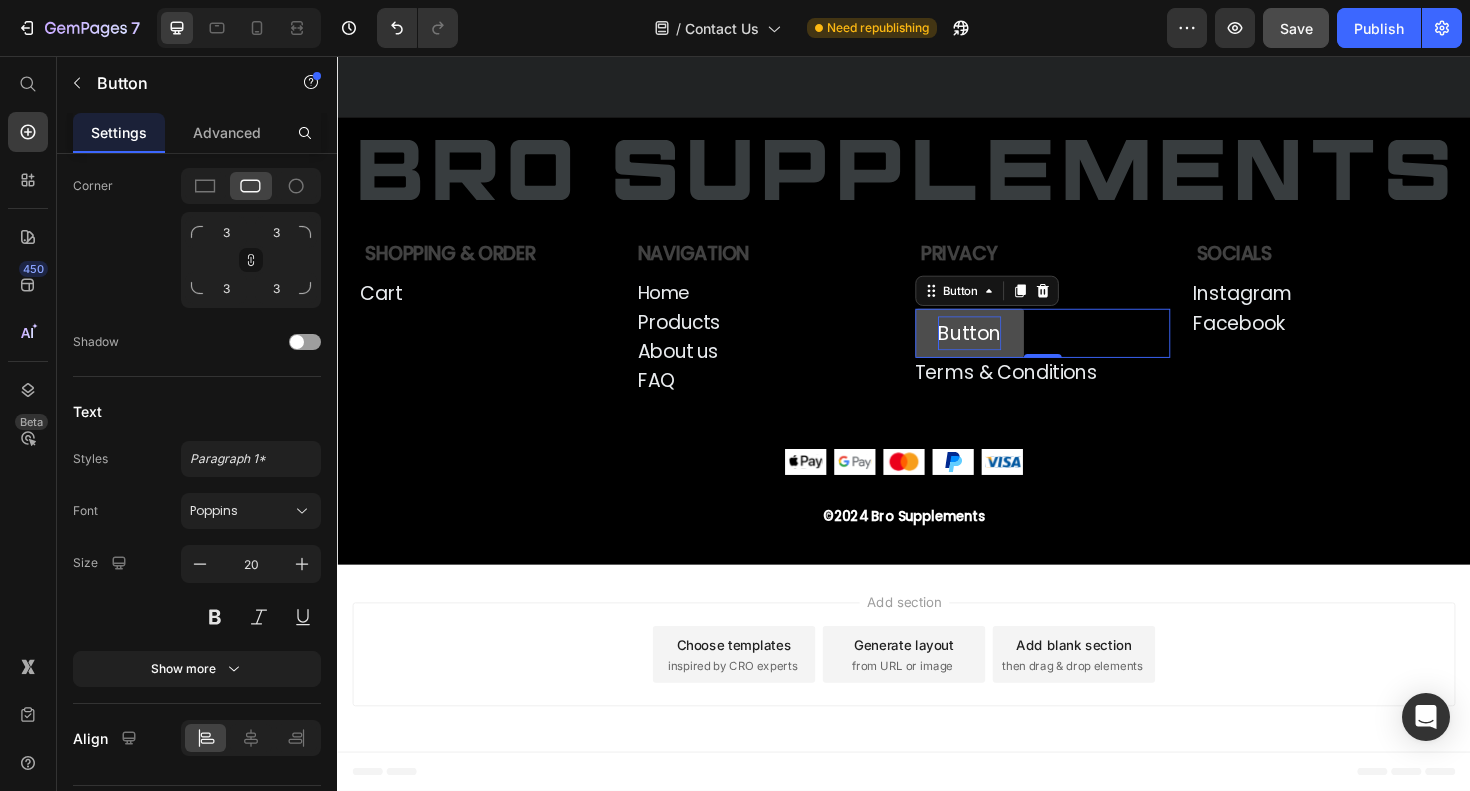 type 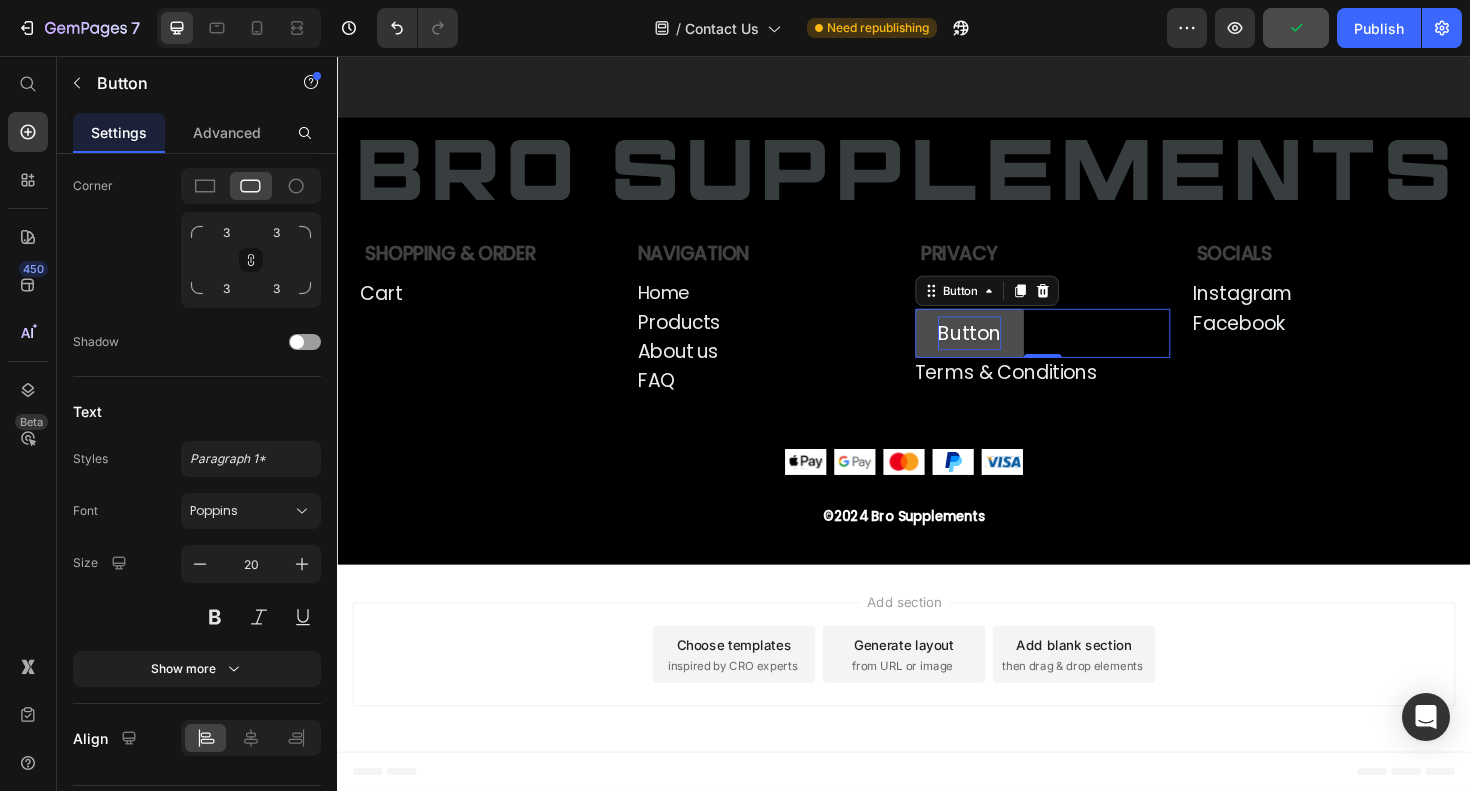 click on "Button" at bounding box center [1006, 350] 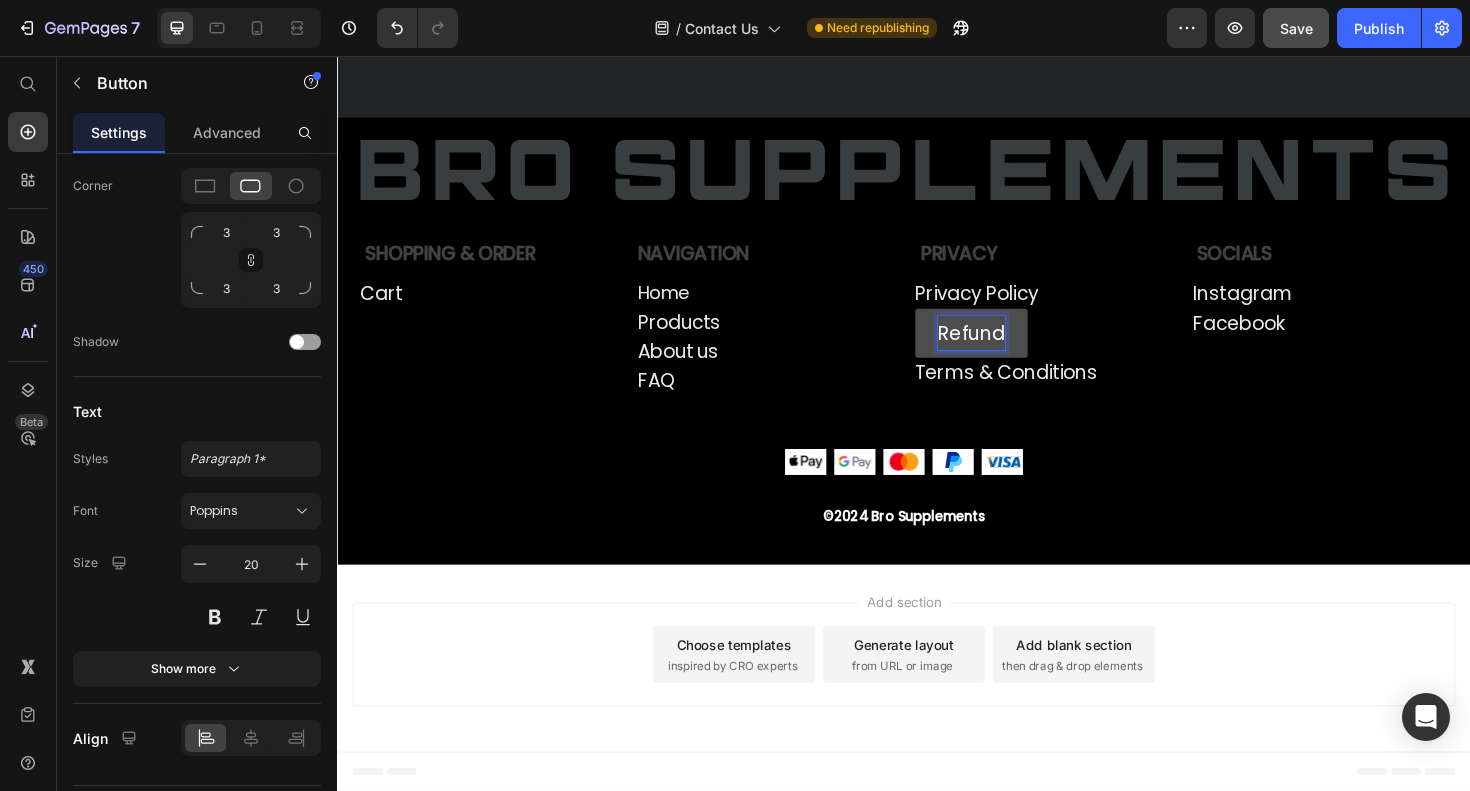 click on "Refund" at bounding box center [1008, 350] 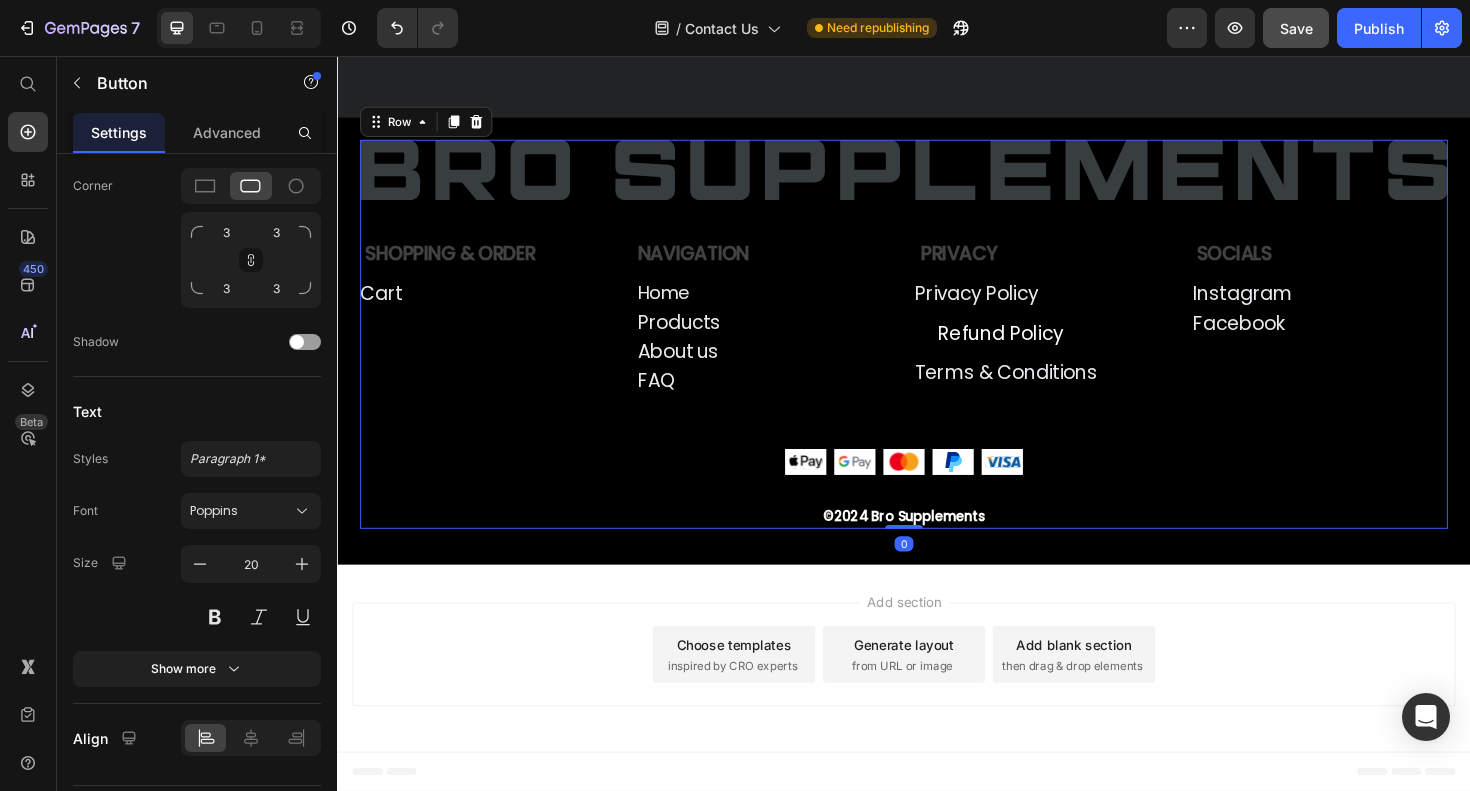 click on "Image Shopping & Order Text Block  Cart Button Row Navigation Text Block Home Button Products Button About us Button FAQ Button Row Row Privacy Text Block  Privacy Policy Button Refund Policy Button  Terms & Conditions Button Row Socials Text Block  Instagram Button  Facebook Button Row Row Row Image Image Image Image Image Row ©2024 Bro Supplements Text Block" at bounding box center (937, 351) 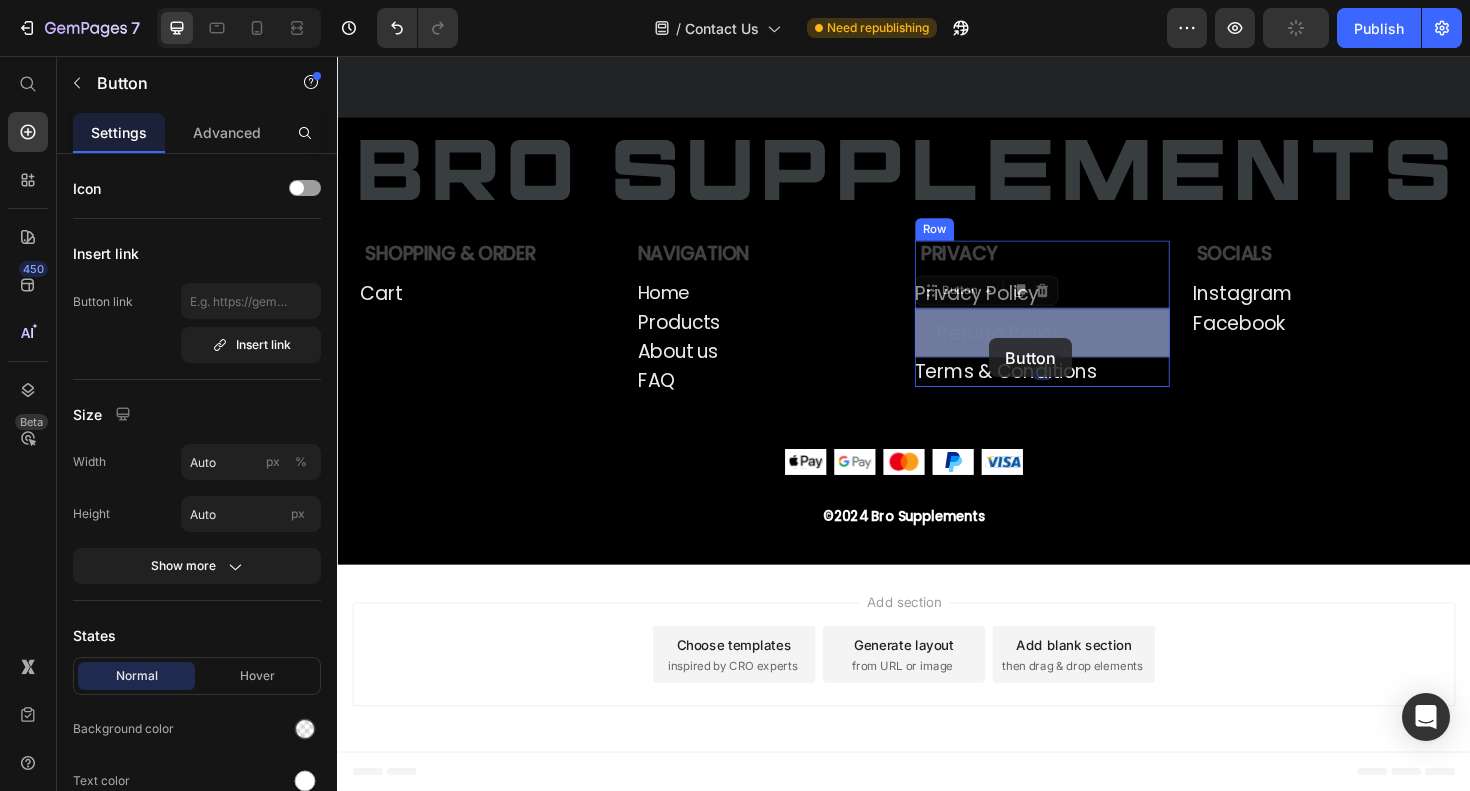 drag, startPoint x: 1063, startPoint y: 352, endPoint x: 1022, endPoint y: 356, distance: 41.19466 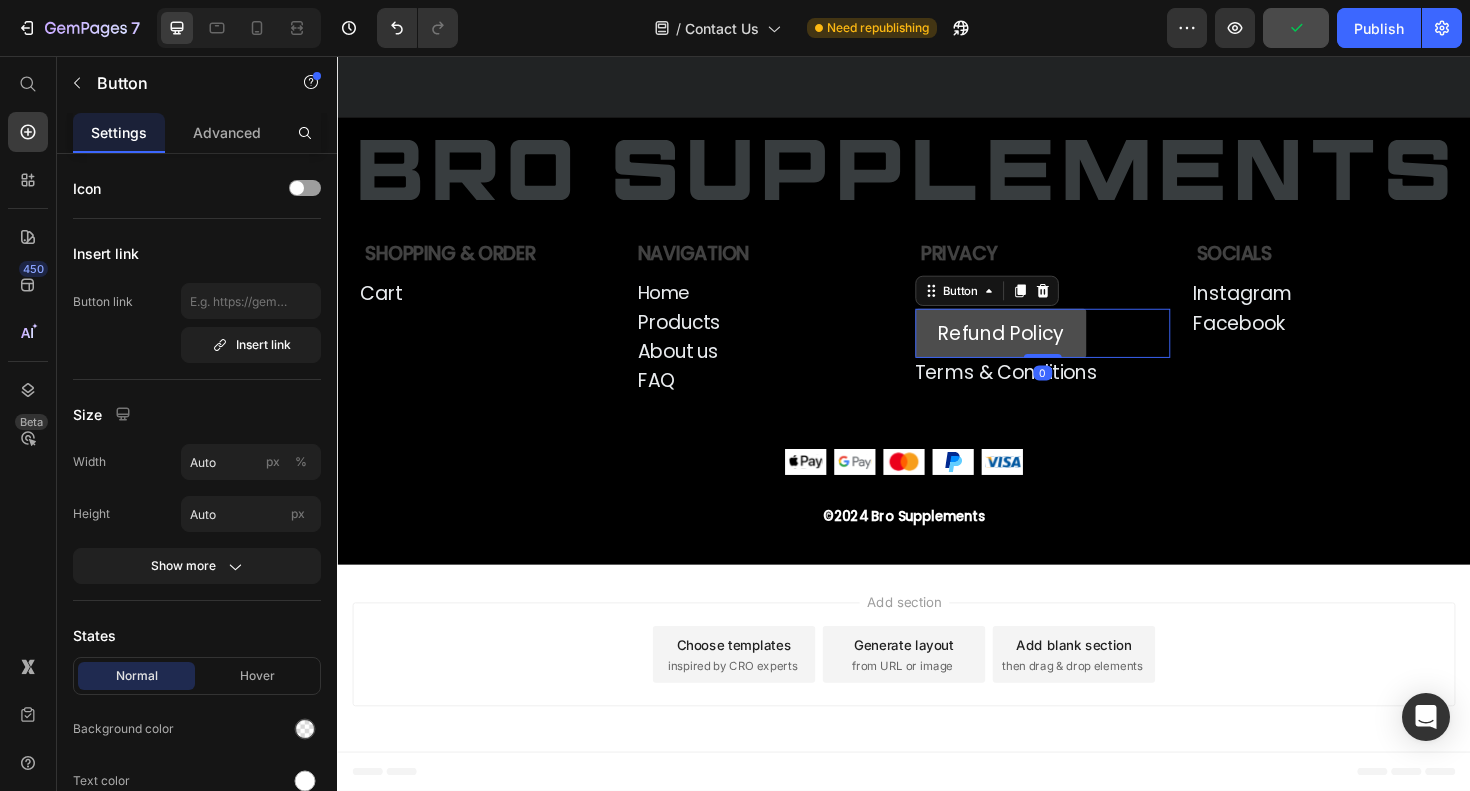 click on "Refund Policy" at bounding box center (1039, 350) 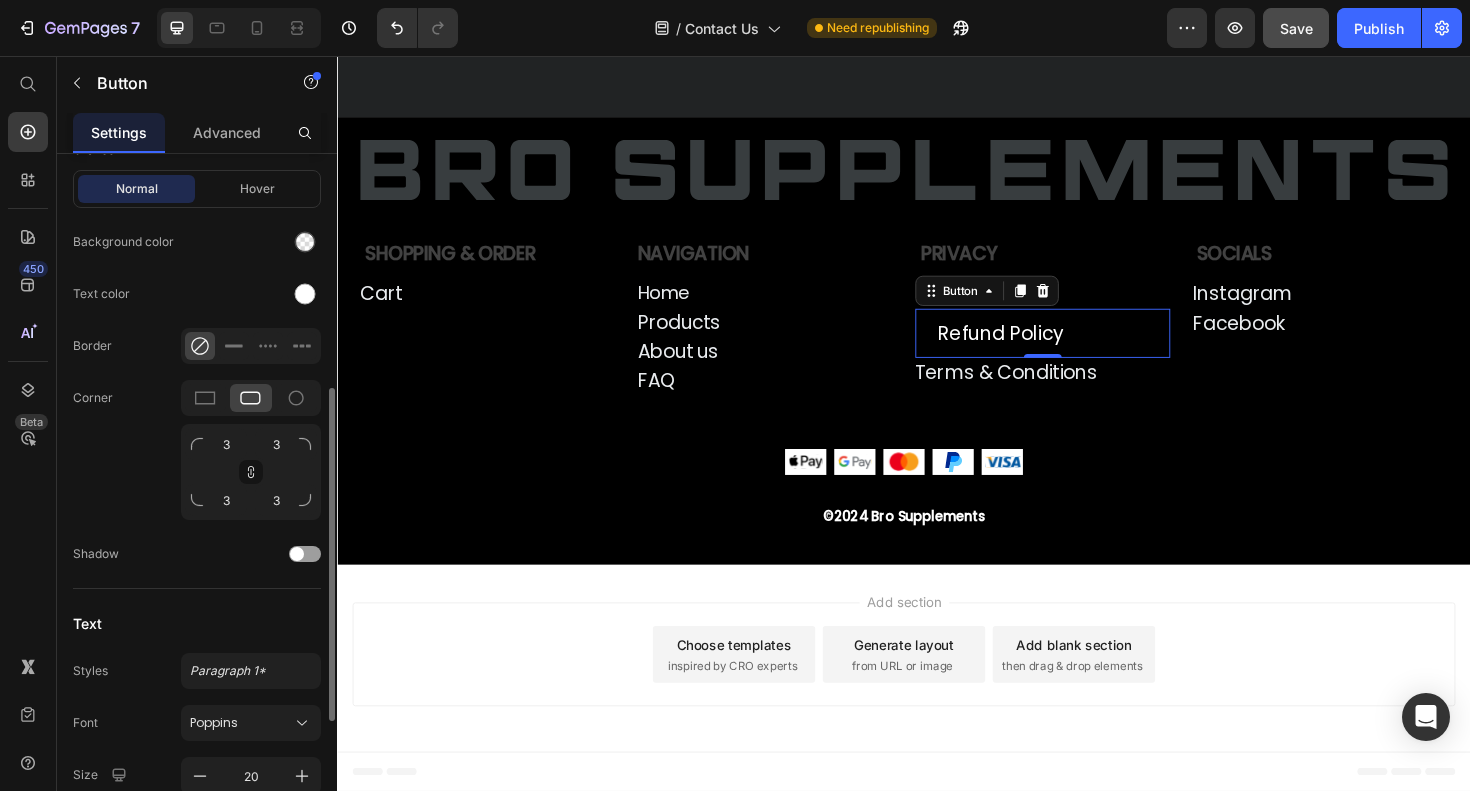 scroll, scrollTop: 540, scrollLeft: 0, axis: vertical 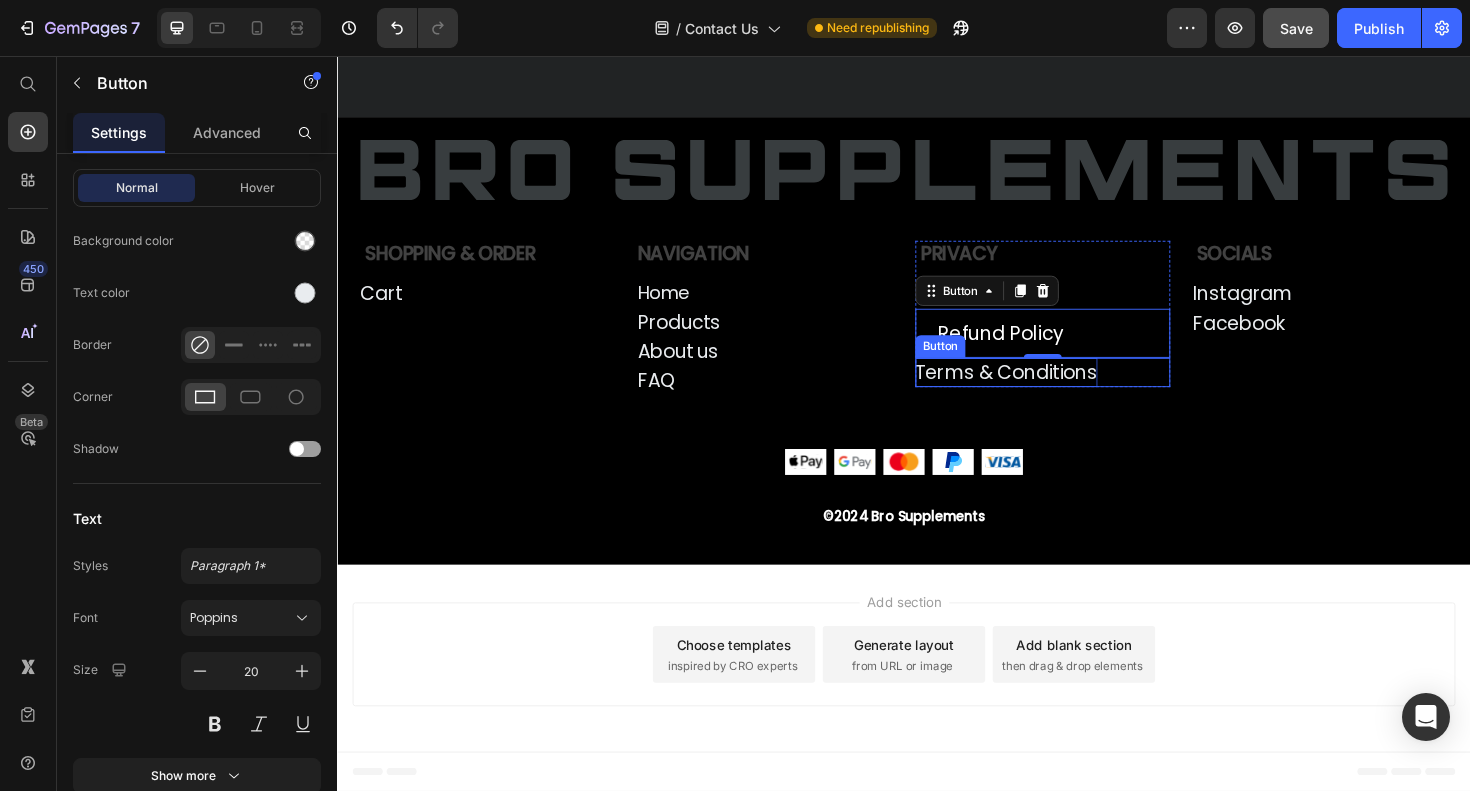 click on "Terms & Conditions" at bounding box center [1045, 391] 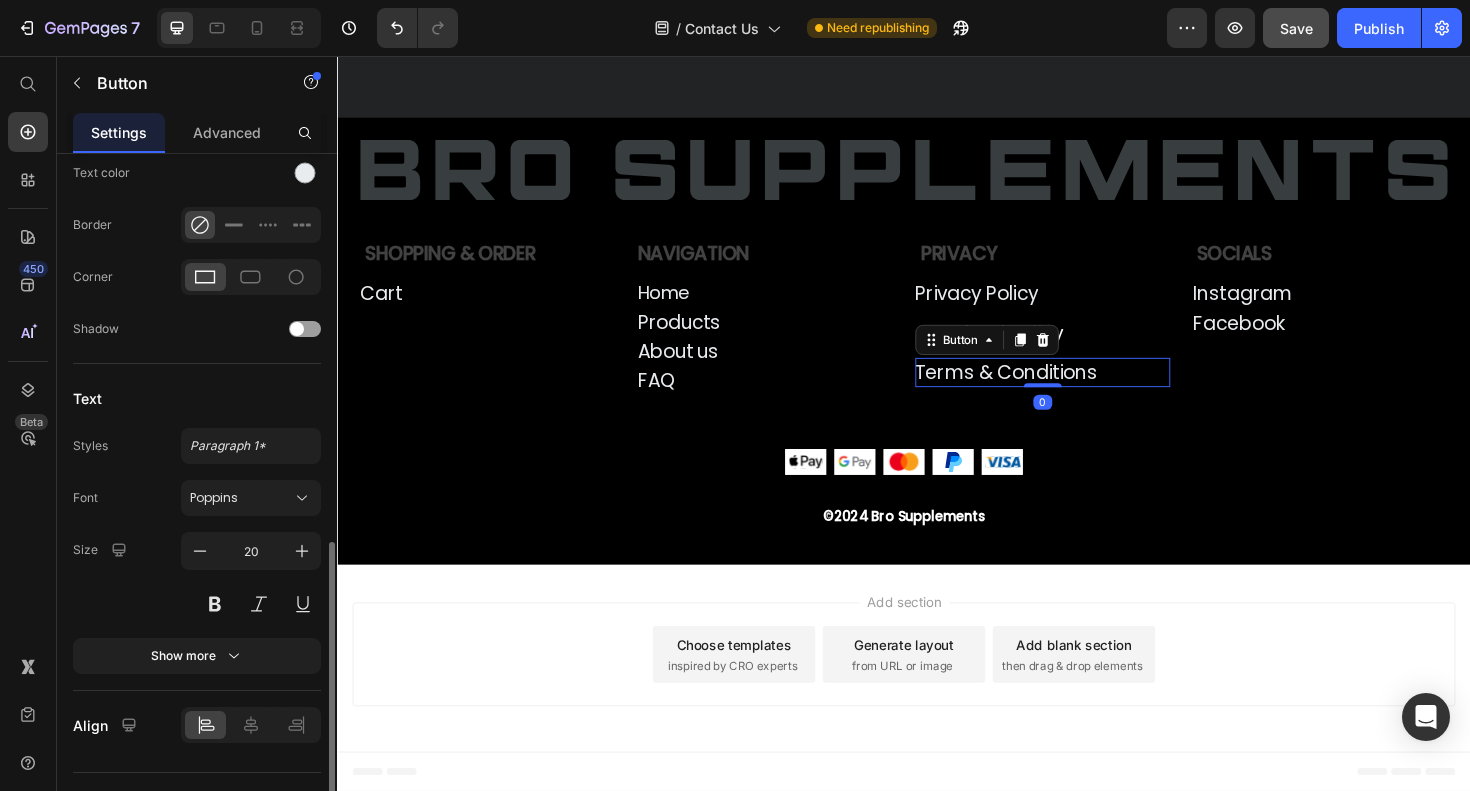 scroll, scrollTop: 699, scrollLeft: 0, axis: vertical 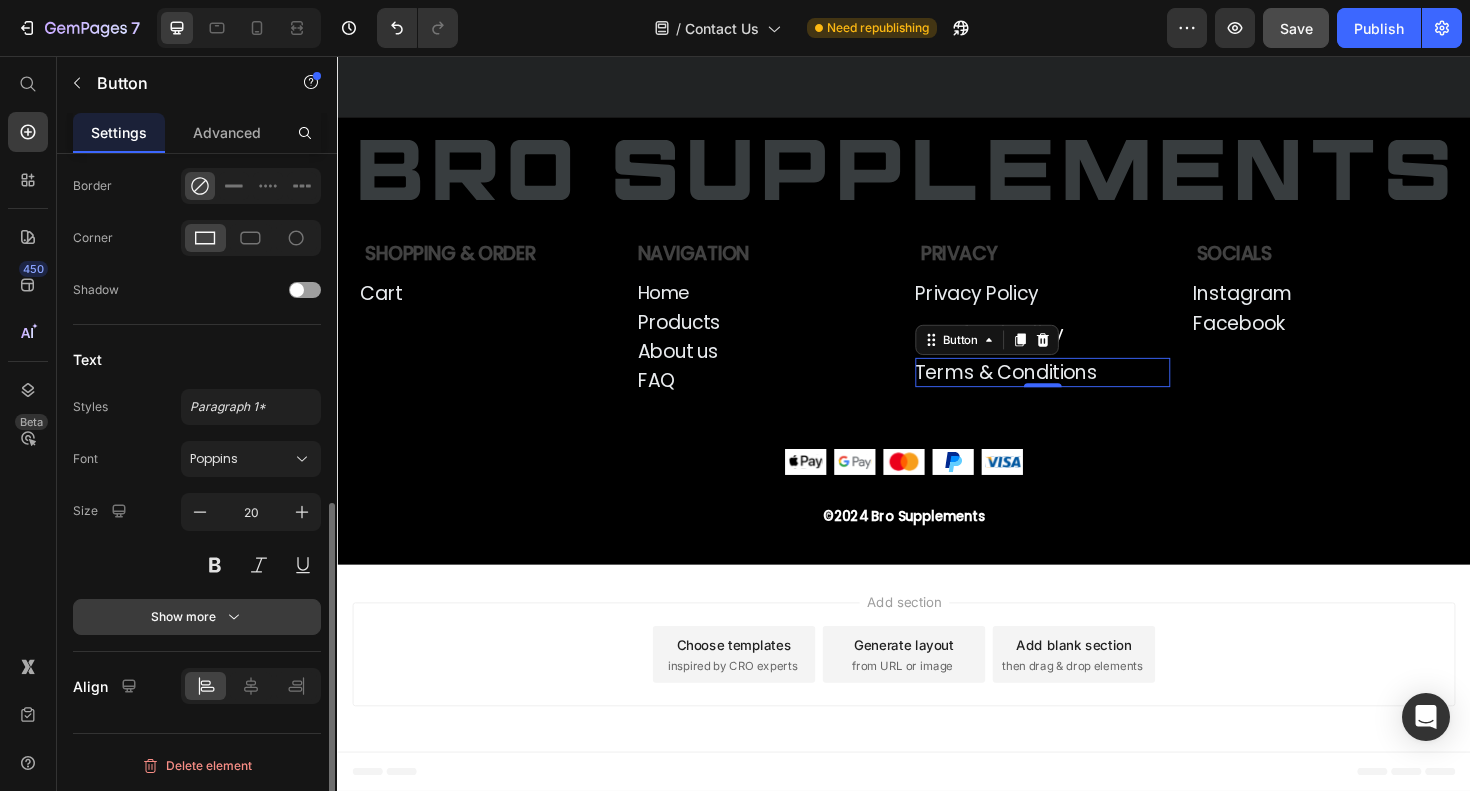 click on "Show more" at bounding box center (197, 617) 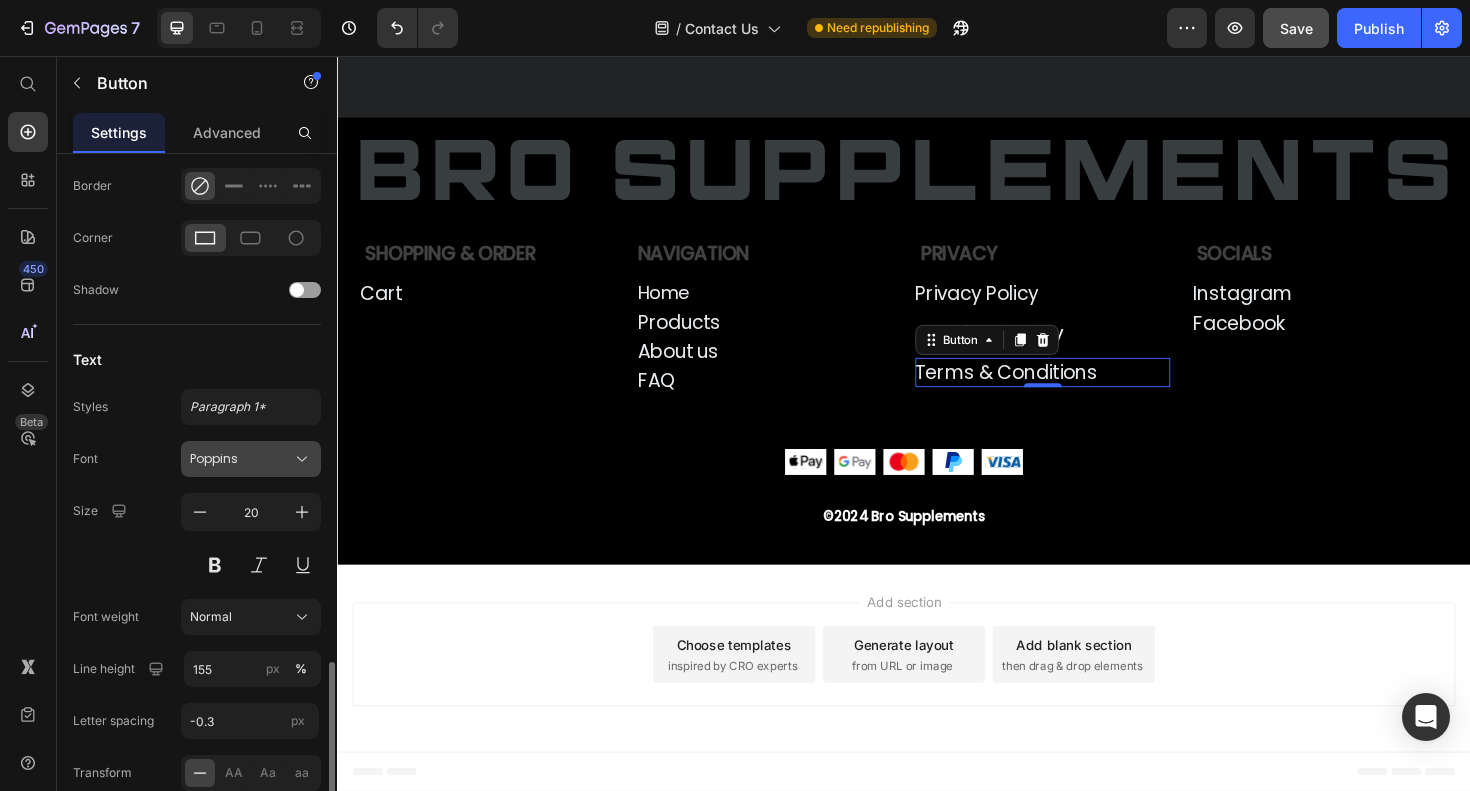 scroll, scrollTop: 907, scrollLeft: 0, axis: vertical 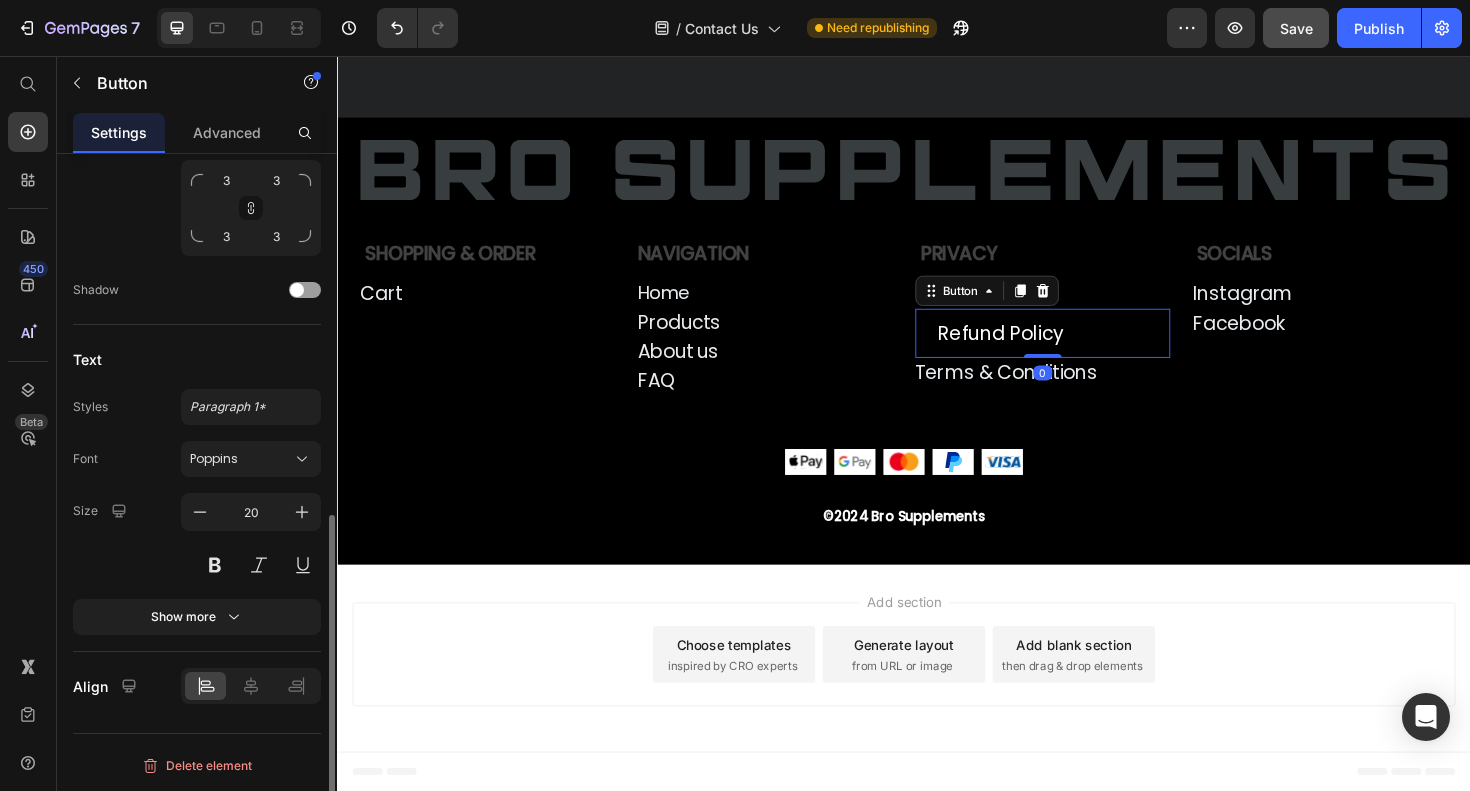 click on "Refund Policy Button   0" at bounding box center (1084, 350) 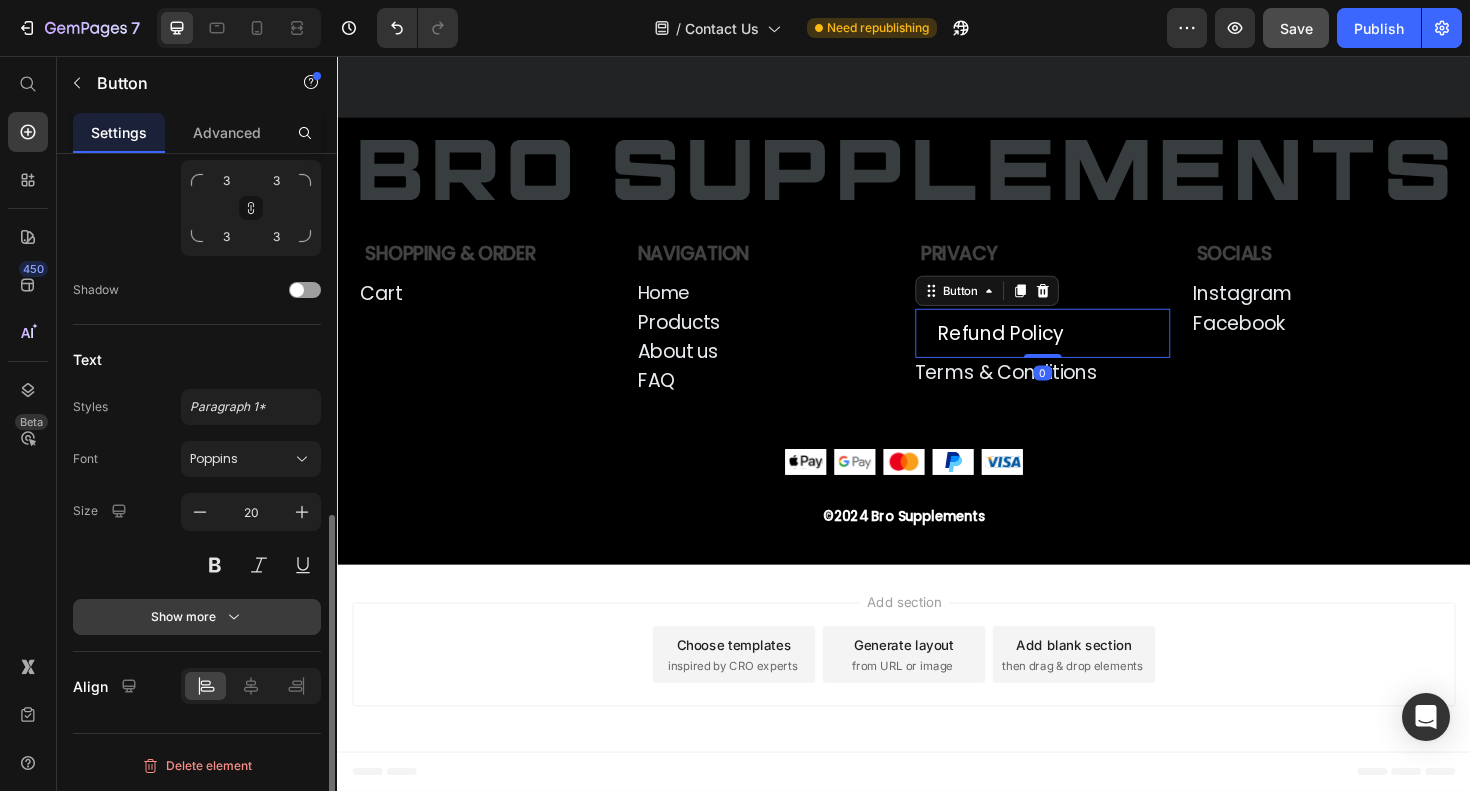 click on "Show more" at bounding box center [197, 617] 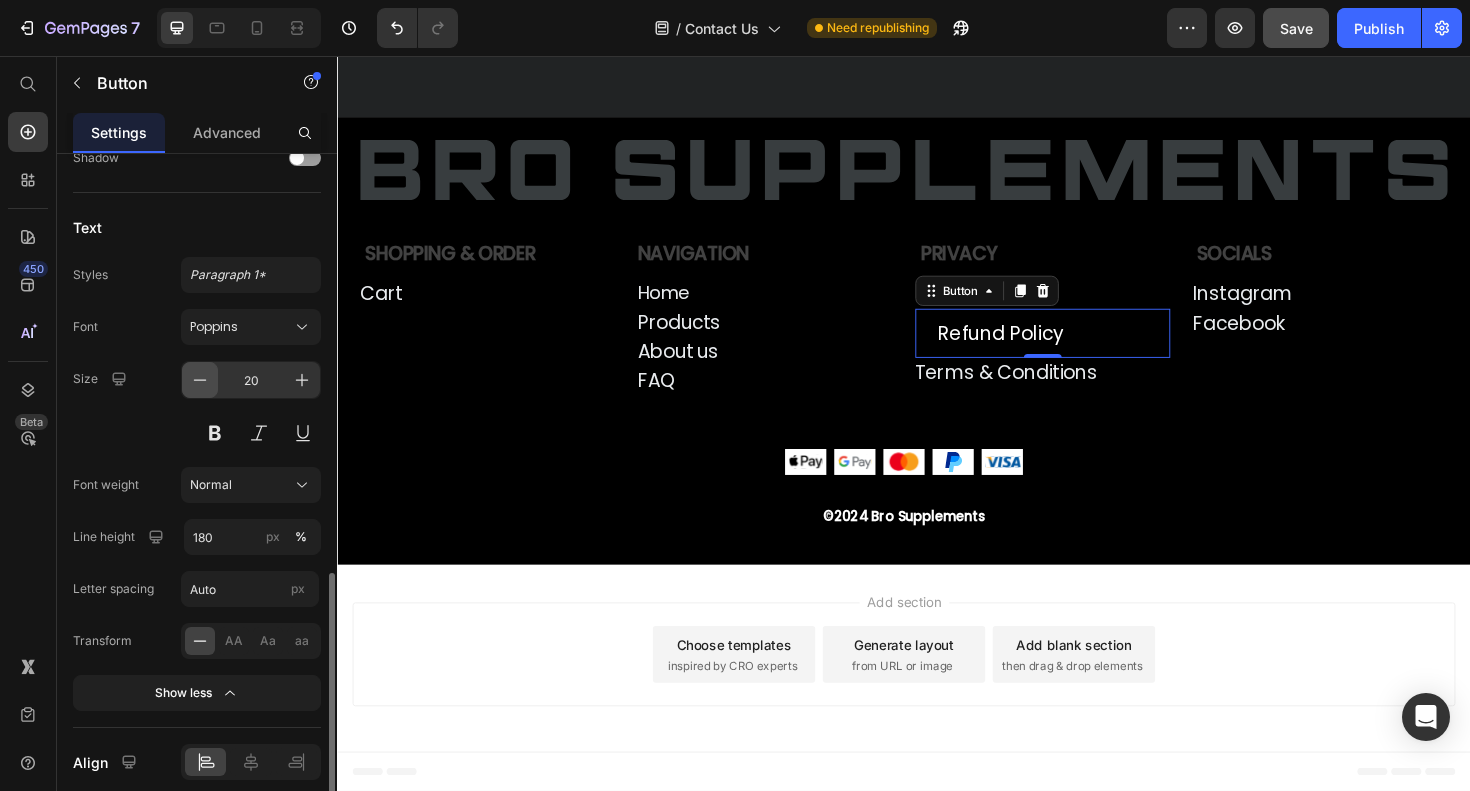 scroll, scrollTop: 959, scrollLeft: 0, axis: vertical 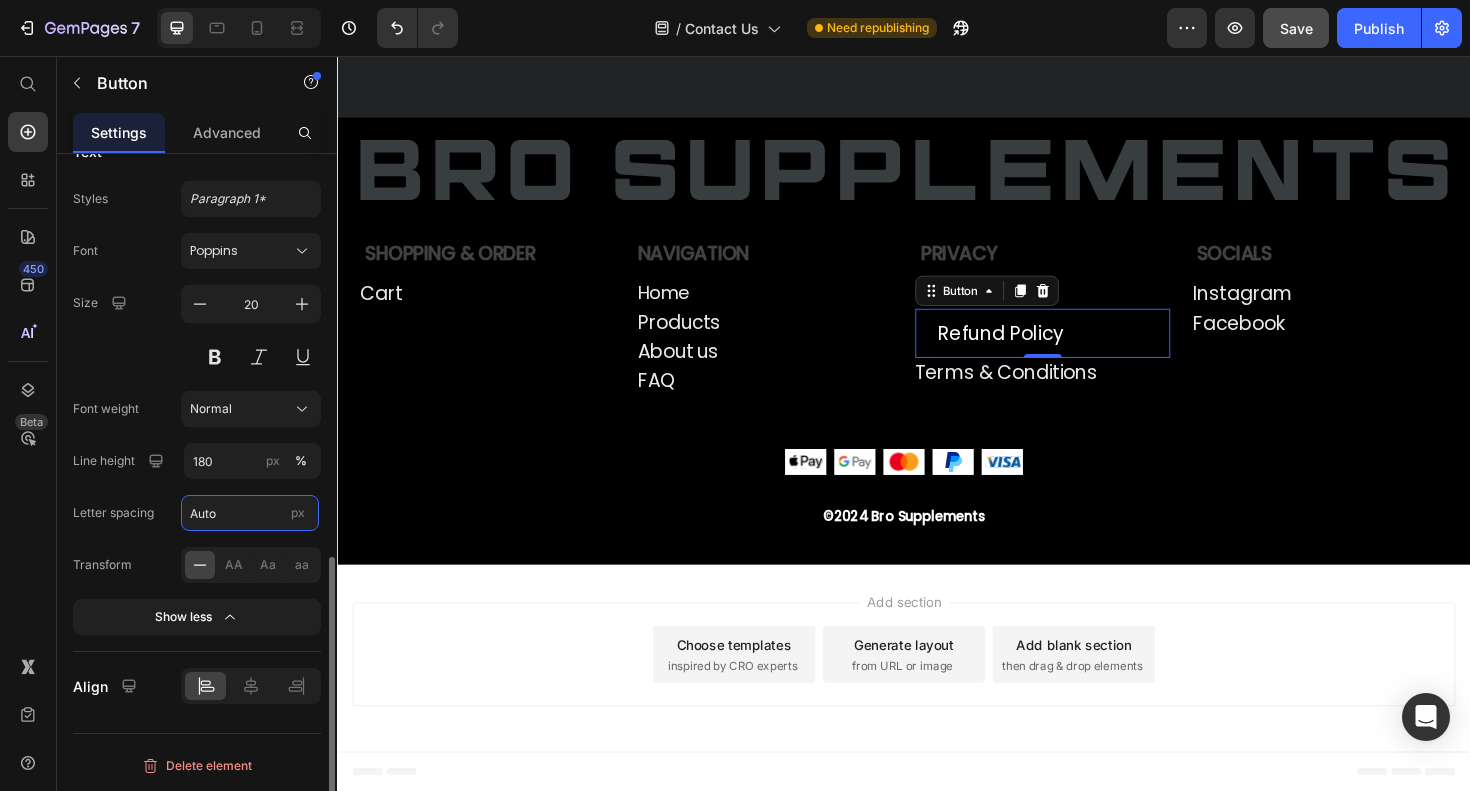 click on "Auto" at bounding box center [250, 513] 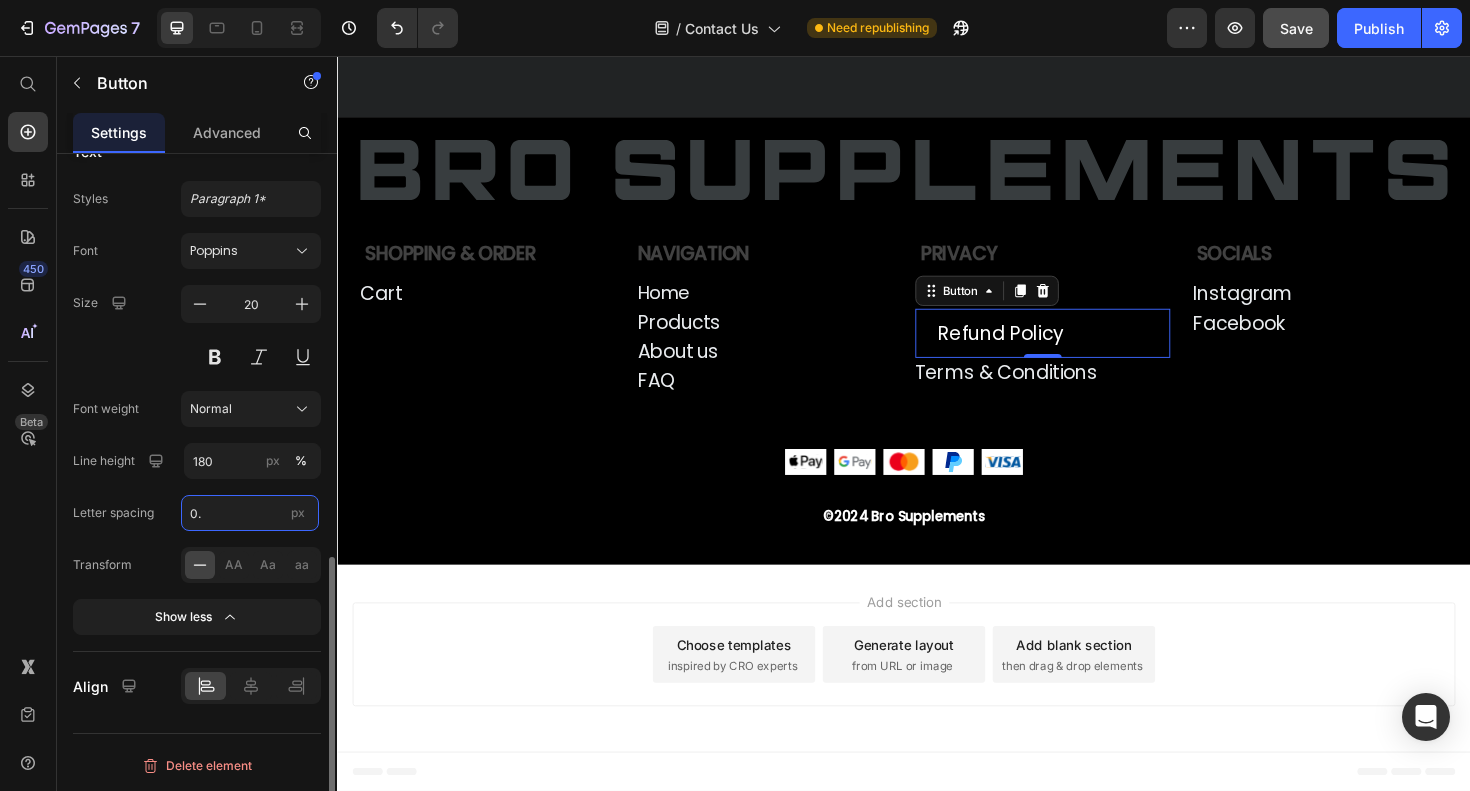 type on "0.3" 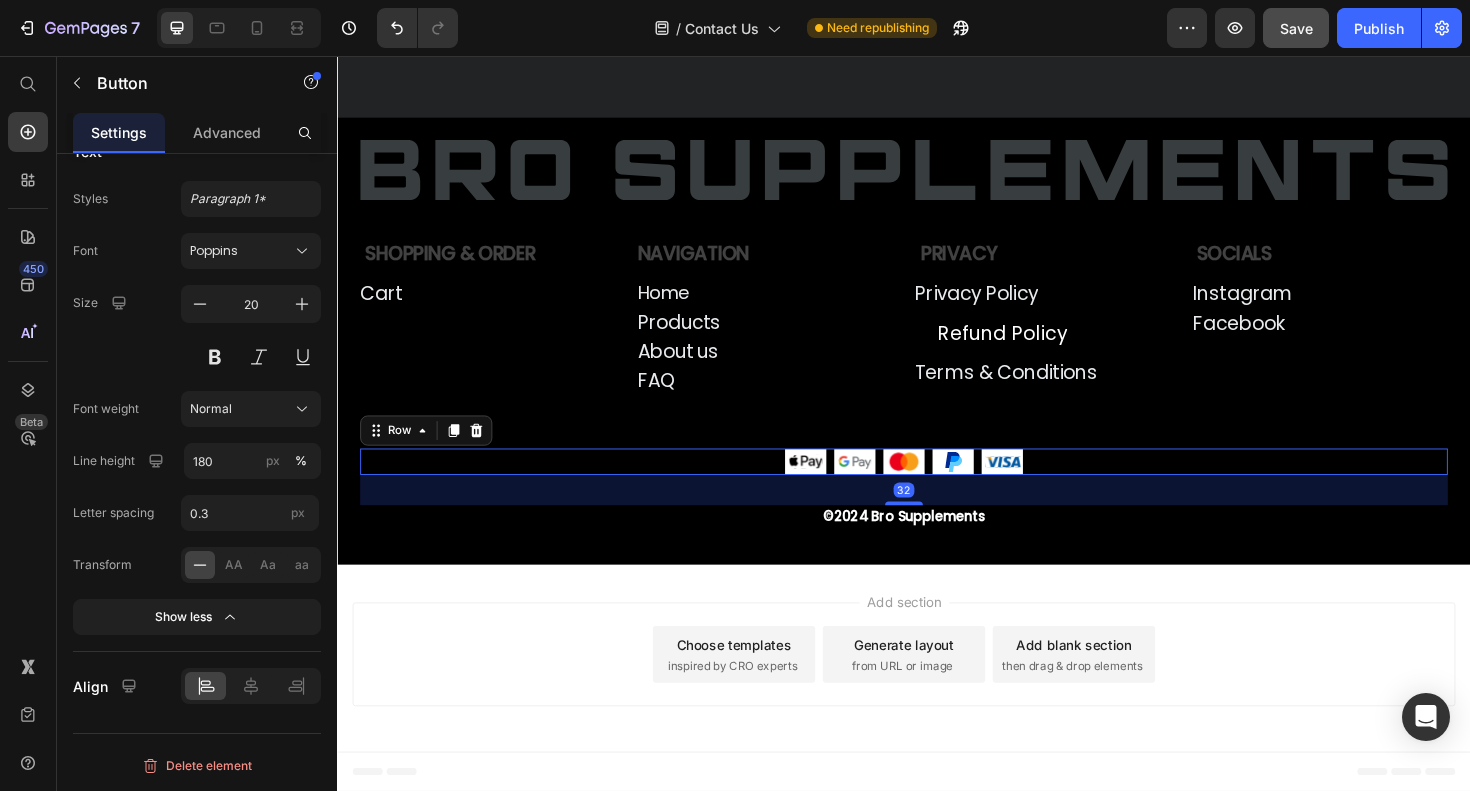 click on "Image Image Image Image Image Row   32" at bounding box center (937, 486) 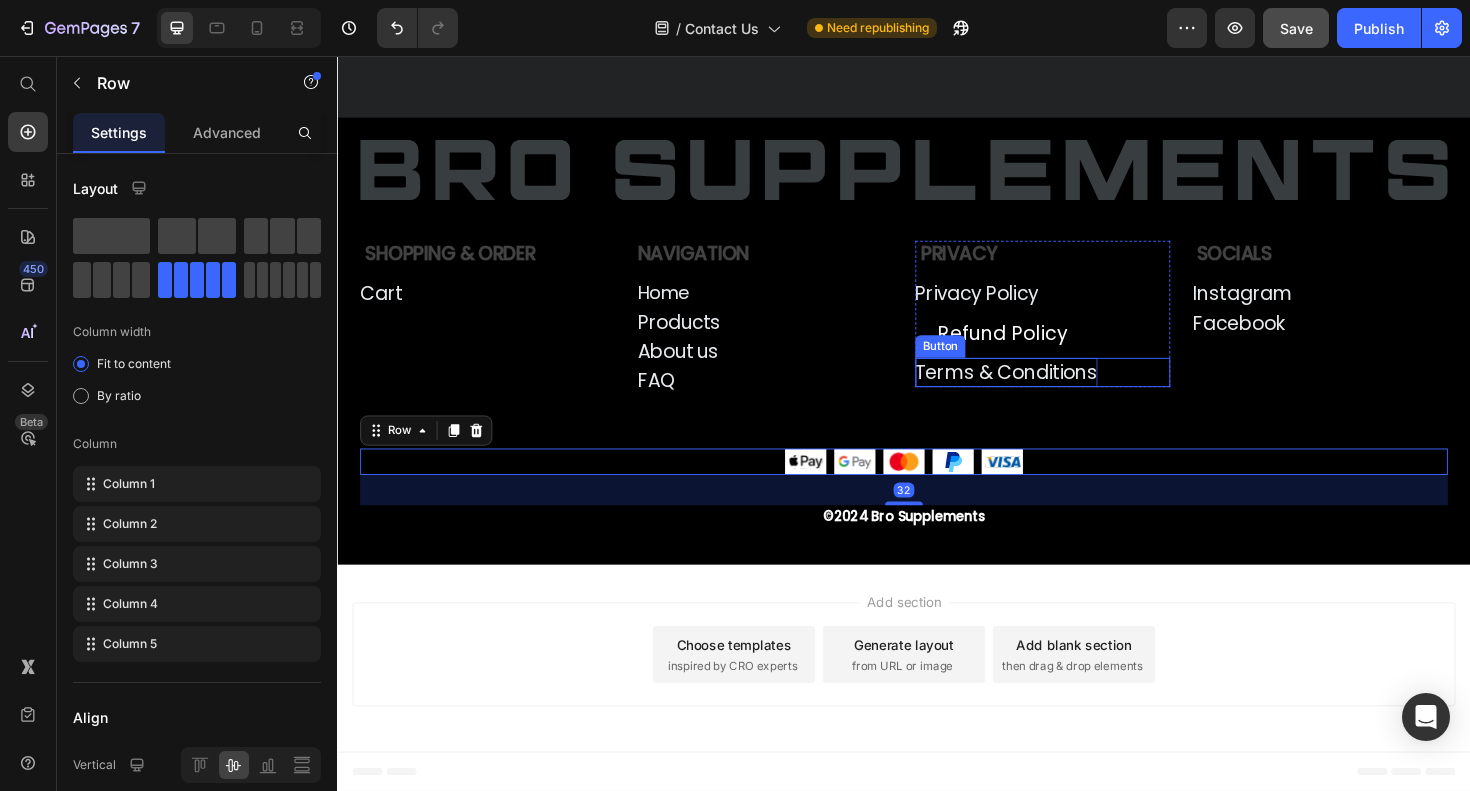 click on "Terms & Conditions" at bounding box center (1045, 391) 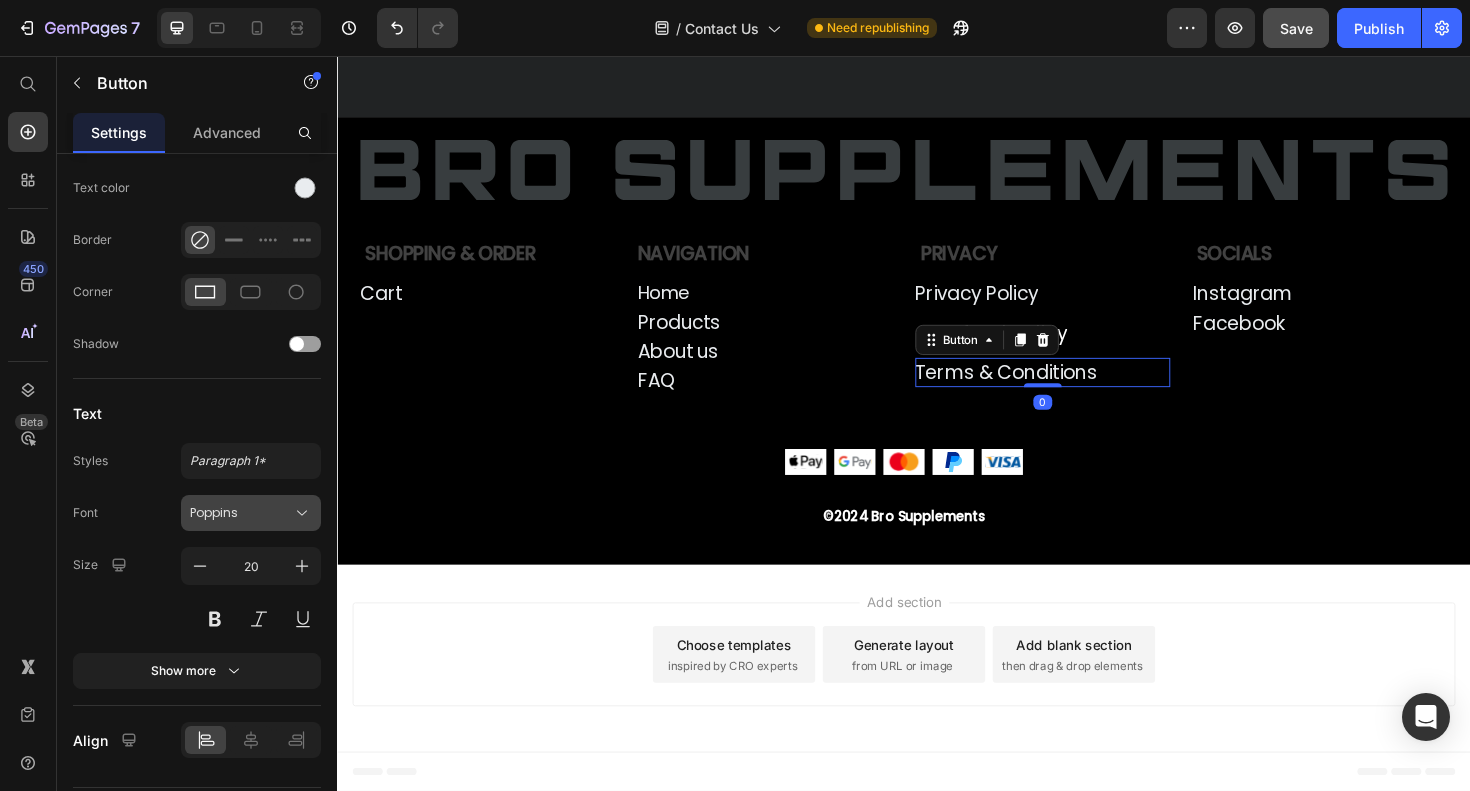scroll, scrollTop: 699, scrollLeft: 0, axis: vertical 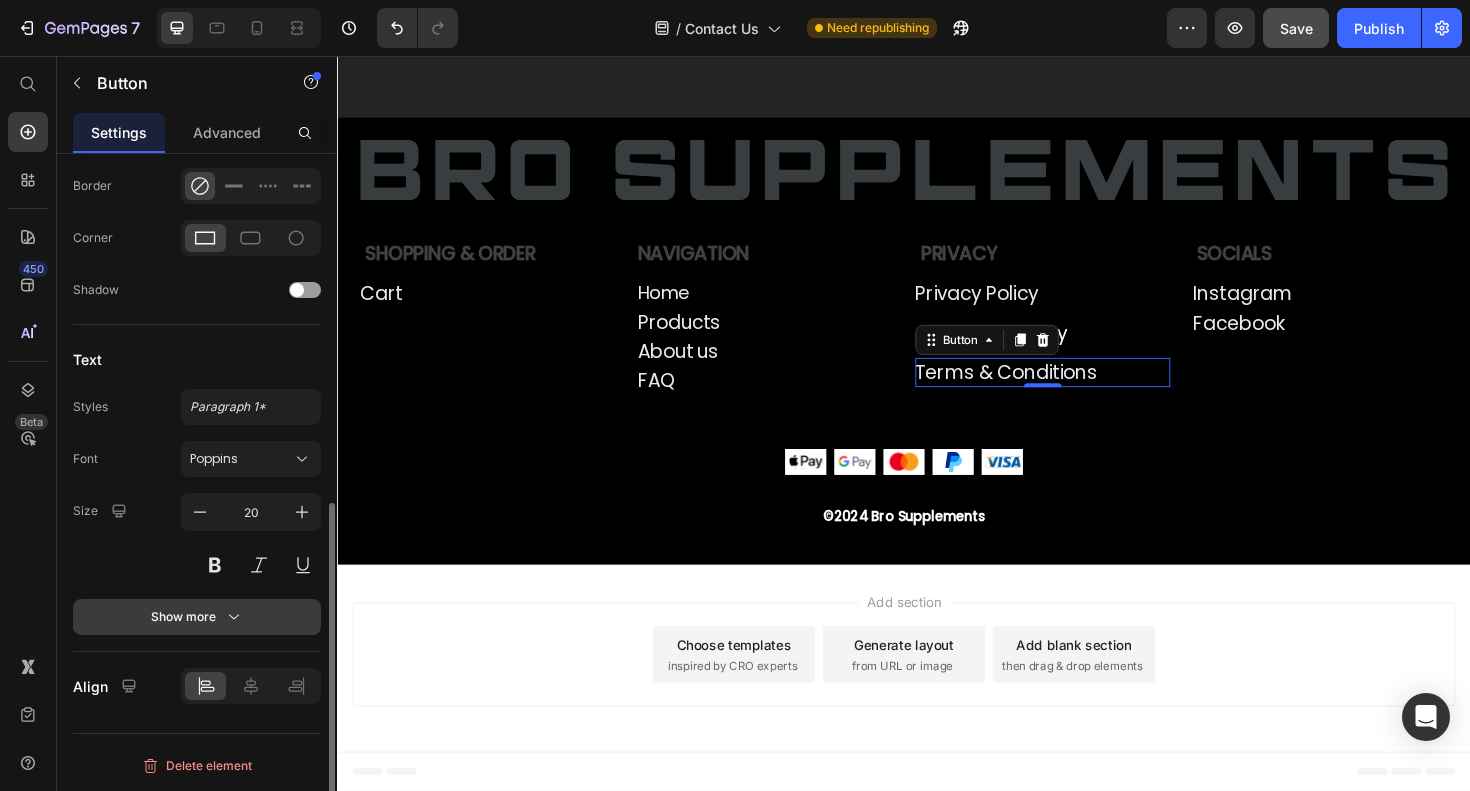 click on "Show more" at bounding box center [197, 617] 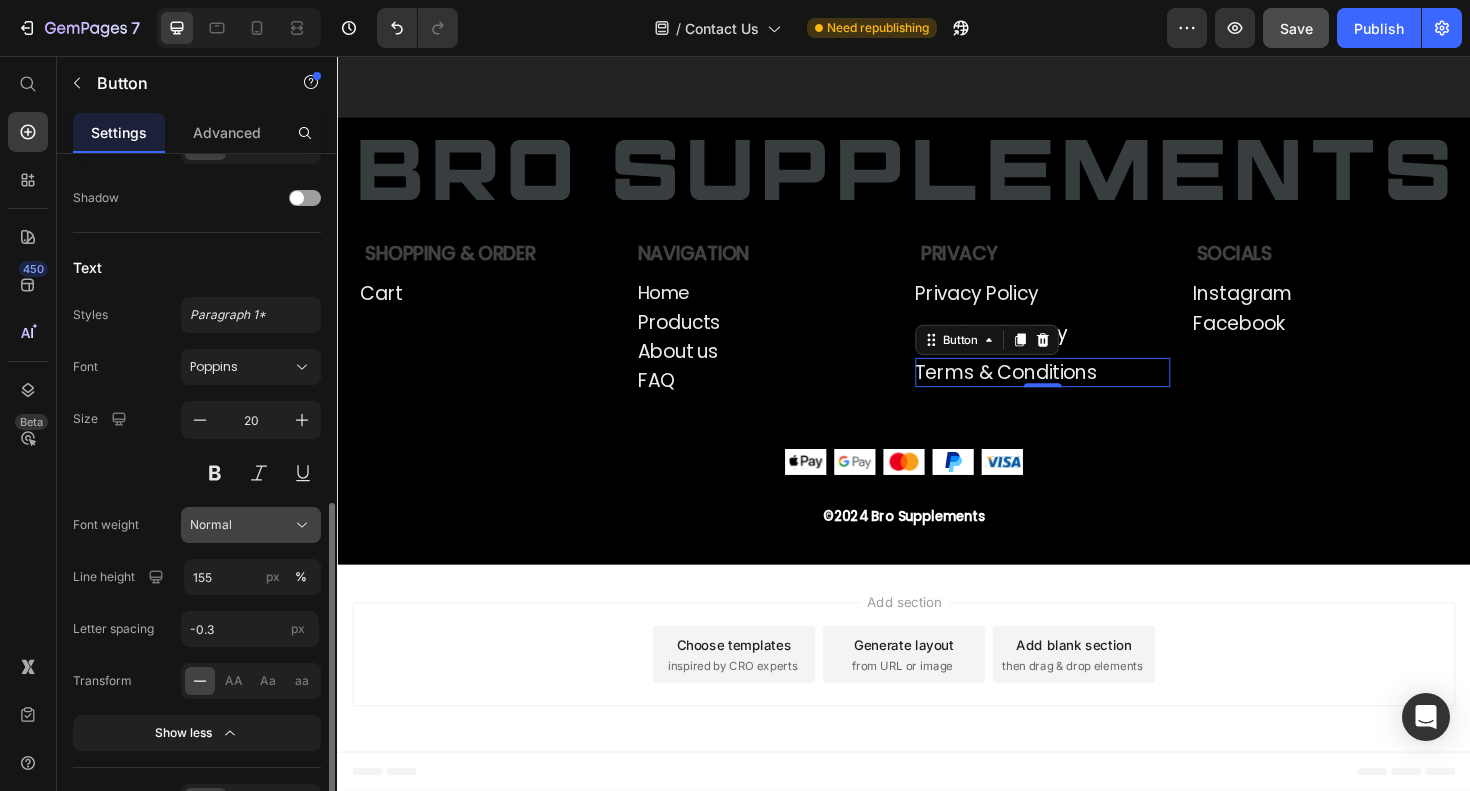 scroll, scrollTop: 789, scrollLeft: 0, axis: vertical 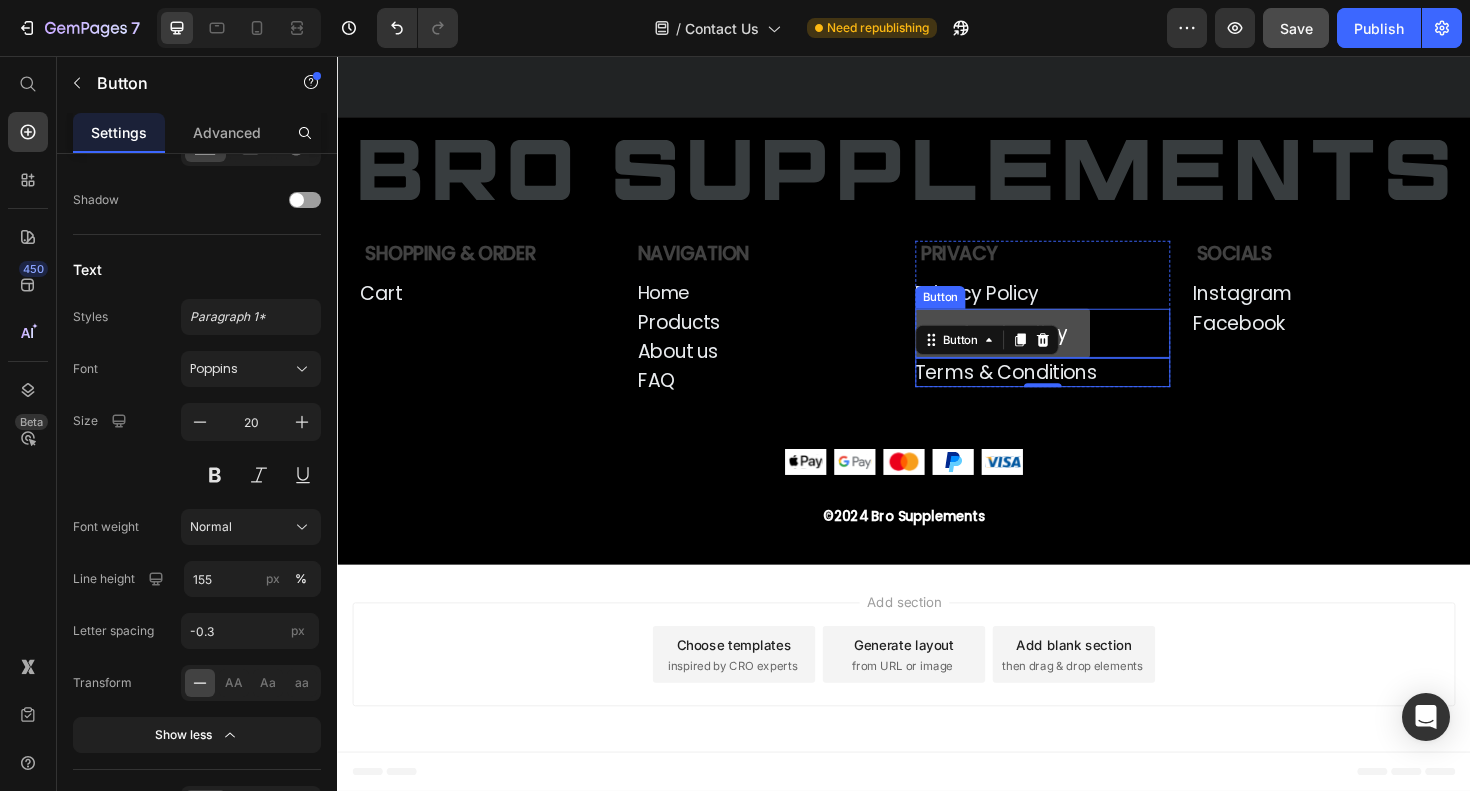 click on "Refund Policy" at bounding box center [1041, 350] 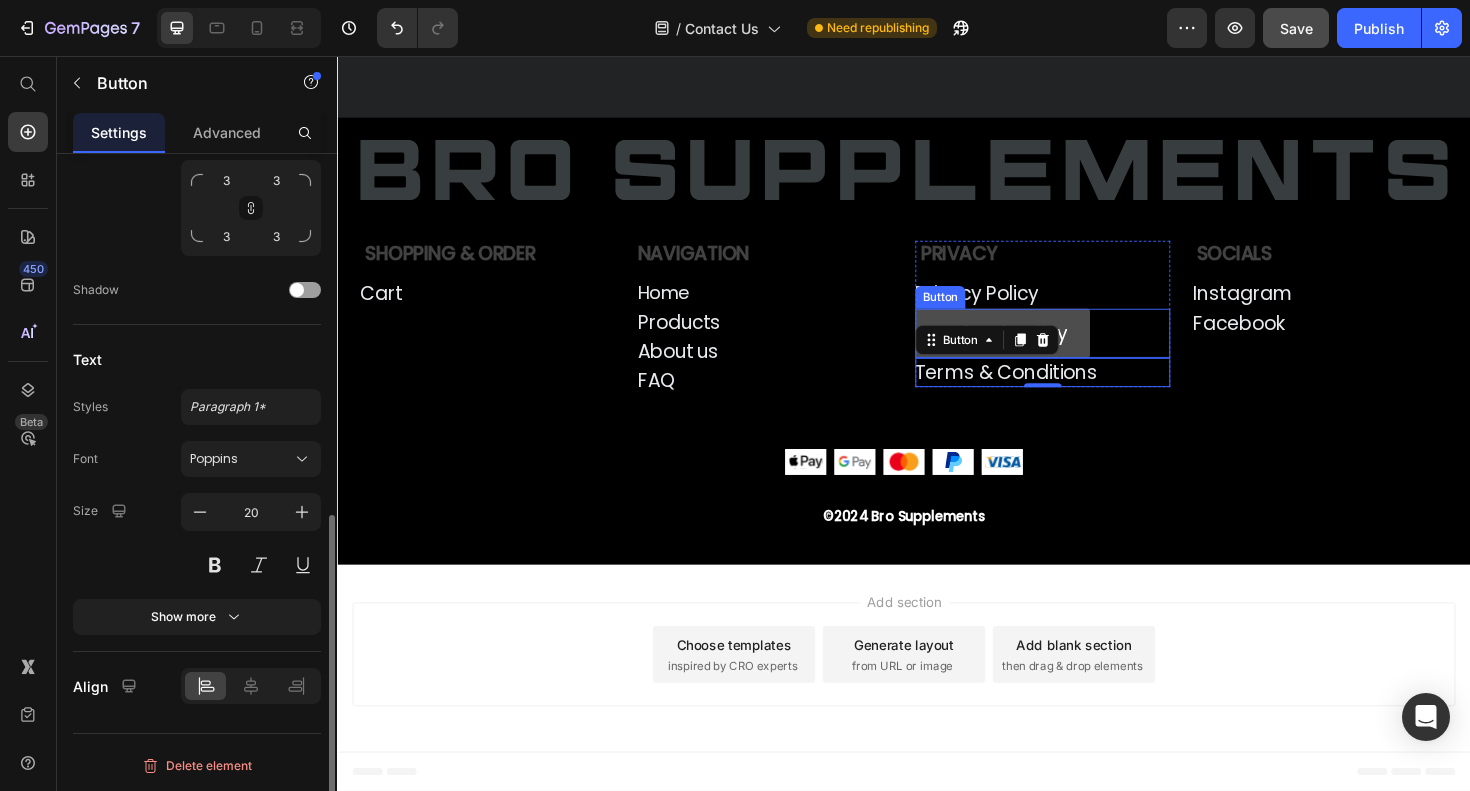 scroll, scrollTop: 751, scrollLeft: 0, axis: vertical 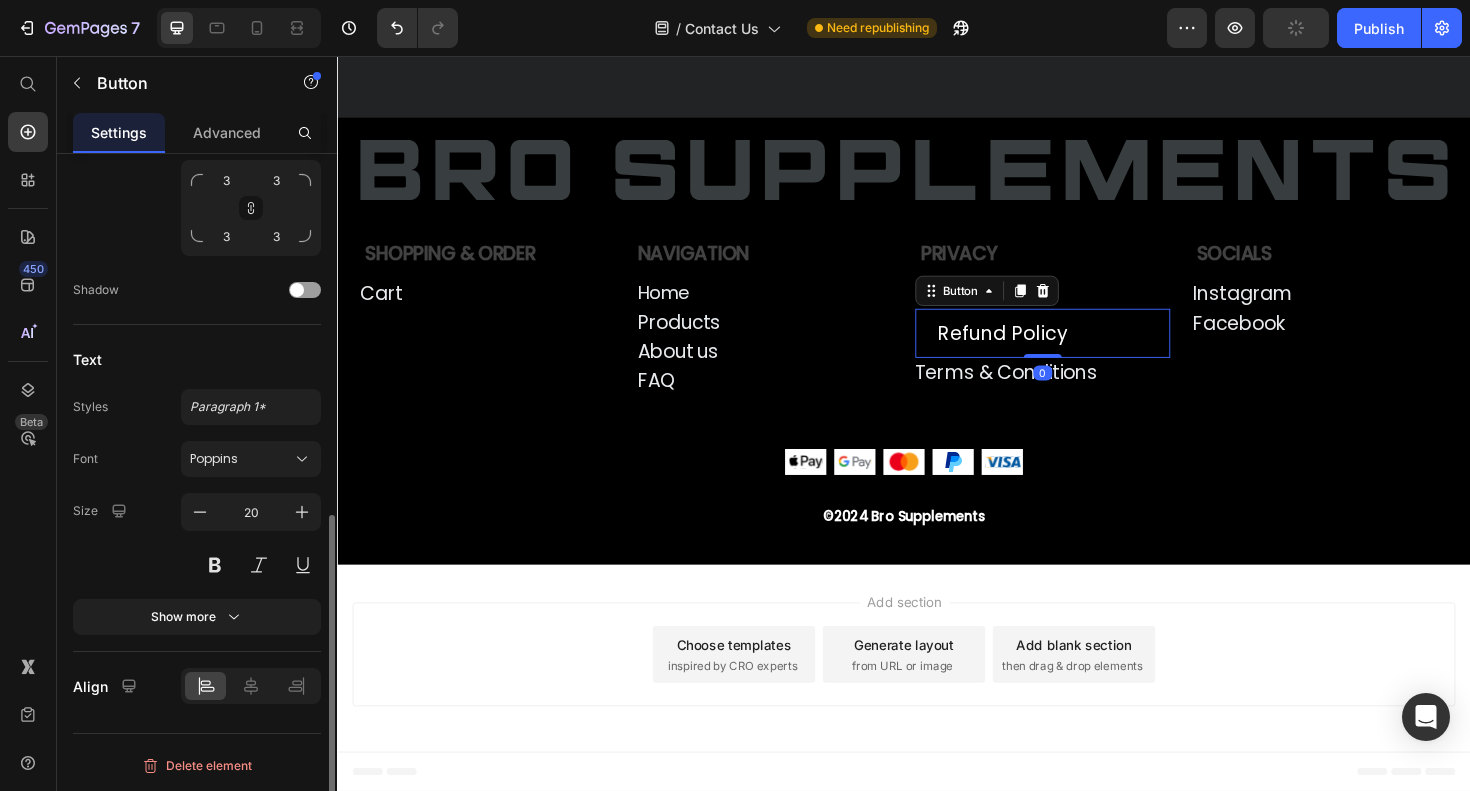 click on "Text" at bounding box center [197, 359] 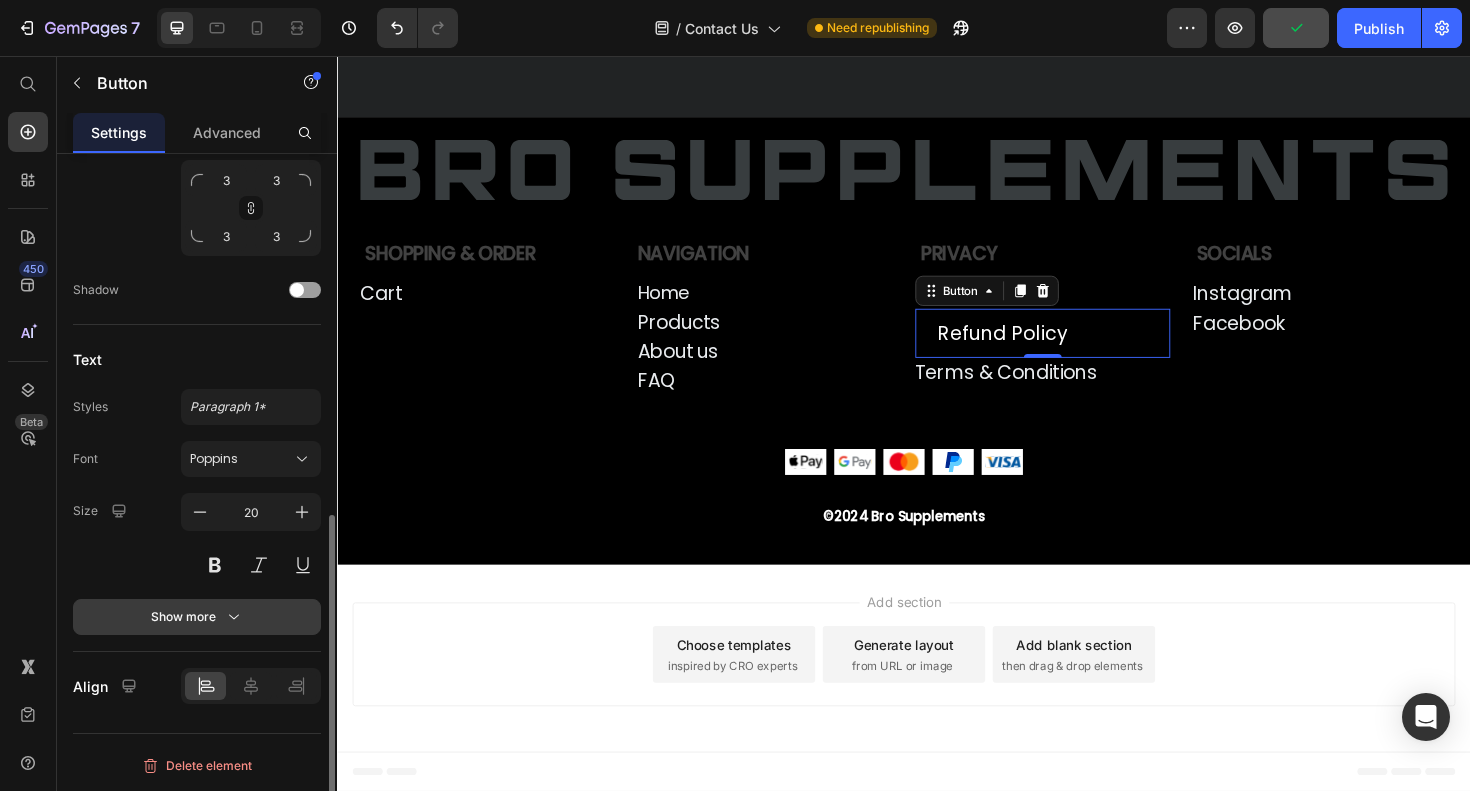 click on "Show more" at bounding box center [197, 617] 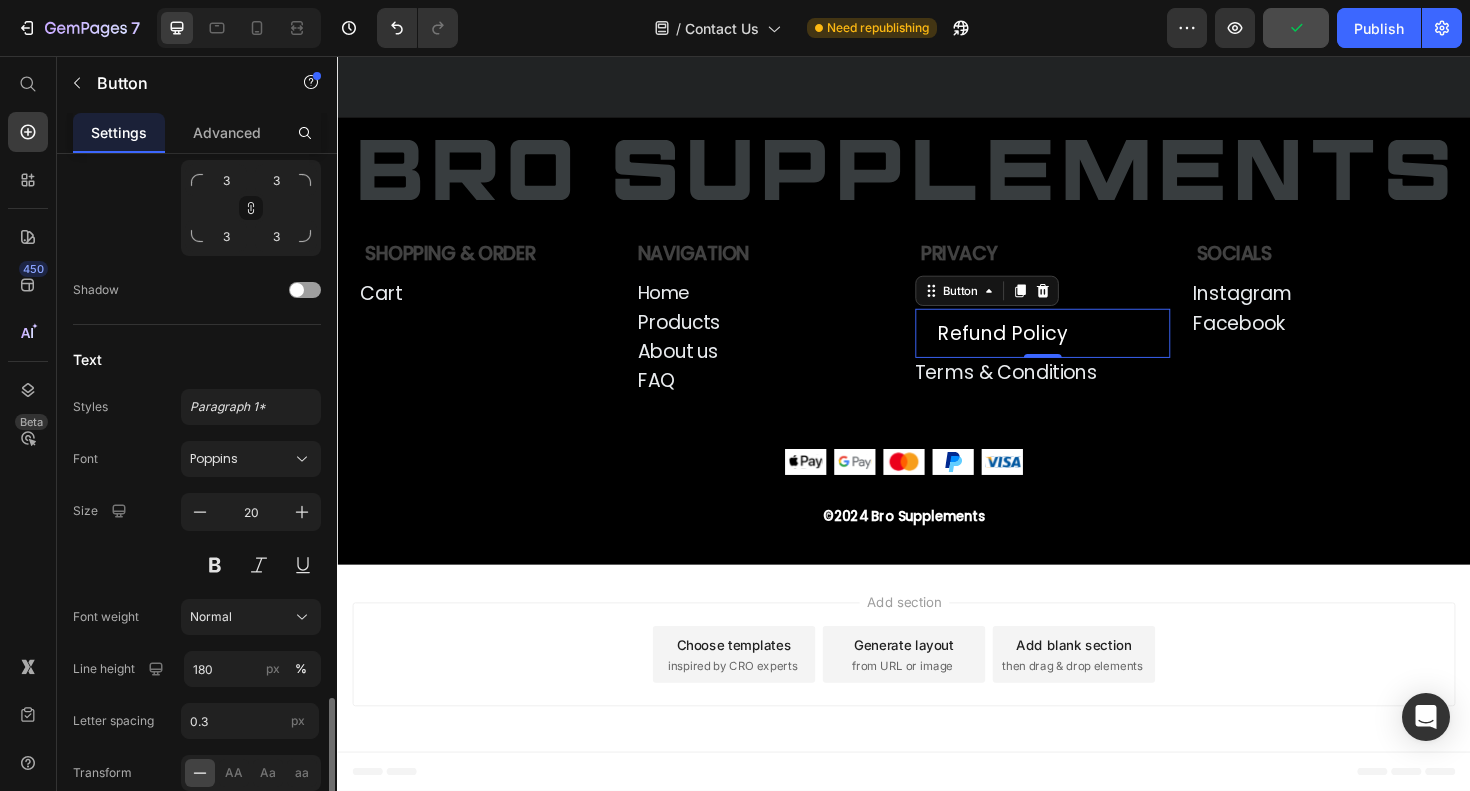 scroll, scrollTop: 959, scrollLeft: 0, axis: vertical 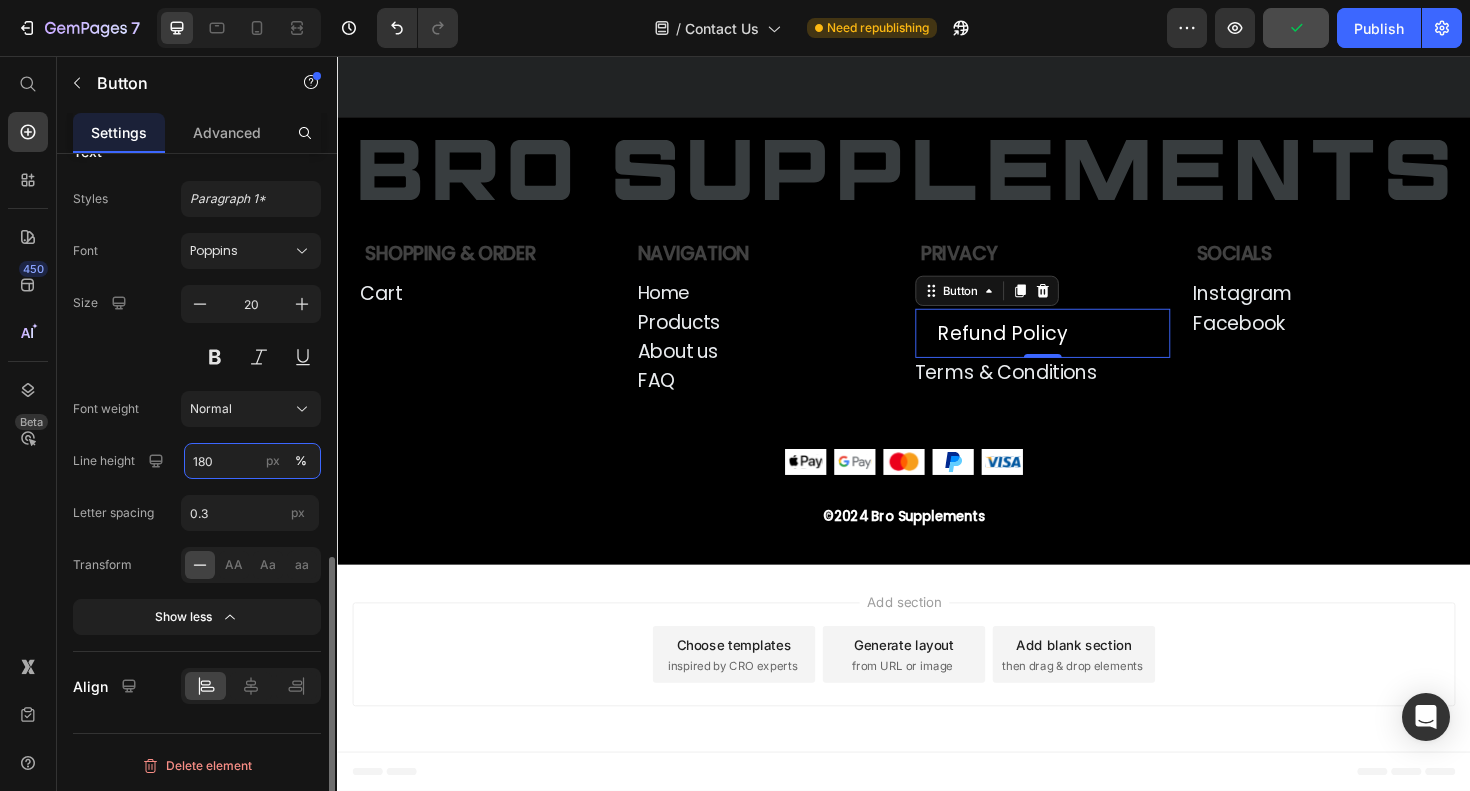 click on "180" at bounding box center [252, 461] 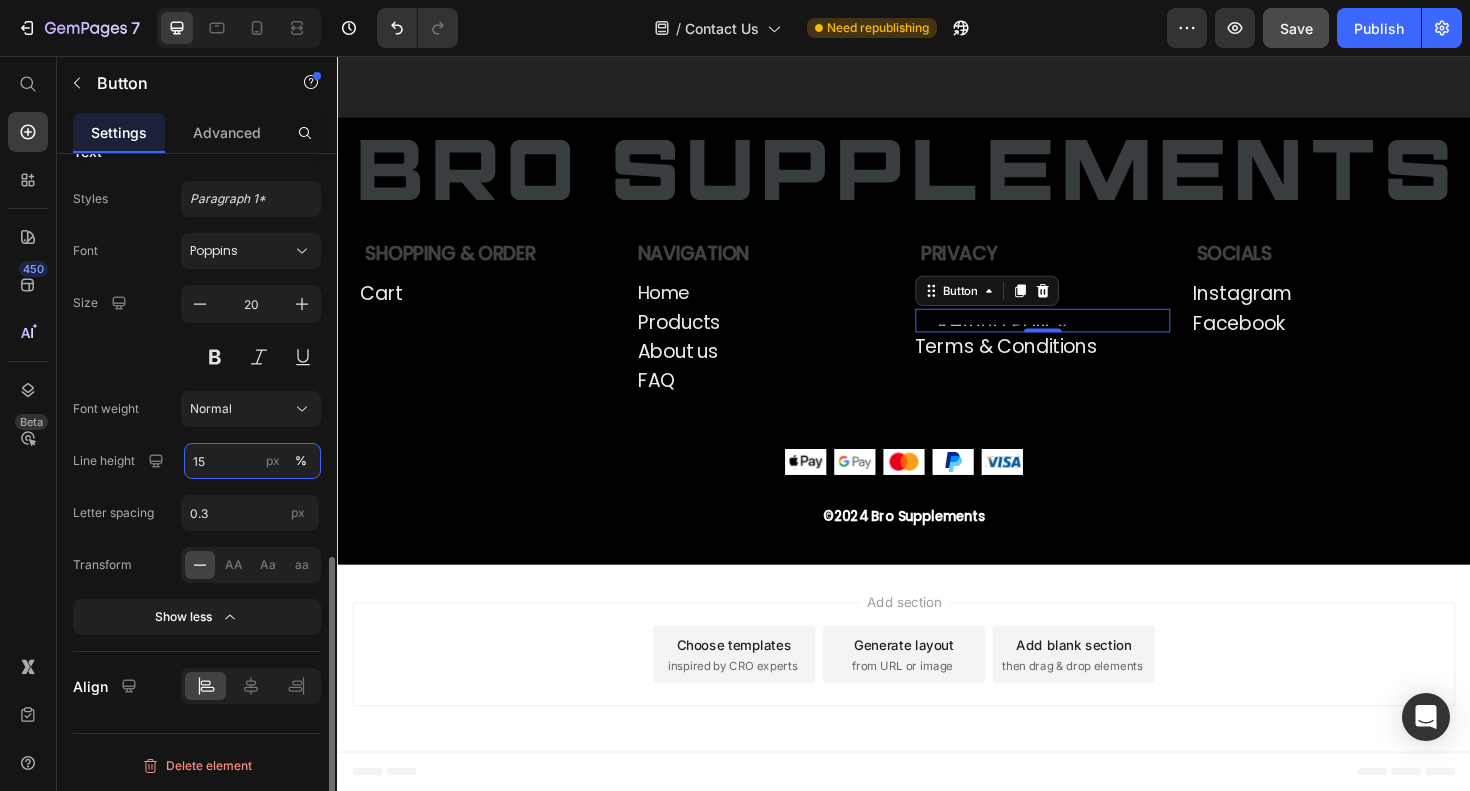 type on "155" 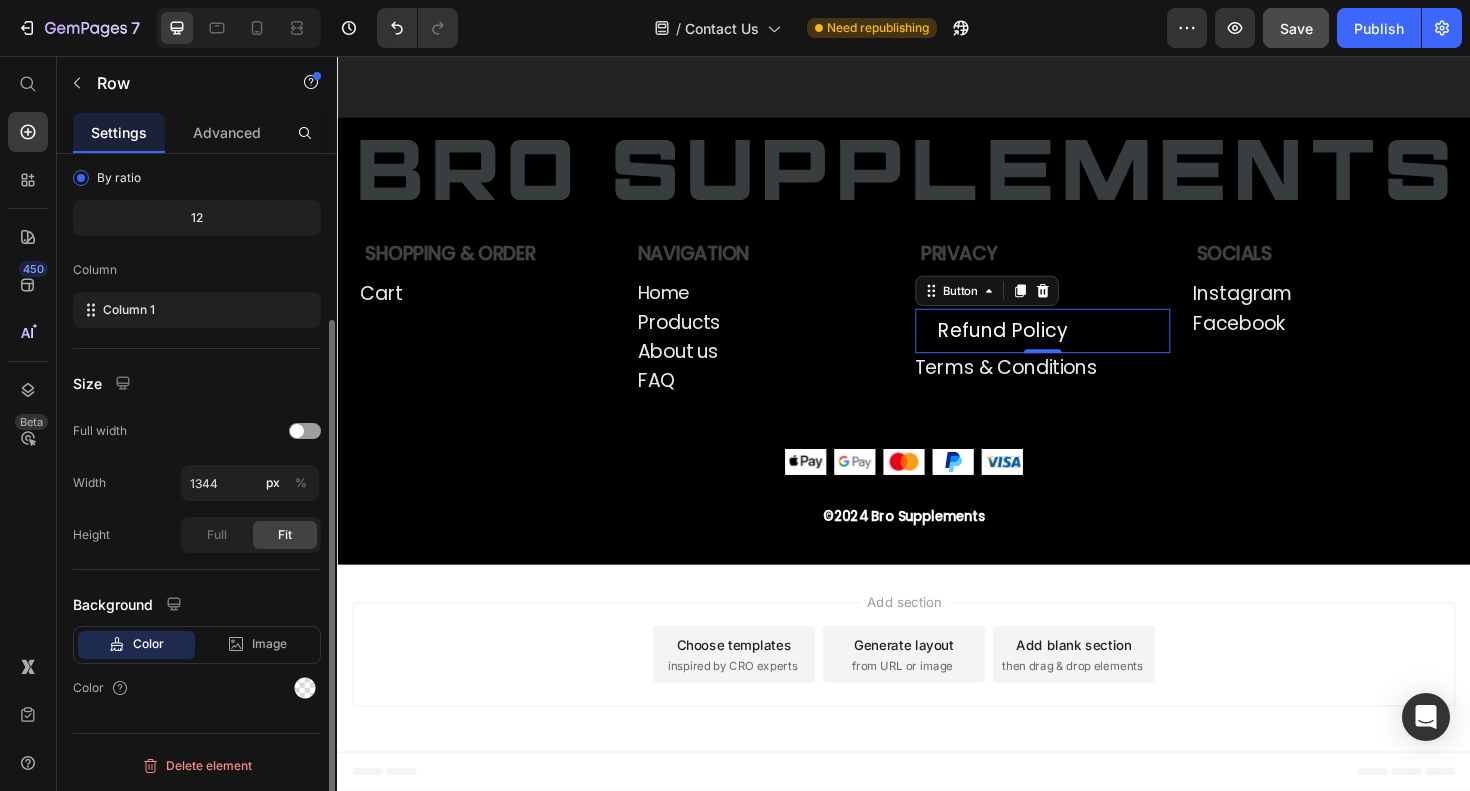 click on "Image Shopping & Order Text Block  Cart Button Row Navigation Text Block Home Button Products Button About us Button FAQ Button Row Row Privacy Text Block  Privacy Policy Button Refund Policy Button   0  Terms & Conditions Button Row Socials Text Block  Instagram Button  Facebook Button Row Row Row Image Image Image Image Image Row ©2024 Bro Supplements Text Block" at bounding box center [937, 351] 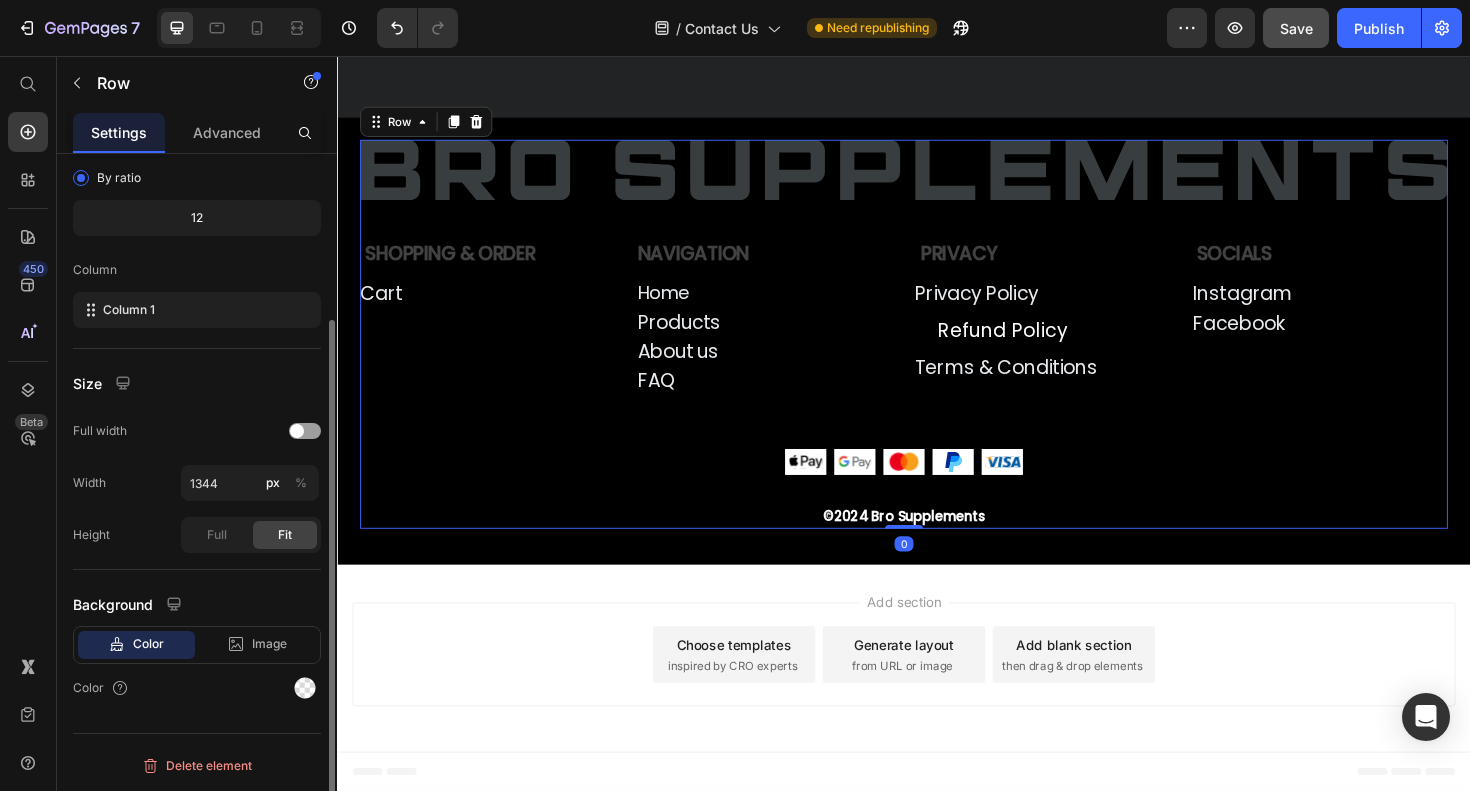 scroll, scrollTop: 0, scrollLeft: 0, axis: both 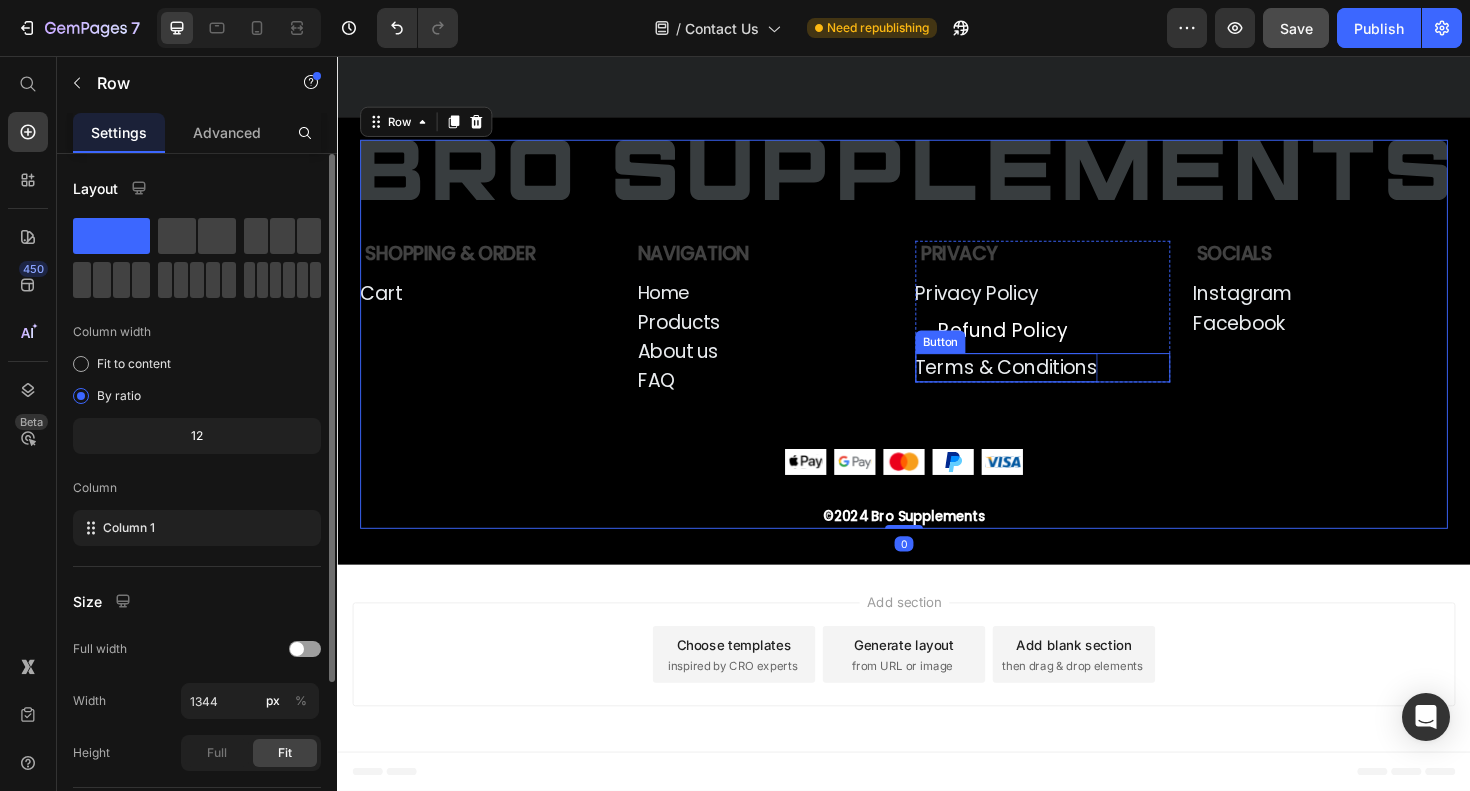 click on "Terms & Conditions" at bounding box center (1045, 386) 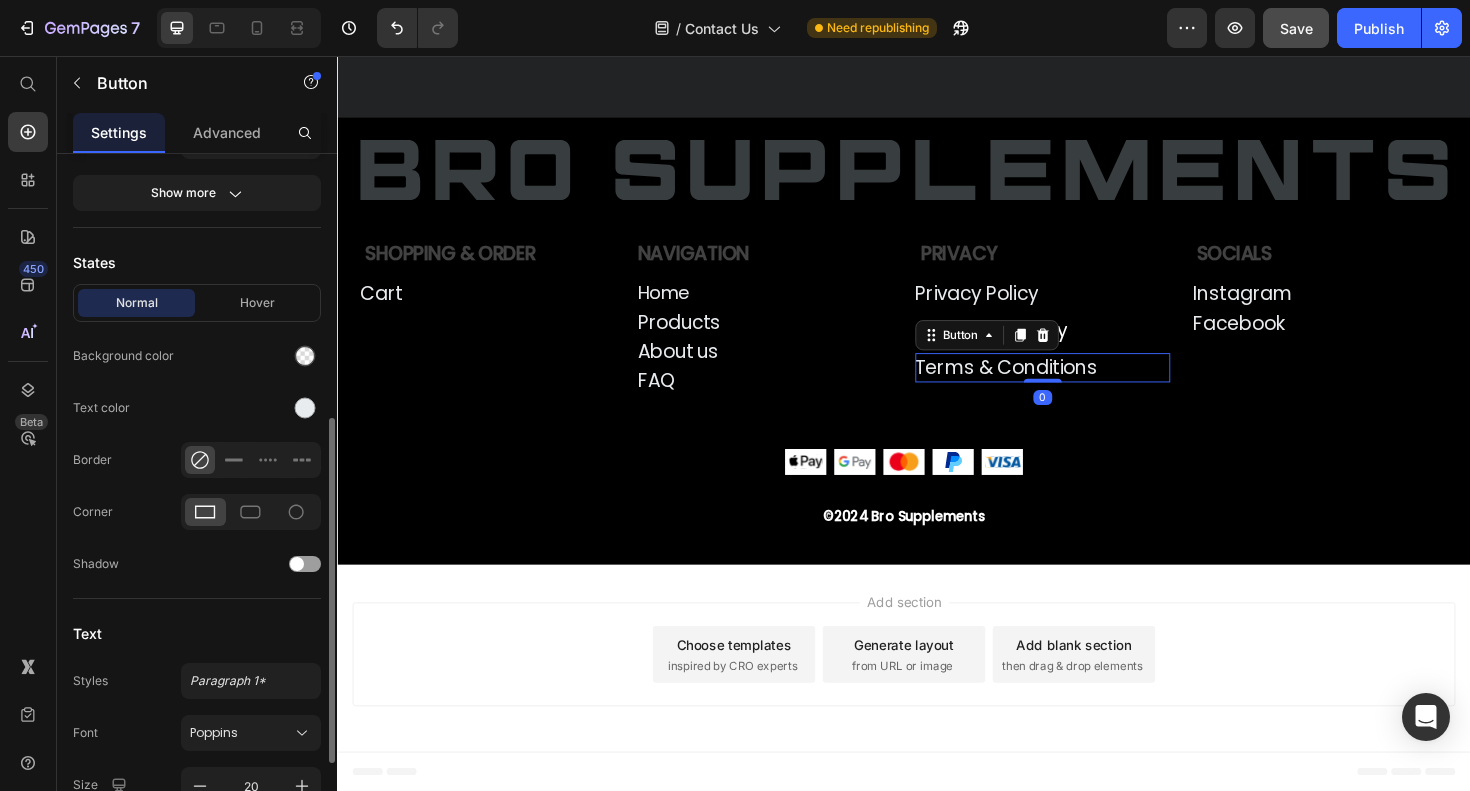scroll, scrollTop: 699, scrollLeft: 0, axis: vertical 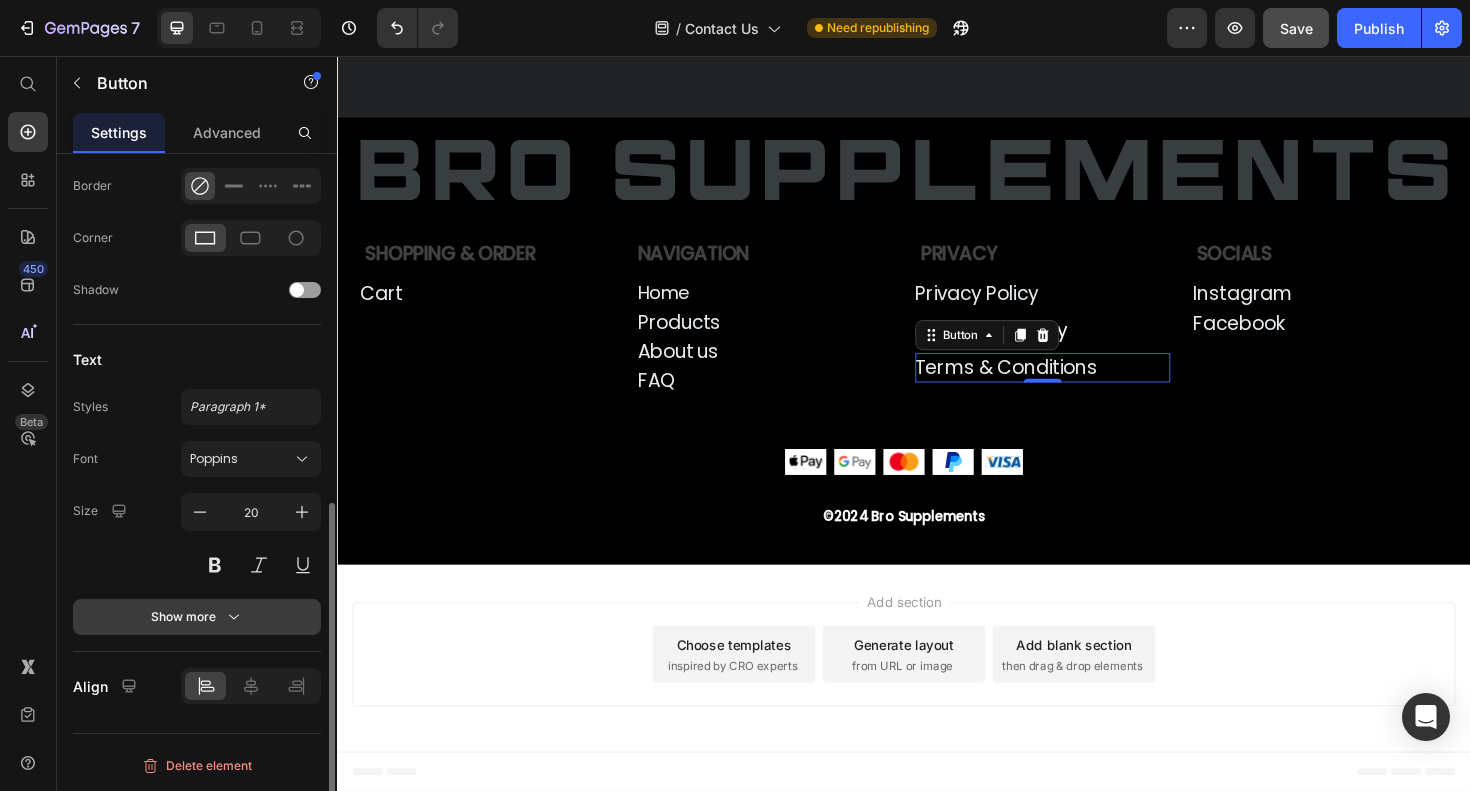 click 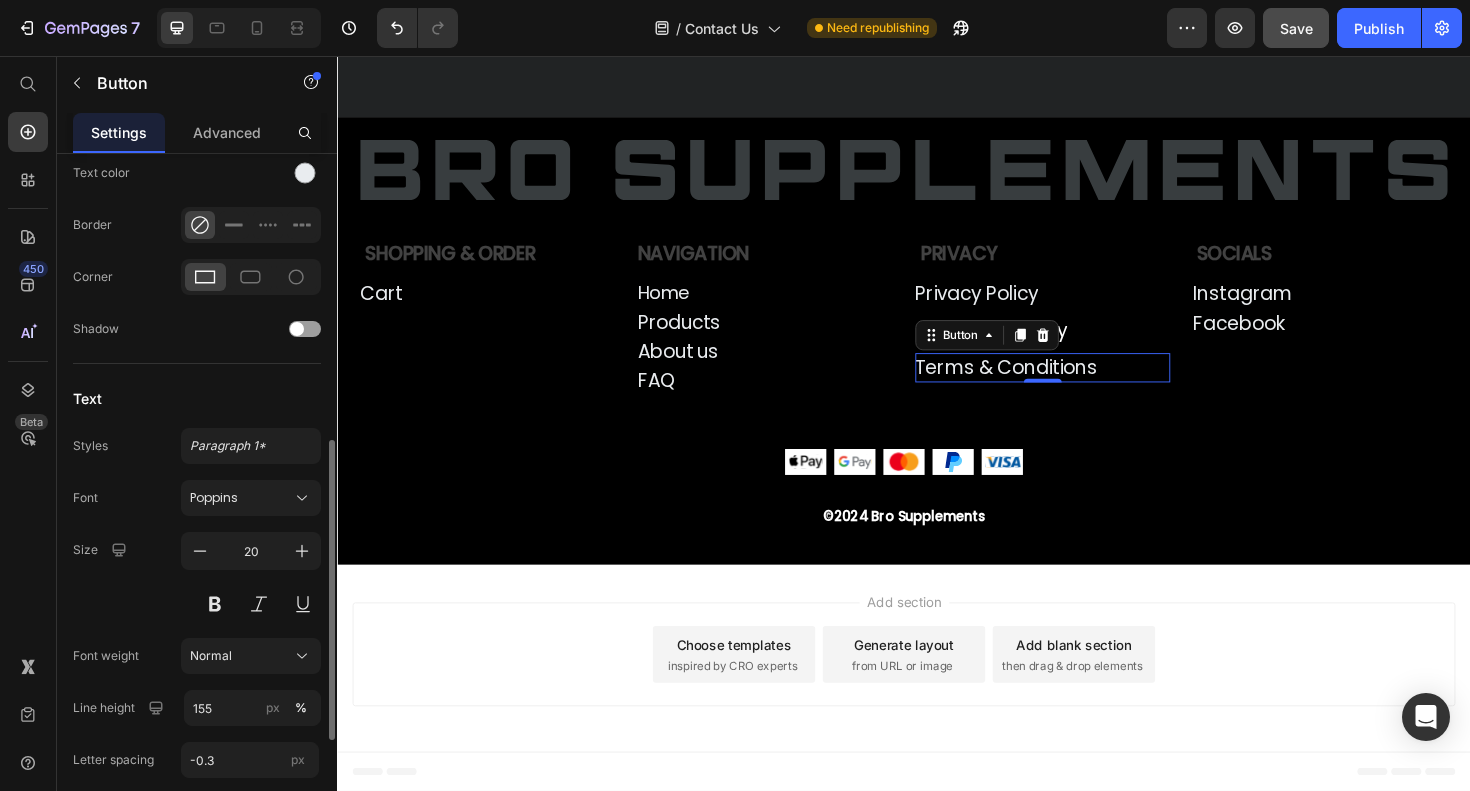 scroll, scrollTop: 661, scrollLeft: 0, axis: vertical 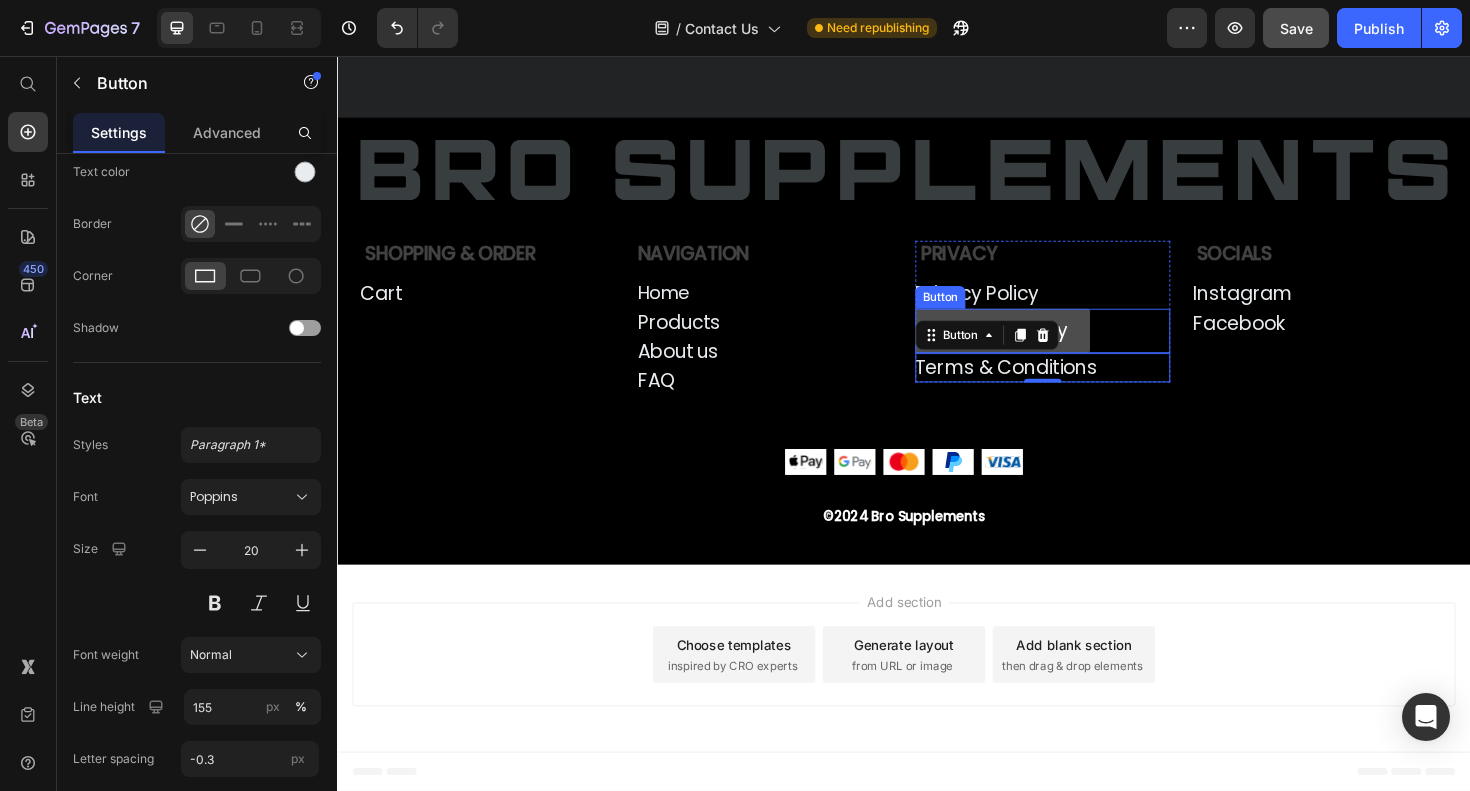 click on "Refund Policy" at bounding box center (1041, 347) 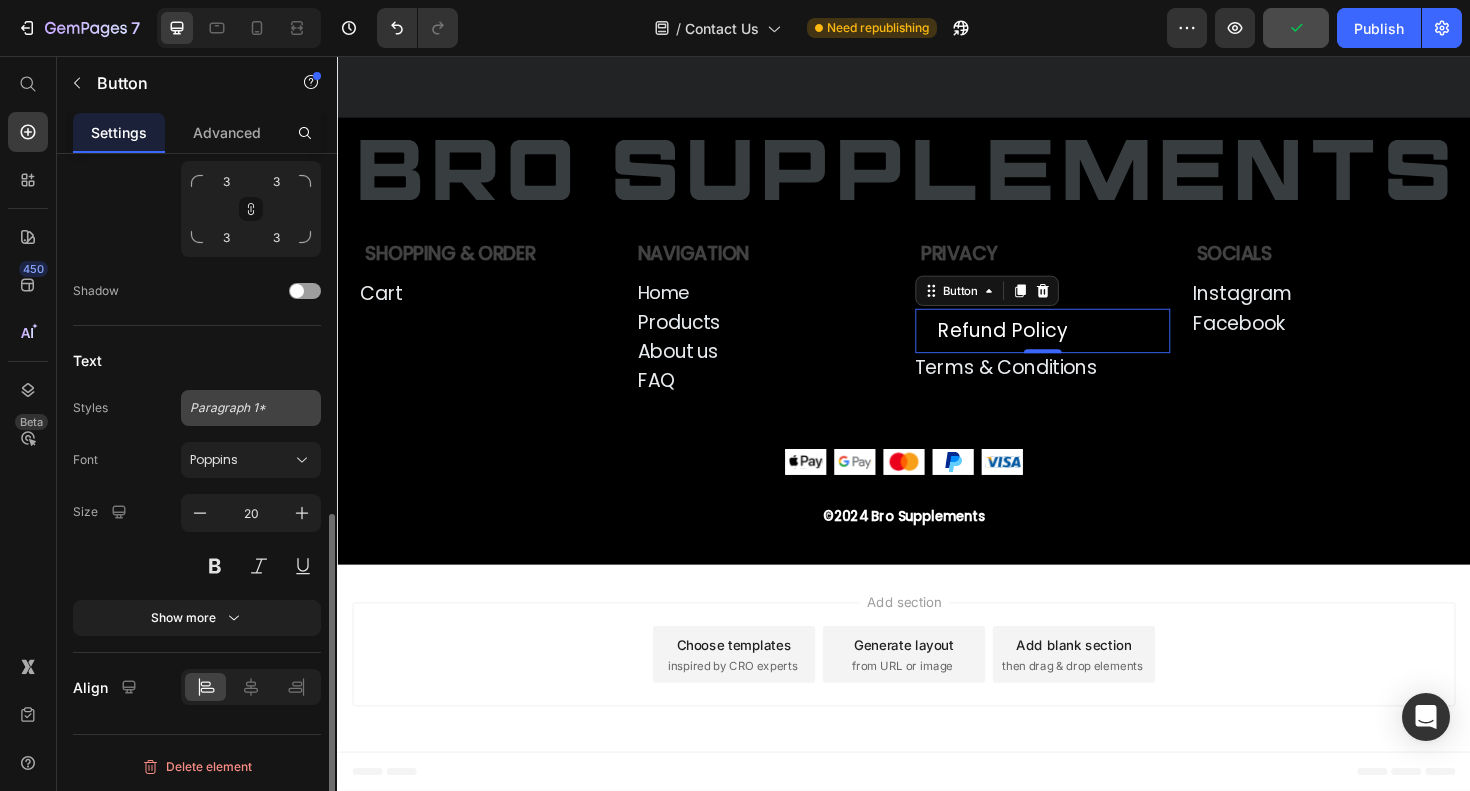 scroll, scrollTop: 751, scrollLeft: 0, axis: vertical 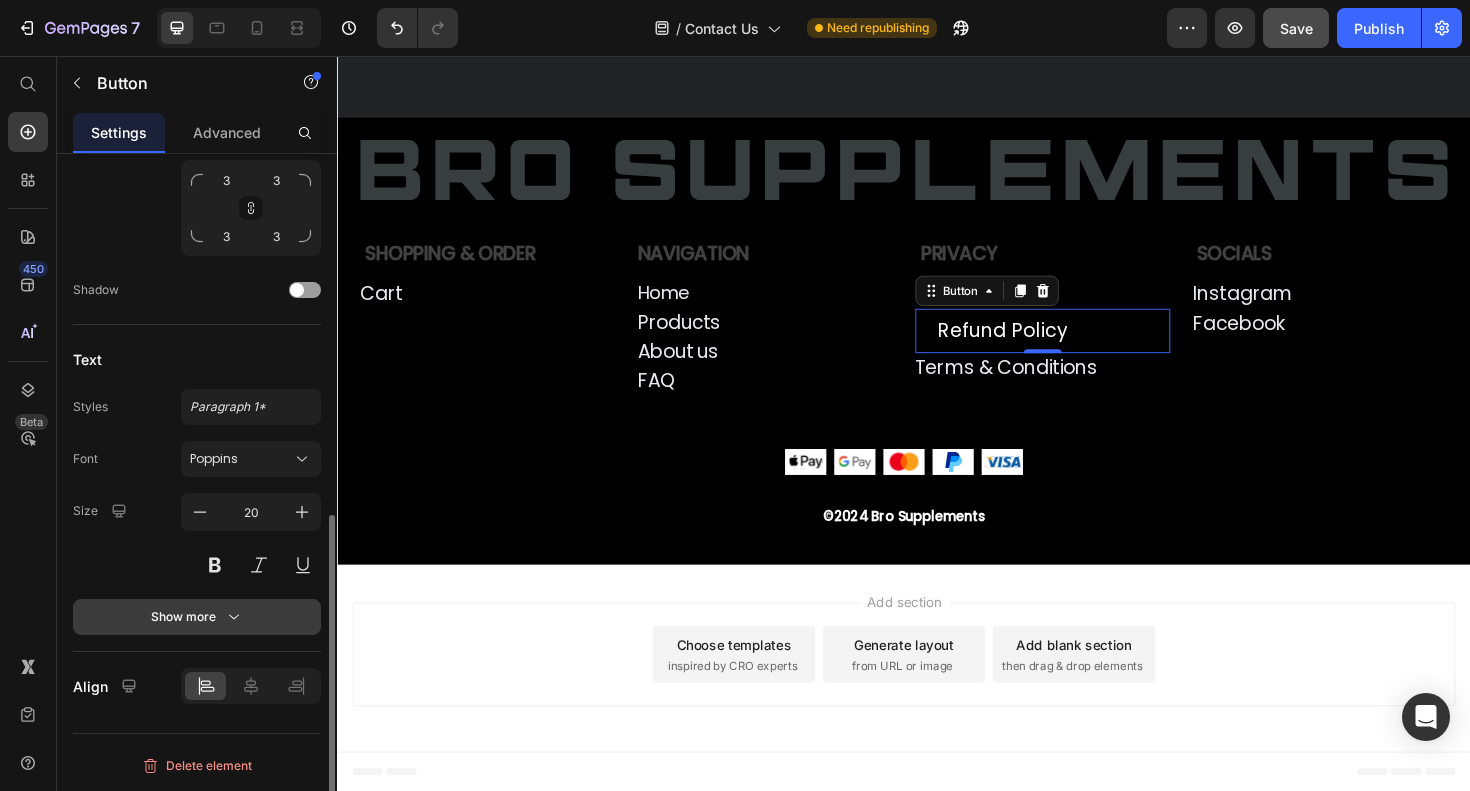 click on "Show more" at bounding box center [197, 617] 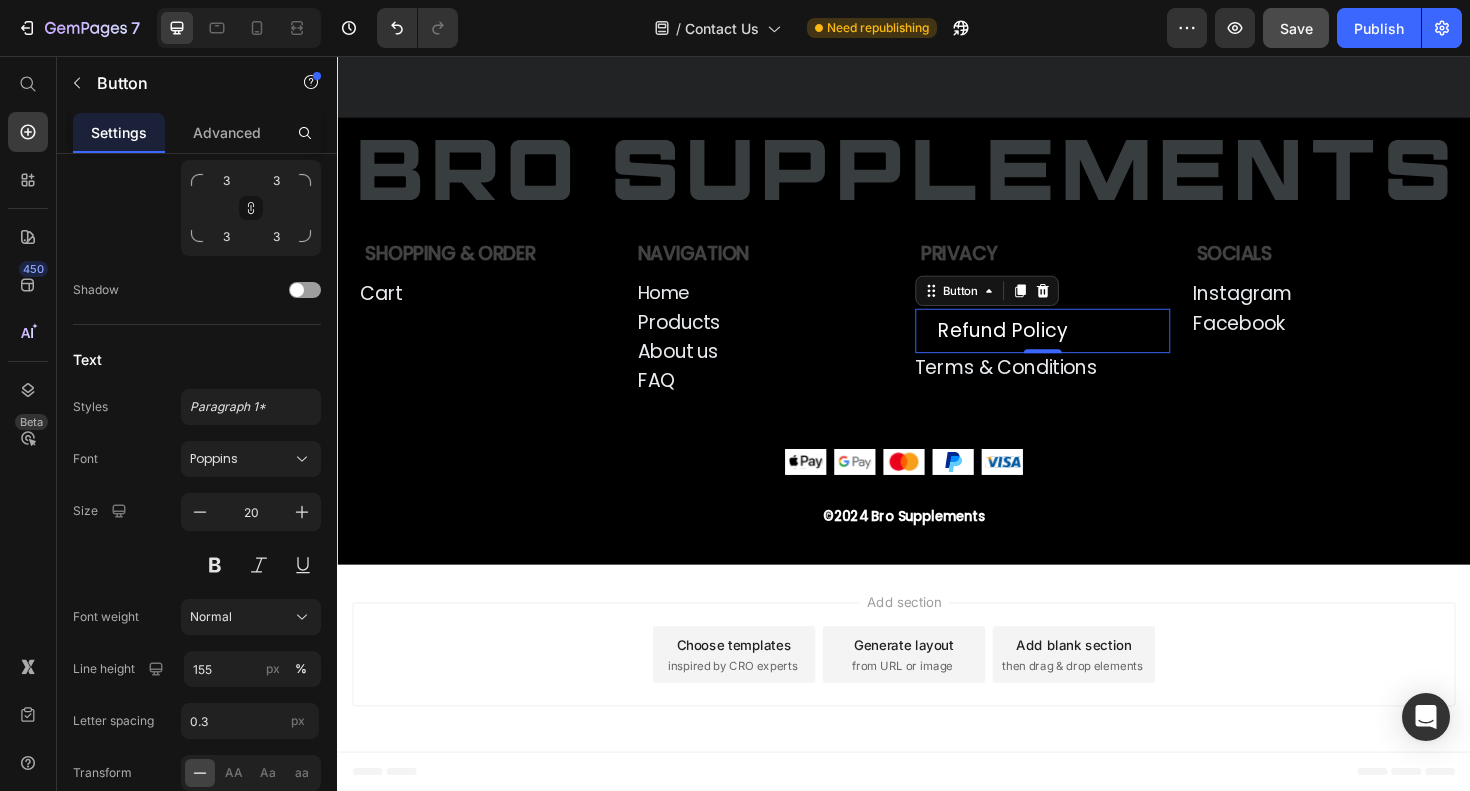 click on "Refund Policy Button   0" at bounding box center (1084, 347) 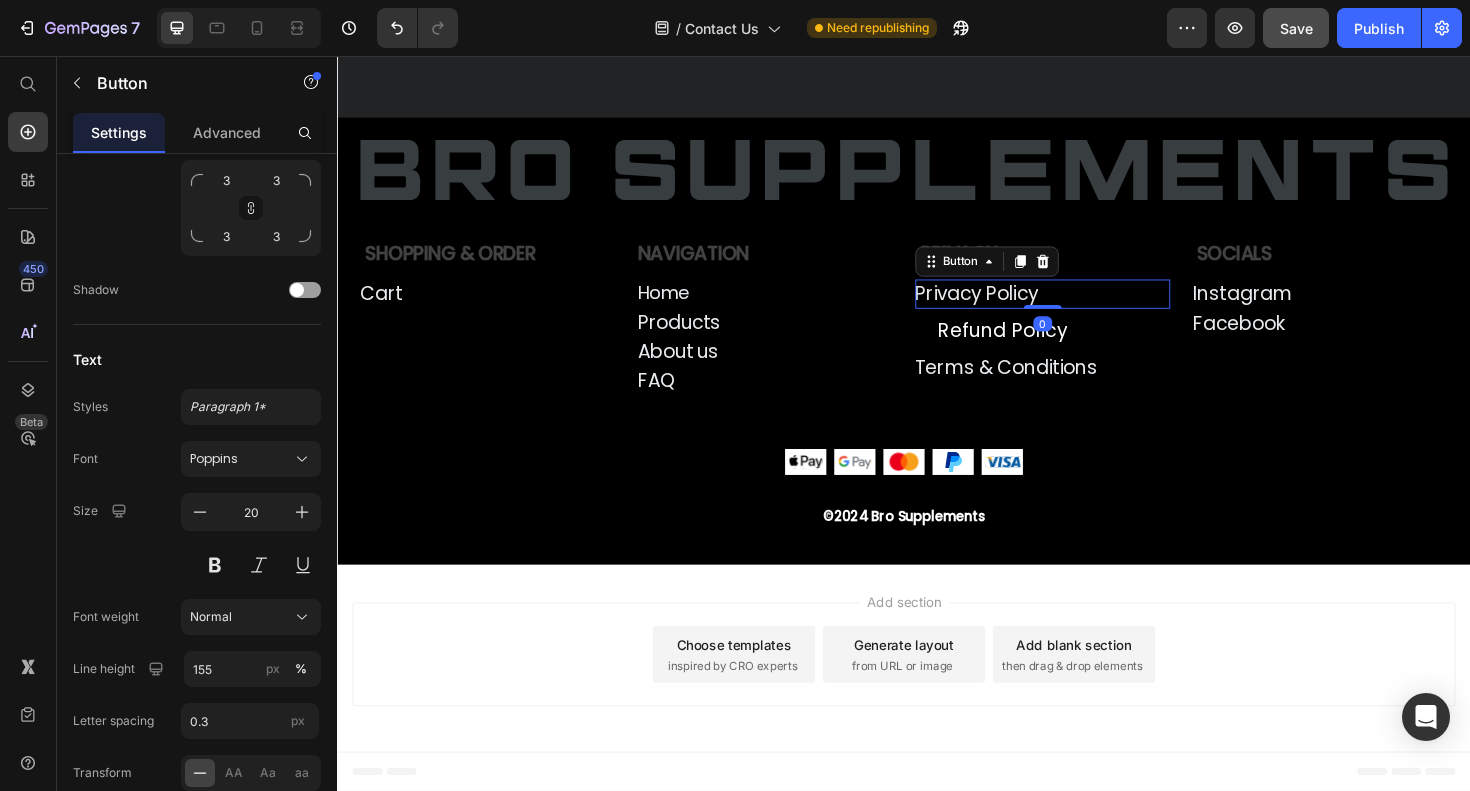 click on "Privacy Policy Button   0" at bounding box center [1084, 308] 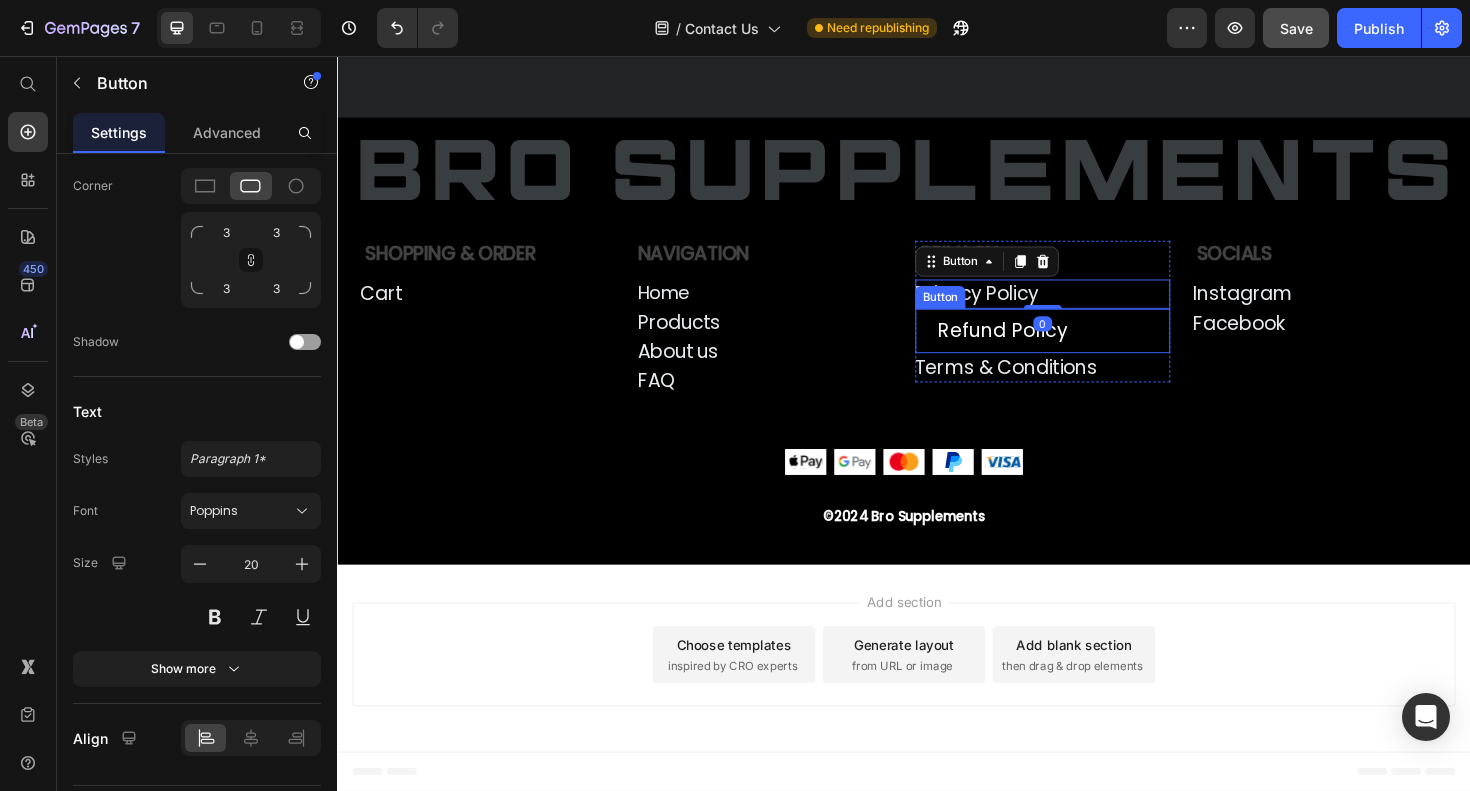 click on "Refund Policy Button" at bounding box center [1084, 347] 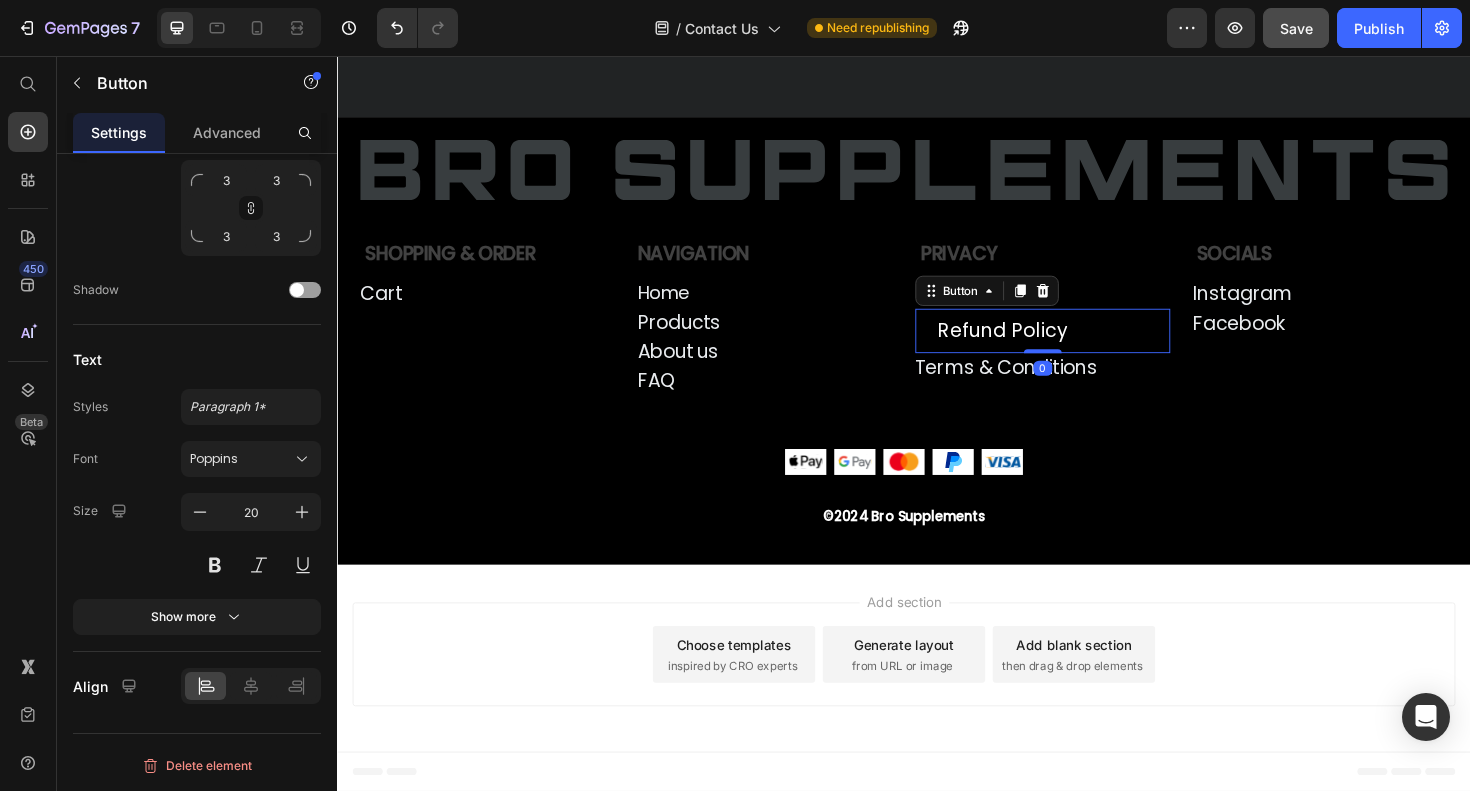 click on "Refund Policy Button   0" at bounding box center (1084, 347) 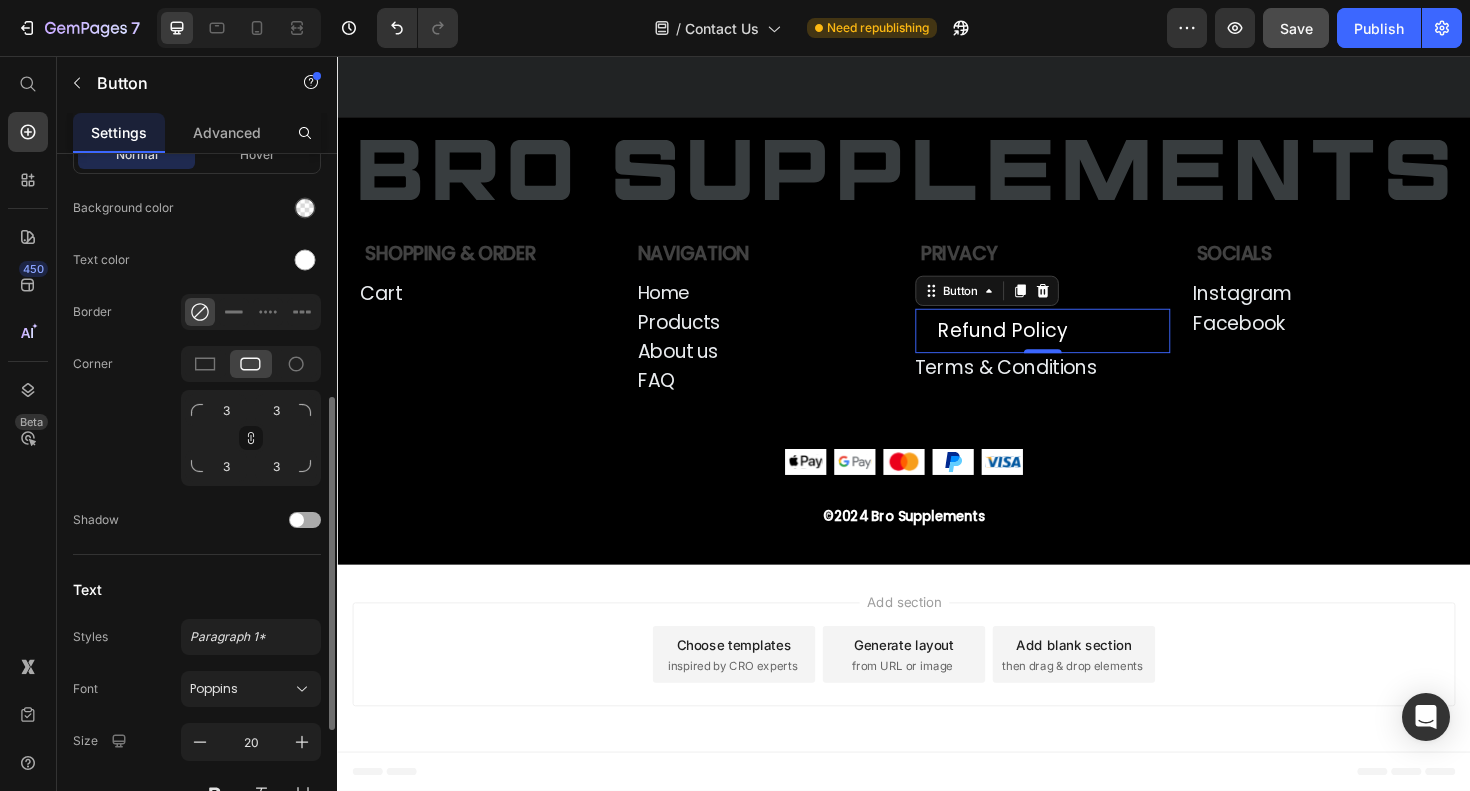 scroll, scrollTop: 514, scrollLeft: 0, axis: vertical 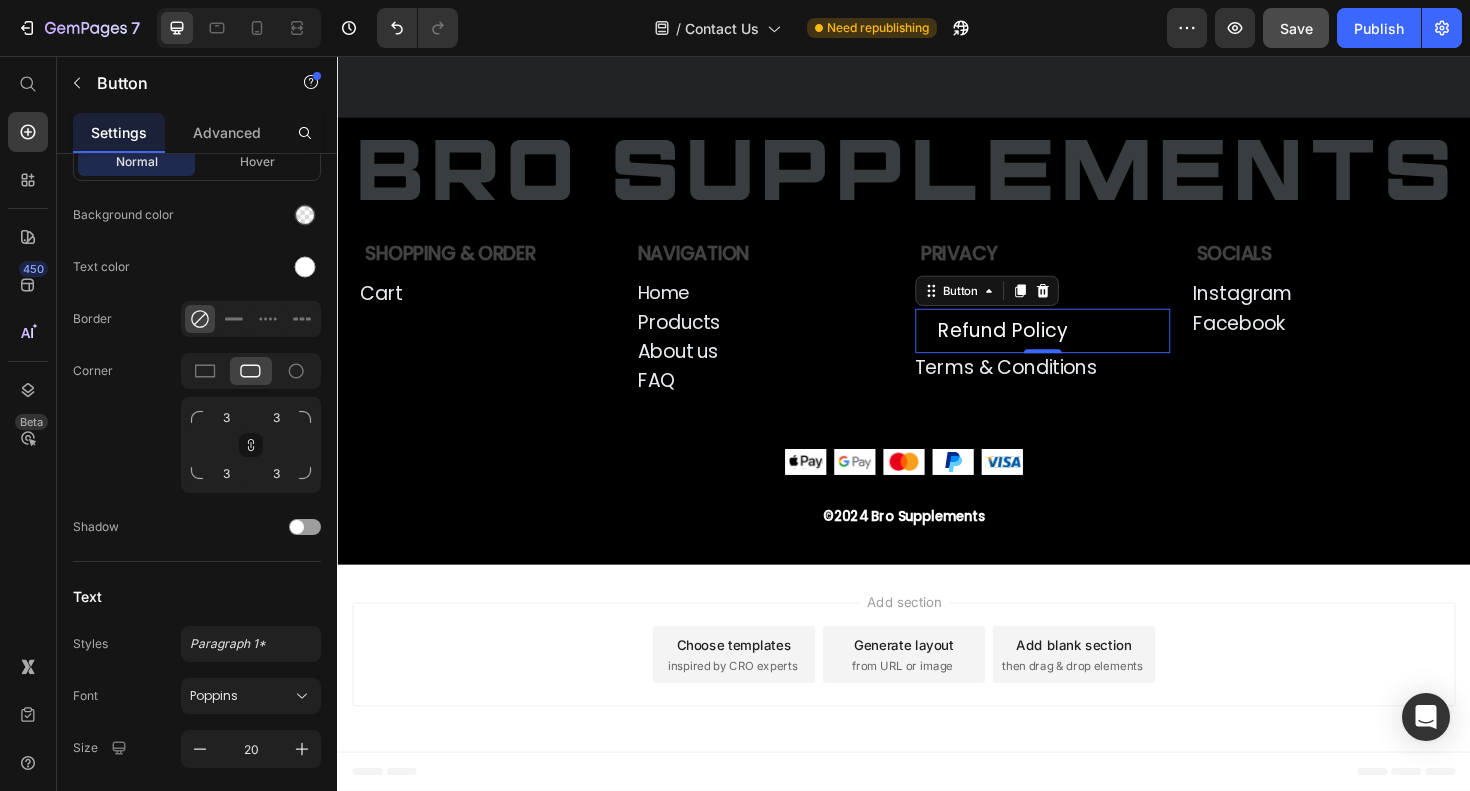 click on "0" at bounding box center [1084, 387] 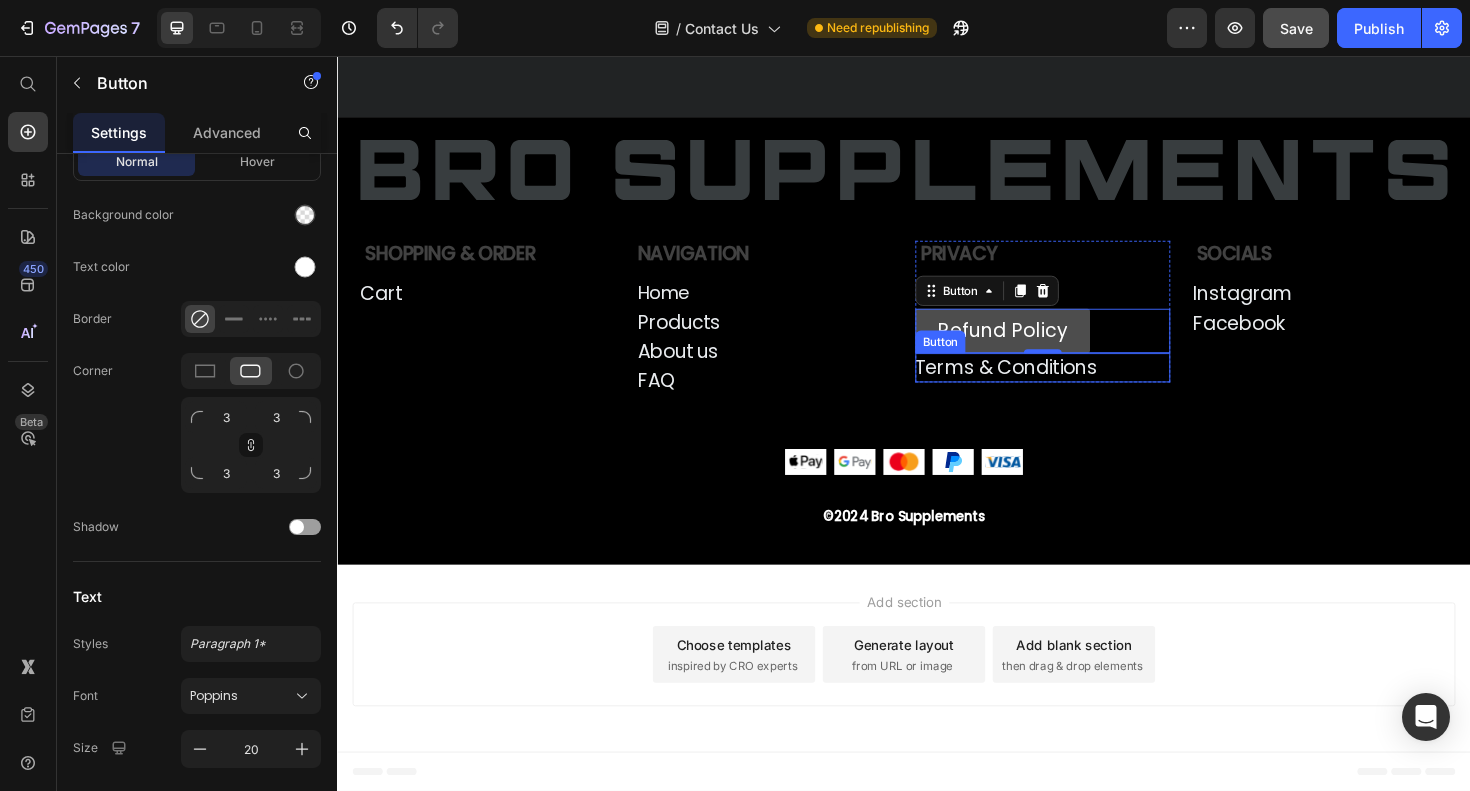 click on "Refund Policy" at bounding box center [1041, 347] 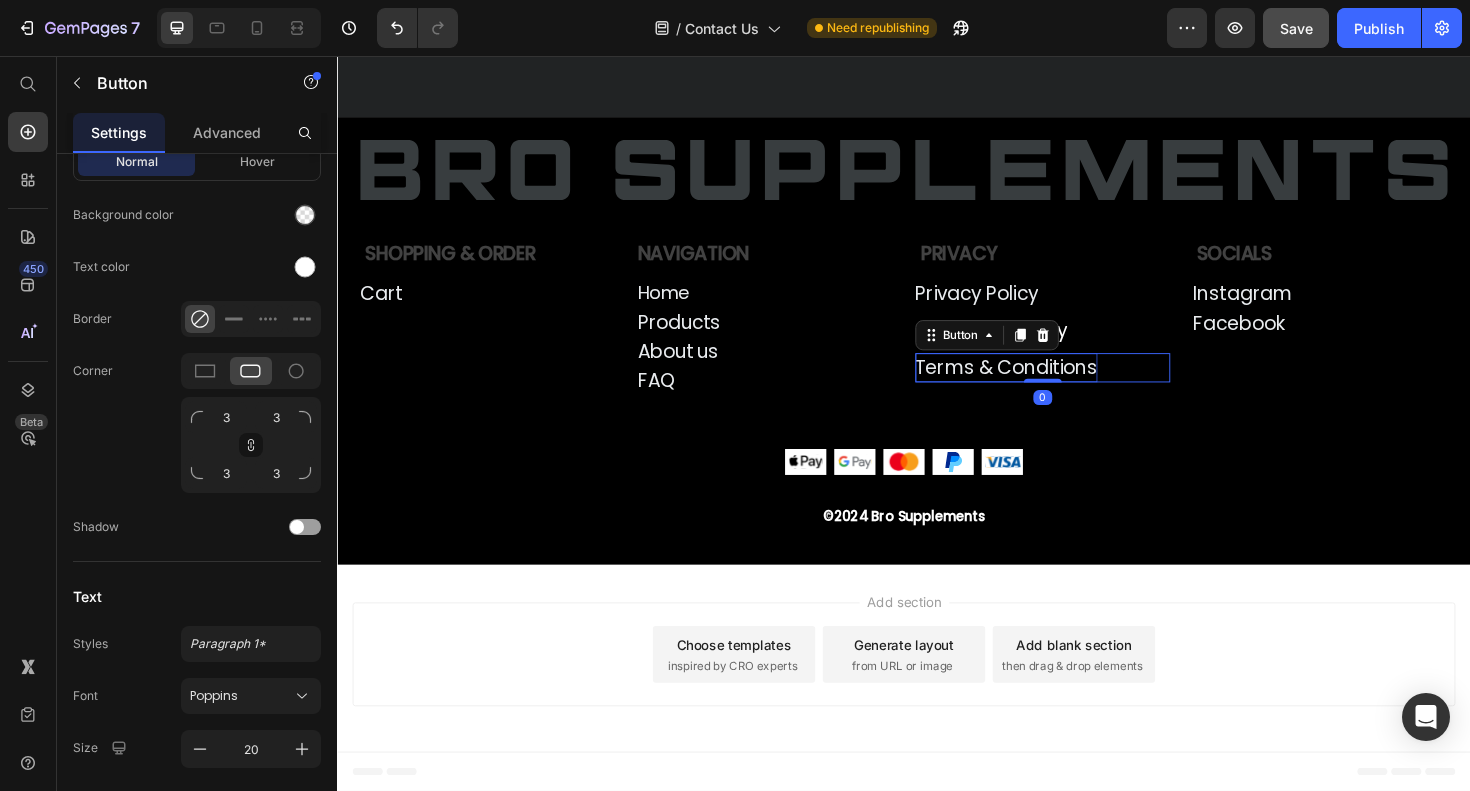 click on "Terms & Conditions" at bounding box center [1045, 386] 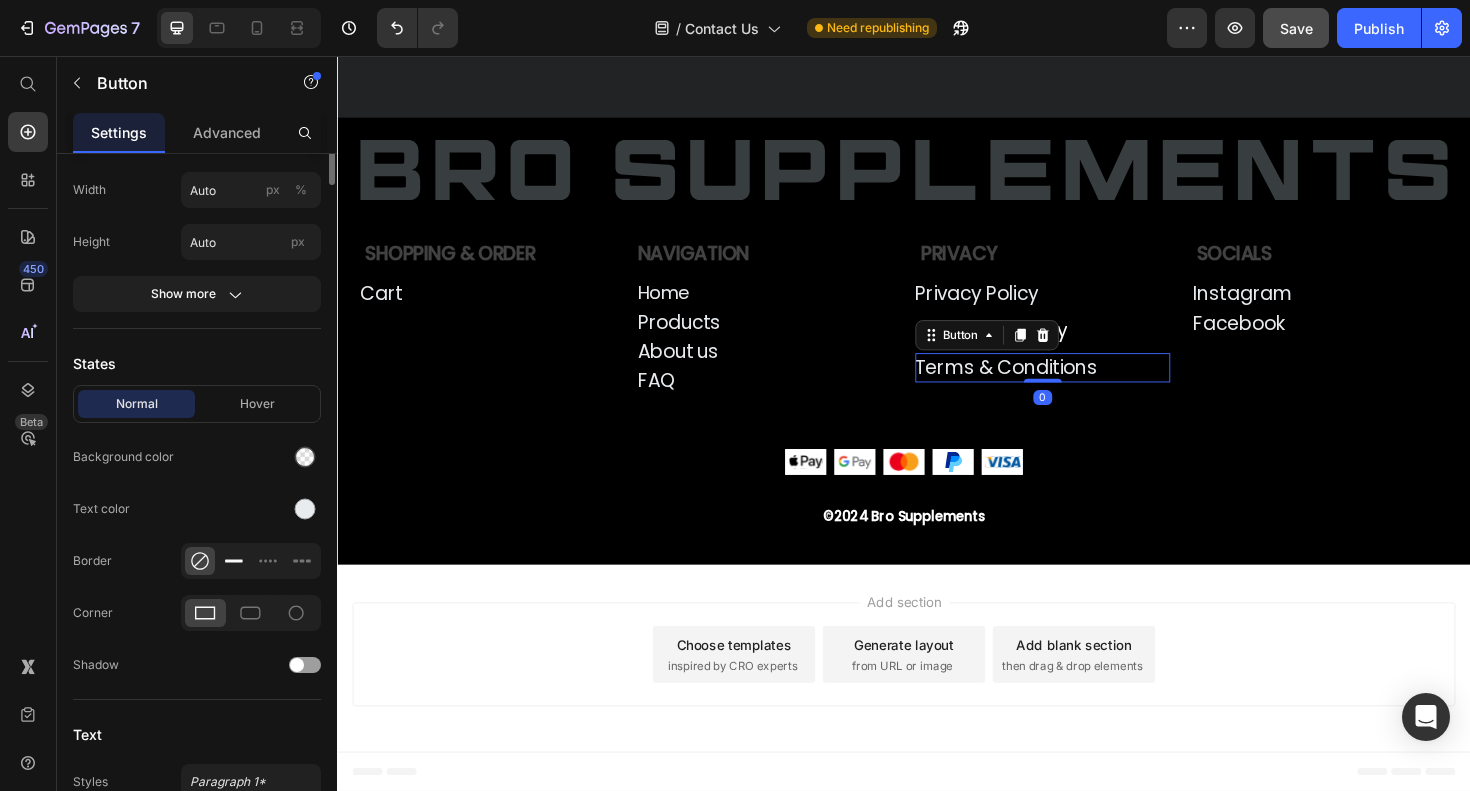 scroll, scrollTop: 0, scrollLeft: 0, axis: both 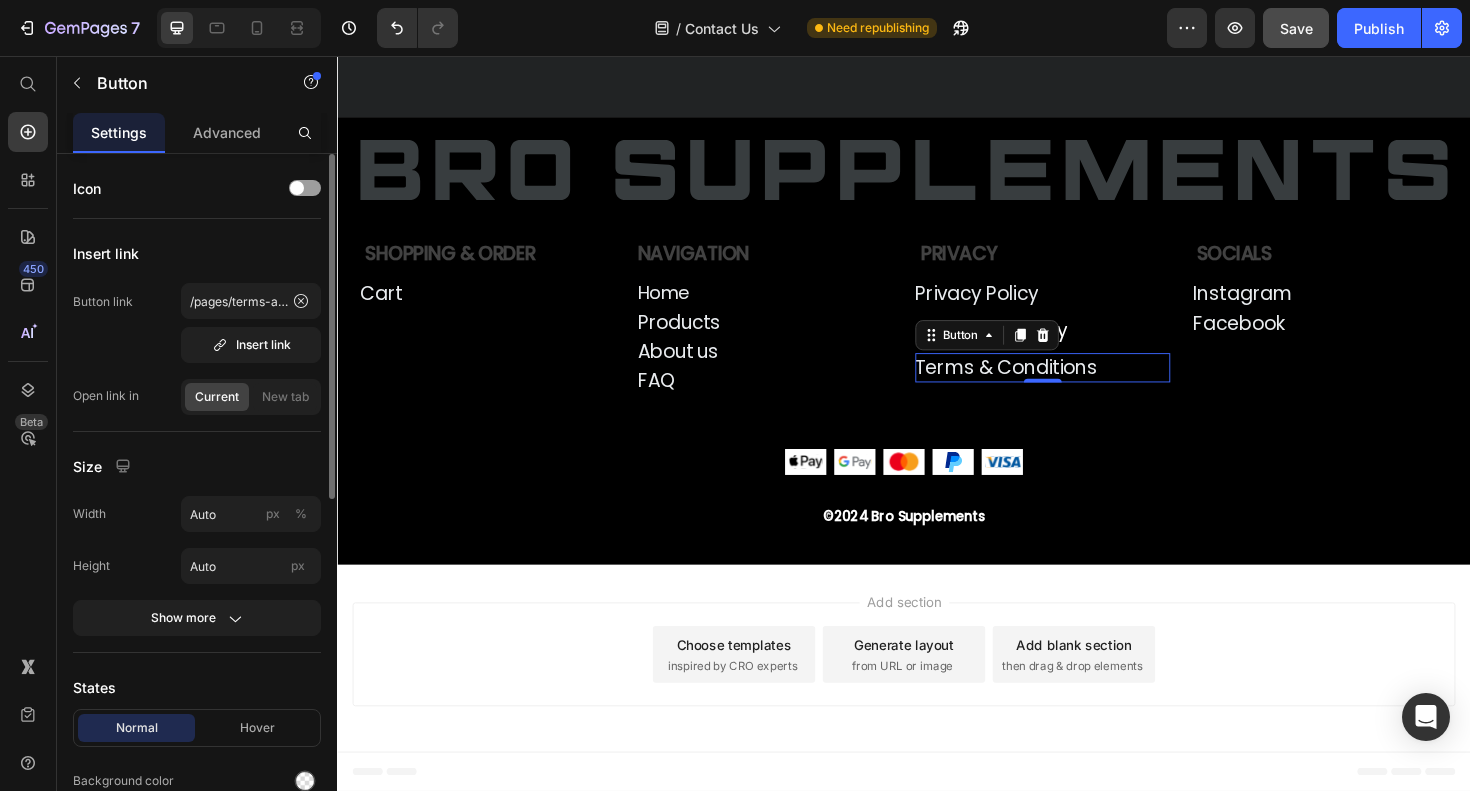 click on "Current New tab" 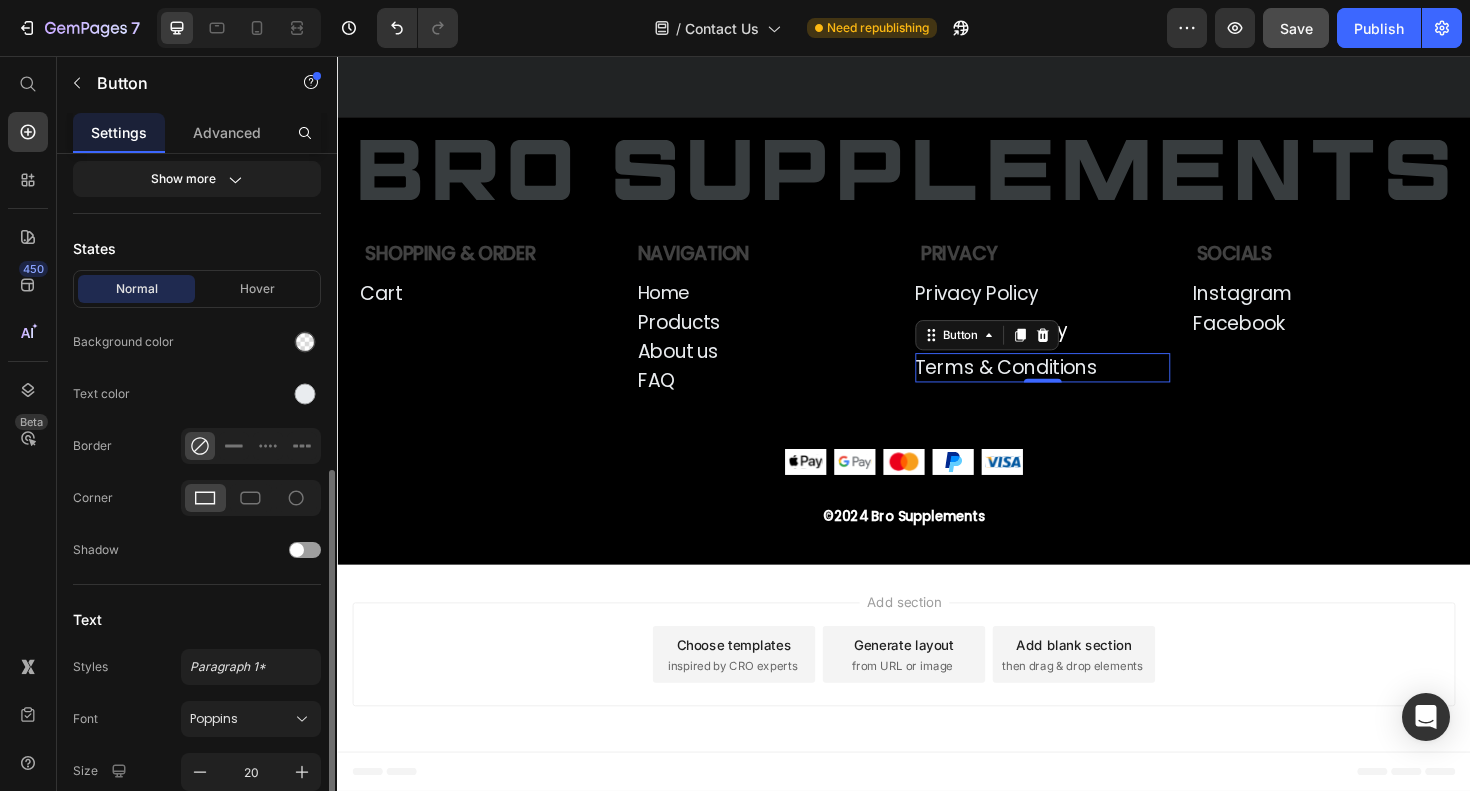 scroll, scrollTop: 504, scrollLeft: 0, axis: vertical 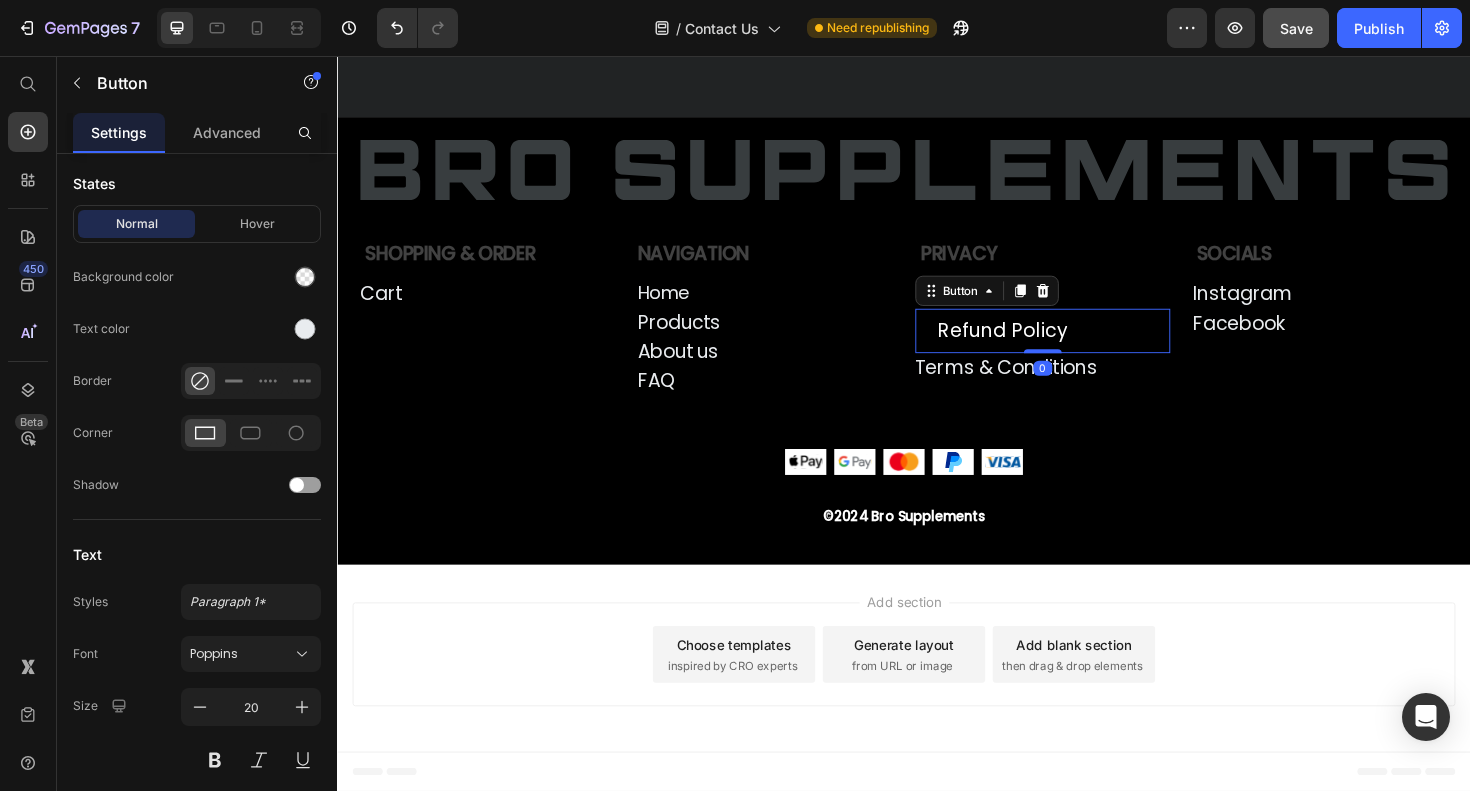 click on "Refund Policy Button   0" at bounding box center (1084, 347) 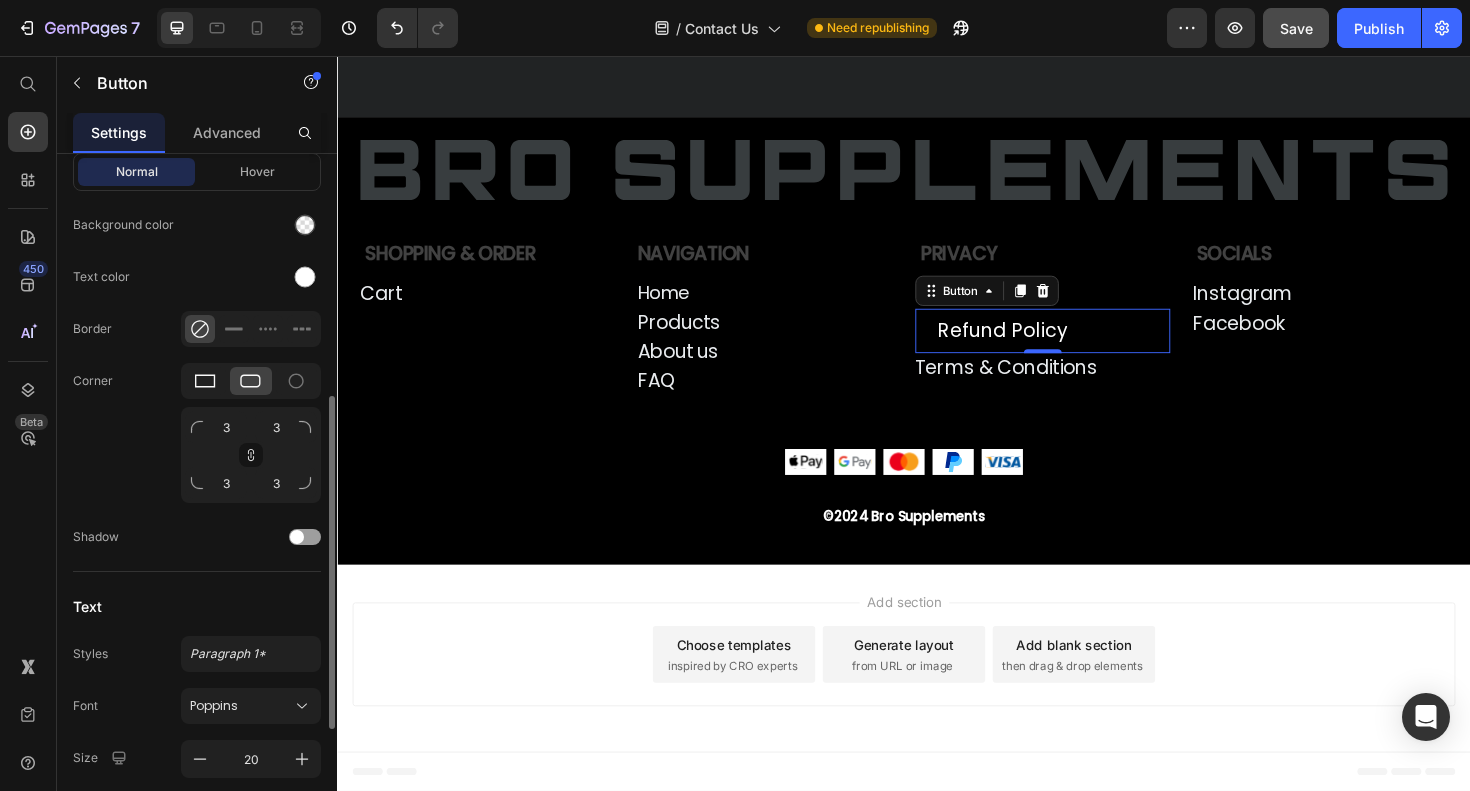 click 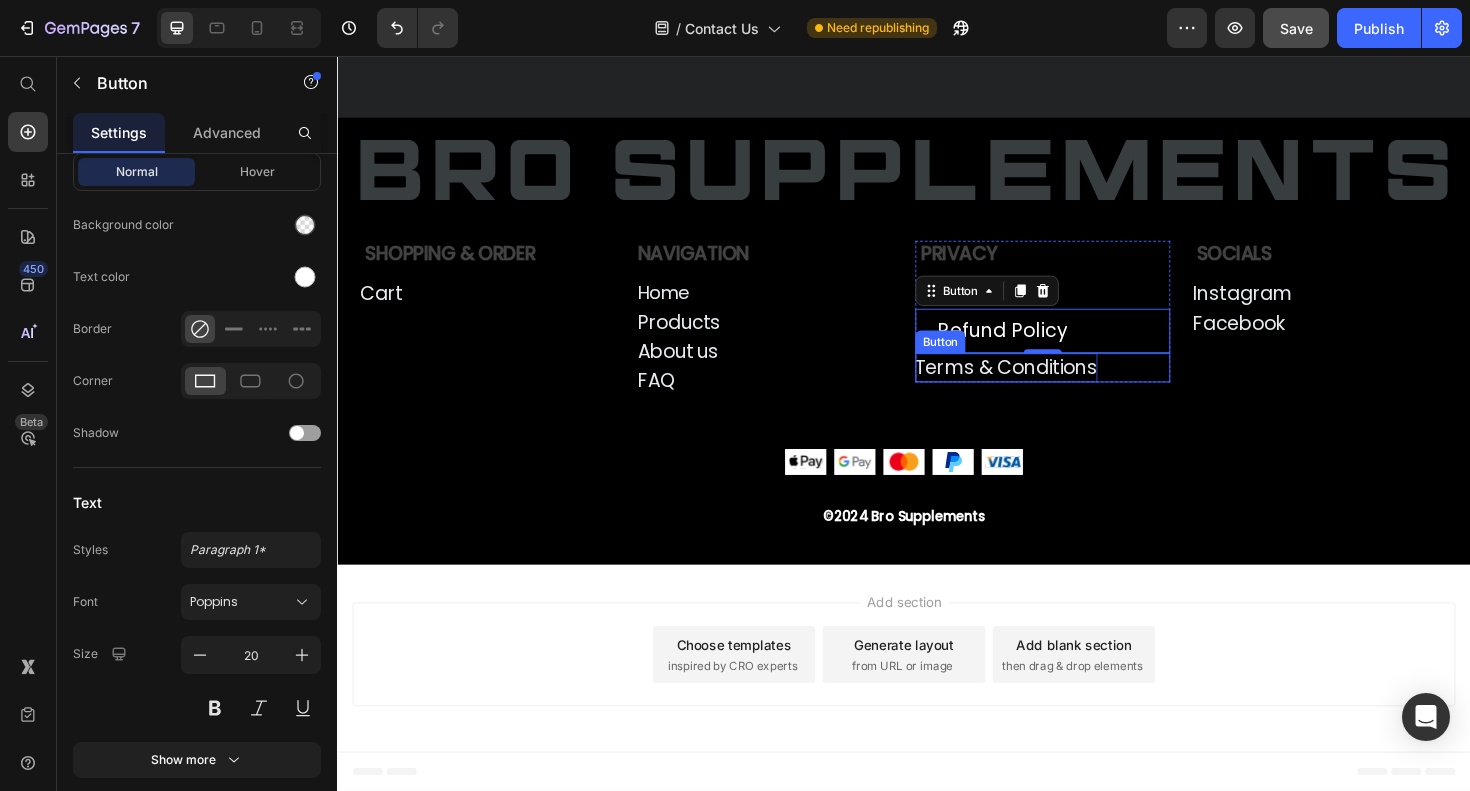 click on "Terms & Conditions" at bounding box center (1045, 386) 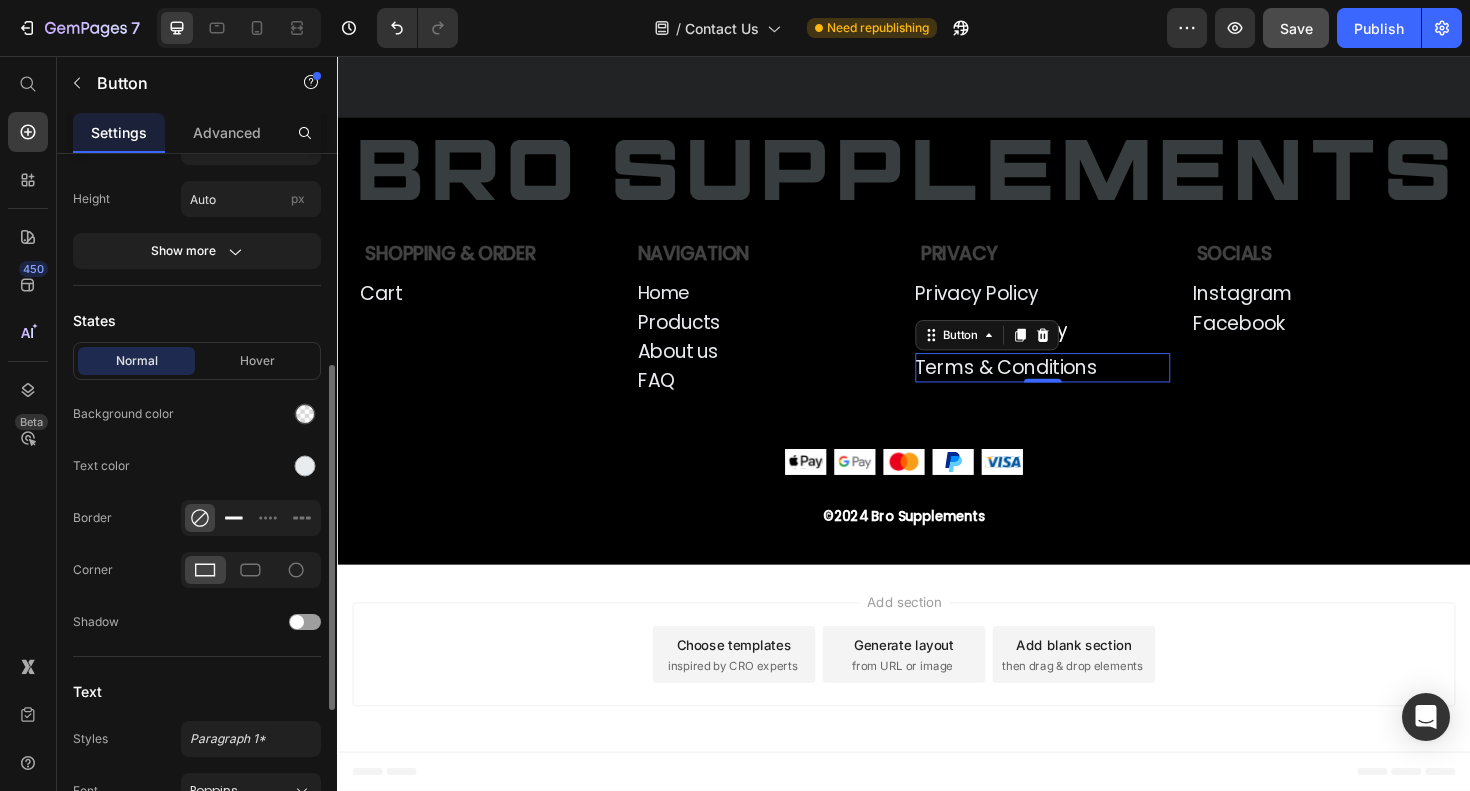 scroll, scrollTop: 366, scrollLeft: 0, axis: vertical 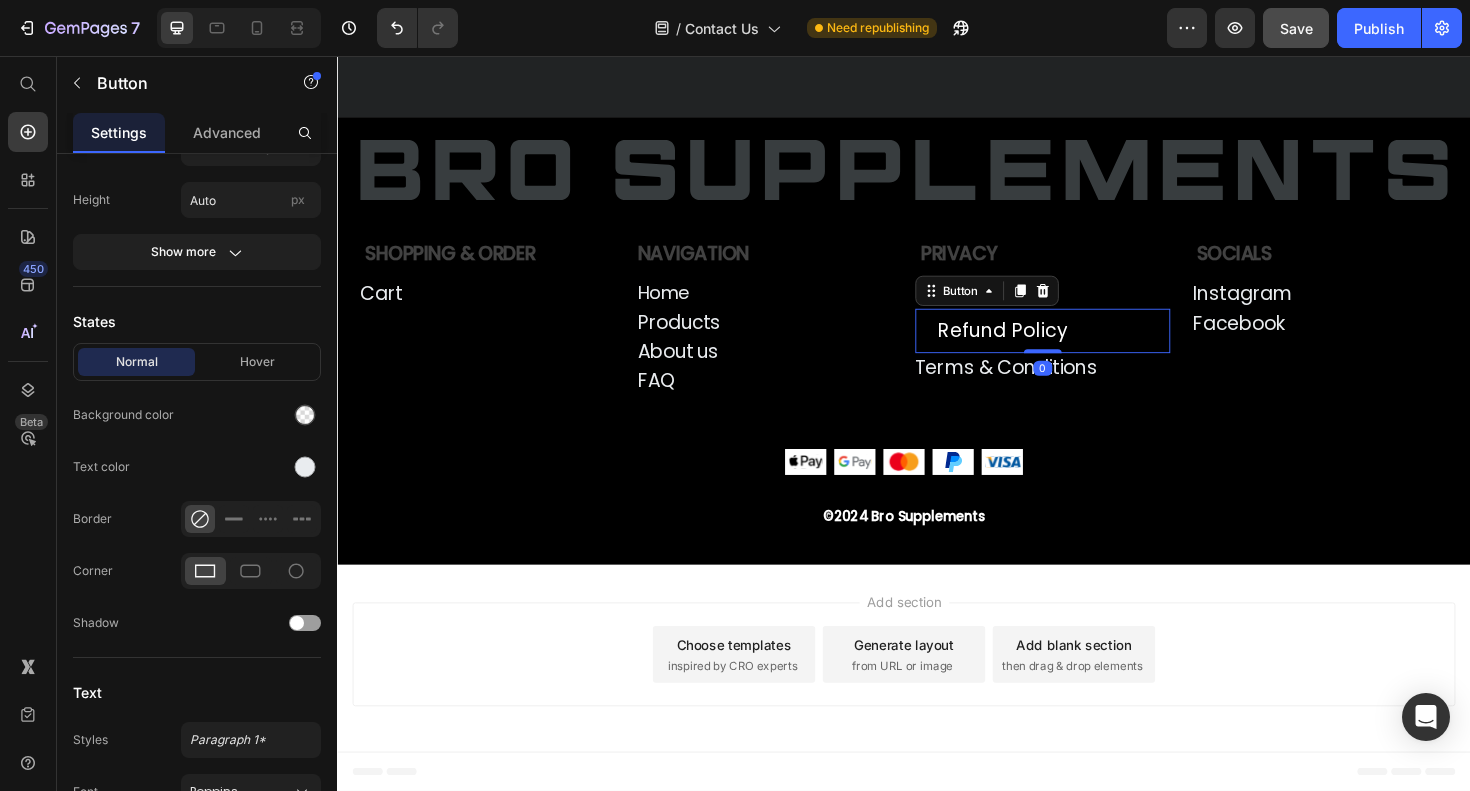 click on "Refund Policy Button   0" at bounding box center [1084, 347] 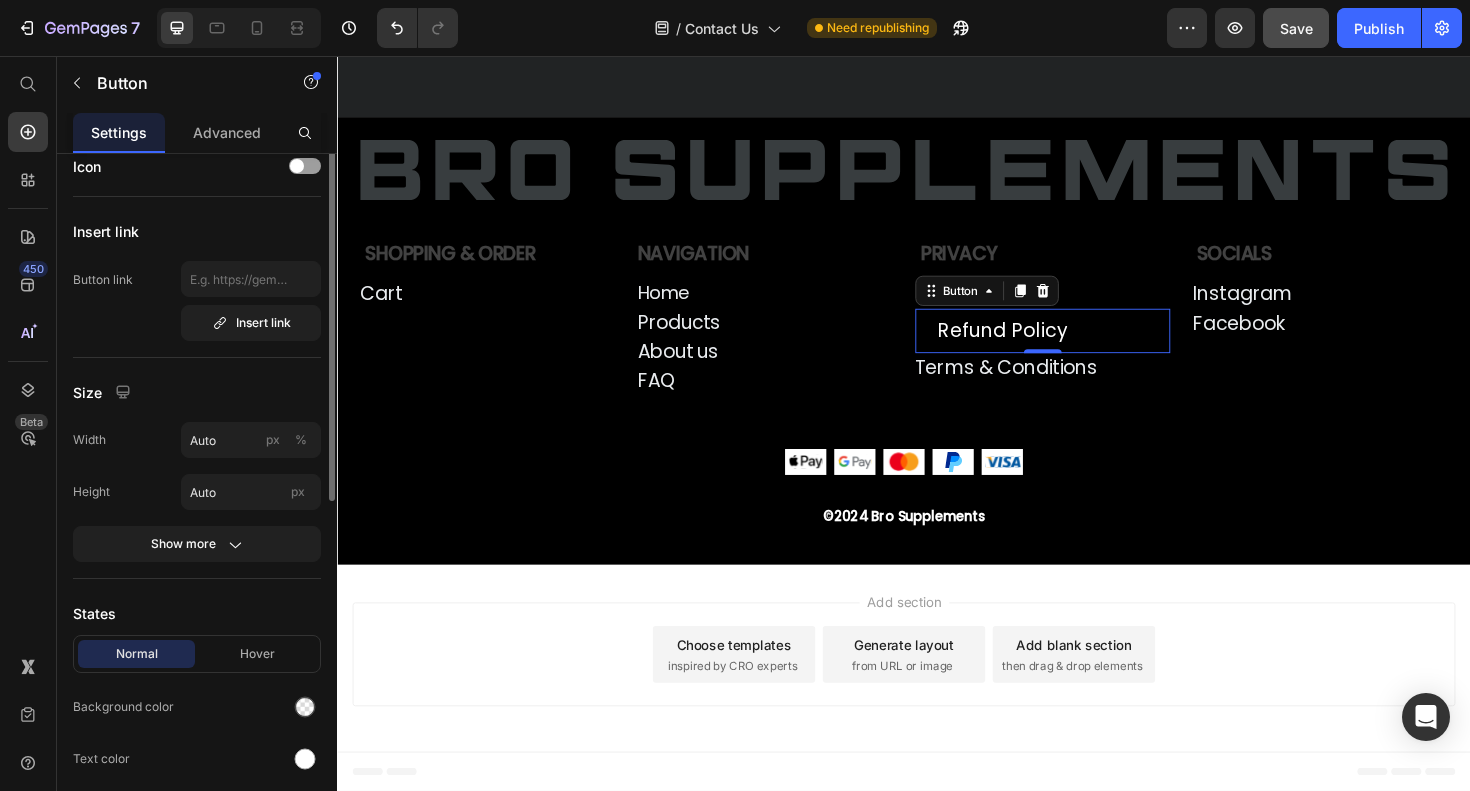 scroll, scrollTop: 0, scrollLeft: 0, axis: both 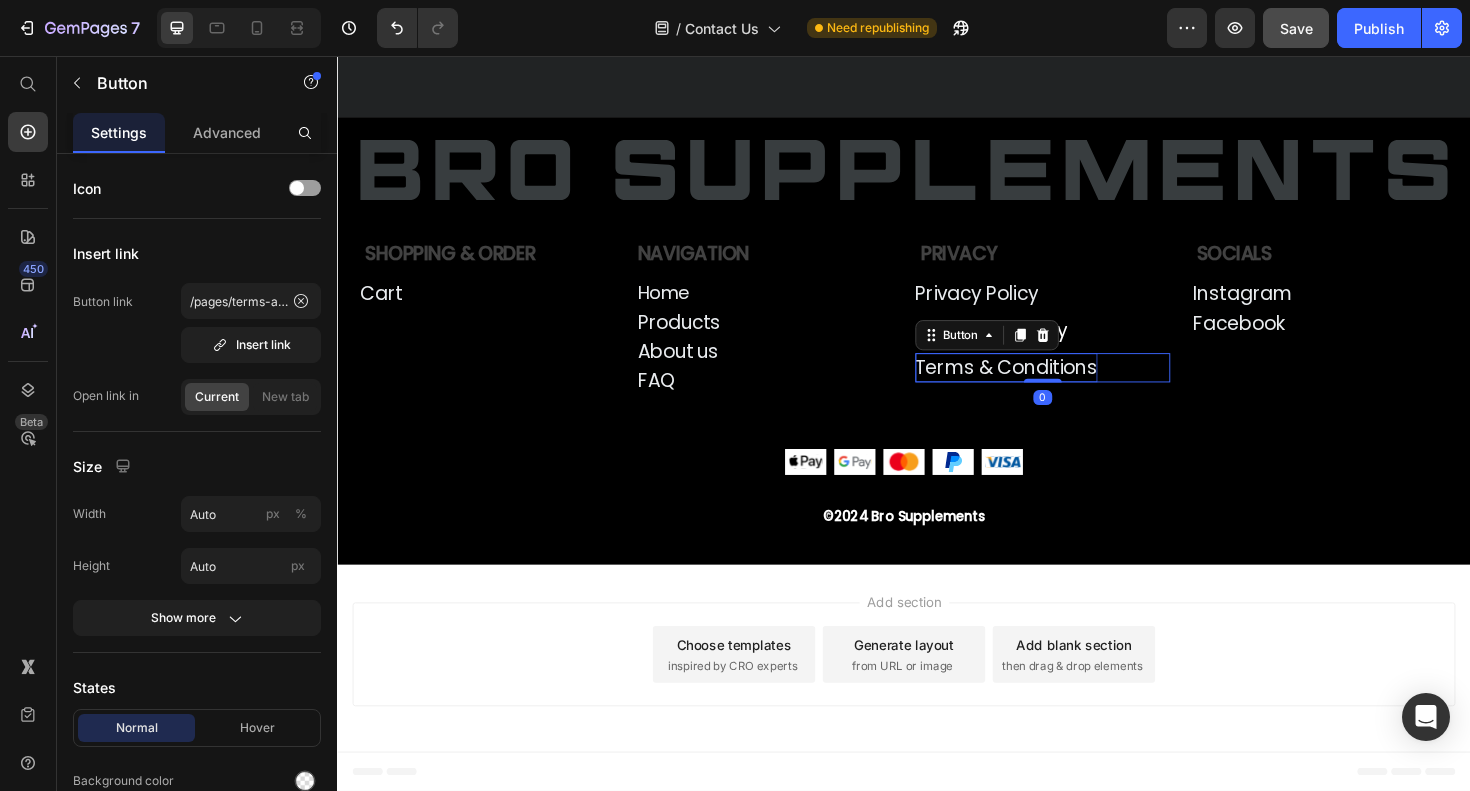 click on "Terms & Conditions" at bounding box center [1045, 386] 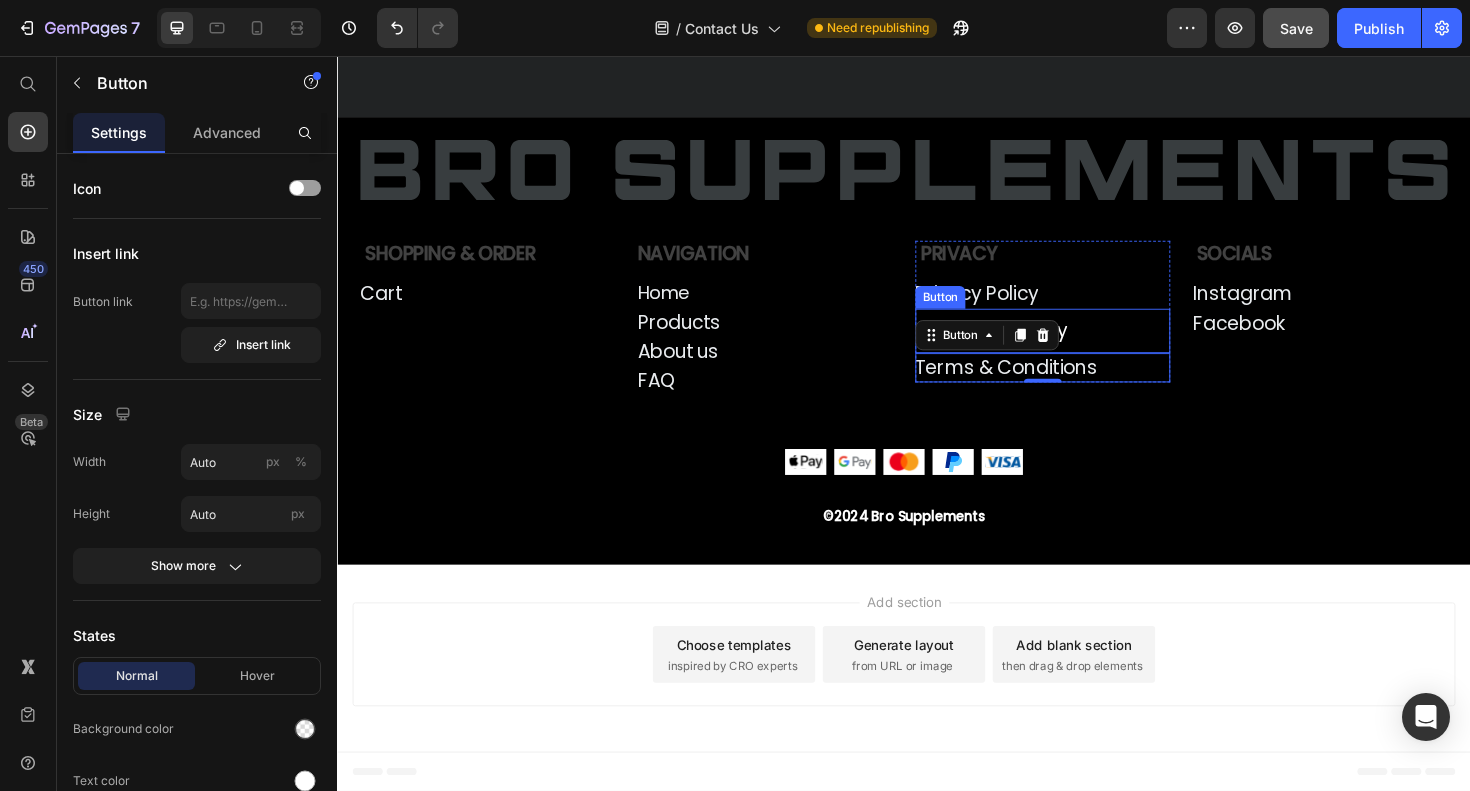 click on "Refund Policy Button" at bounding box center (1084, 347) 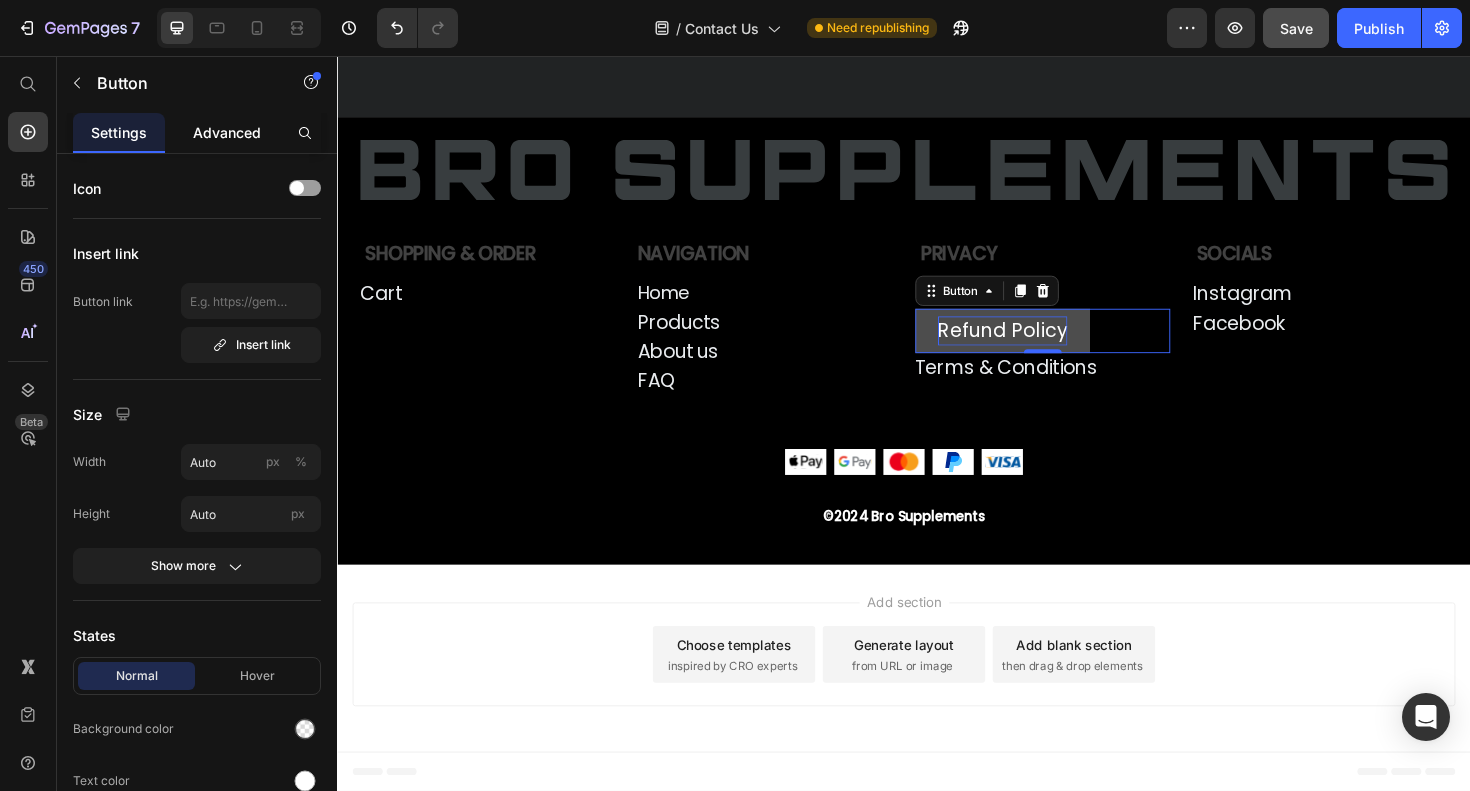 click on "Advanced" at bounding box center [227, 132] 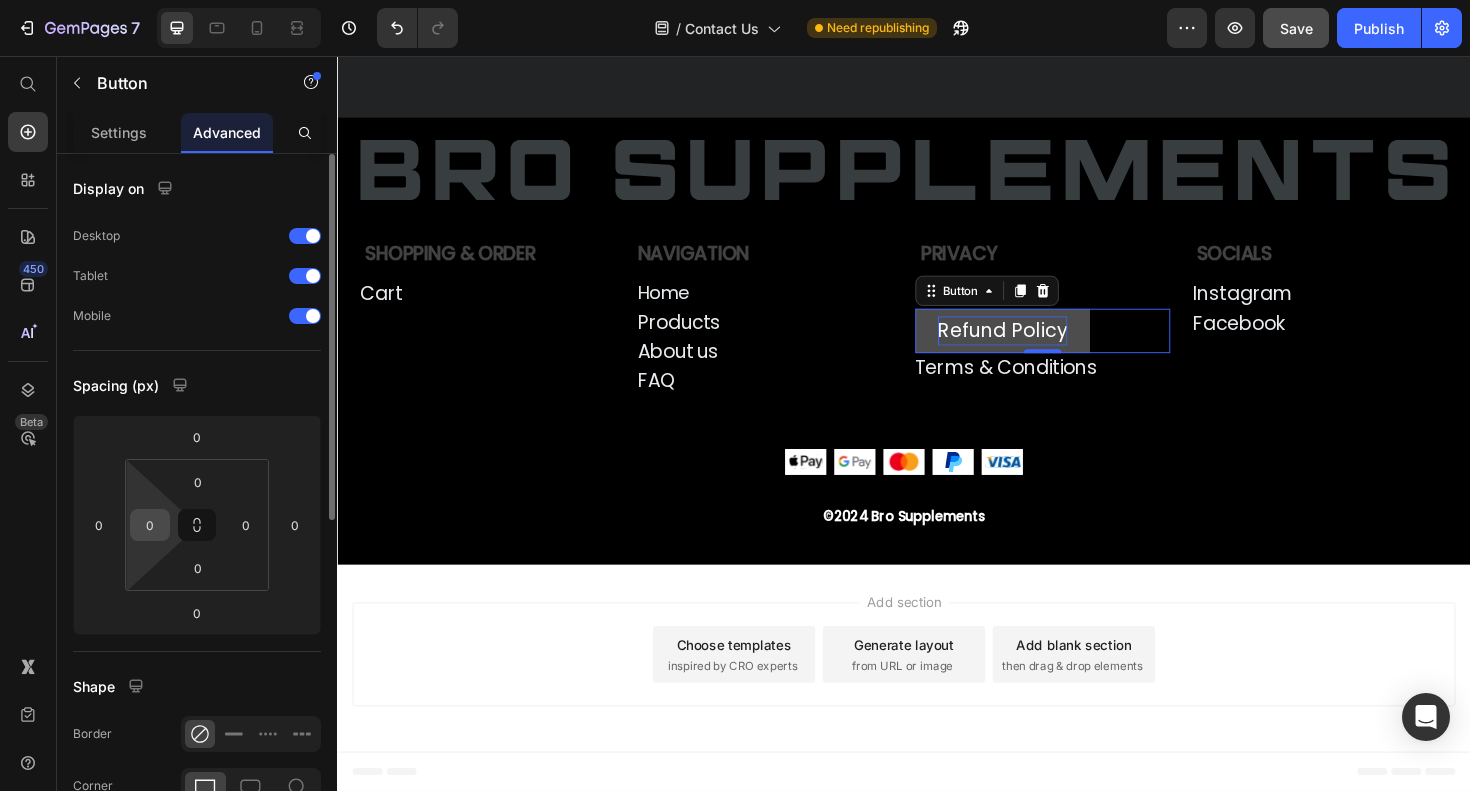 click on "0" at bounding box center [150, 525] 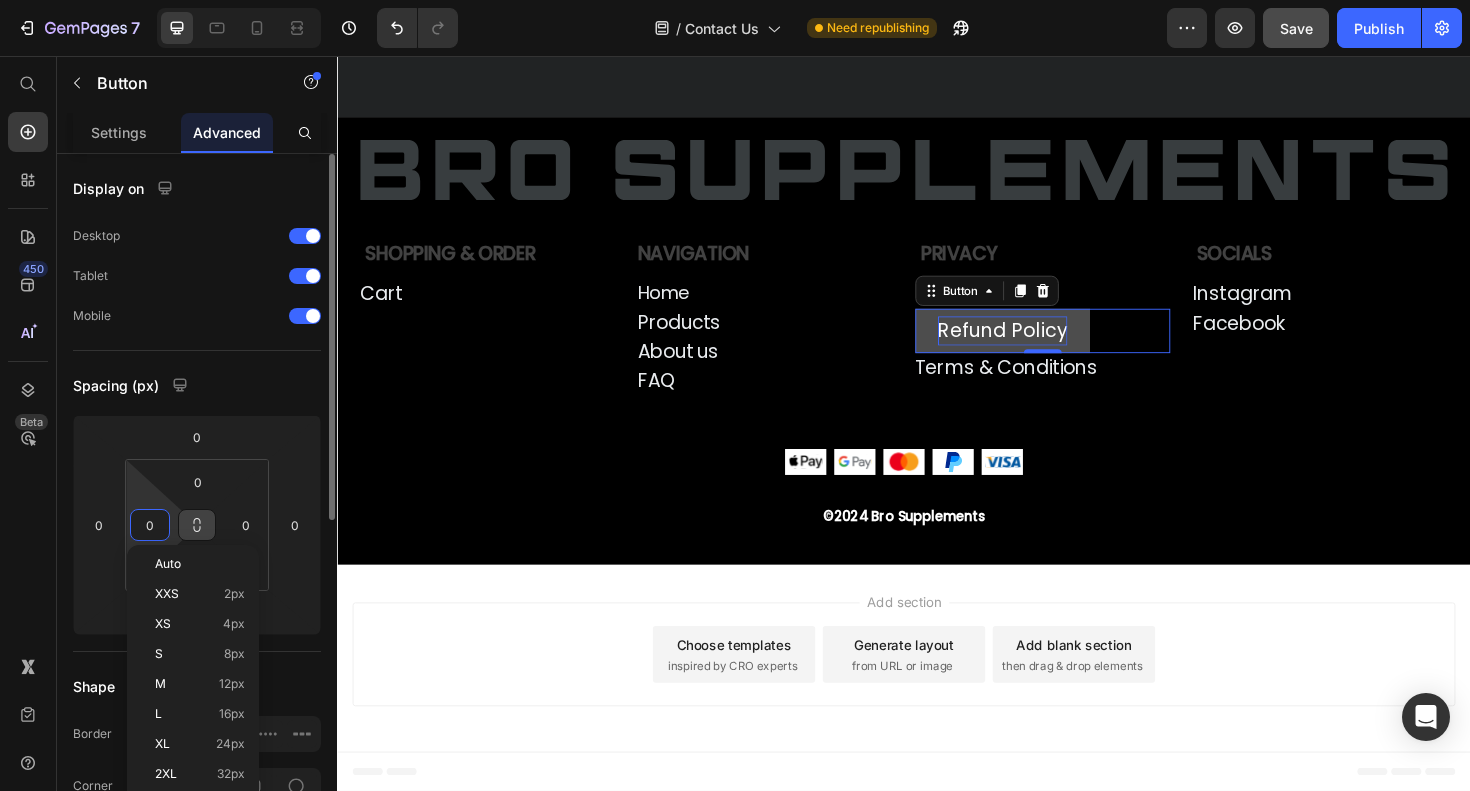 click 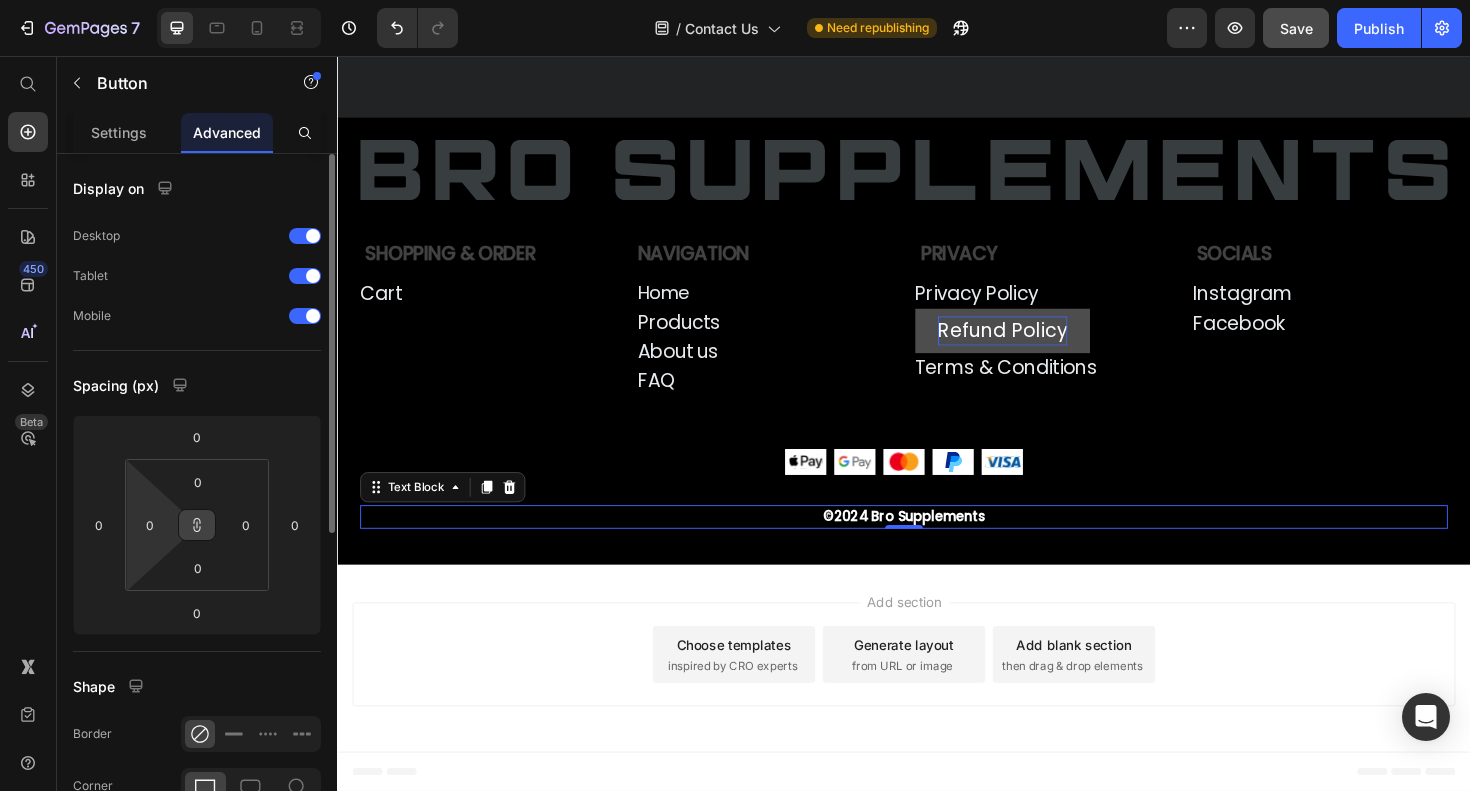 click on "©2024 Bro Supplements" at bounding box center (937, 545) 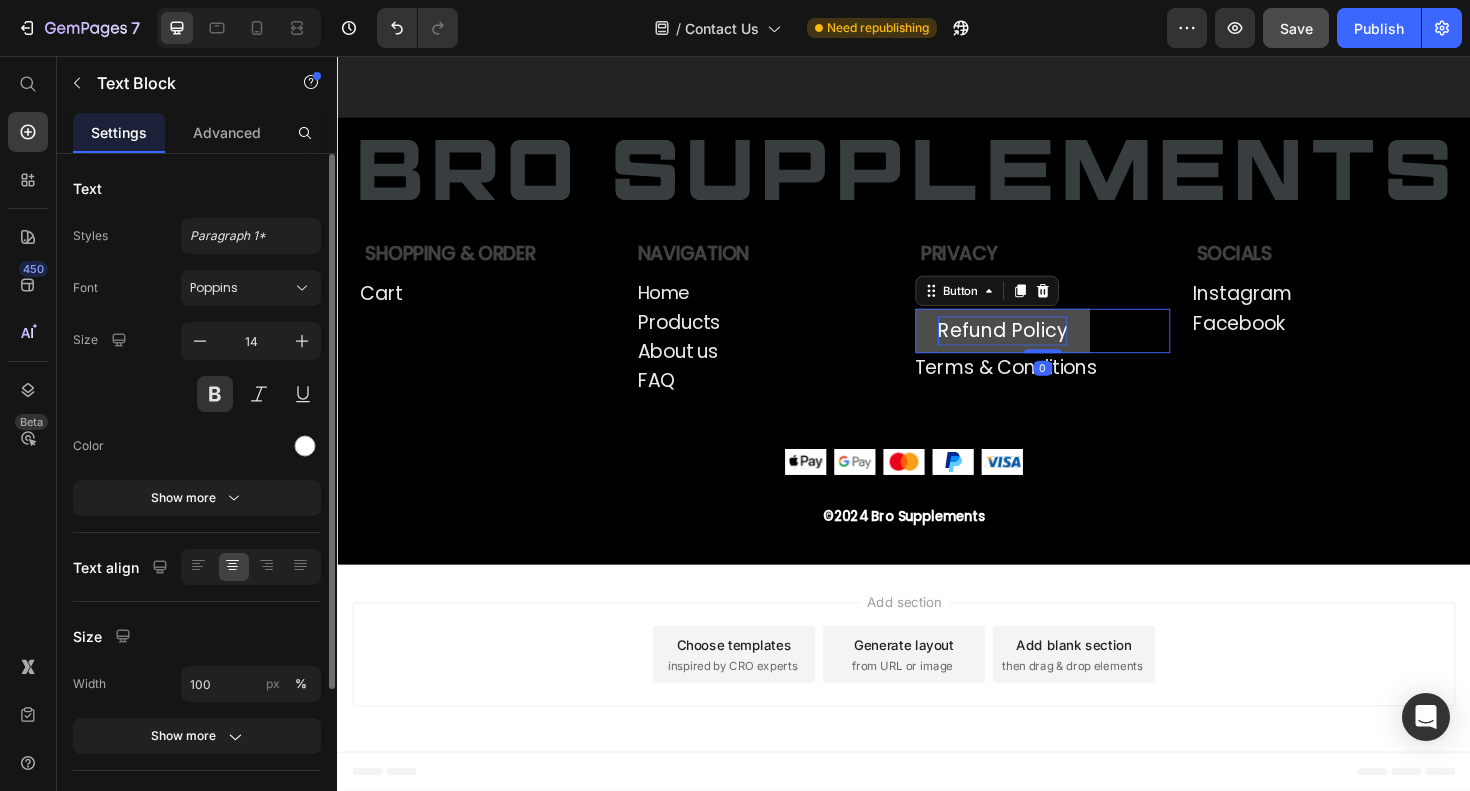 click on "Refund Policy" at bounding box center [1041, 347] 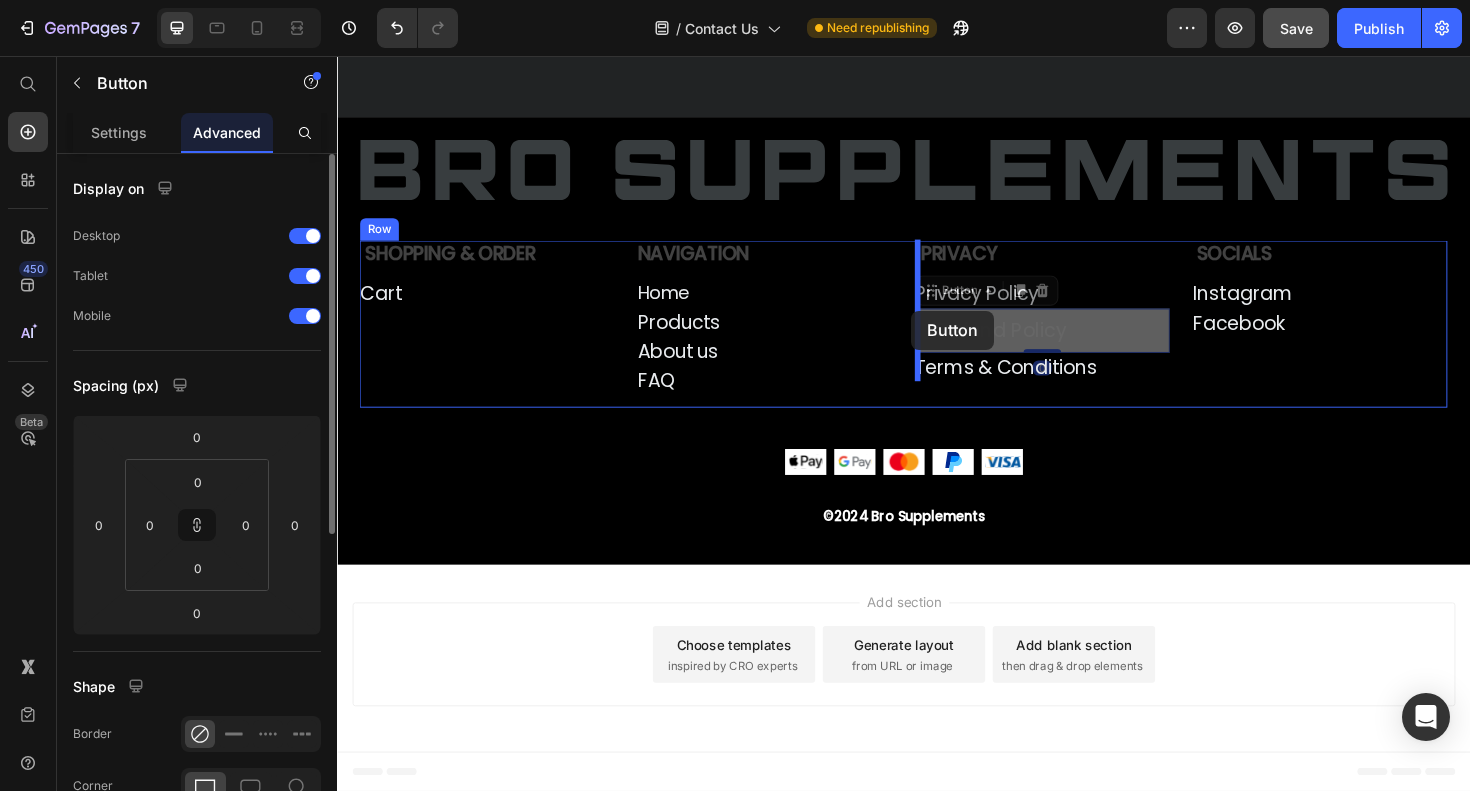 drag, startPoint x: 966, startPoint y: 302, endPoint x: 945, endPoint y: 326, distance: 31.890438 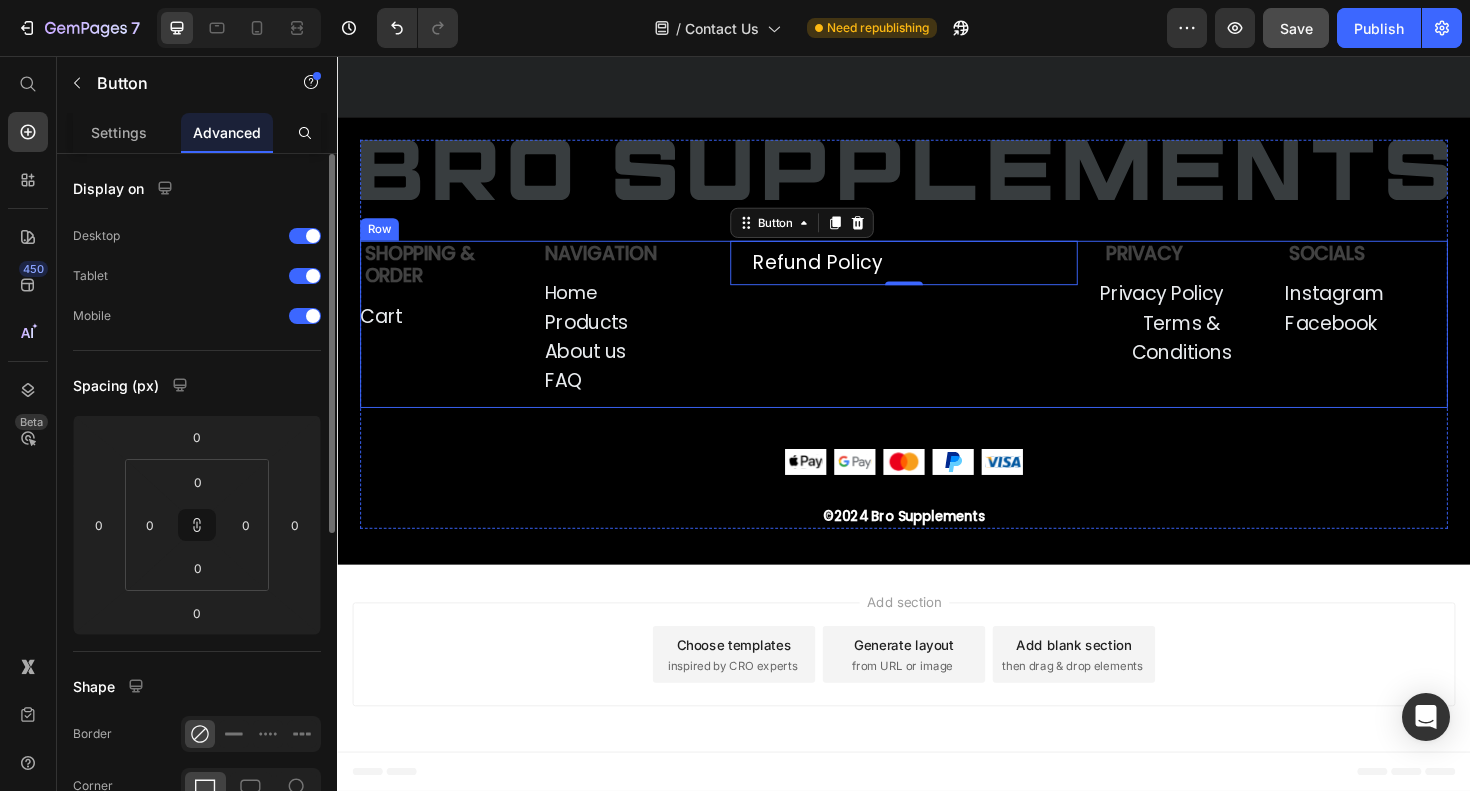 click on "Refund Policy Button   0" at bounding box center [937, 340] 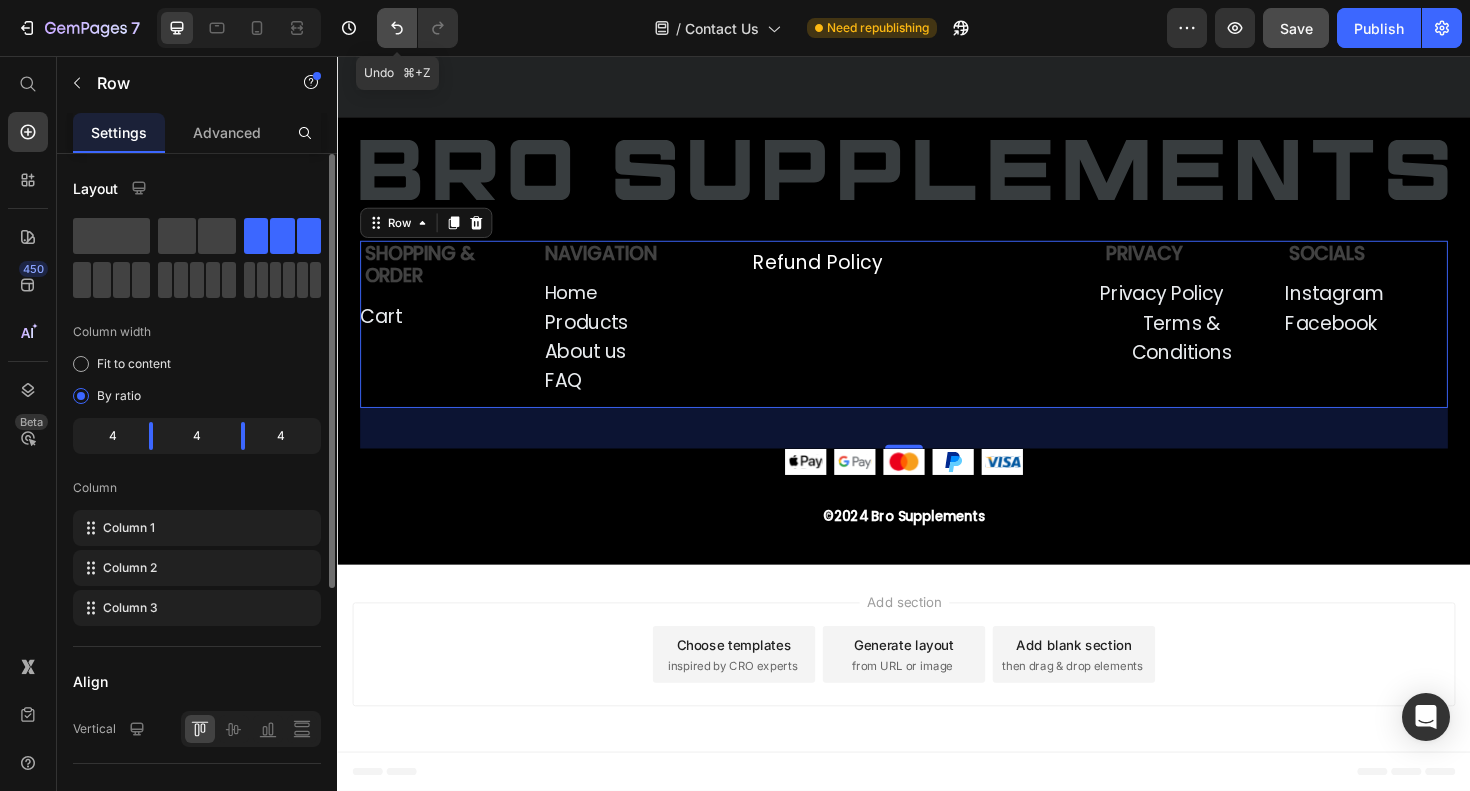 click 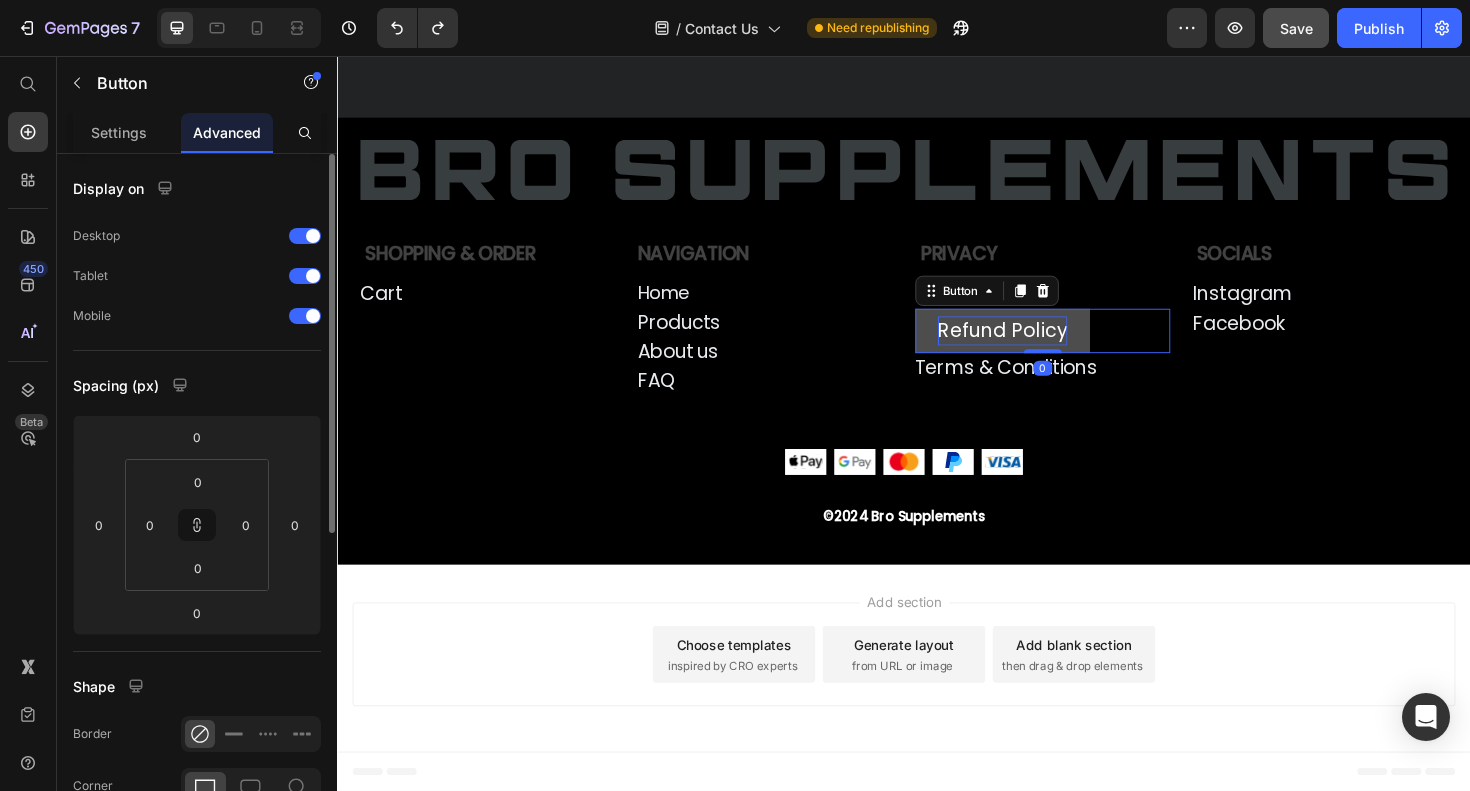 click on "Refund Policy" at bounding box center (1041, 347) 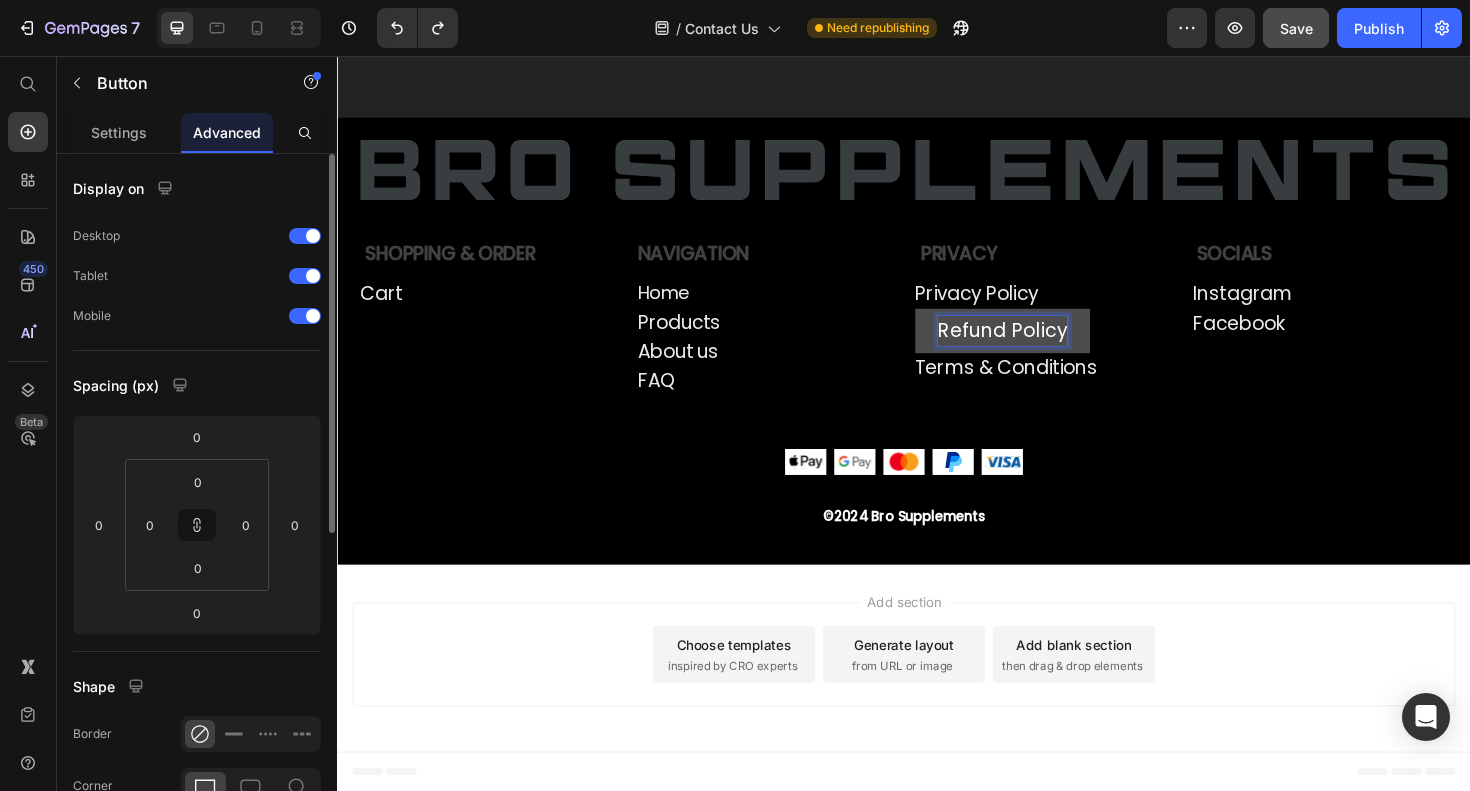 click on "Refund Policy" at bounding box center [1041, 347] 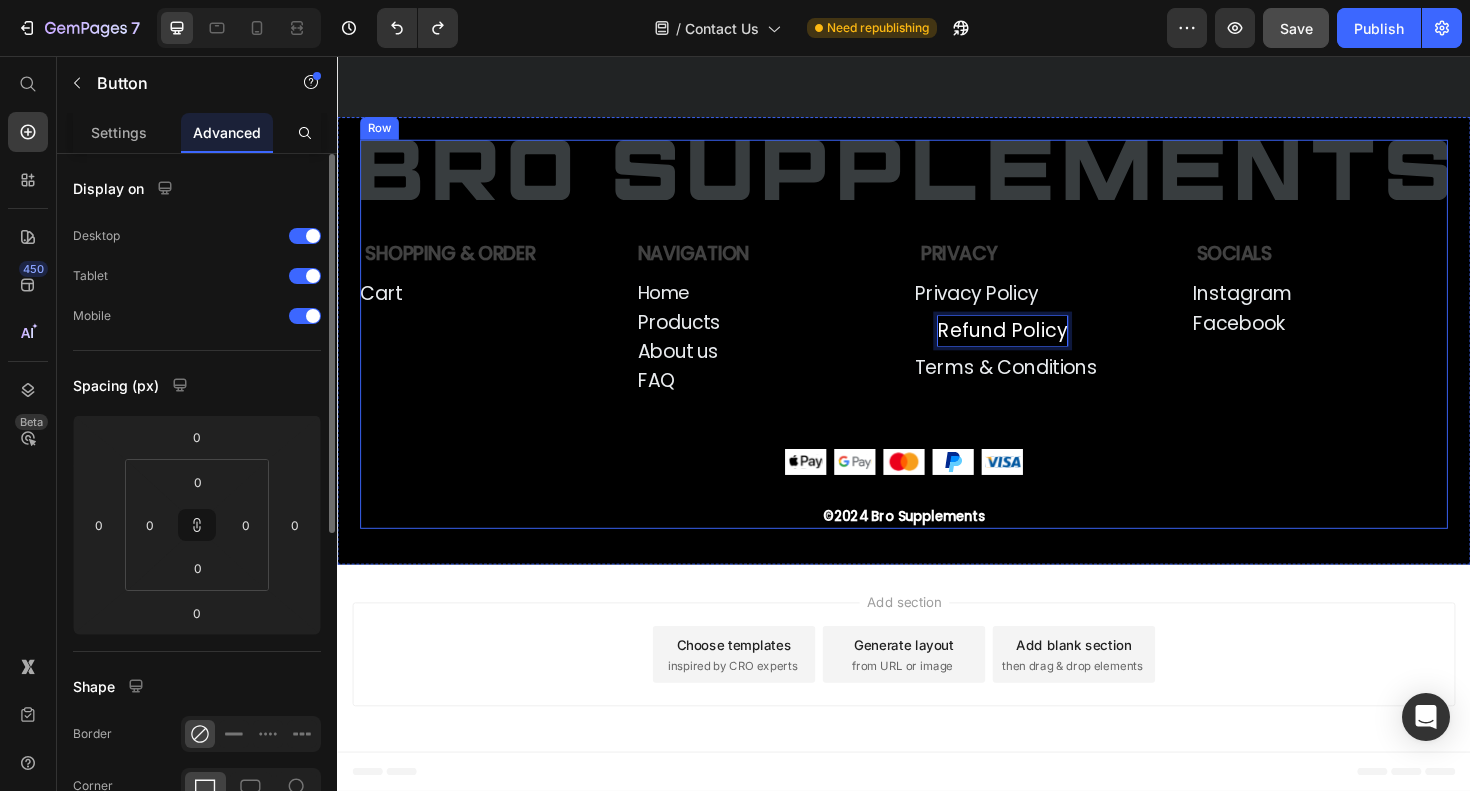 click on "Image Shopping & Order Text Block  Cart Button Row Navigation Text Block Home Button Products Button About us Button FAQ Button Row Row Privacy Text Block  Privacy Policy Button Refund Policy Button   0  Terms & Conditions Button Row Socials Text Block  Instagram Button  Facebook Button Row Row Row Image Image Image Image Image Row ©2024 Bro Supplements Text Block" at bounding box center (937, 351) 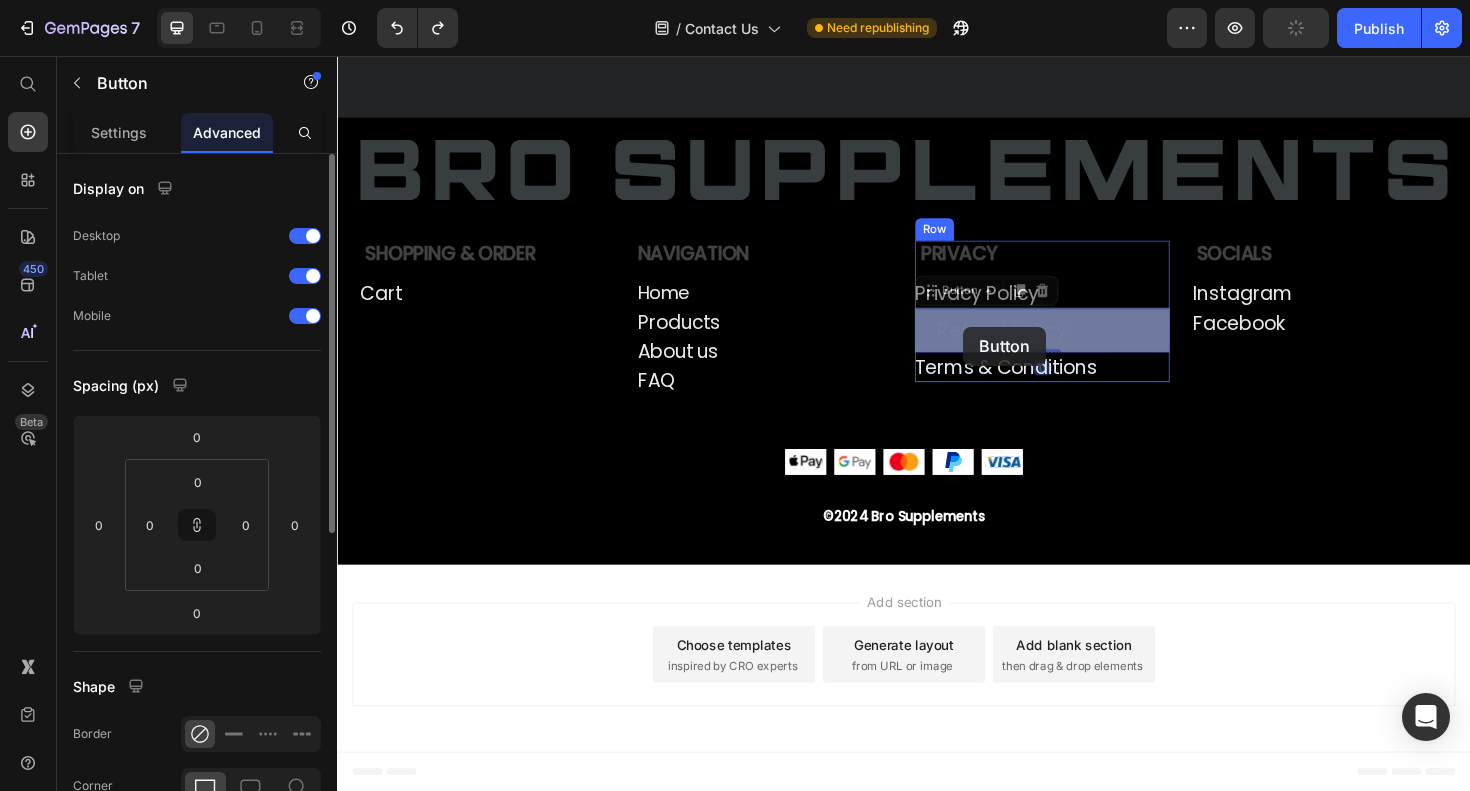 drag, startPoint x: 1065, startPoint y: 343, endPoint x: 998, endPoint y: 343, distance: 67 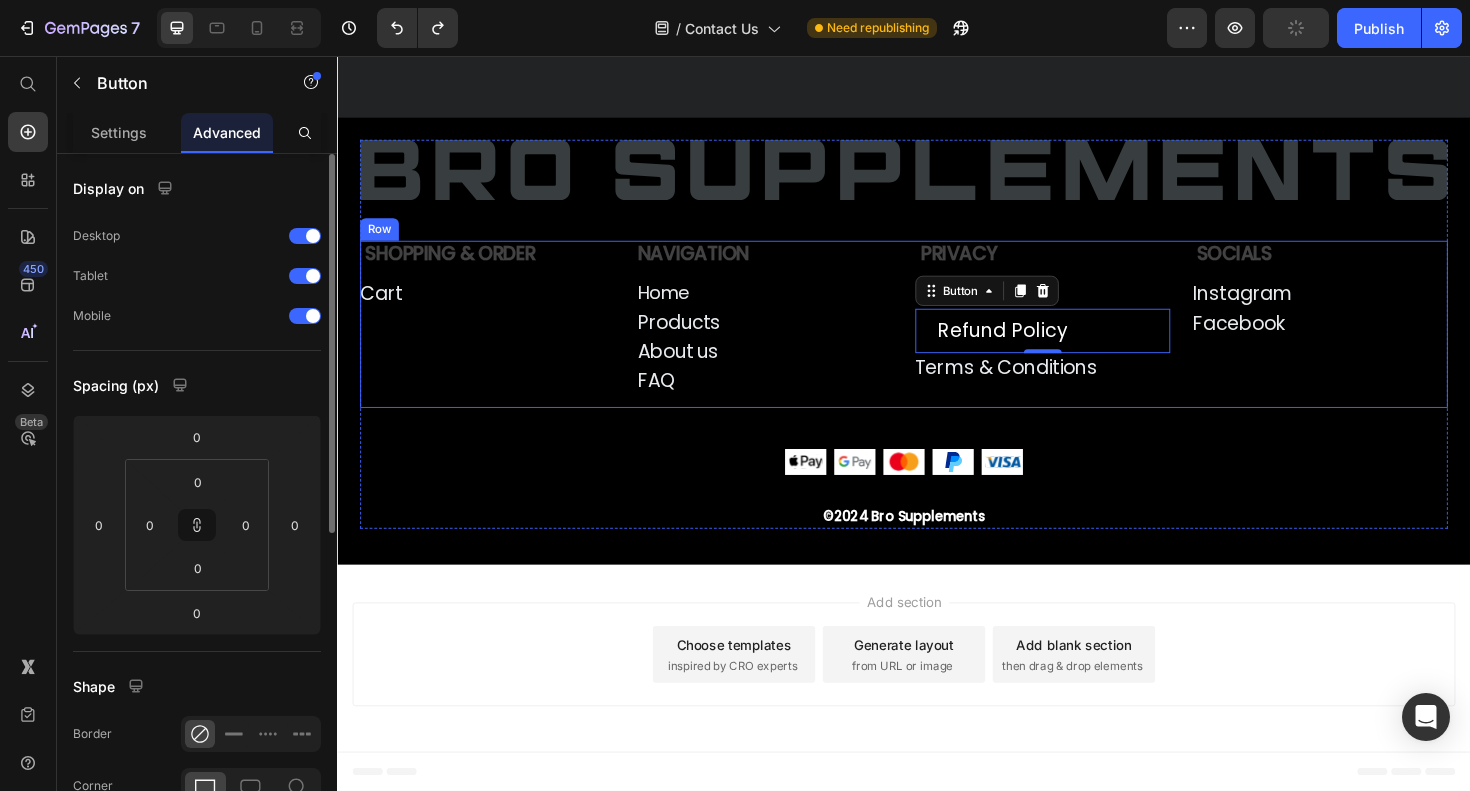 click on "Privacy Text Block  Privacy Policy Button Refund Policy Button   0  Terms & Conditions Button Row Socials Text Block  Instagram Button  Facebook Button Row Row" at bounding box center [1231, 340] 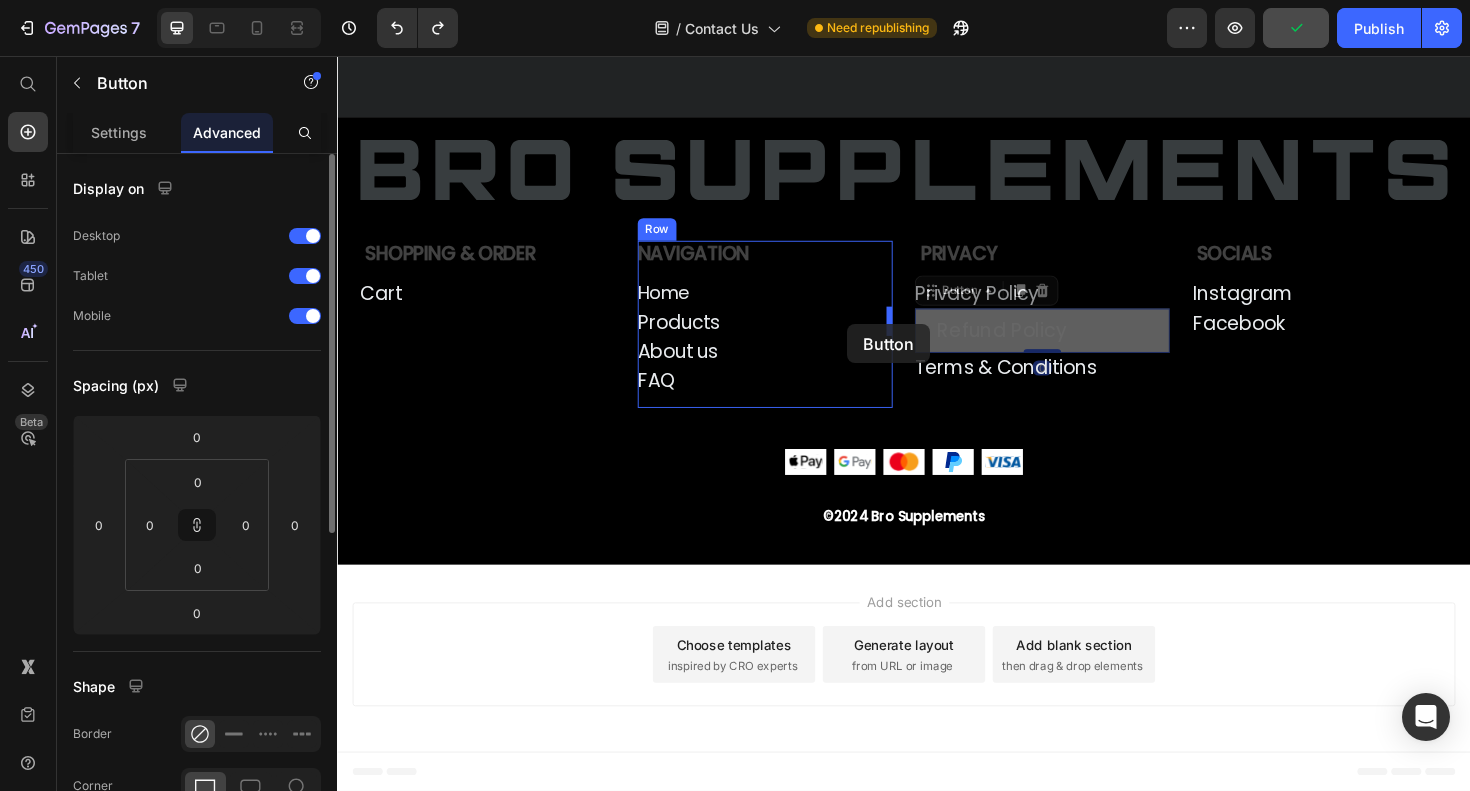 drag, startPoint x: 1000, startPoint y: 347, endPoint x: 876, endPoint y: 339, distance: 124.2578 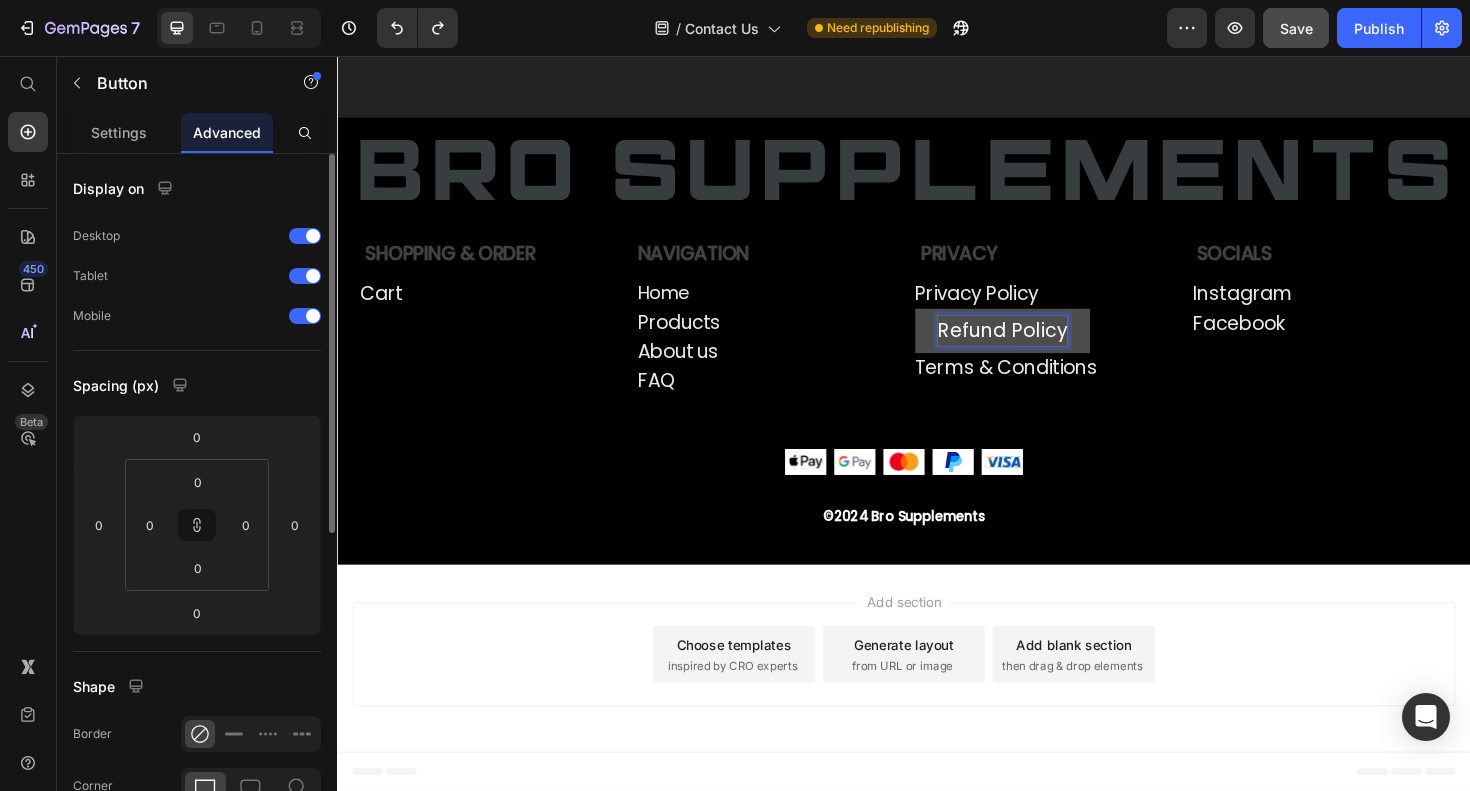 click on "Refund Policy" at bounding box center (1041, 347) 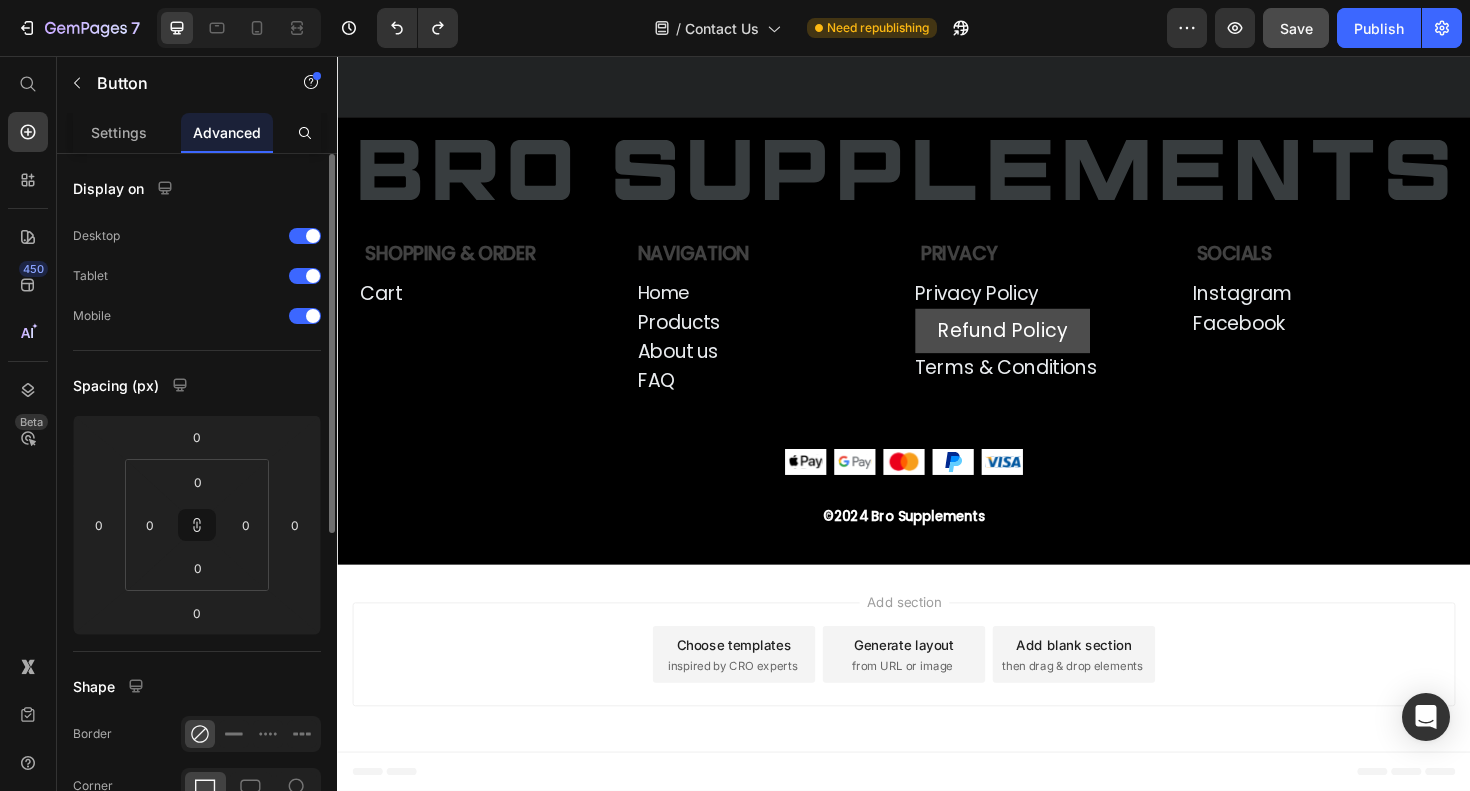 click on "Refund Policy" at bounding box center (1041, 347) 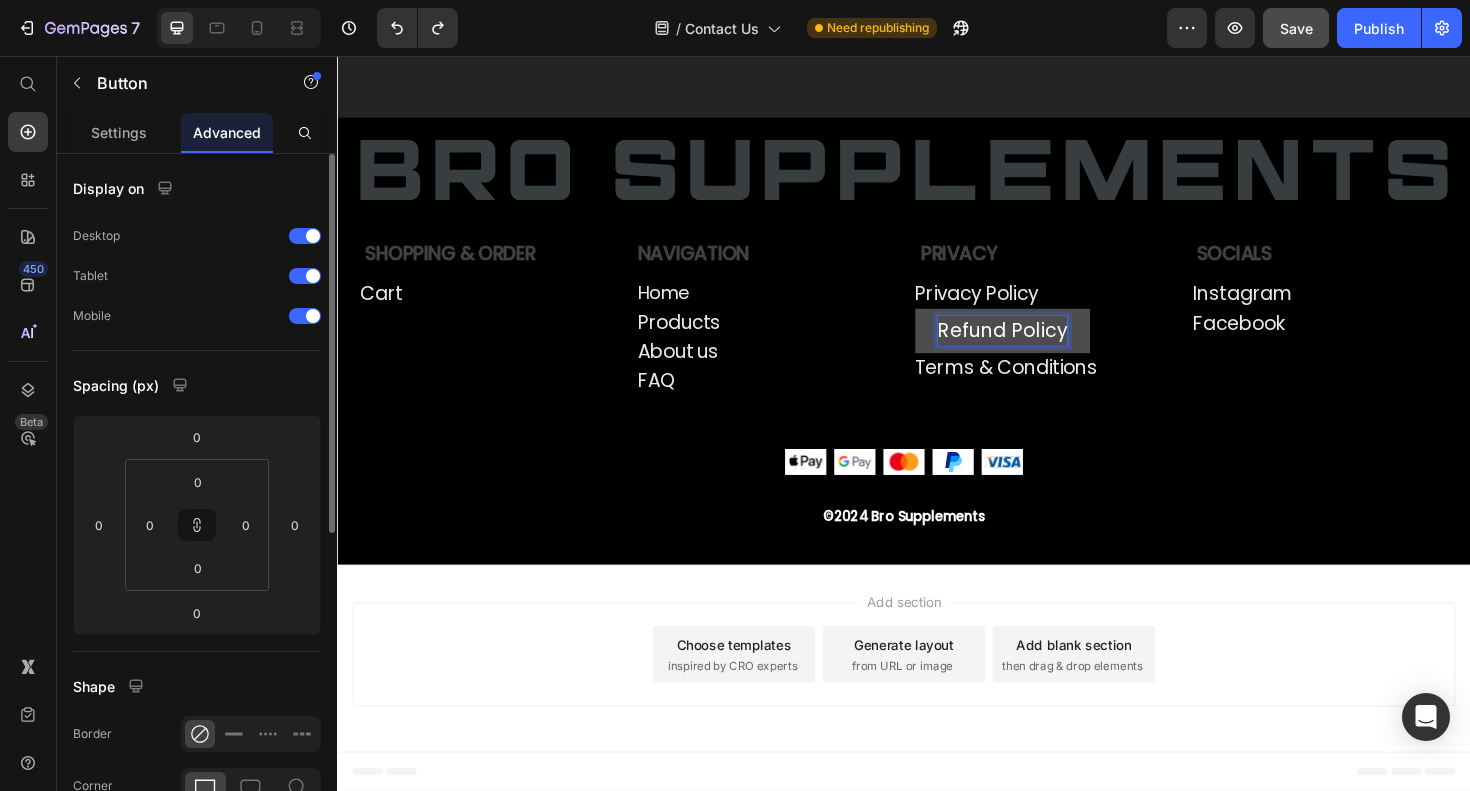 click on "Refund Policy" at bounding box center (1041, 347) 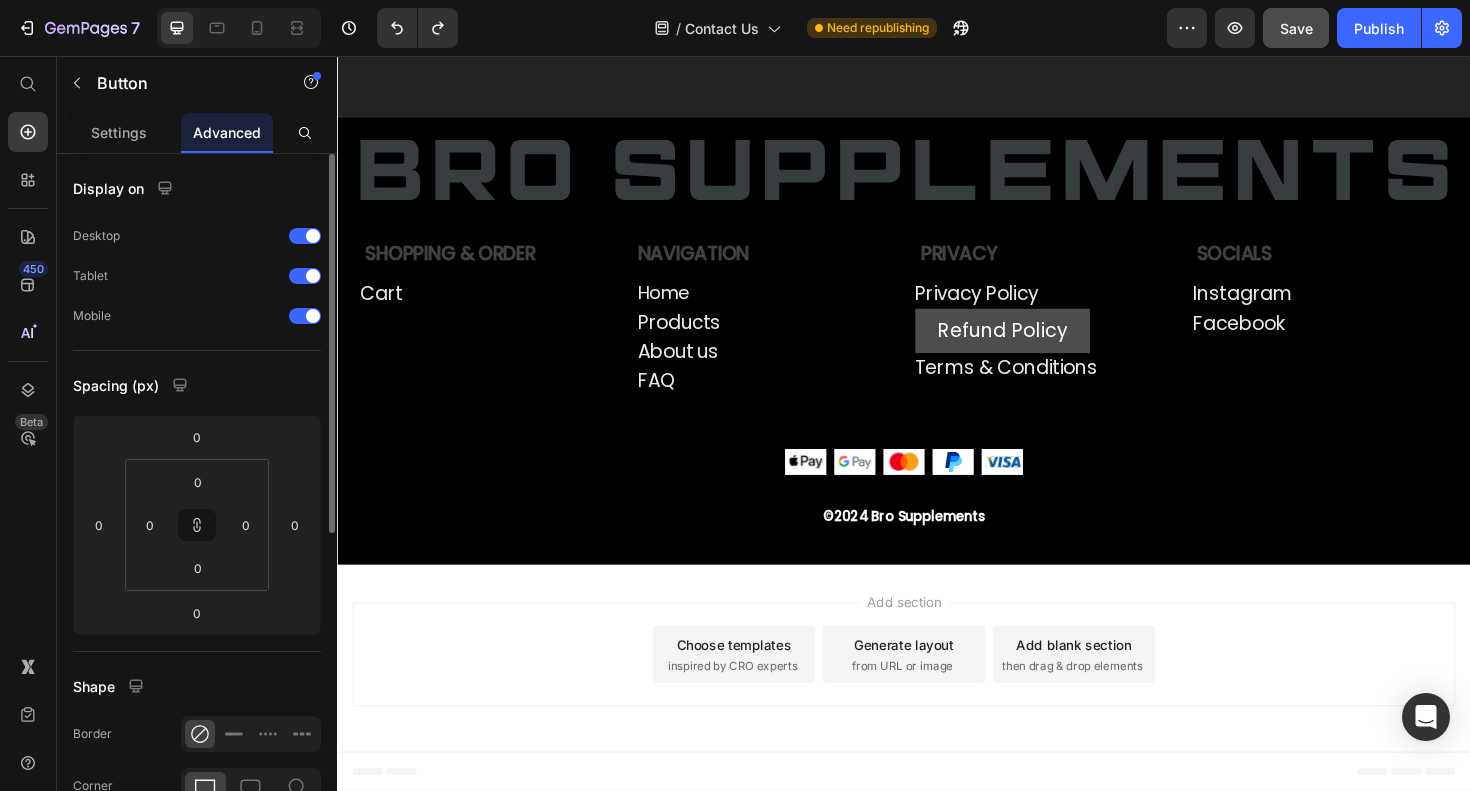click on "Refund Policy" at bounding box center [1041, 347] 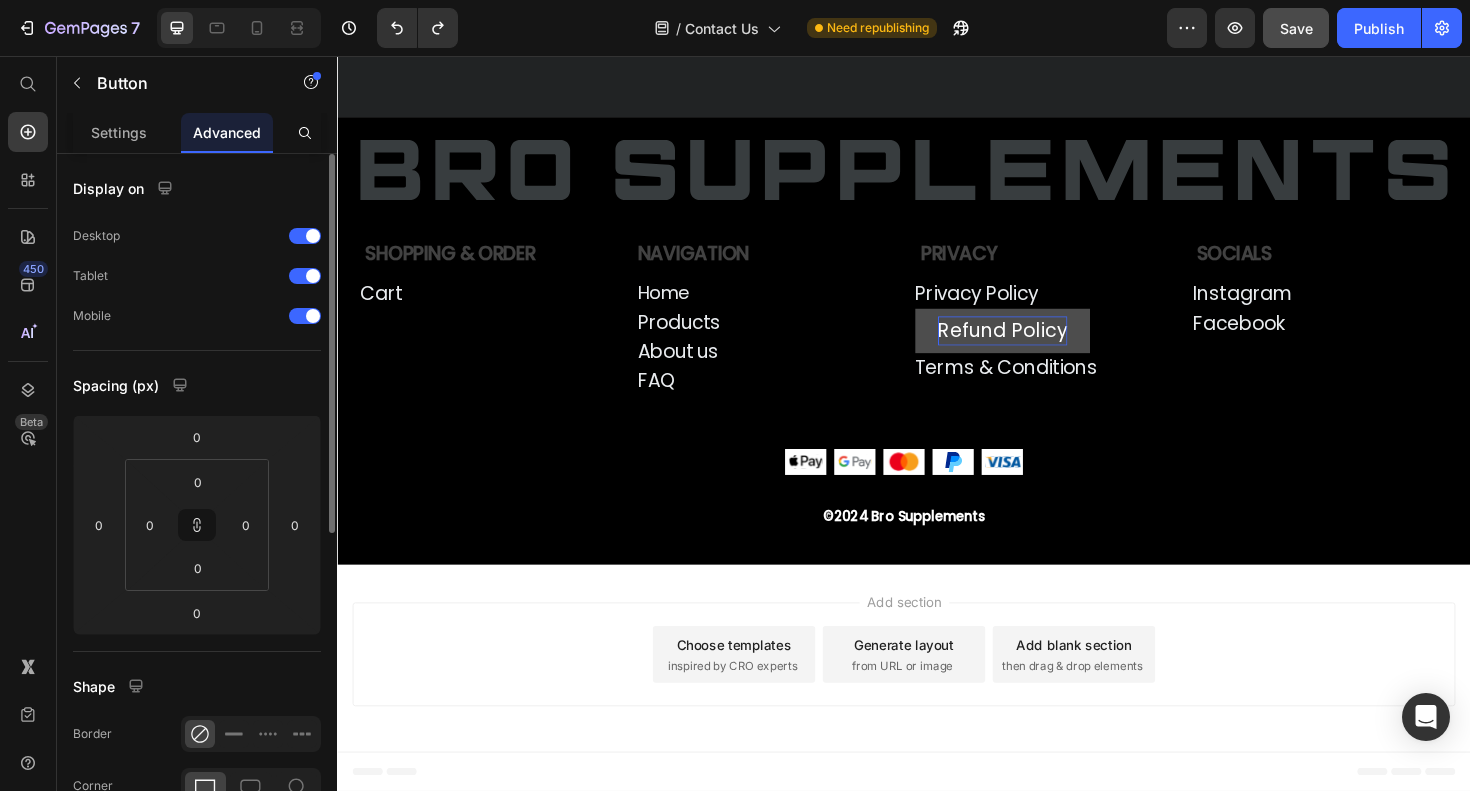 click on "Refund Policy" at bounding box center [1041, 347] 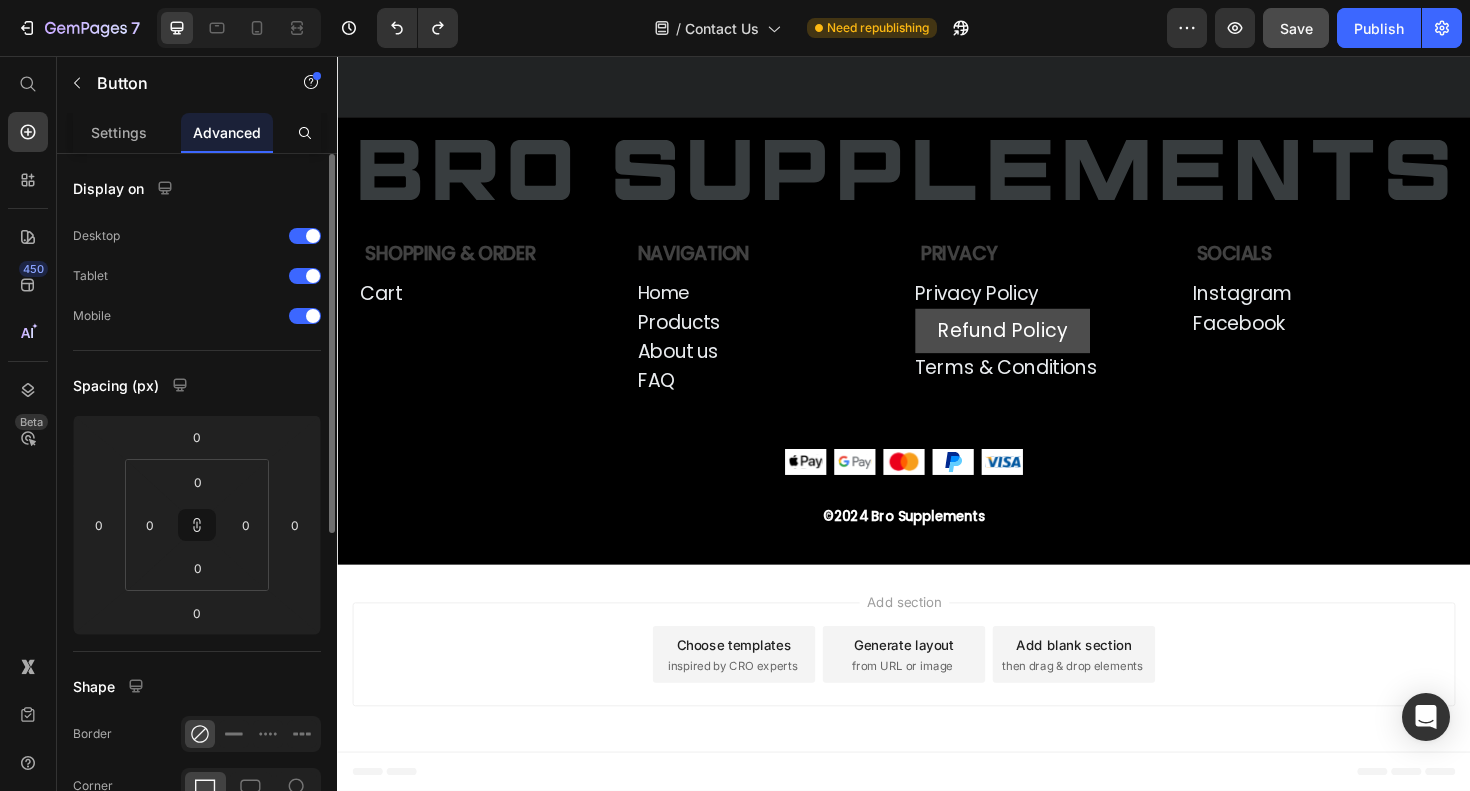 click on "Refund Policy" at bounding box center [1041, 347] 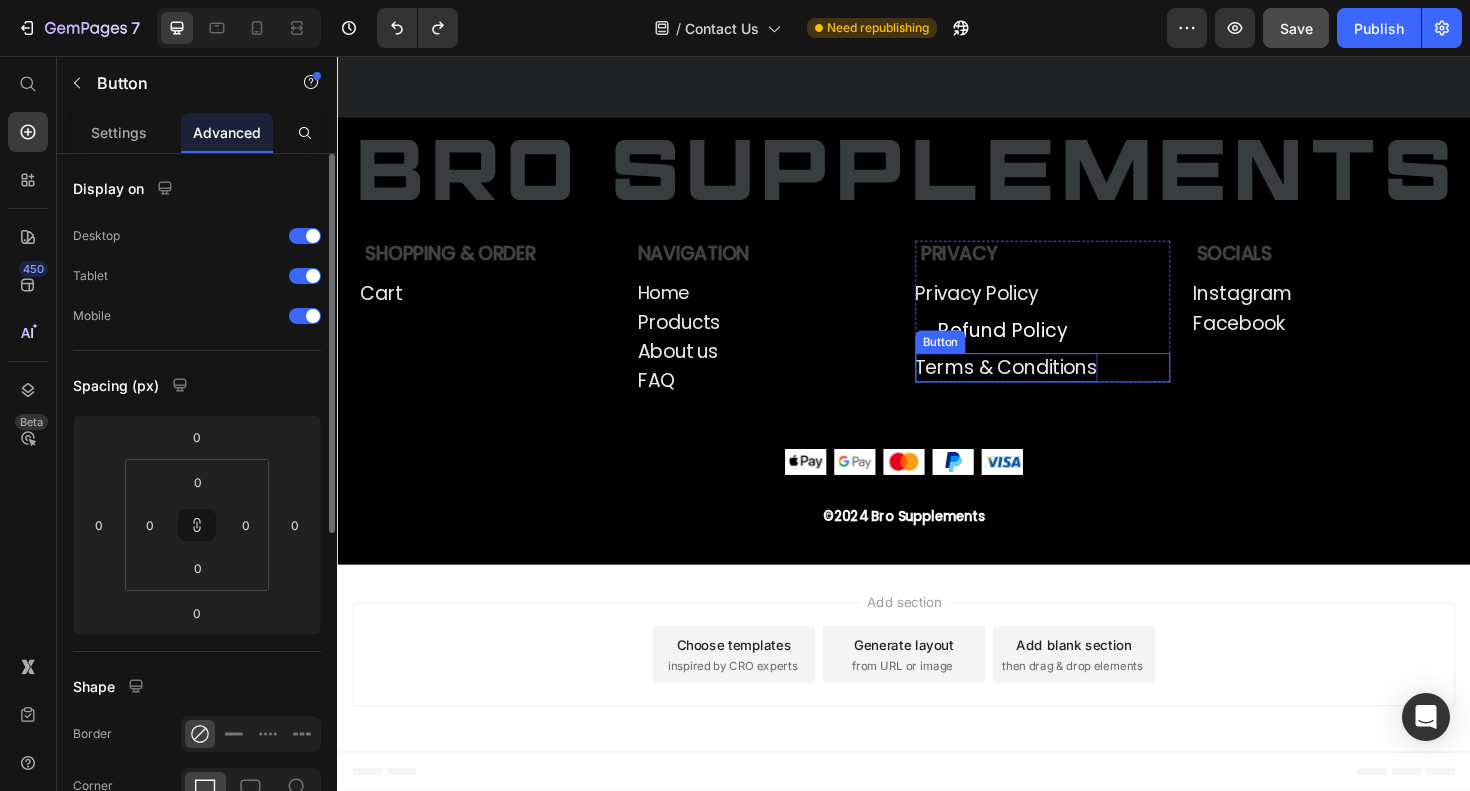 click on "Terms & Conditions" at bounding box center [1045, 386] 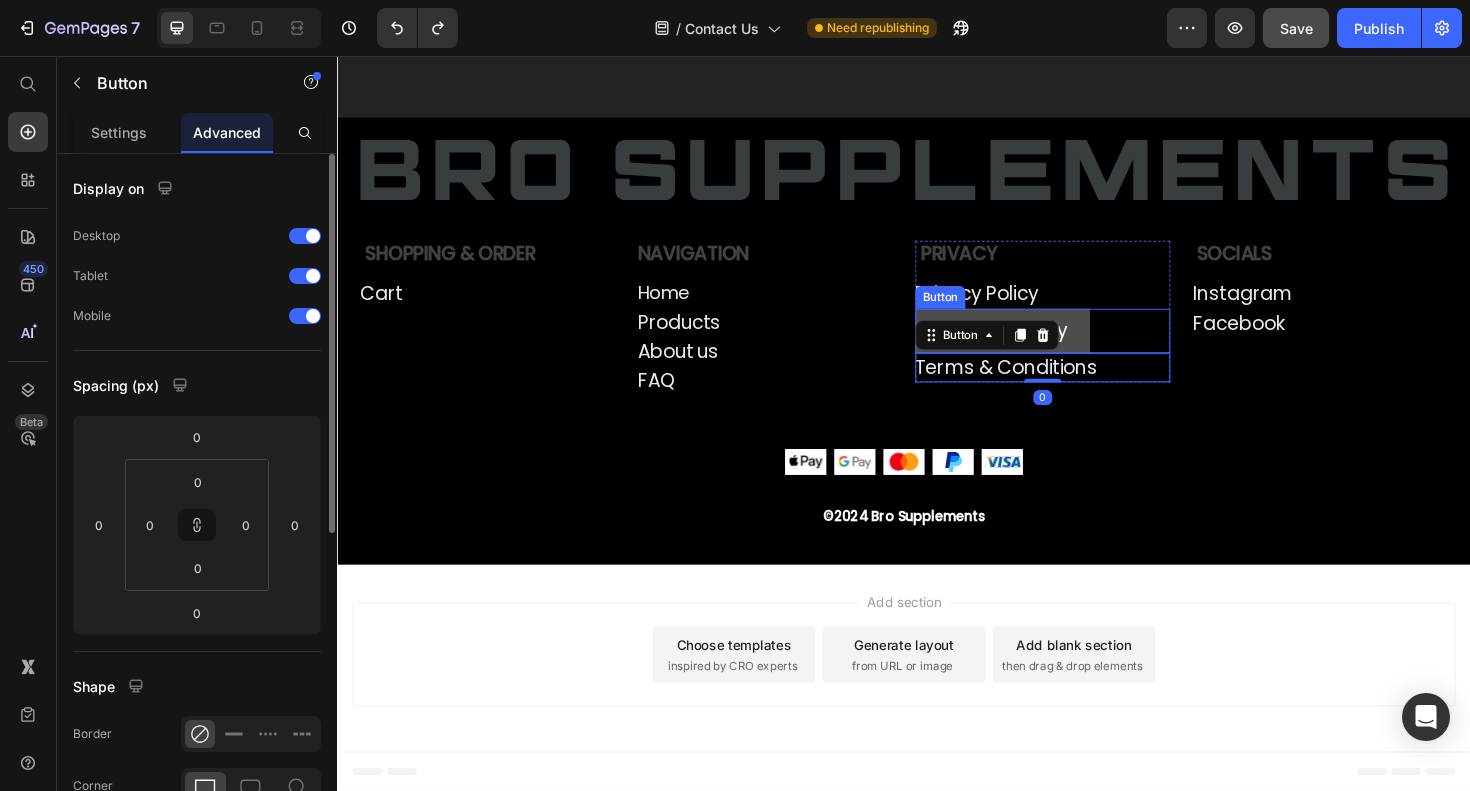 click on "Refund Policy" at bounding box center (1041, 347) 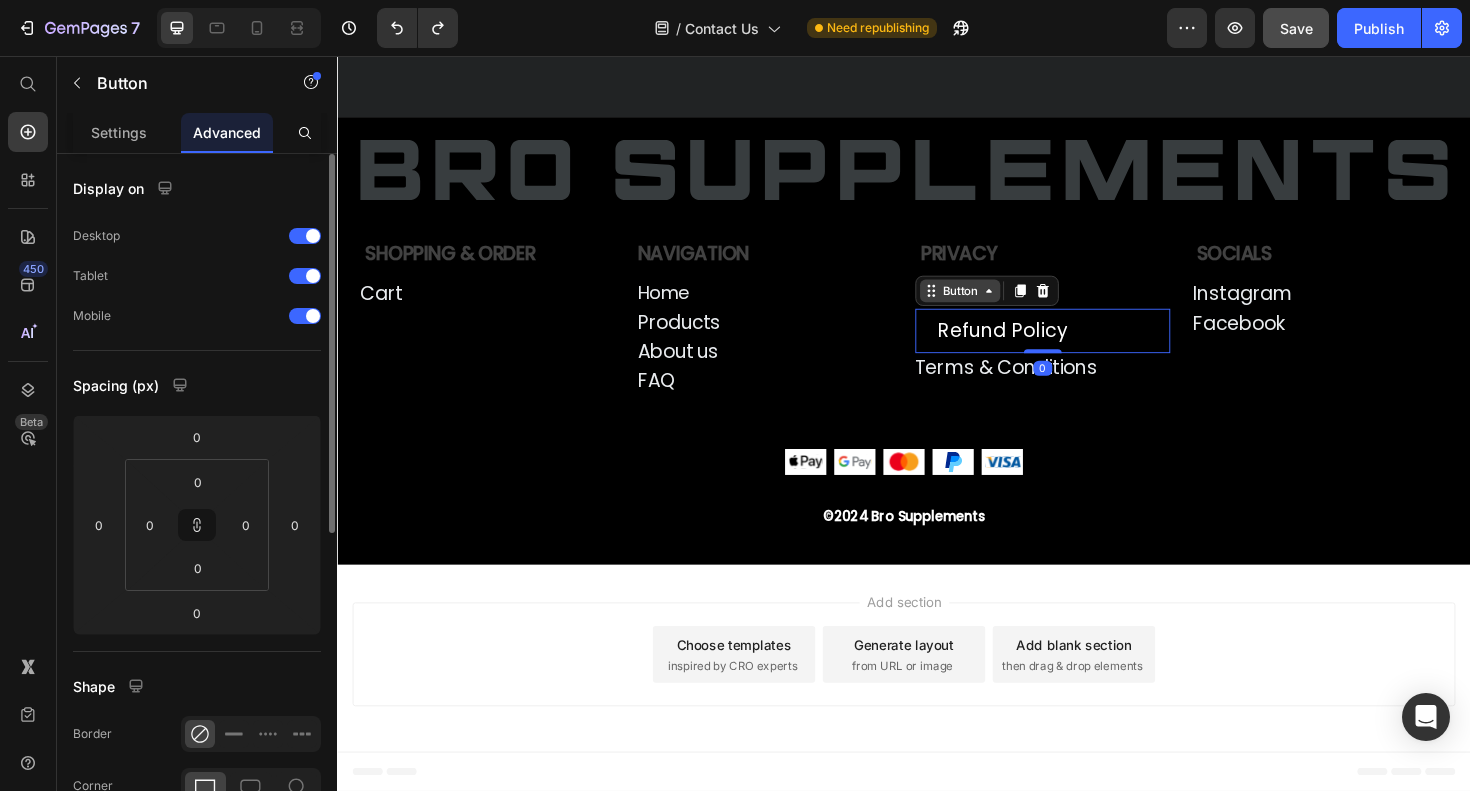 click 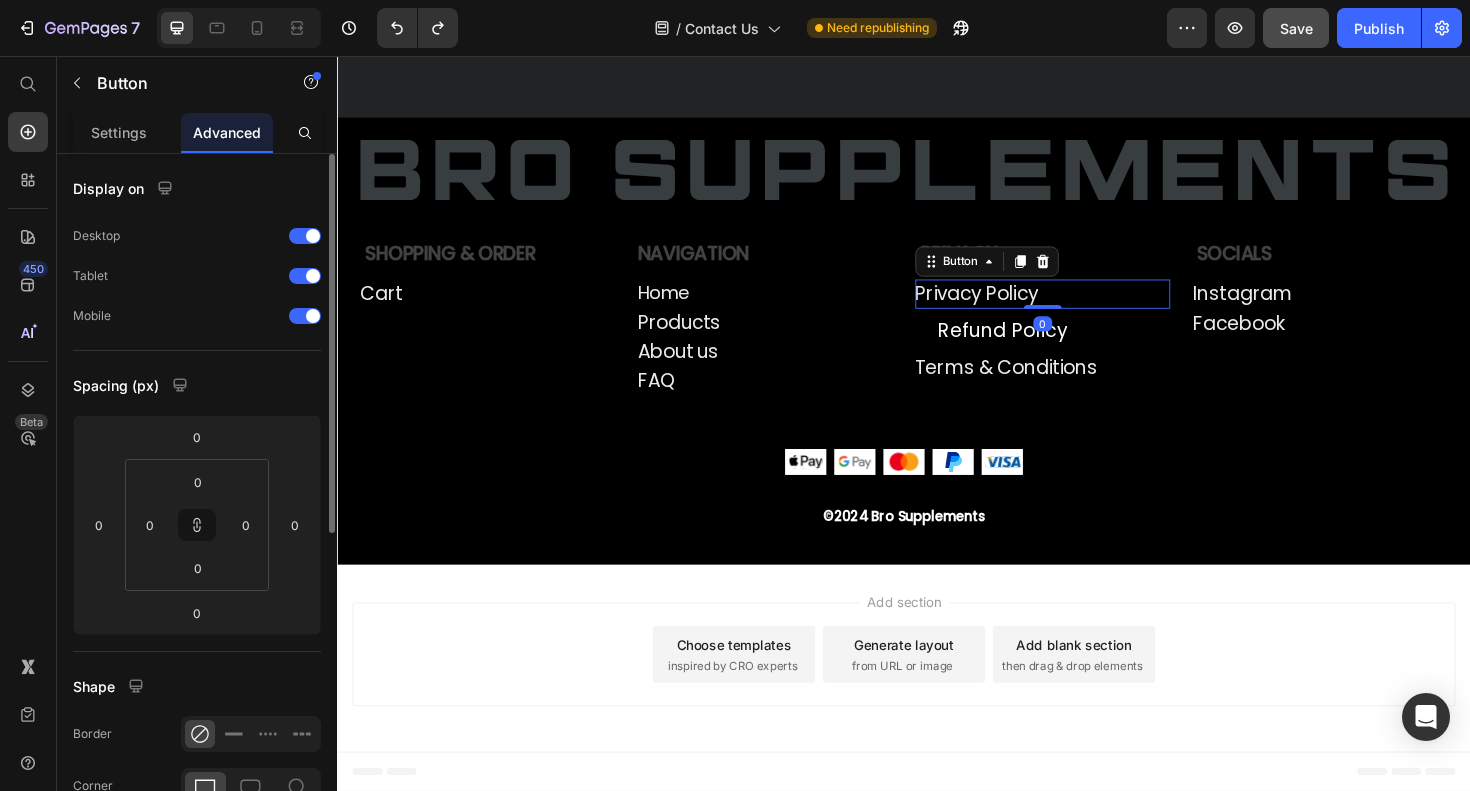 click on "Privacy Policy Button   0" at bounding box center [1084, 308] 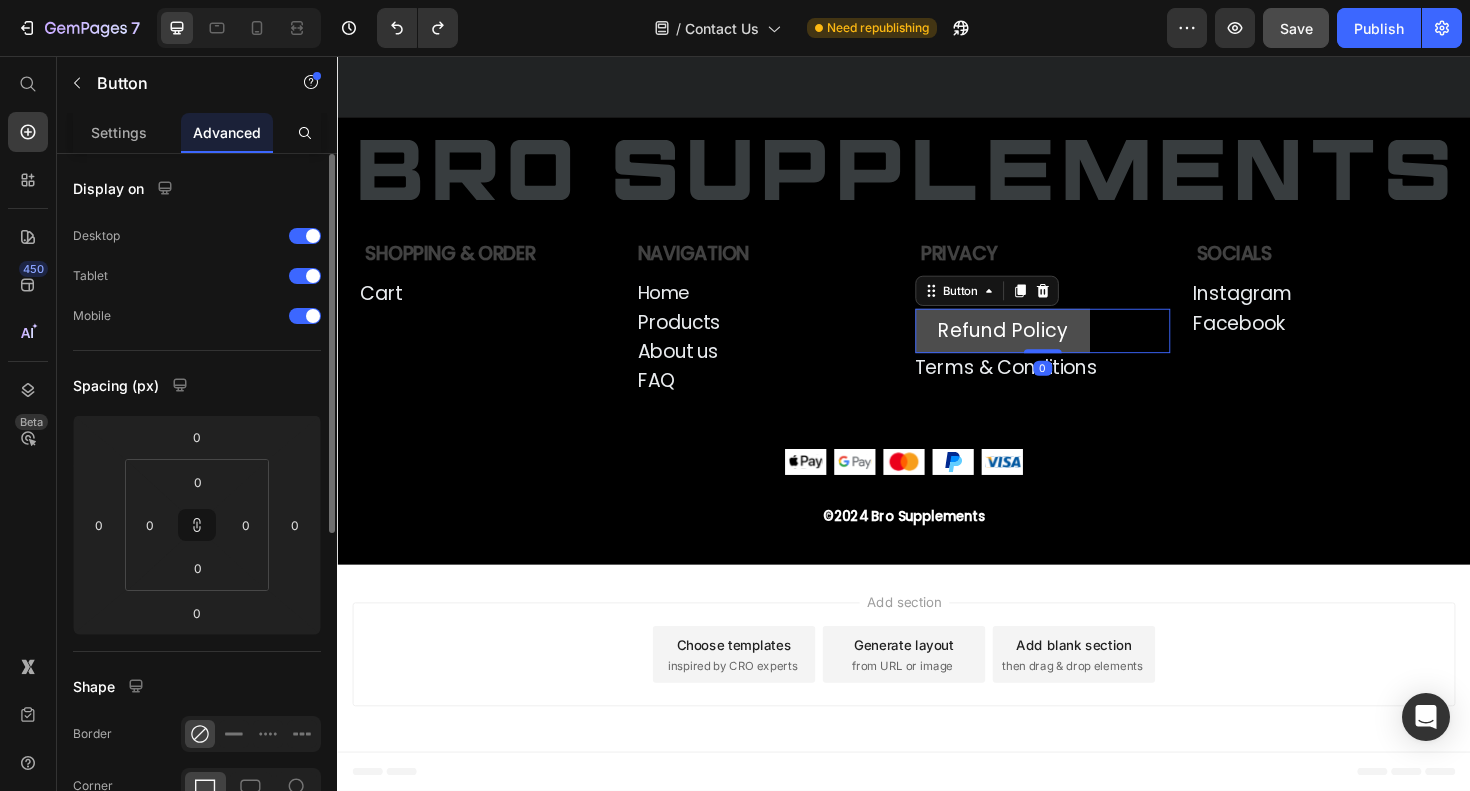 click on "Refund Policy" at bounding box center (1041, 347) 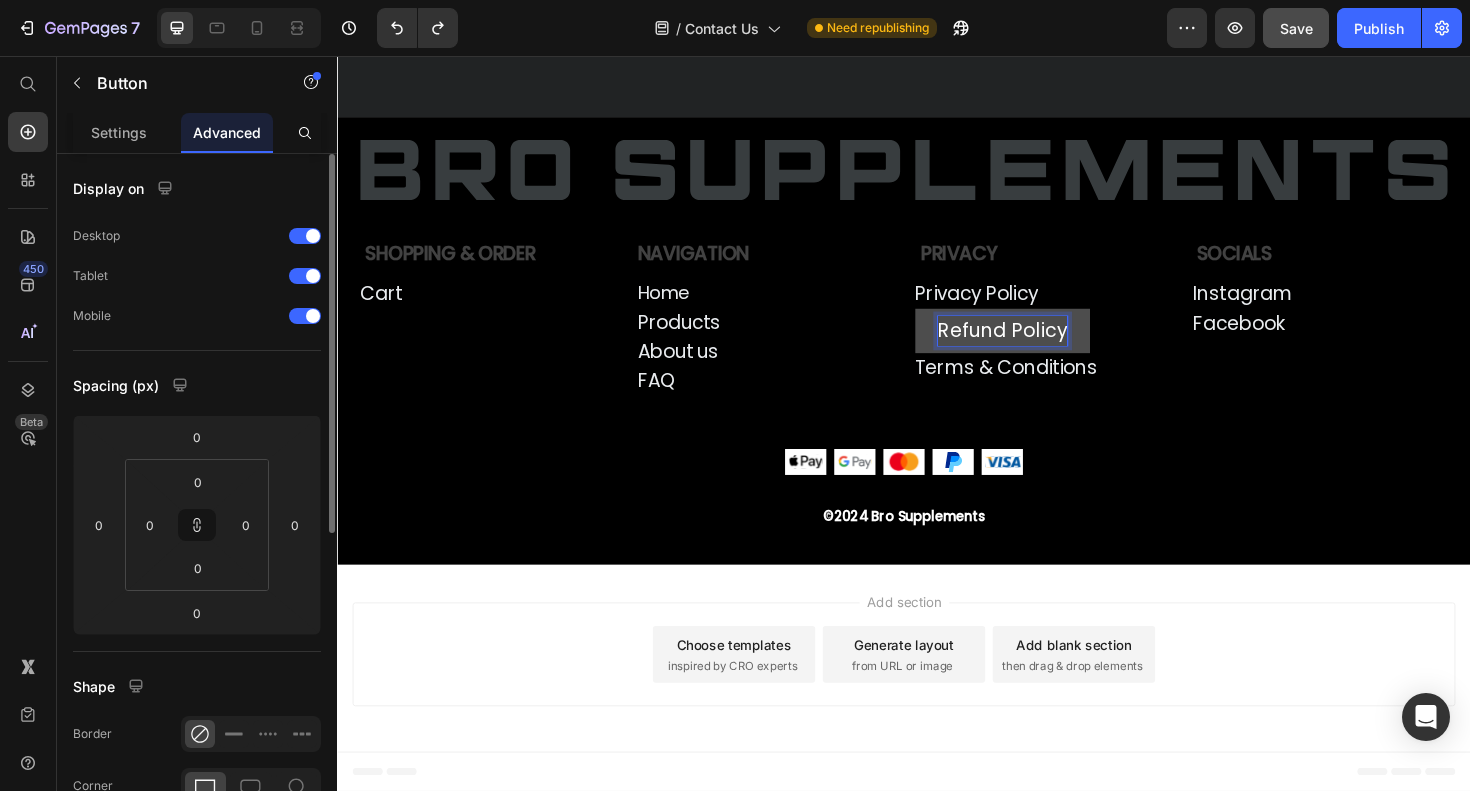 click on "Refund Policy" at bounding box center (1041, 347) 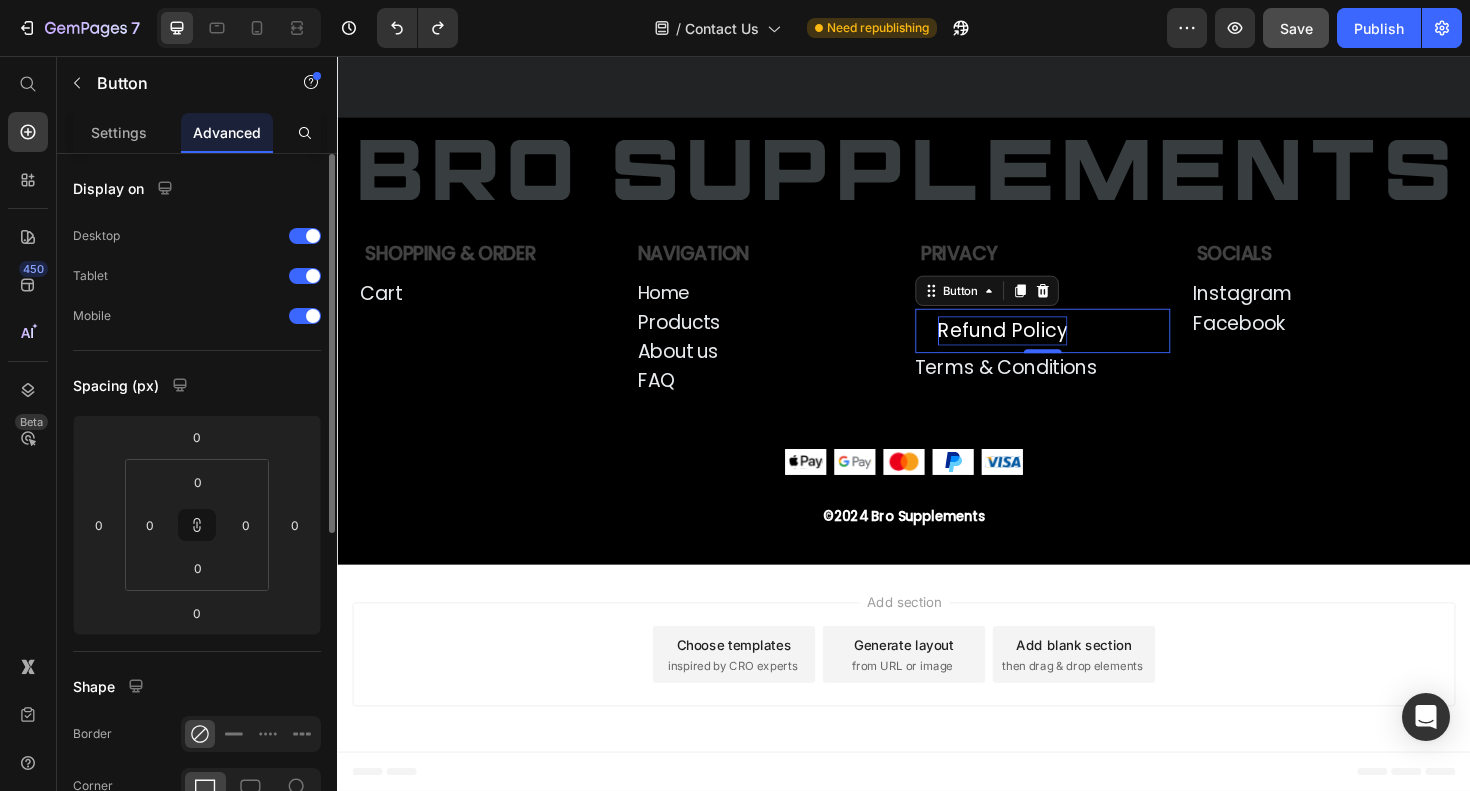 click on "Button" at bounding box center (1025, 305) 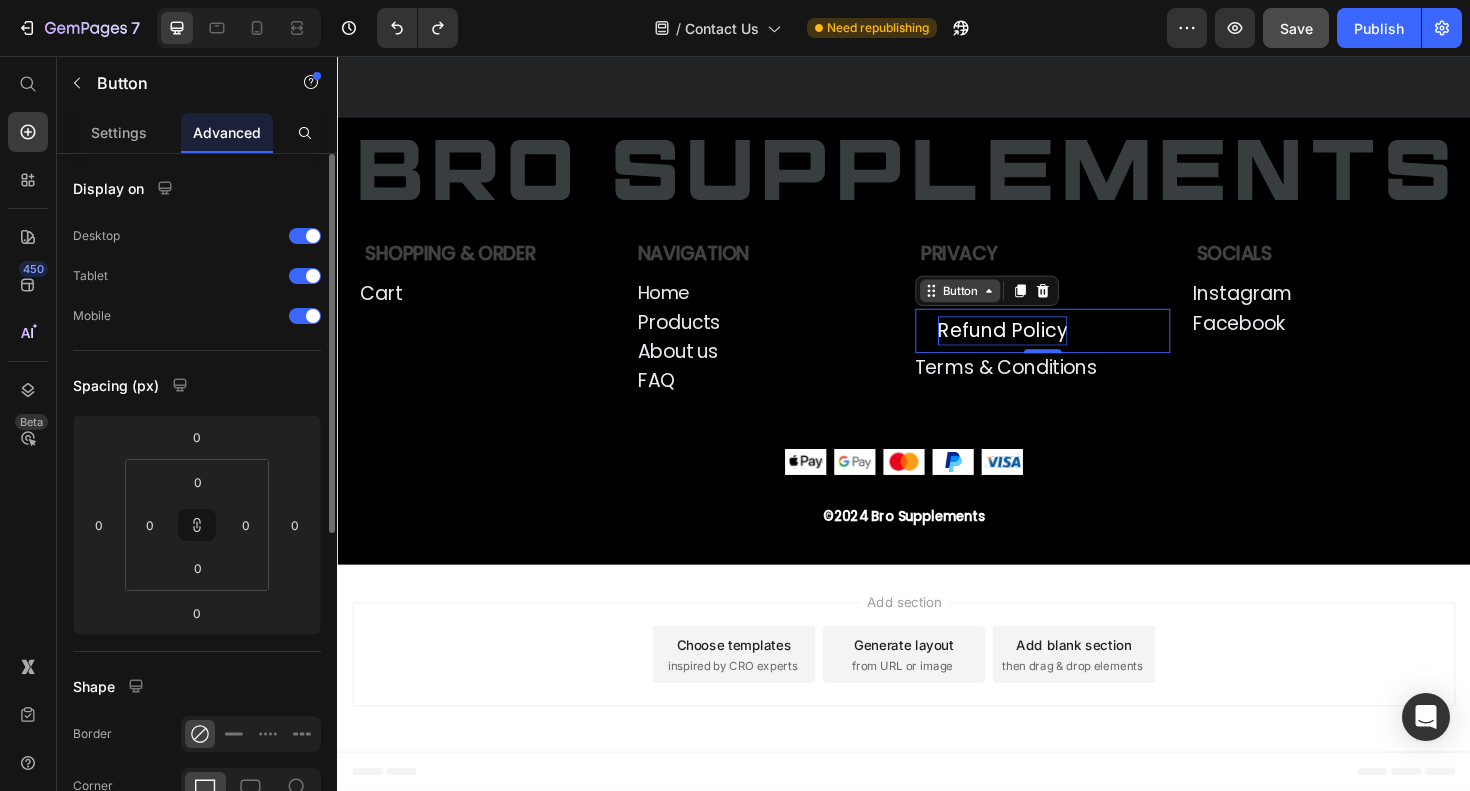 click 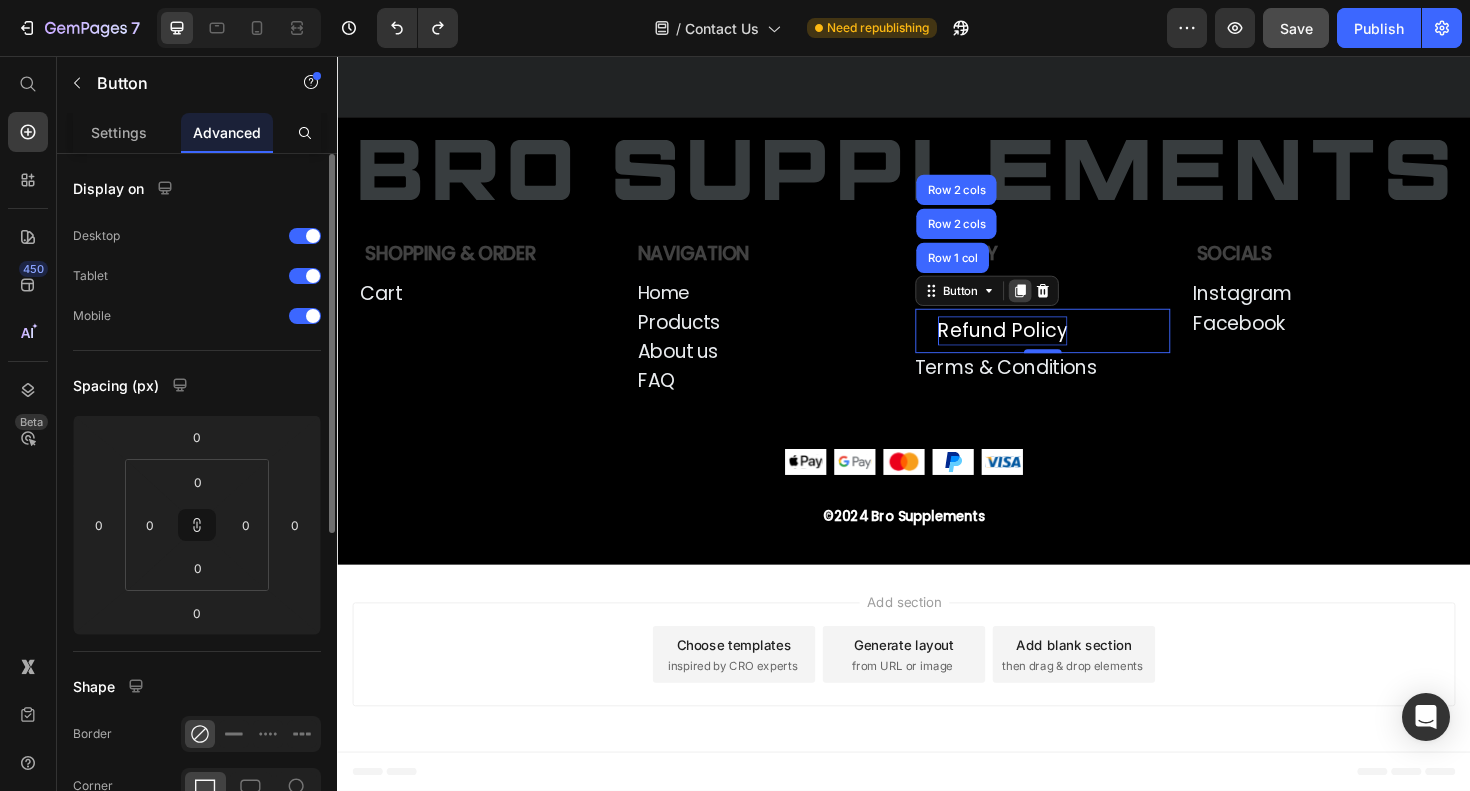 click 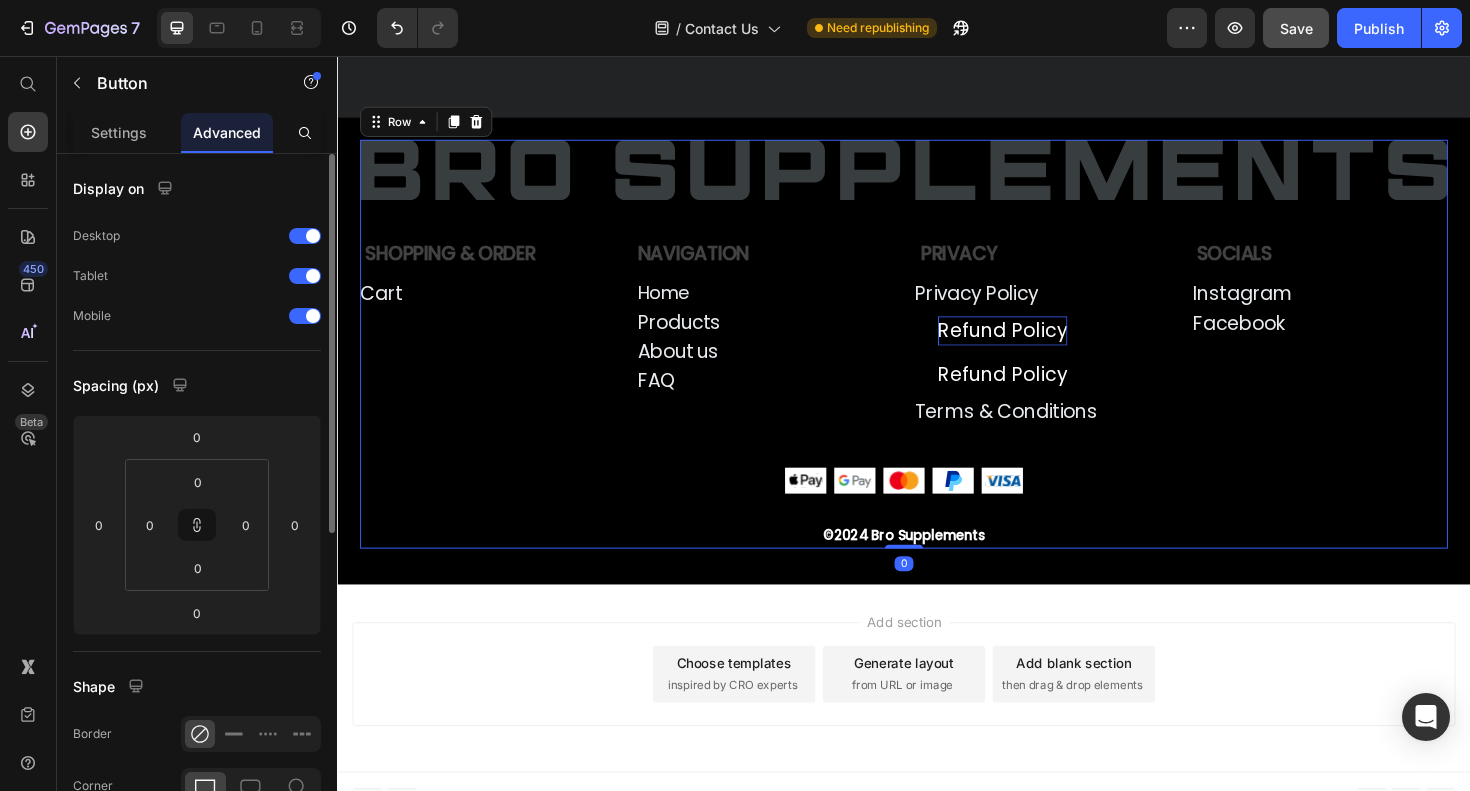 click on "Image Shopping & Order Text Block  Cart Button Row Navigation Text Block Home Button Products Button About us Button FAQ Button Row Row Privacy Text Block  Privacy Policy Button Refund Policy Button Refund Policy Button  Terms & Conditions Button Row Socials Text Block  Instagram Button  Facebook Button Row Row Row Image Image Image Image Image Row ©2024 Bro Supplements Text Block" at bounding box center (937, 361) 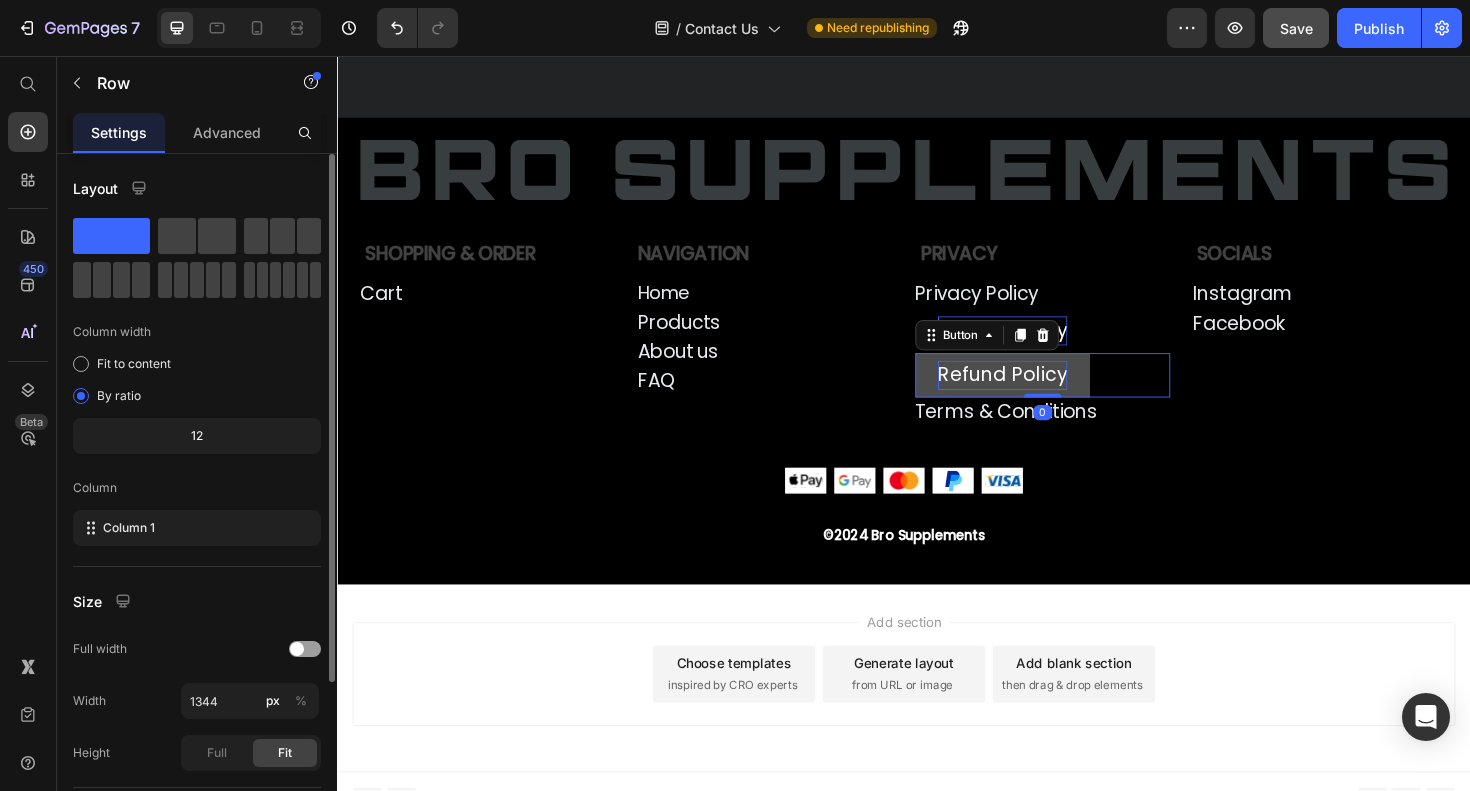 click on "Refund Policy" at bounding box center [1041, 394] 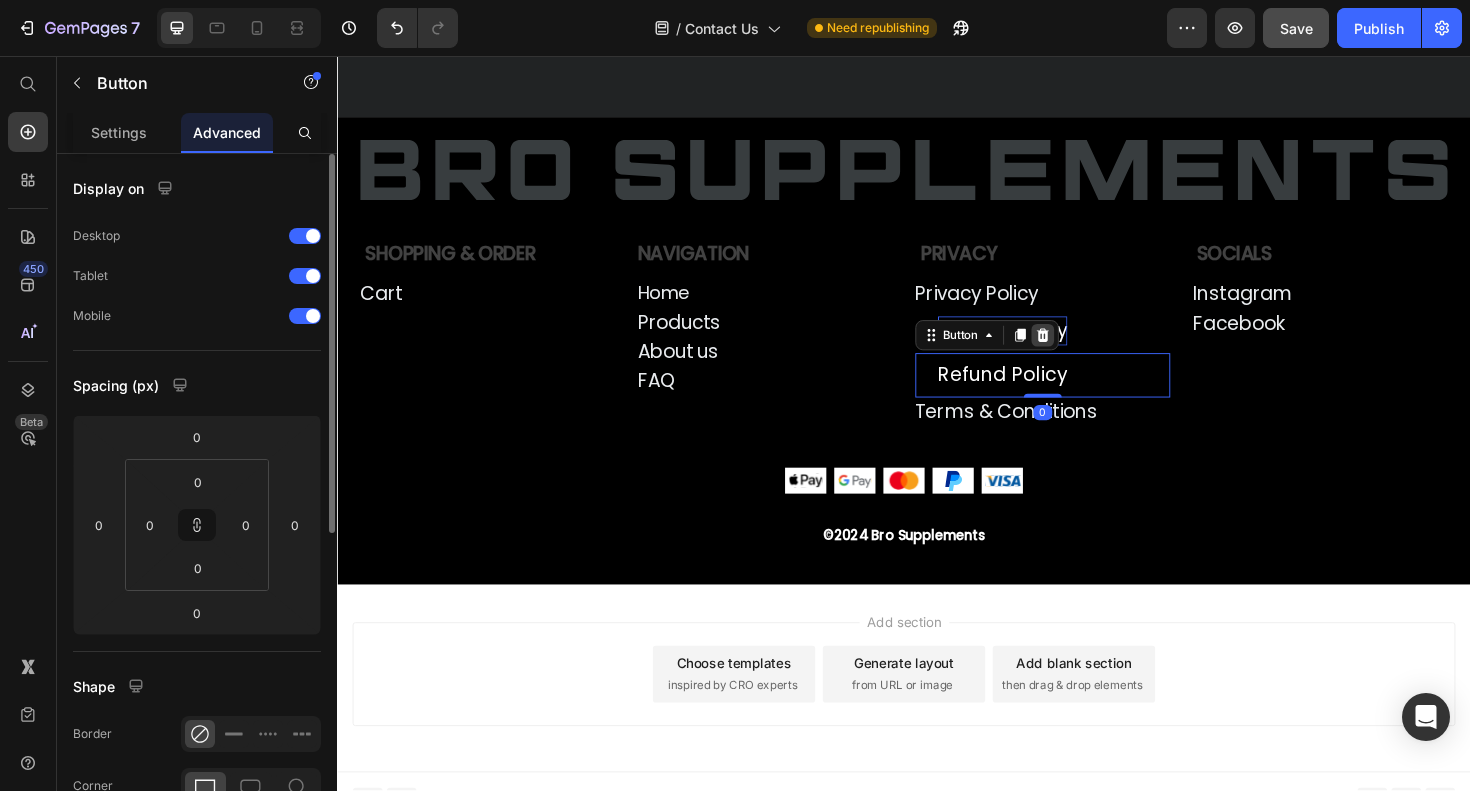 click 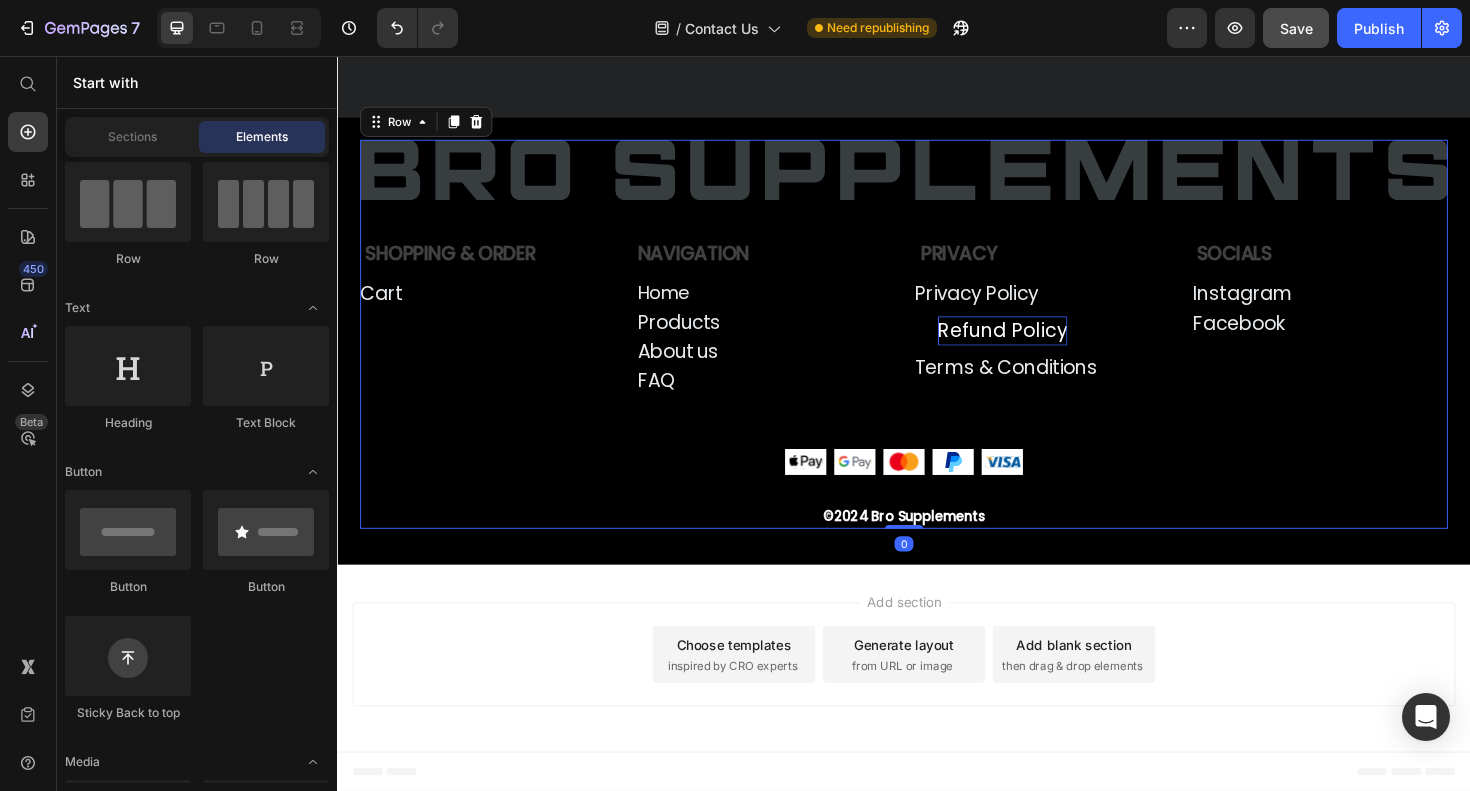 click on "Image Shopping & Order Text Block  Cart Button Row Navigation Text Block Home Button Products Button About us Button FAQ Button Row Row Privacy Text Block  Privacy Policy Button Refund Policy Button  Terms & Conditions Button Row Socials Text Block  Instagram Button  Facebook Button Row Row Row Image Image Image Image Image Row ©2024 Bro Supplements Text Block" at bounding box center [937, 351] 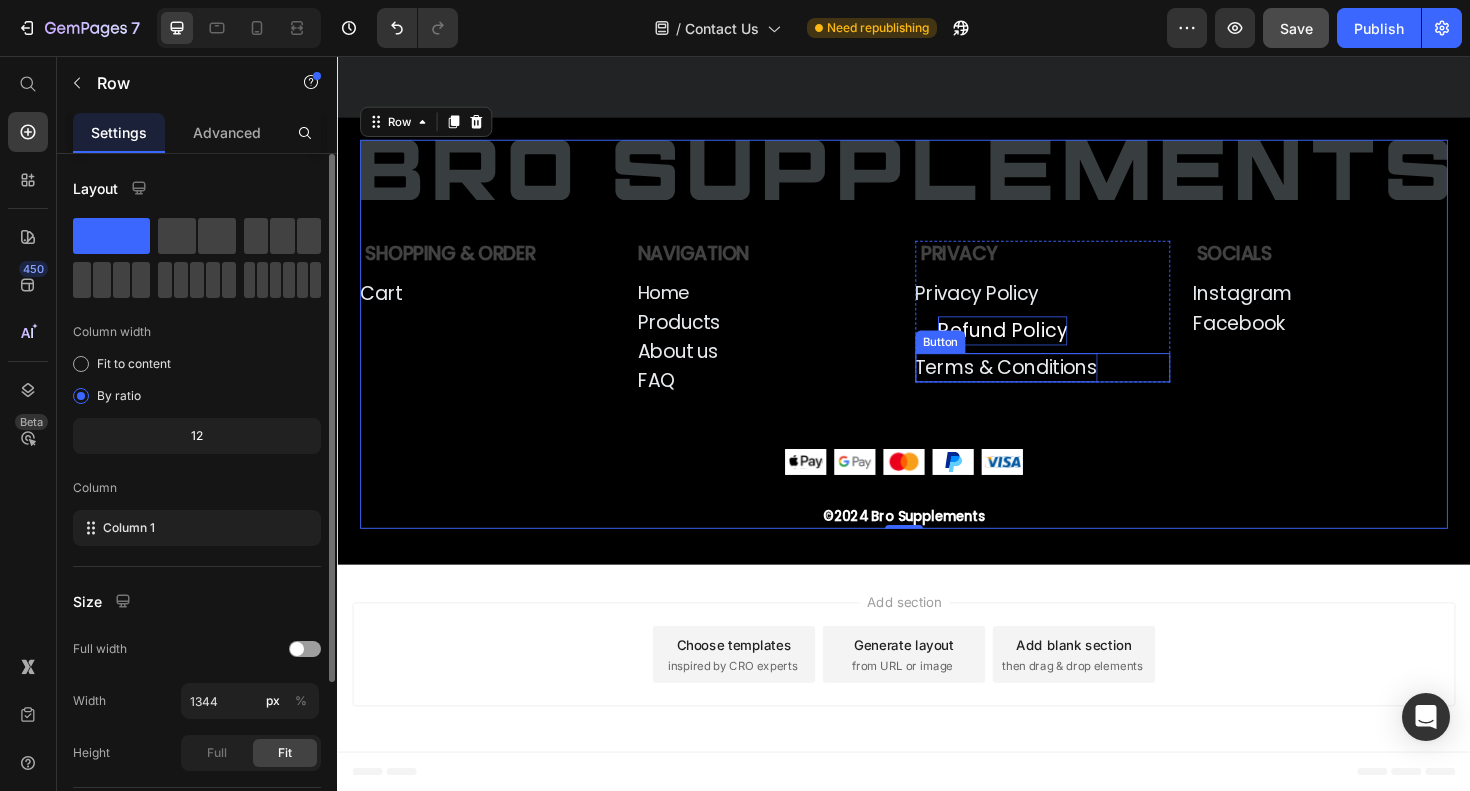 click on "Terms & Conditions" at bounding box center [1045, 386] 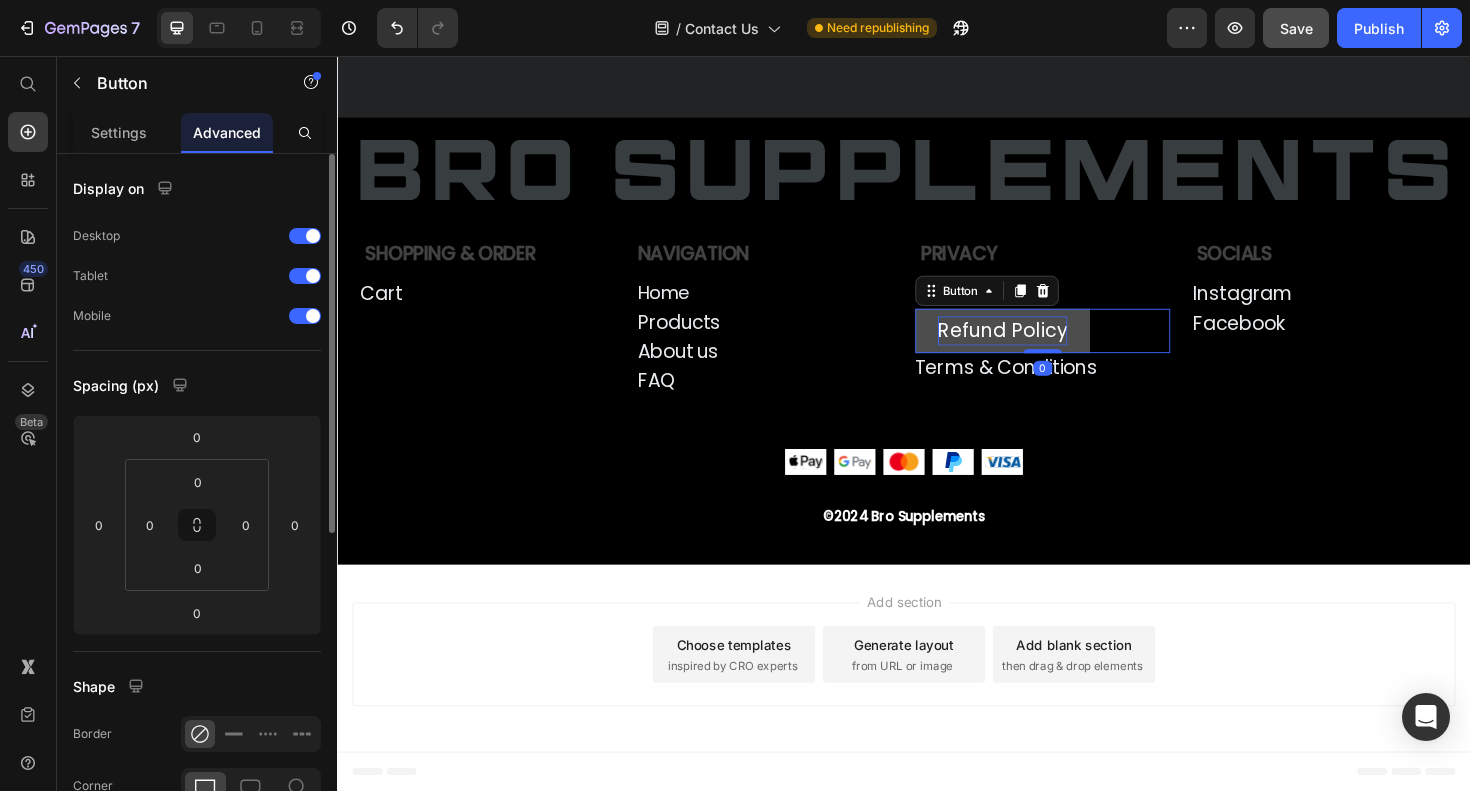 click on "Refund Policy" at bounding box center (1041, 347) 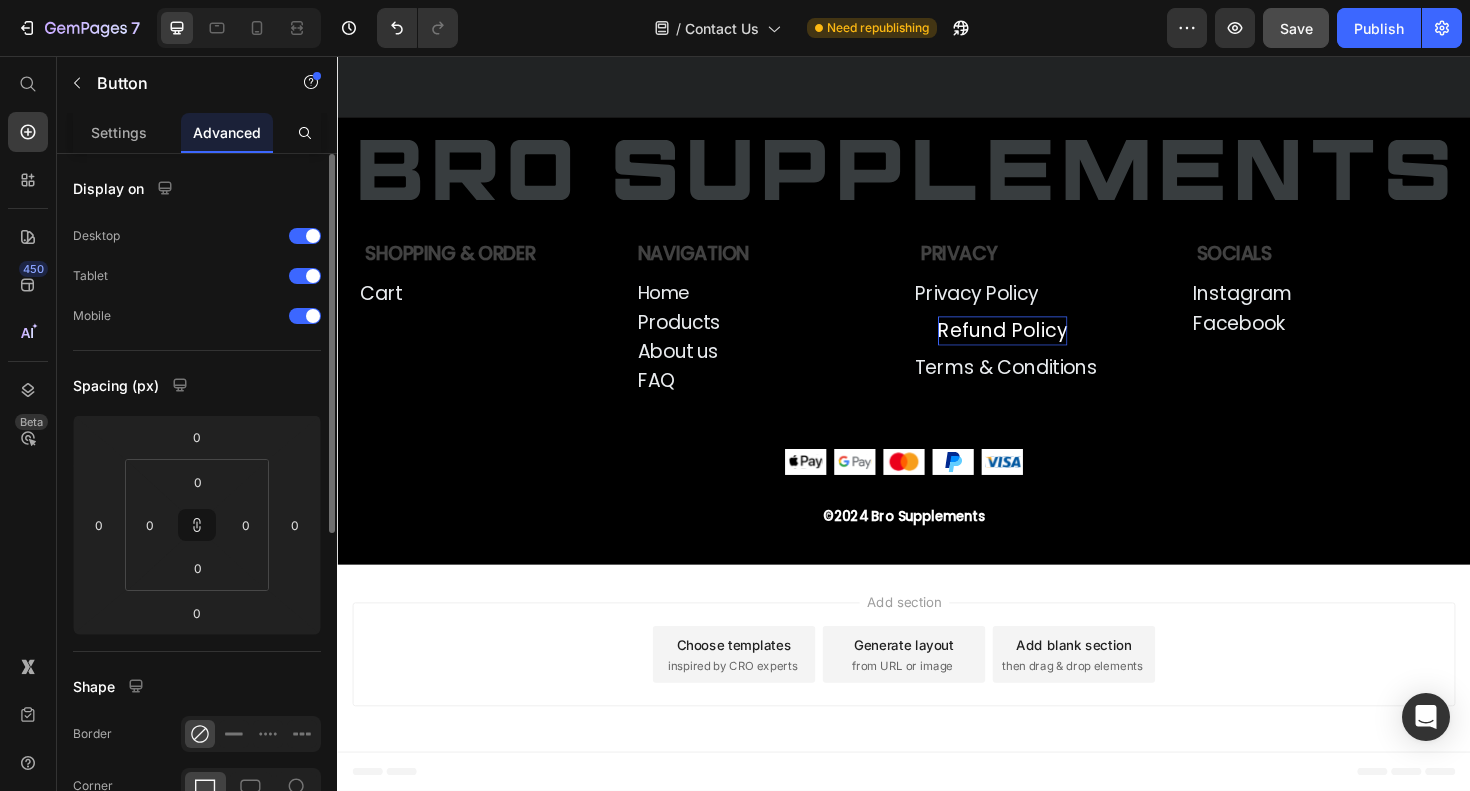 click on "Refund Policy Button   0" at bounding box center [1084, 347] 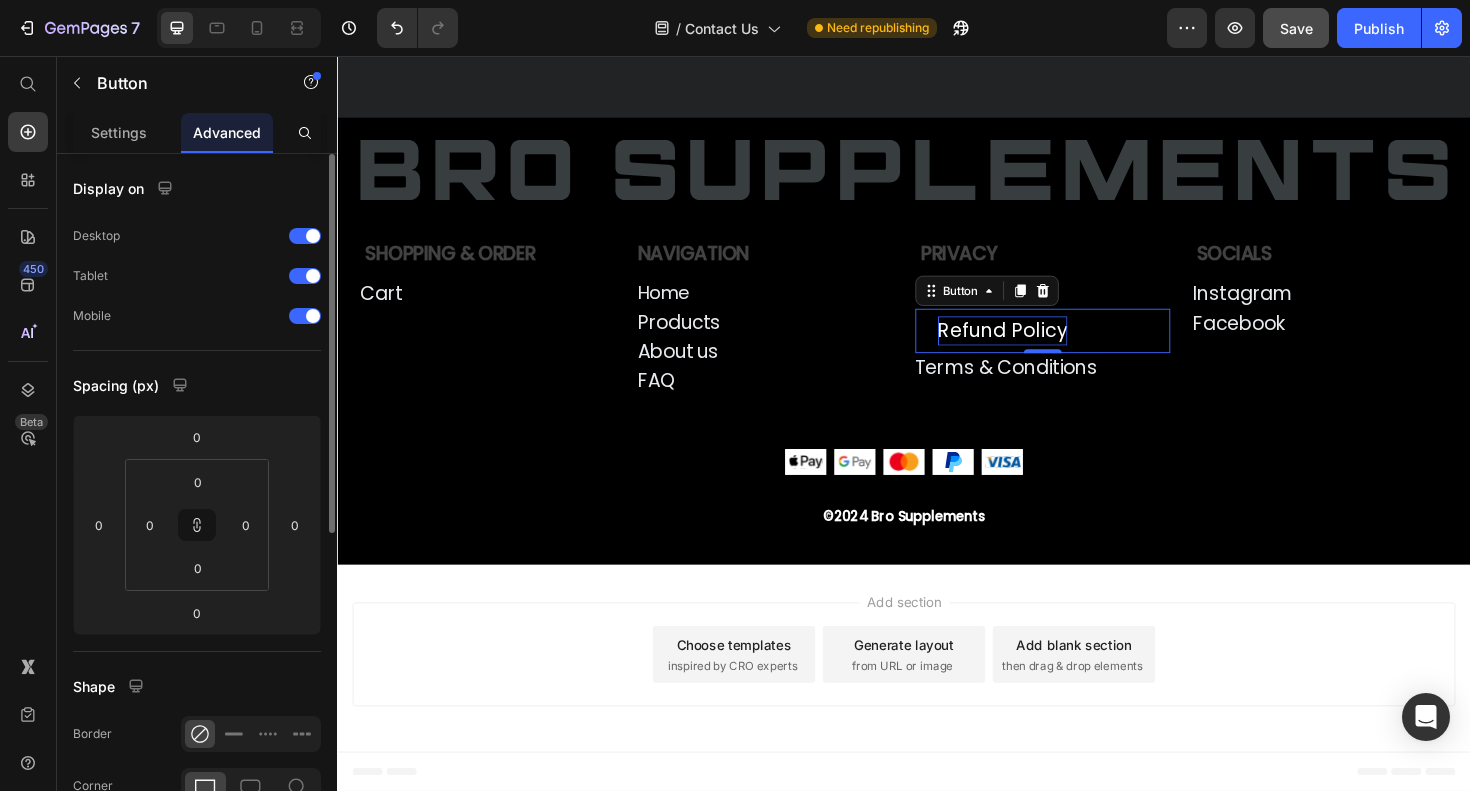 click on "Refund Policy Button   0" at bounding box center (1084, 347) 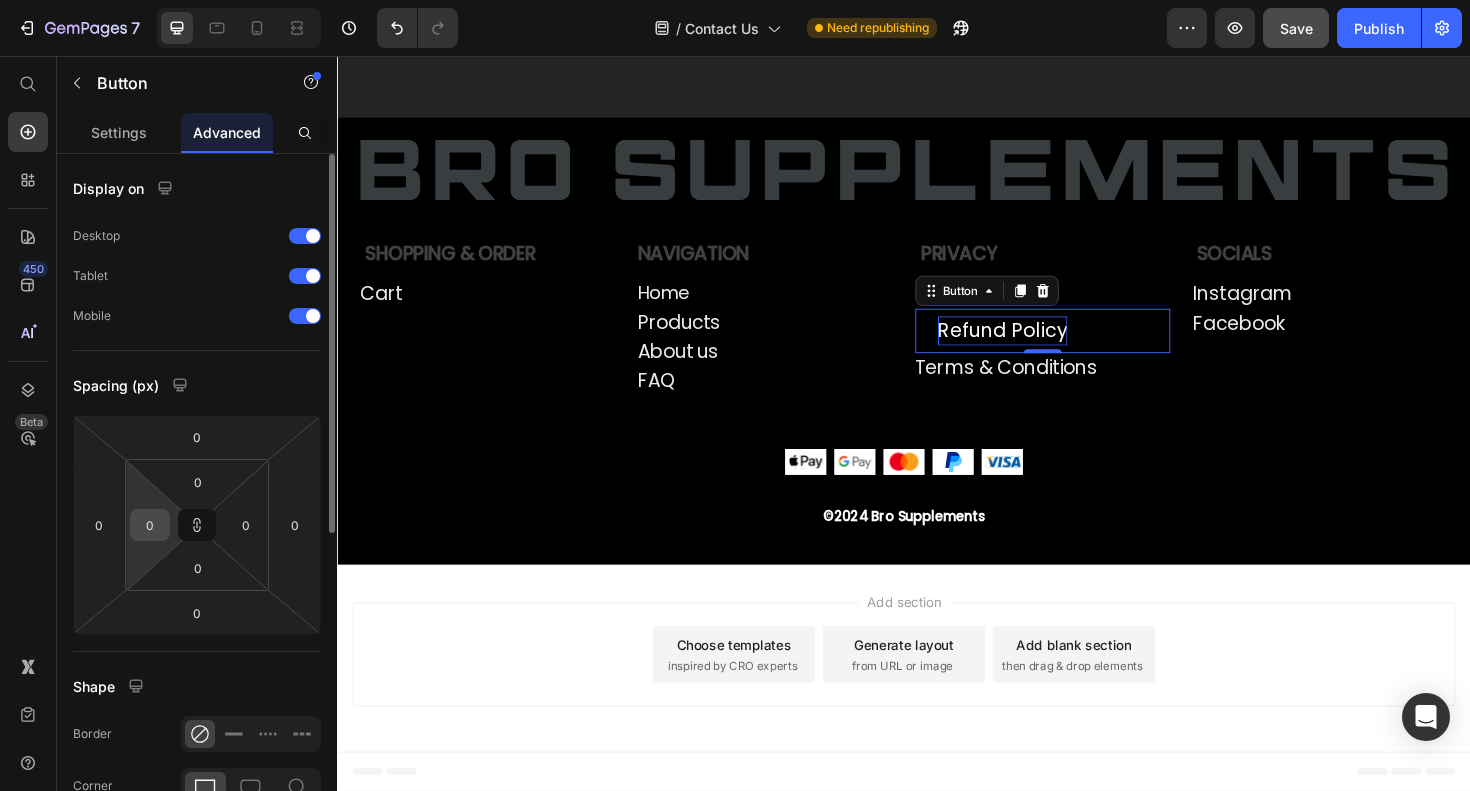 click on "0" at bounding box center (150, 525) 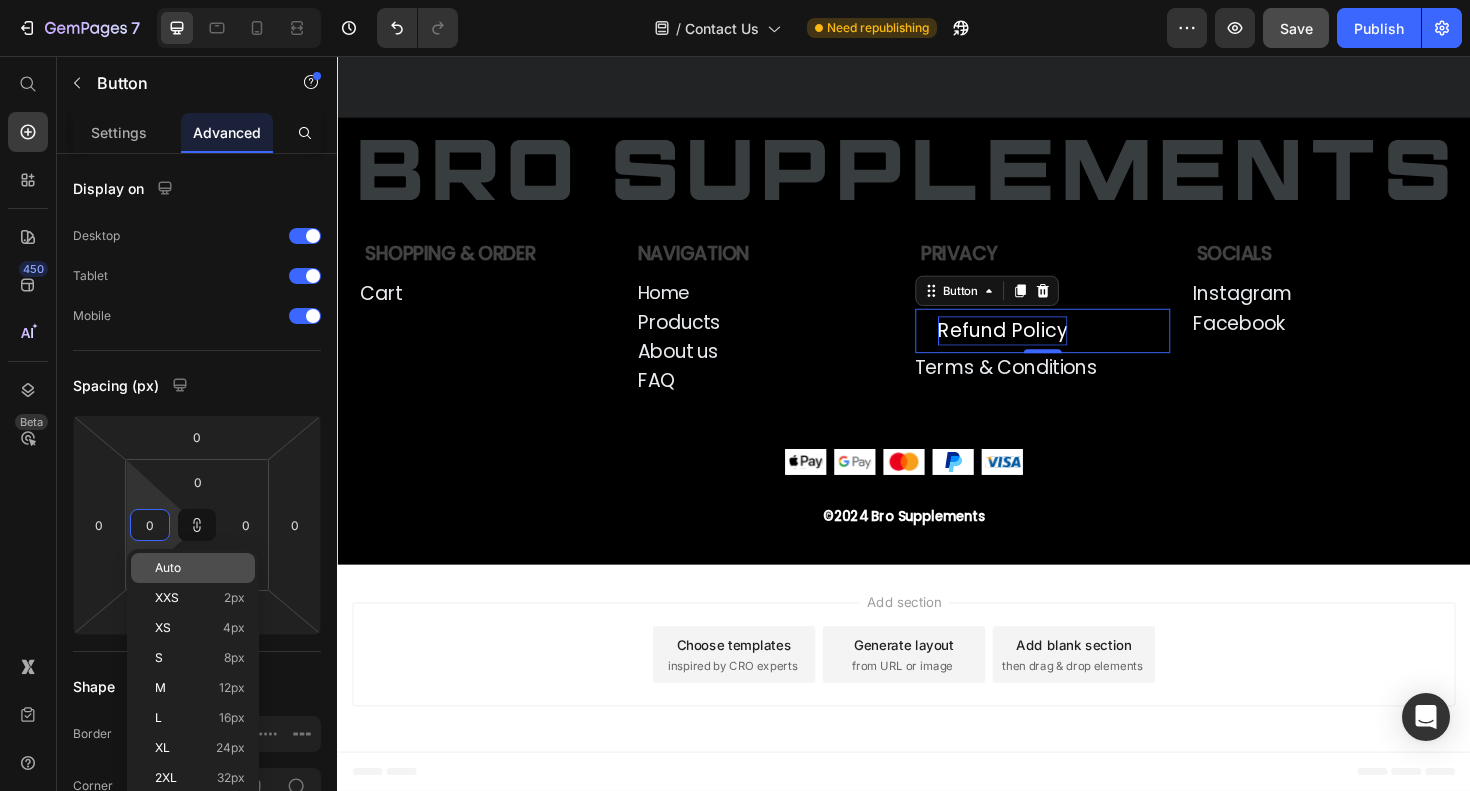 type on "3" 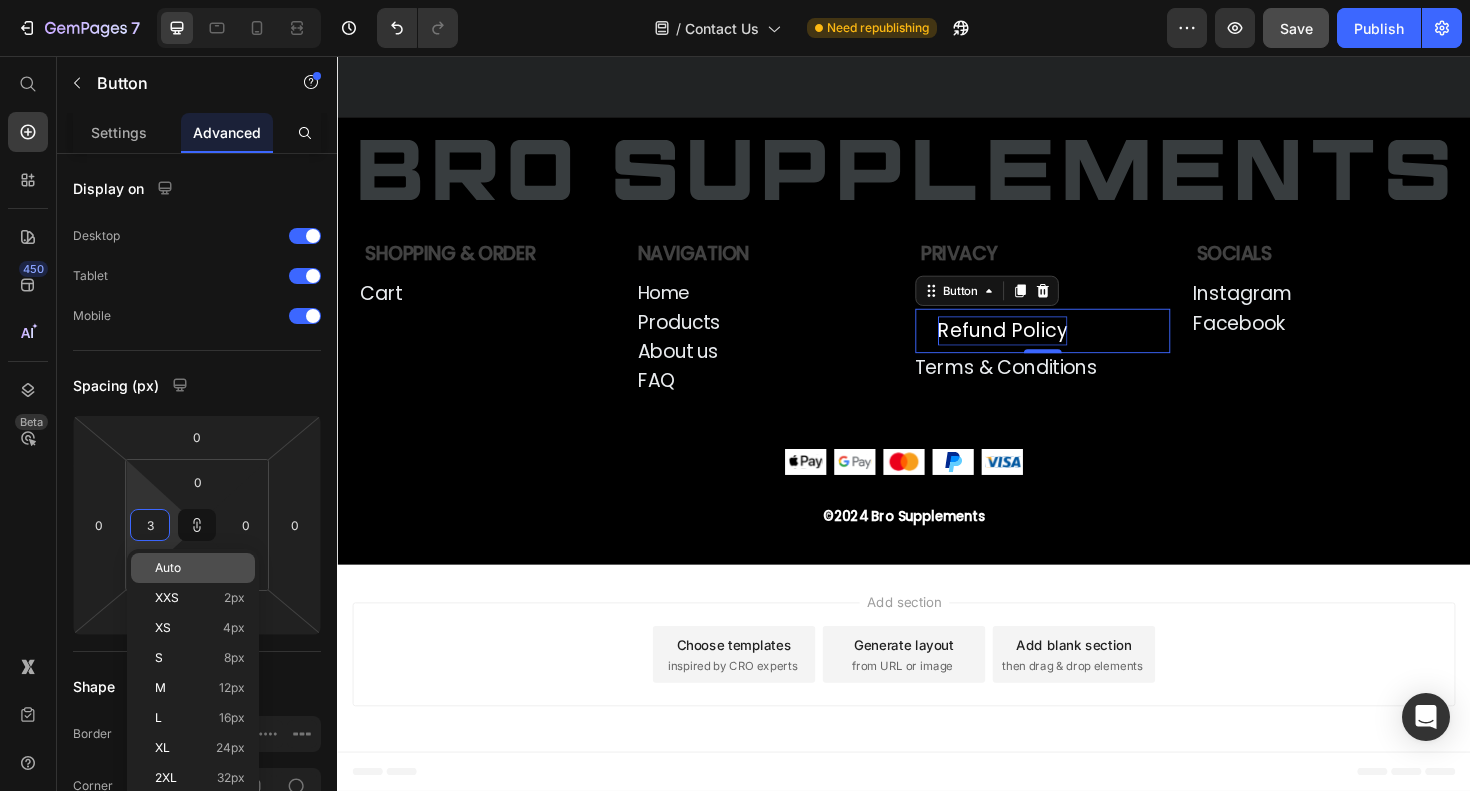 type on "3" 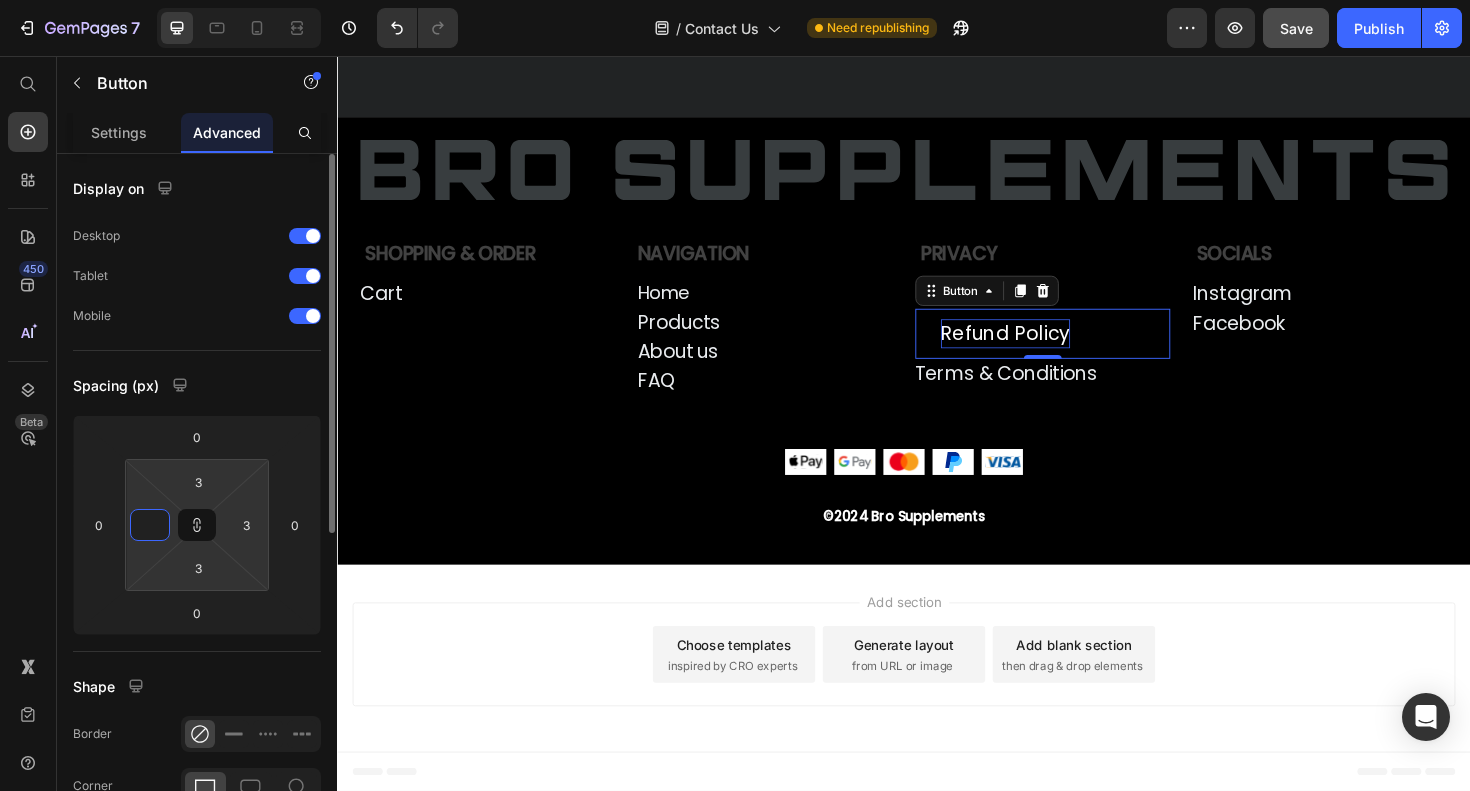 type on "3" 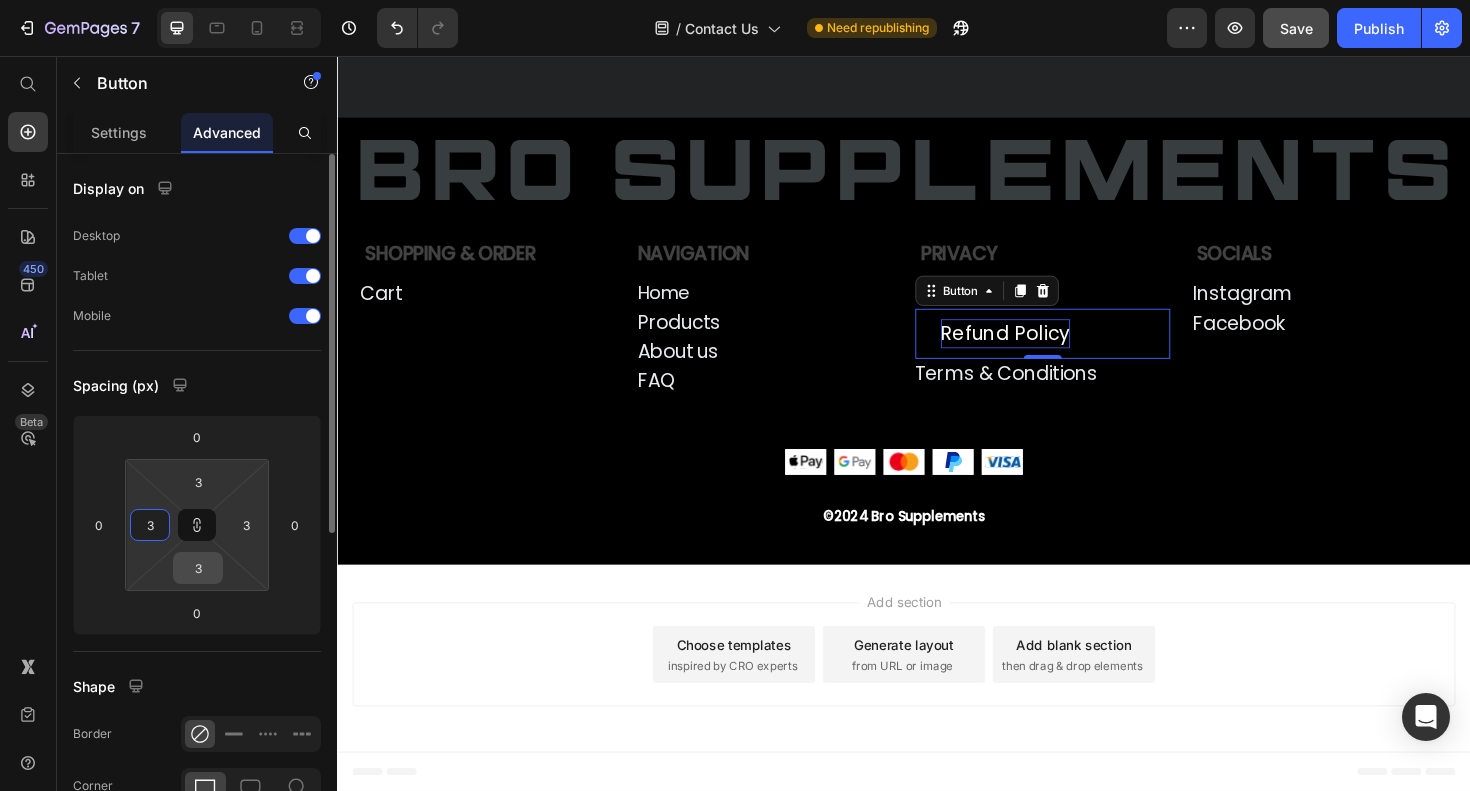 type 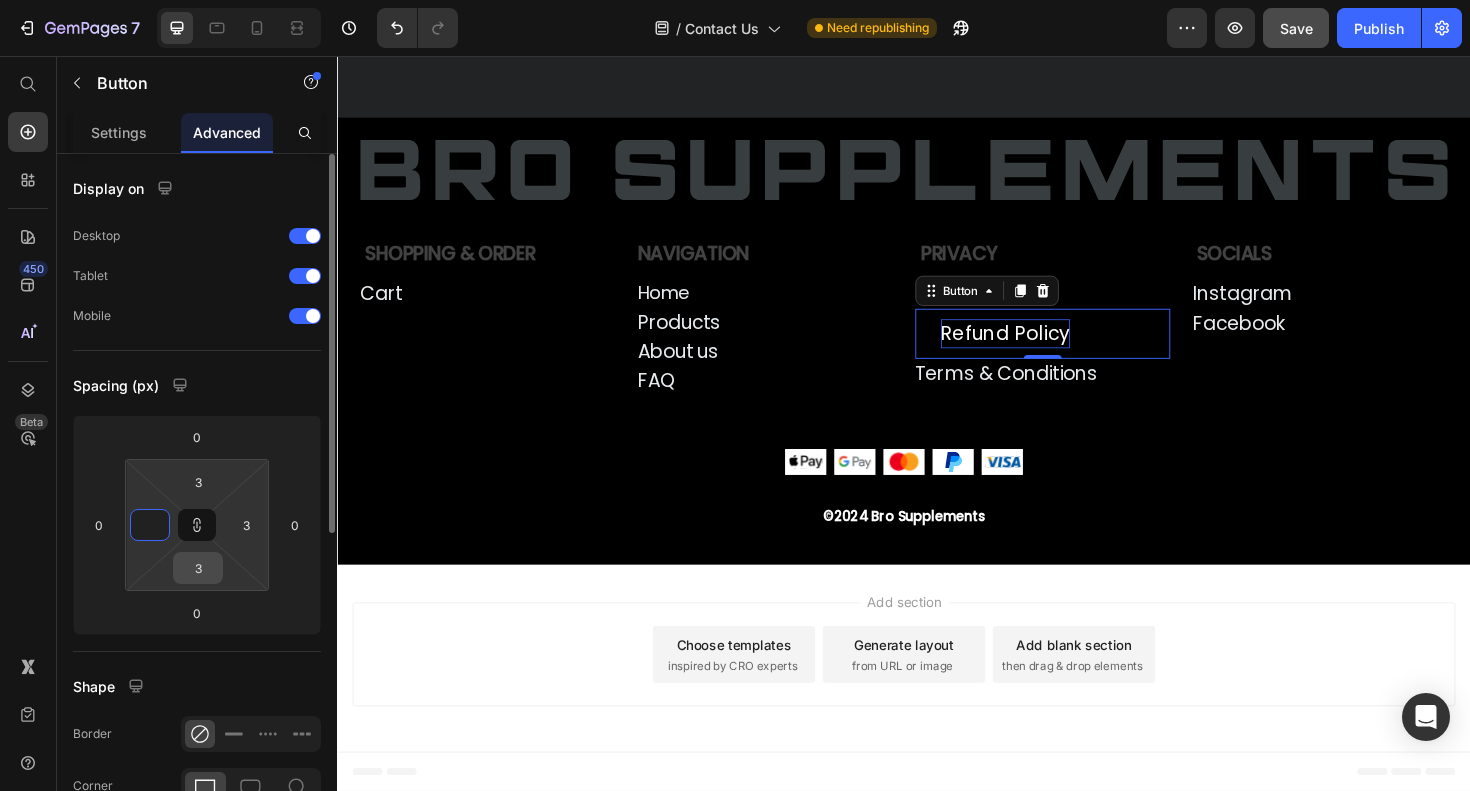 type on "1" 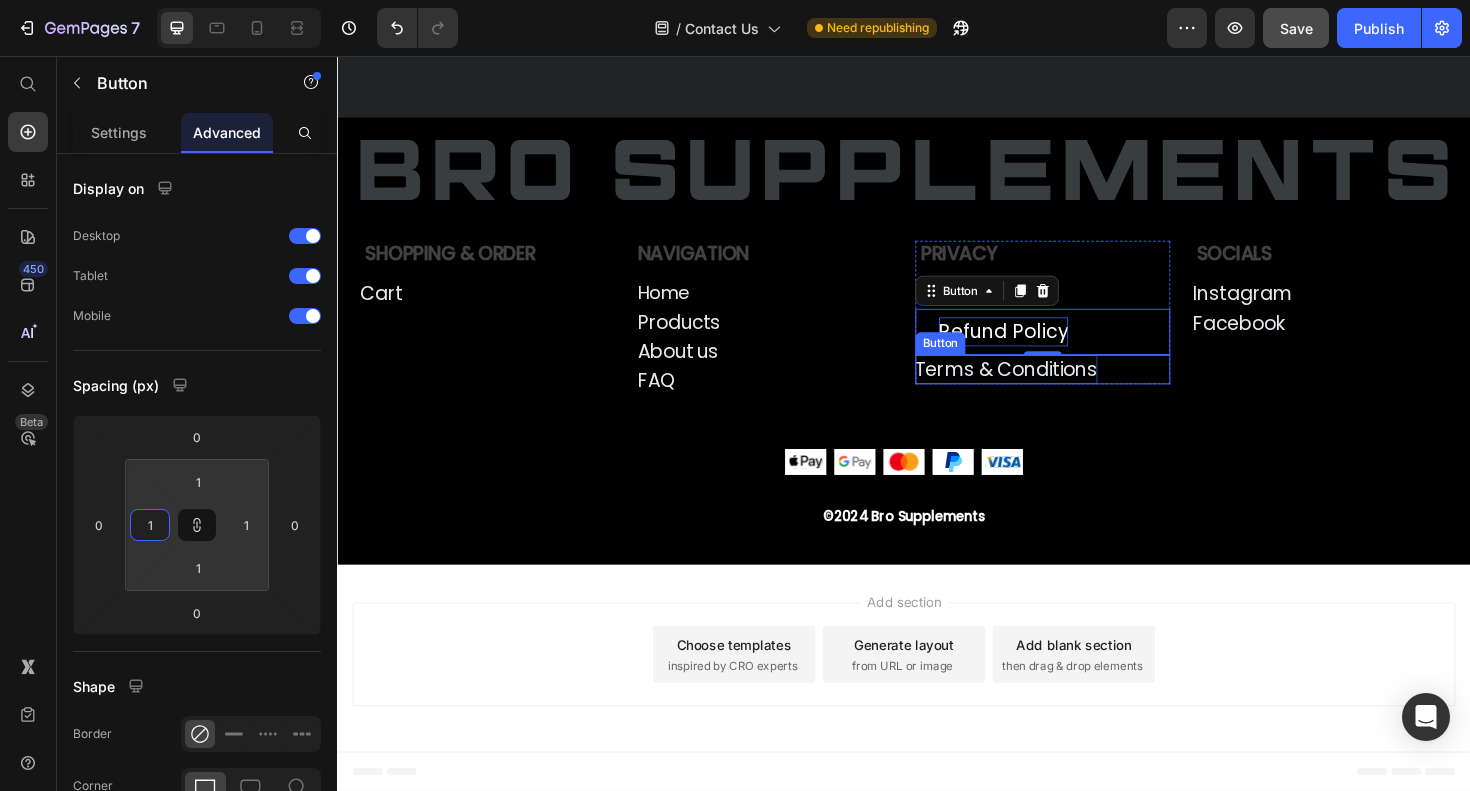 click on "Terms & Conditions" at bounding box center [1045, 388] 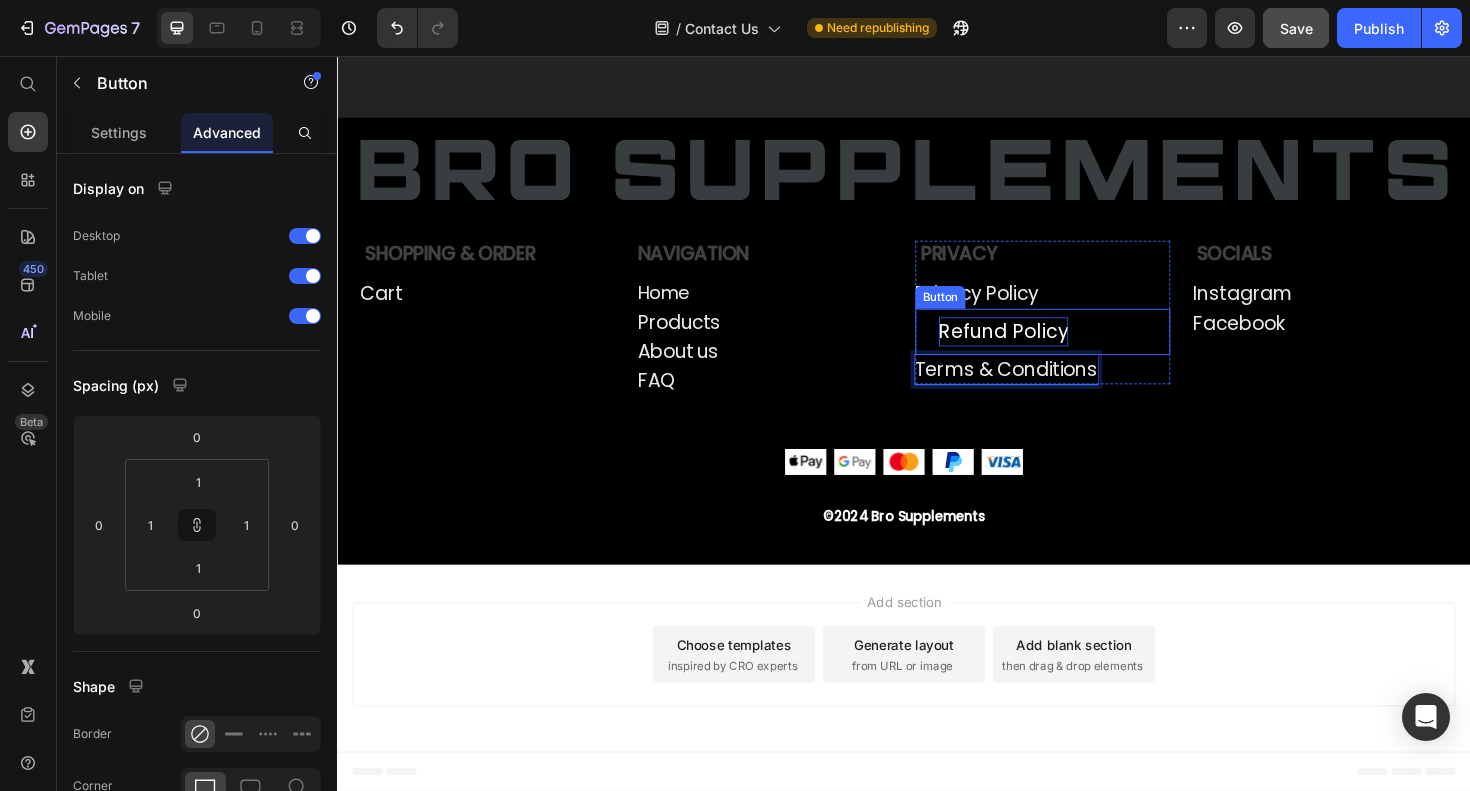 click on "Refund Policy" at bounding box center [1042, 348] 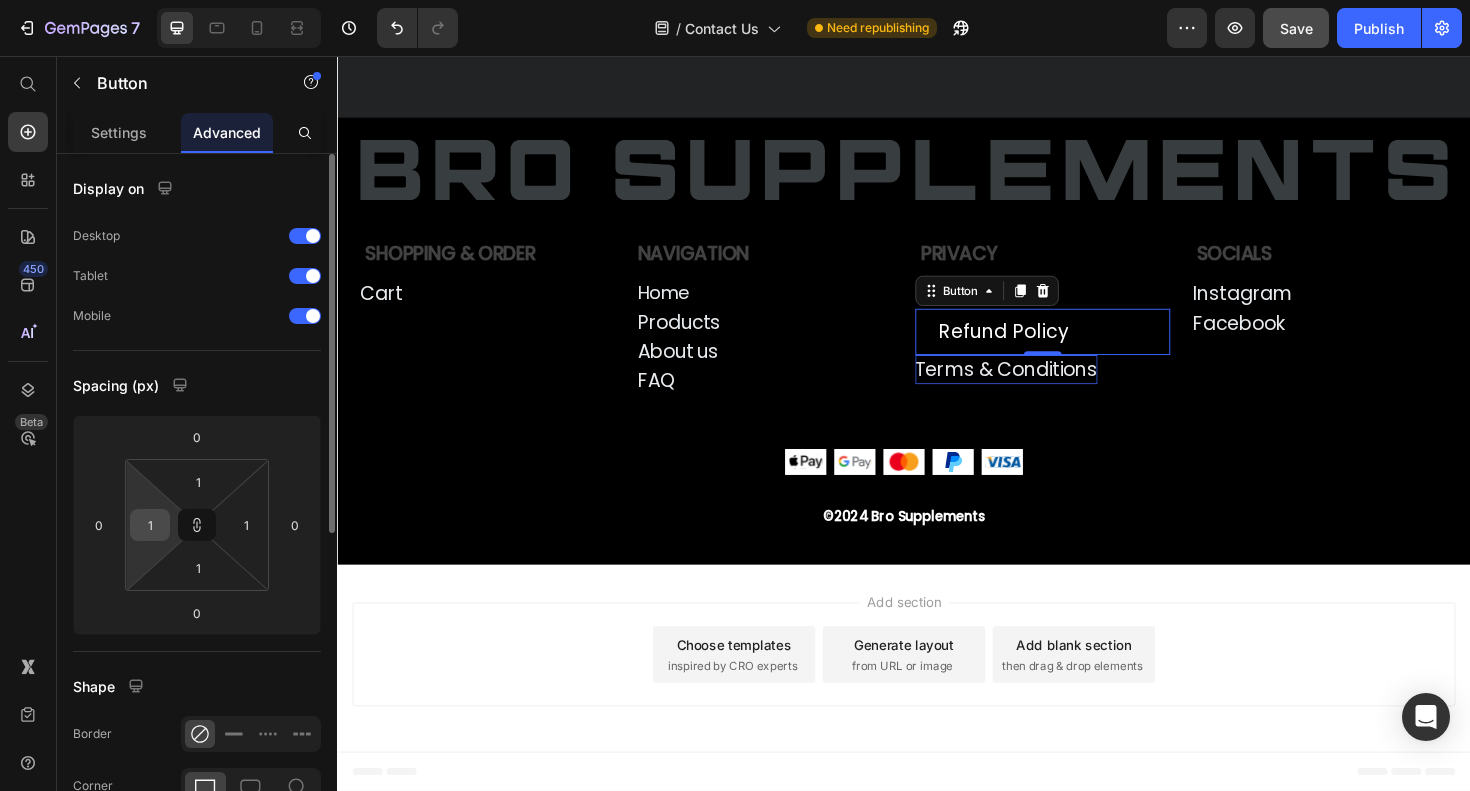 click on "1" at bounding box center (150, 525) 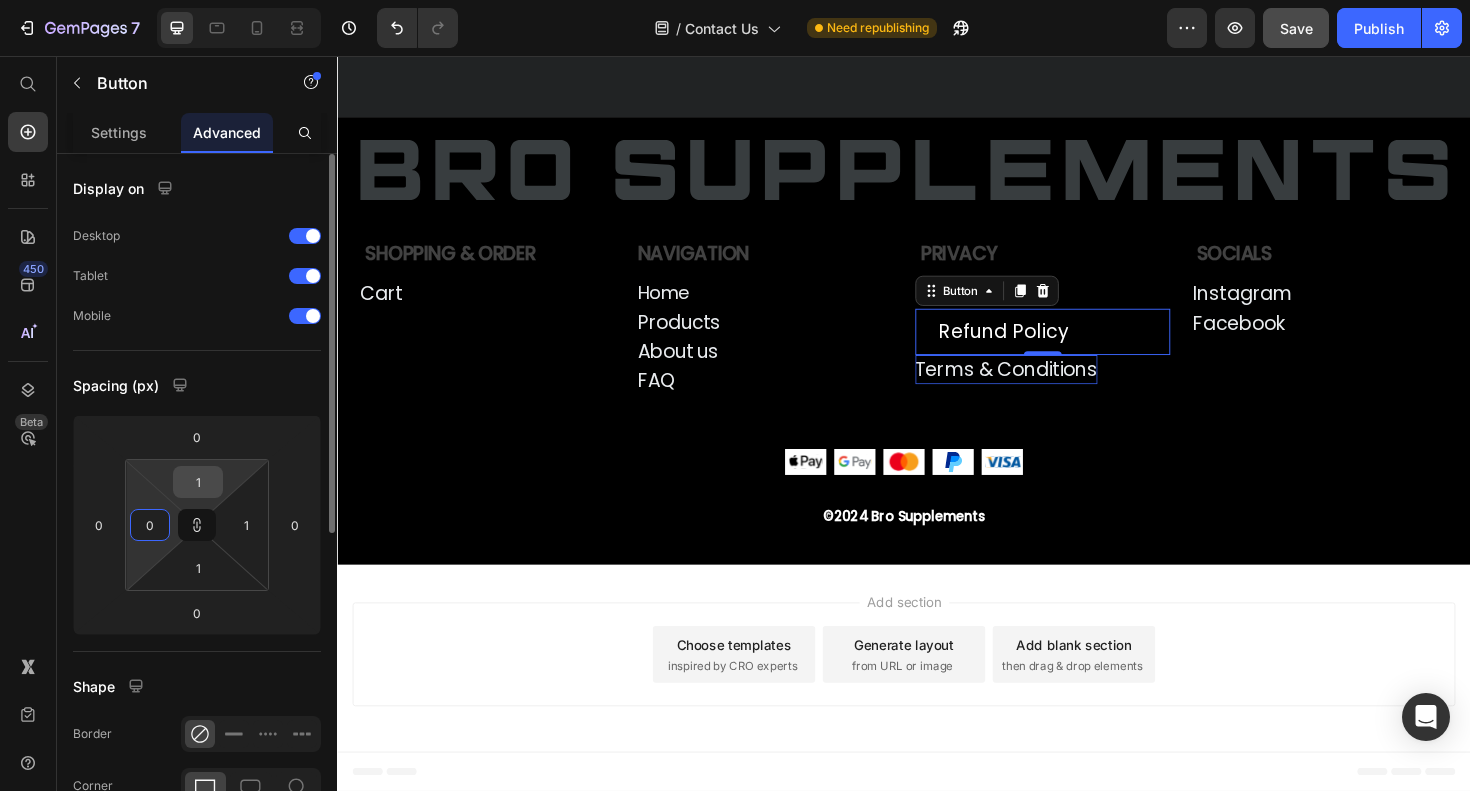 type on "0" 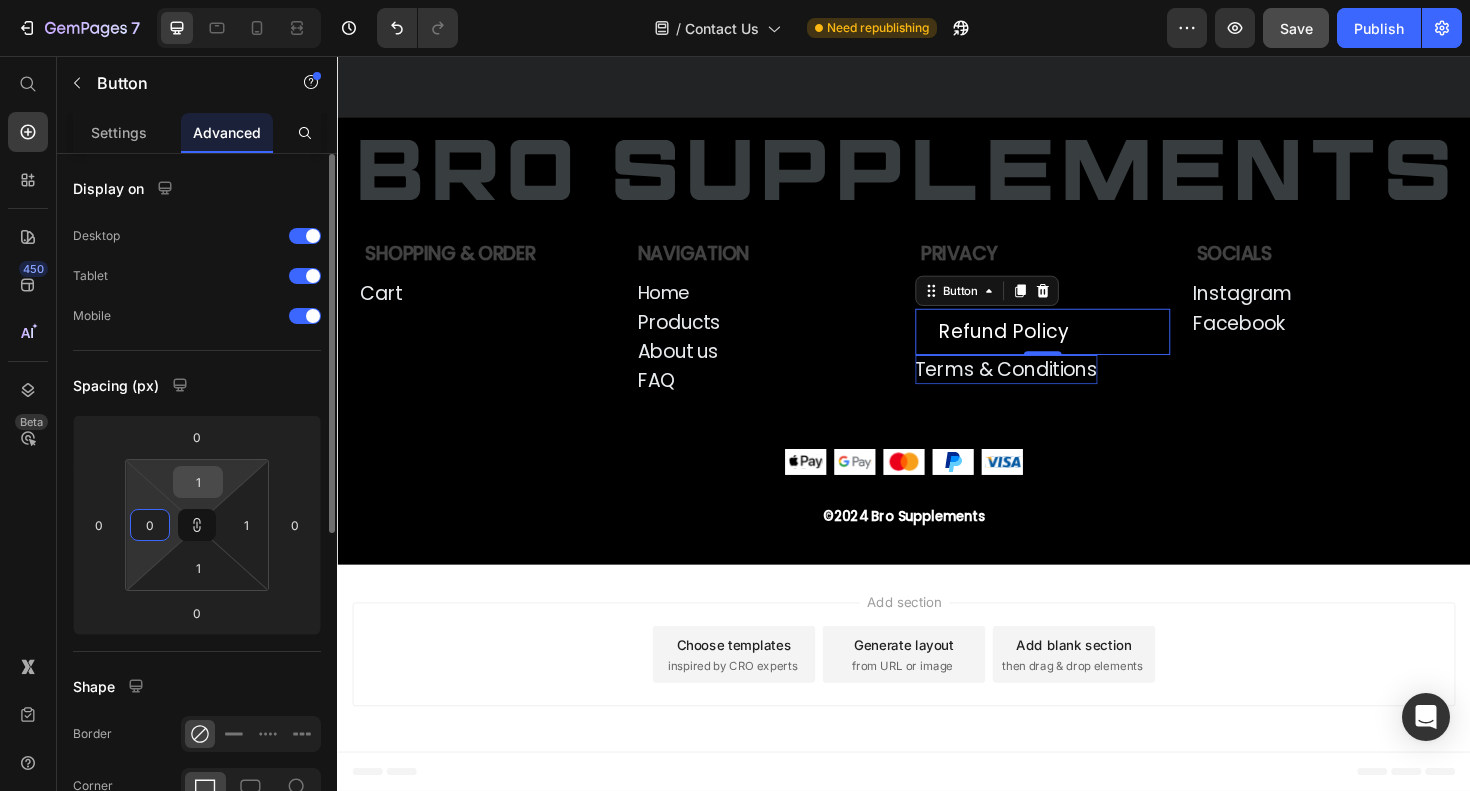 type on "0" 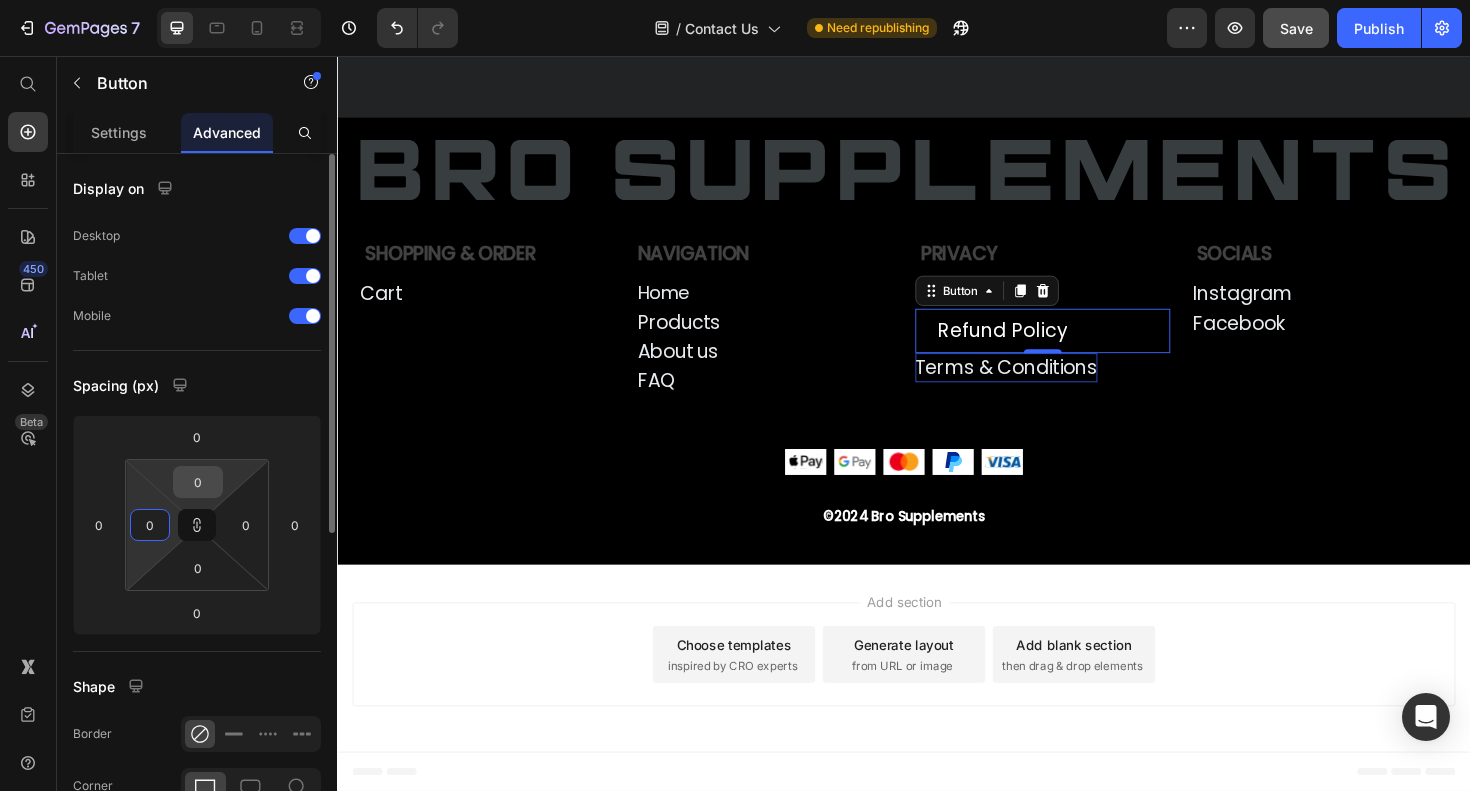 click on "0" at bounding box center (198, 482) 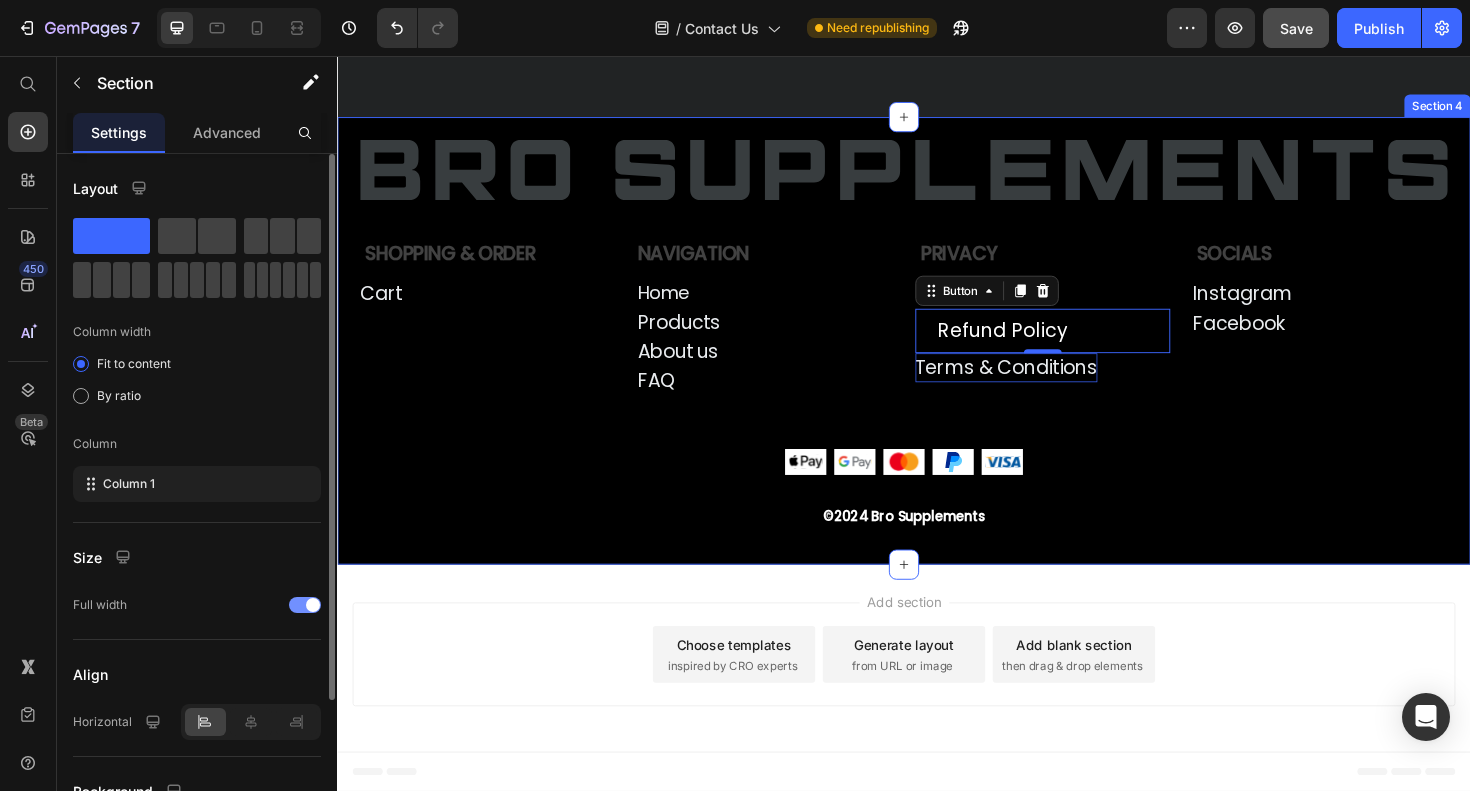 click on "Image Shopping & Order Text Block  Cart Button Row Navigation Text Block Home Button Products Button About us Button FAQ Button Row Row Privacy Text Block  Privacy Policy Button Refund Policy Button   0  Terms & Conditions Button Row Socials Text Block  Instagram Button  Facebook Button Row Row Row Image Image Image Image Image Row ©2024 Bro Supplements Text Block Row Section 4" at bounding box center [937, 358] 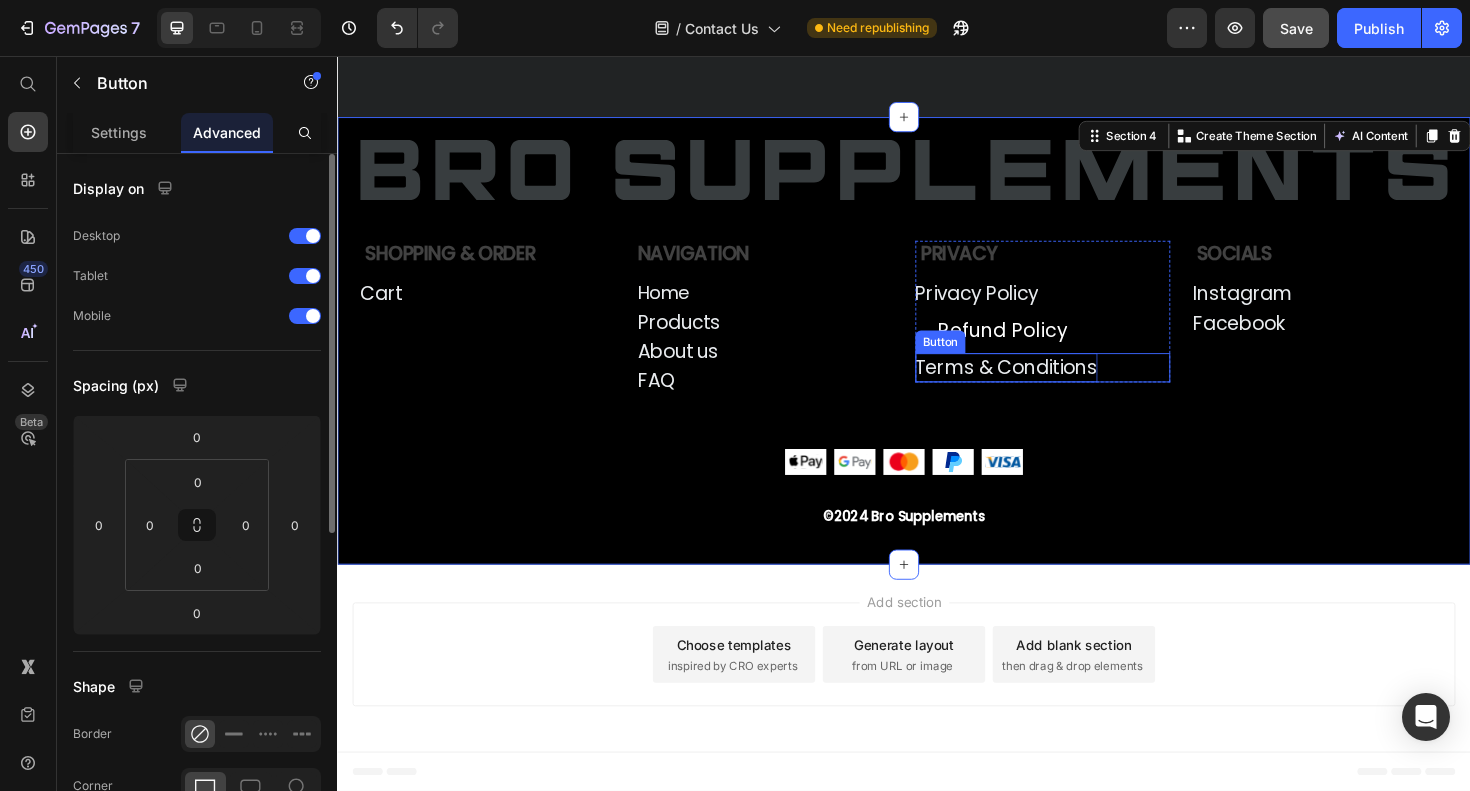 click on "Button" at bounding box center (975, 359) 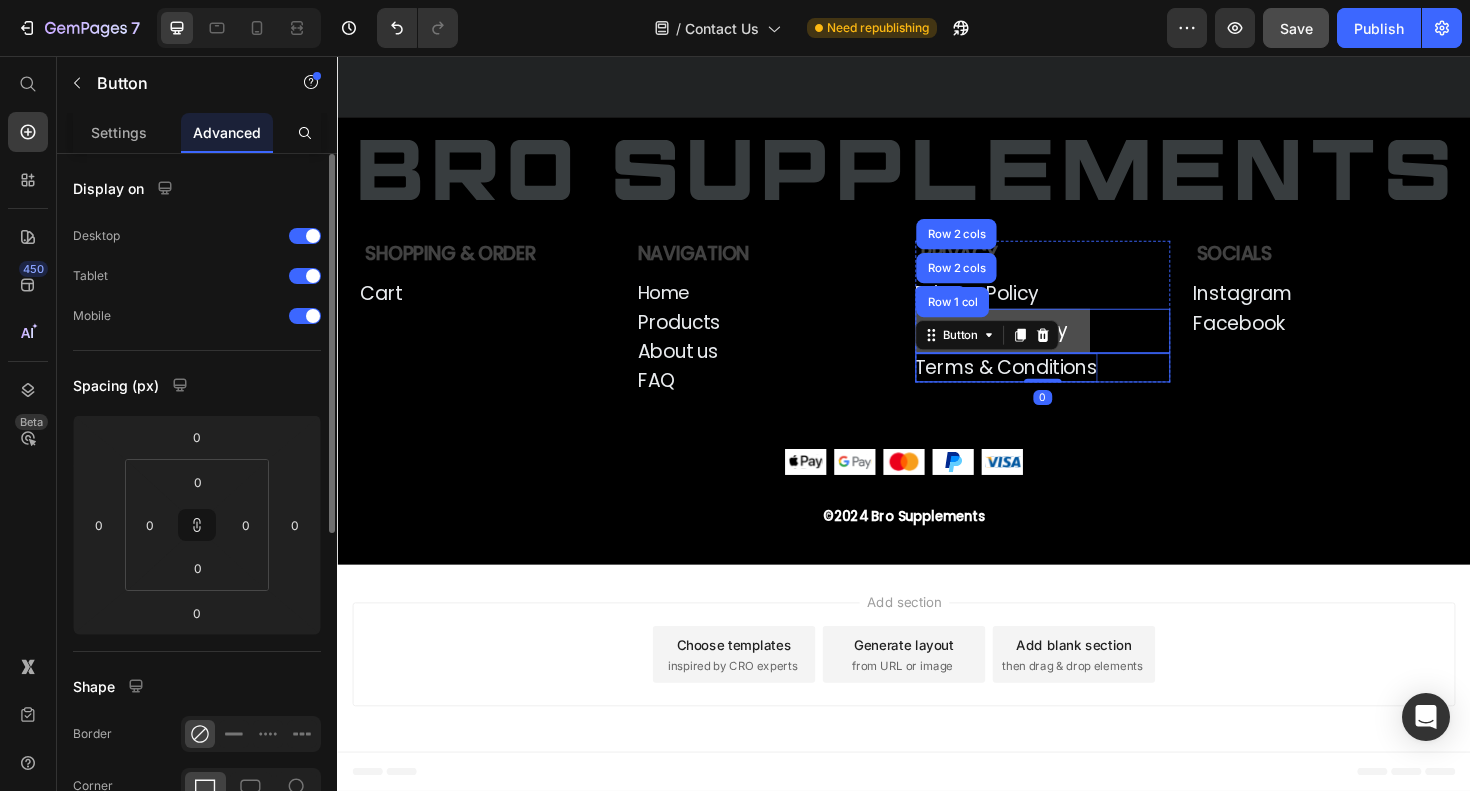 click on "Refund Policy" at bounding box center [1041, 347] 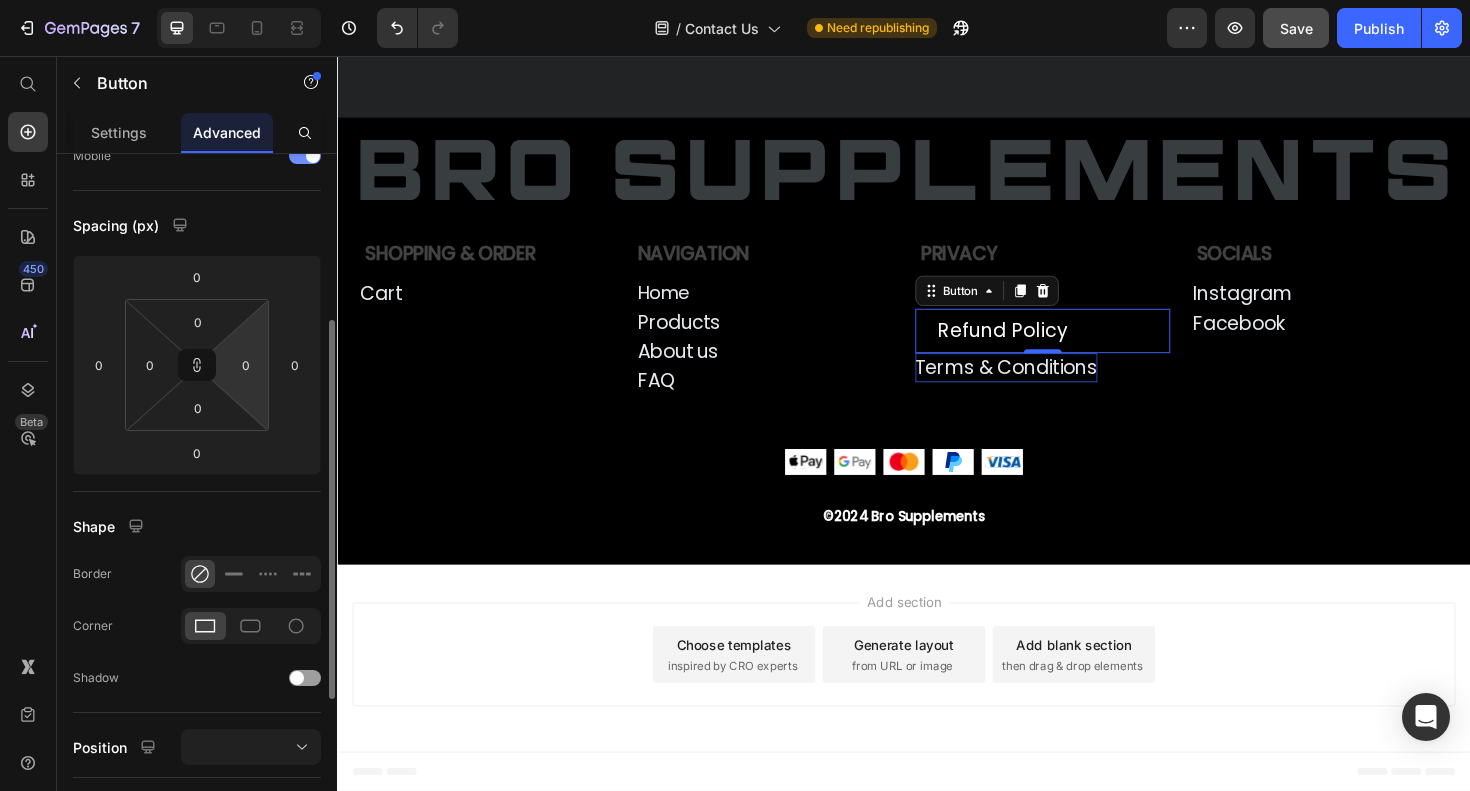 scroll, scrollTop: 239, scrollLeft: 0, axis: vertical 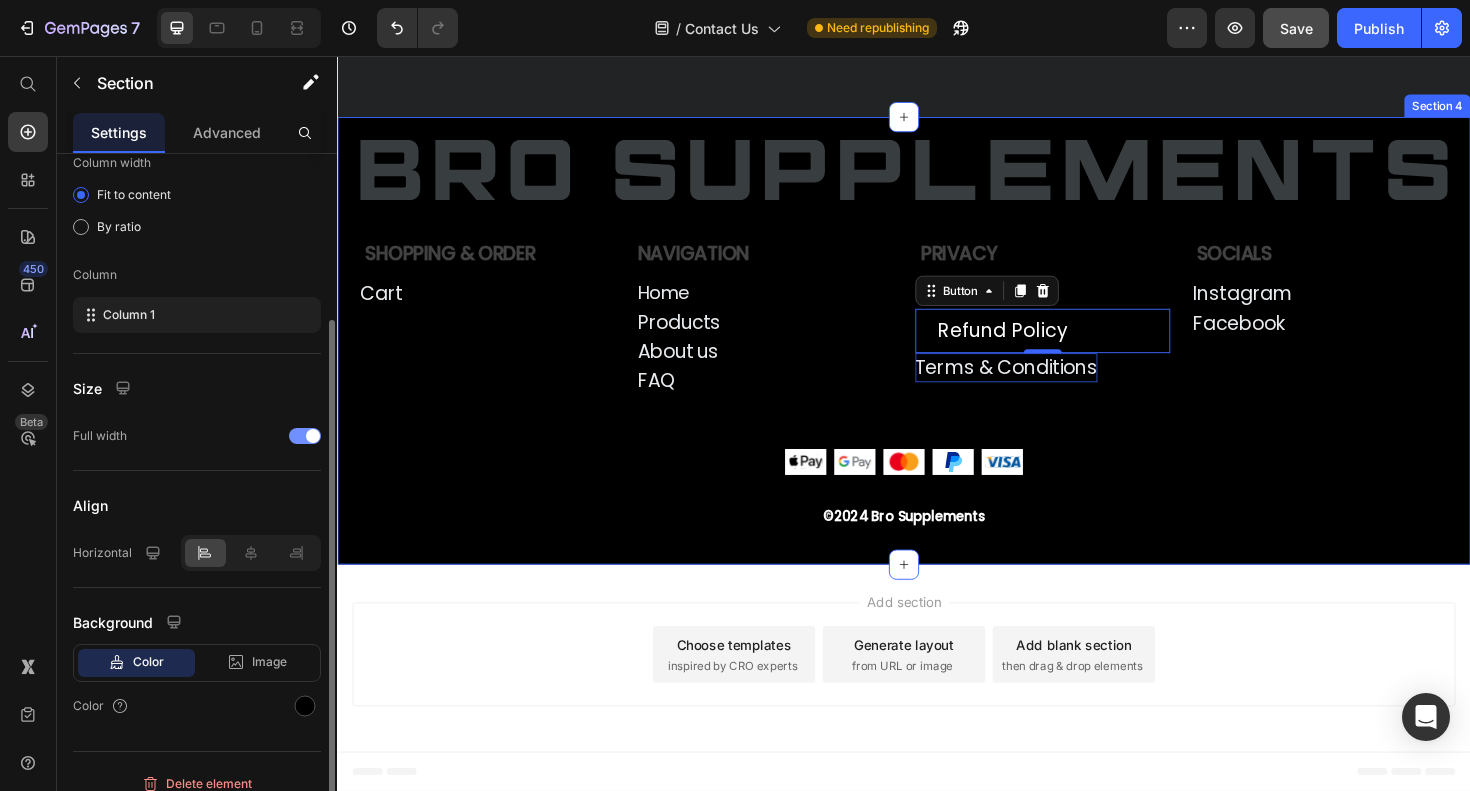 click on "Image Shopping & Order Text Block  Cart Button Row Navigation Text Block Home Button Products Button About us Button FAQ Button Row Row Privacy Text Block  Privacy Policy Button Refund Policy Button   0  Terms & Conditions Button Row Socials Text Block  Instagram Button  Facebook Button Row Row Row Image Image Image Image Image Row ©2024 Bro Supplements Text Block Row Section 4" at bounding box center [937, 358] 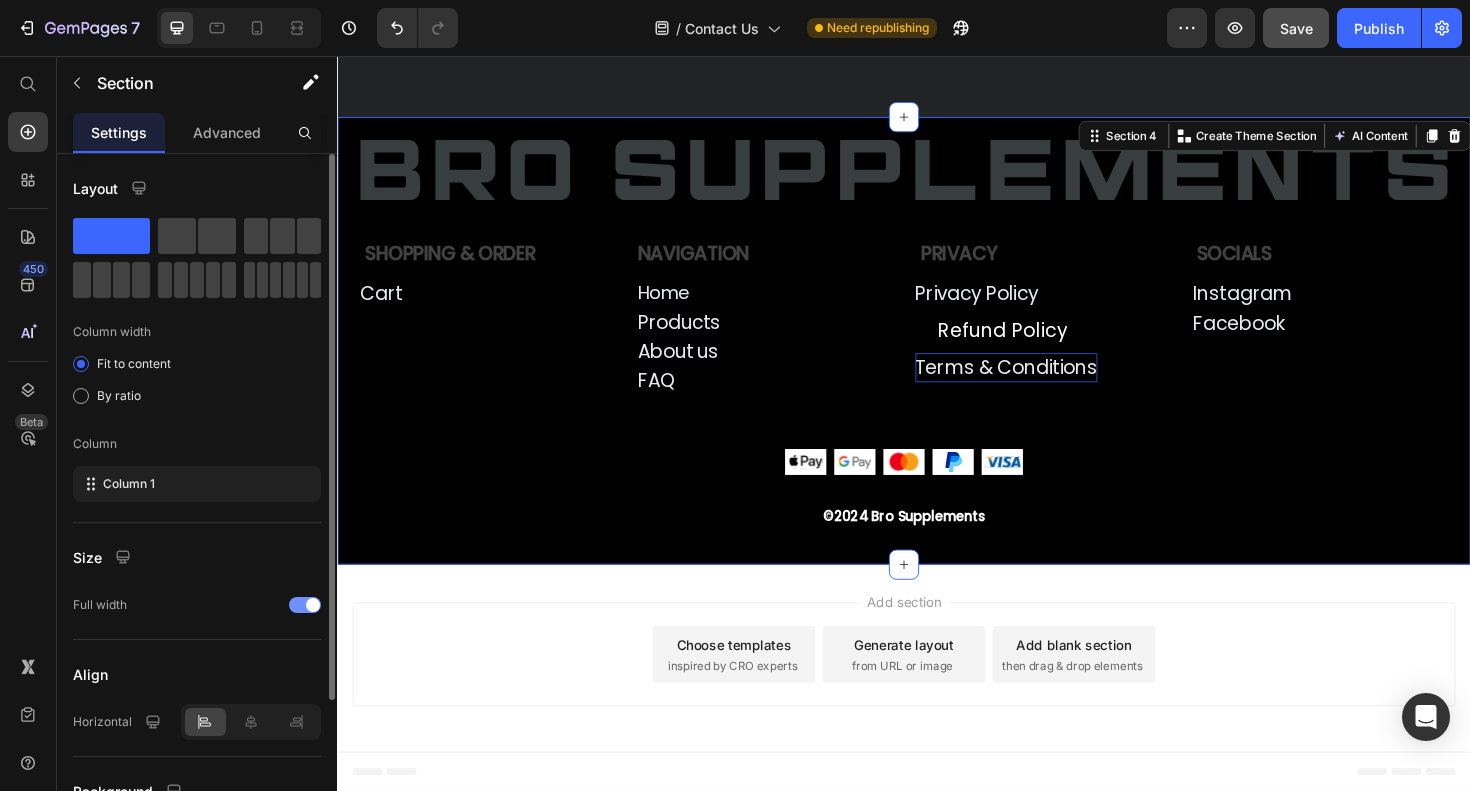 scroll, scrollTop: 1674, scrollLeft: 0, axis: vertical 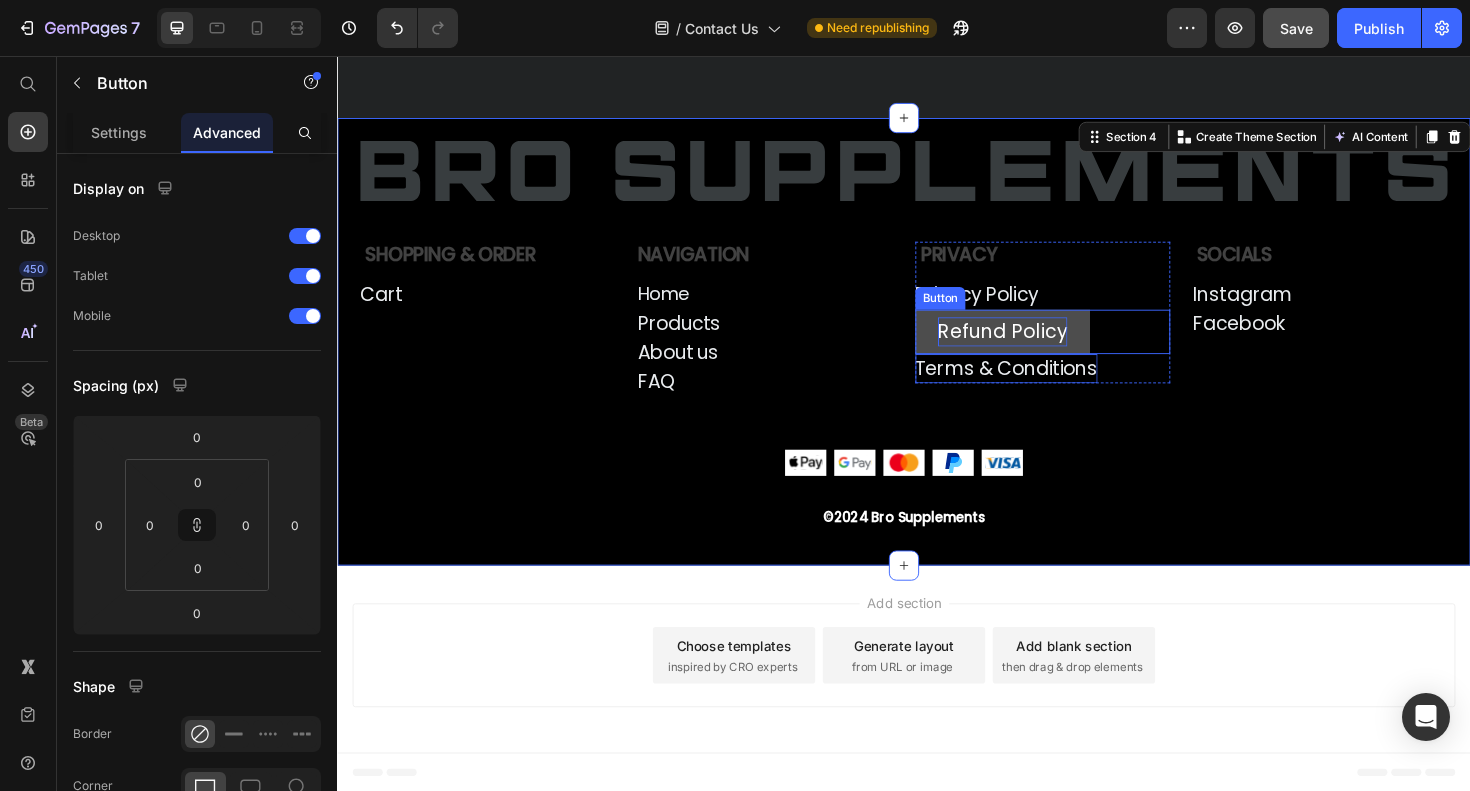click on "Refund Policy" at bounding box center (1041, 348) 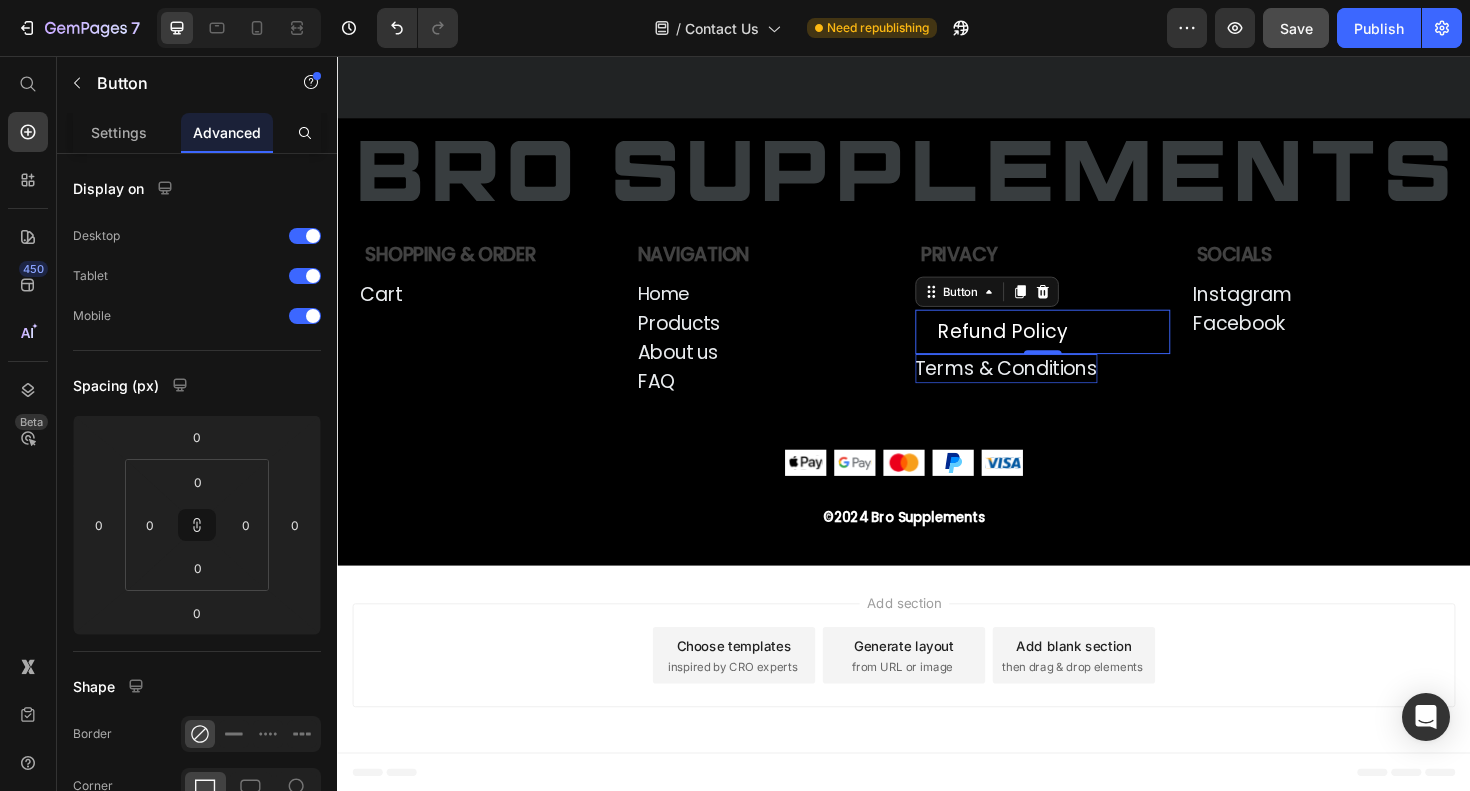 click on "Refund Policy Button   0" at bounding box center [1084, 348] 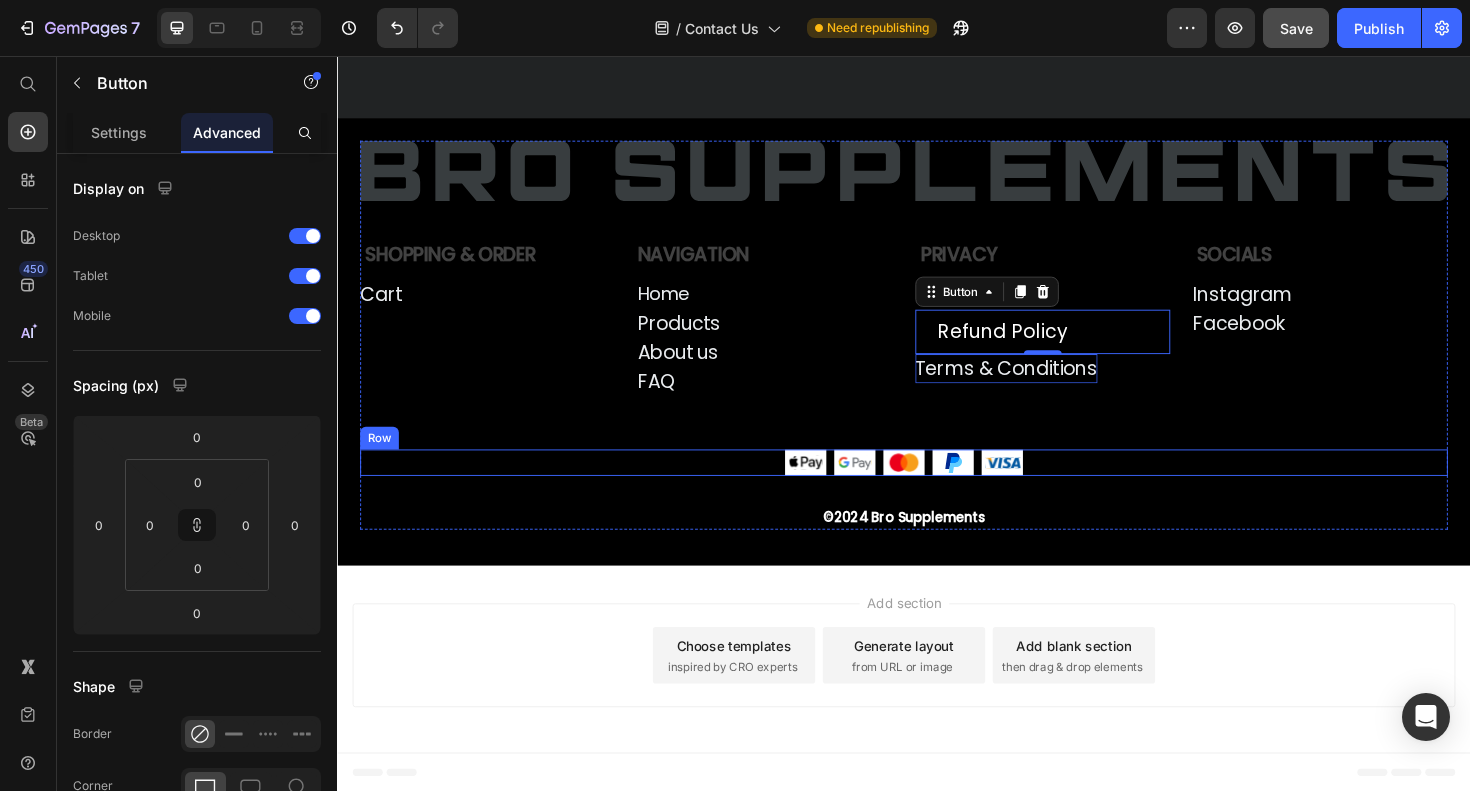 click on "©2024 Bro Supplements" at bounding box center [937, 546] 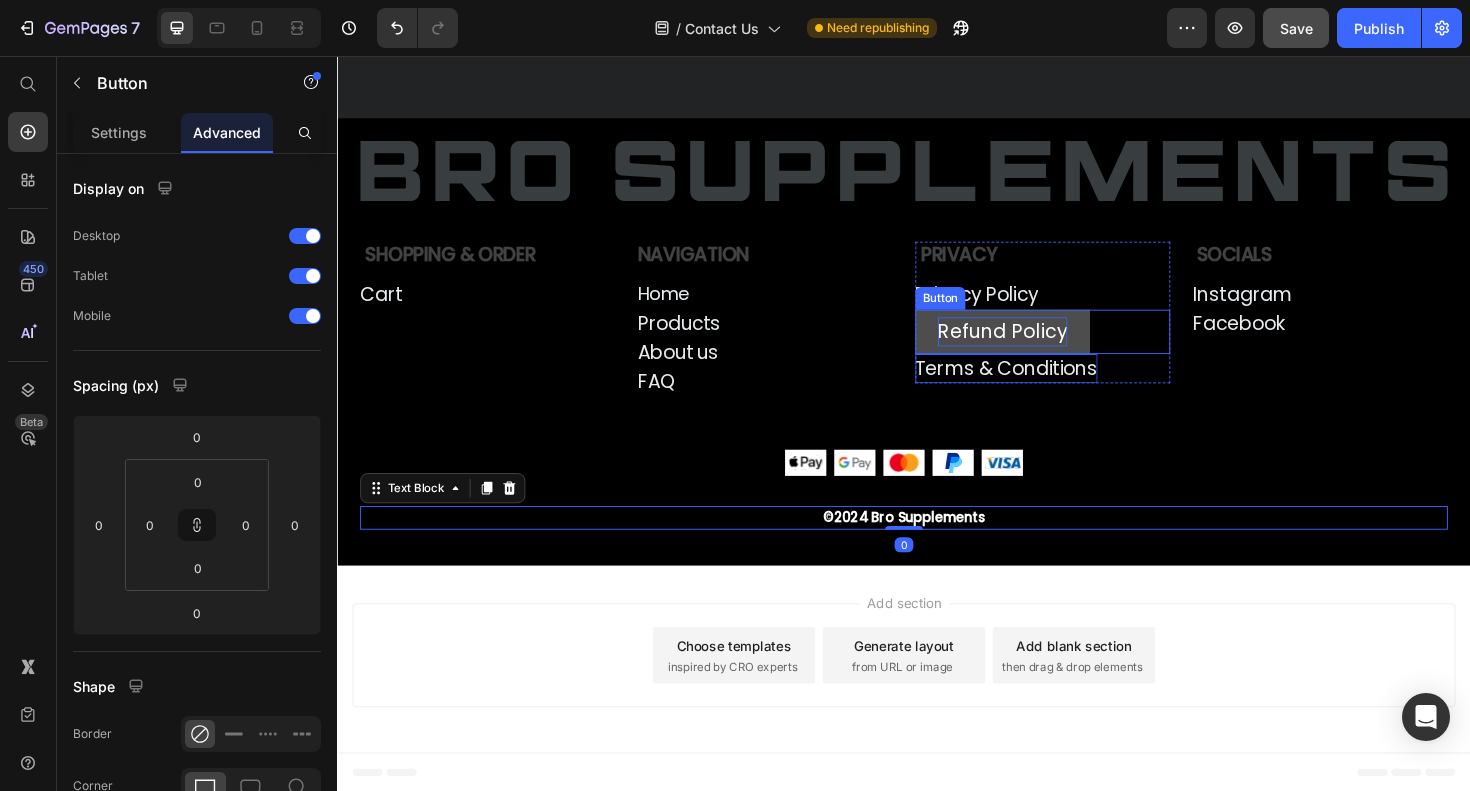 click on "Refund Policy" at bounding box center (1041, 348) 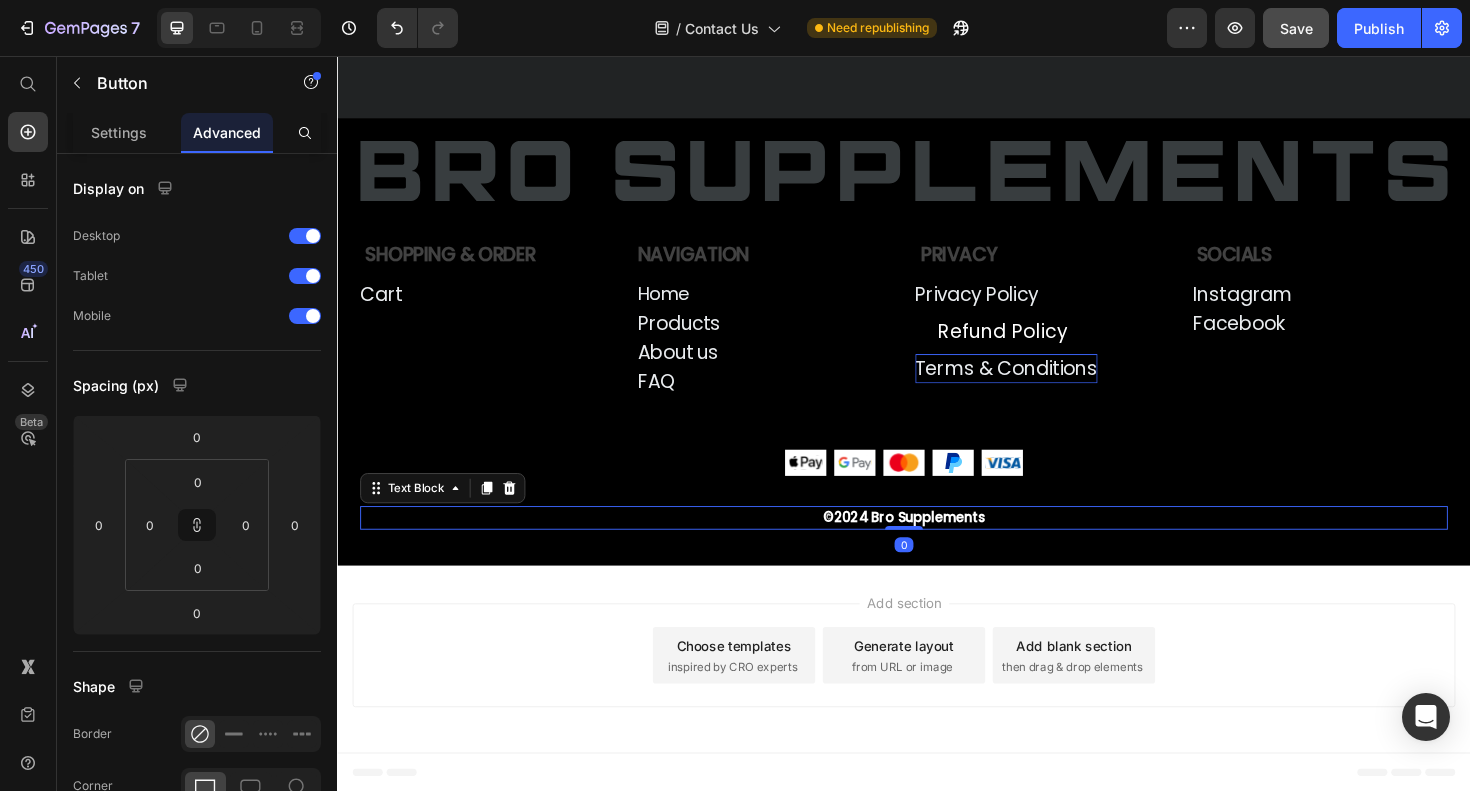 click on "©2024 Bro Supplements" at bounding box center (937, 546) 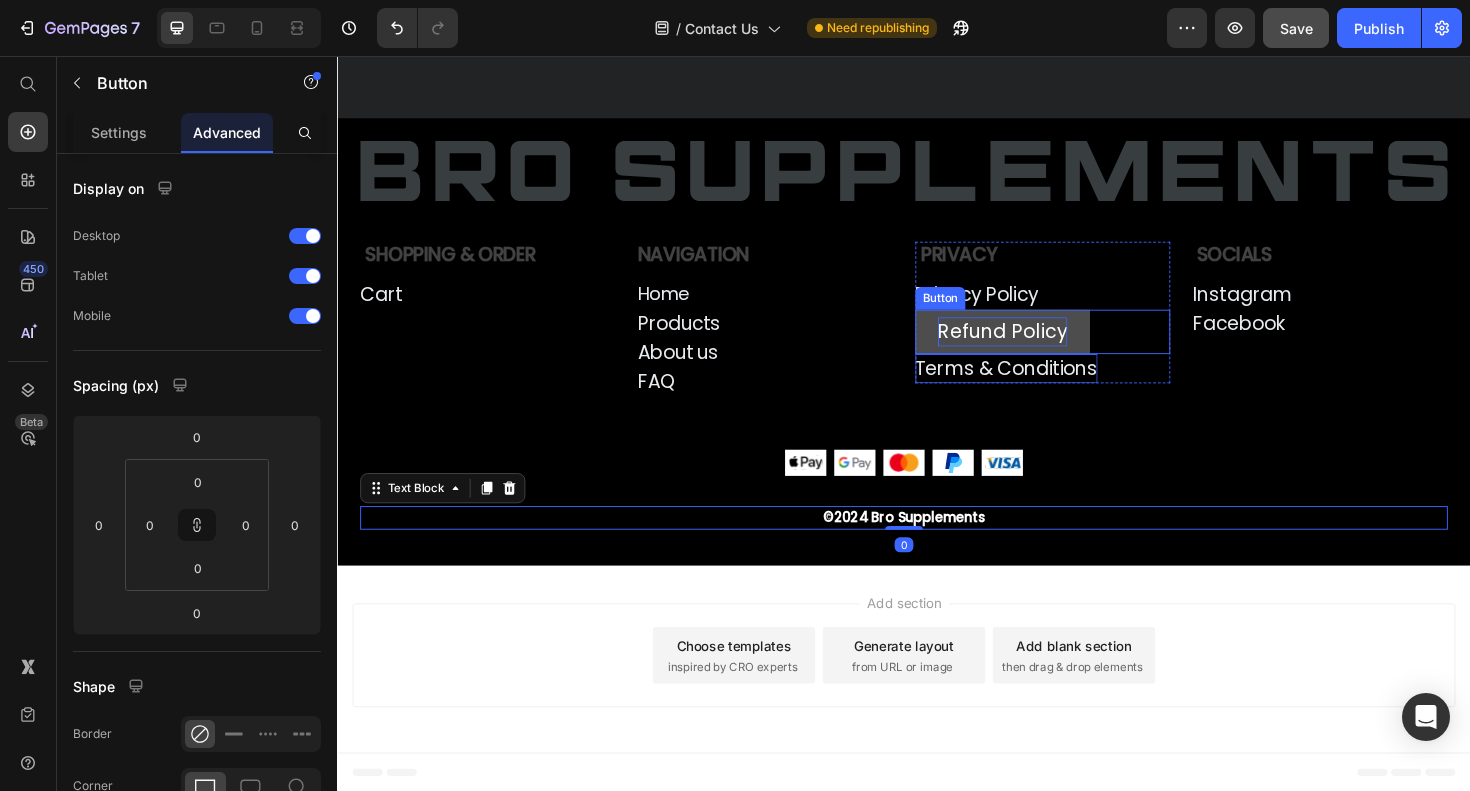click on "Refund Policy" at bounding box center [1041, 348] 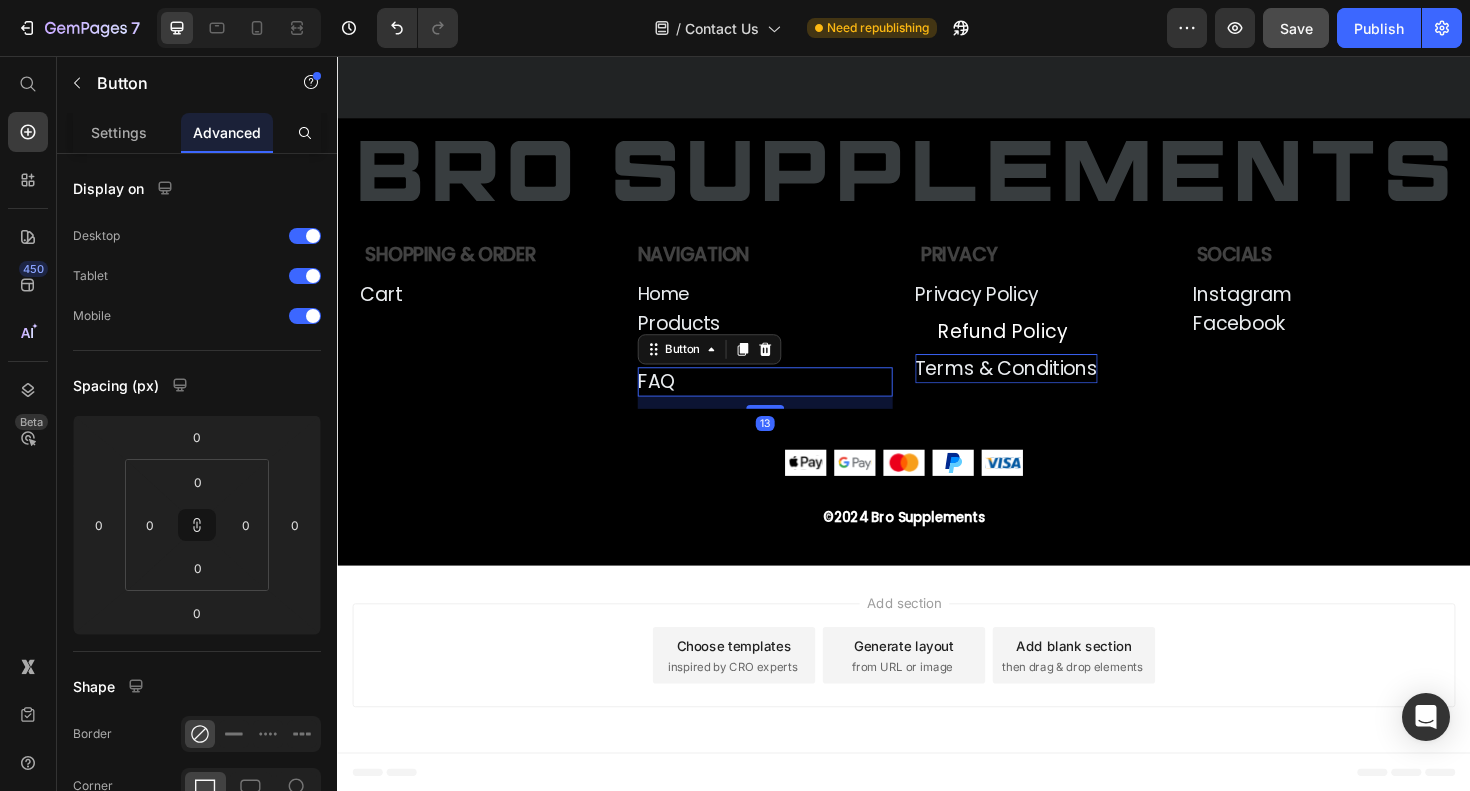 click on "FAQ Button   13" at bounding box center [790, 401] 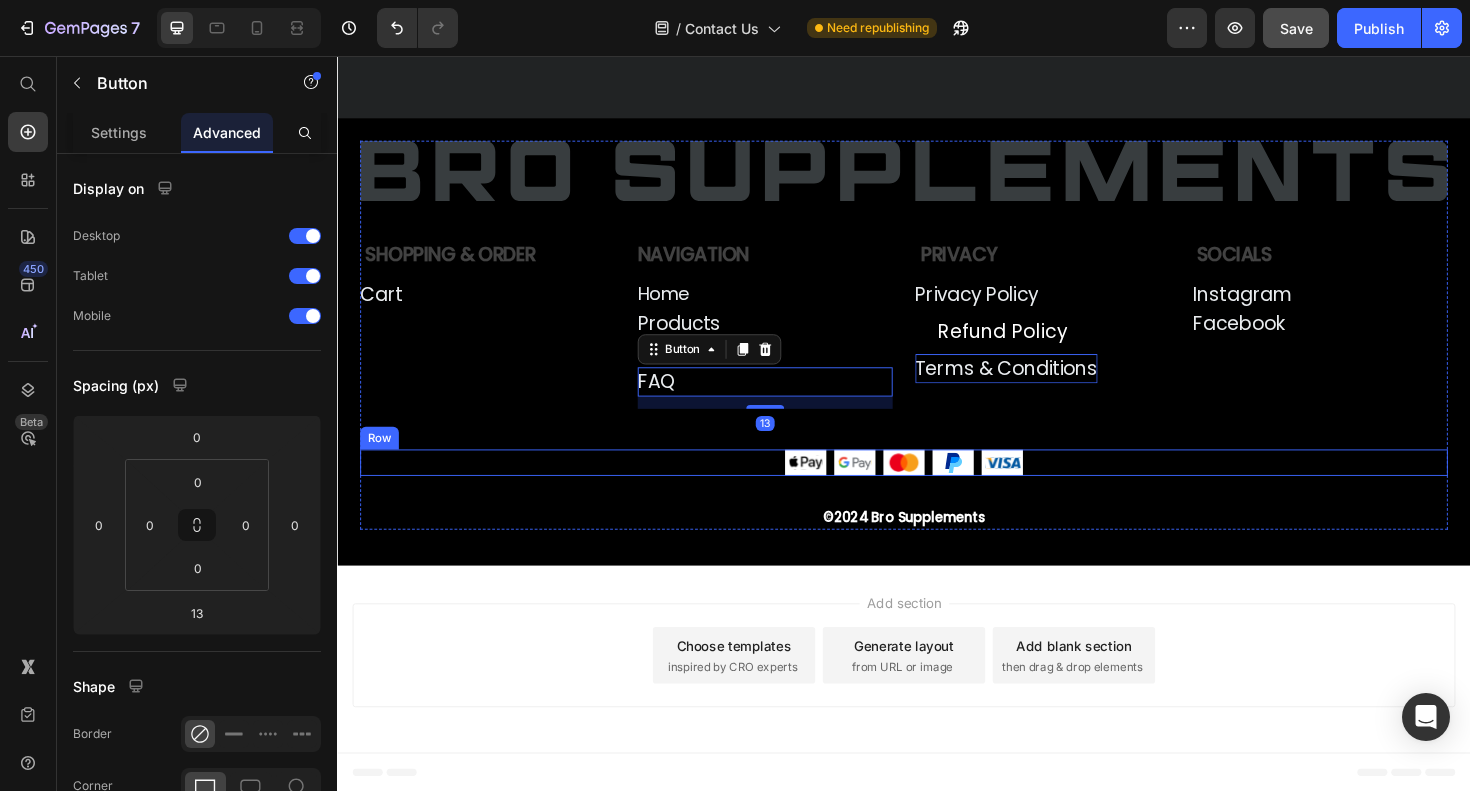 click on "Image Image Image Image Image Row" at bounding box center [937, 487] 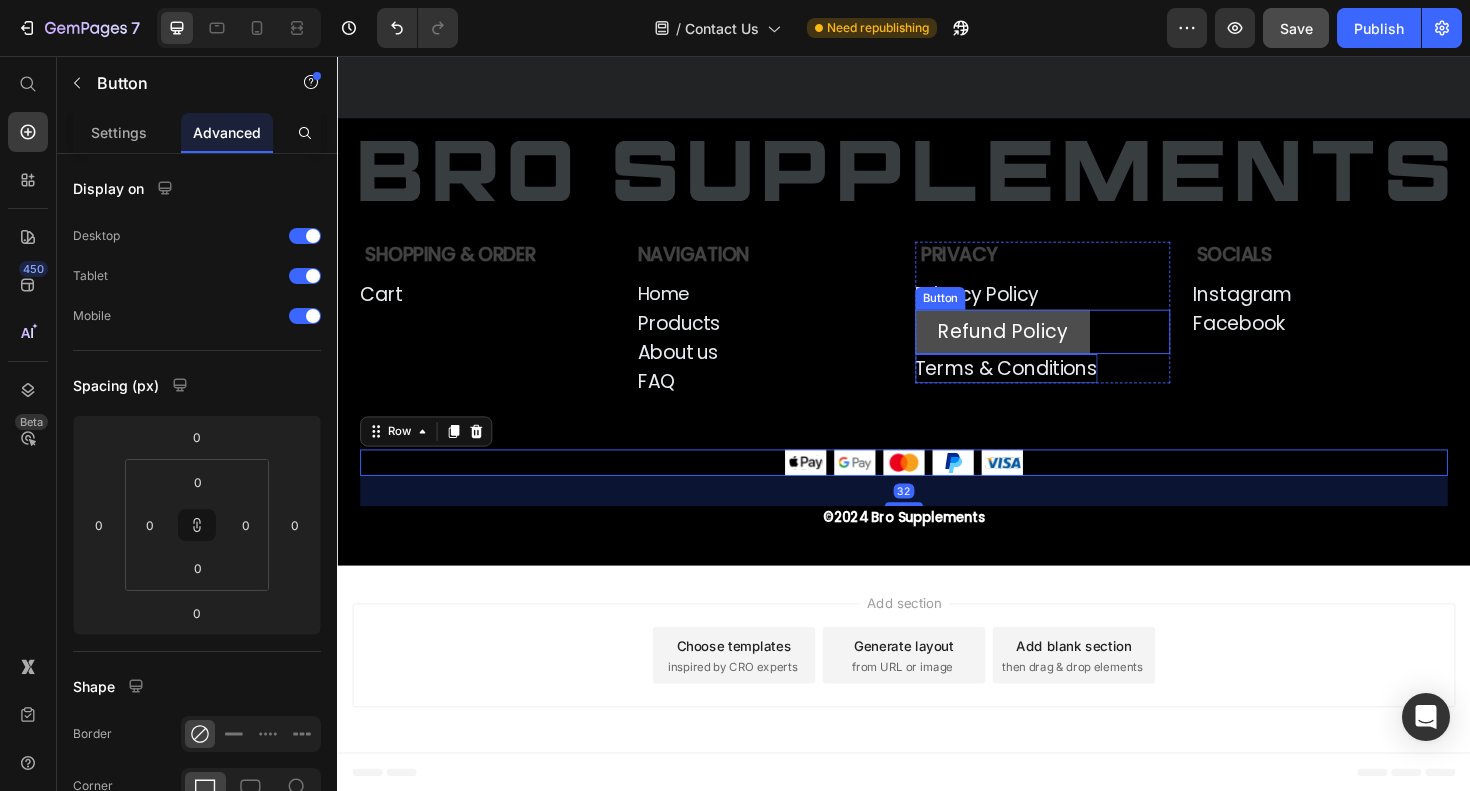 click on "Refund Policy" at bounding box center [1041, 348] 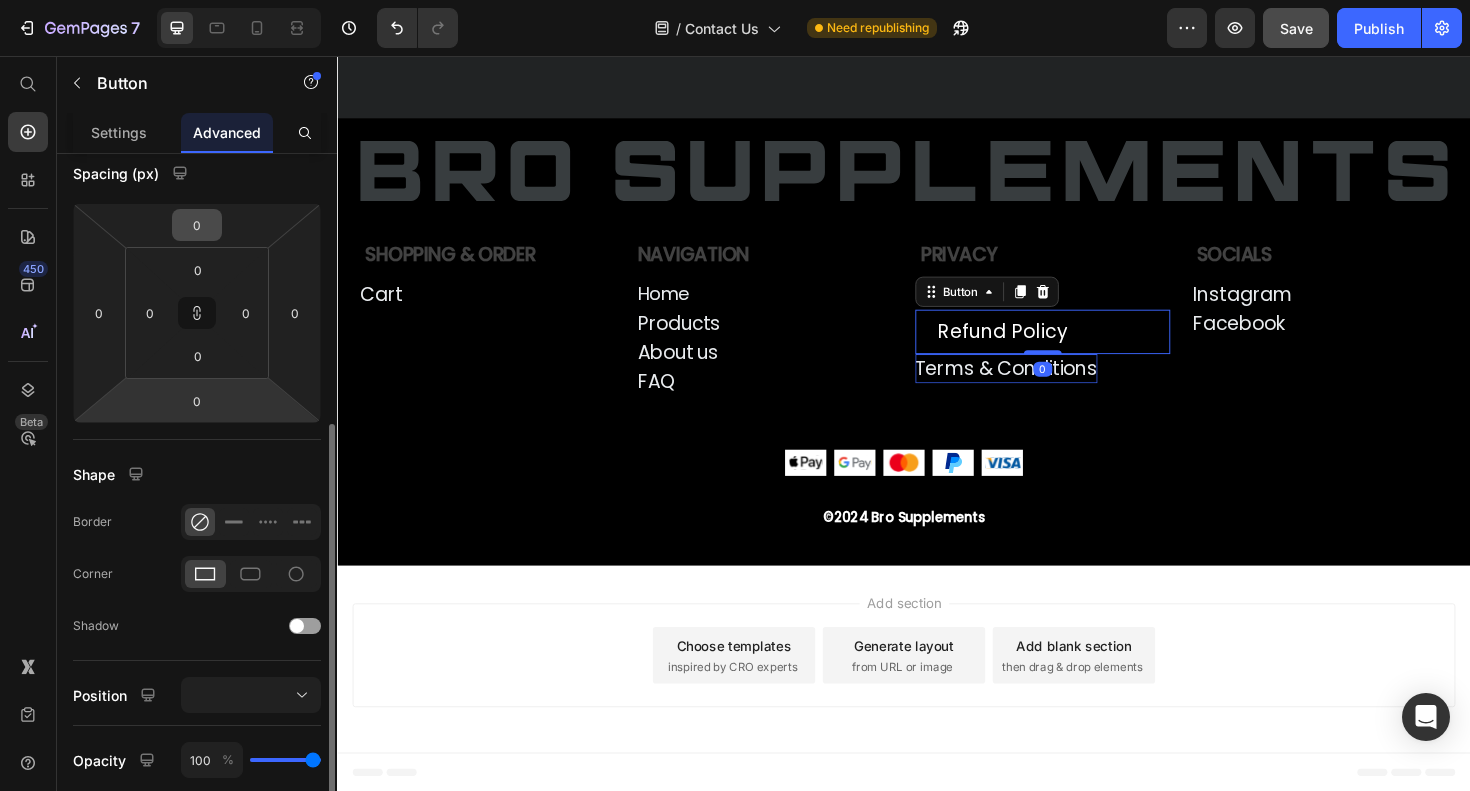 scroll, scrollTop: 327, scrollLeft: 0, axis: vertical 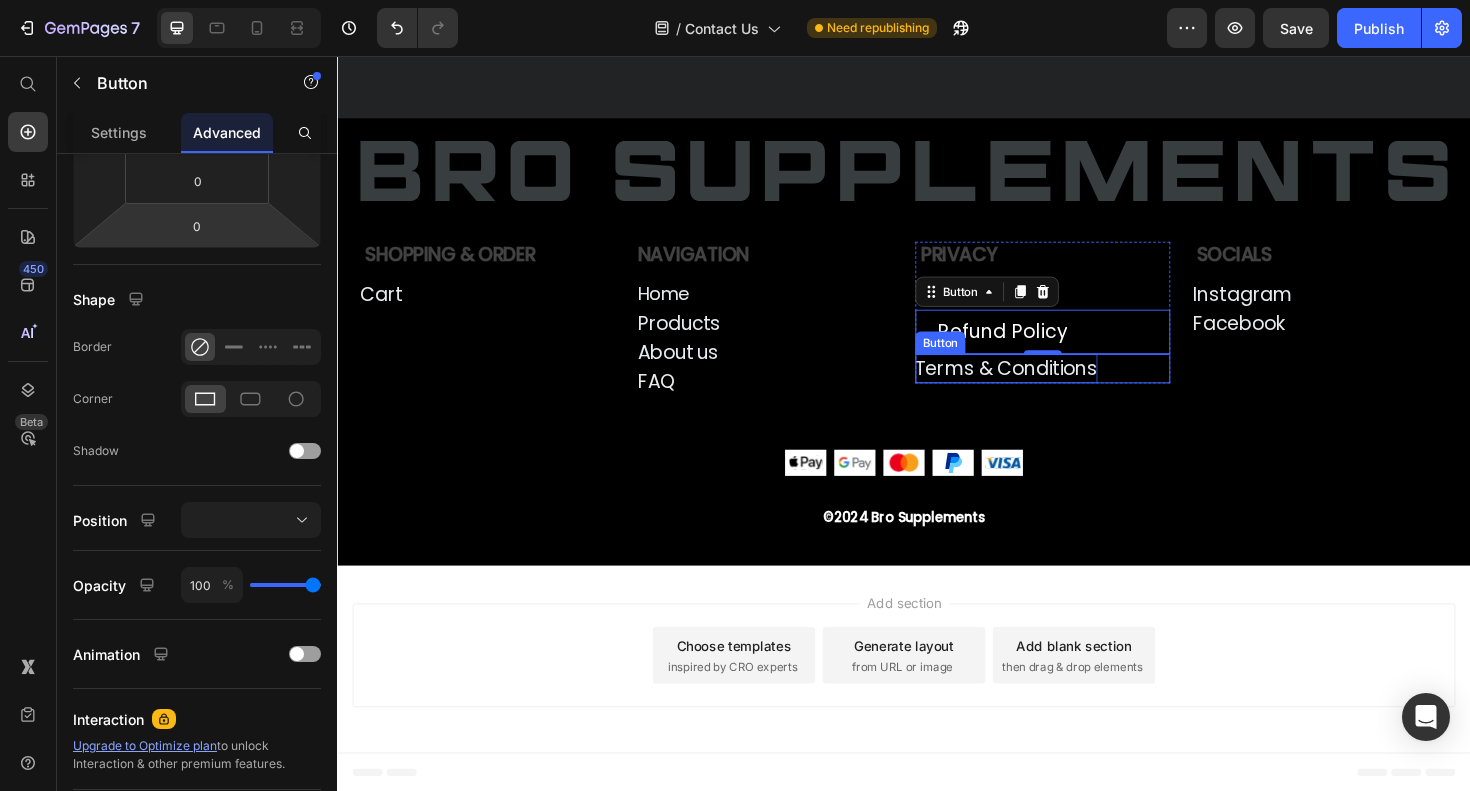 click on "Terms & Conditions" at bounding box center [1045, 387] 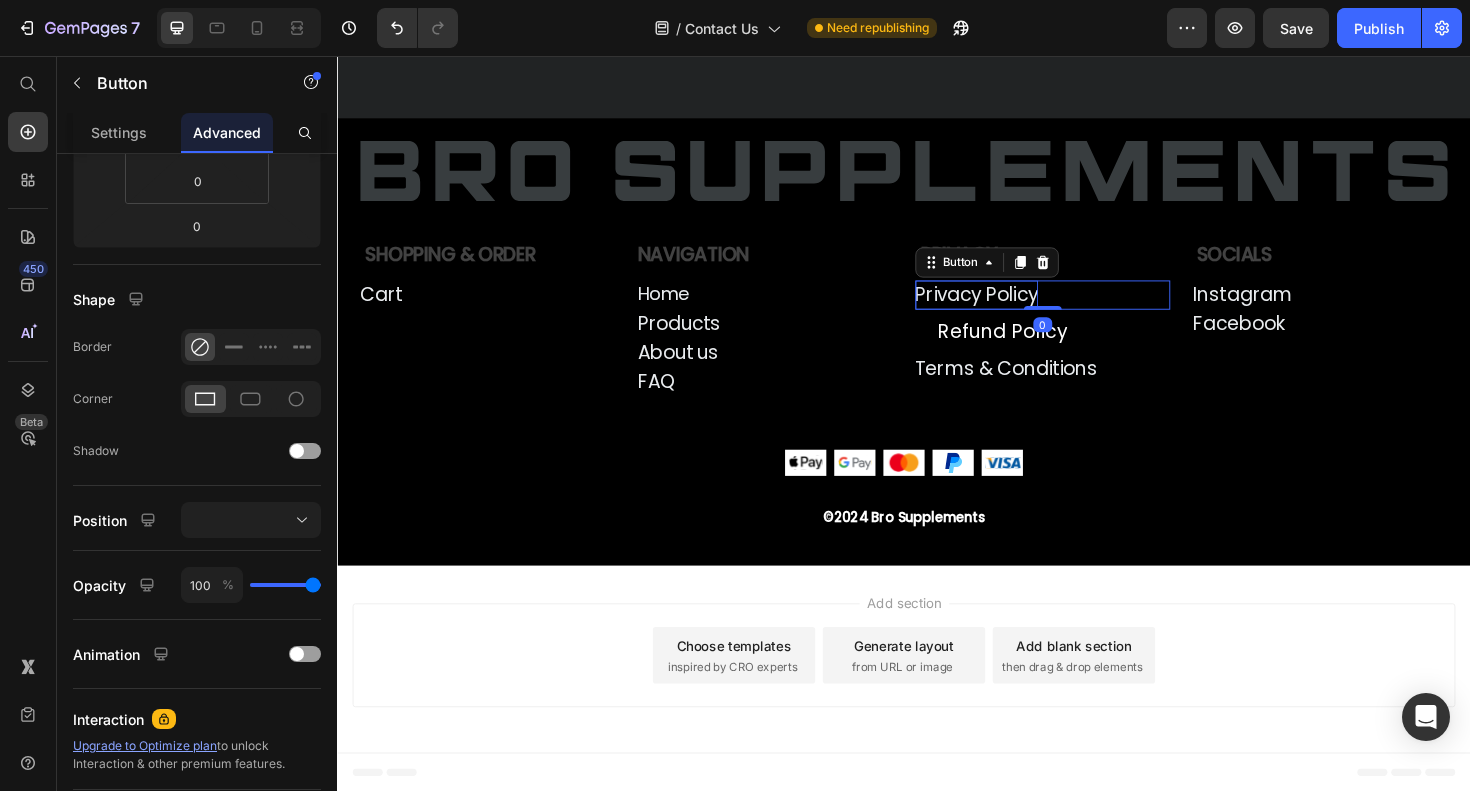 click on "Privacy Policy" at bounding box center (1014, 309) 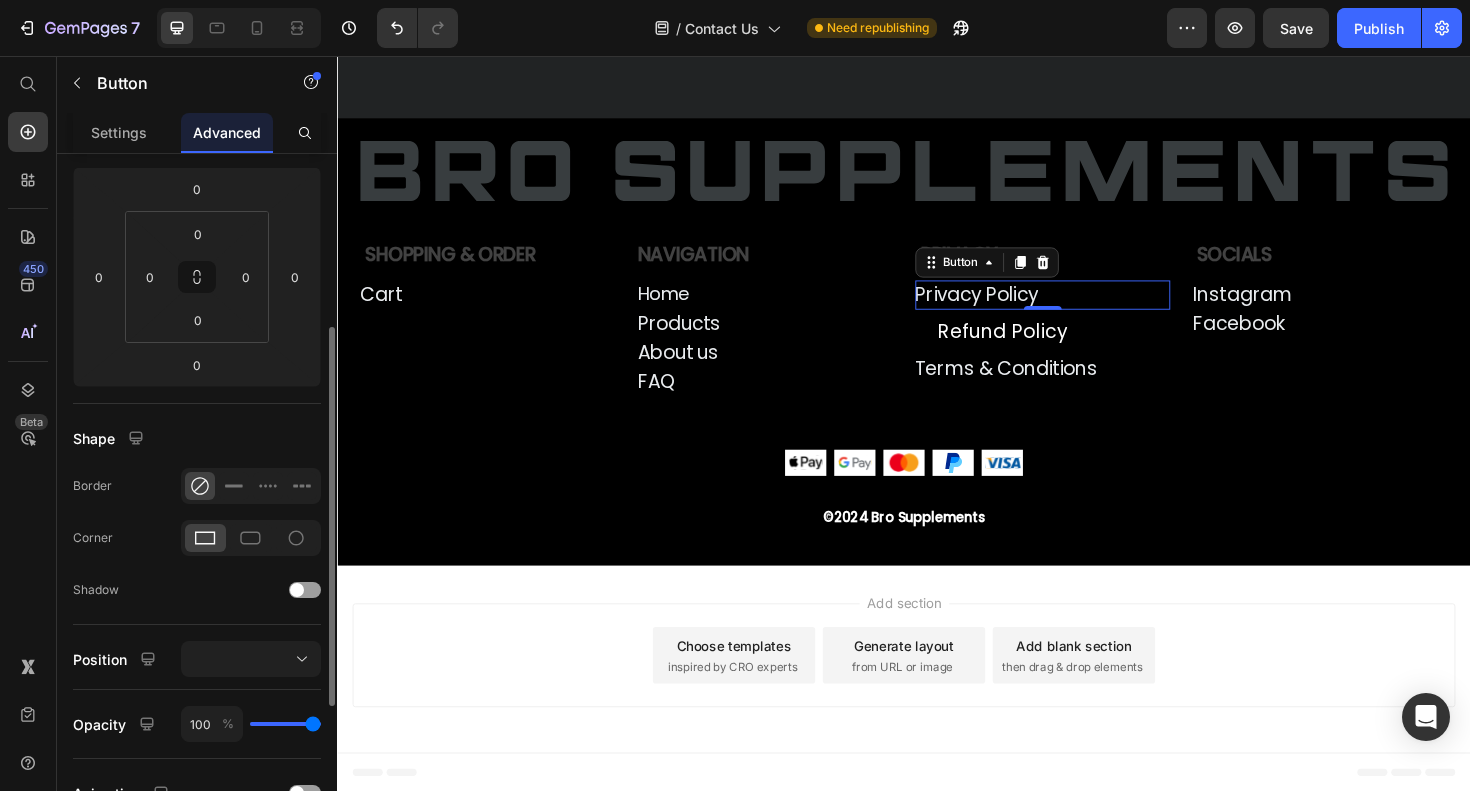 scroll, scrollTop: 314, scrollLeft: 0, axis: vertical 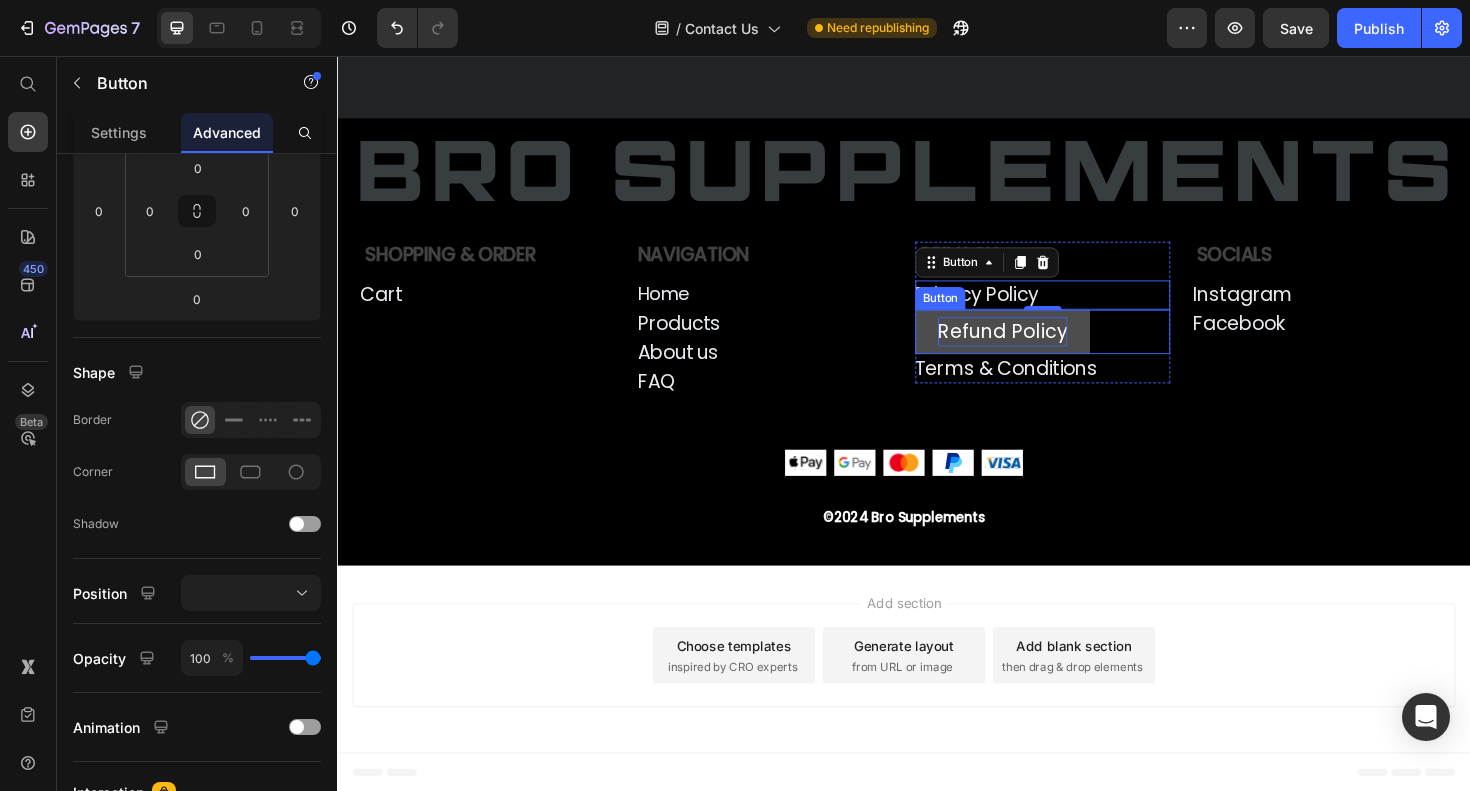 click on "Refund Policy" at bounding box center [1041, 348] 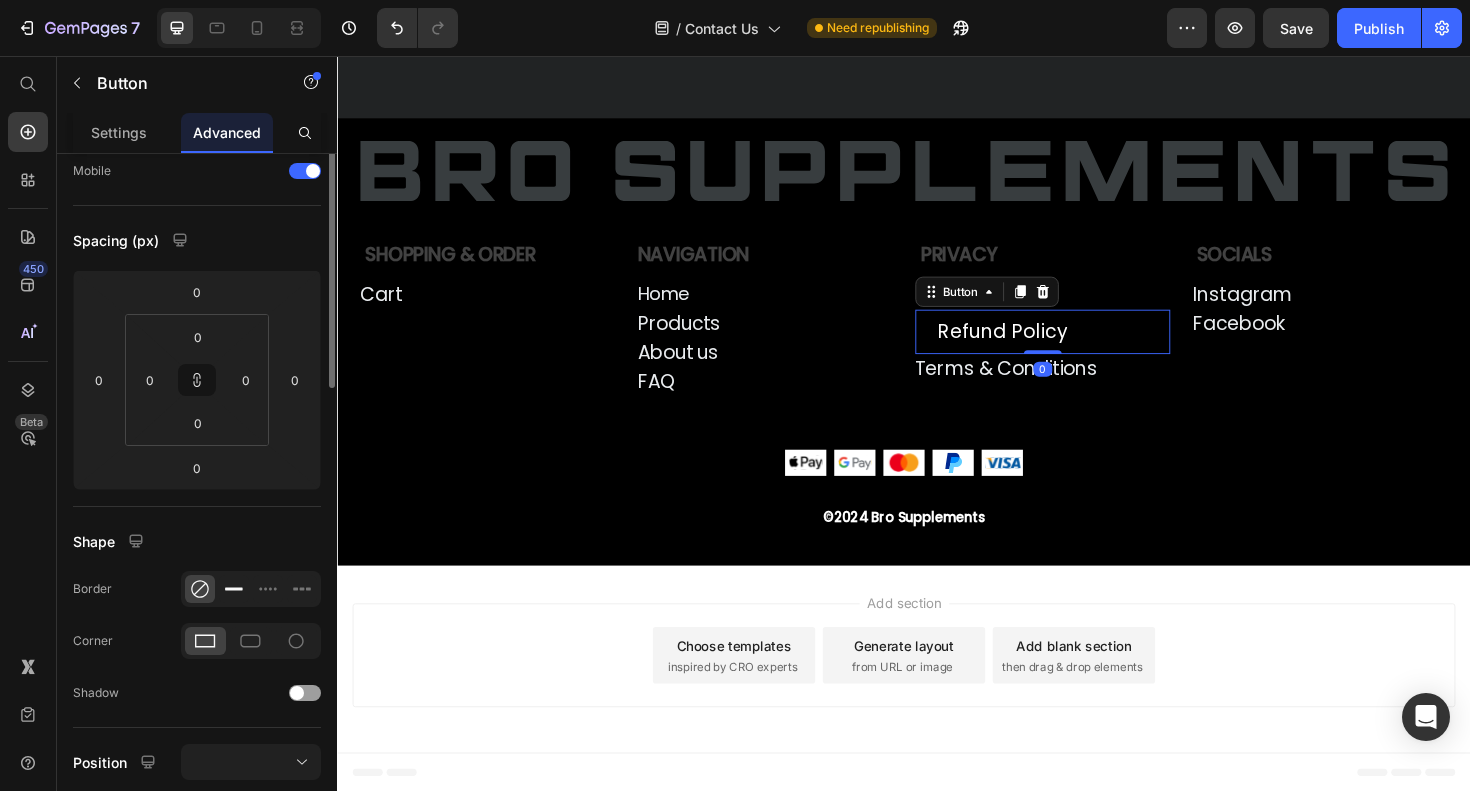 scroll, scrollTop: 0, scrollLeft: 0, axis: both 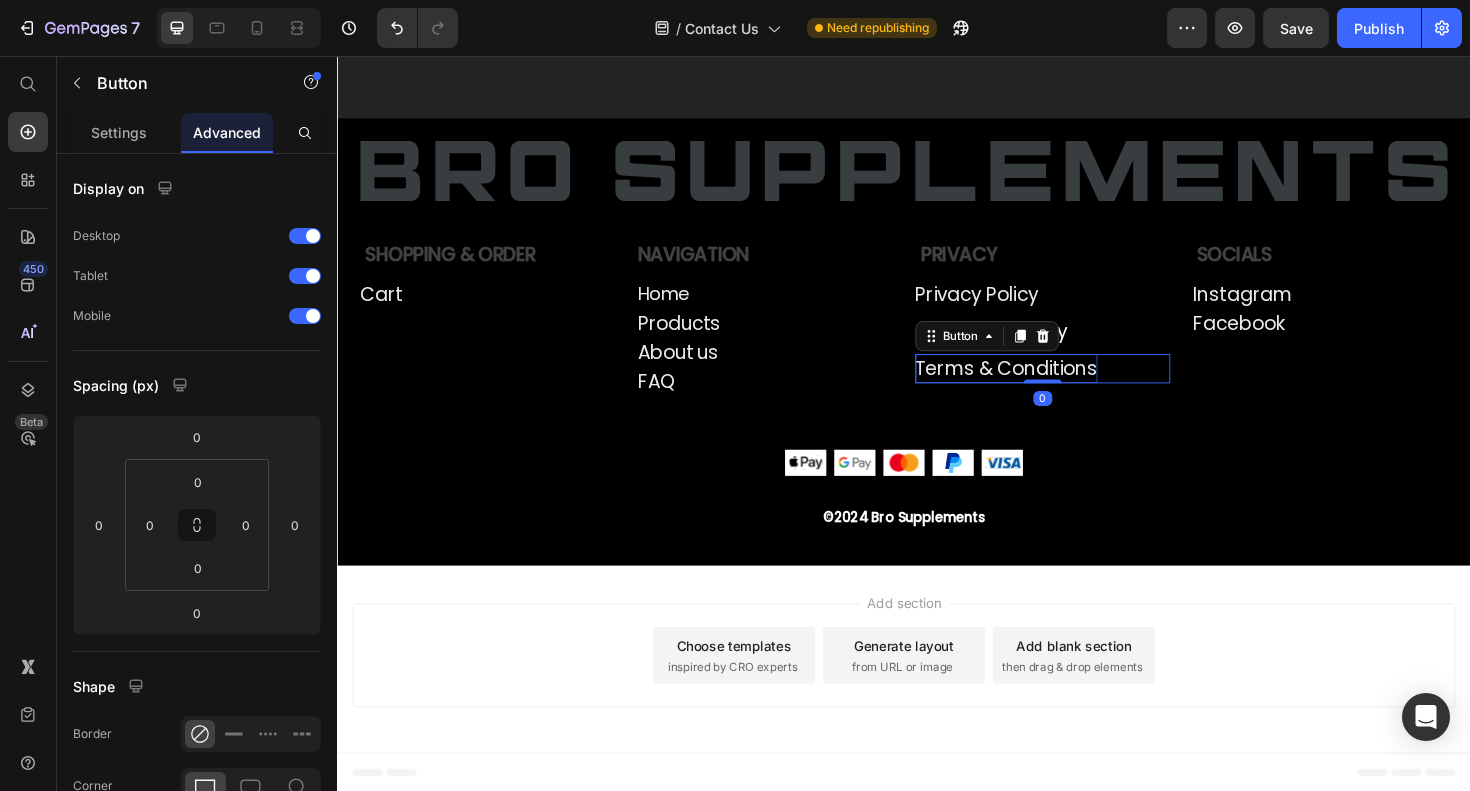 click on "Terms & Conditions" at bounding box center (1045, 387) 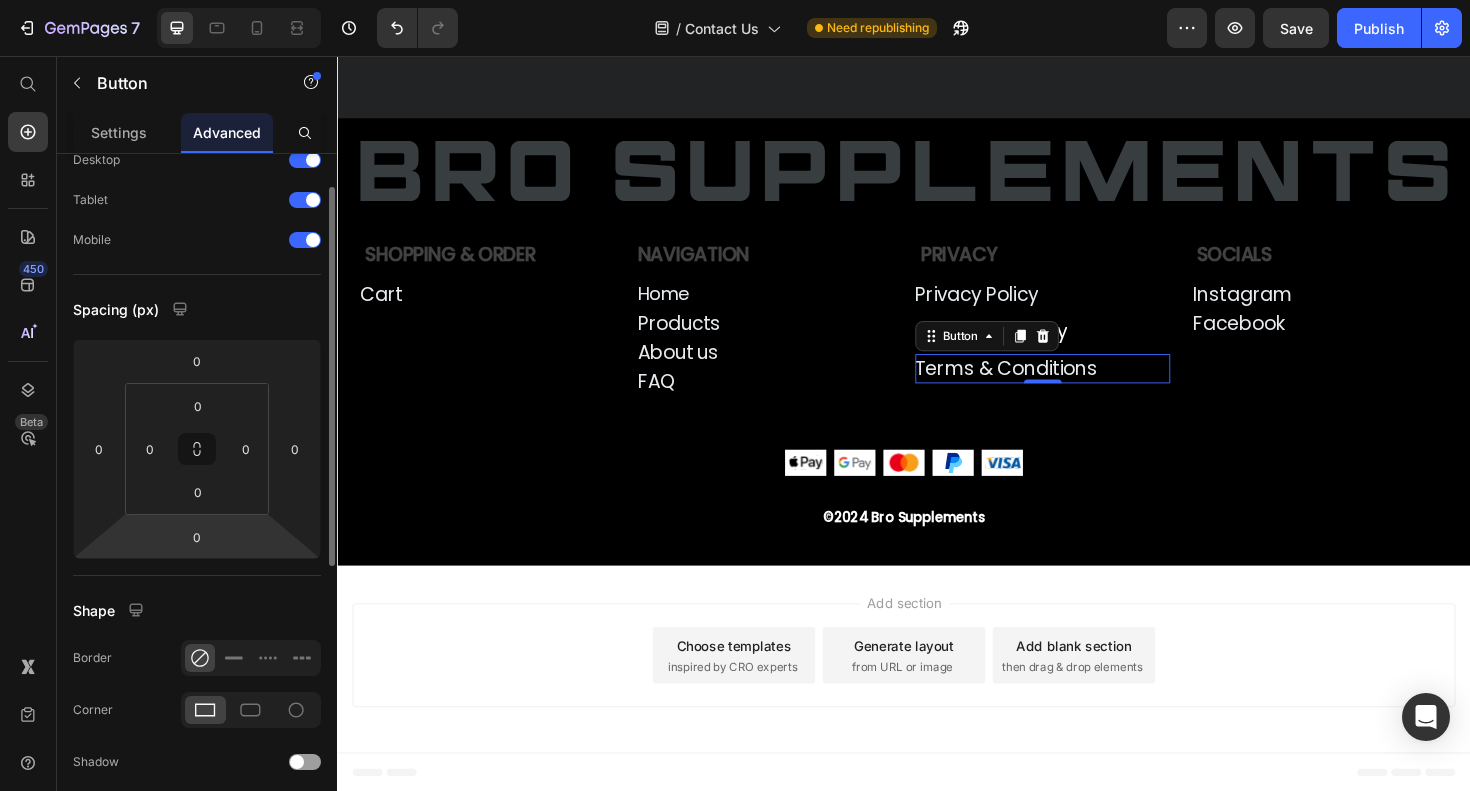 scroll, scrollTop: 0, scrollLeft: 0, axis: both 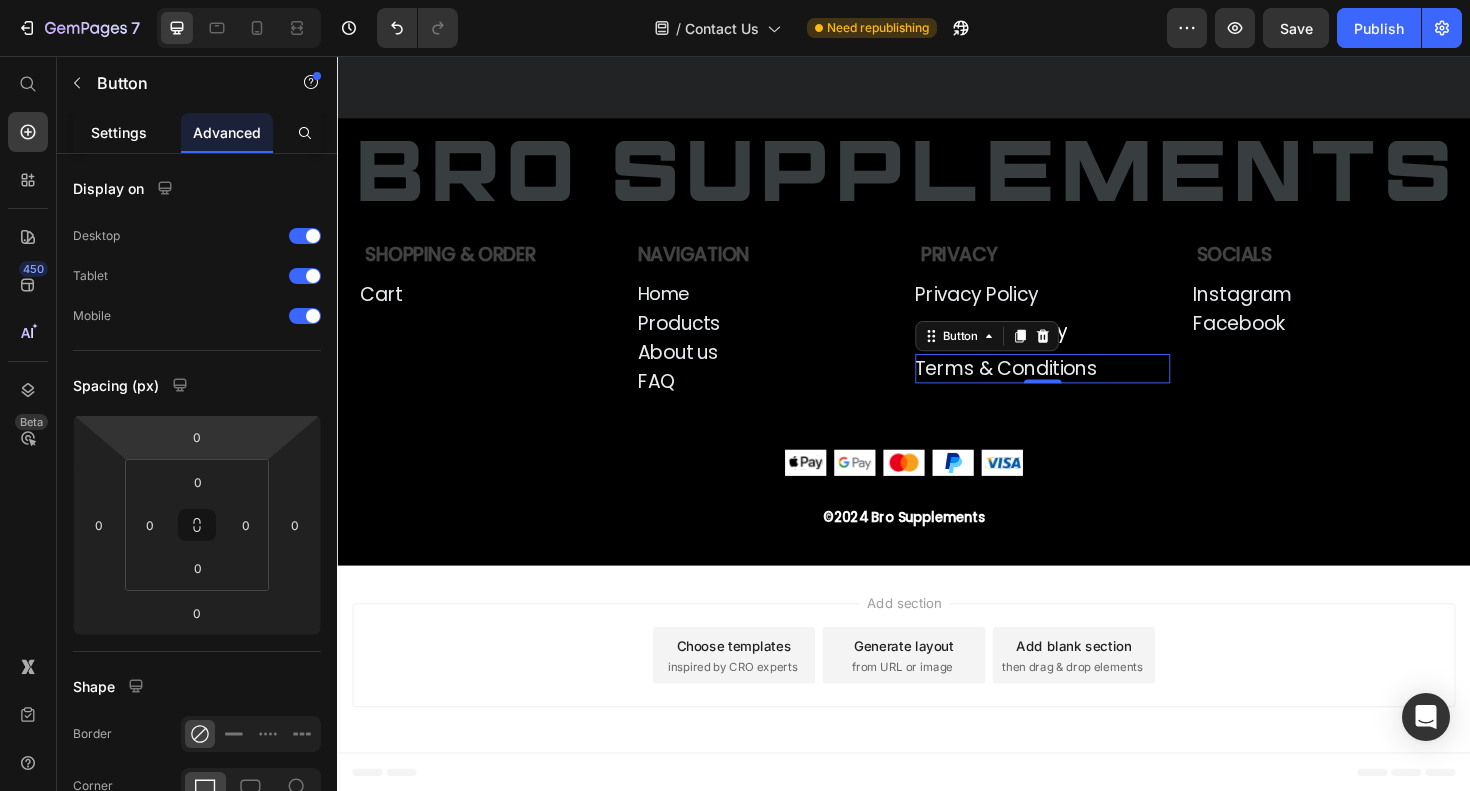 click on "Settings" at bounding box center (119, 132) 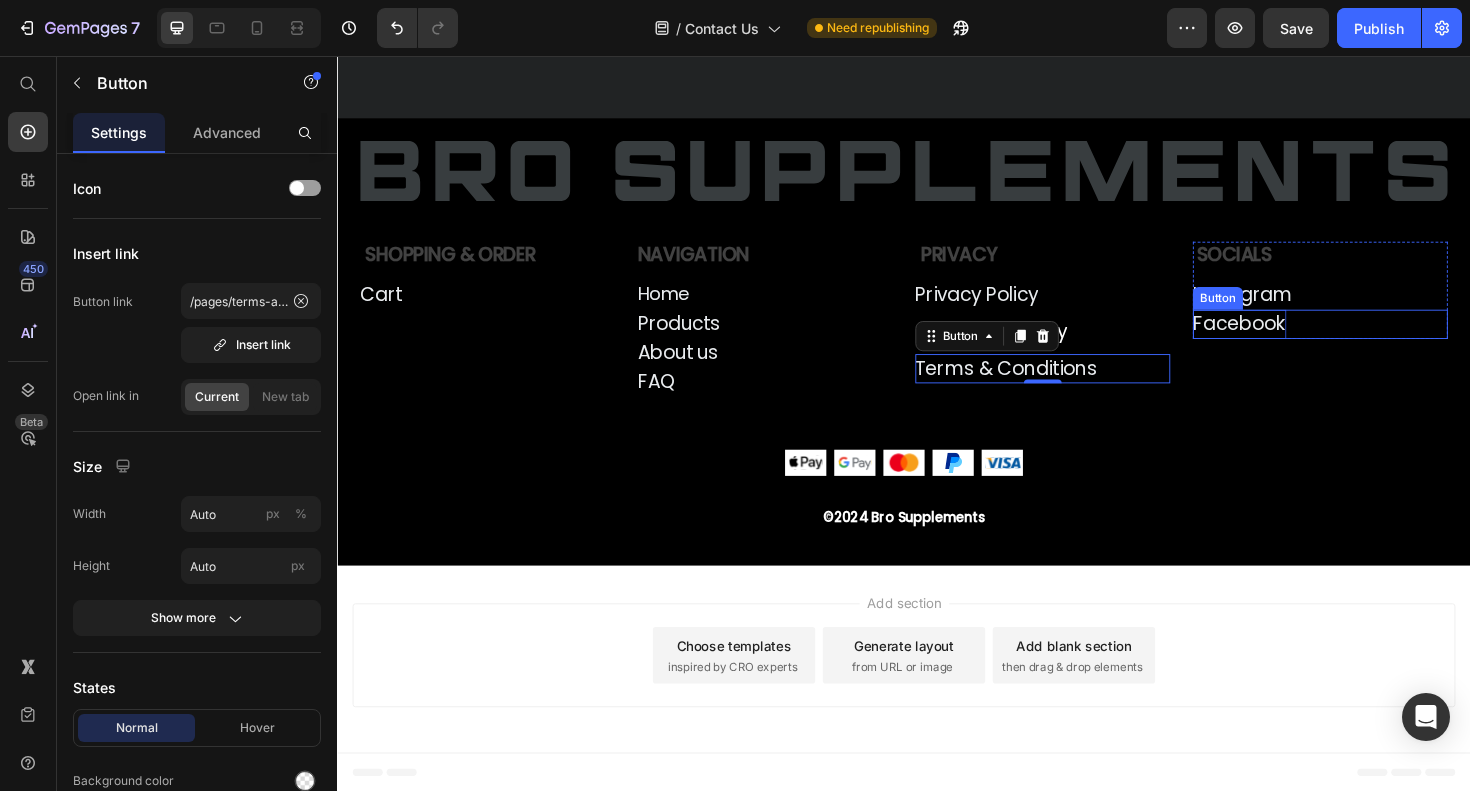 click on "Facebook" at bounding box center [1292, 340] 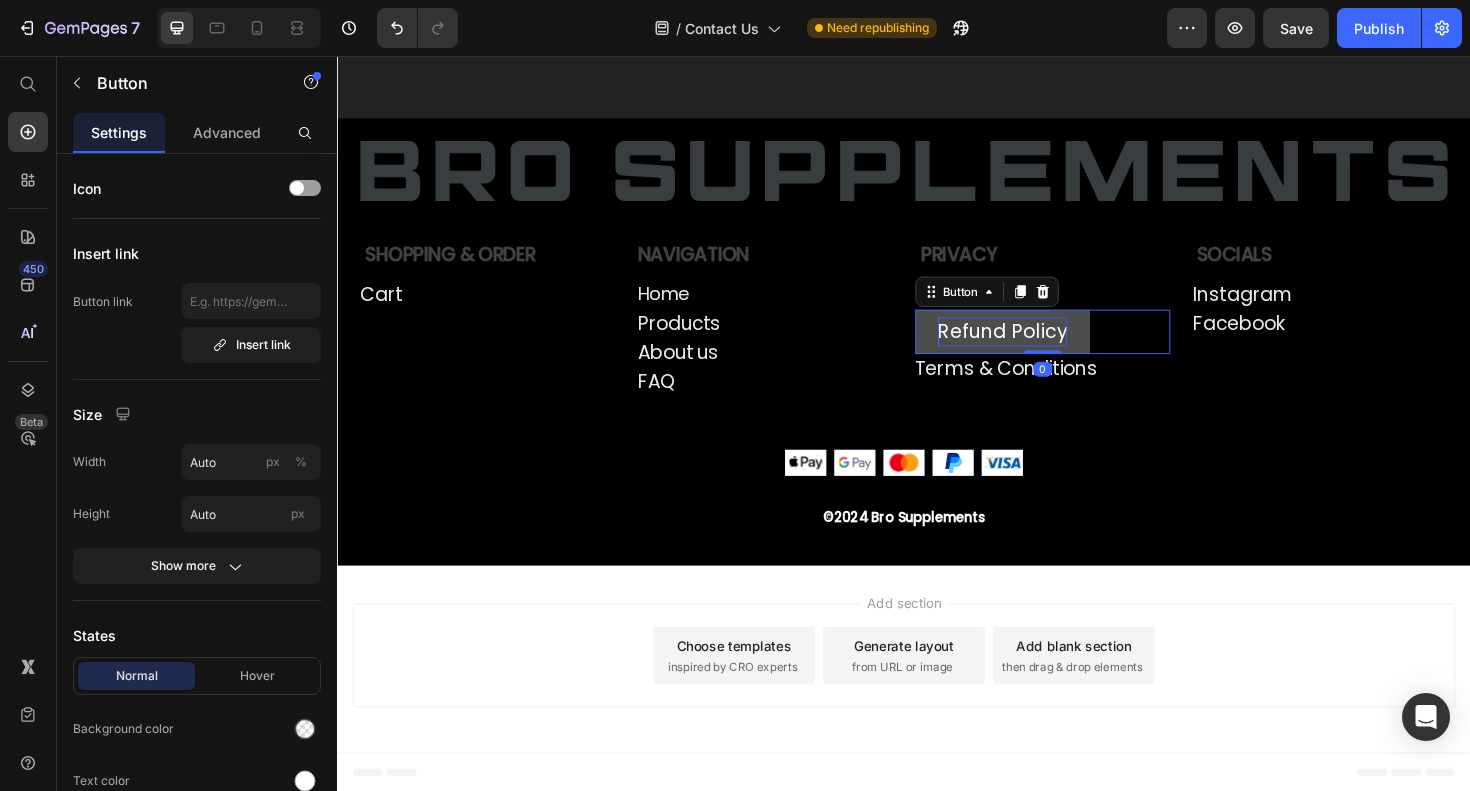 click on "Refund Policy" at bounding box center [1041, 348] 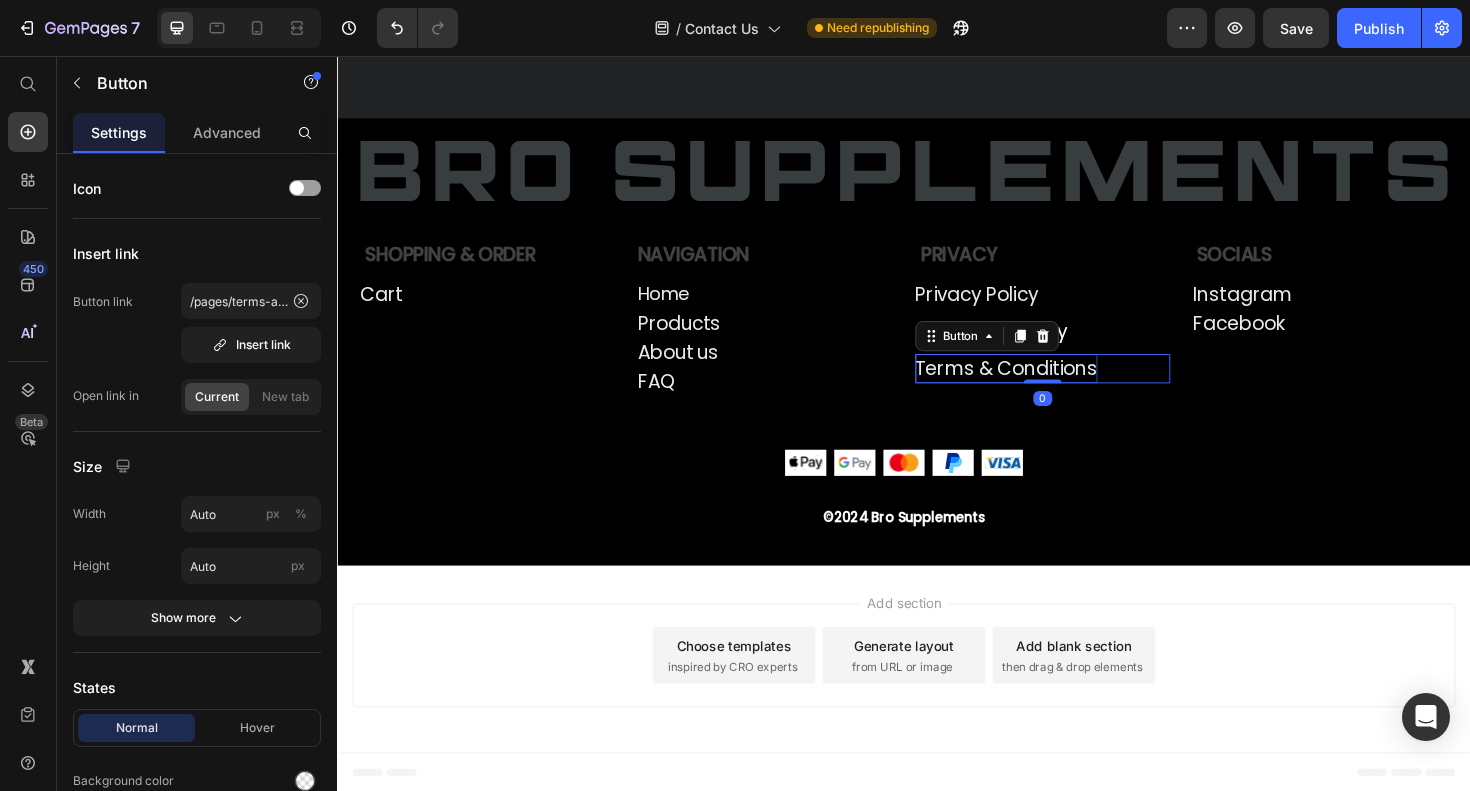 click on "Terms & Conditions" at bounding box center (1045, 387) 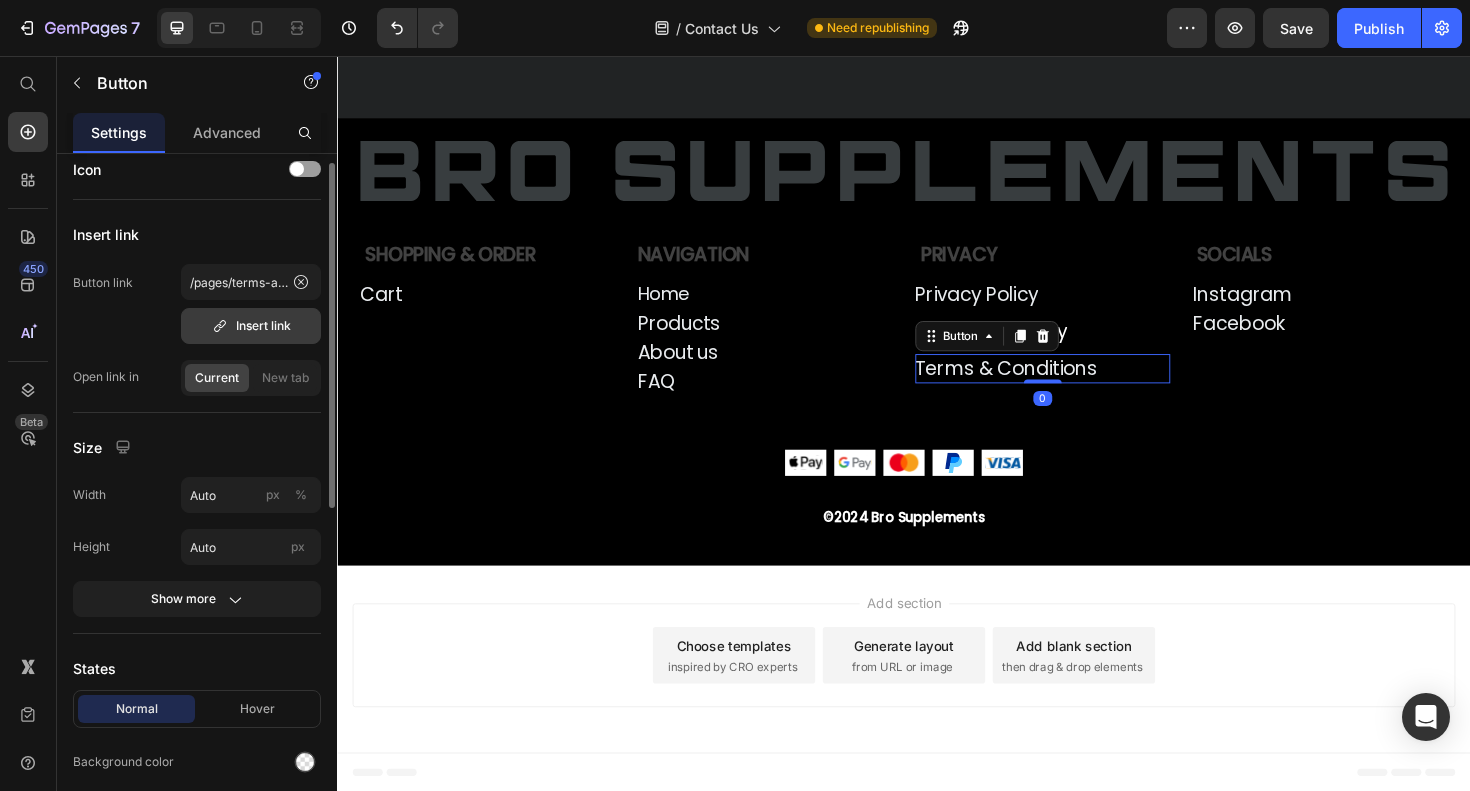 scroll, scrollTop: 22, scrollLeft: 0, axis: vertical 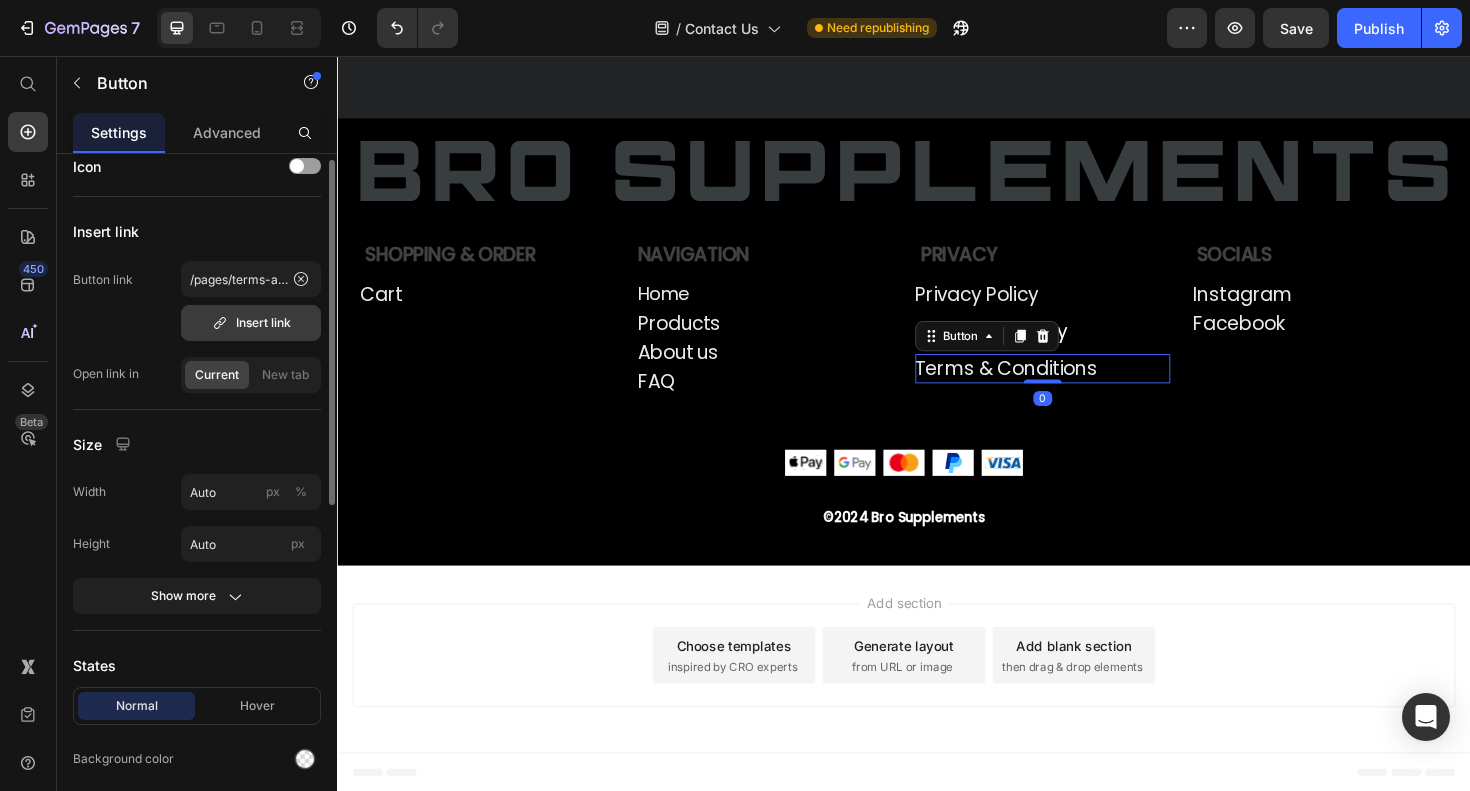 click on "Button link /pages/terms-and-conditions  Insert link   Open link in  Current New tab" at bounding box center [197, 327] 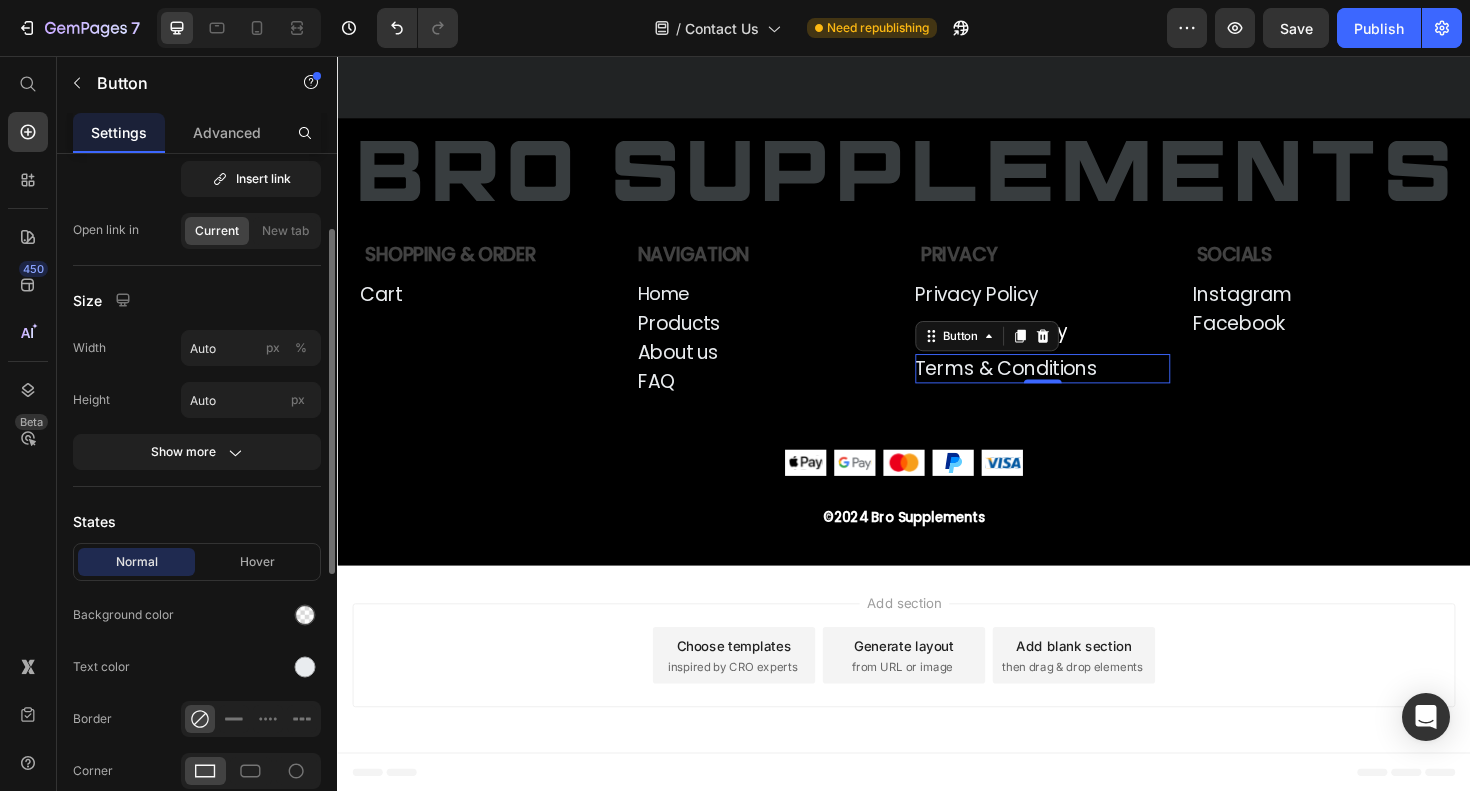 scroll, scrollTop: 170, scrollLeft: 0, axis: vertical 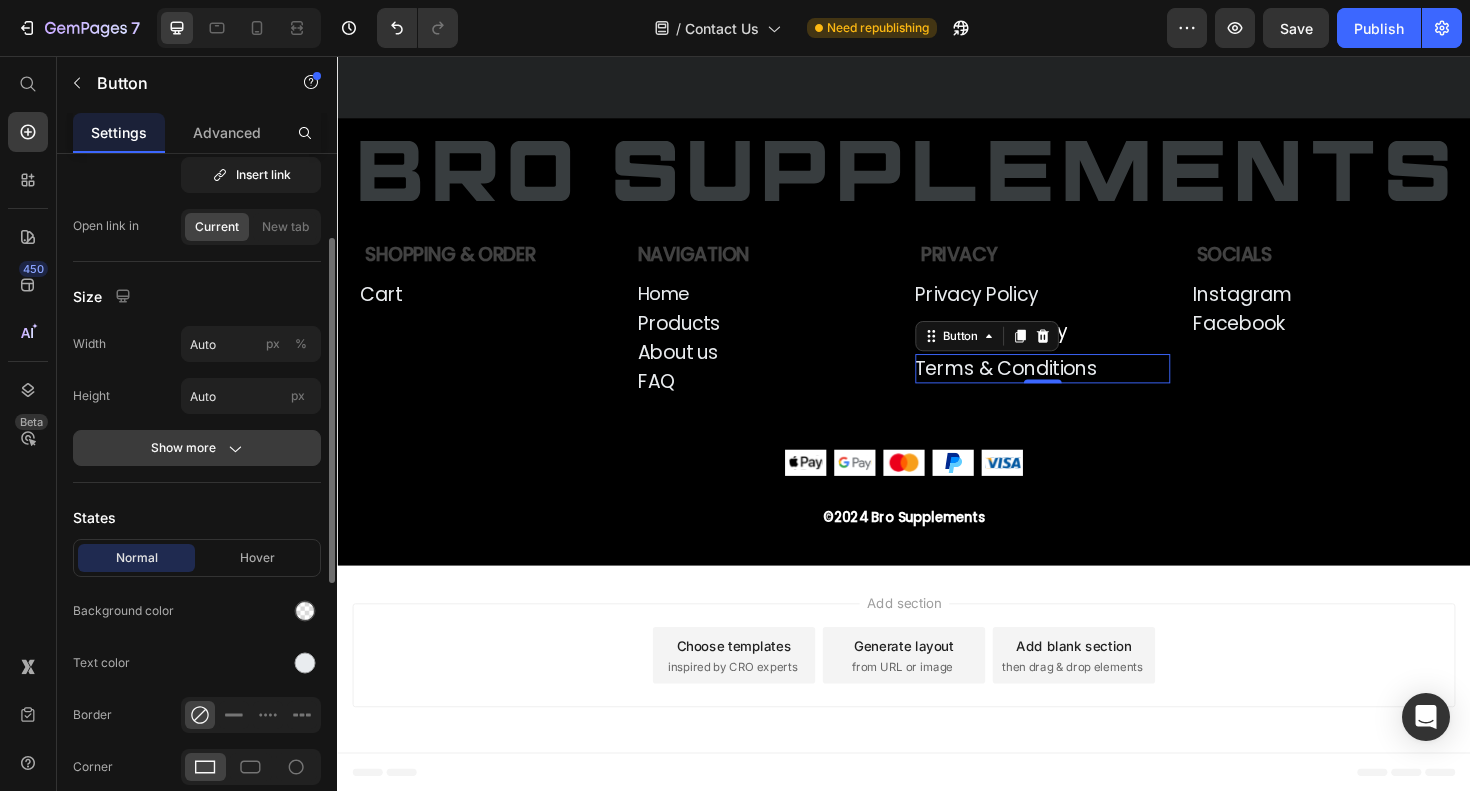 click on "Show more" 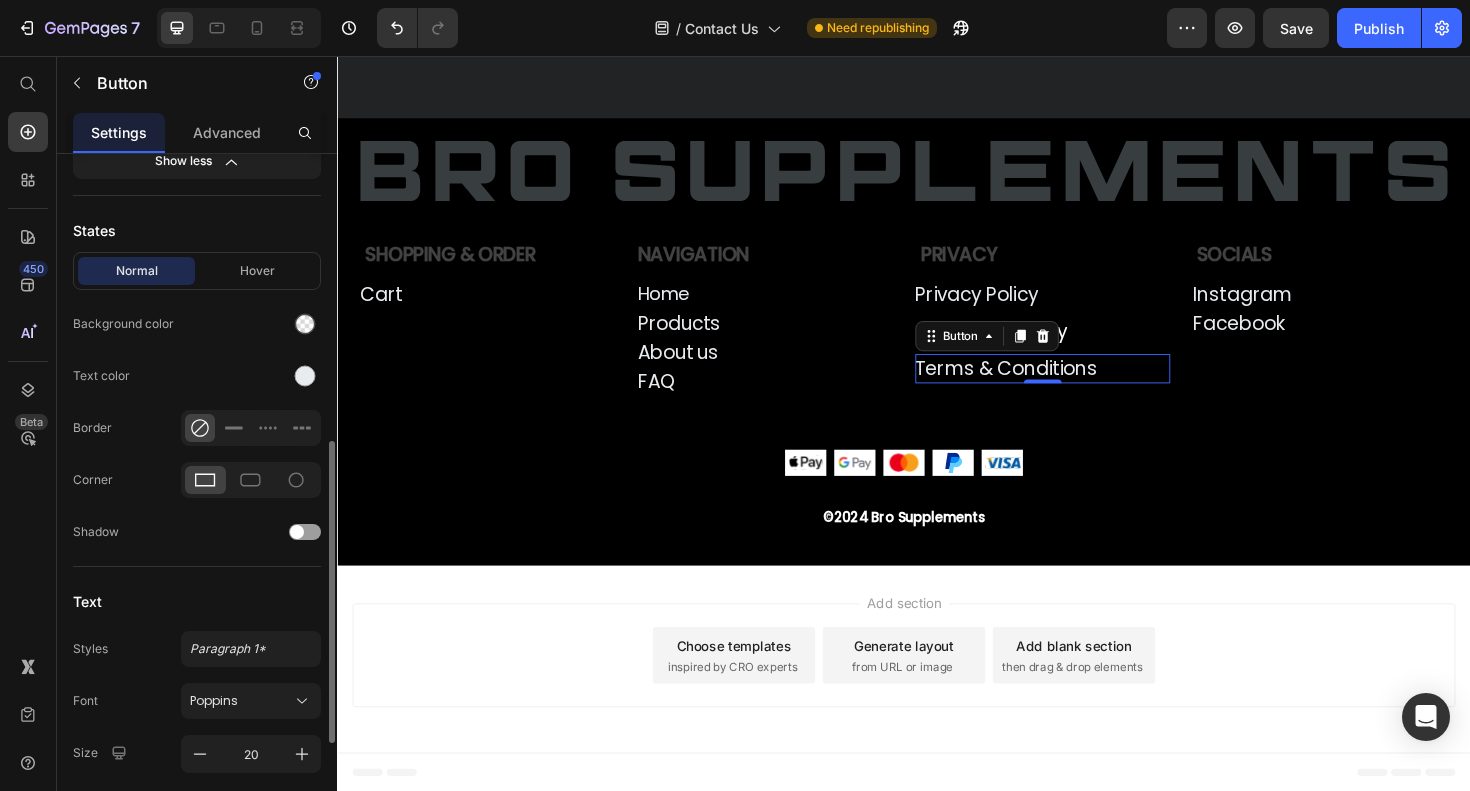 scroll, scrollTop: 658, scrollLeft: 0, axis: vertical 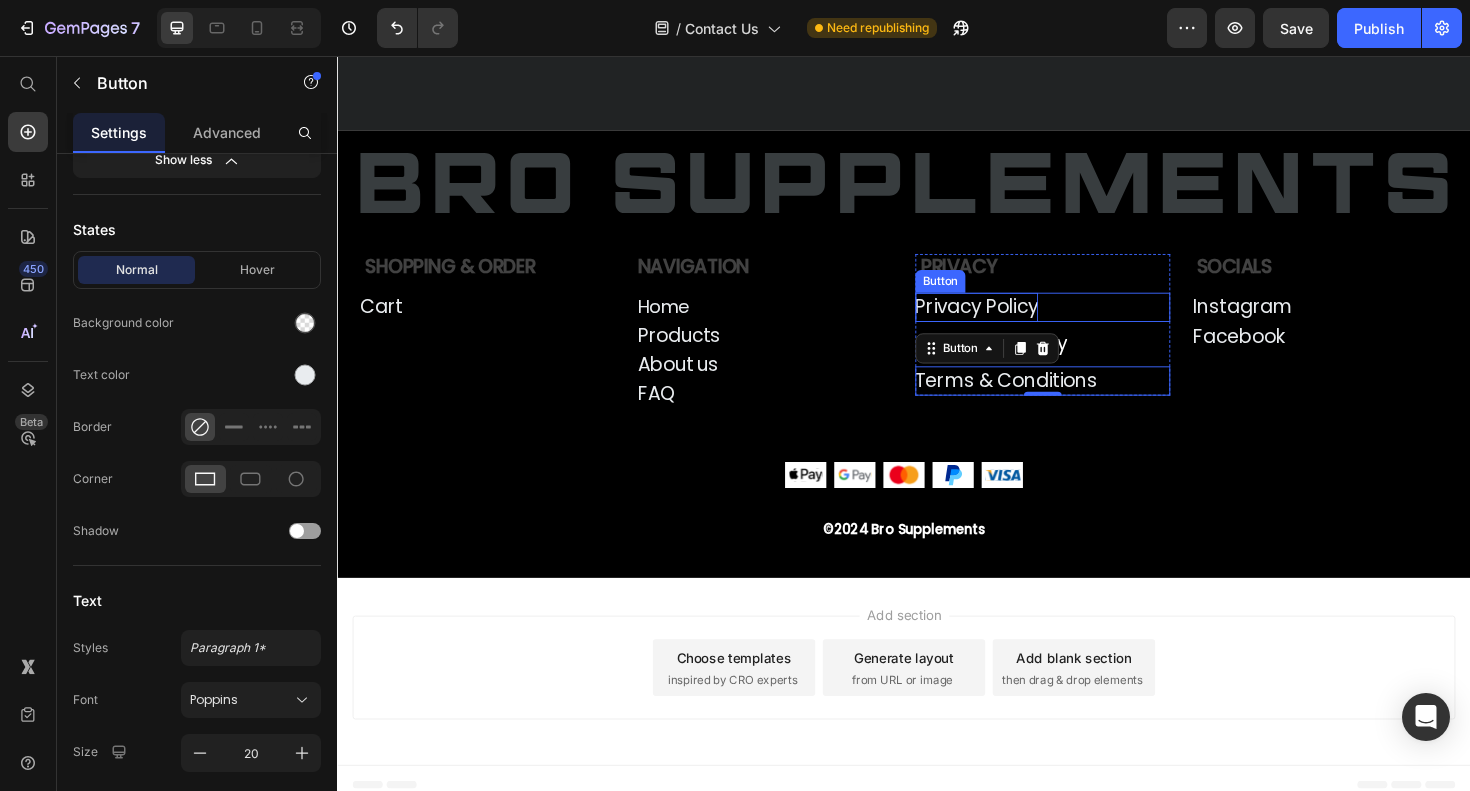 click on "Privacy Policy" at bounding box center (1014, 322) 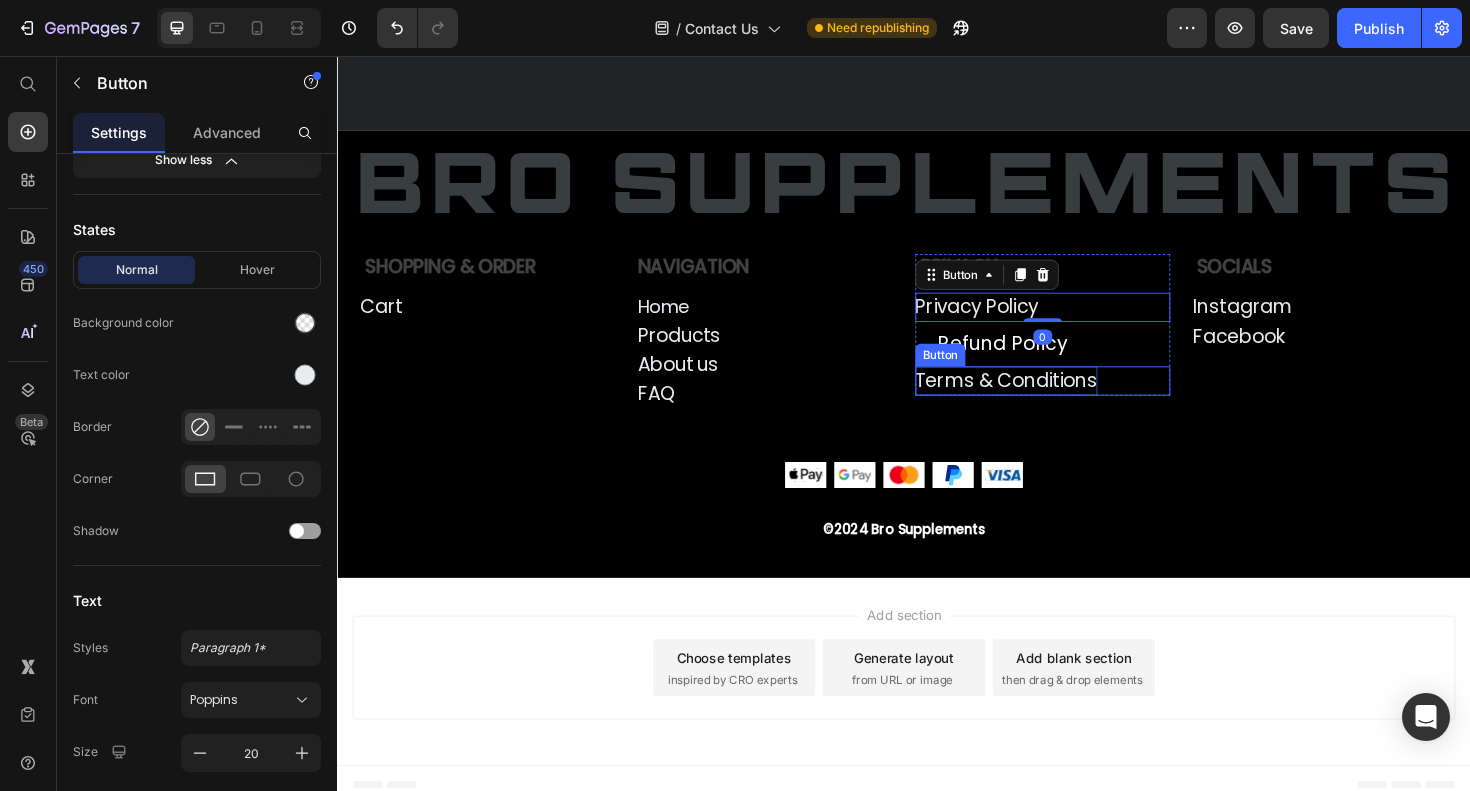 click on "Terms & Conditions" at bounding box center (1045, 400) 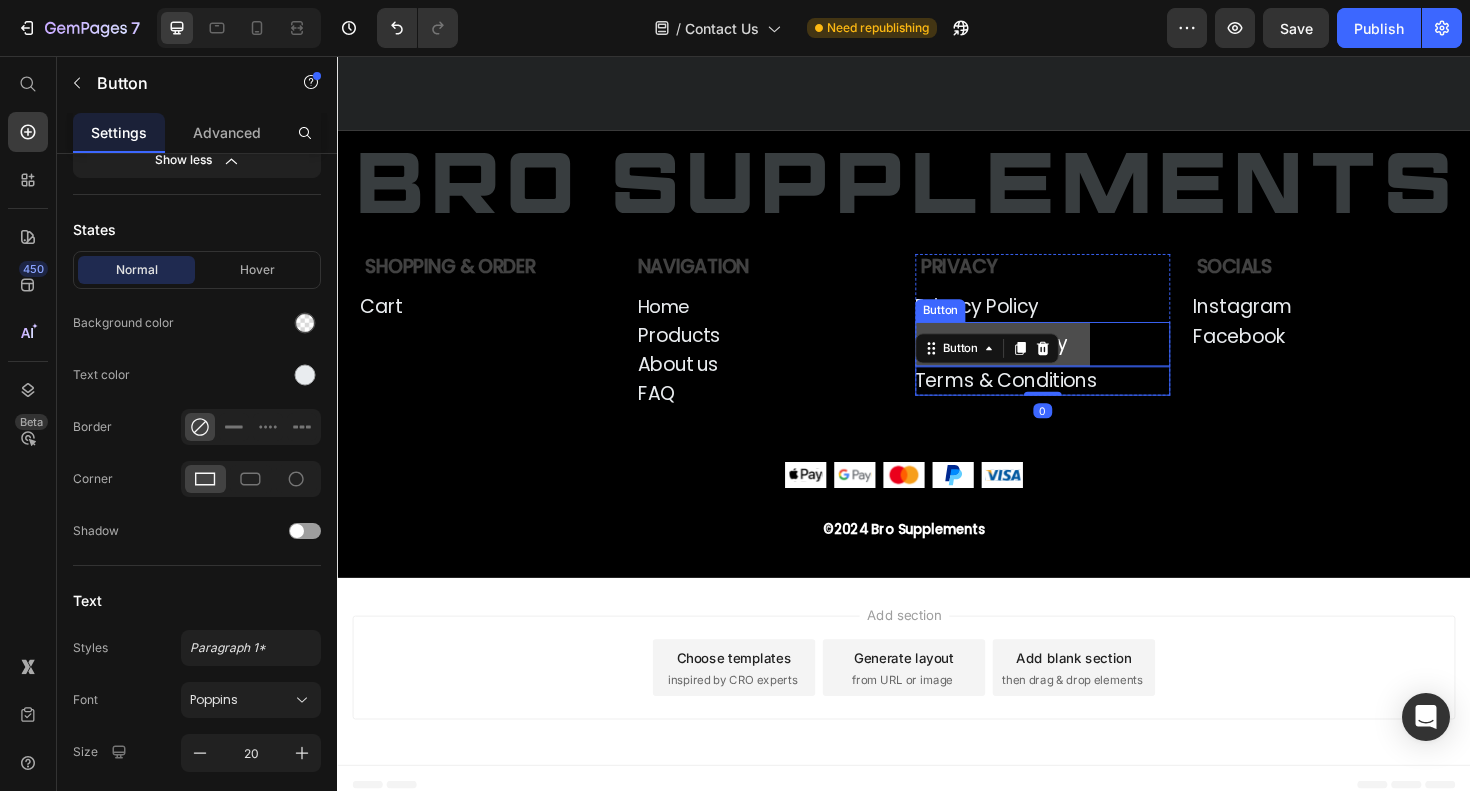 scroll, scrollTop: 647, scrollLeft: 0, axis: vertical 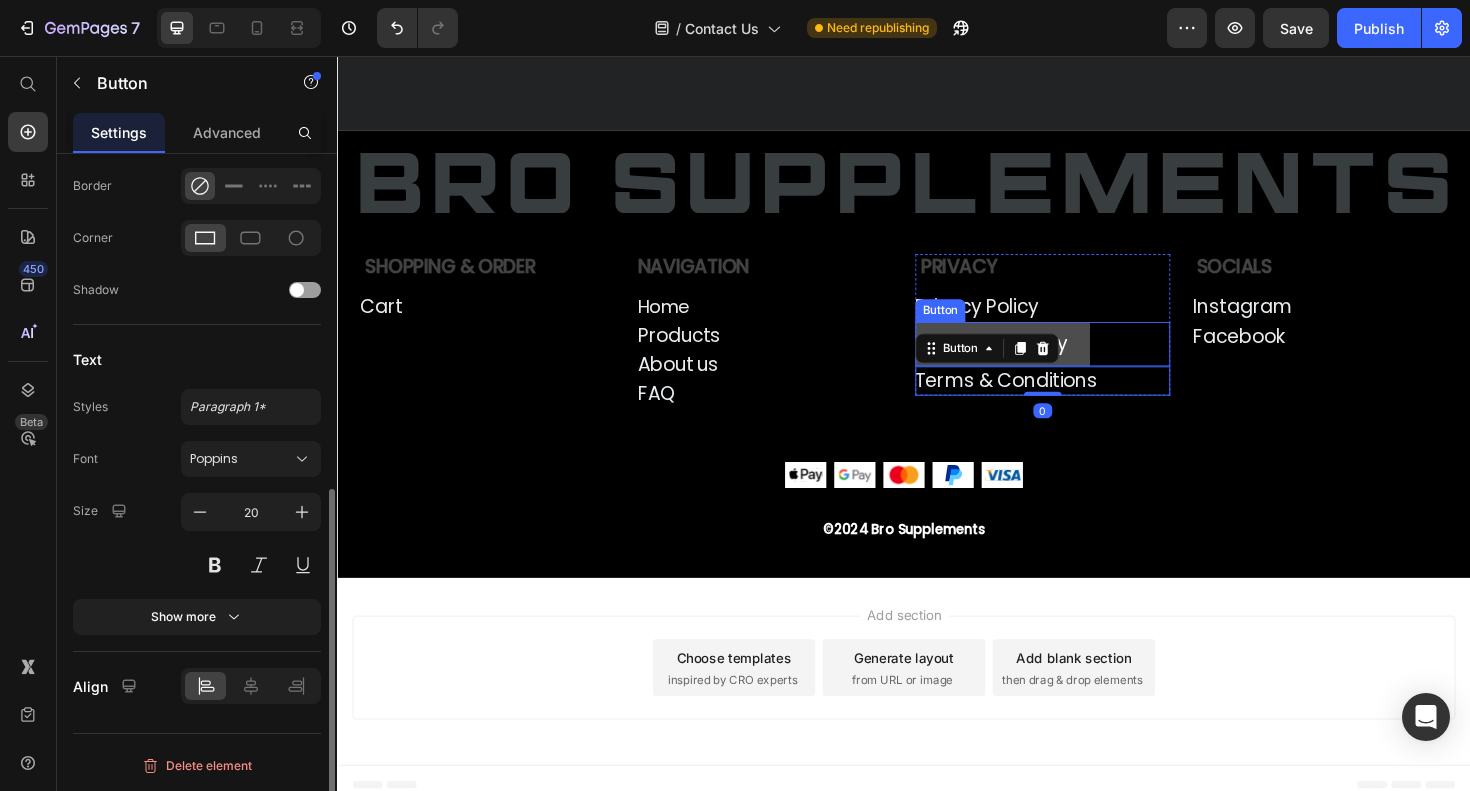 click on "Refund Policy" at bounding box center (1041, 361) 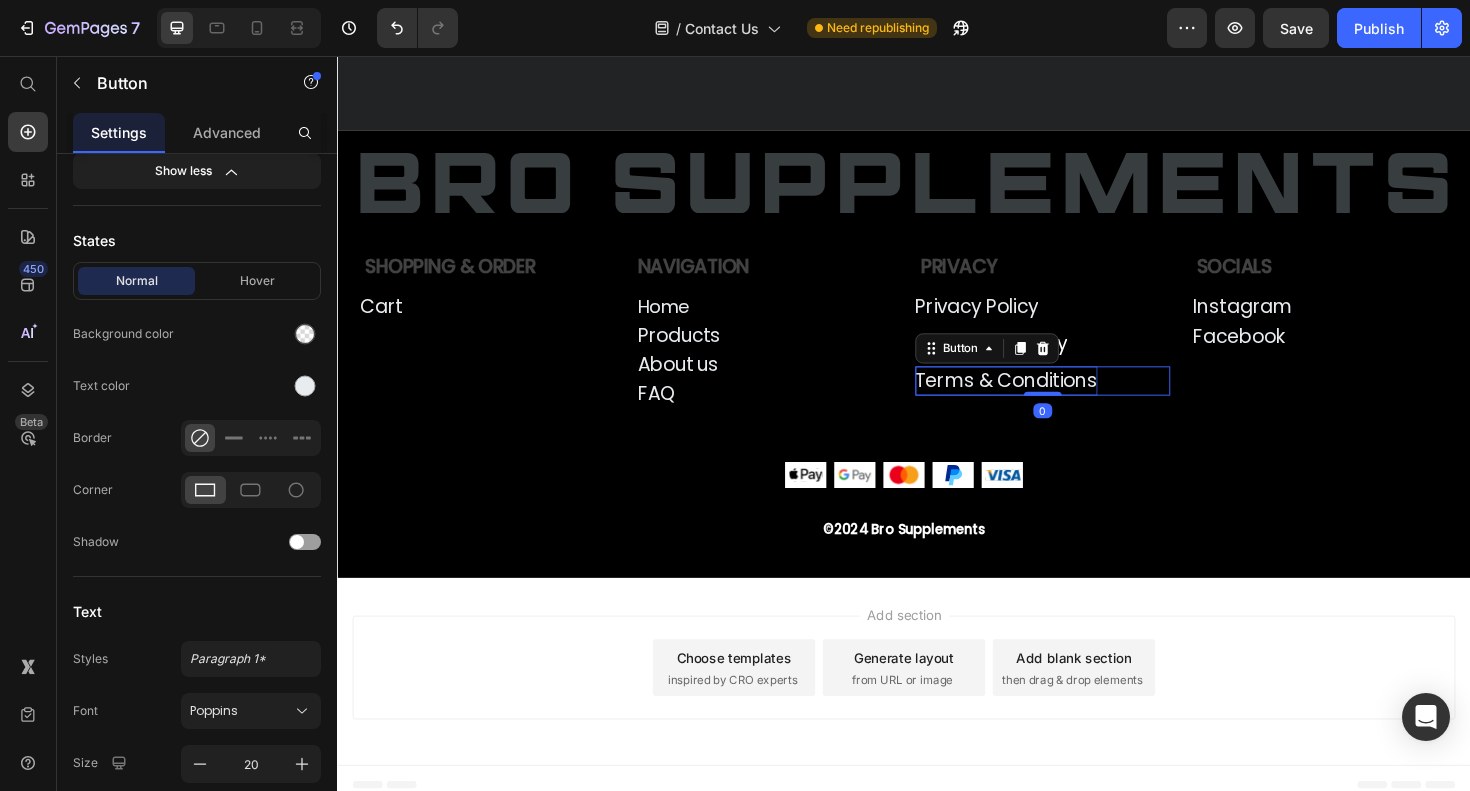 click on "Terms & Conditions" at bounding box center [1045, 400] 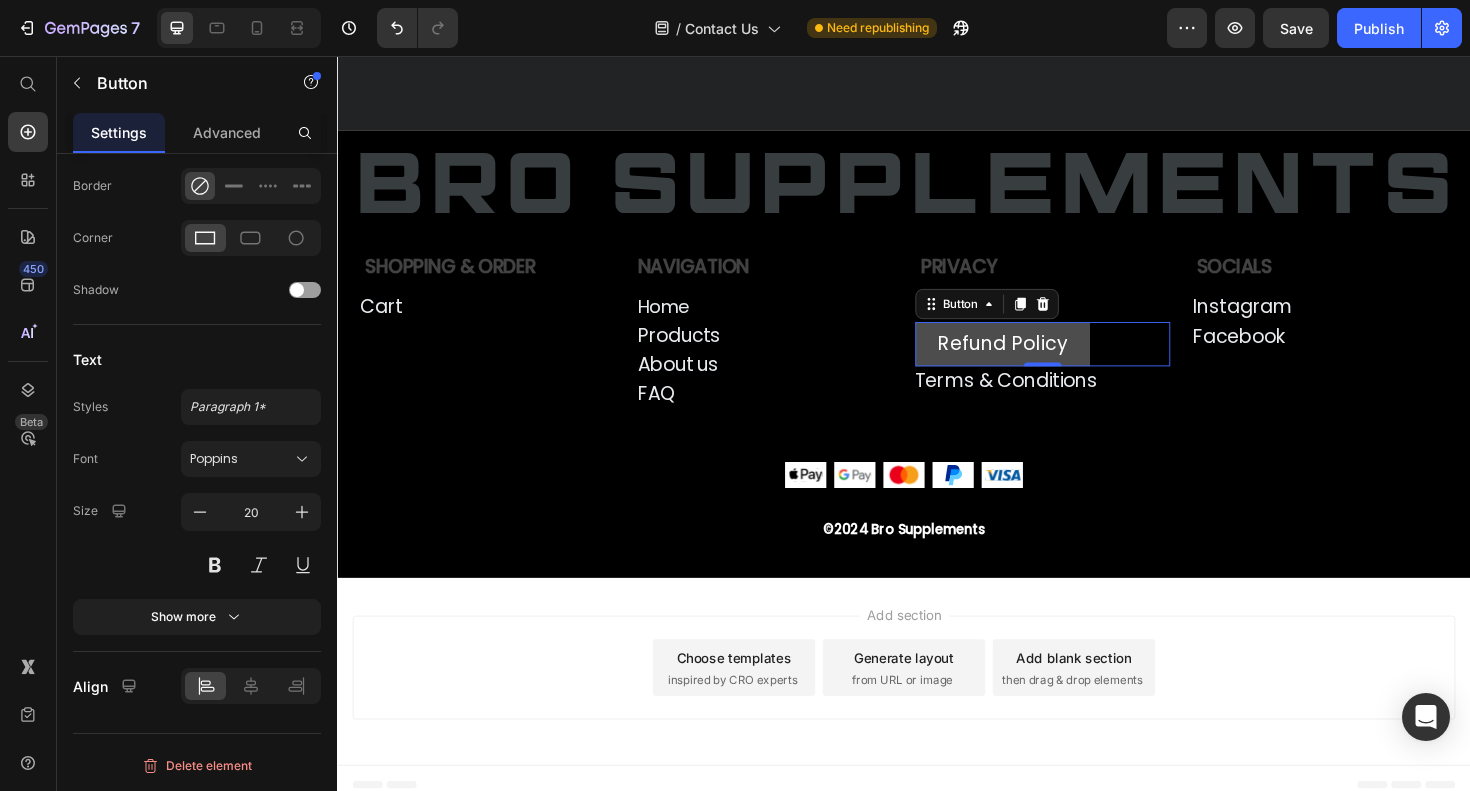 click on "Refund Policy" at bounding box center (1041, 361) 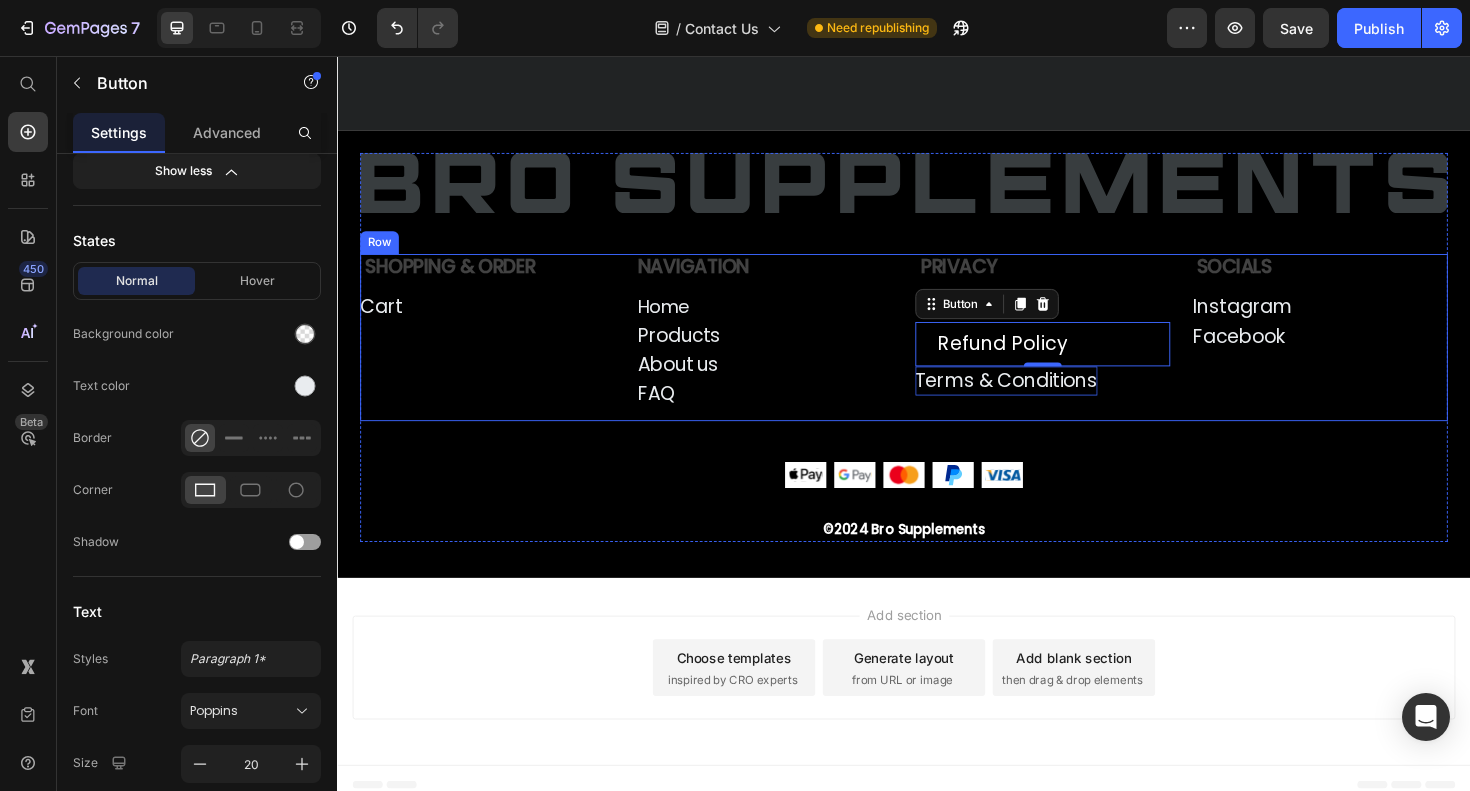 click on "Terms & Conditions" at bounding box center [1045, 400] 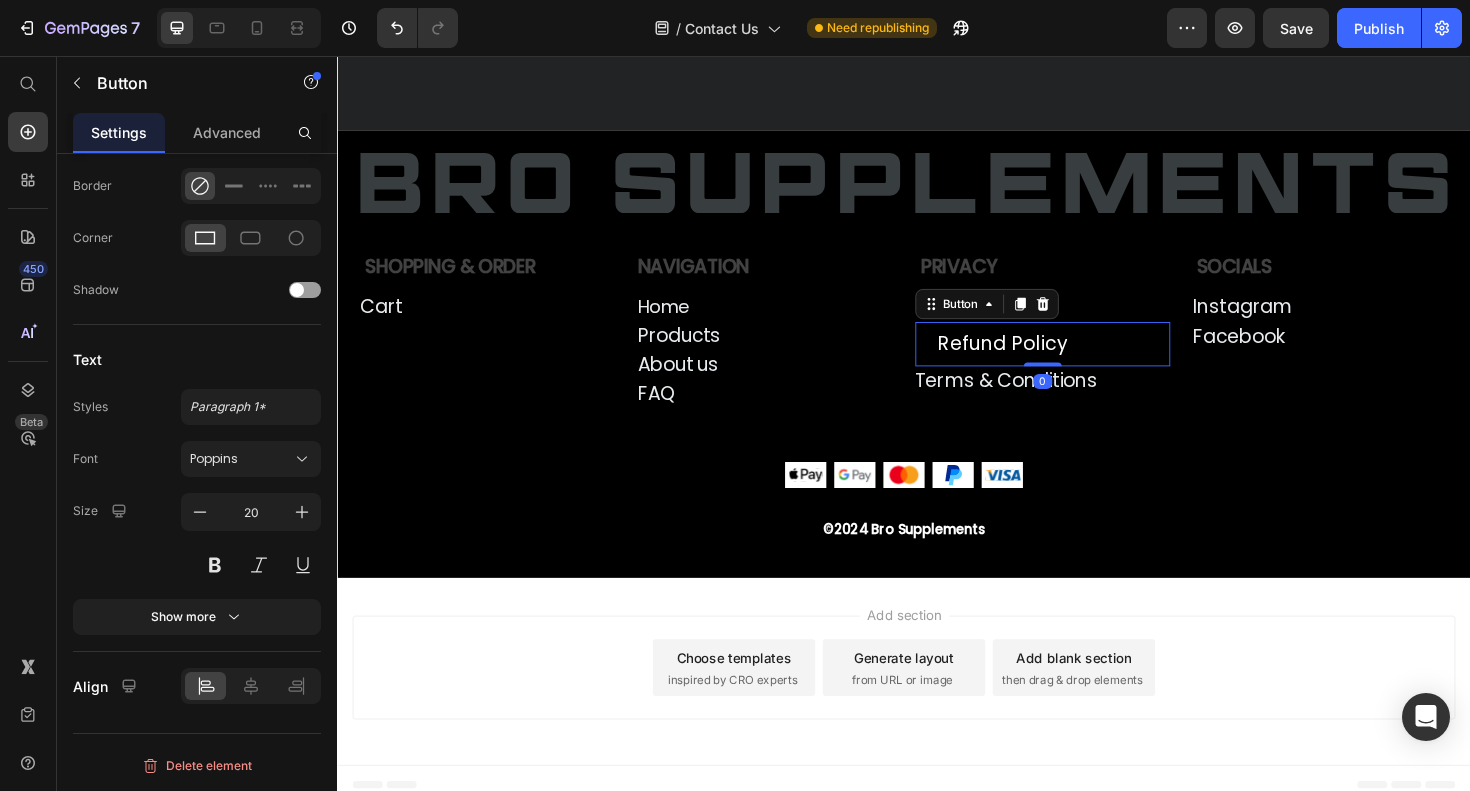 click on "Refund Policy Button   0" at bounding box center (1084, 361) 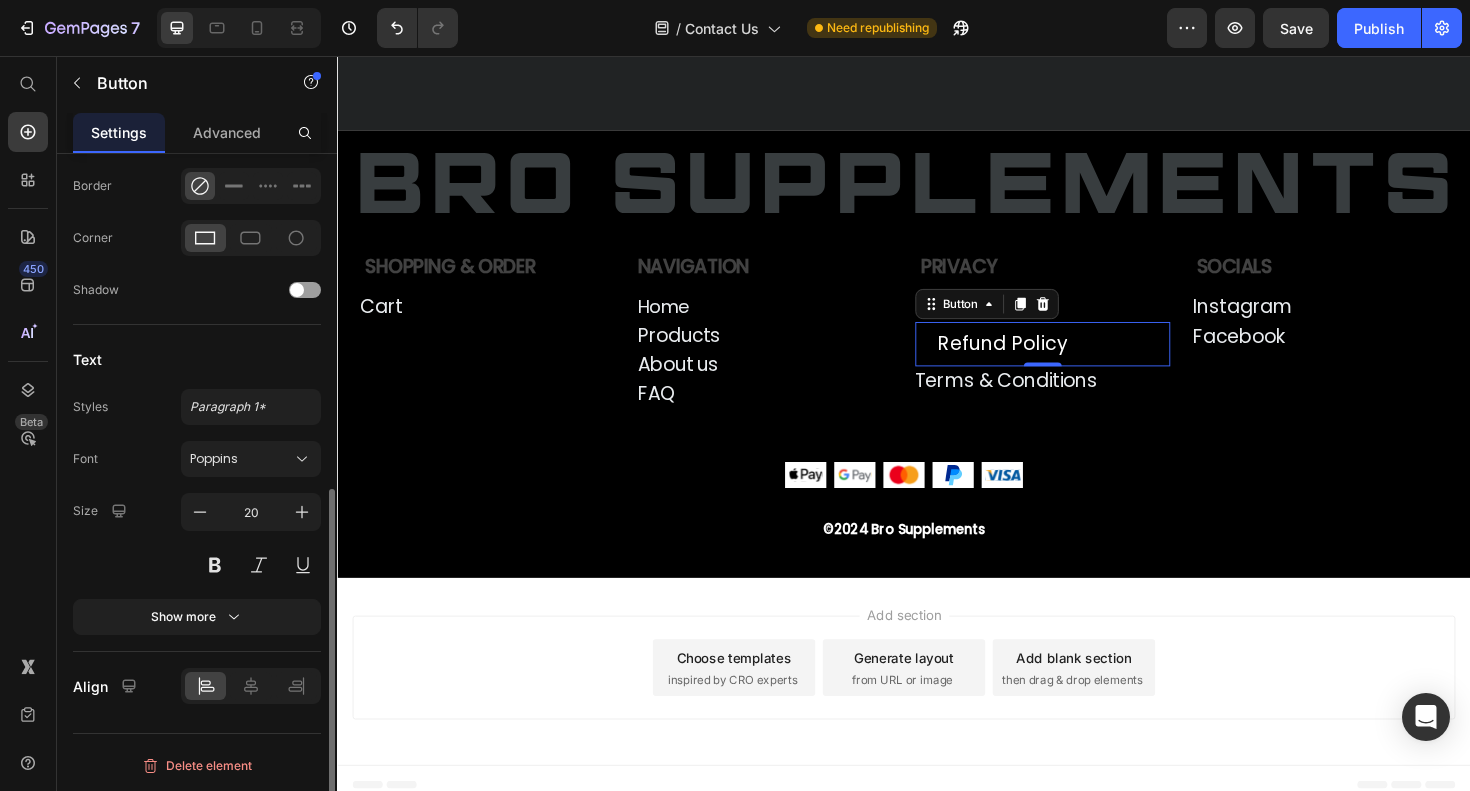 click 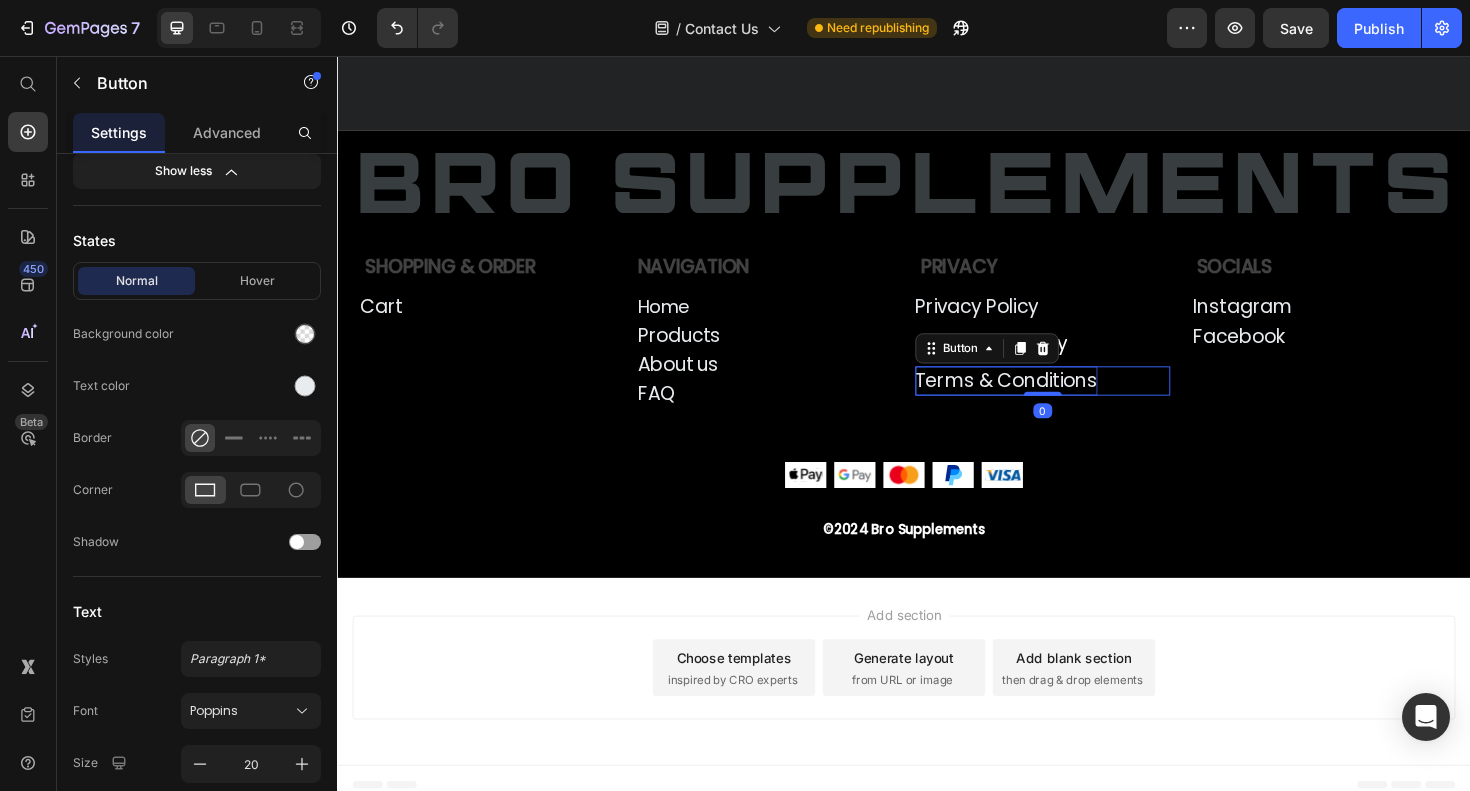 click on "Terms & Conditions" at bounding box center (1045, 400) 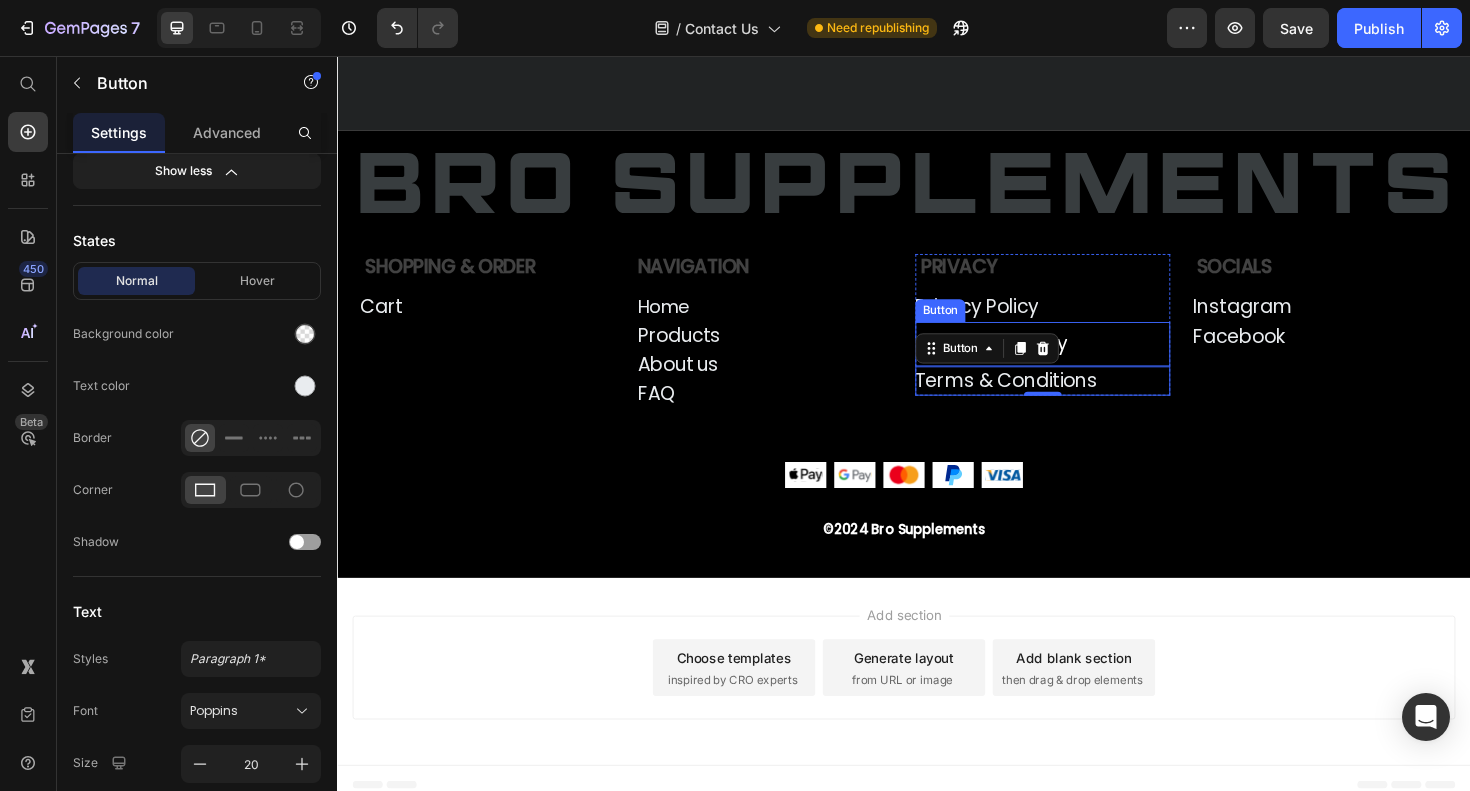 click on "Refund Policy Button" at bounding box center [1084, 361] 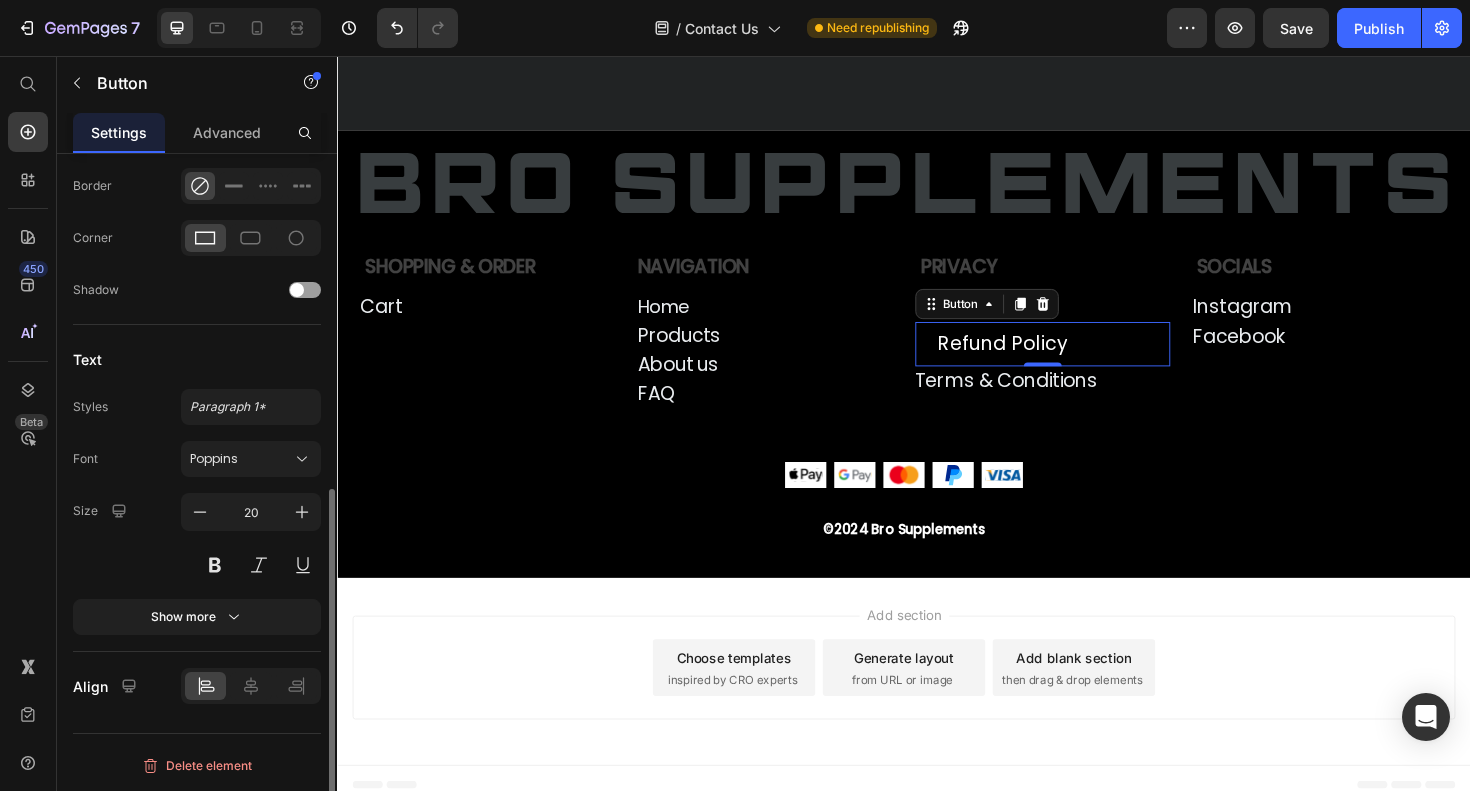 click on "Text" at bounding box center (197, 359) 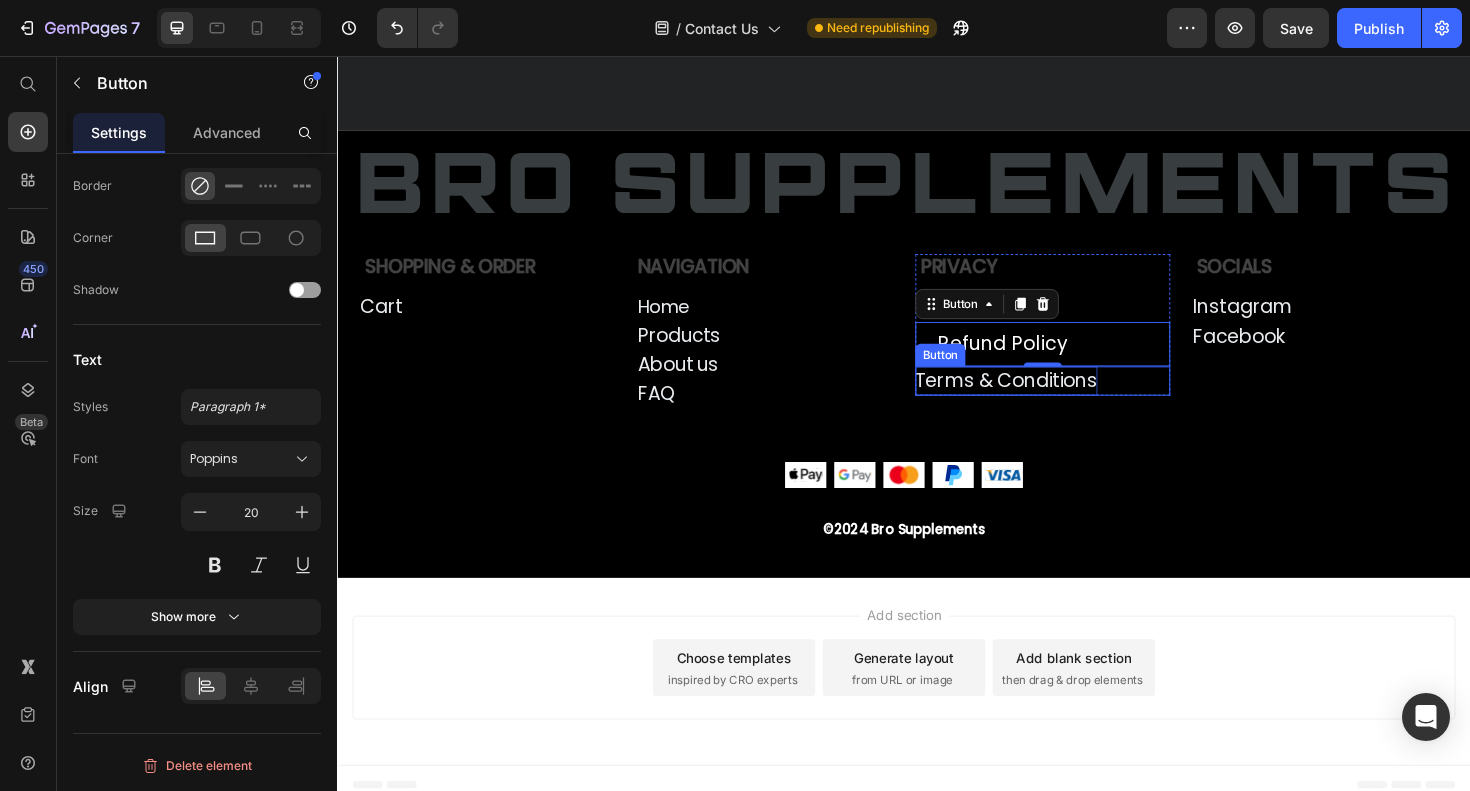 click on "Terms & Conditions" at bounding box center [1045, 400] 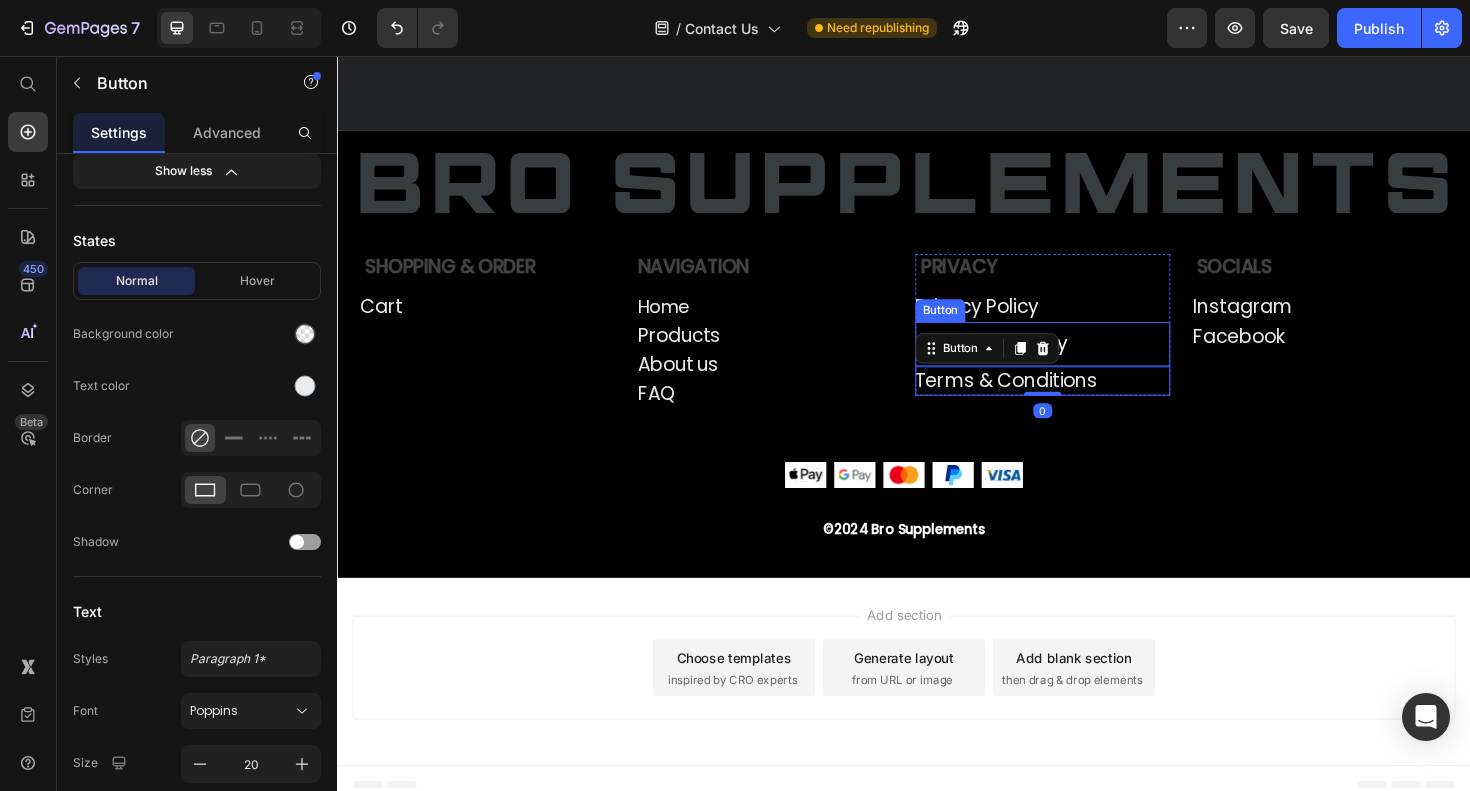 click on "Refund Policy Button" at bounding box center (1084, 361) 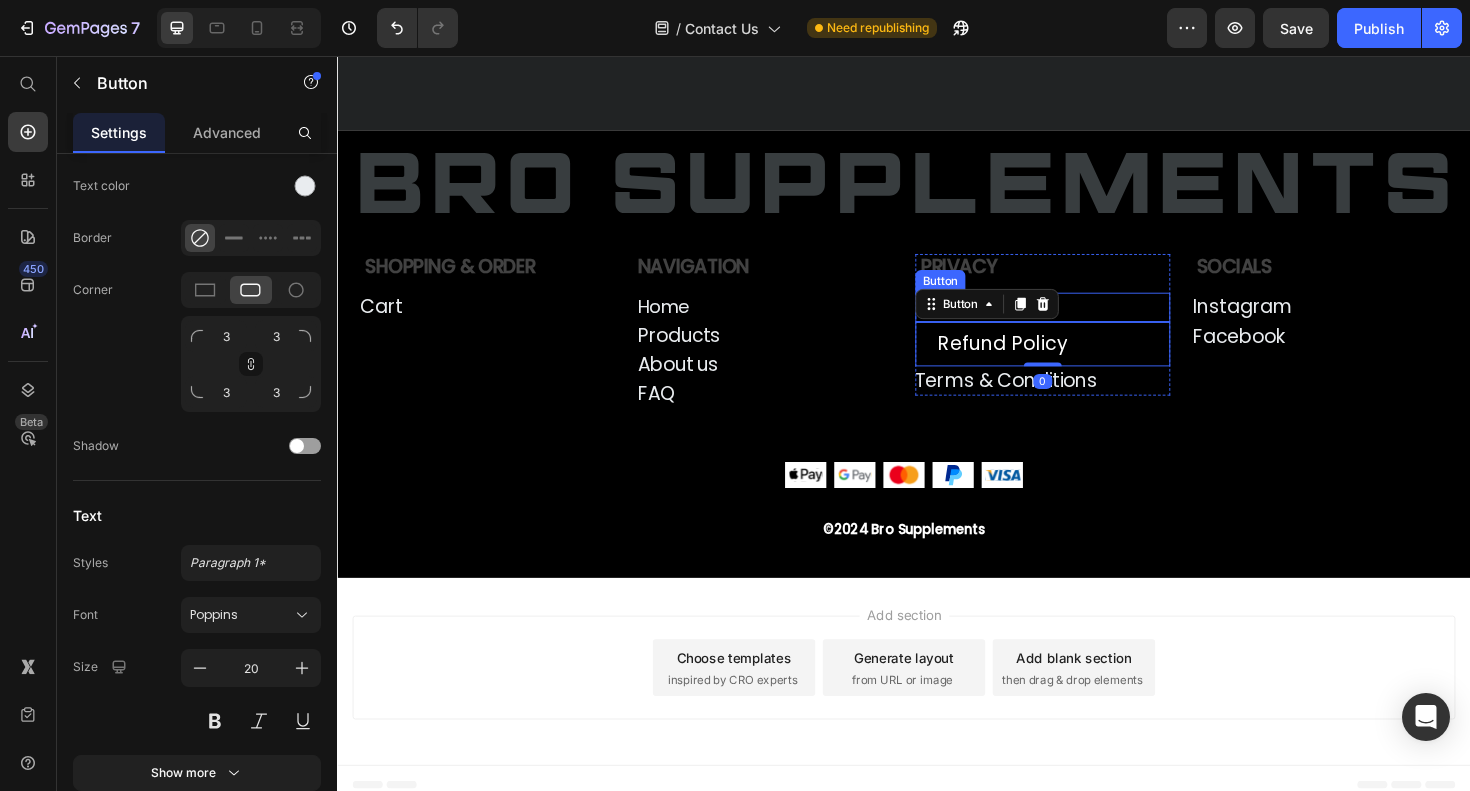 click on "Privacy Policy Button" at bounding box center (1084, 322) 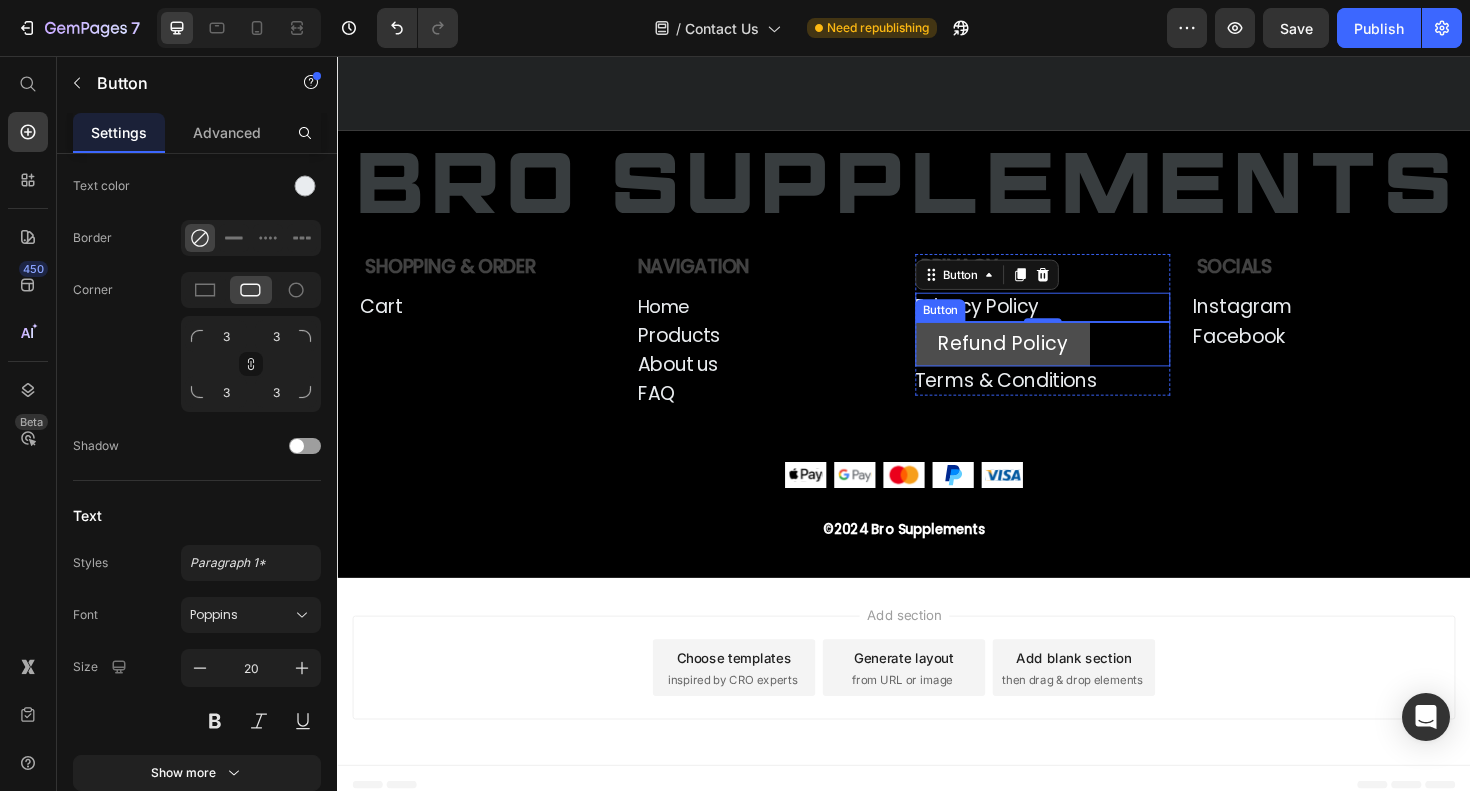 click on "Refund Policy" at bounding box center (1041, 361) 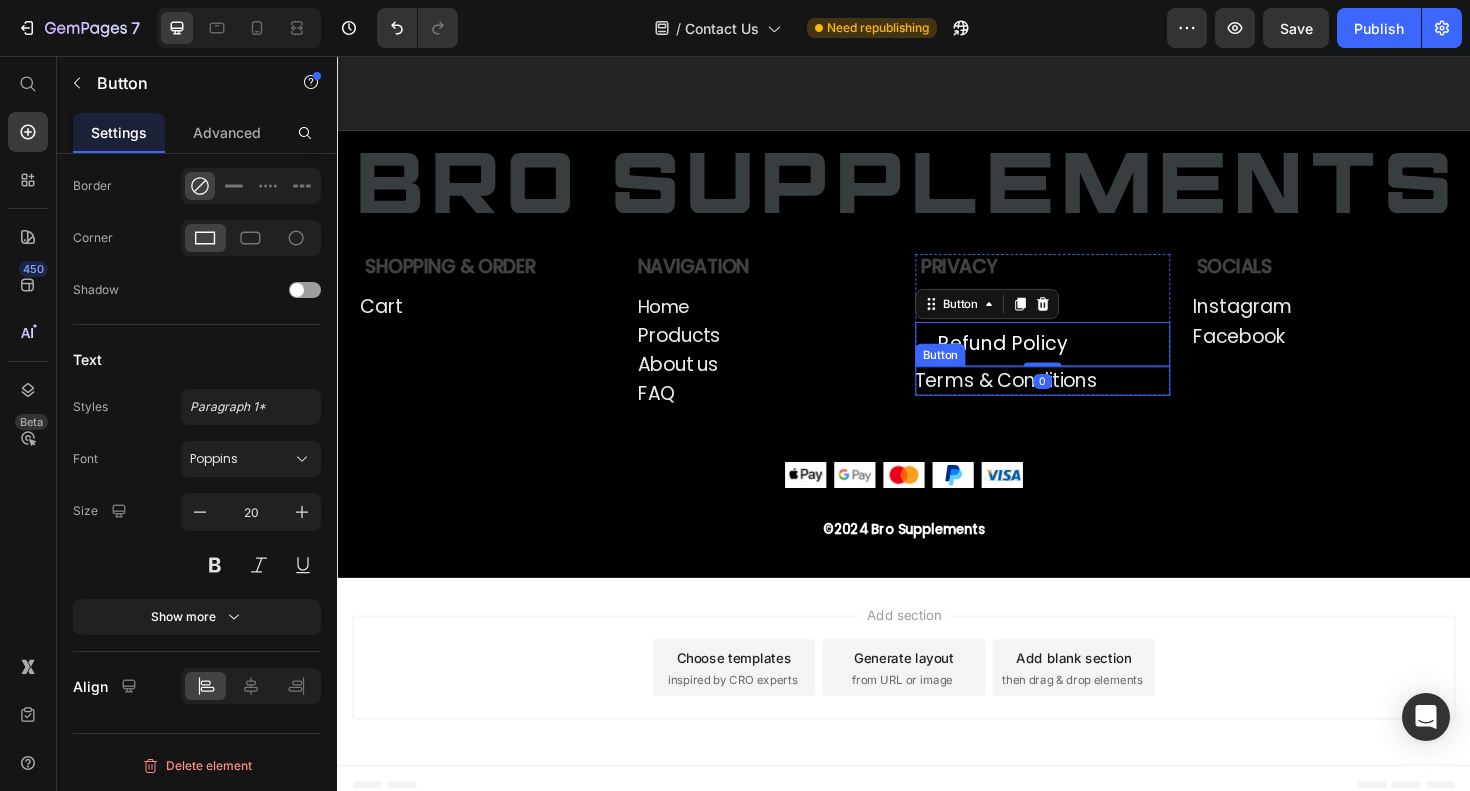 click on "Terms & Conditions Button" at bounding box center [1084, 400] 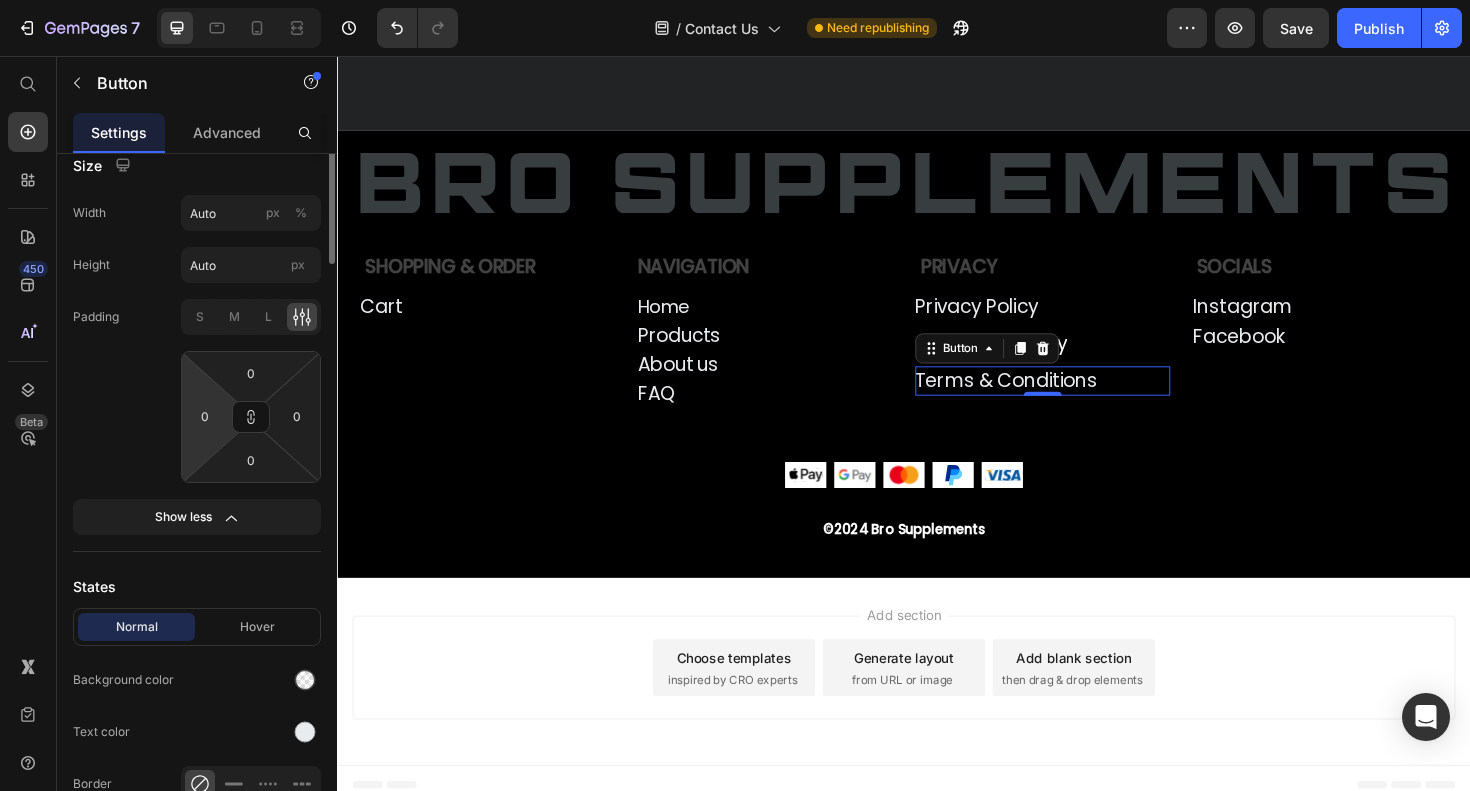 scroll, scrollTop: 0, scrollLeft: 0, axis: both 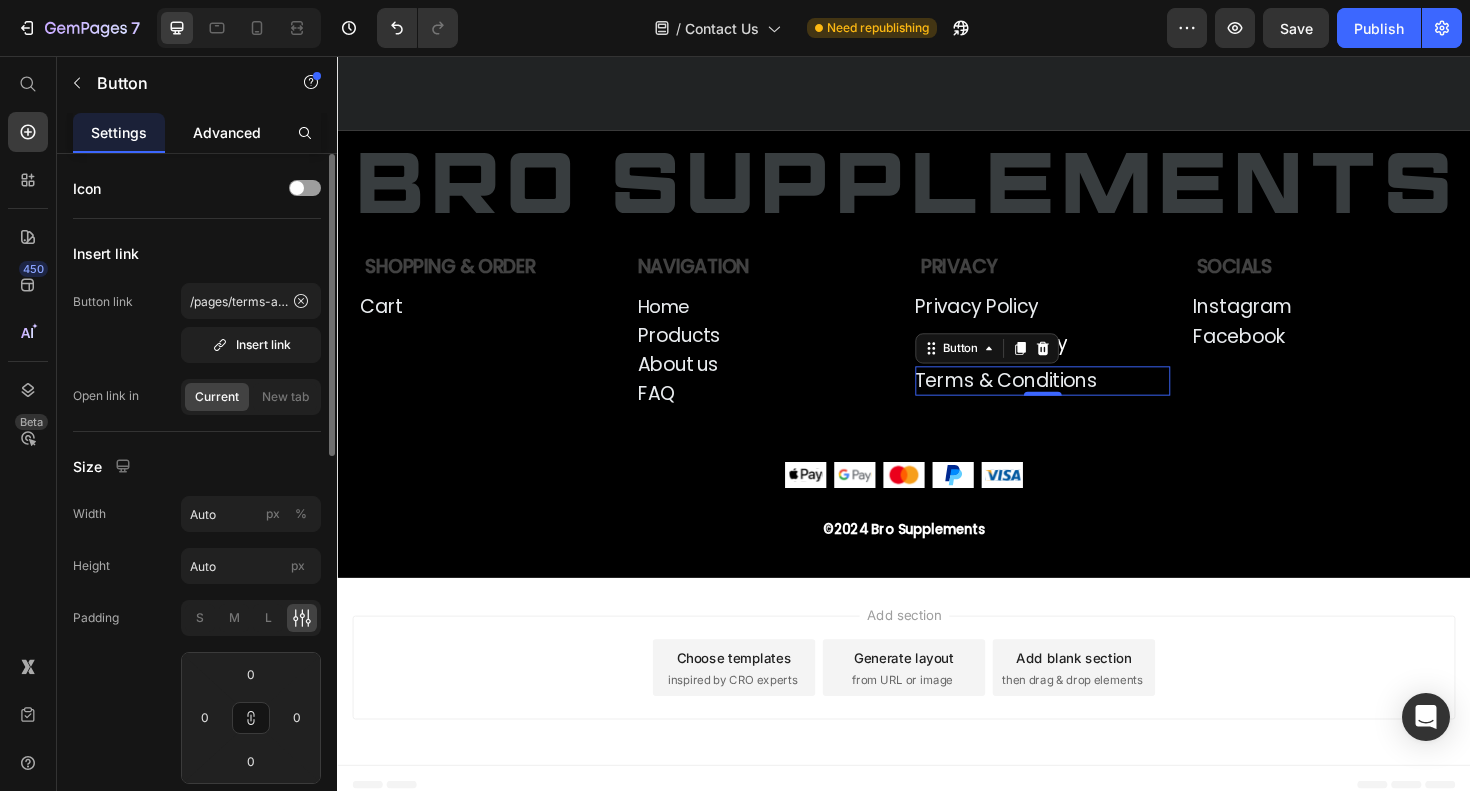 click on "Advanced" at bounding box center (227, 132) 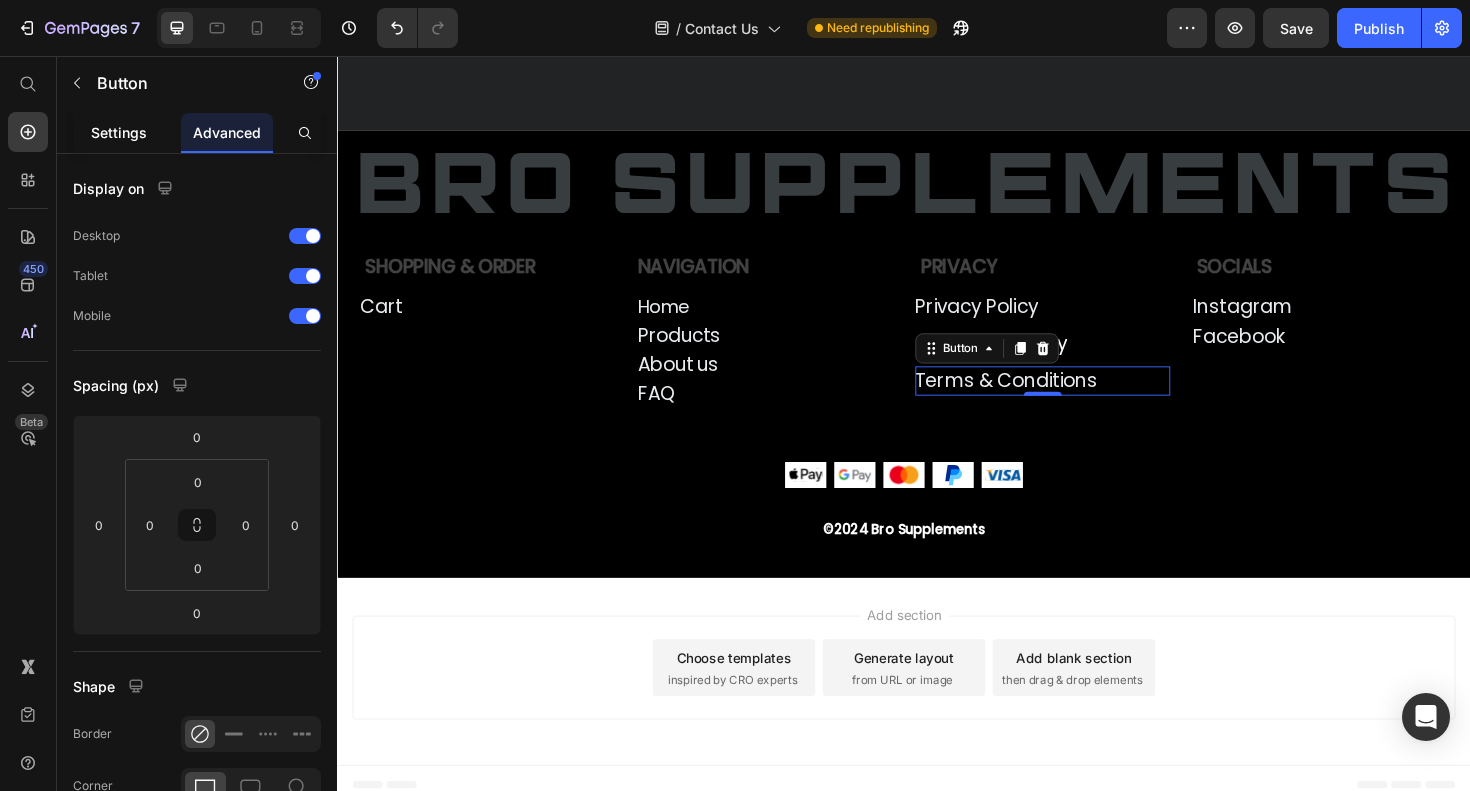 click on "Settings" at bounding box center (119, 132) 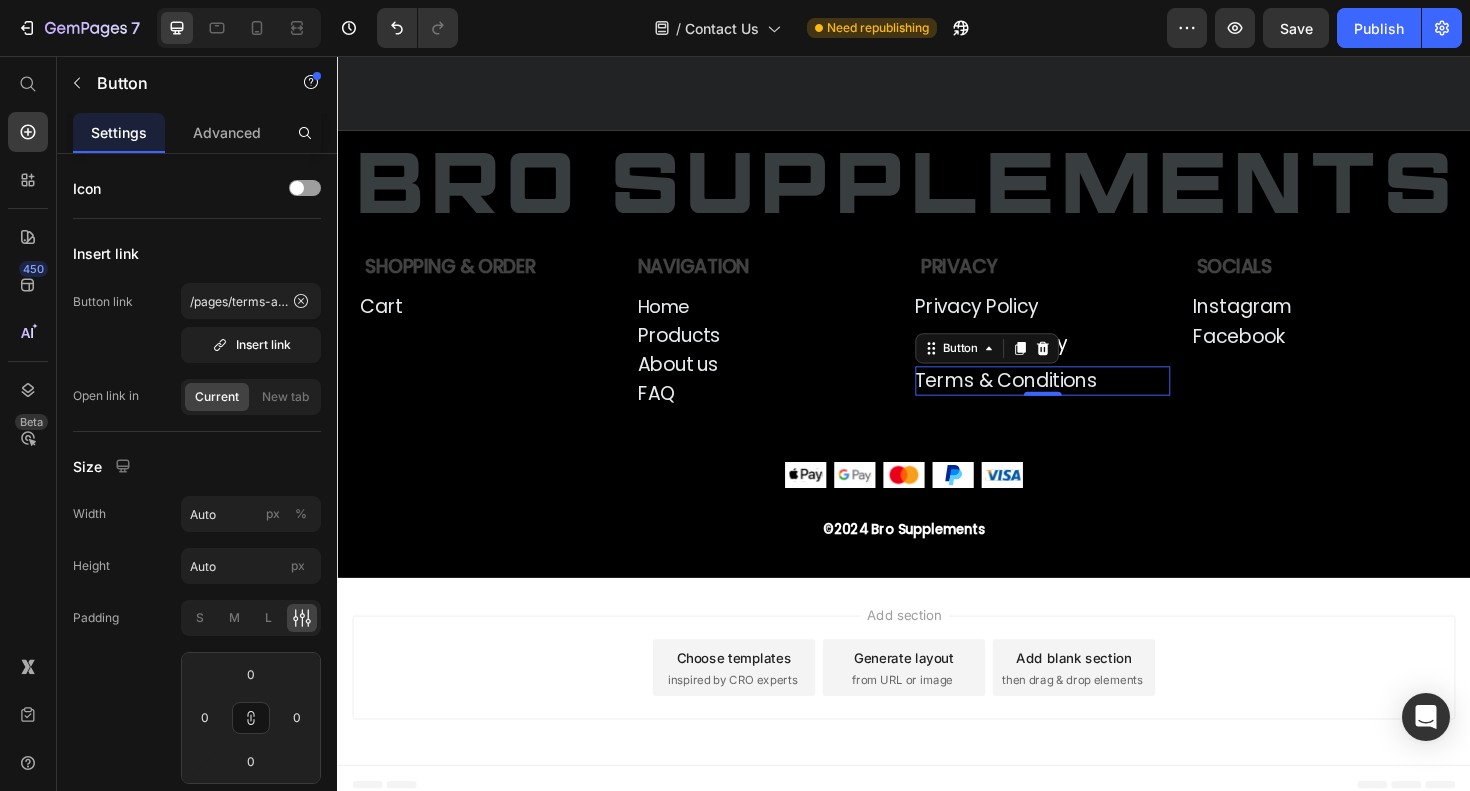 click on "Settings" at bounding box center (119, 132) 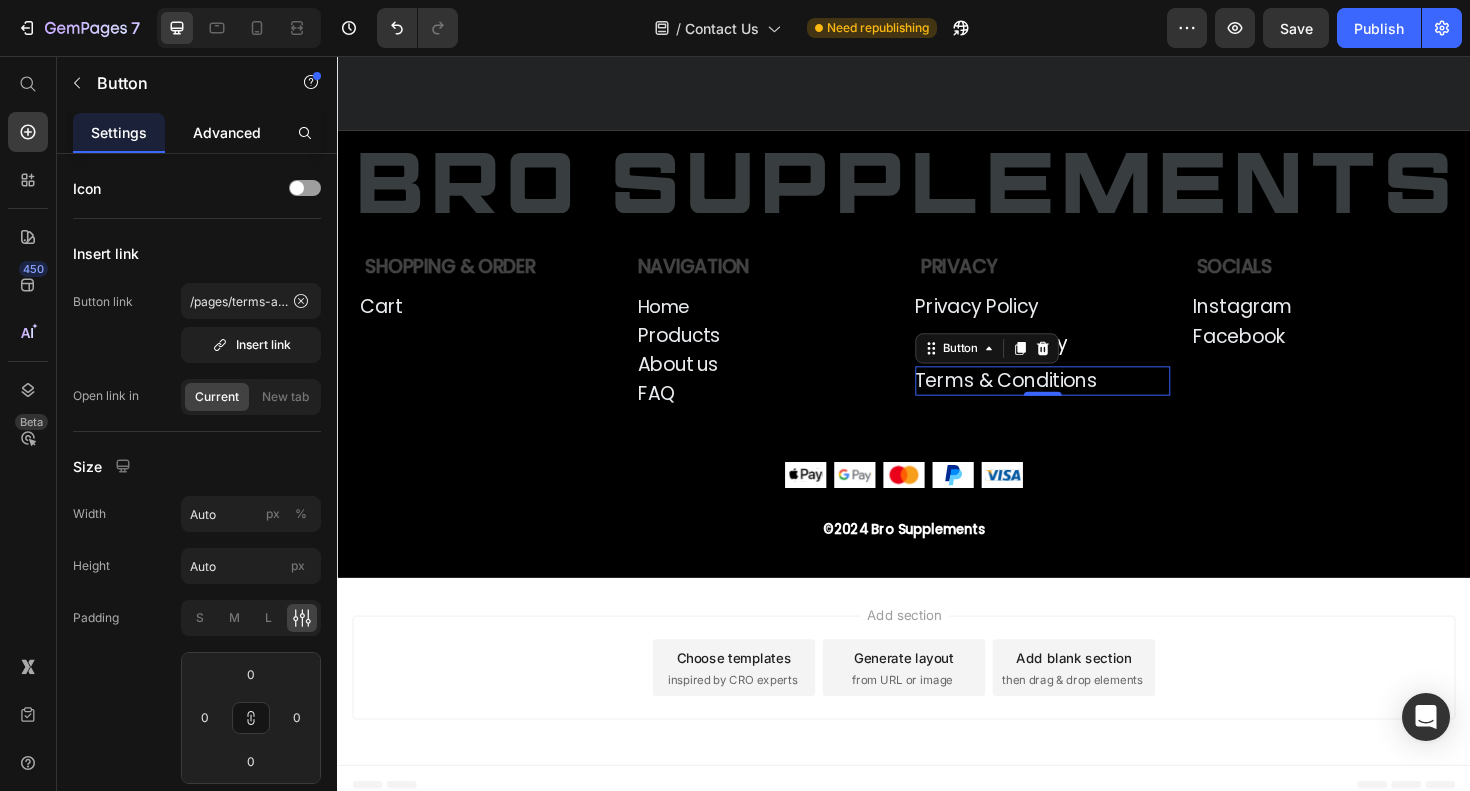 click on "Advanced" at bounding box center [227, 132] 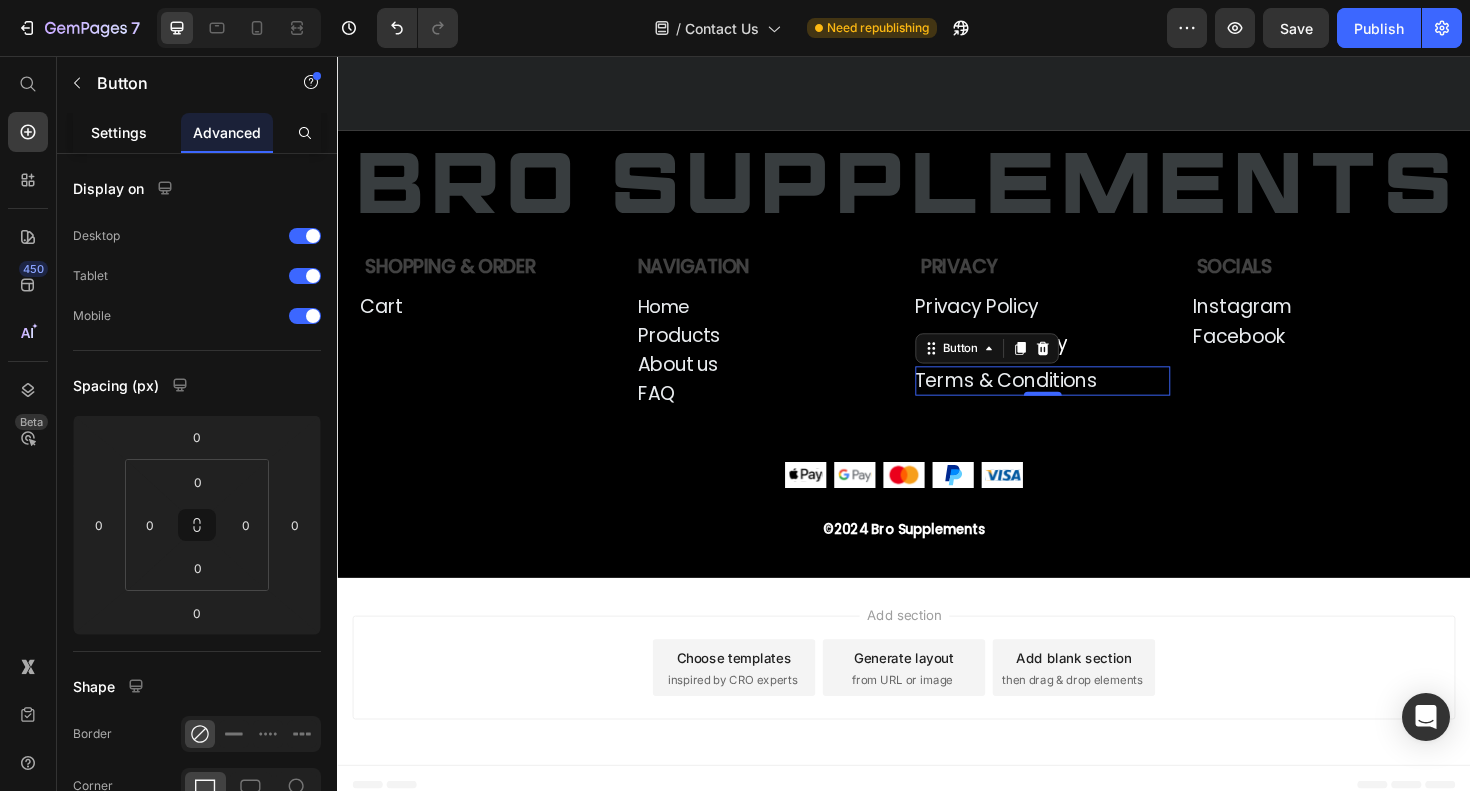 click on "Settings" at bounding box center [119, 132] 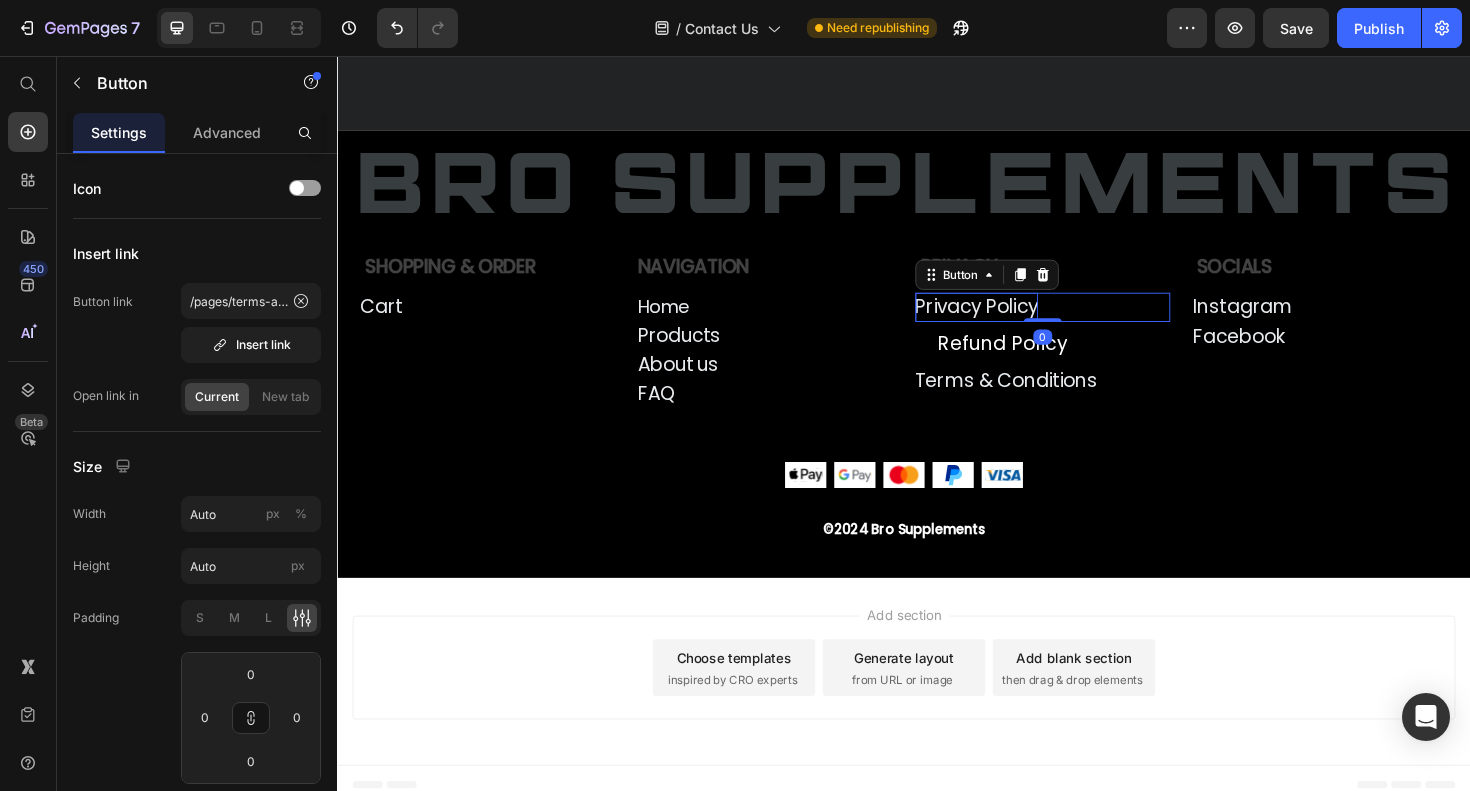 click on "Privacy Policy" at bounding box center [1014, 322] 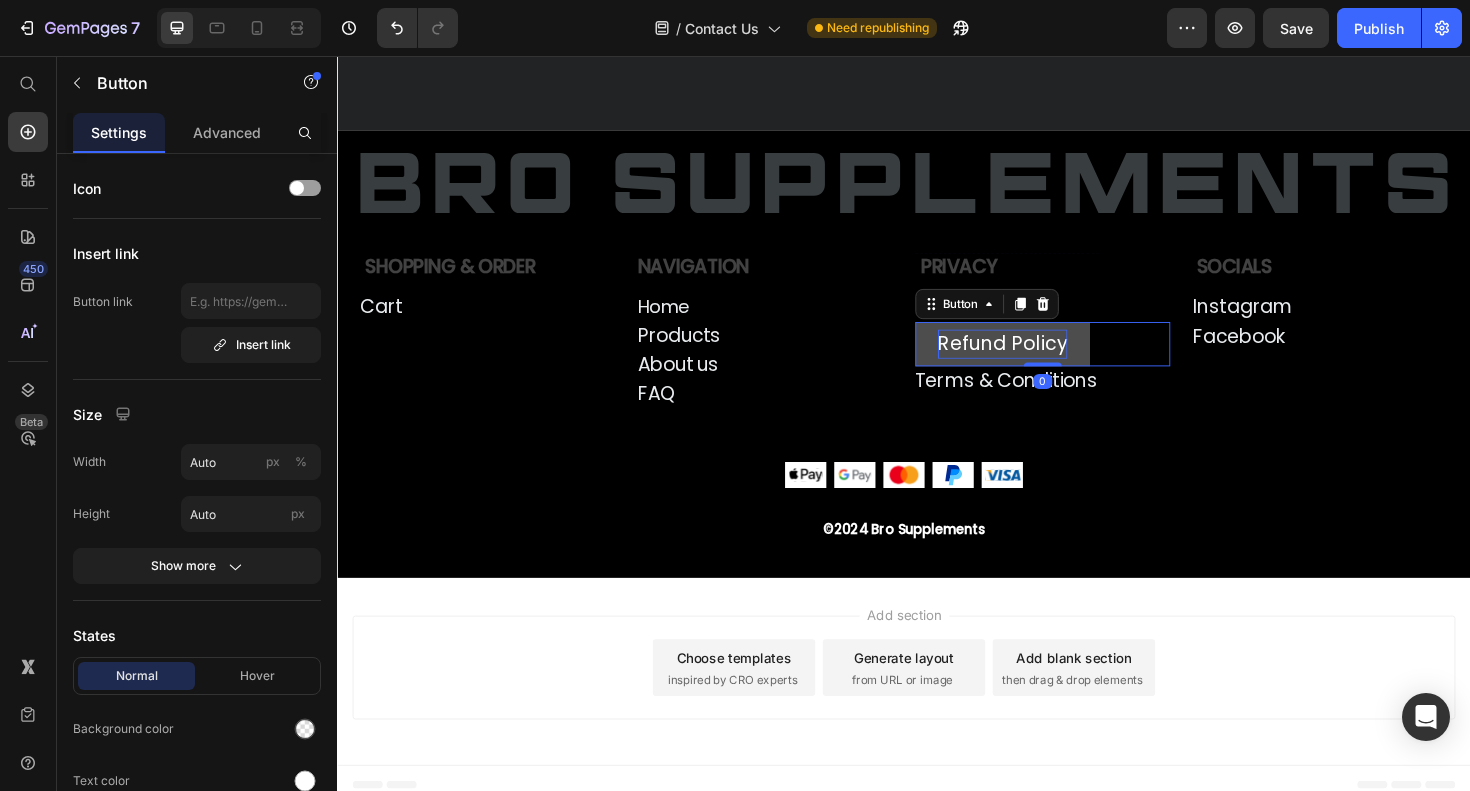 click on "Refund Policy" at bounding box center (1041, 361) 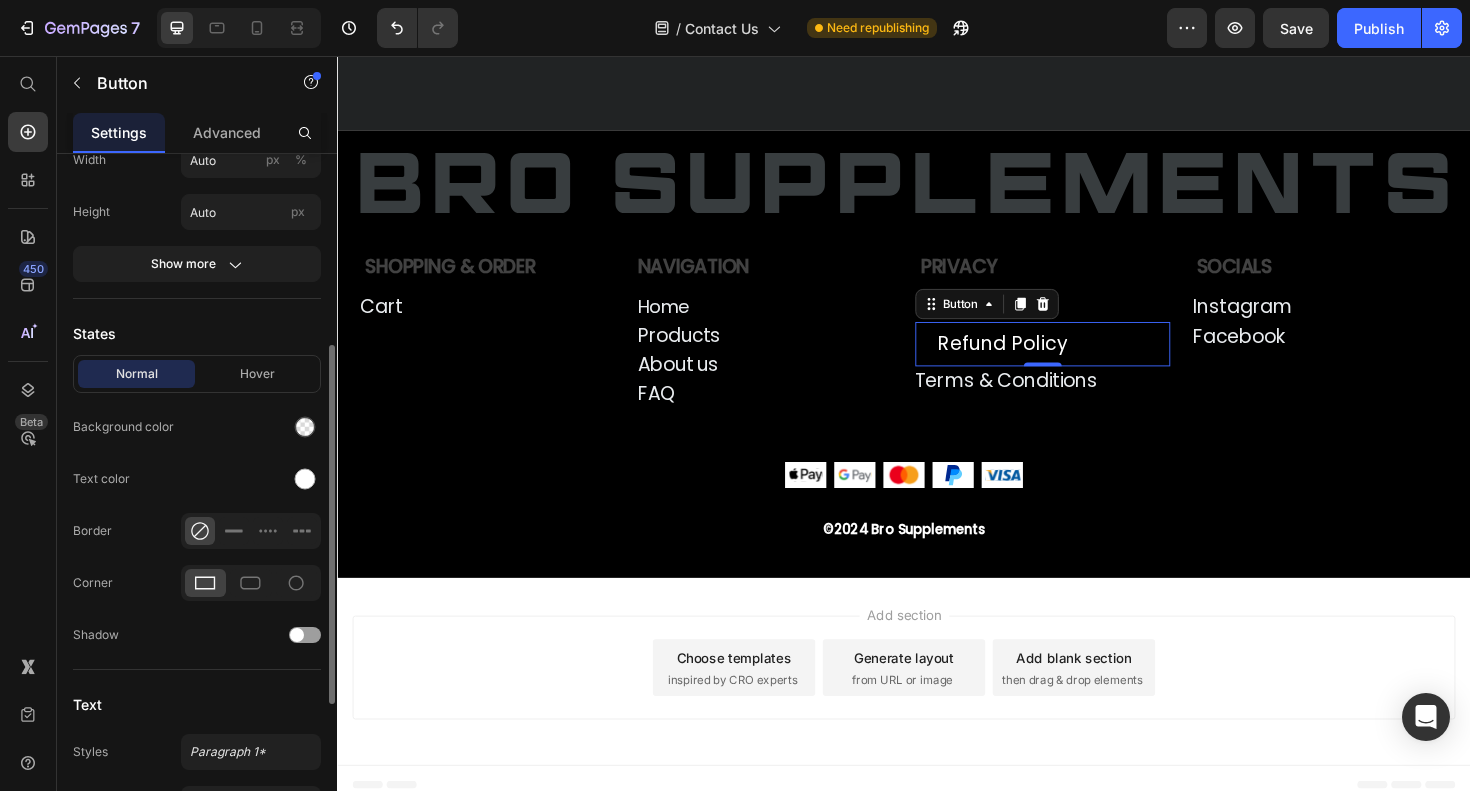 scroll, scrollTop: 504, scrollLeft: 0, axis: vertical 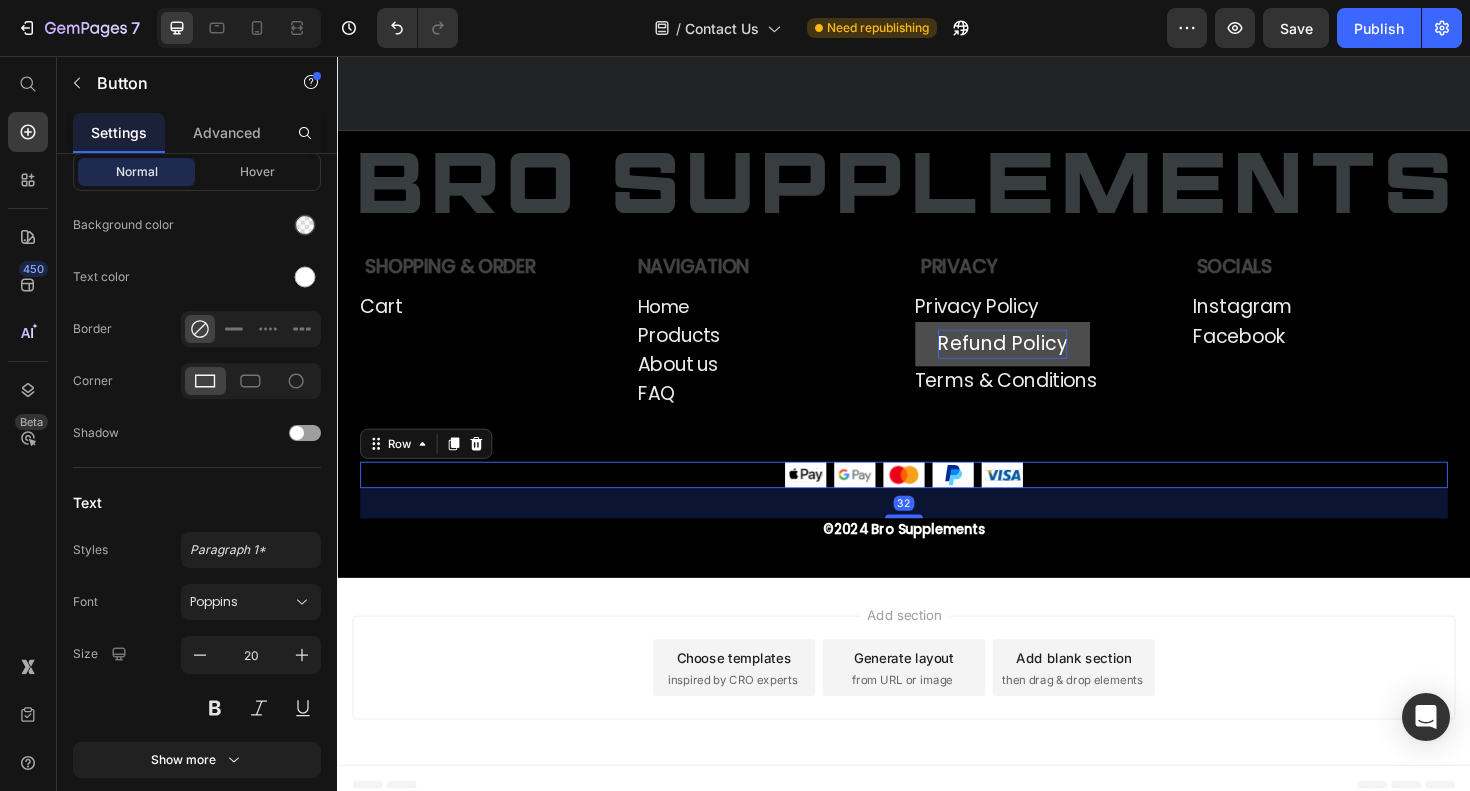 click on "Image Image Image Image Image Row   32" at bounding box center [937, 500] 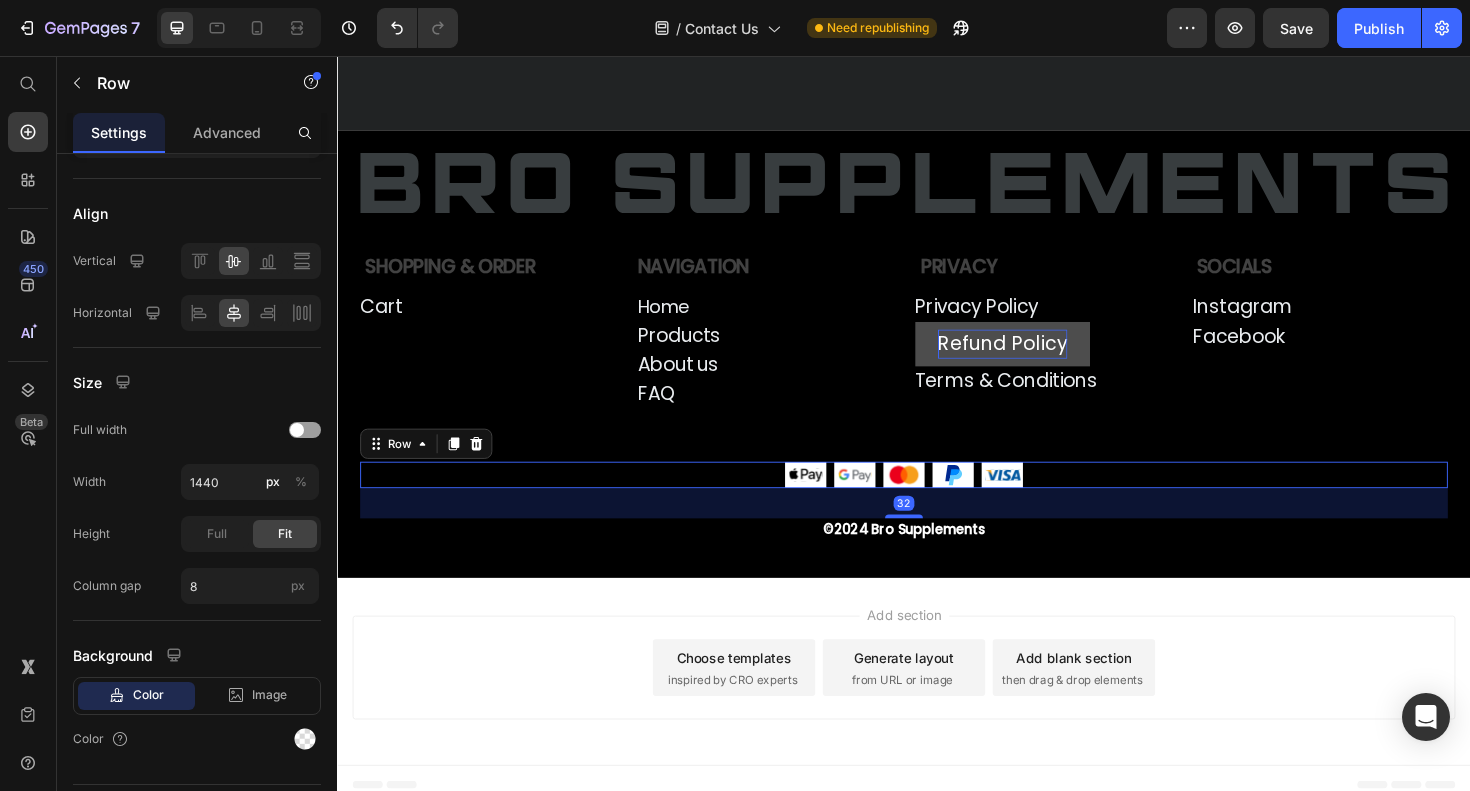 scroll, scrollTop: 0, scrollLeft: 0, axis: both 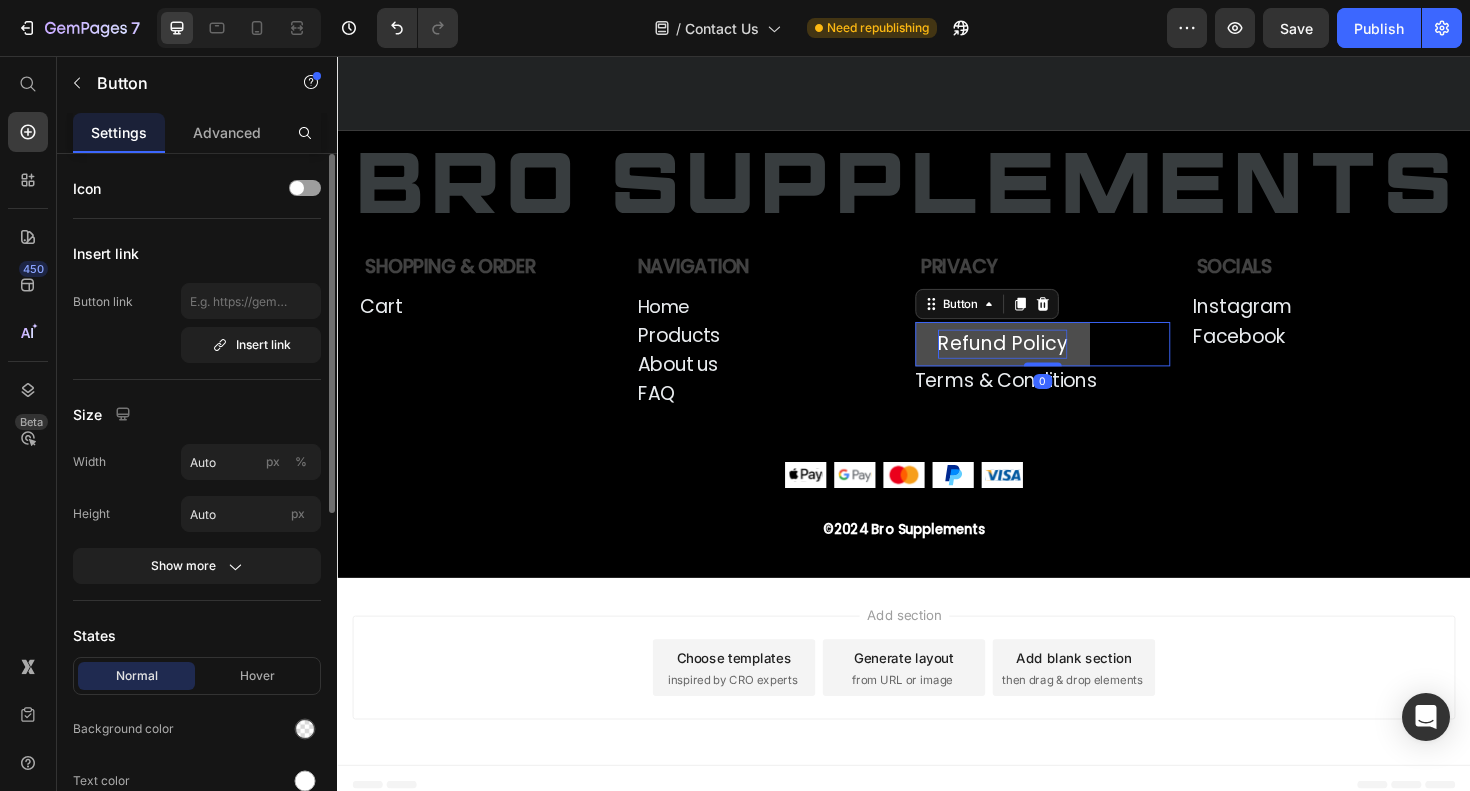 click on "Refund Policy" at bounding box center [1041, 361] 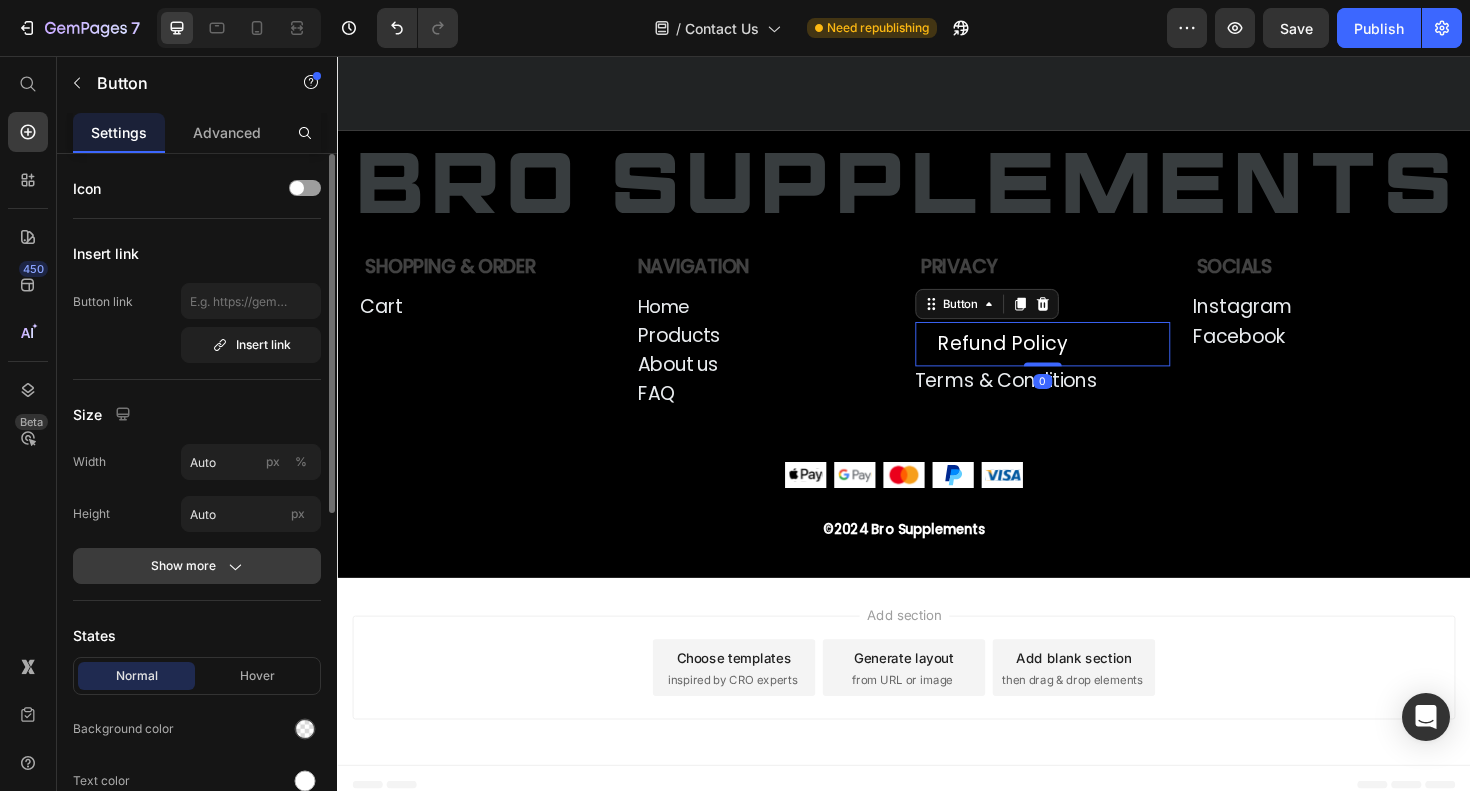 click on "Show more" at bounding box center [197, 566] 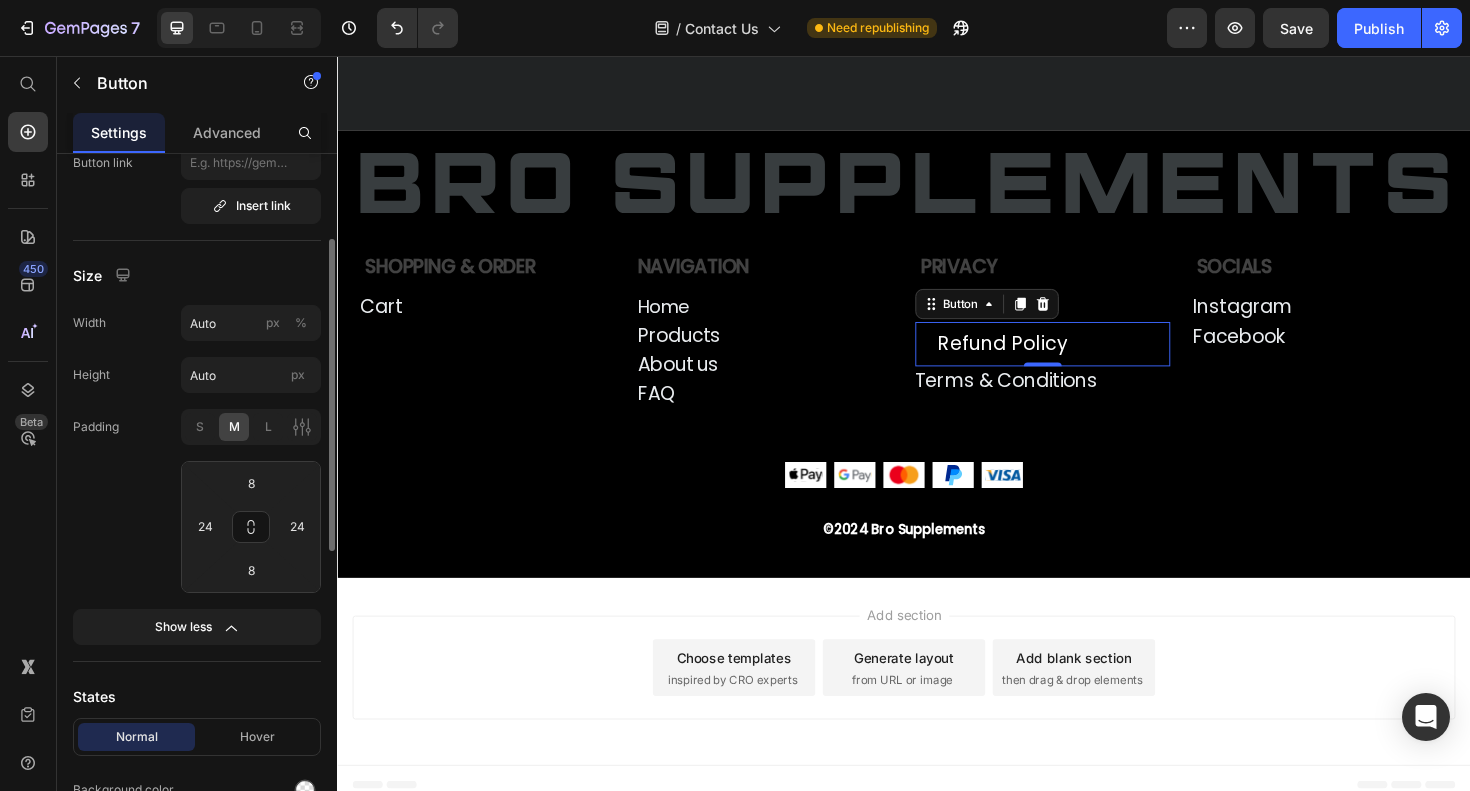 scroll, scrollTop: 173, scrollLeft: 0, axis: vertical 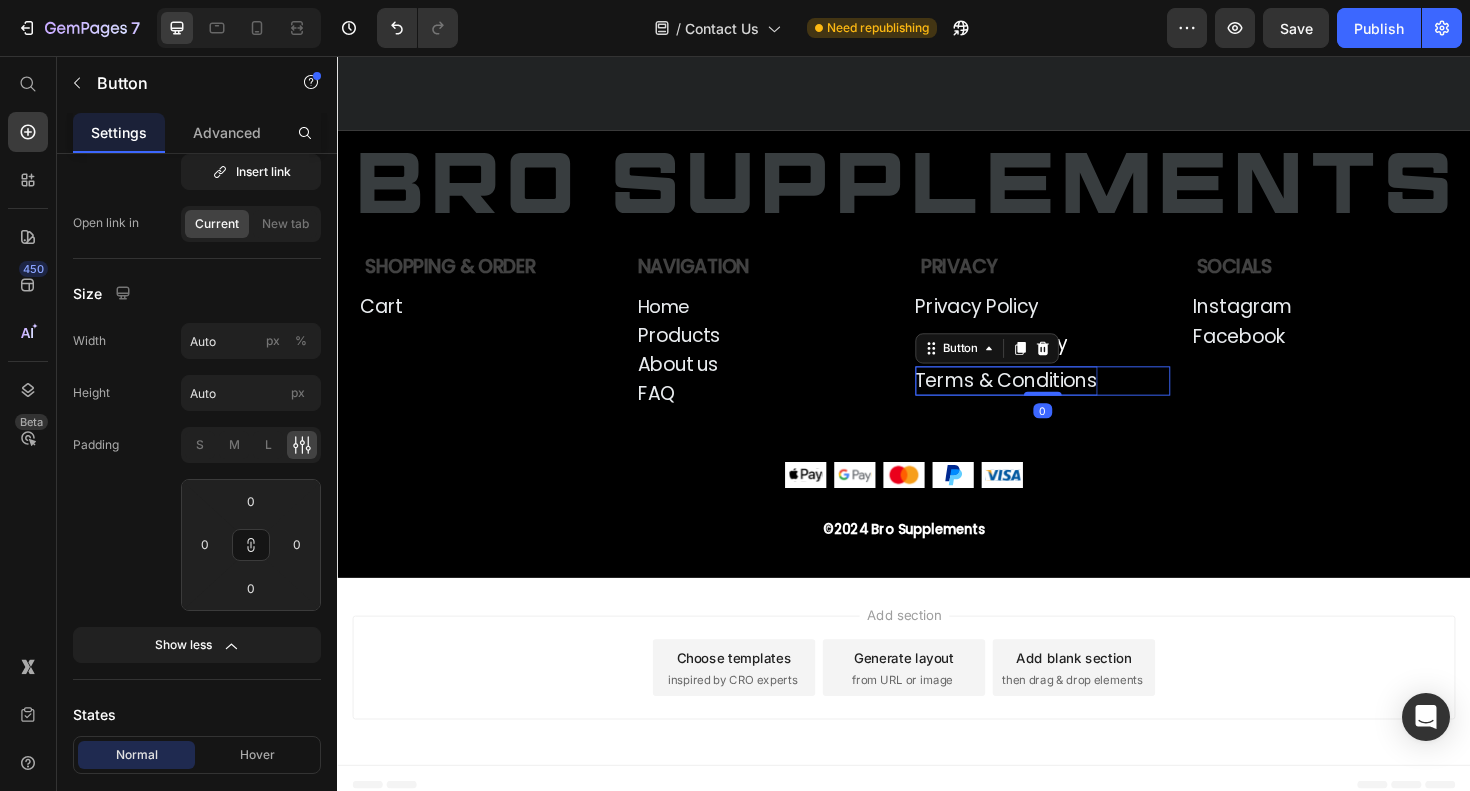 click on "Terms & Conditions" at bounding box center (1045, 400) 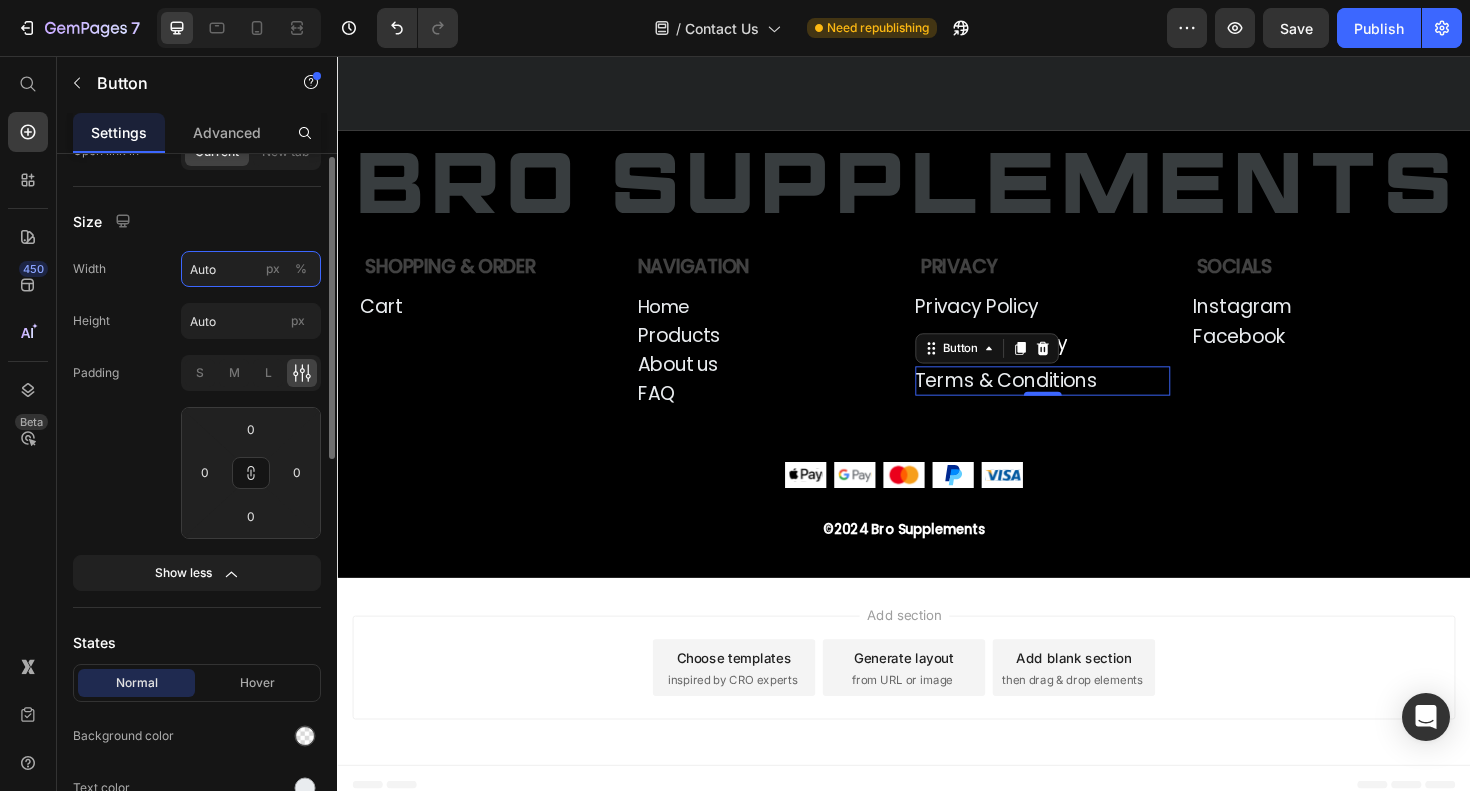 click on "Width Auto px % Height Auto px Padding S M L 0 0 0 0 Show less" at bounding box center [197, 421] 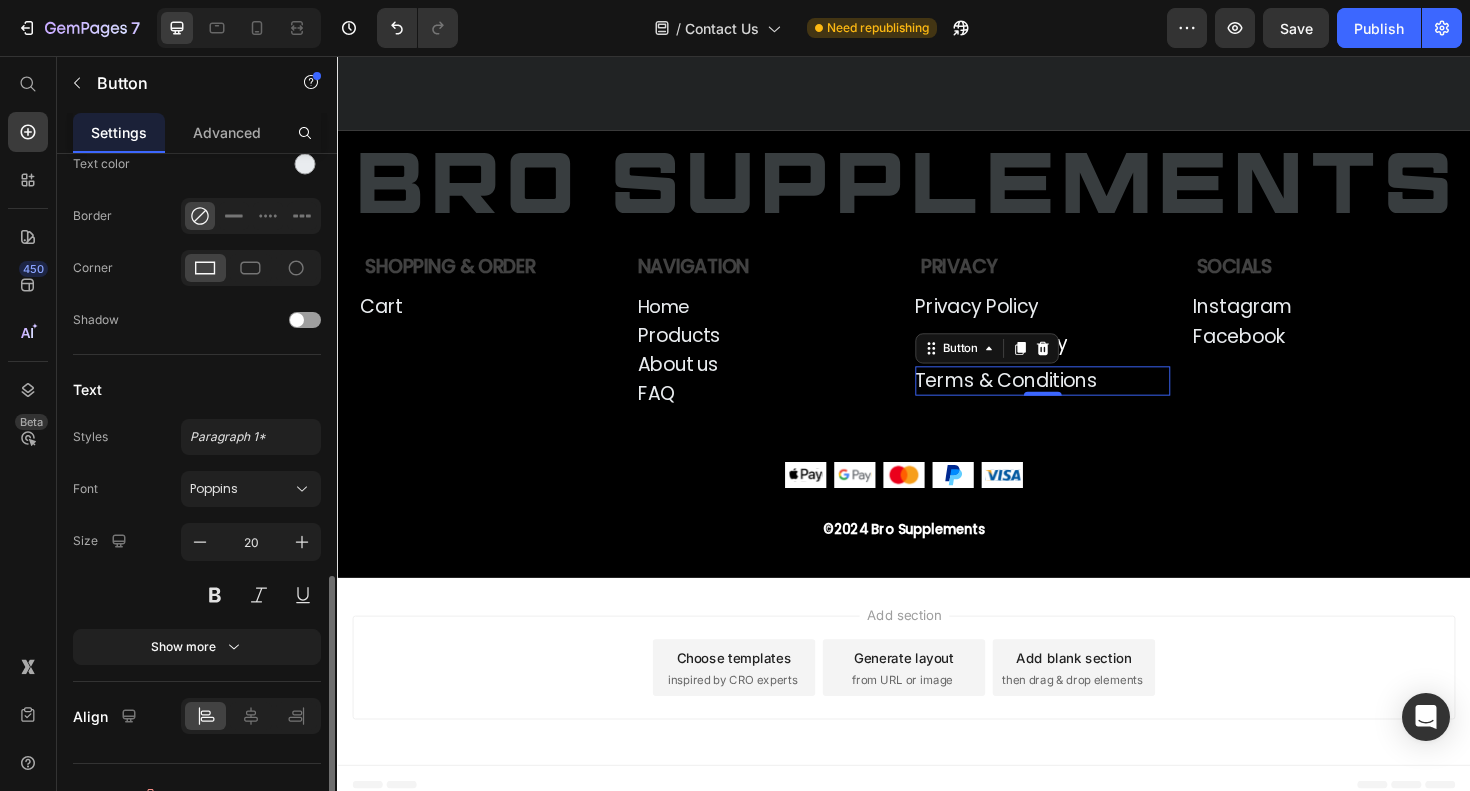 scroll, scrollTop: 899, scrollLeft: 0, axis: vertical 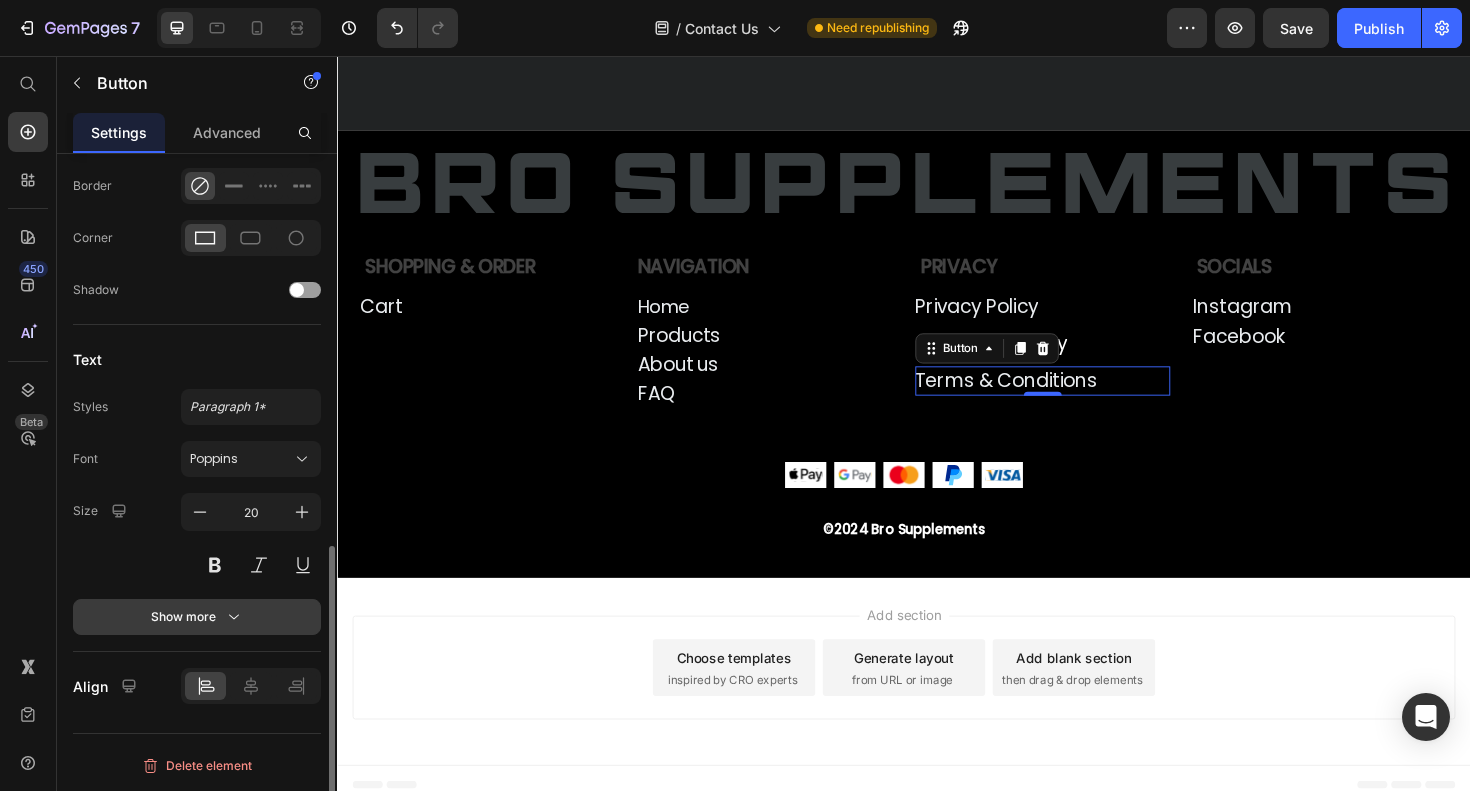 click 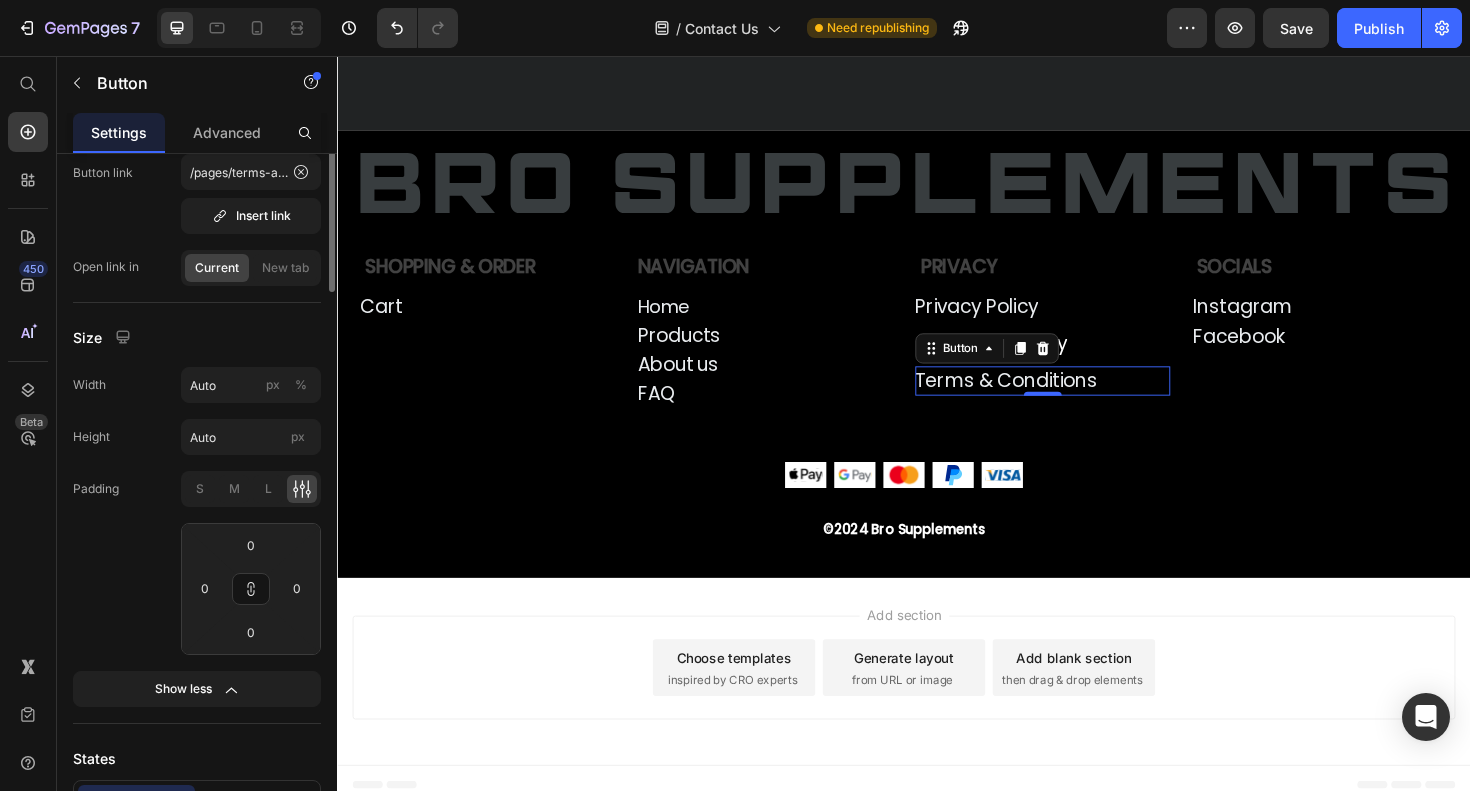 scroll, scrollTop: 0, scrollLeft: 0, axis: both 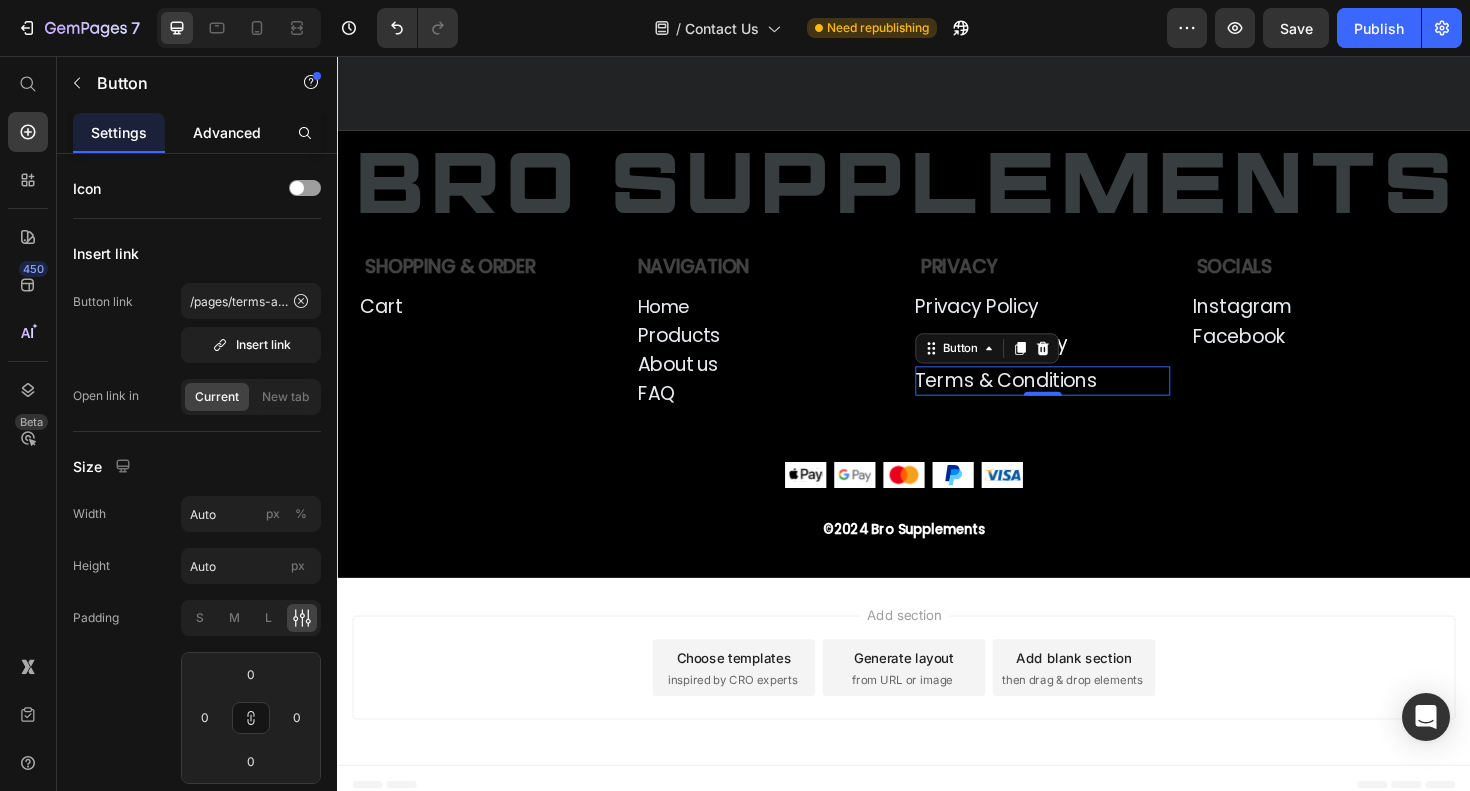 click on "Advanced" at bounding box center [227, 132] 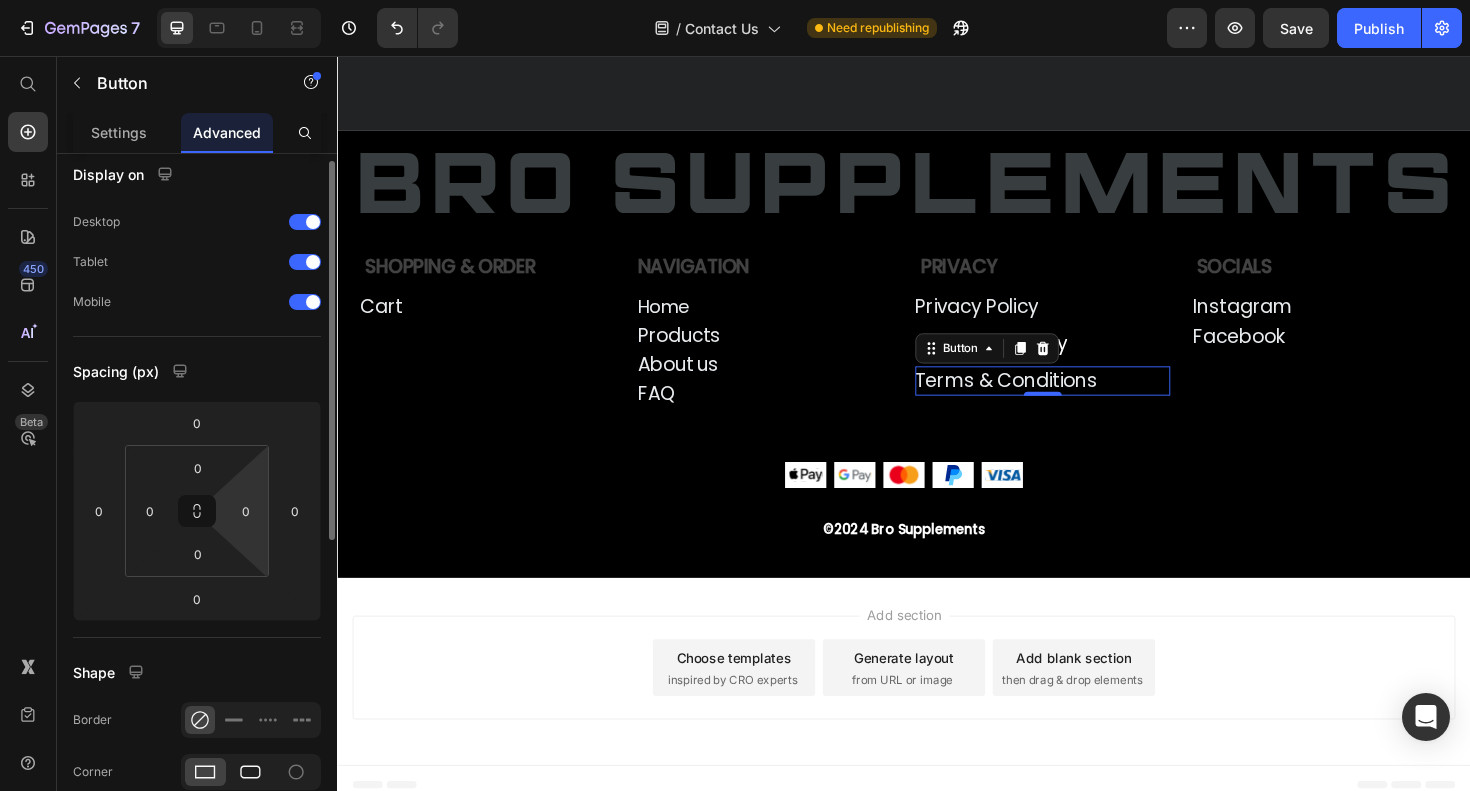 scroll, scrollTop: 0, scrollLeft: 0, axis: both 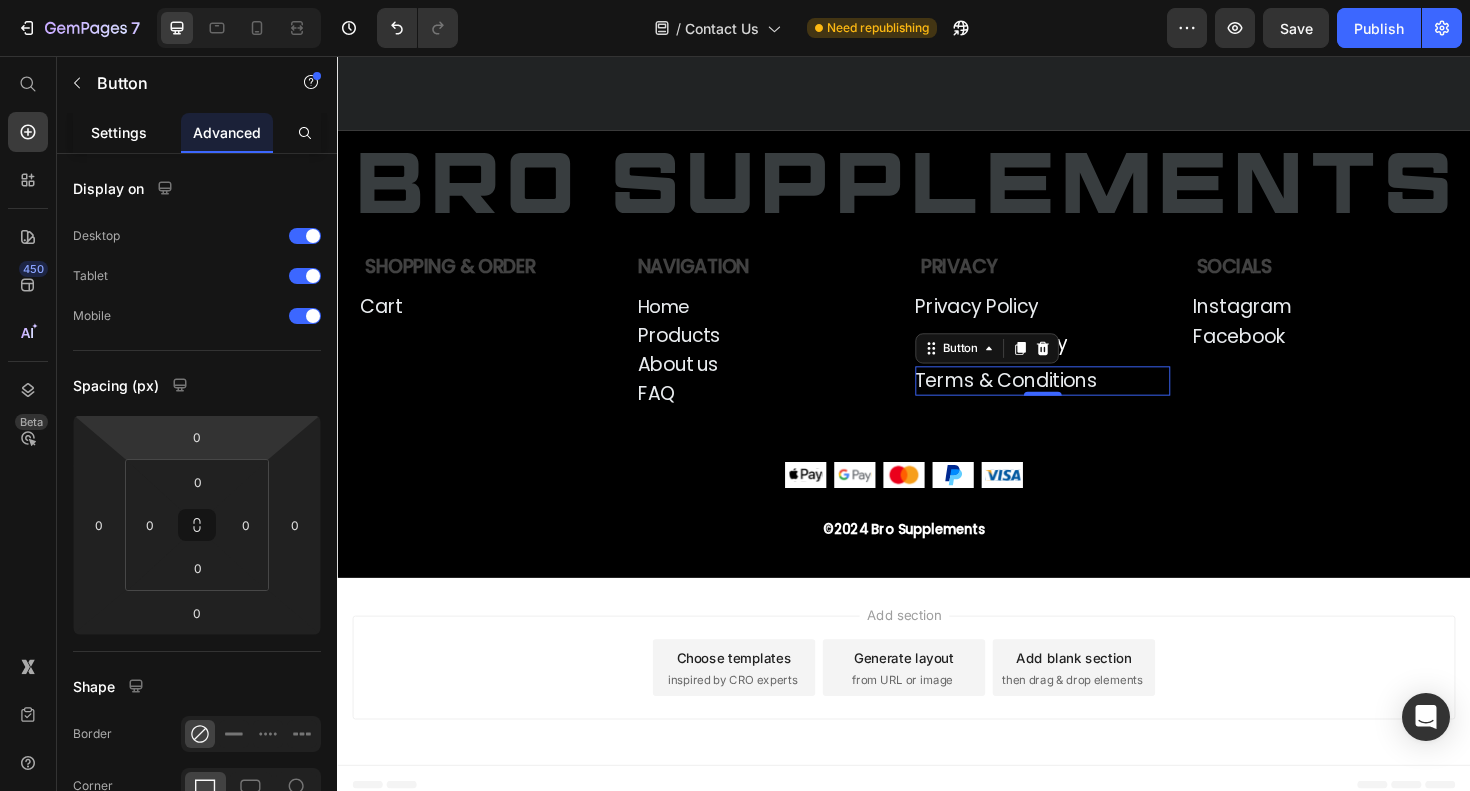 click on "Settings" at bounding box center (119, 132) 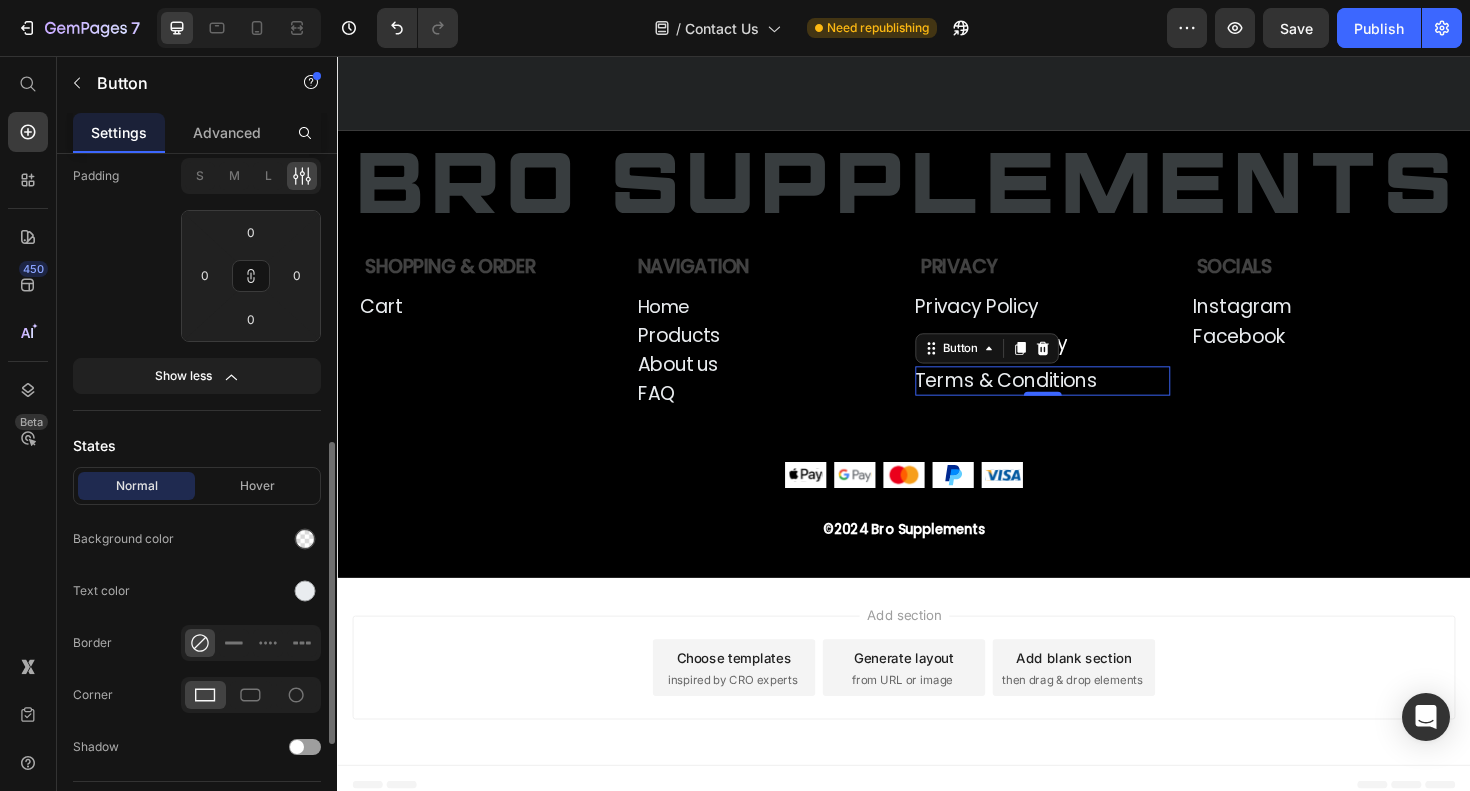 scroll, scrollTop: 509, scrollLeft: 0, axis: vertical 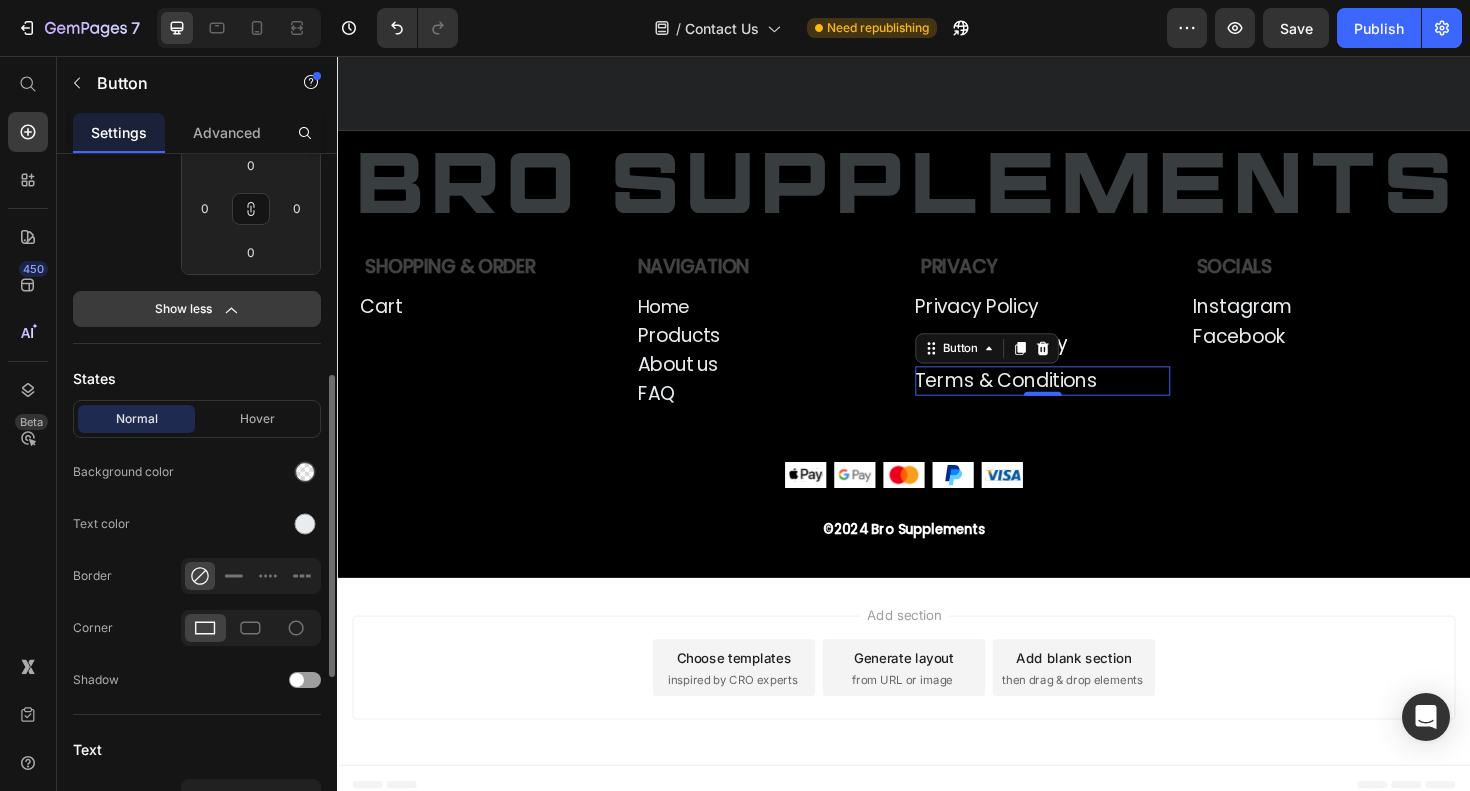click on "Show less" at bounding box center (197, 309) 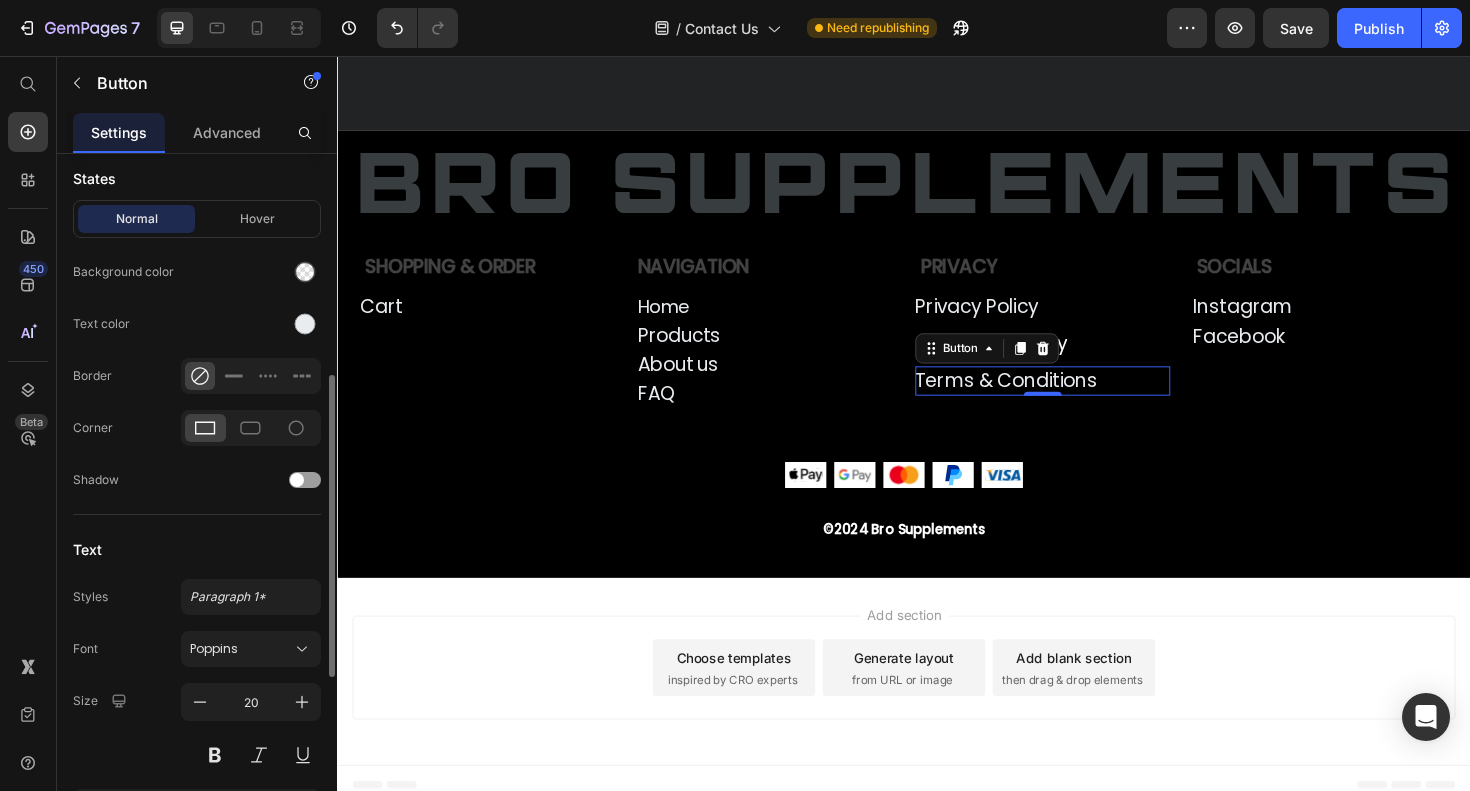 scroll, scrollTop: 699, scrollLeft: 0, axis: vertical 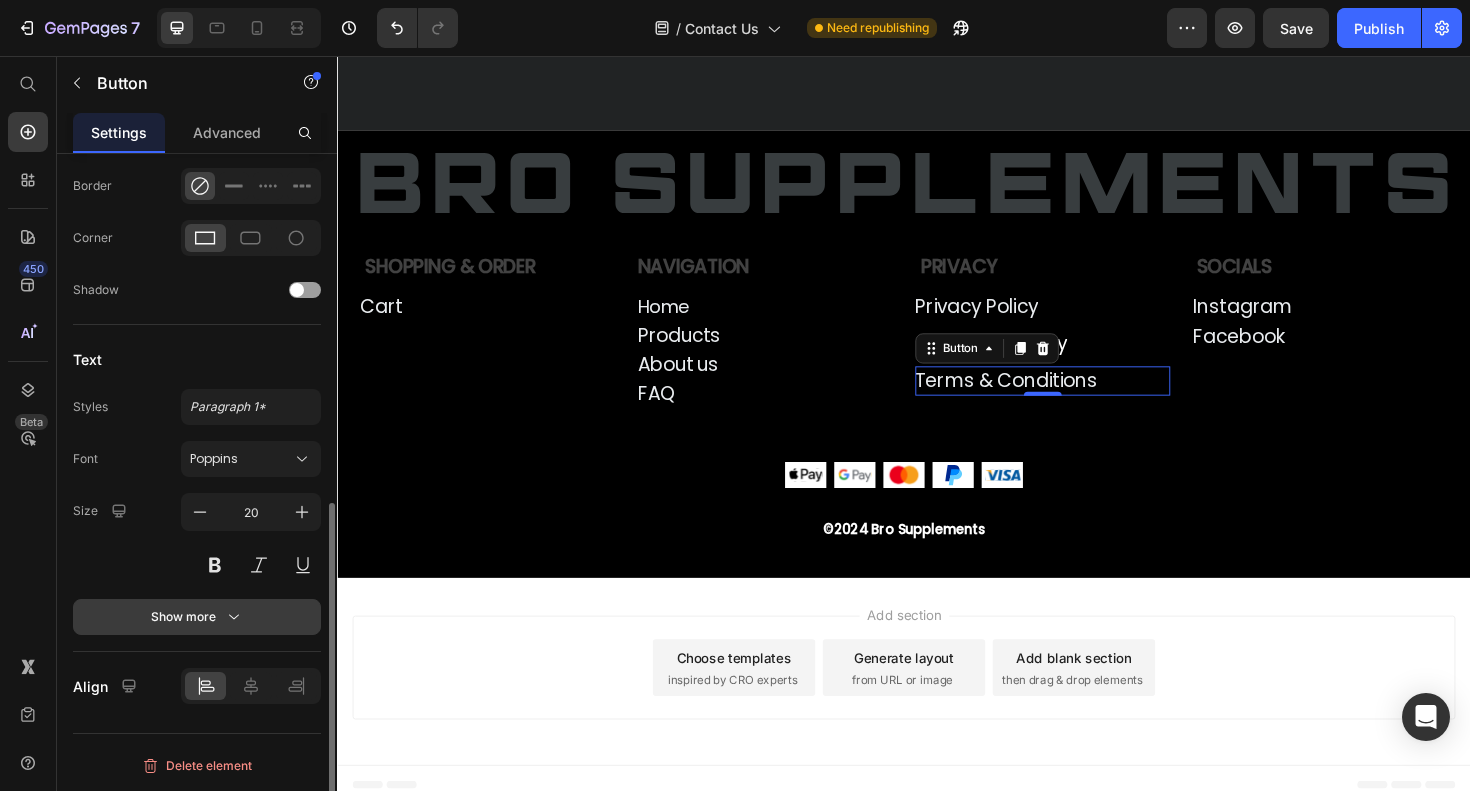 click on "Show more" at bounding box center [197, 617] 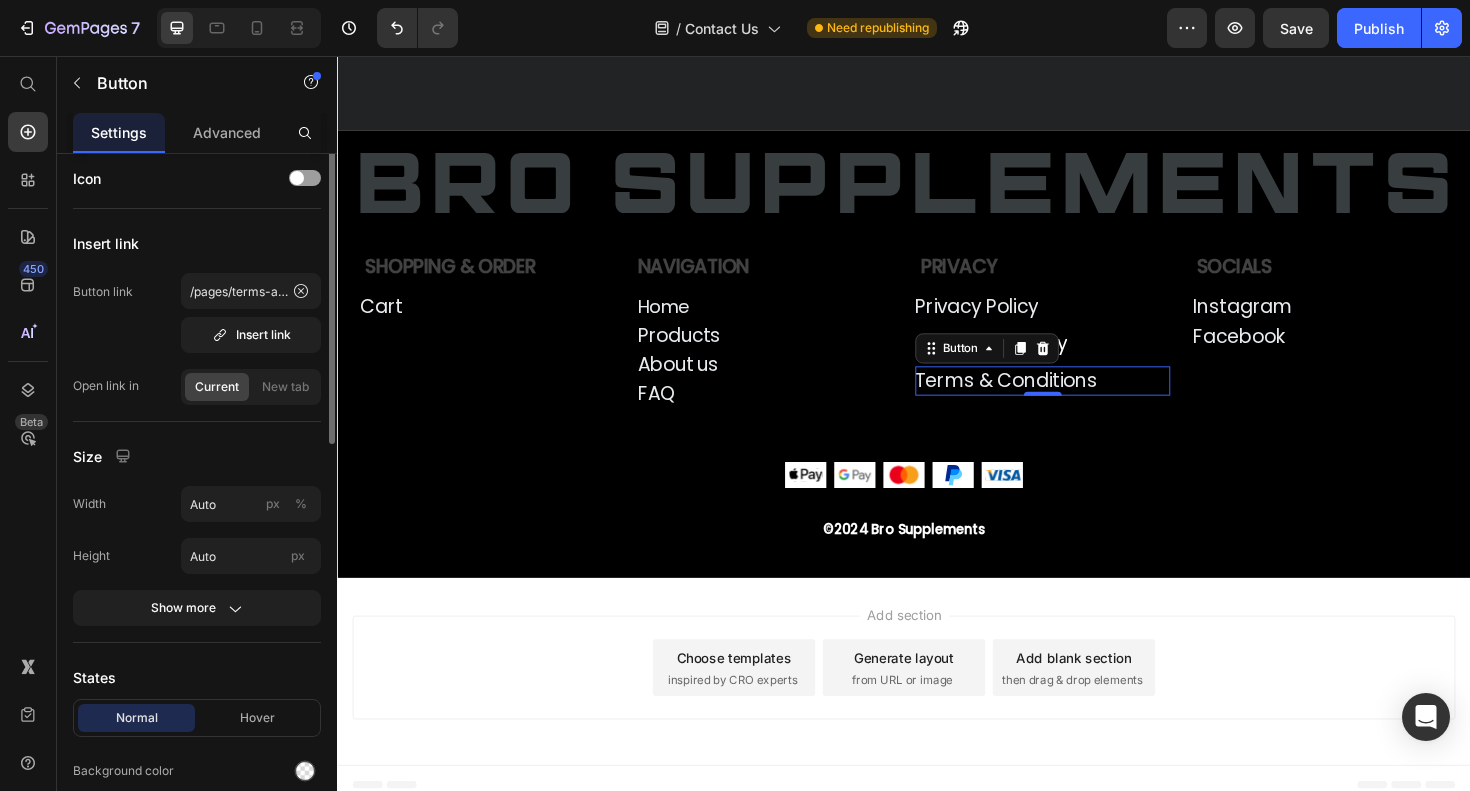 scroll, scrollTop: 0, scrollLeft: 0, axis: both 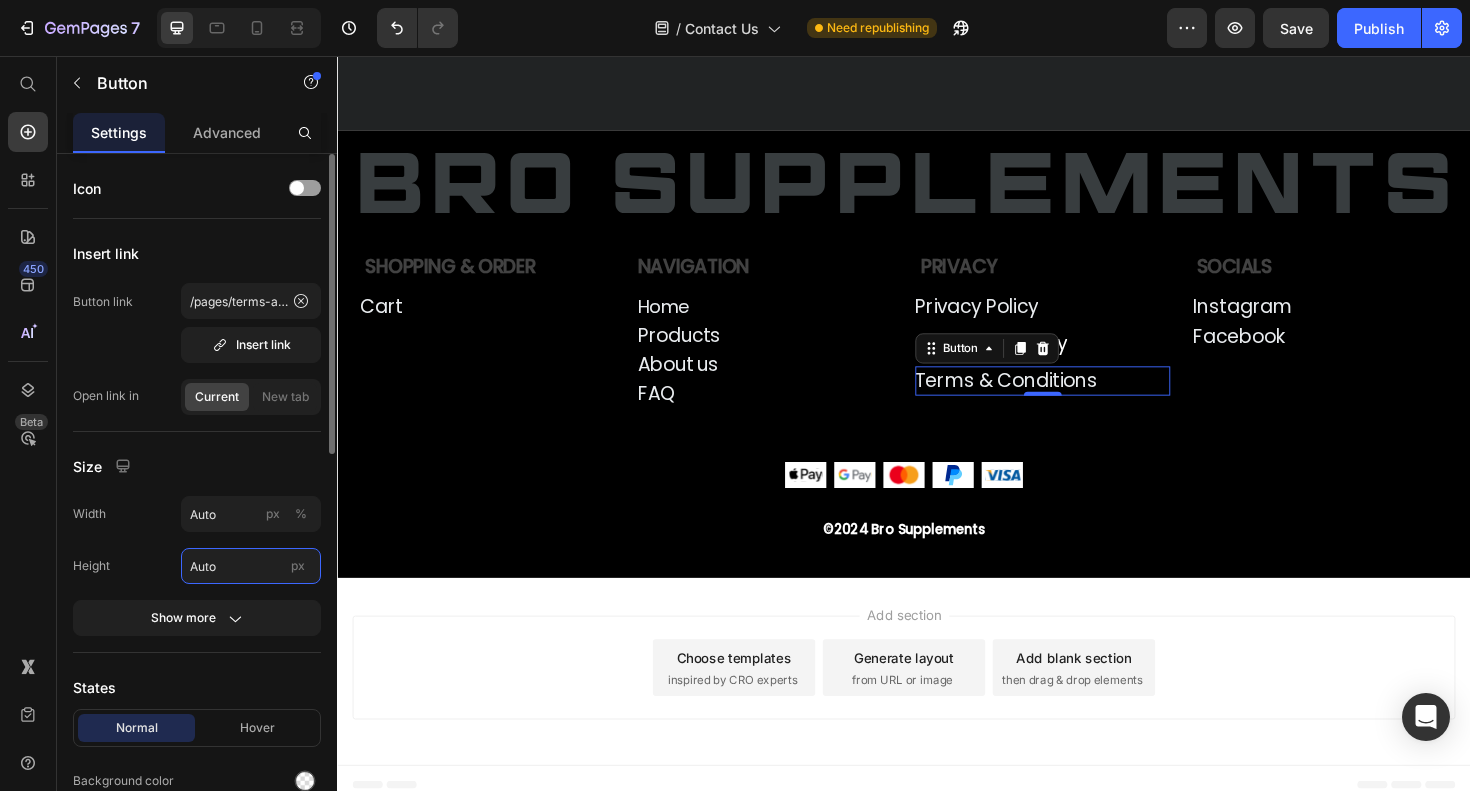 click on "Auto" at bounding box center (251, 566) 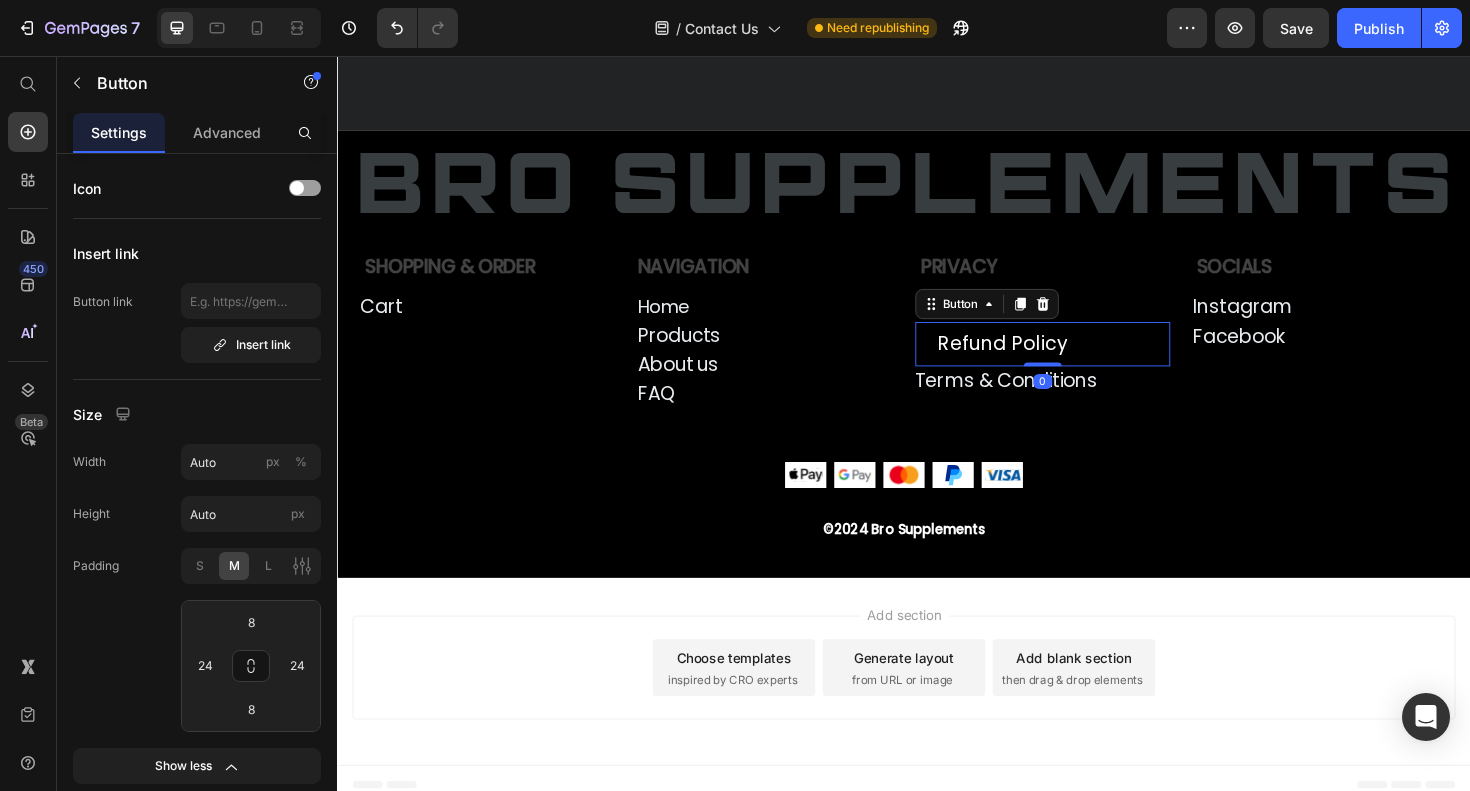 click on "Refund Policy Button   0" at bounding box center (1084, 361) 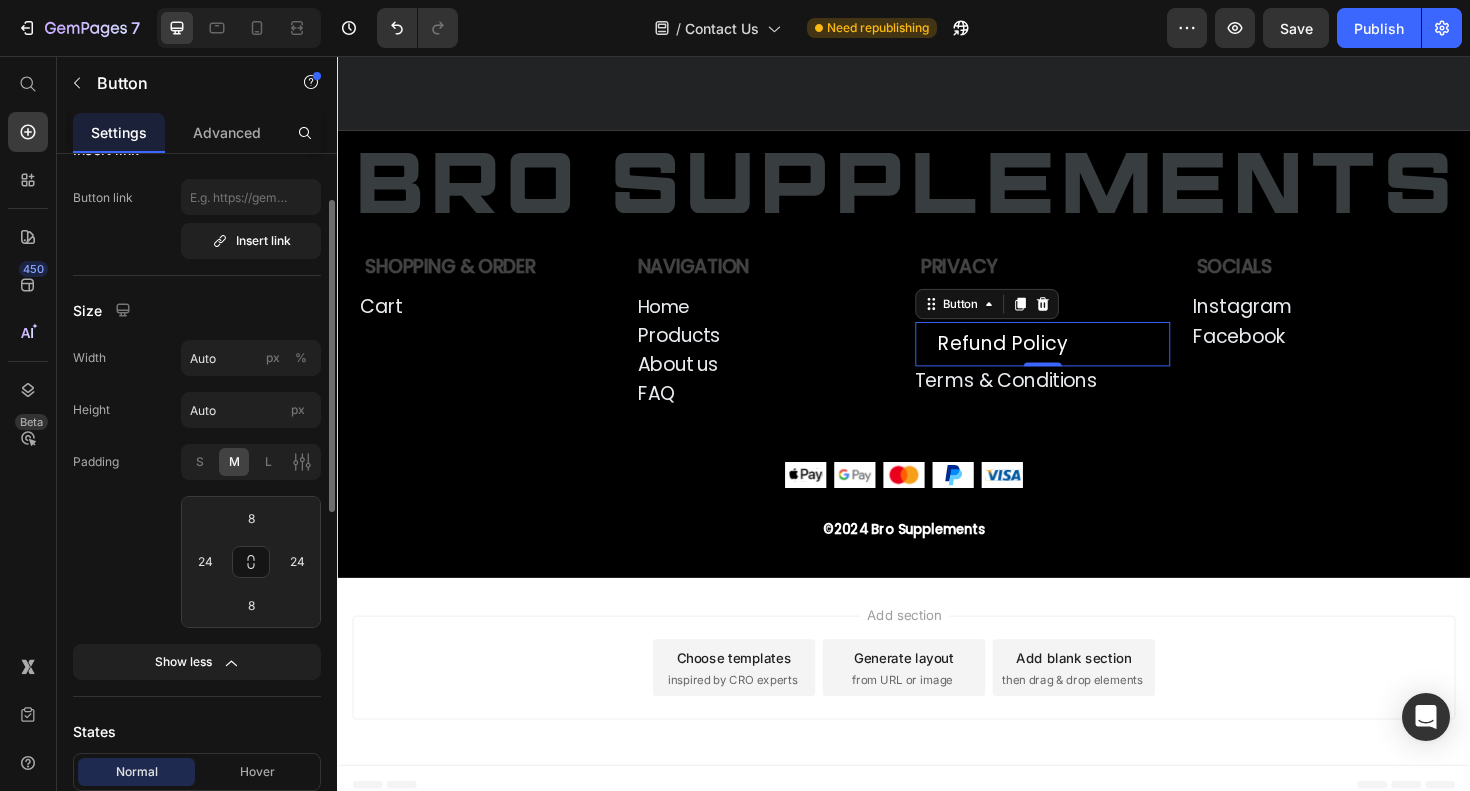 scroll, scrollTop: 107, scrollLeft: 0, axis: vertical 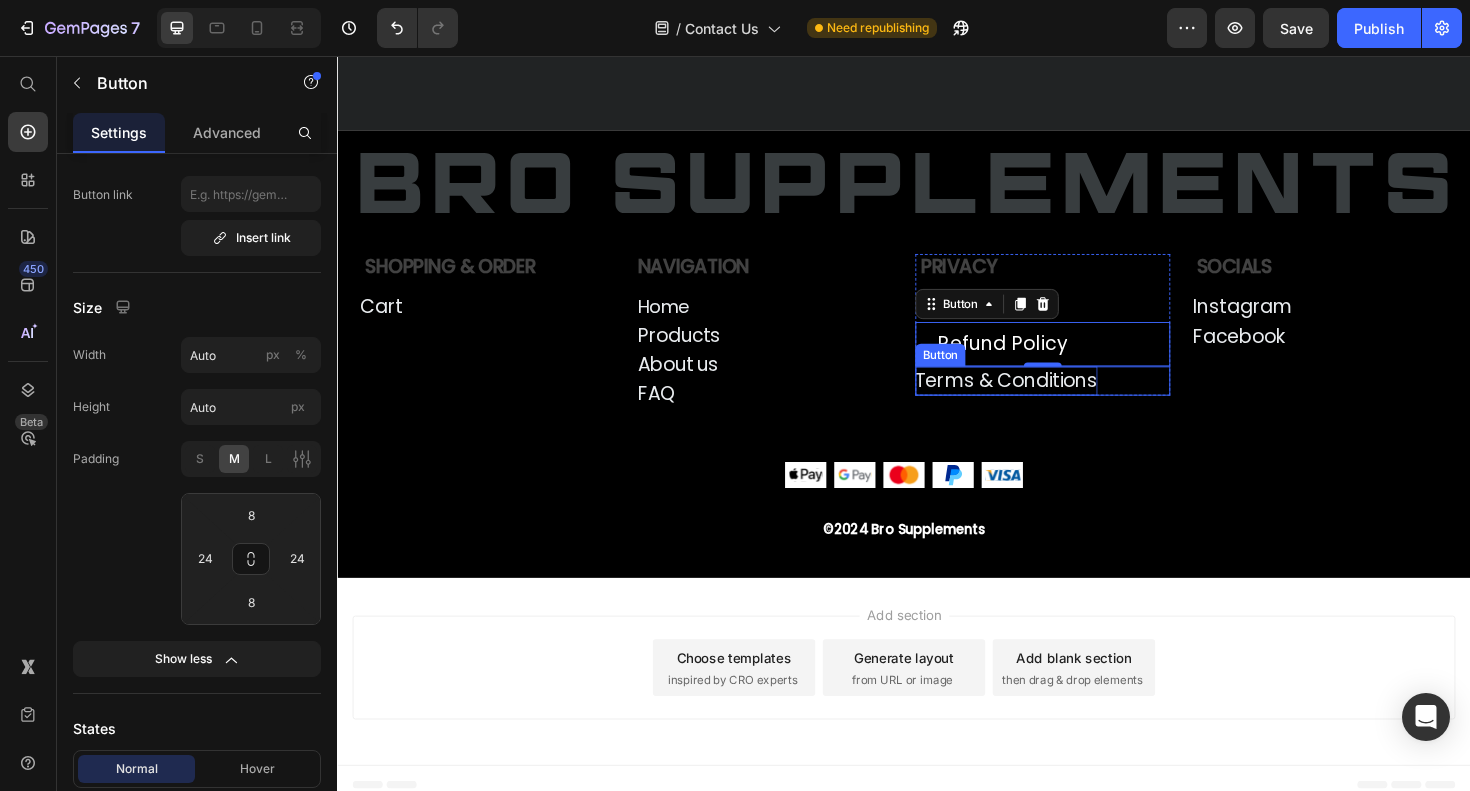 click on "Terms & Conditions" at bounding box center [1045, 400] 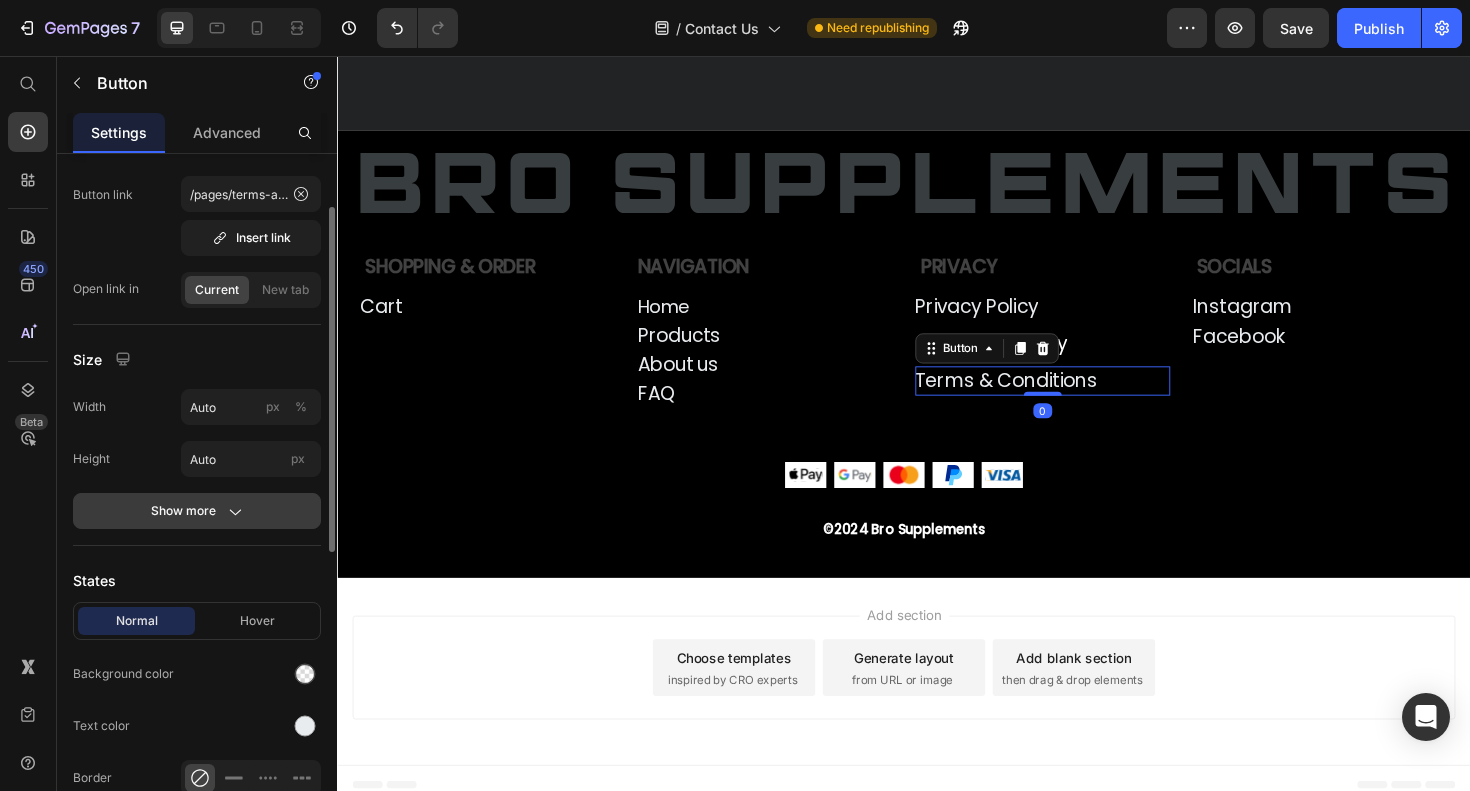 click 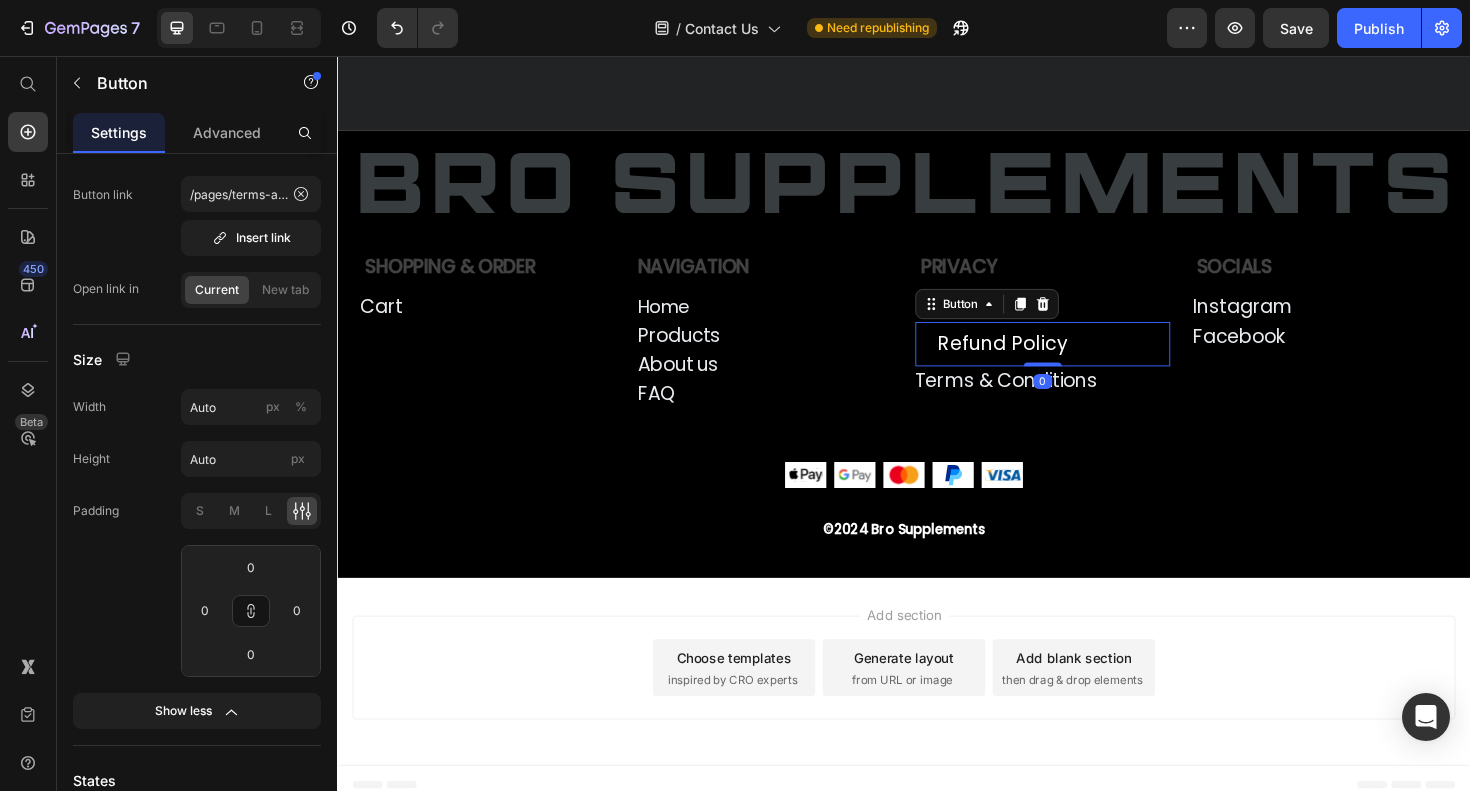 click on "Refund Policy Button   0" at bounding box center (1084, 361) 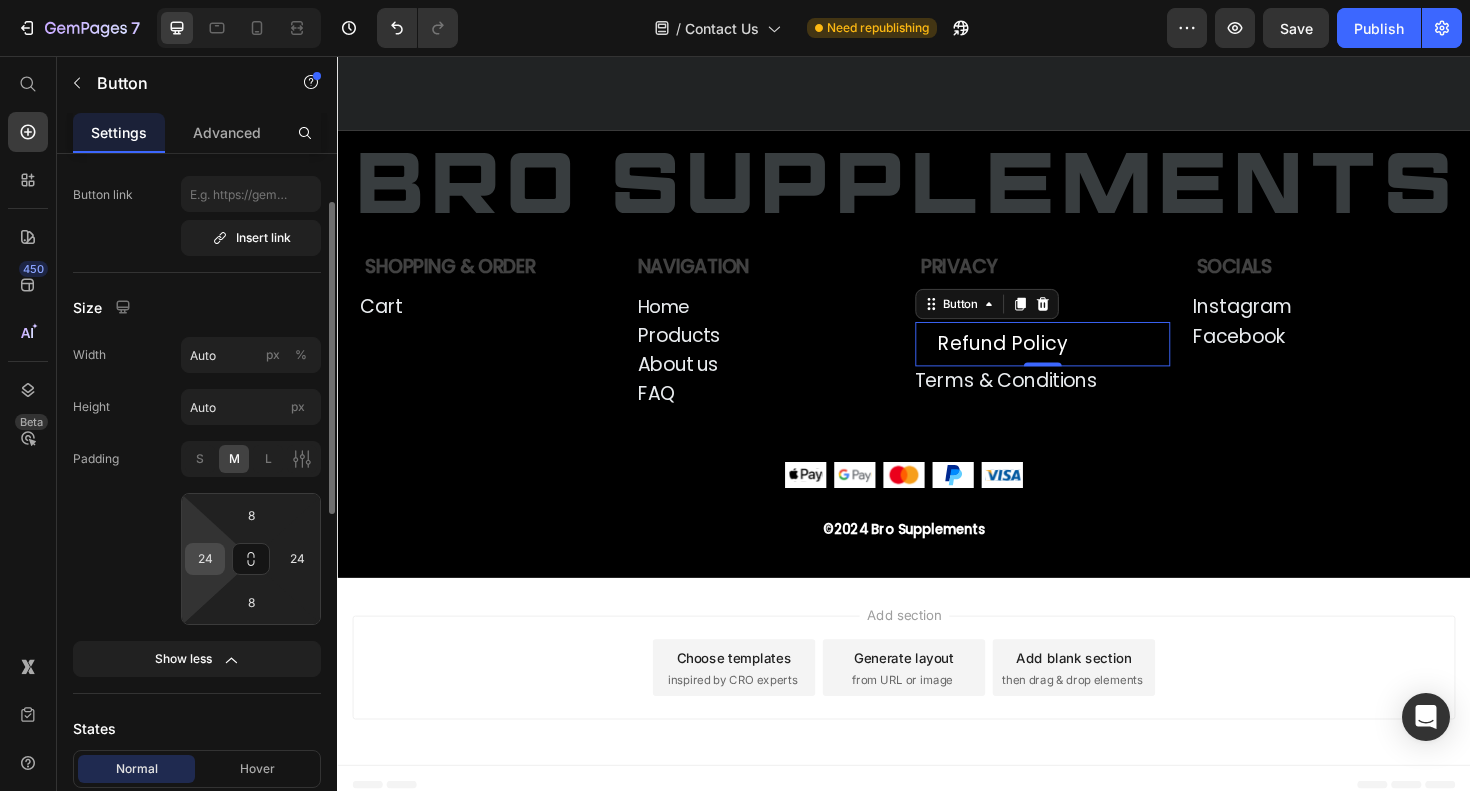 click on "24" at bounding box center (205, 559) 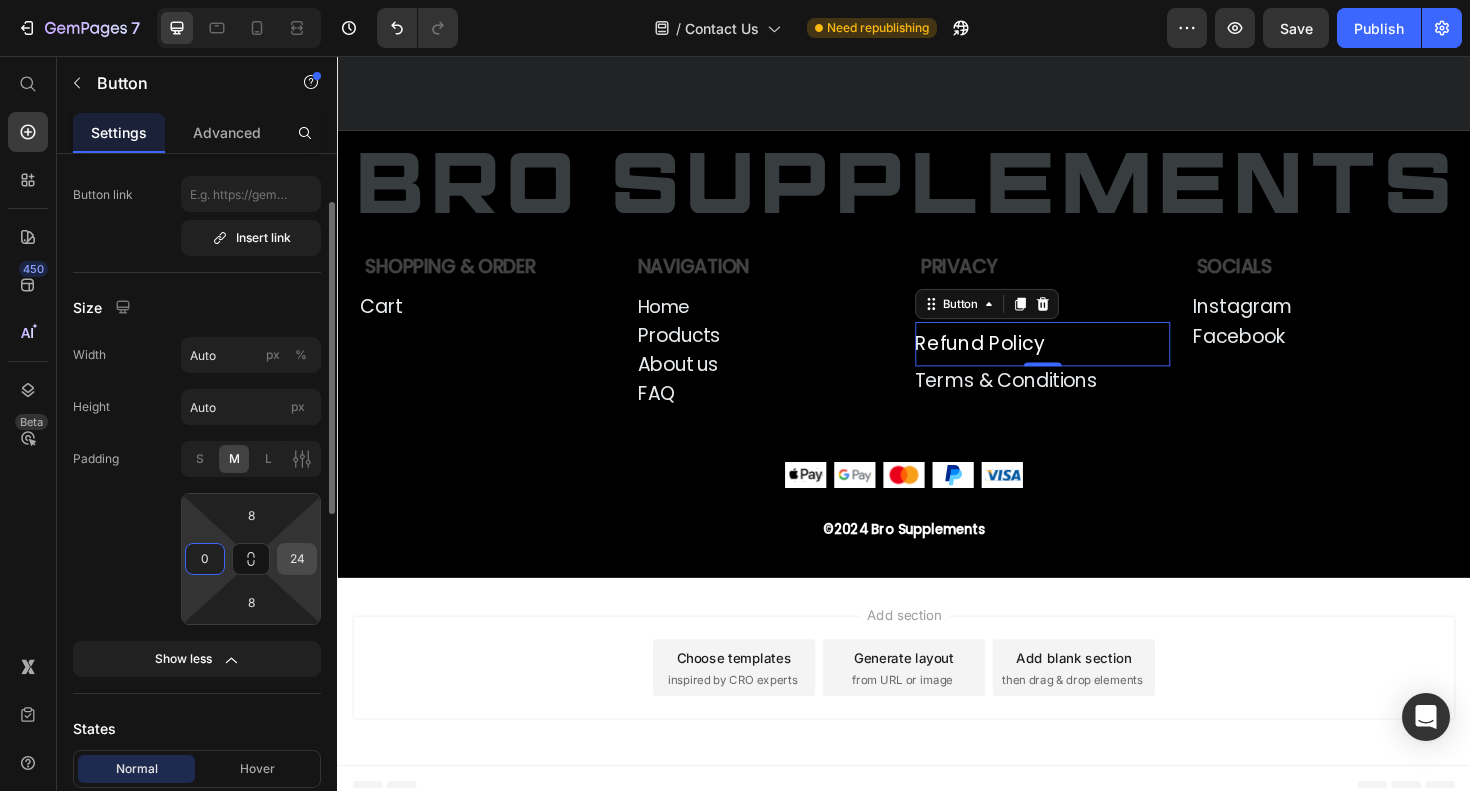 type on "0" 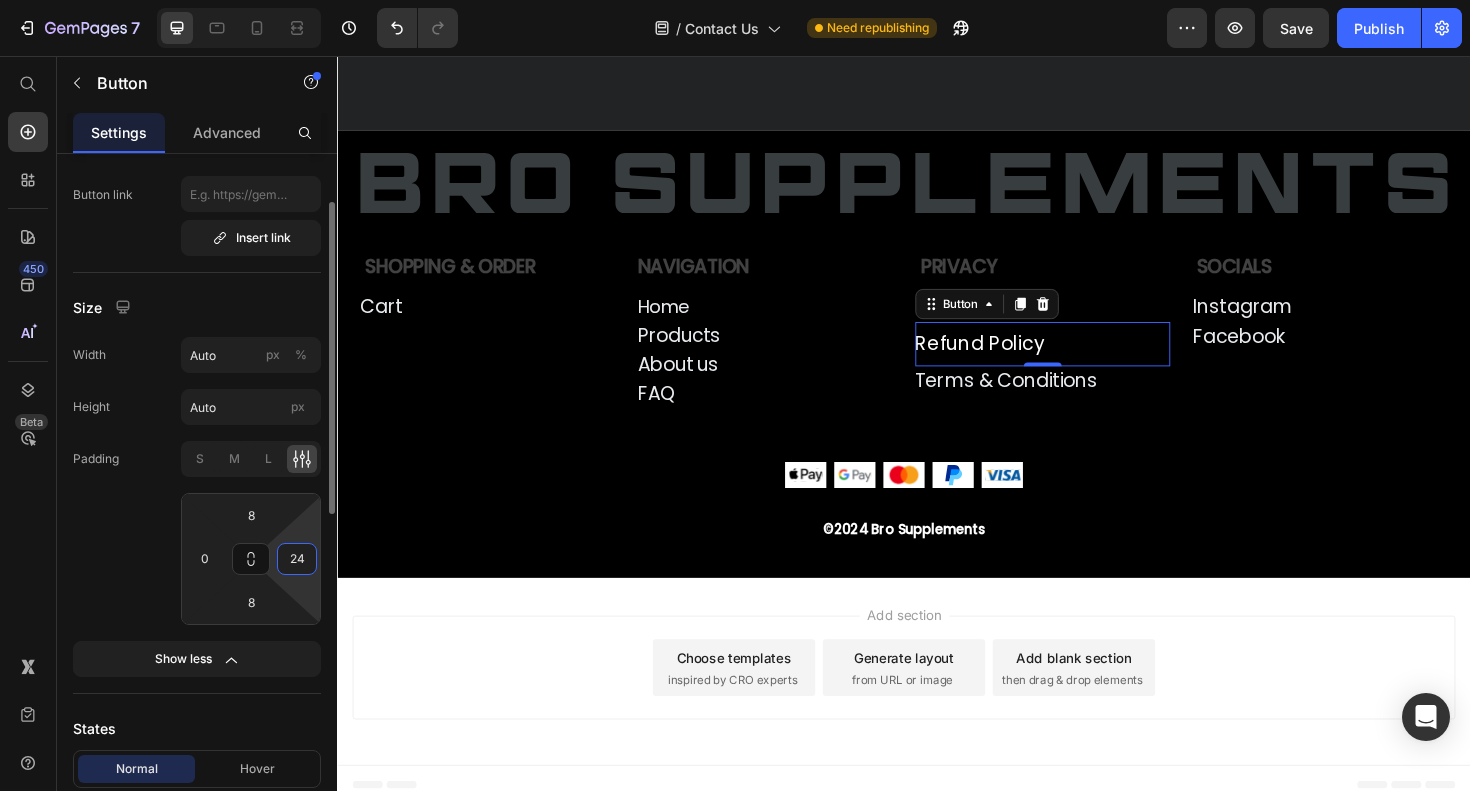 click on "24" at bounding box center [297, 559] 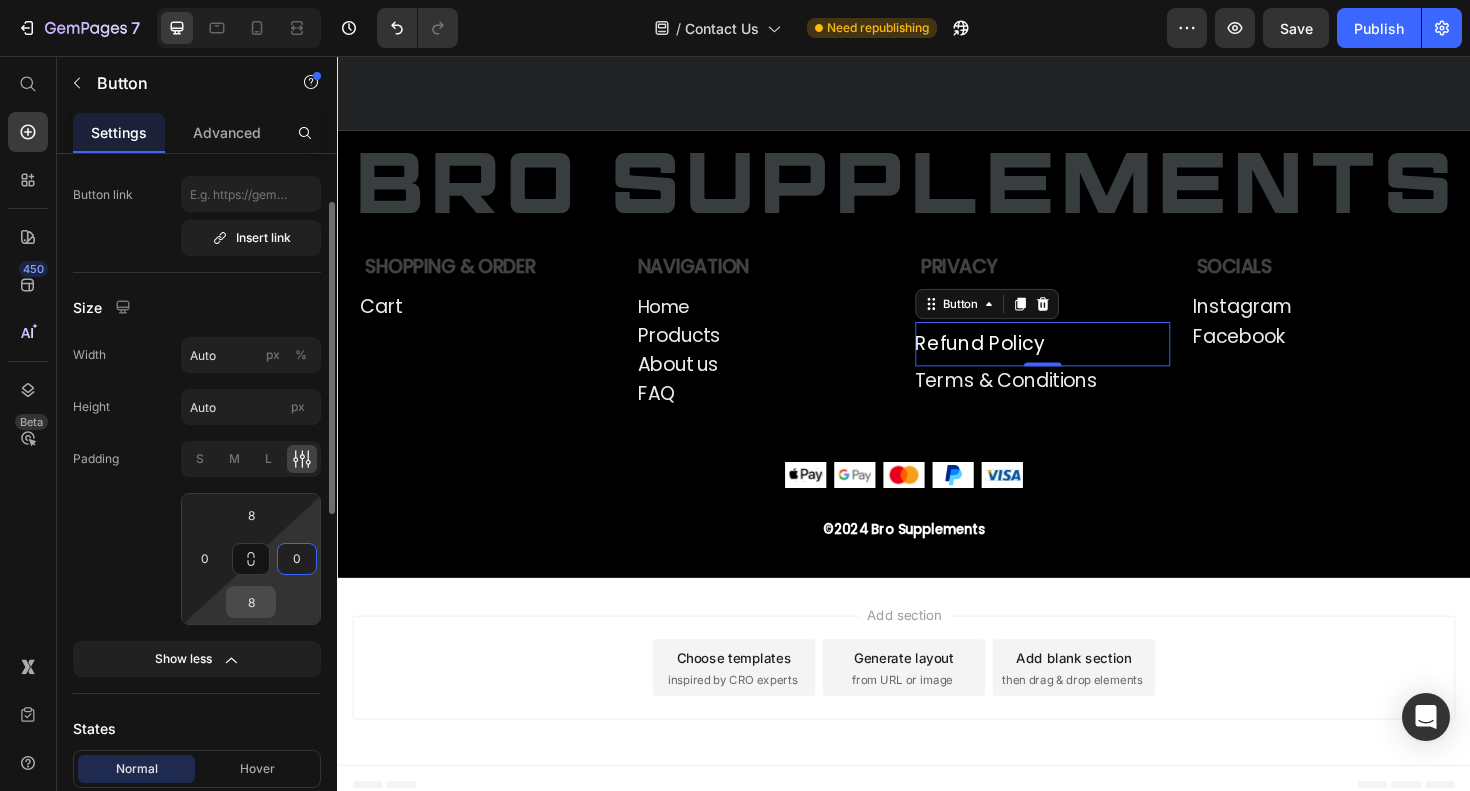 type on "0" 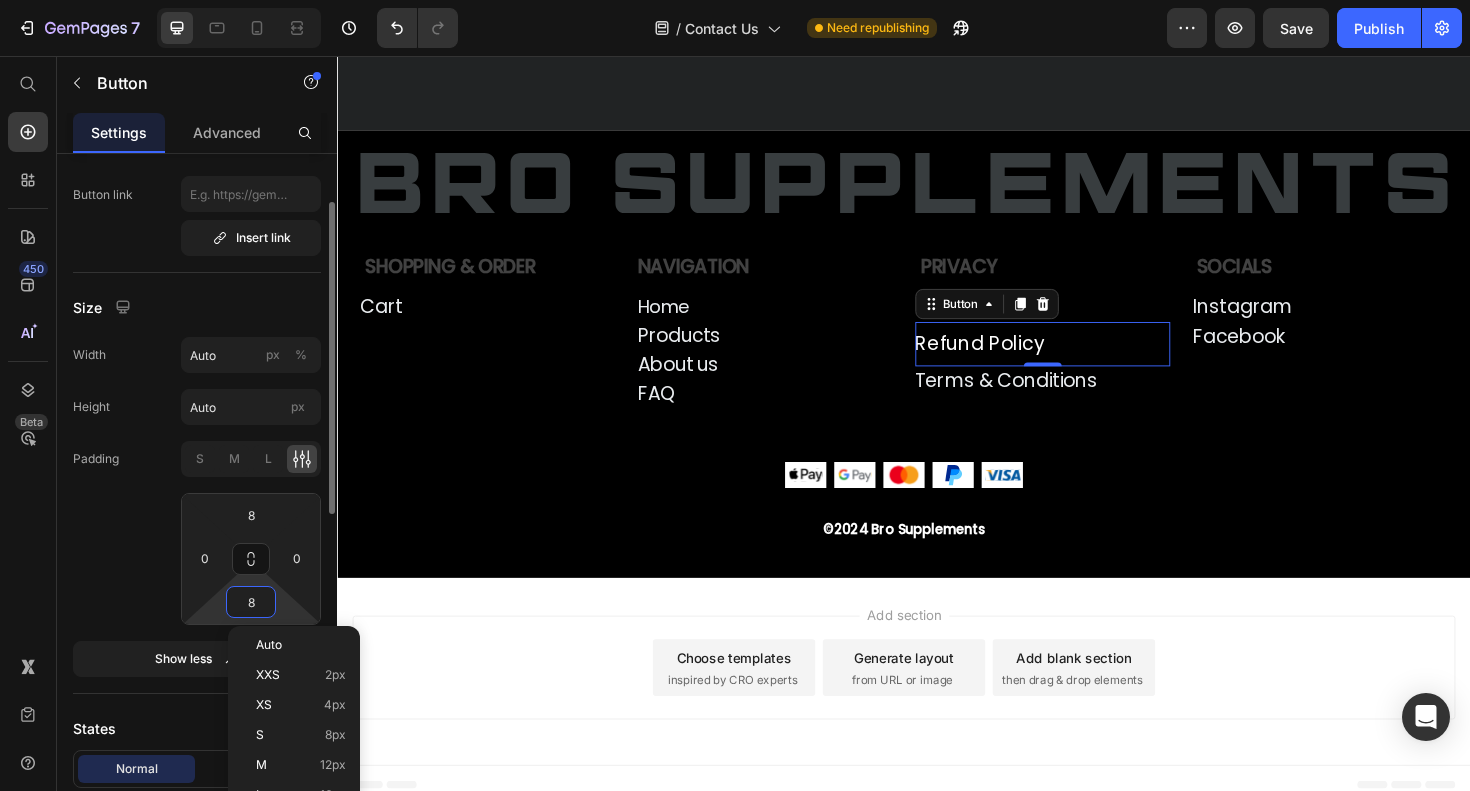 type on "0" 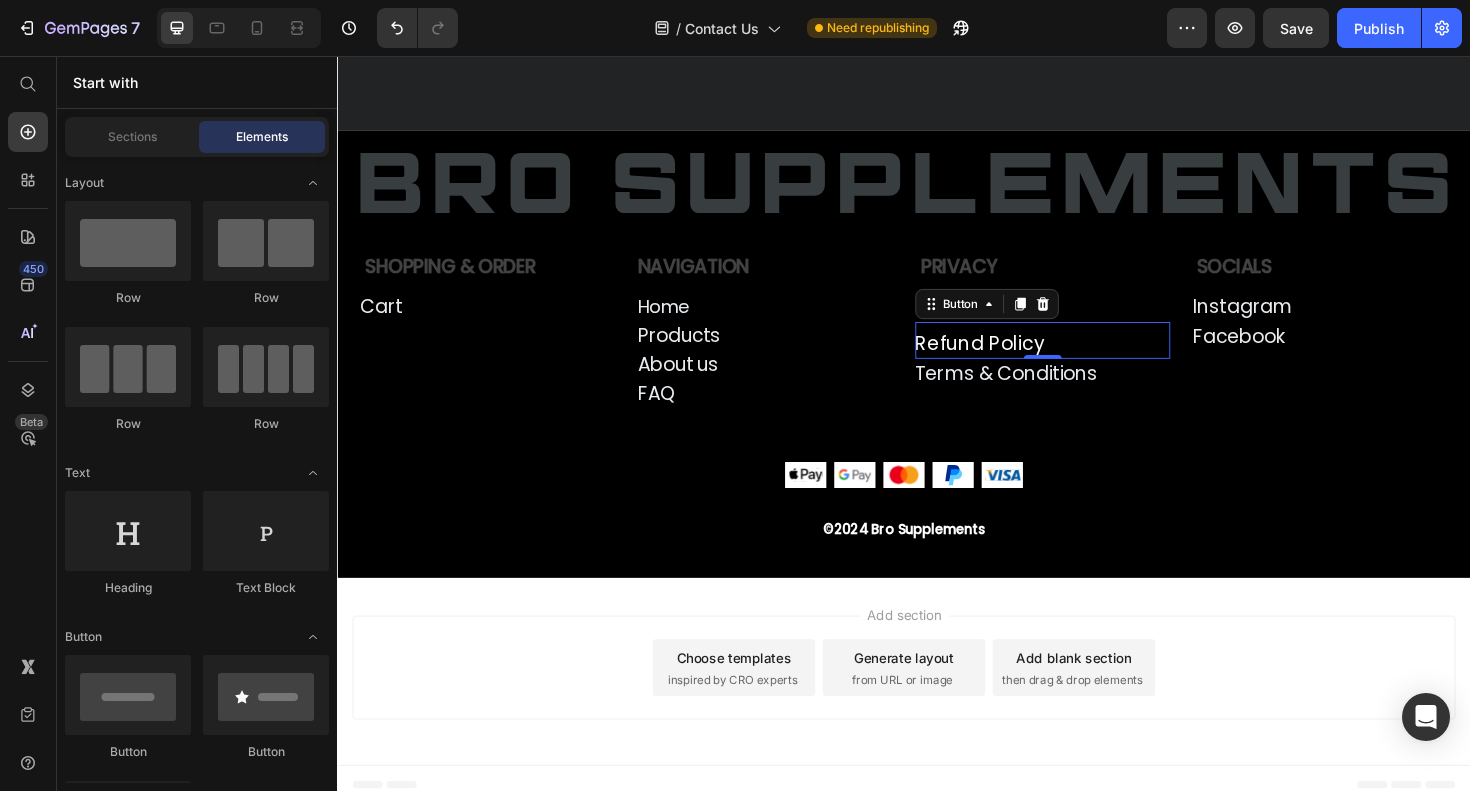 click on "Add section Choose templates inspired by CRO experts Generate layout from URL or image Add blank section then drag & drop elements" at bounding box center [937, 708] 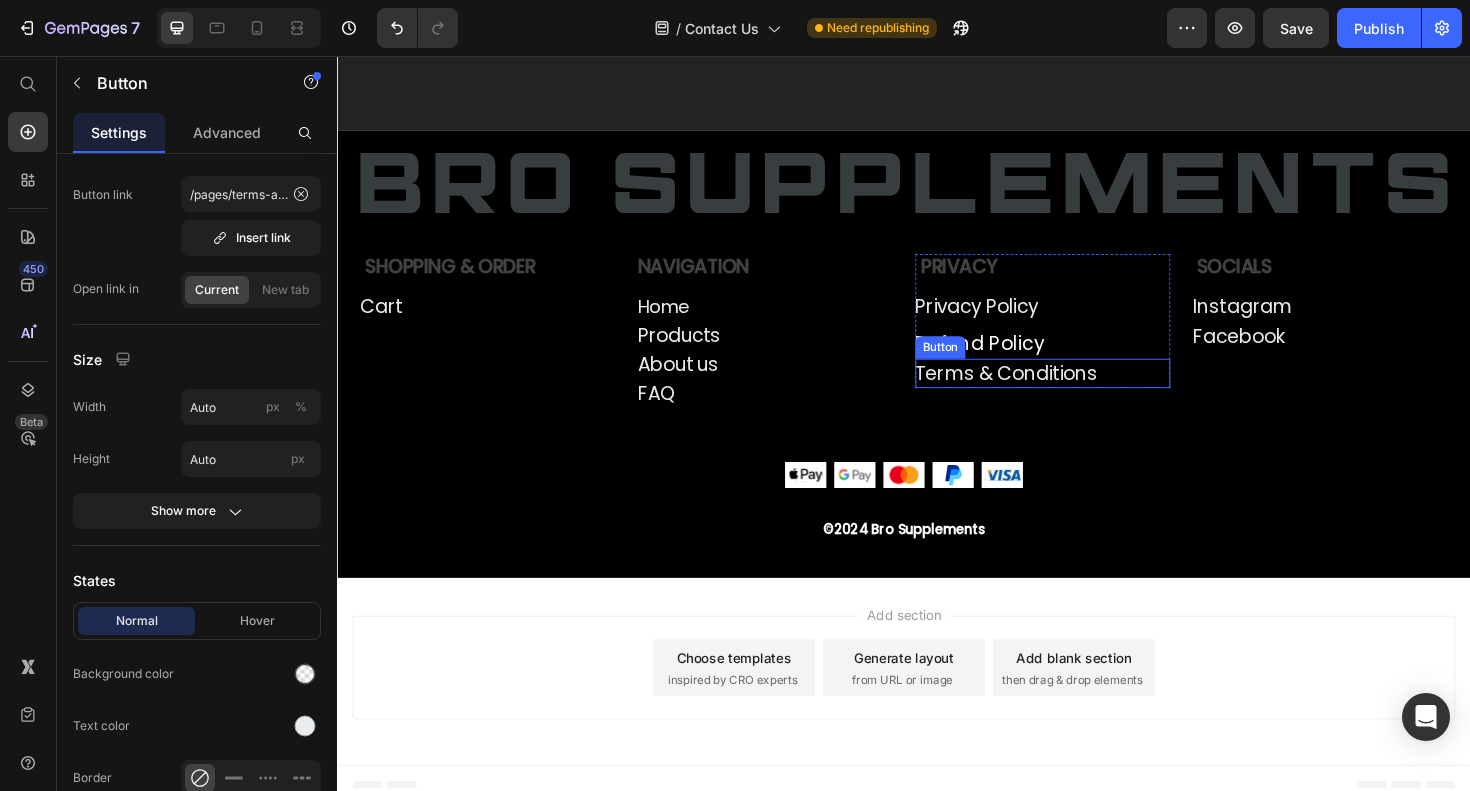 click on "Button" at bounding box center (975, 365) 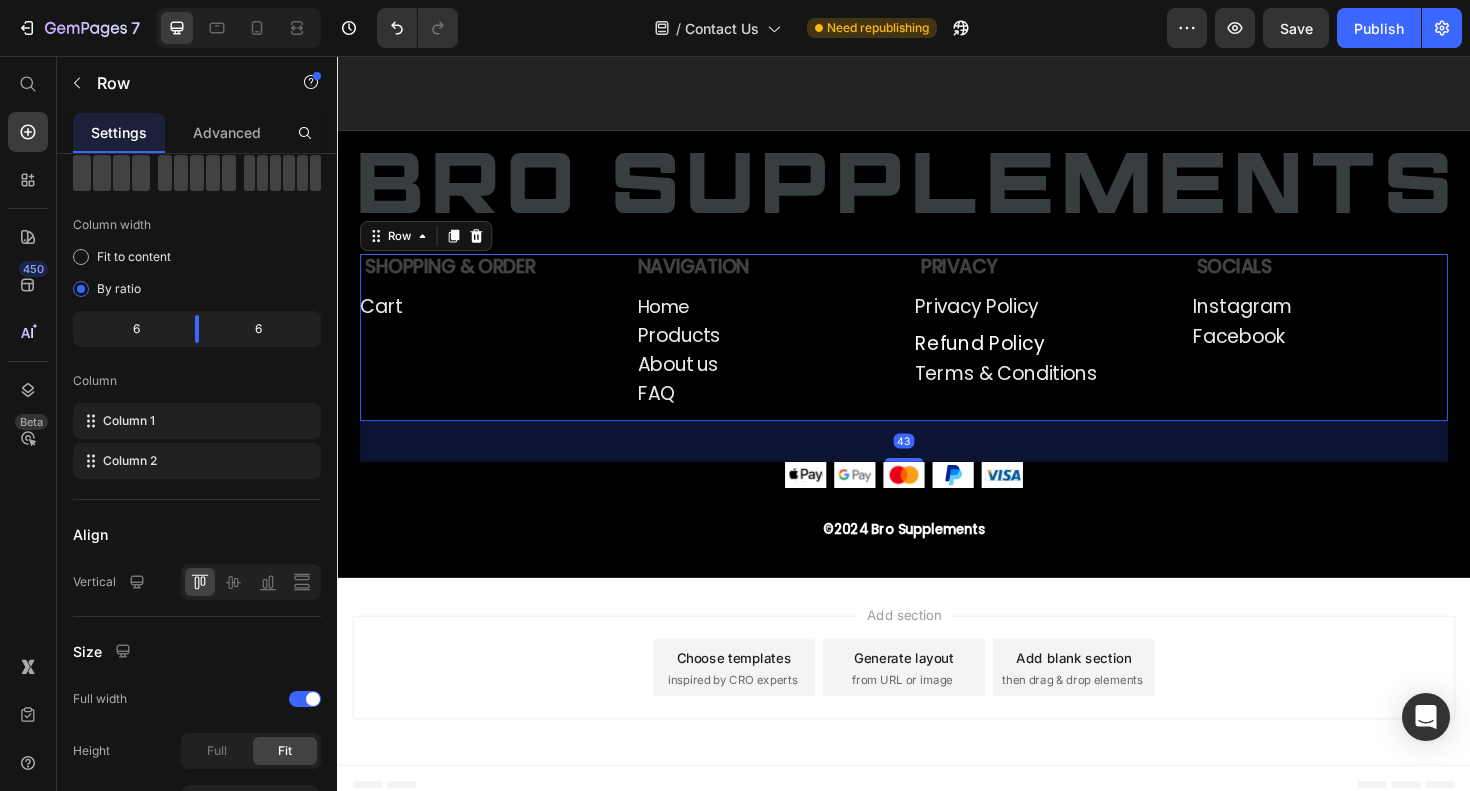 click on "Privacy Text Block  Privacy Policy Button Refund Policy Button  Terms & Conditions Button Row Socials Text Block  Instagram Button  Facebook Button Row Row" at bounding box center [1231, 354] 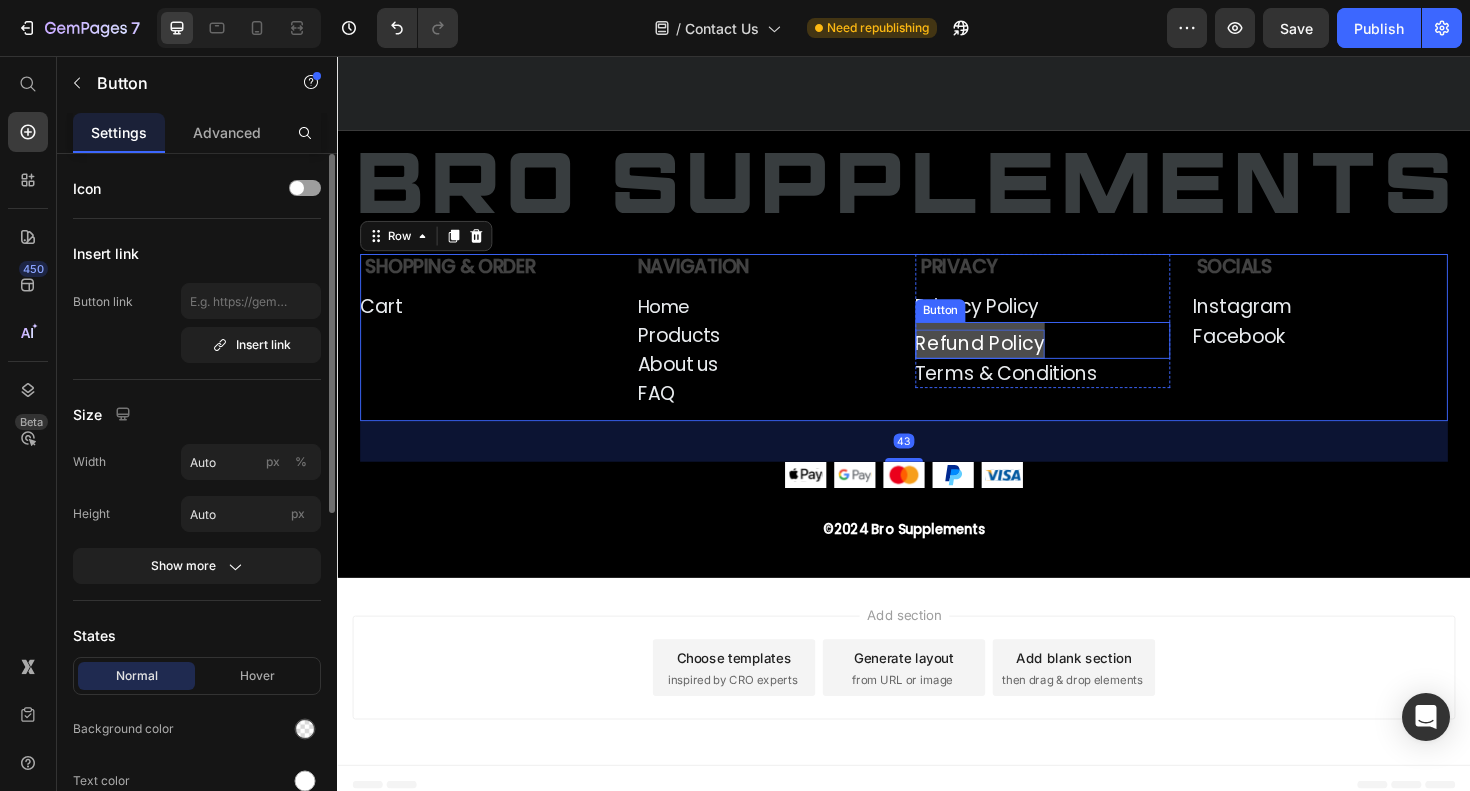 click on "Refund Policy" at bounding box center (1017, 361) 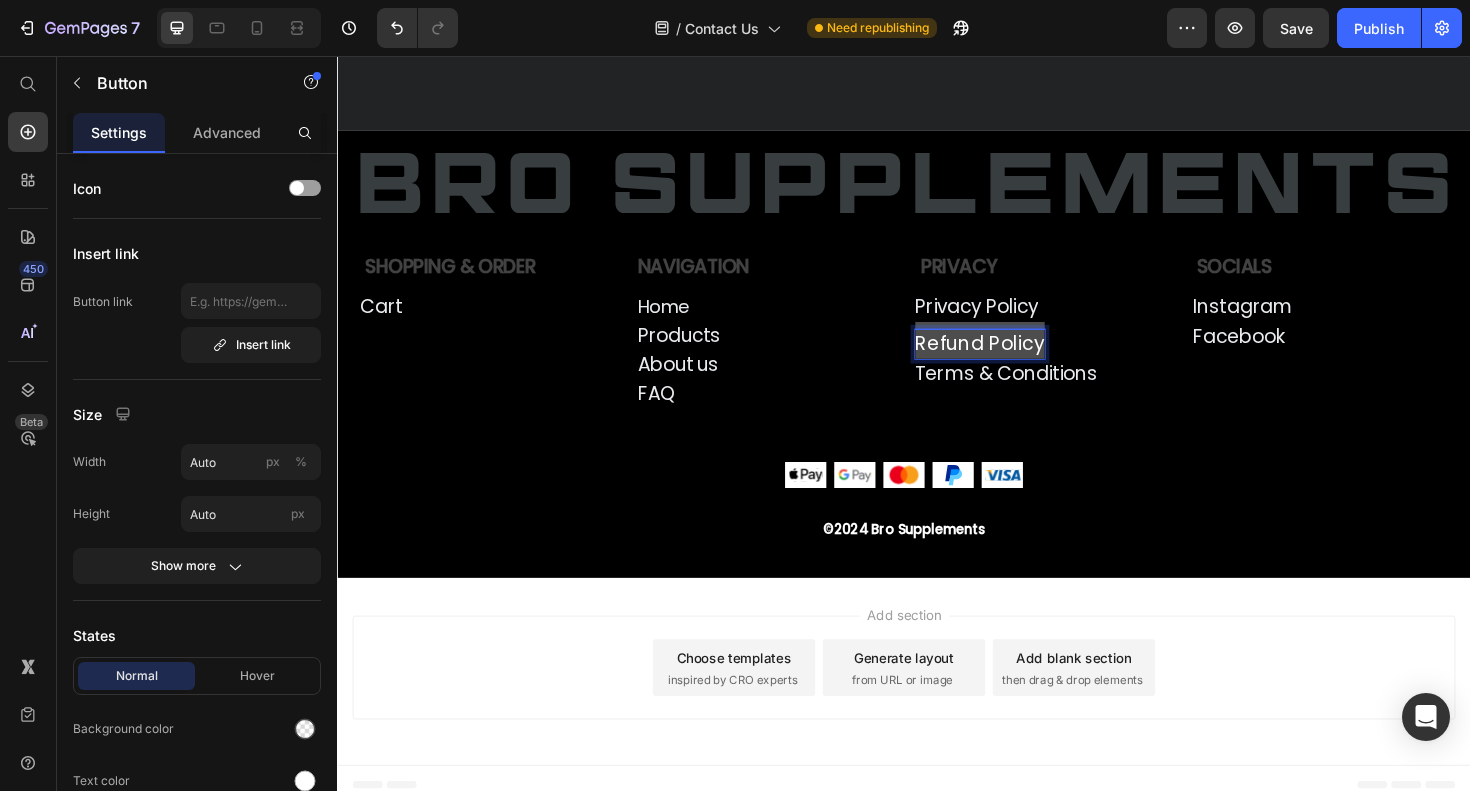 click on "Refund Policy" at bounding box center (1017, 357) 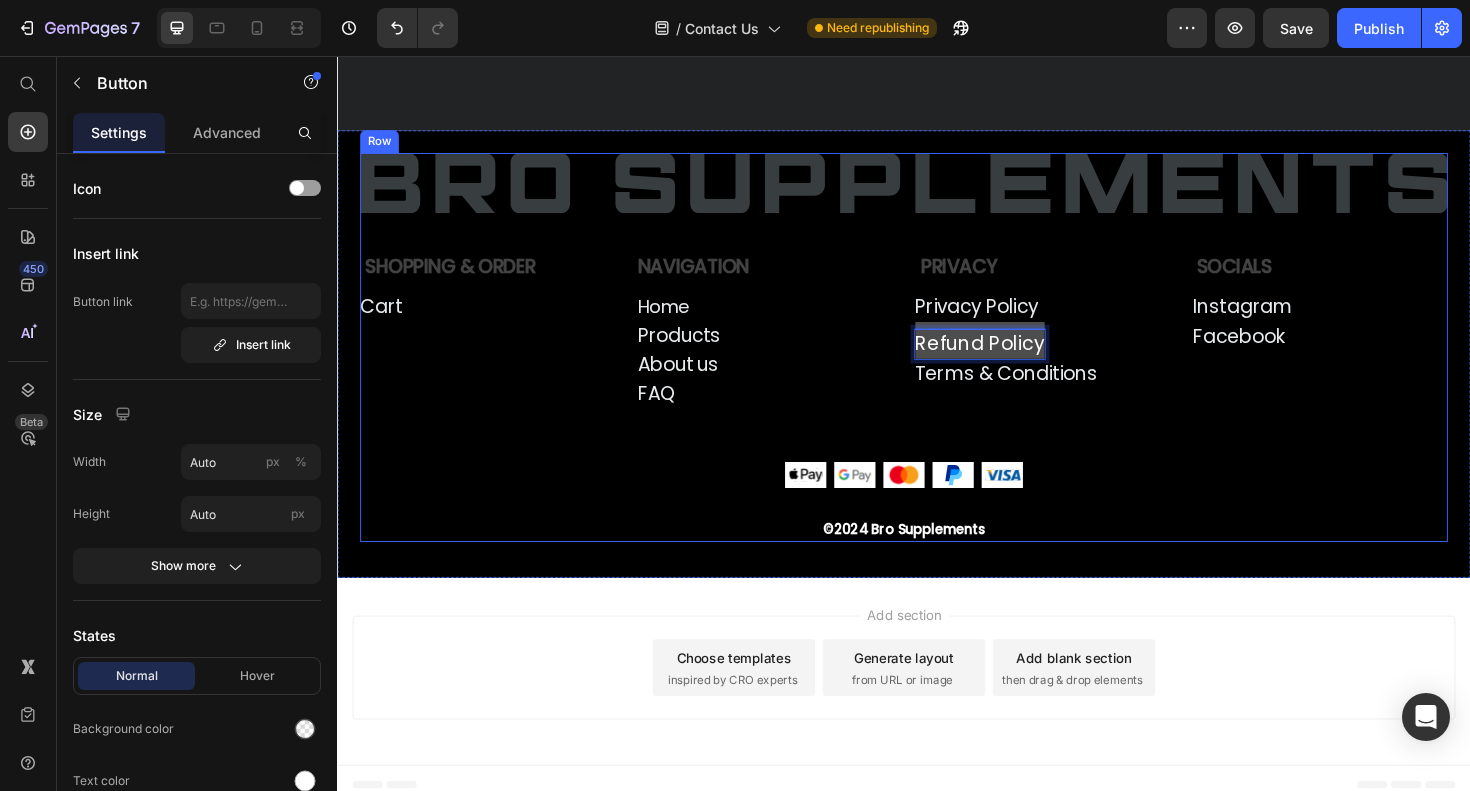 click on "Image Shopping & Order Text Block  Cart Button Row Navigation Text Block Home Button Products Button About us Button FAQ Button Row Row Privacy Text Block  Privacy Policy Button  Refund Policy Button   0  Terms & Conditions Button Row Socials Text Block  Instagram Button  Facebook Button Row Row Row Image Image Image Image Image Row ©2024 Bro Supplements Text Block" at bounding box center (937, 365) 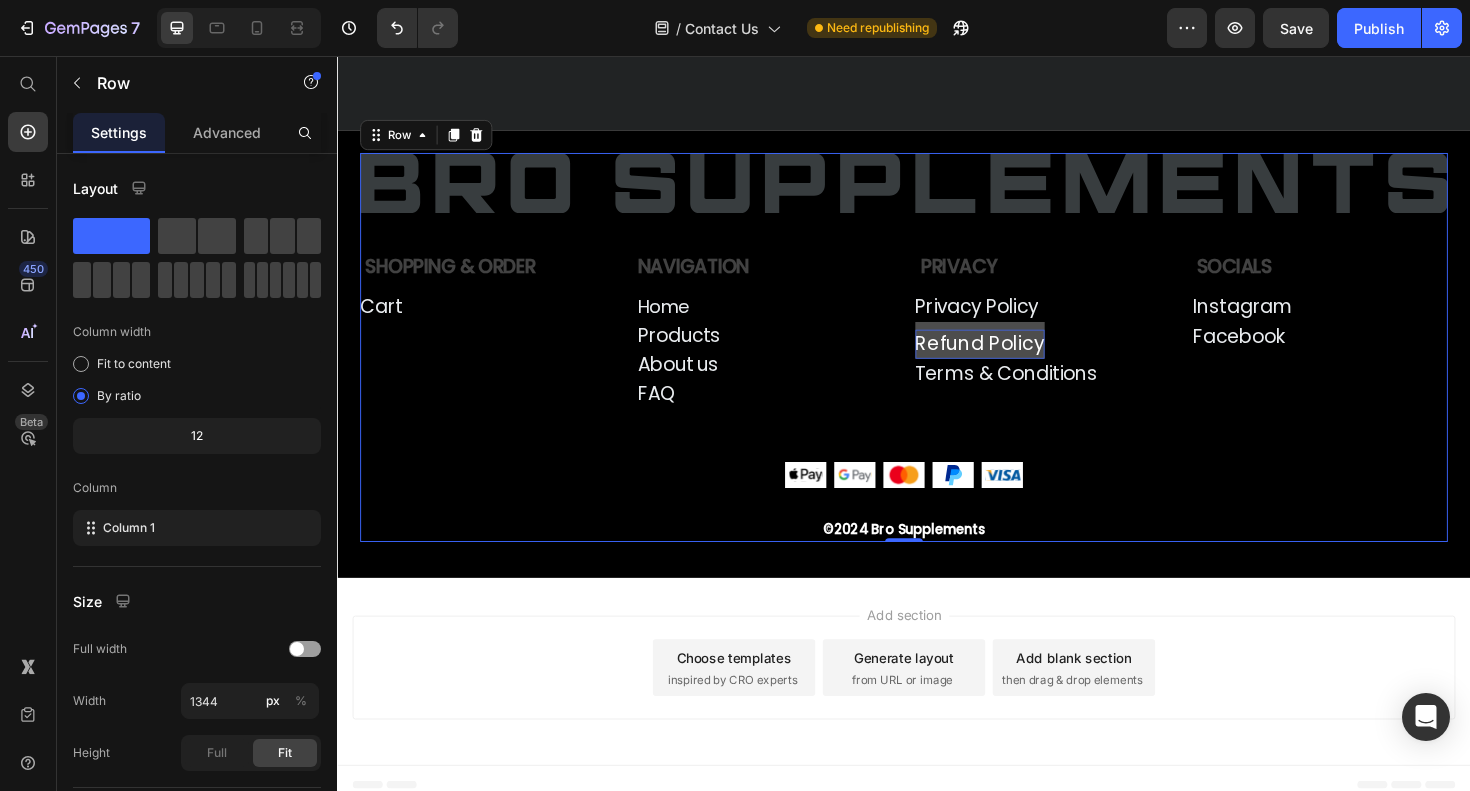 click on "Image Shopping & Order Text Block  Cart Button Row Navigation Text Block Home Button Products Button About us Button FAQ Button Row Row Privacy Text Block  Privacy Policy Button  Refund Policy Button  Terms & Conditions Button Row Socials Text Block  Instagram Button  Facebook Button Row Row Row Image Image Image Image Image Row ©2024 Bro Supplements Text Block" at bounding box center (937, 365) 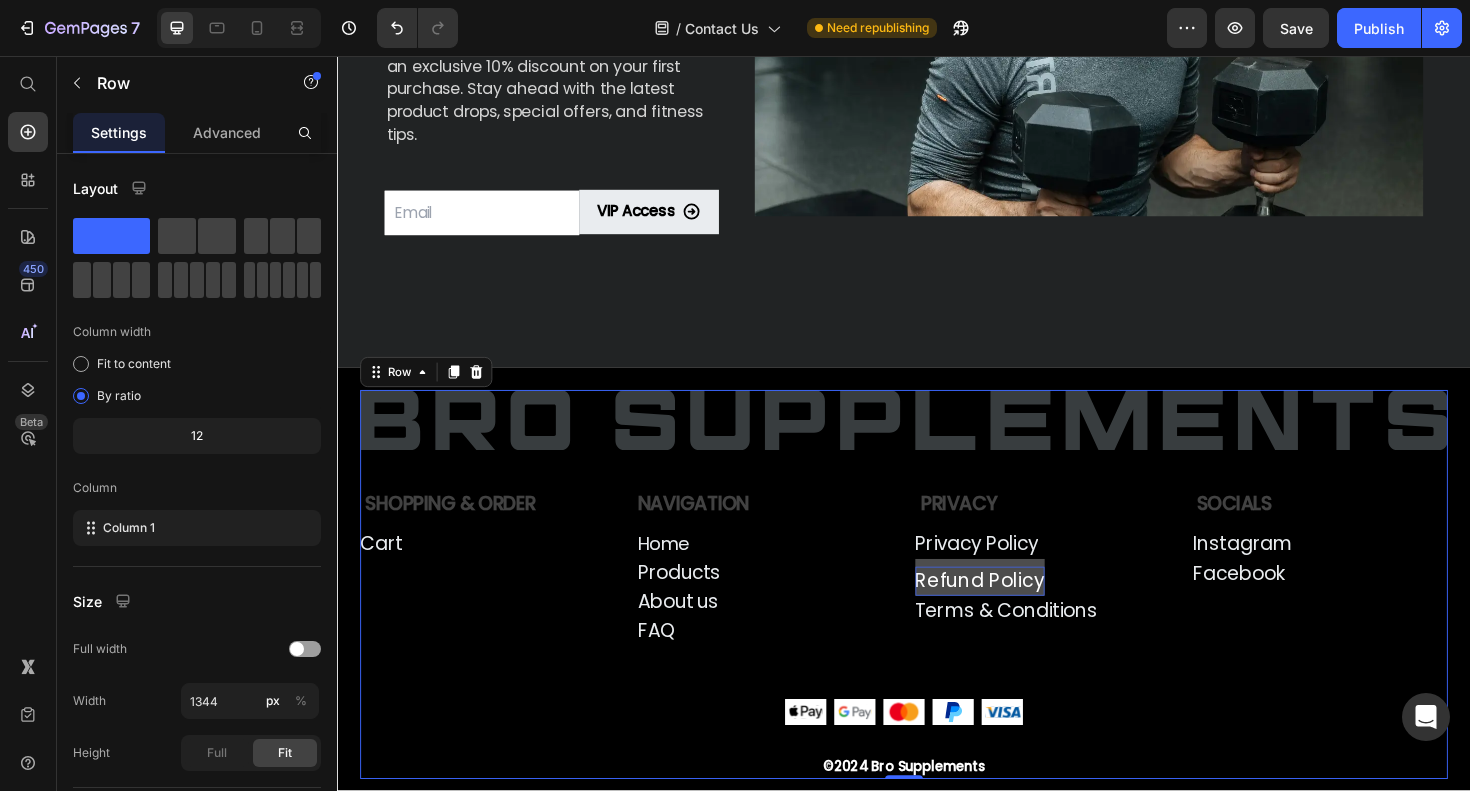 scroll, scrollTop: 1215, scrollLeft: 0, axis: vertical 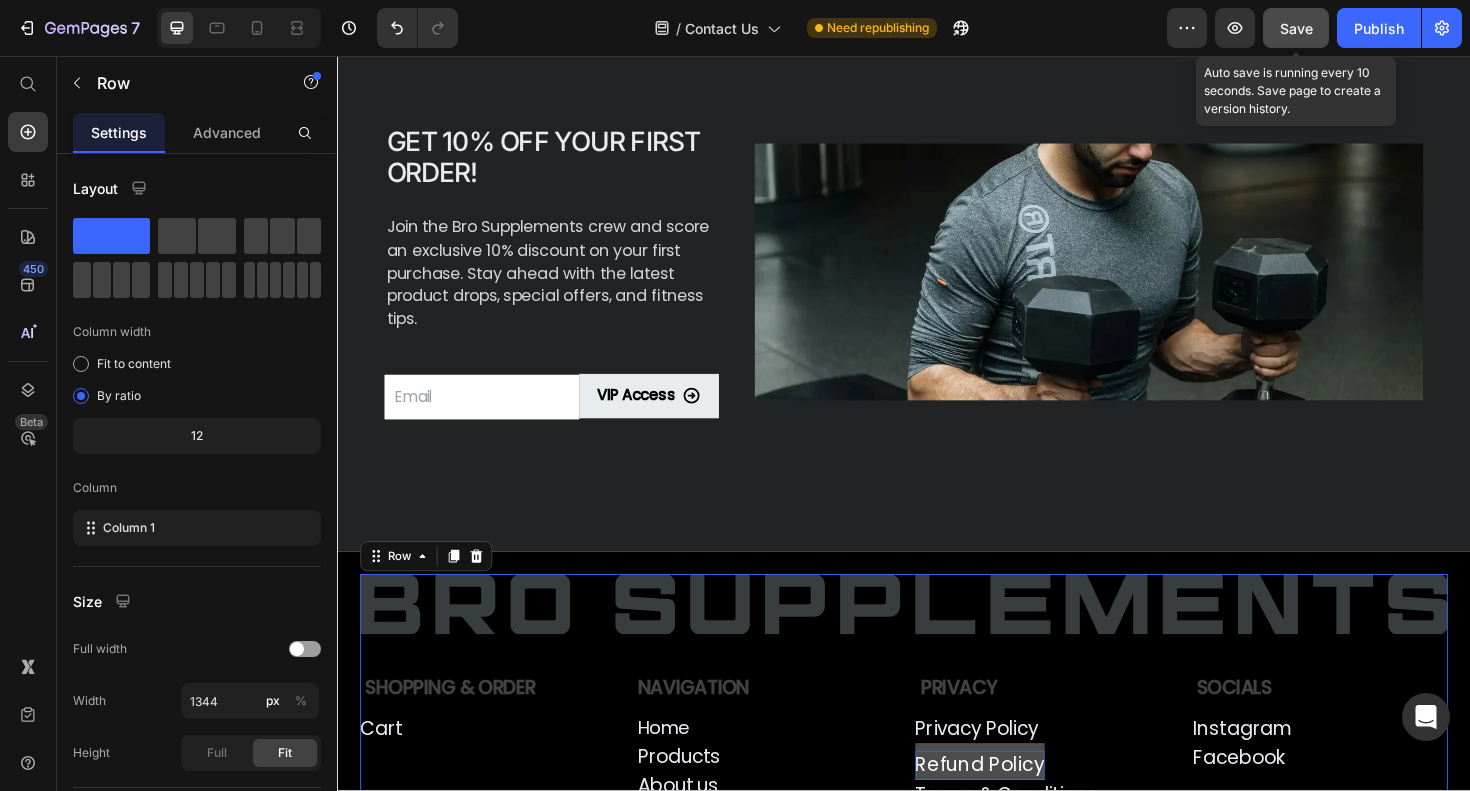 click on "Save" at bounding box center [1296, 28] 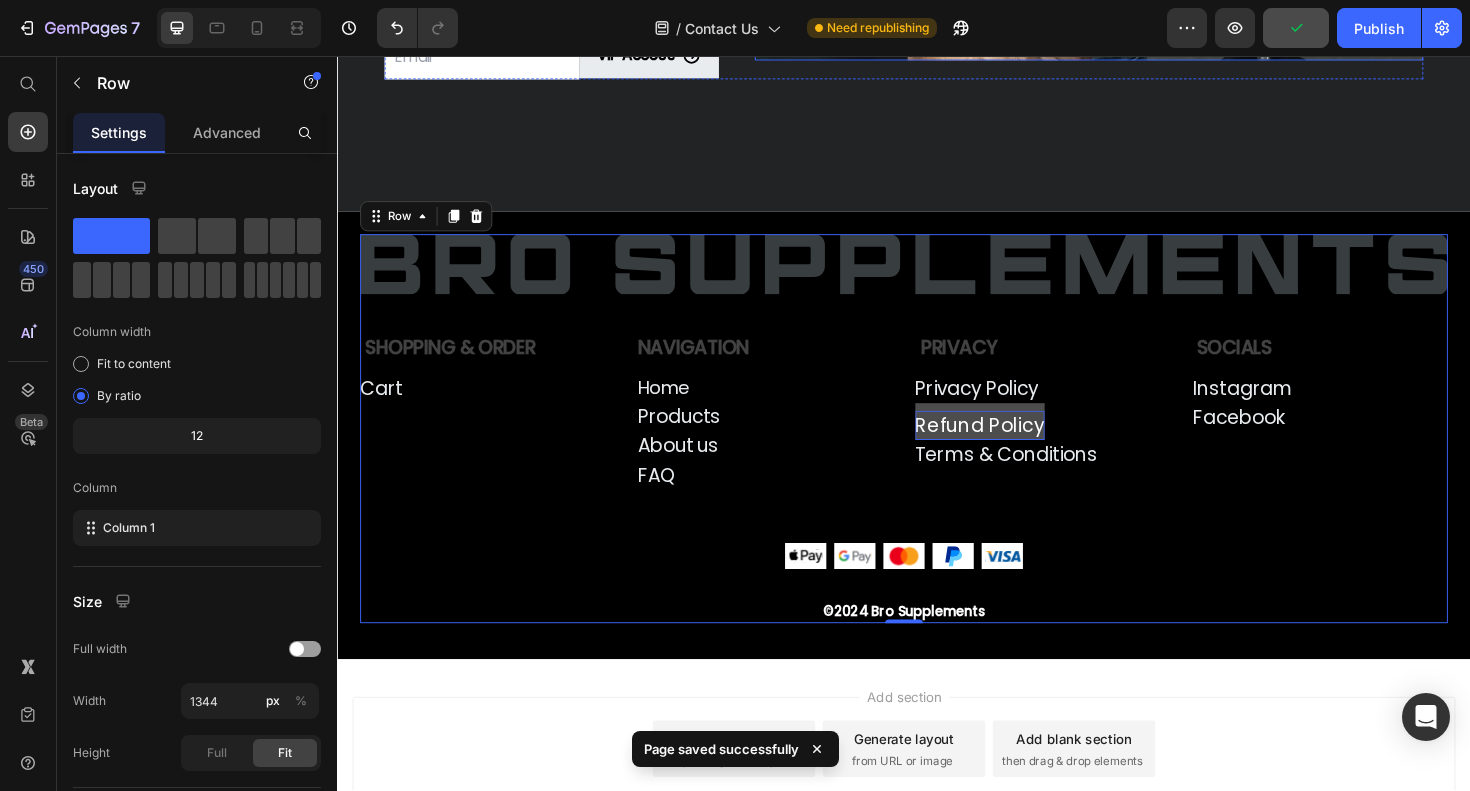 scroll, scrollTop: 1675, scrollLeft: 0, axis: vertical 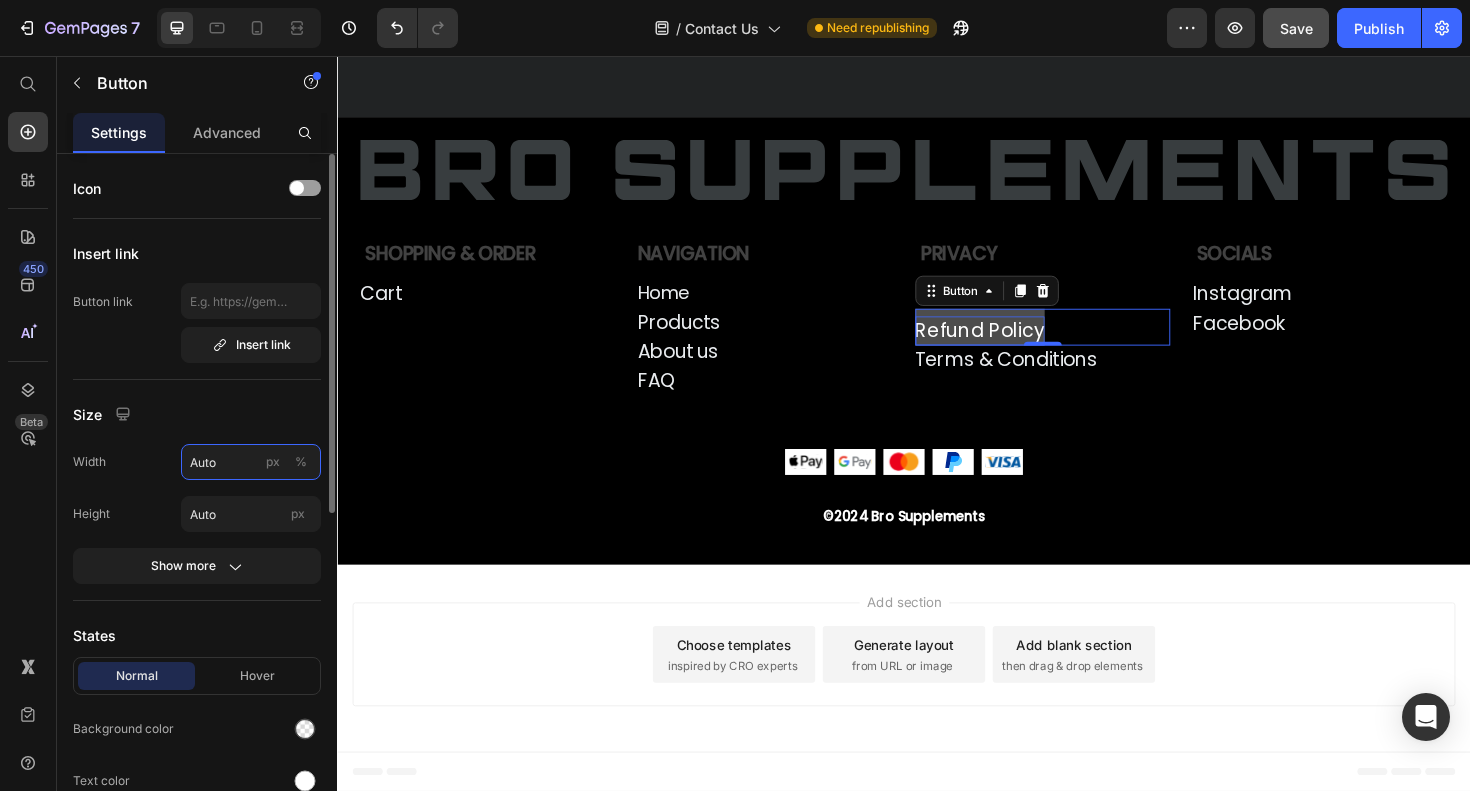 click on "Auto" at bounding box center [251, 462] 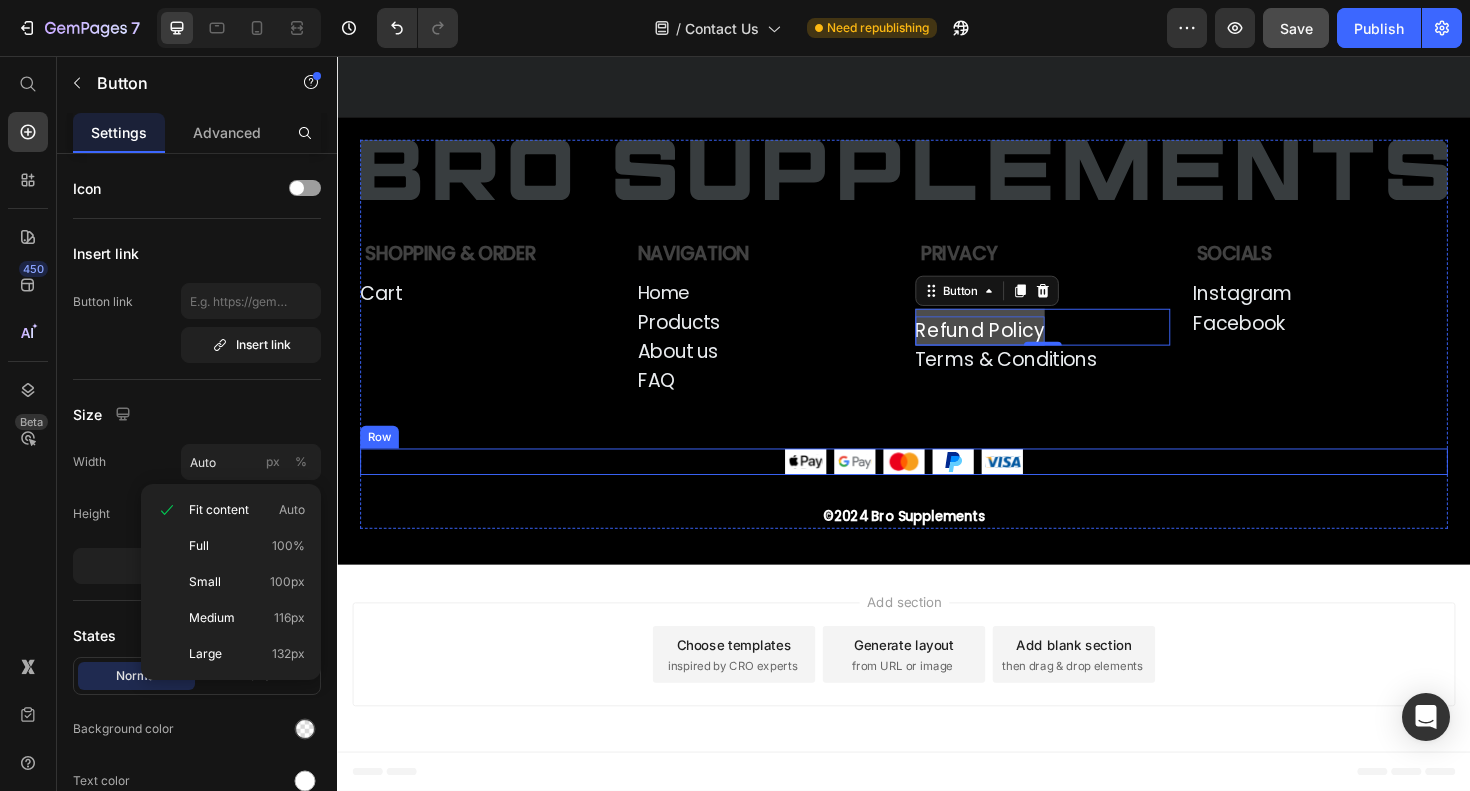 click on "Image Shopping & Order Text Block  Cart Button Row Navigation Text Block Home Button Products Button About us Button FAQ Button Row Row Privacy Text Block  Privacy Policy Button  Refund Policy Button   0  Terms & Conditions Button Row Socials Text Block  Instagram Button  Facebook Button Row Row Row Image Image Image Image Image Row ©2024 Bro Supplements Text Block" at bounding box center [937, 351] 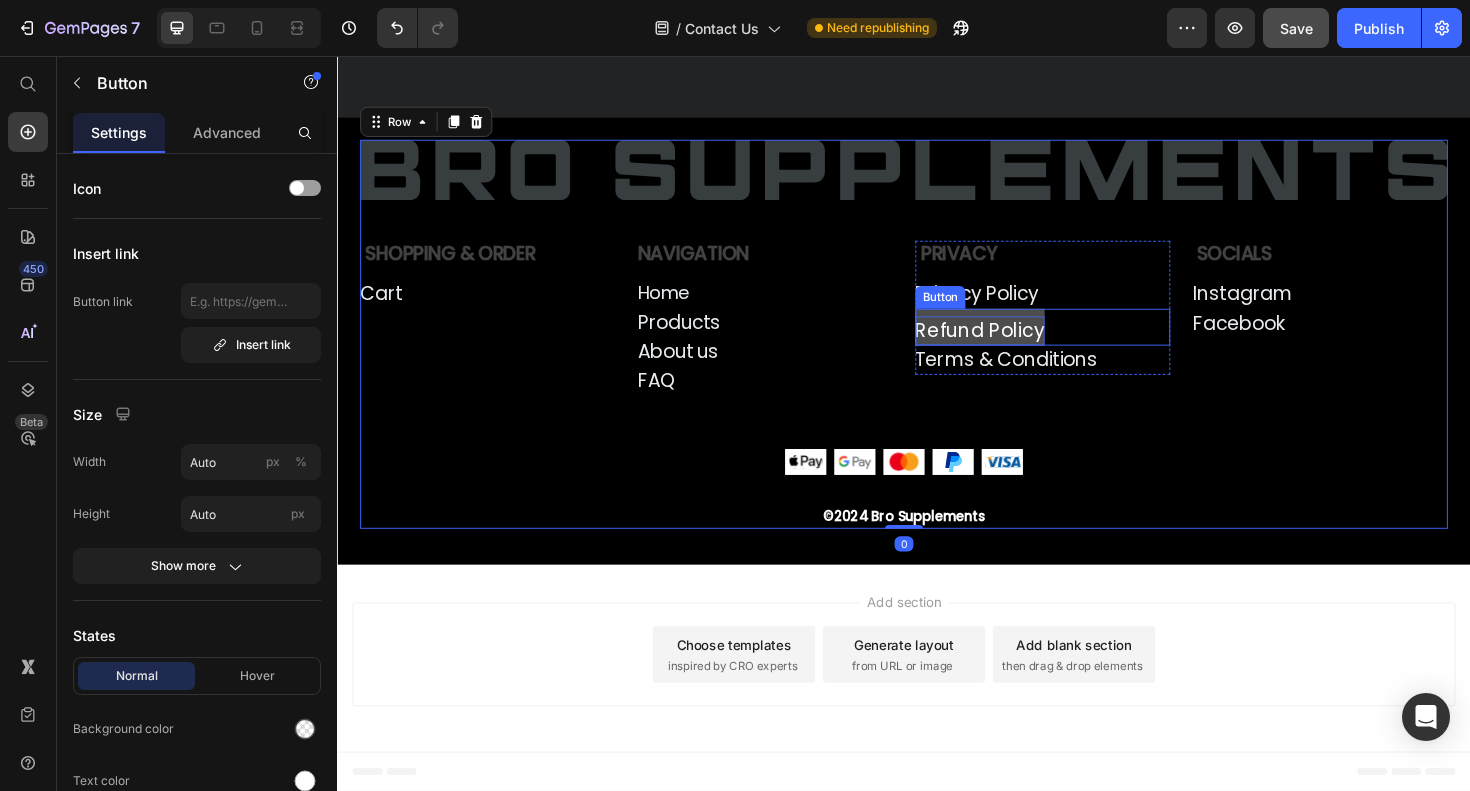 click on "Refund Policy" at bounding box center [1017, 347] 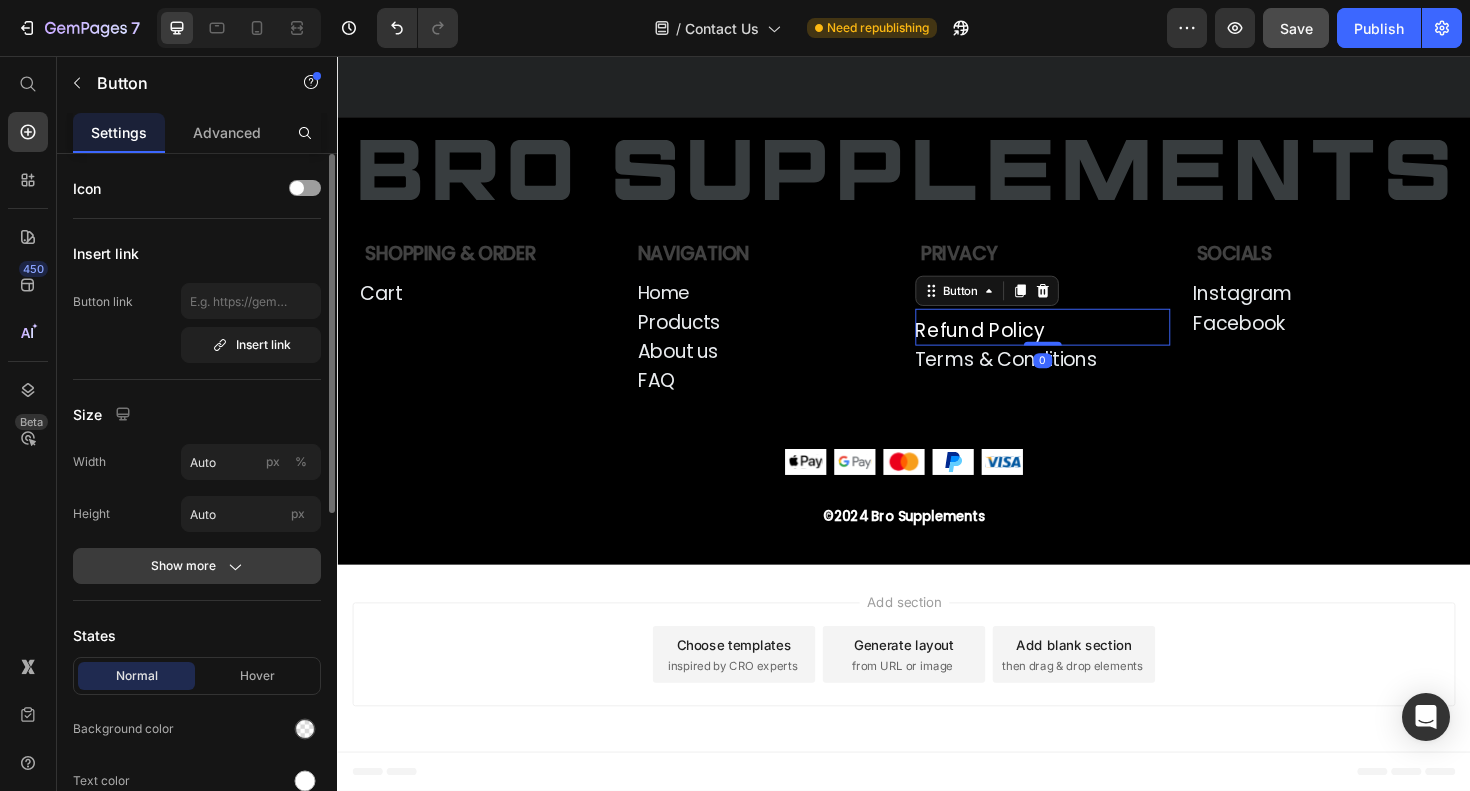 click on "Show more" 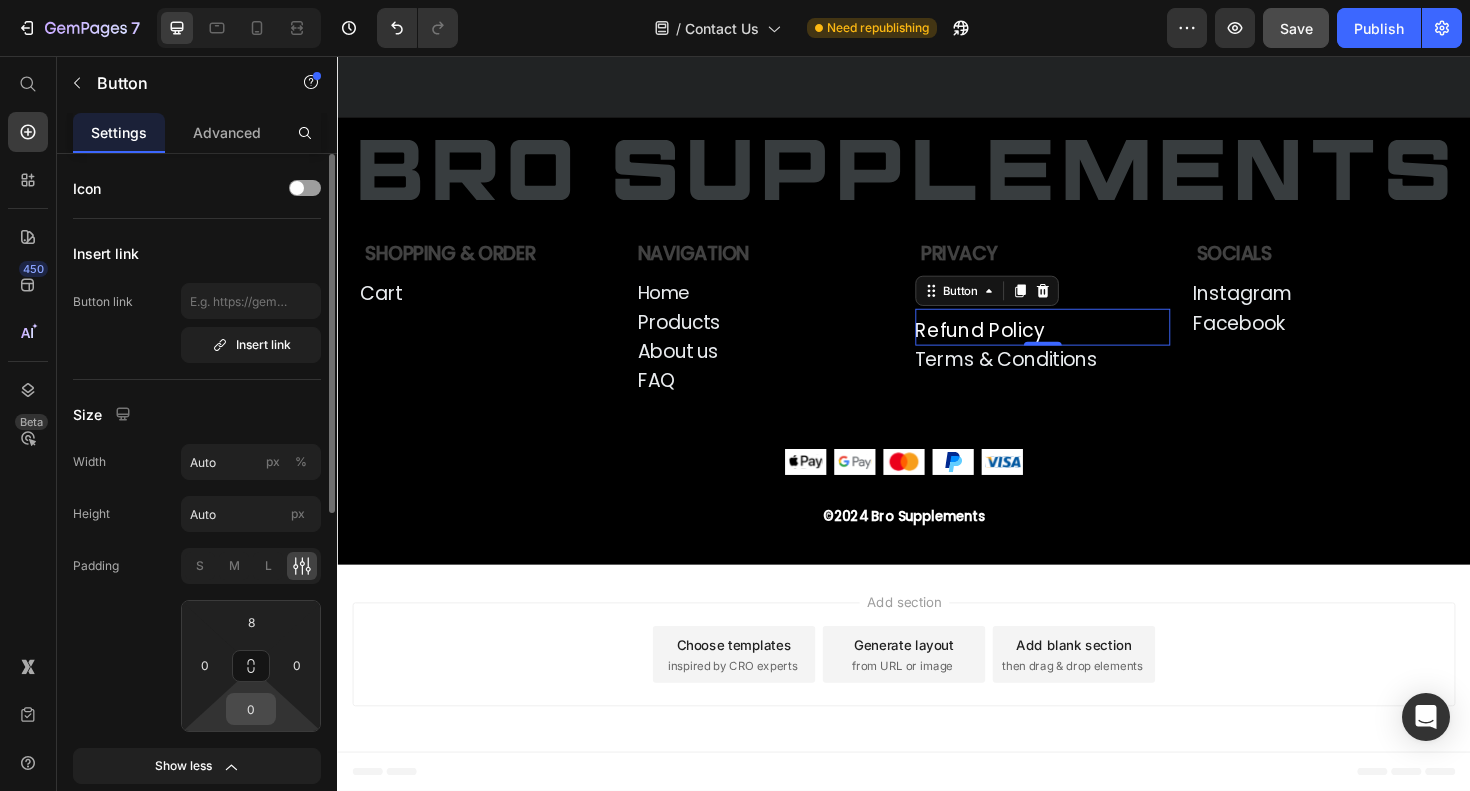 click on "0" at bounding box center (251, 709) 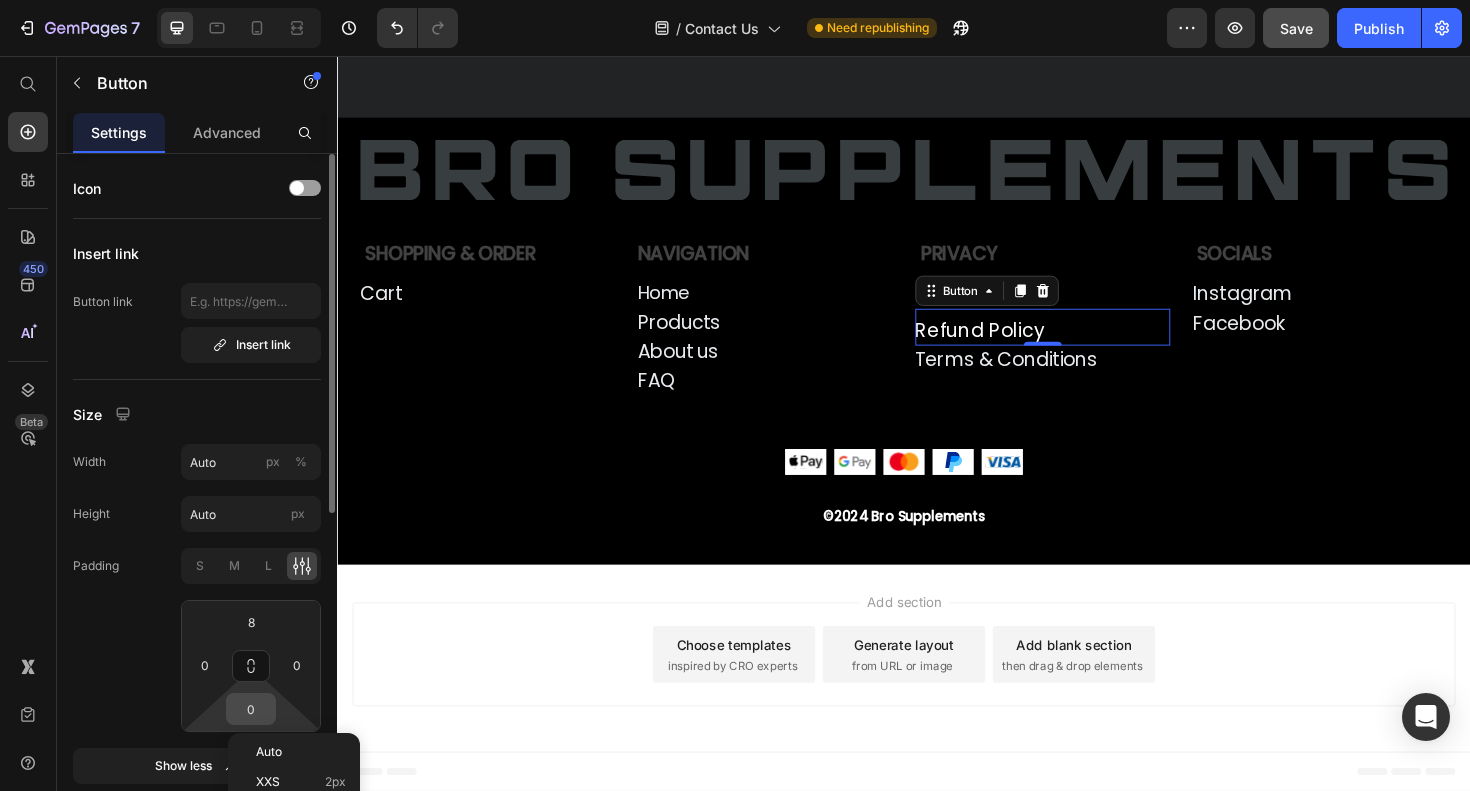 click on "0" at bounding box center [251, 709] 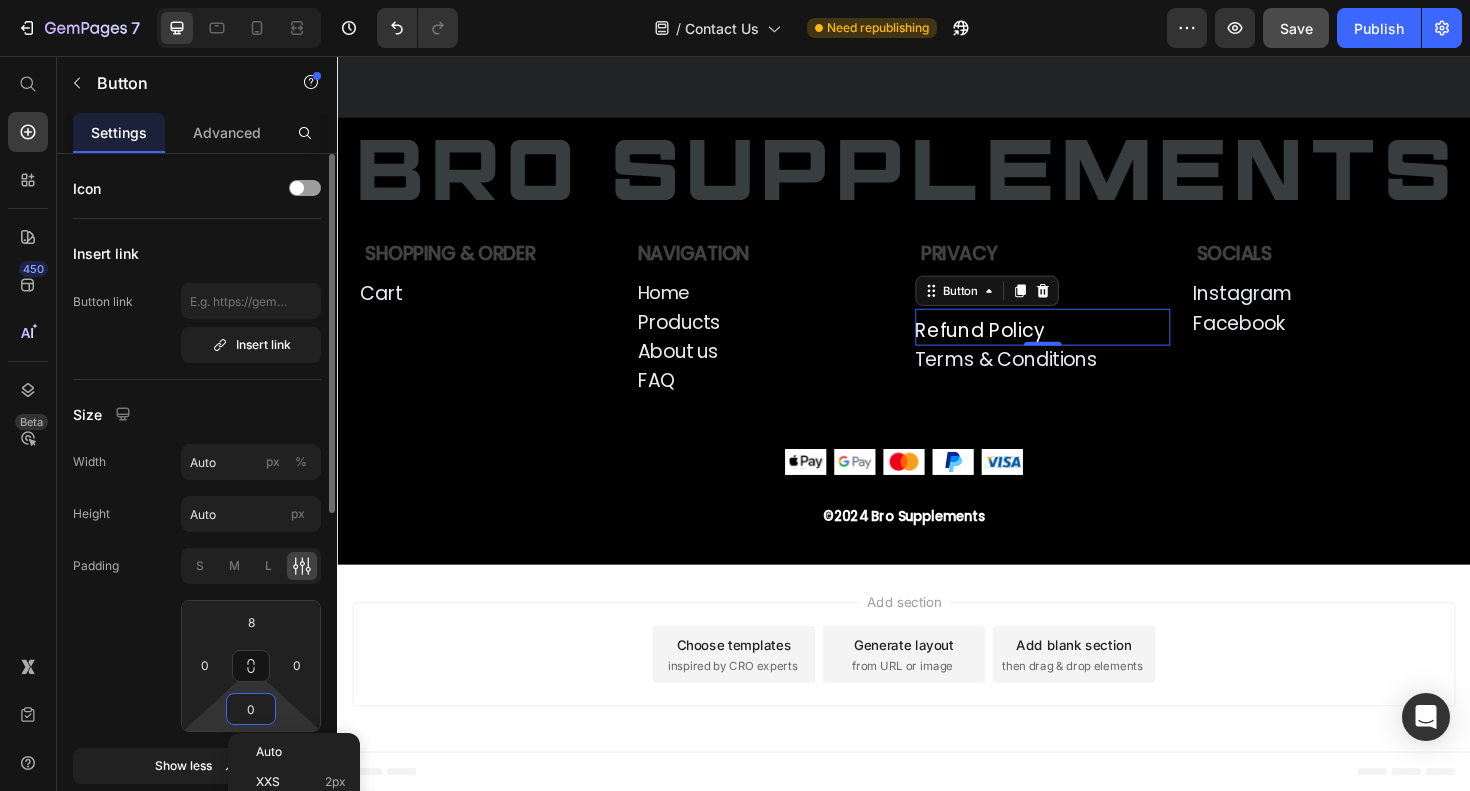 type on "3" 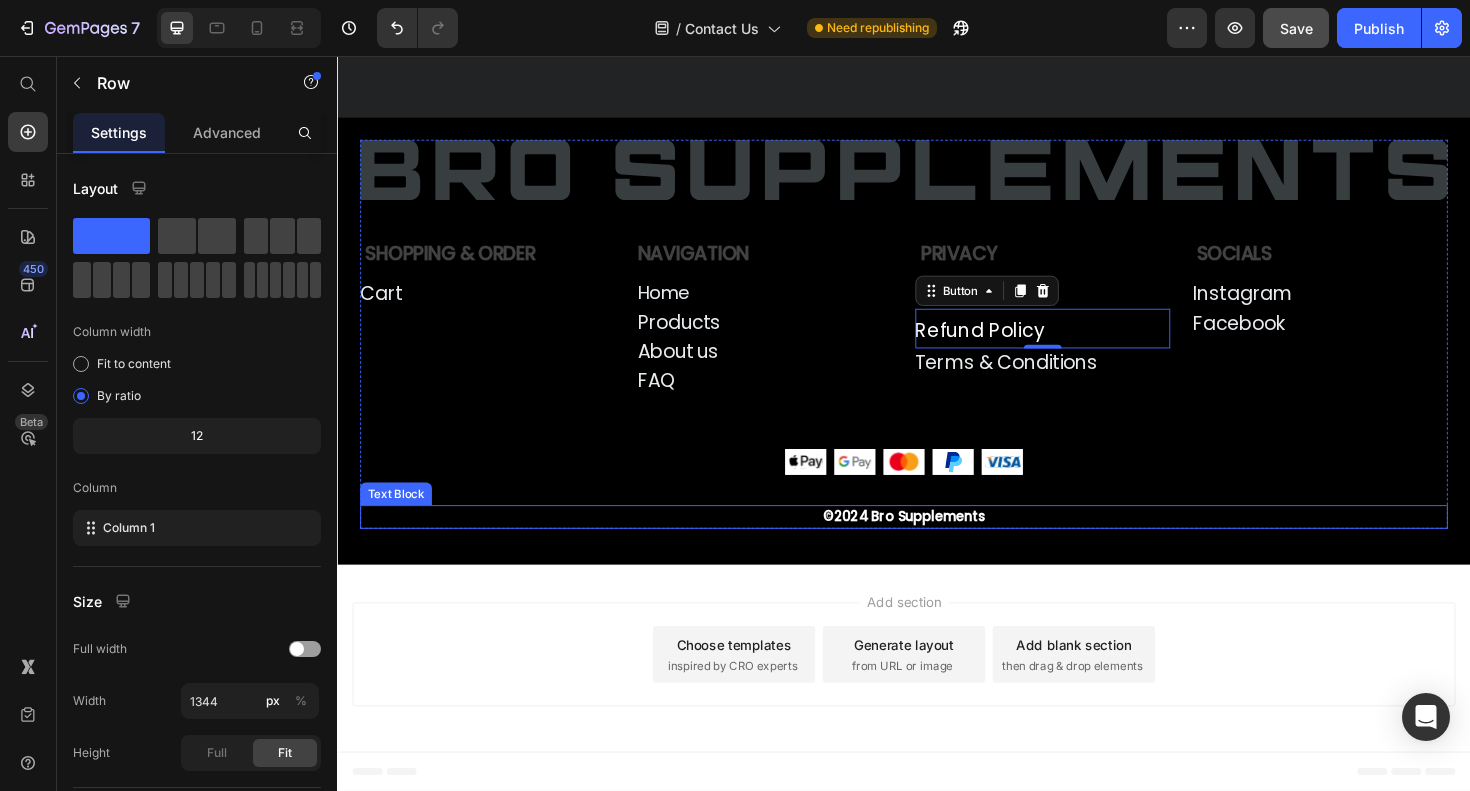 click on "Image Shopping & Order Text Block  Cart Button Row Navigation Text Block Home Button Products Button About us Button FAQ Button Row Row Privacy Text Block  Privacy Policy Button  Refund Policy Button   0  Terms & Conditions Button Row Socials Text Block  Instagram Button  Facebook Button Row Row Row Image Image Image Image Image Row ©2024 Bro Supplements Text Block" at bounding box center (937, 351) 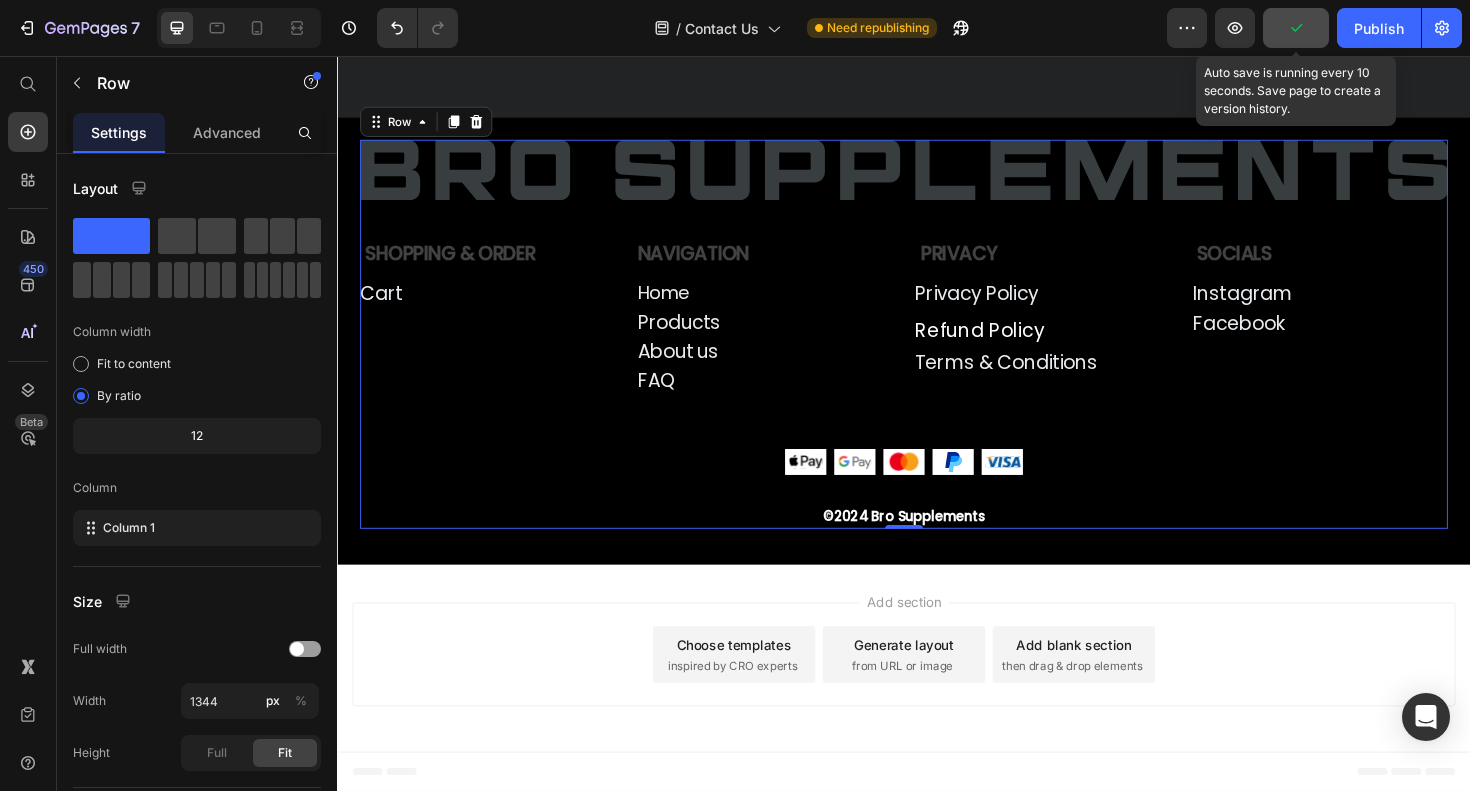 click 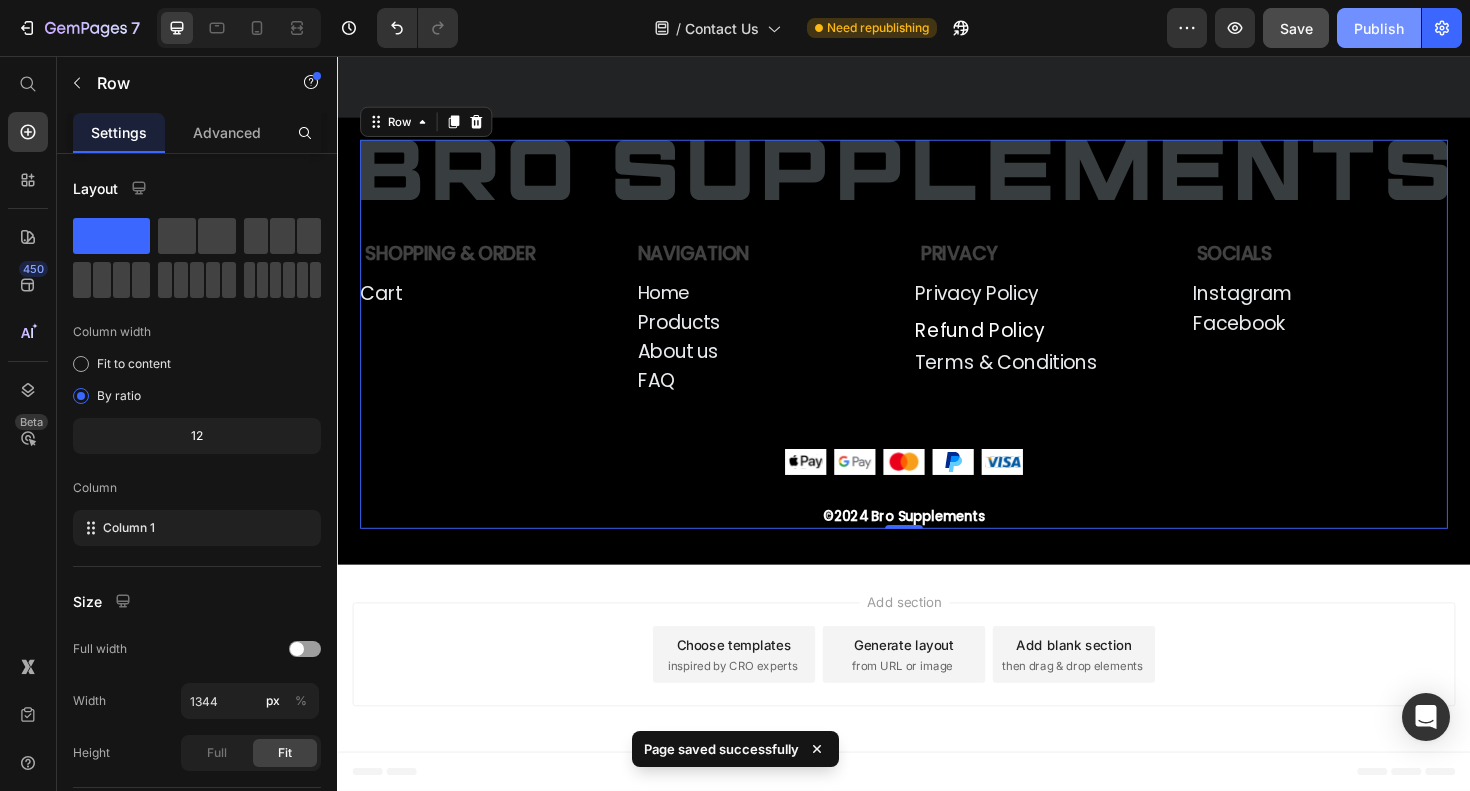 click on "Publish" 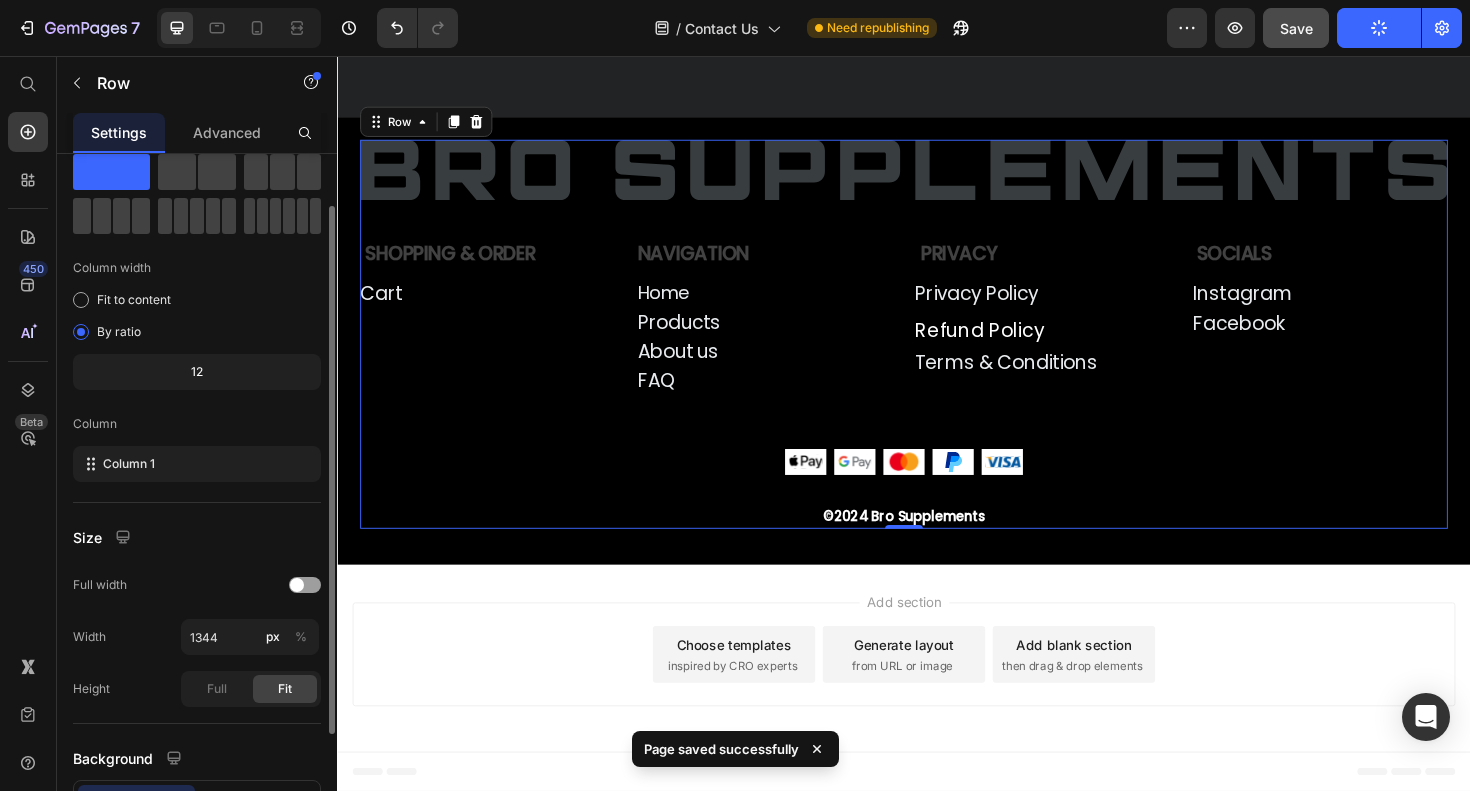 scroll, scrollTop: 63, scrollLeft: 0, axis: vertical 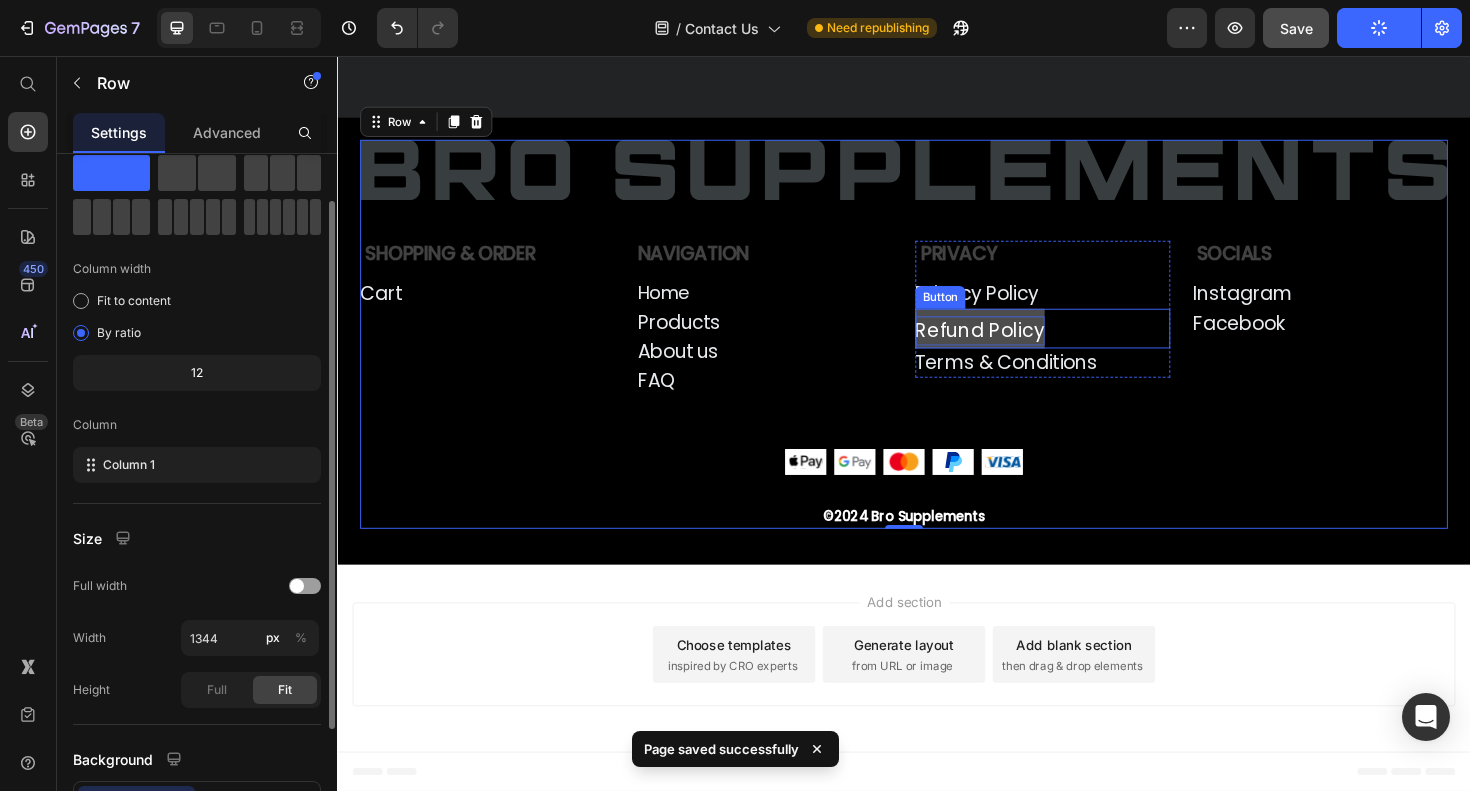 click on "Refund Policy" at bounding box center (1017, 347) 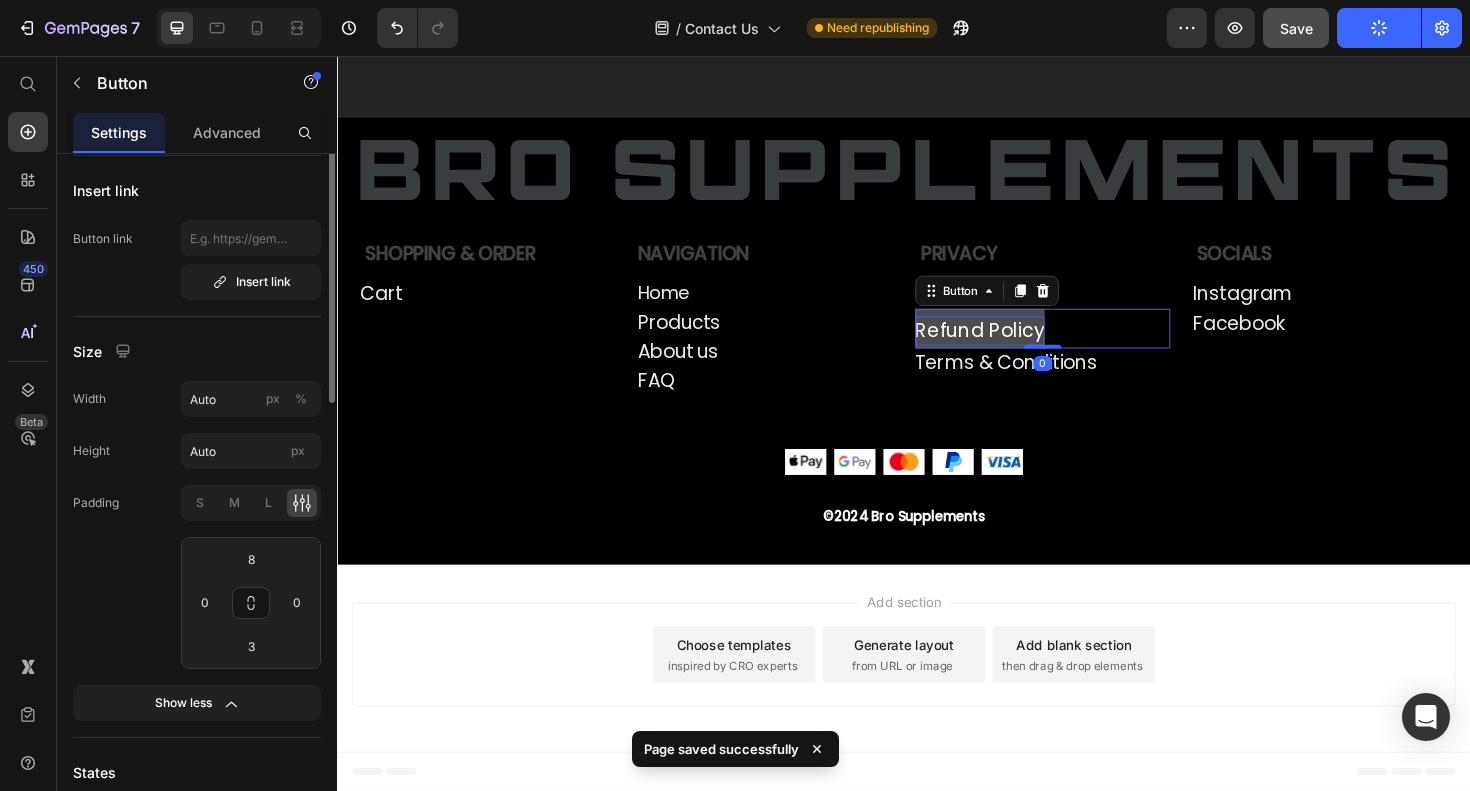 scroll, scrollTop: 0, scrollLeft: 0, axis: both 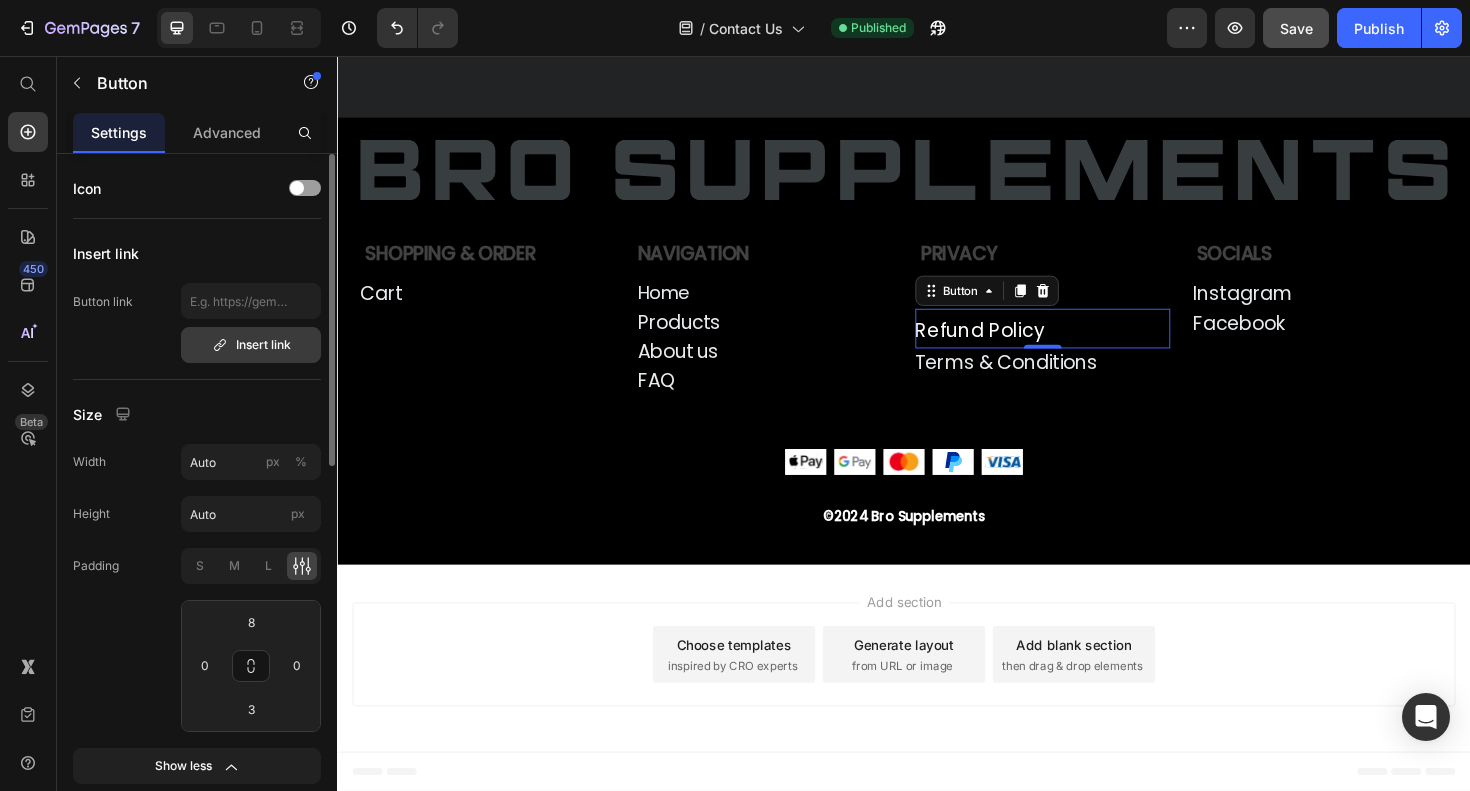 click on "Insert link" at bounding box center (251, 345) 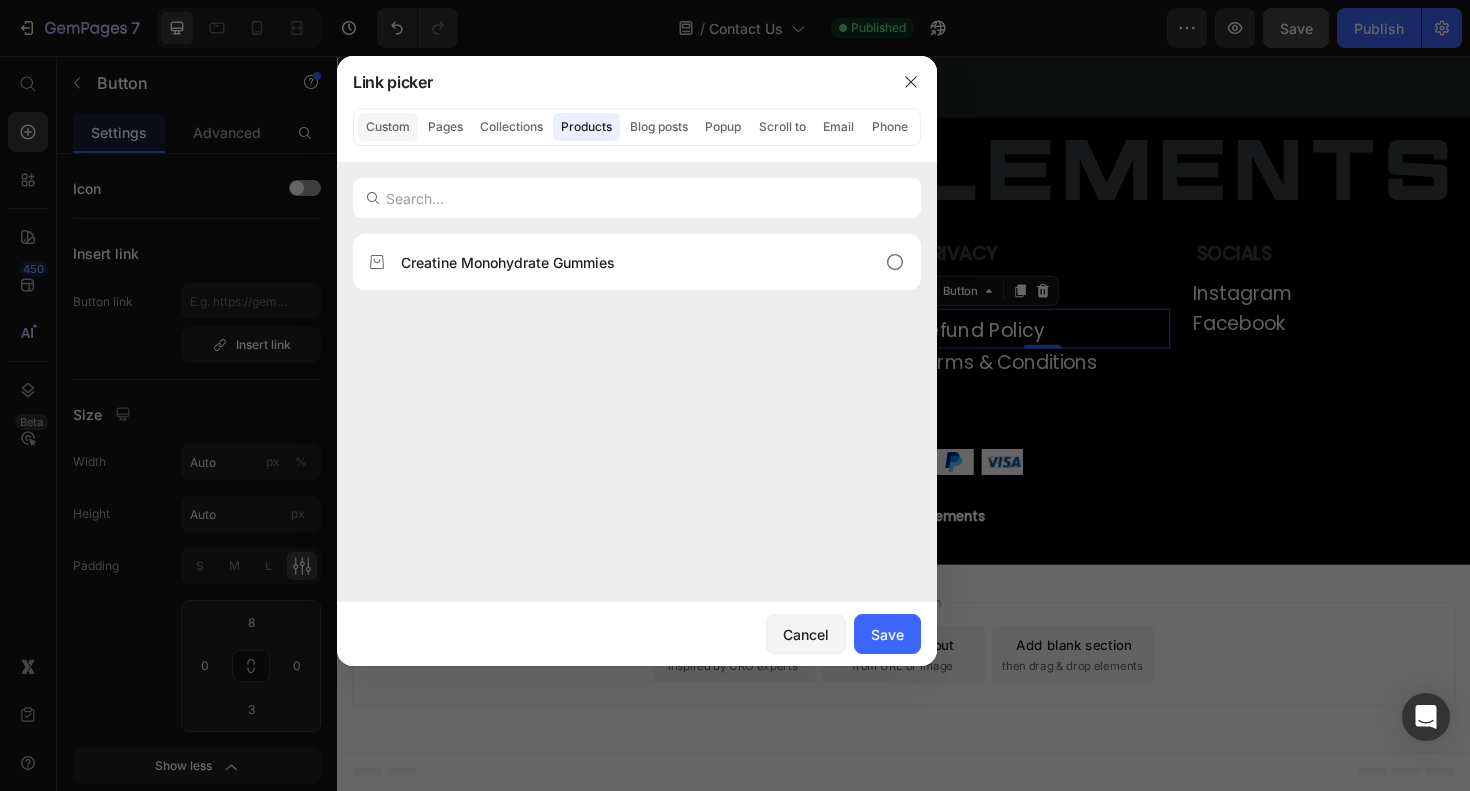 click on "Custom Pages Collections Products Blog posts Popup Scroll to Email Phone" 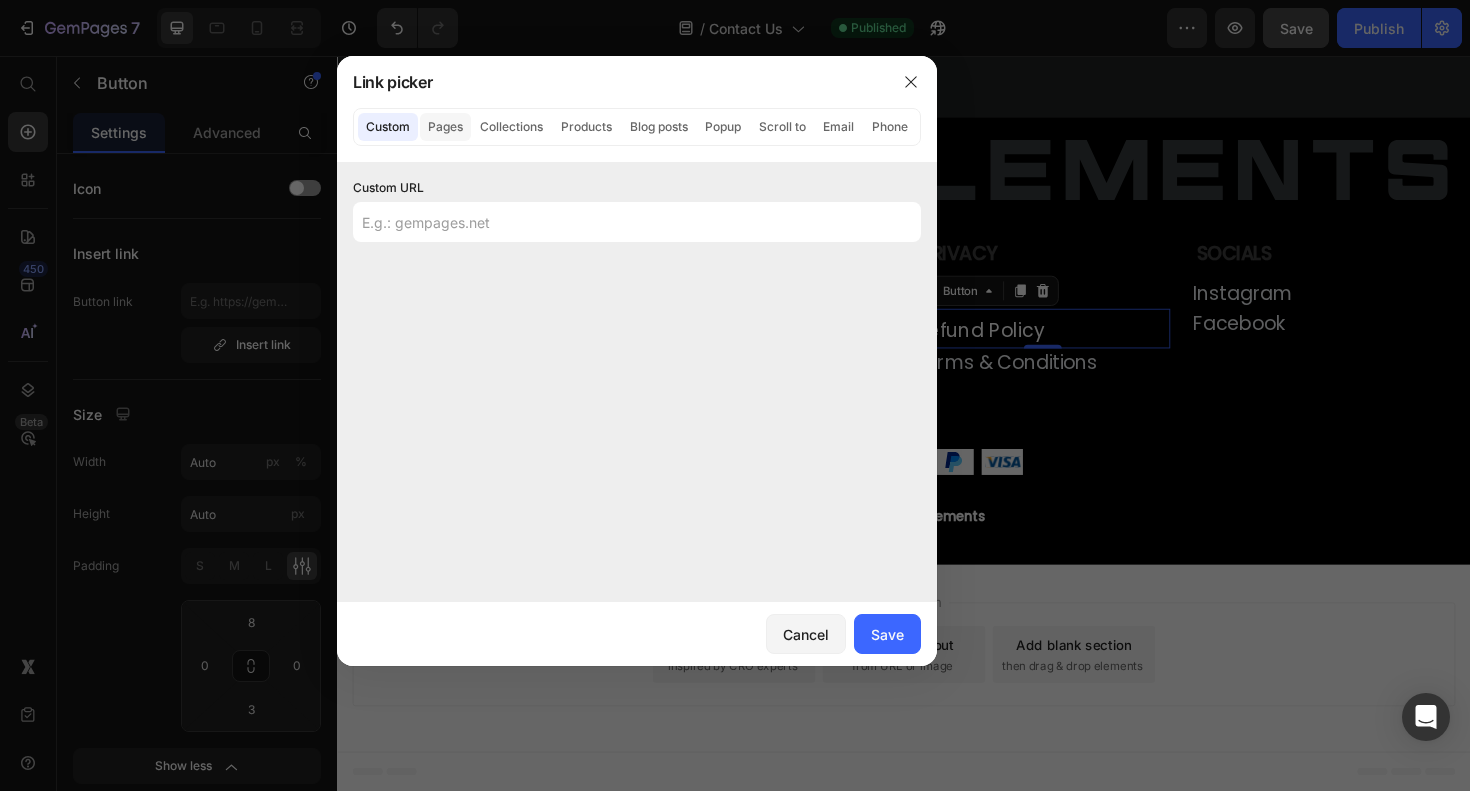 click on "Pages" 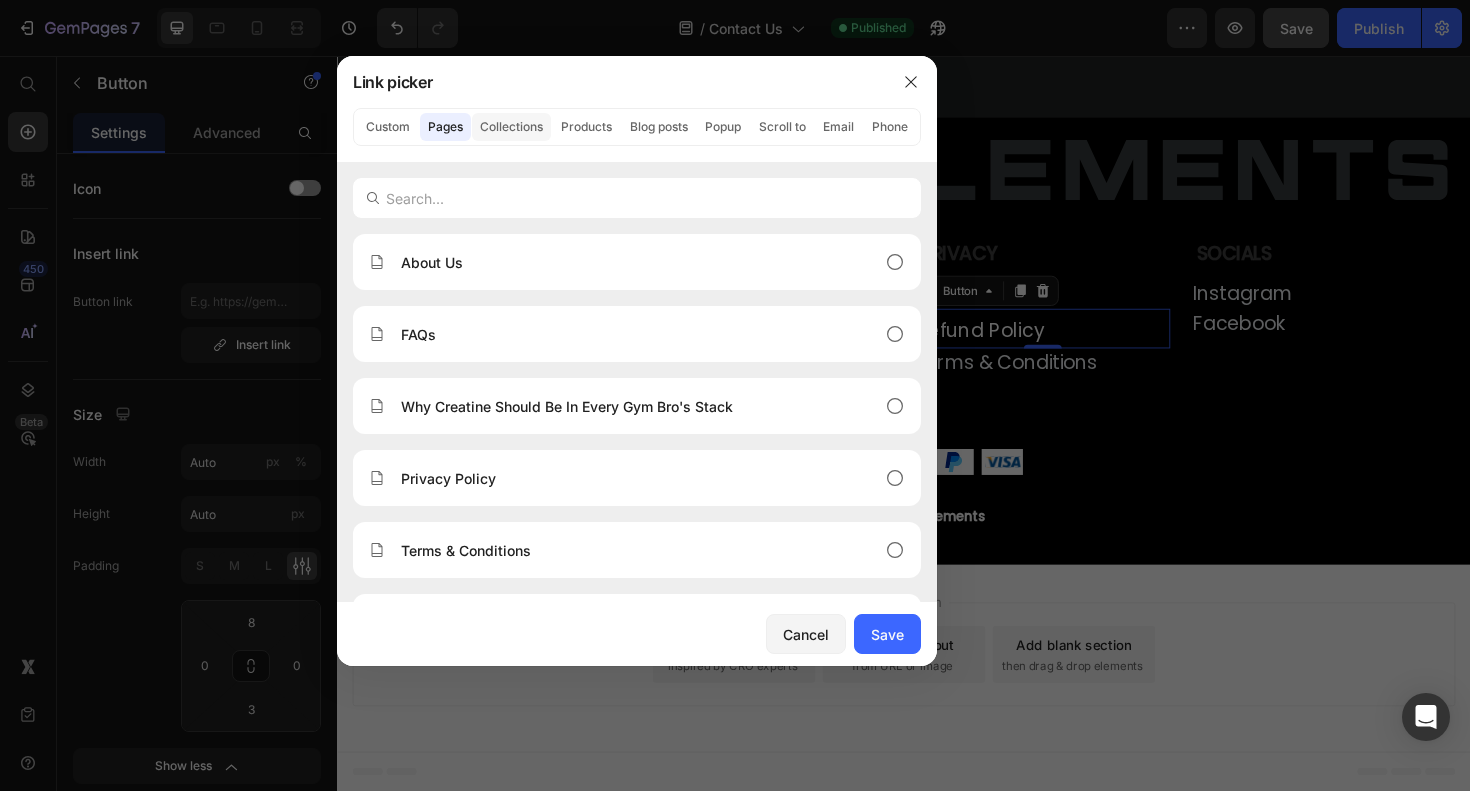 click on "Collections" 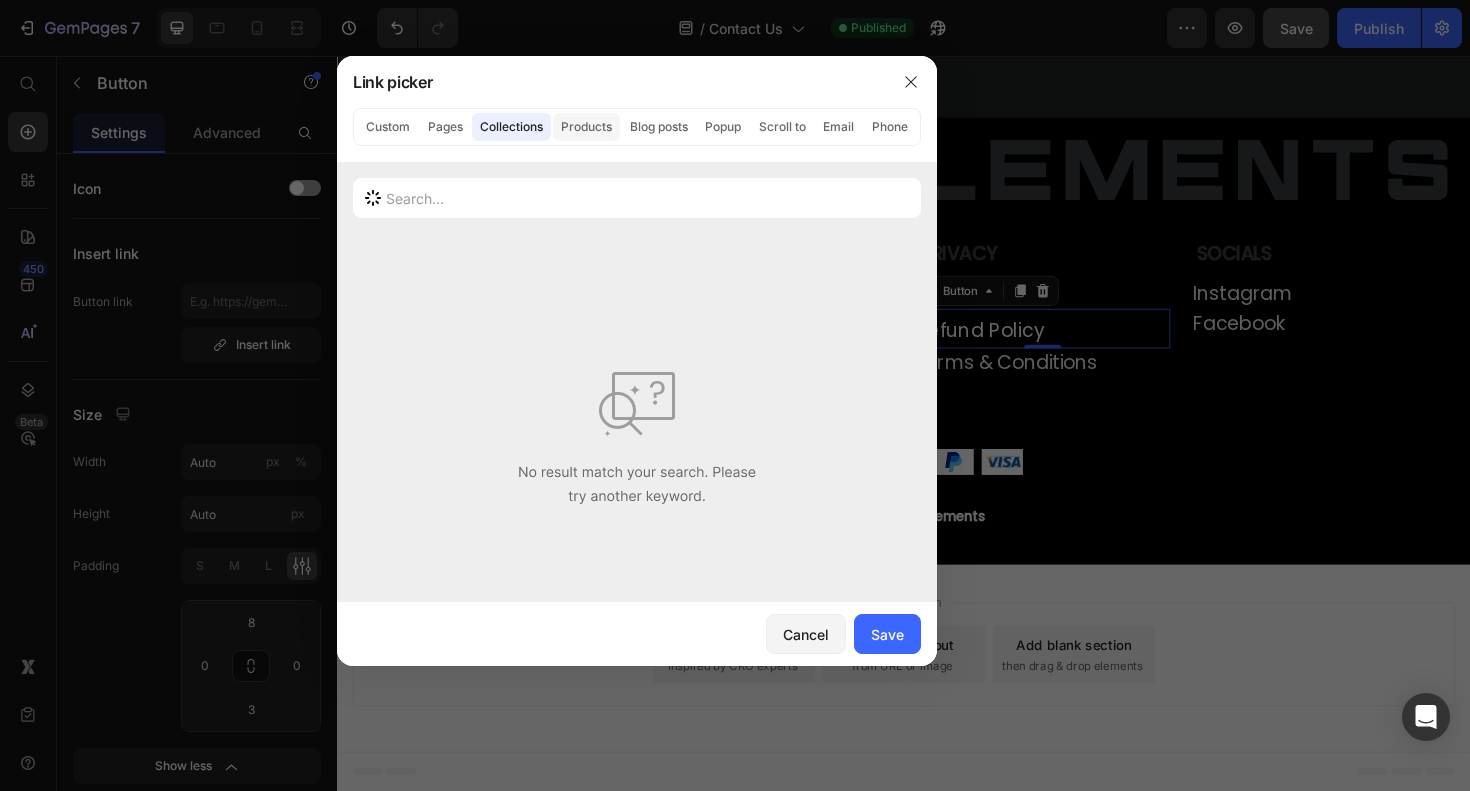 click on "Products" 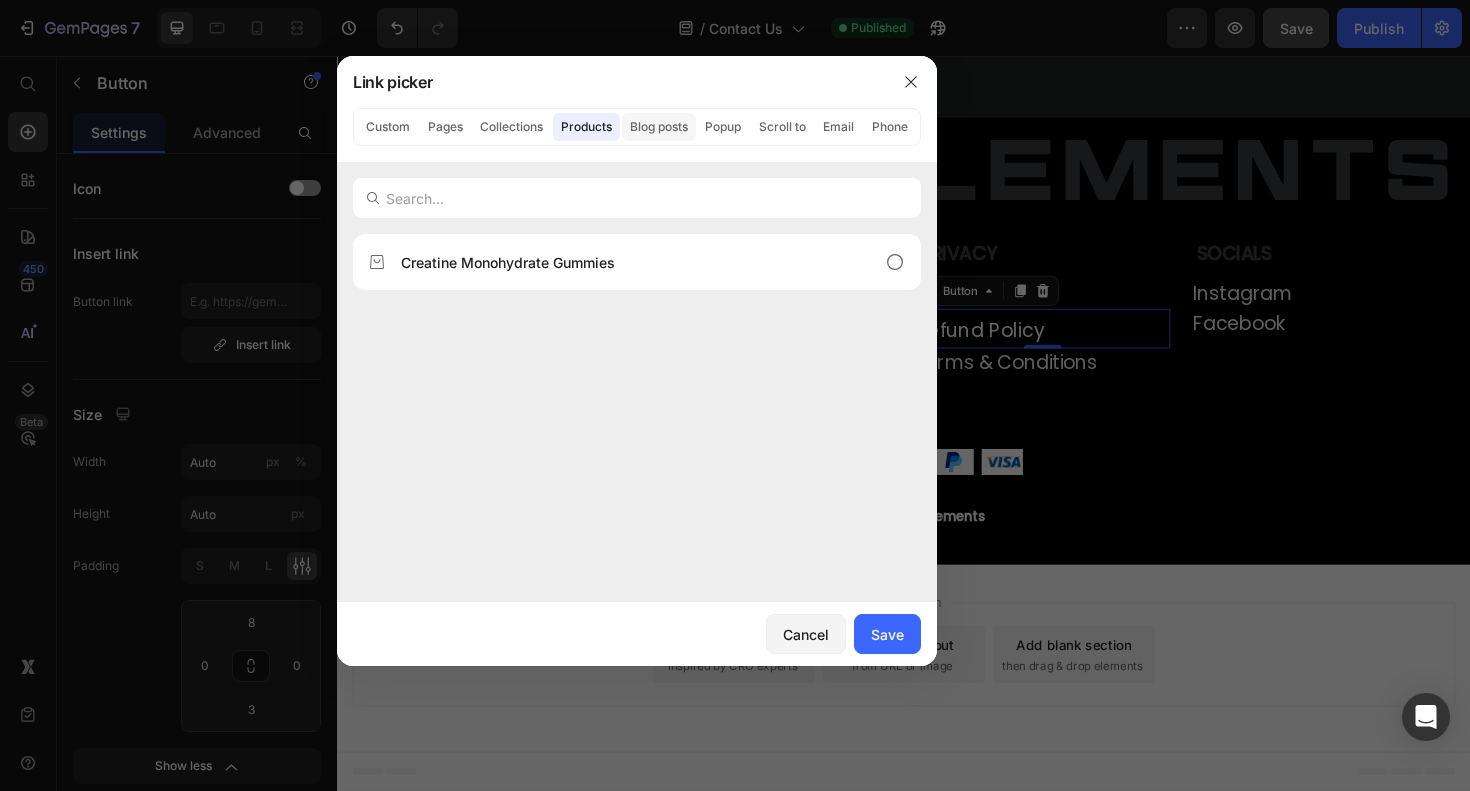 click on "Blog posts" 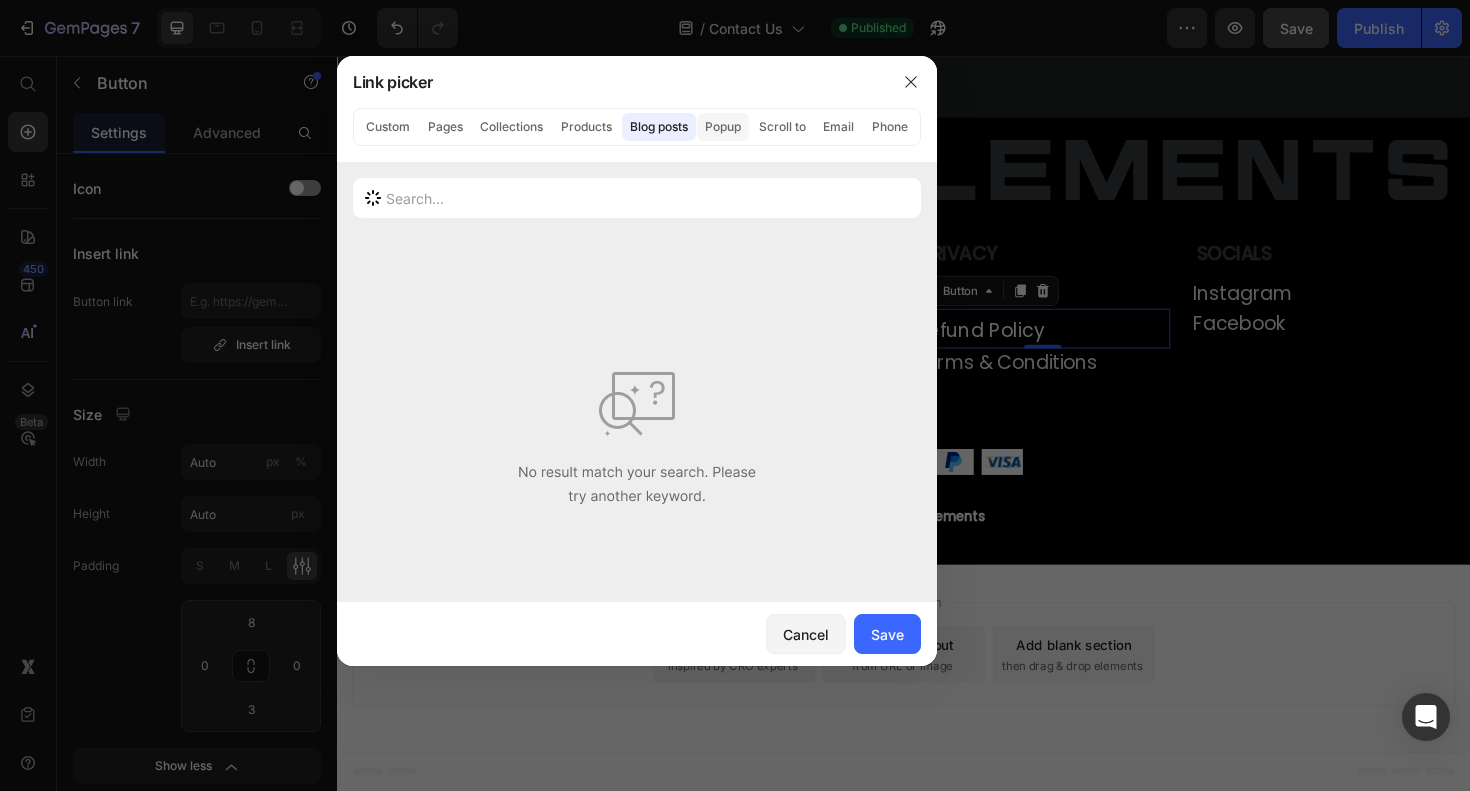 click on "Popup" 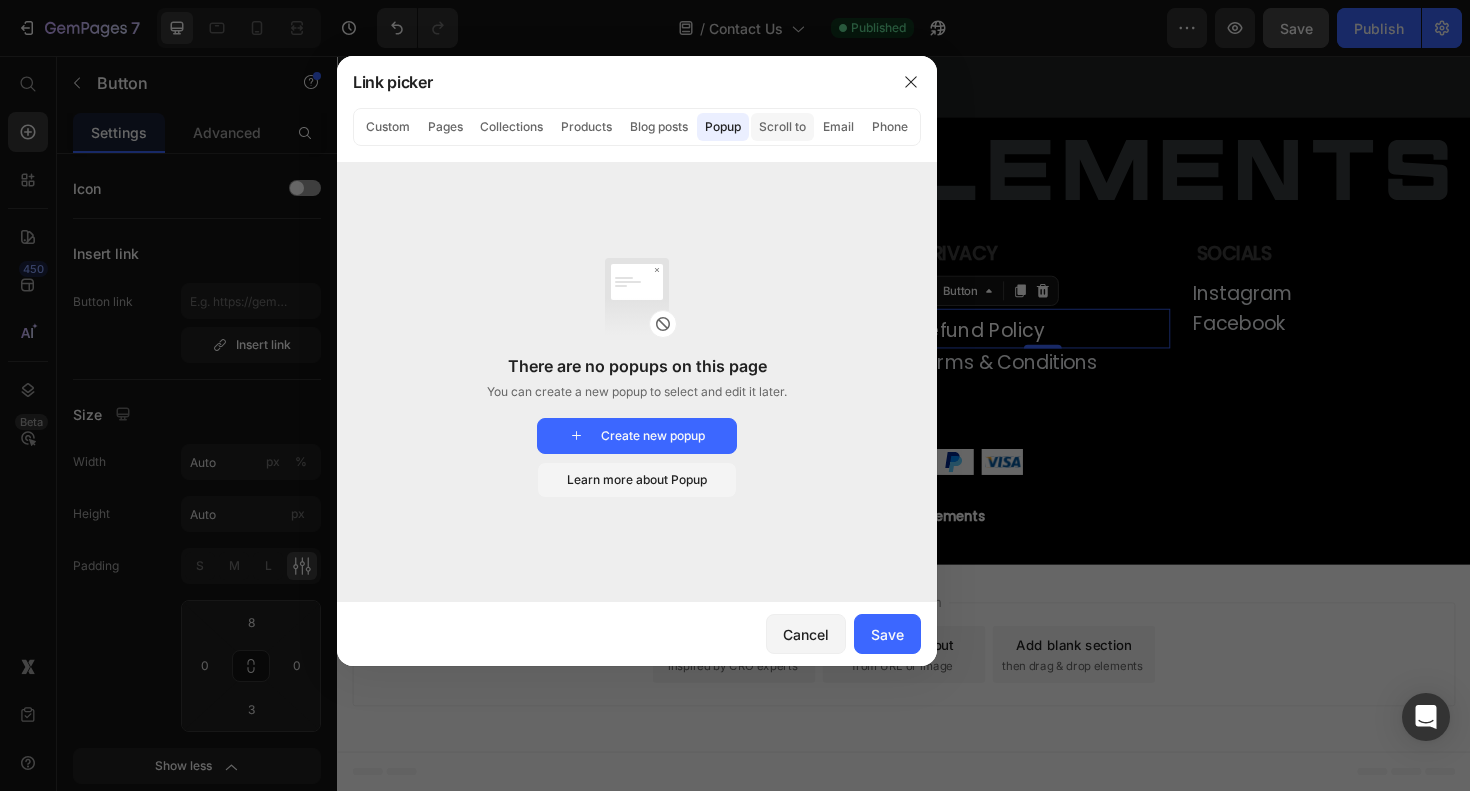 click on "Scroll to" 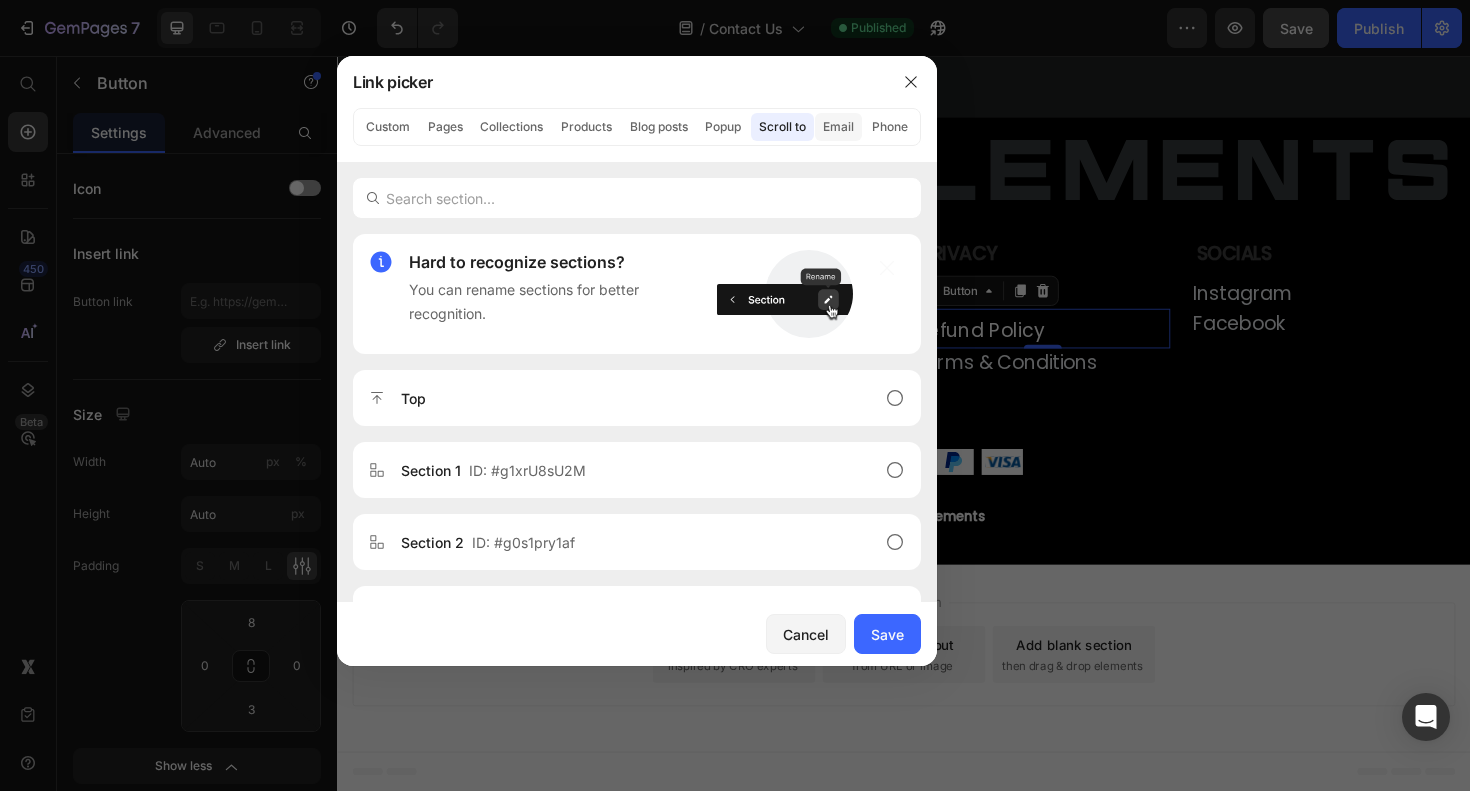 click on "Email" 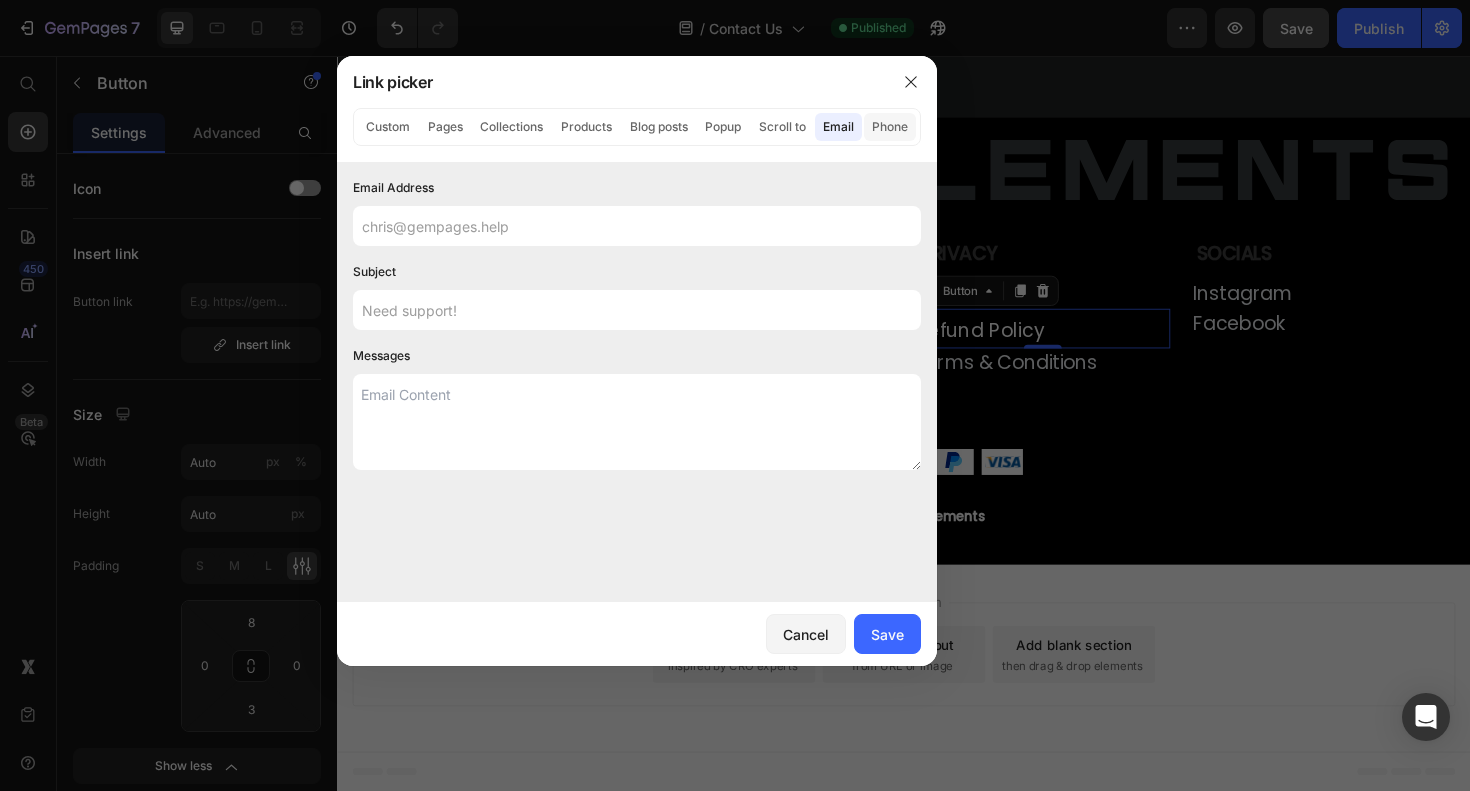 click on "Phone" 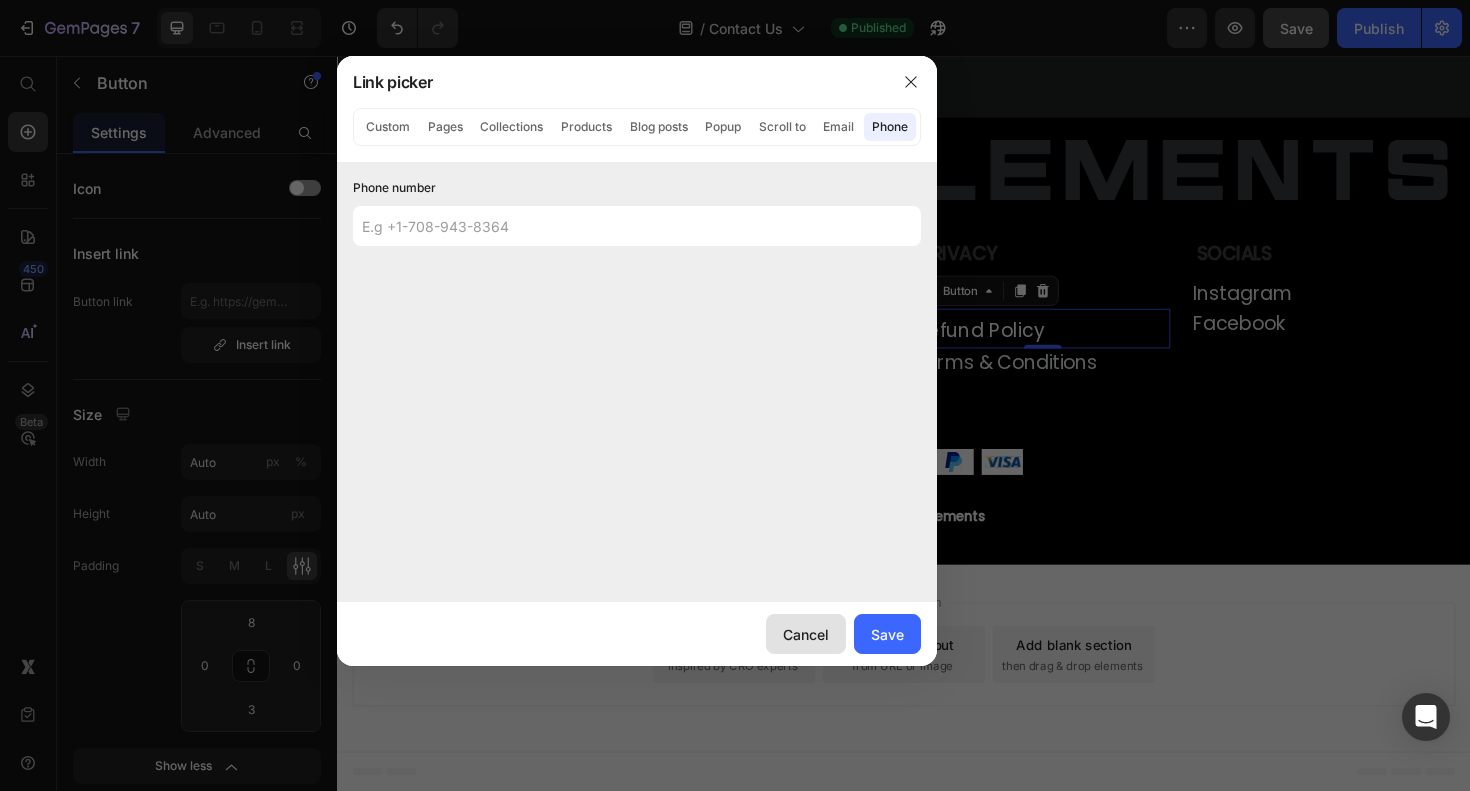 click on "Cancel" 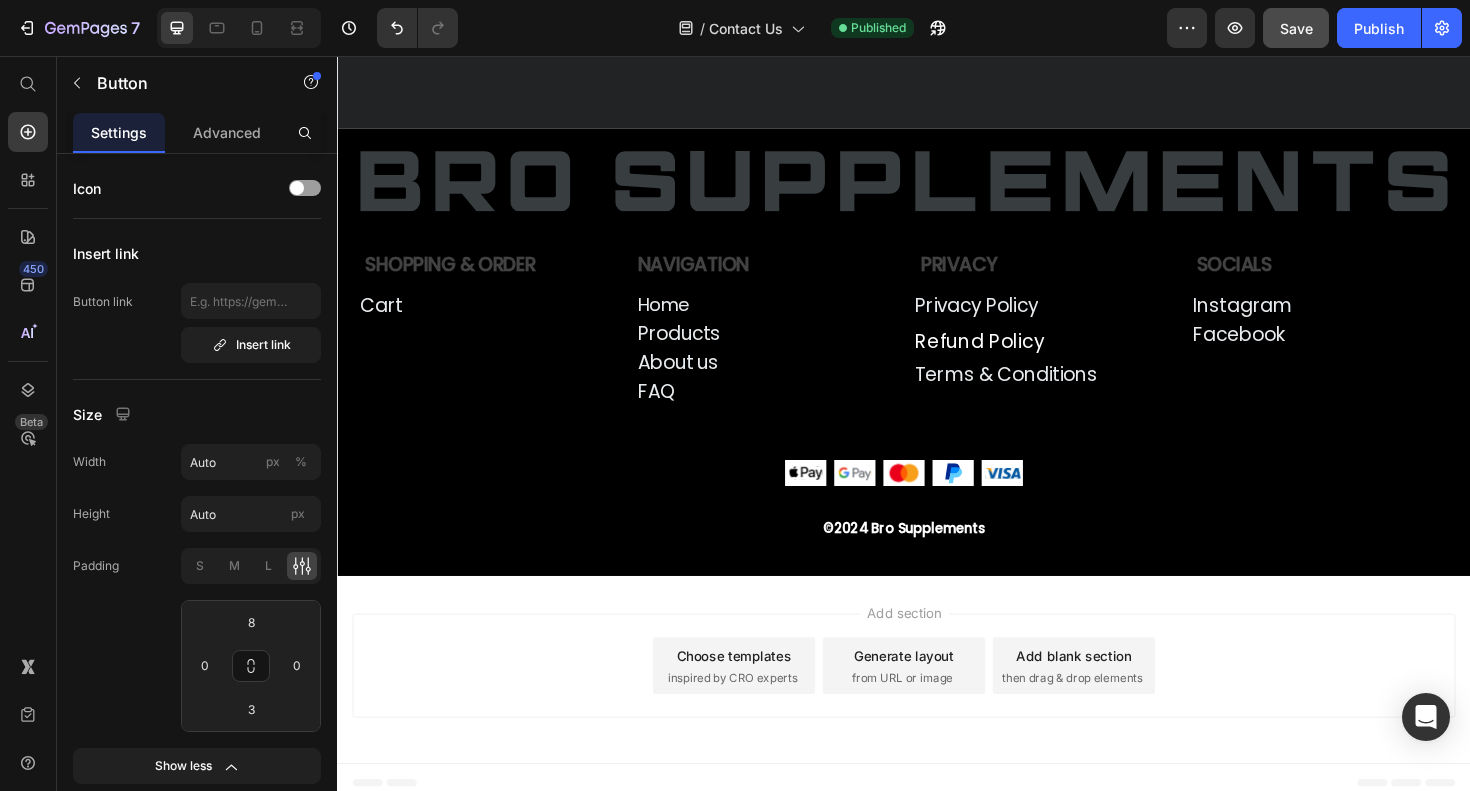 scroll, scrollTop: 1666, scrollLeft: 0, axis: vertical 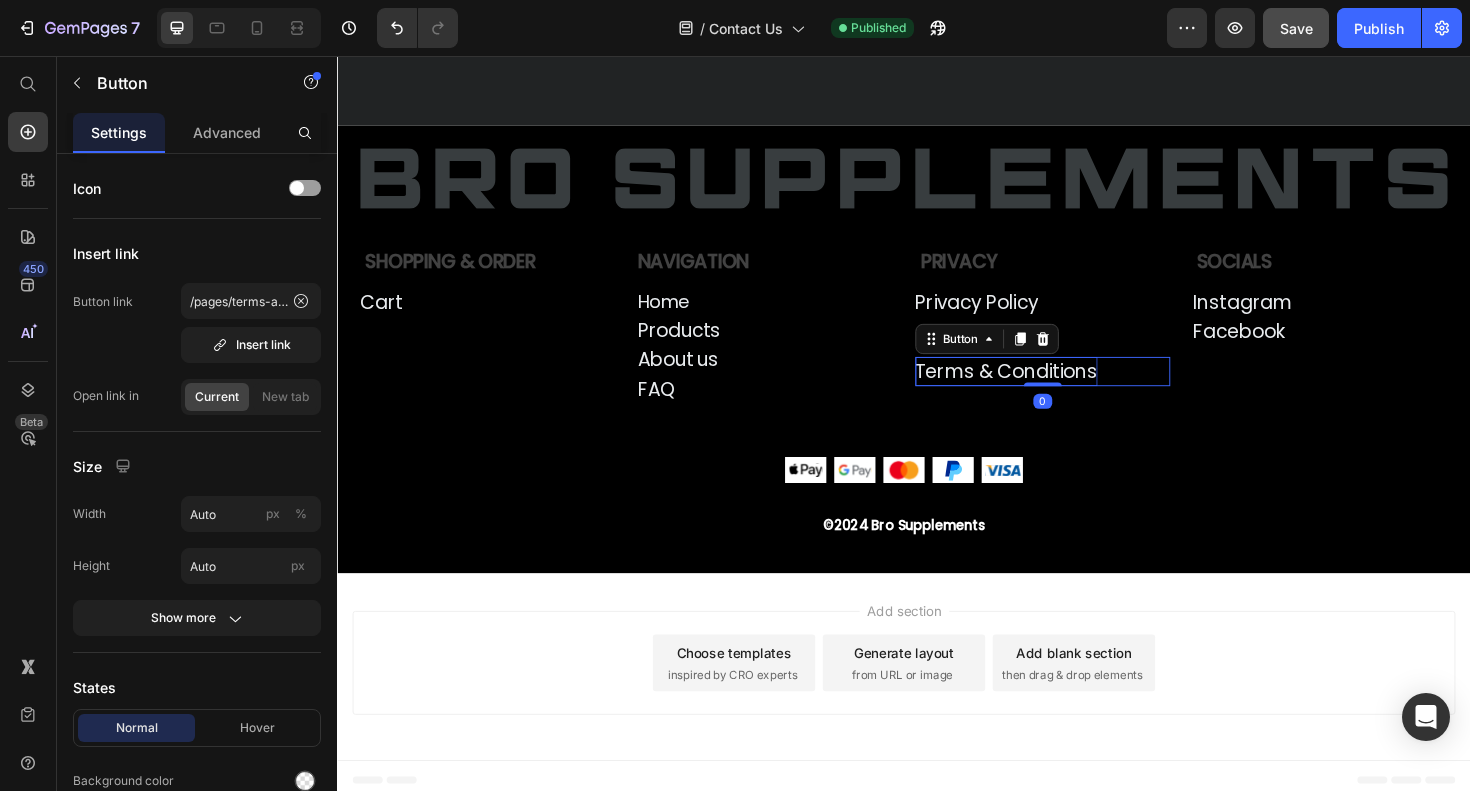click on "Terms & Conditions" at bounding box center (1045, 390) 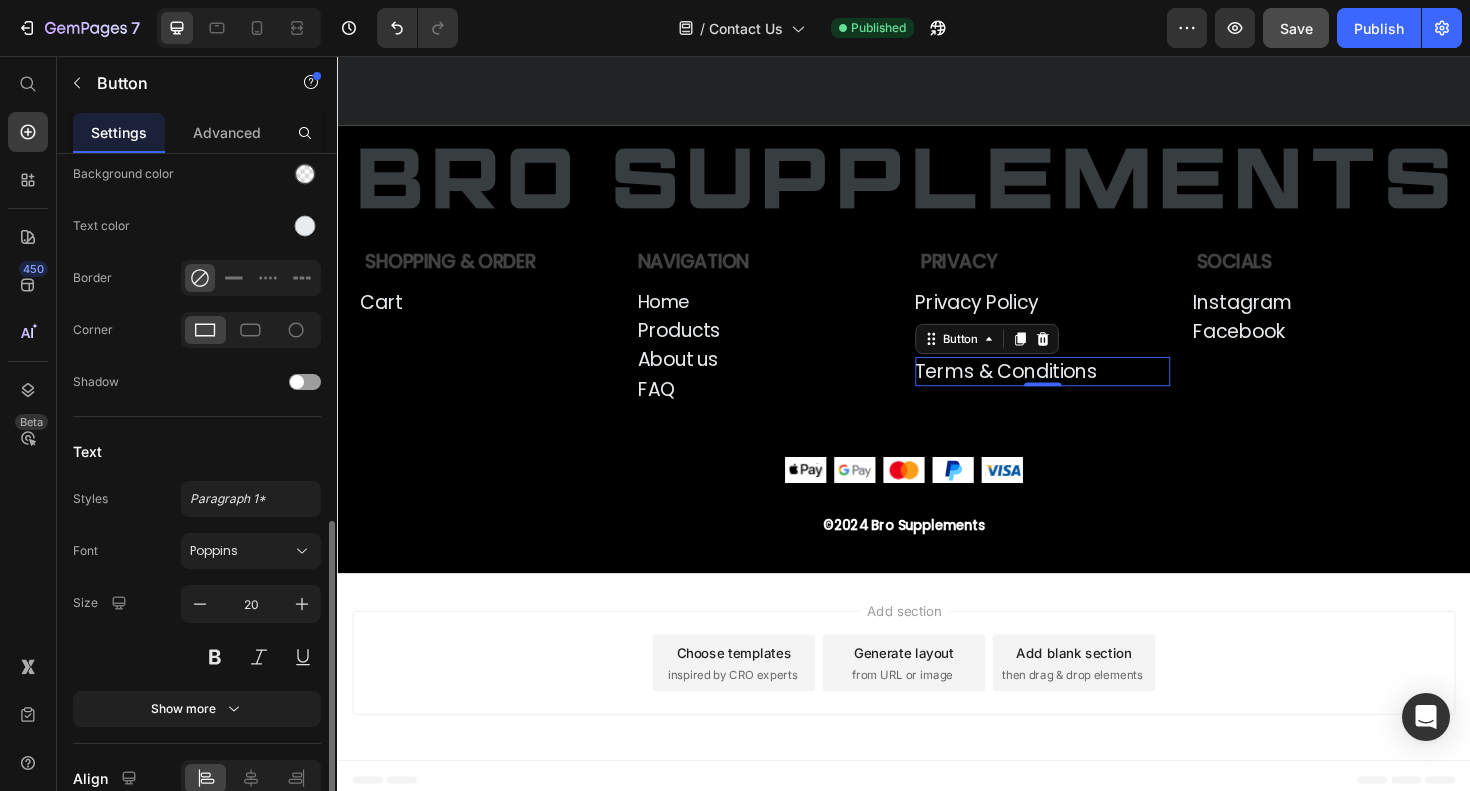 scroll, scrollTop: 699, scrollLeft: 0, axis: vertical 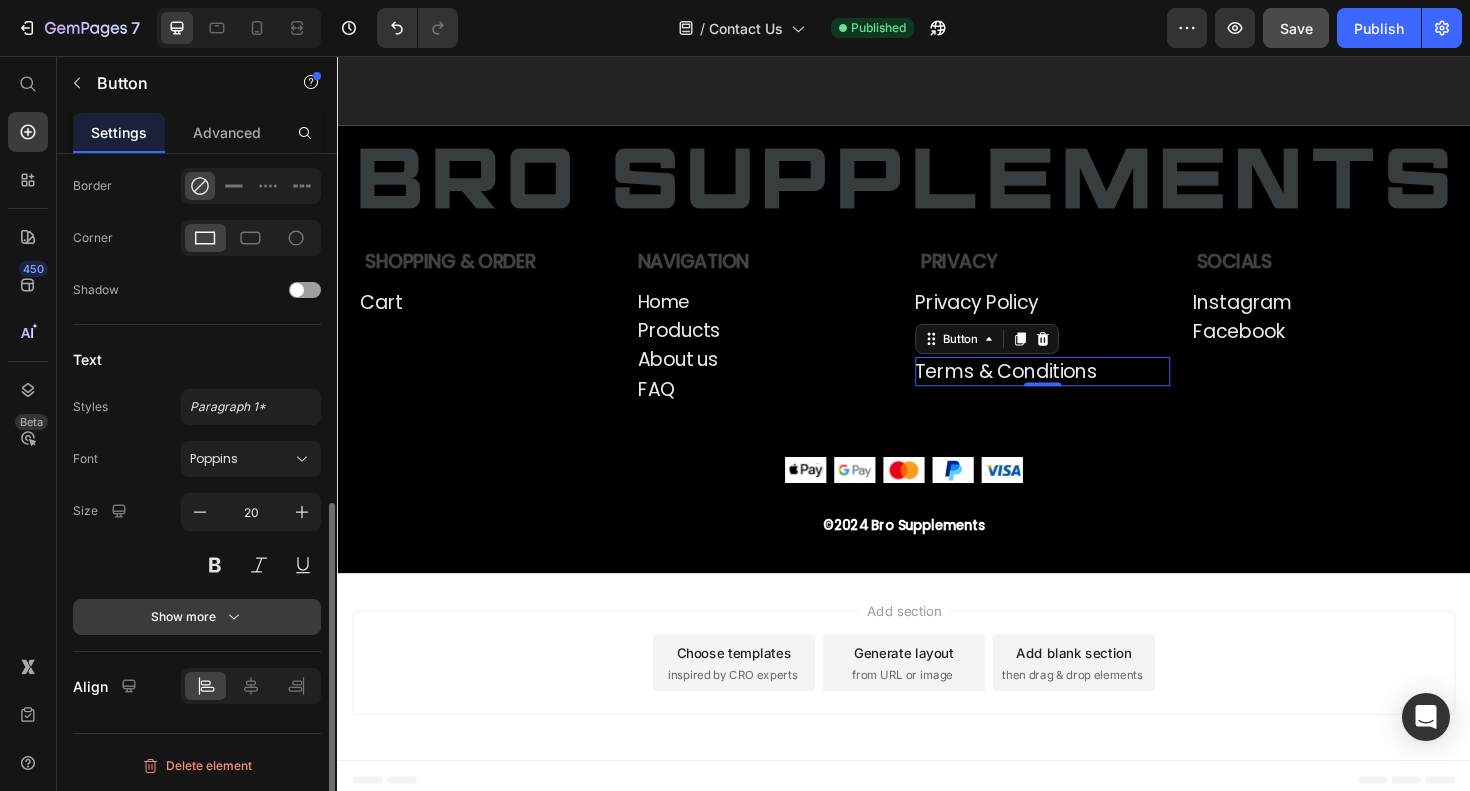 click on "Show more" at bounding box center [197, 617] 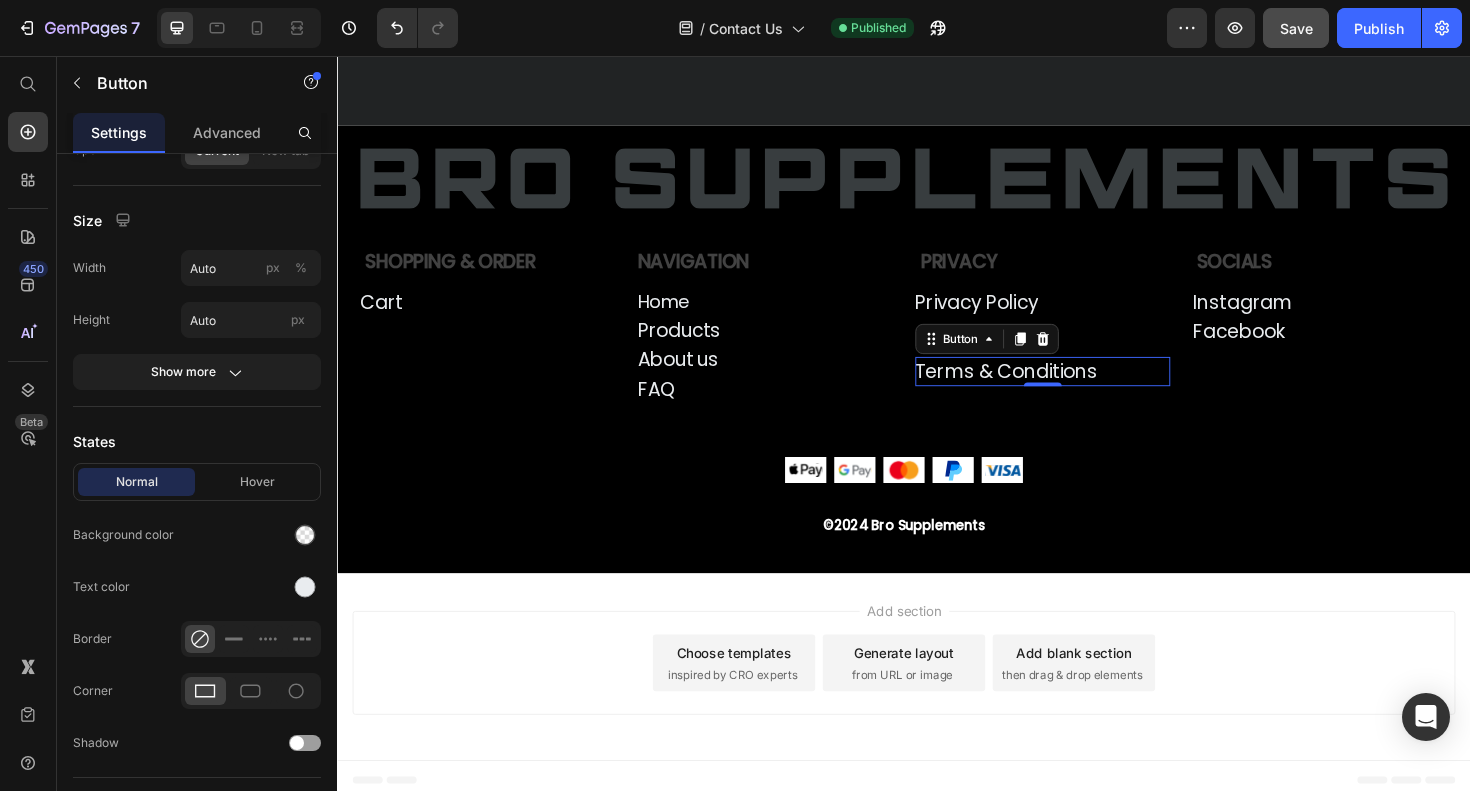 scroll, scrollTop: 0, scrollLeft: 0, axis: both 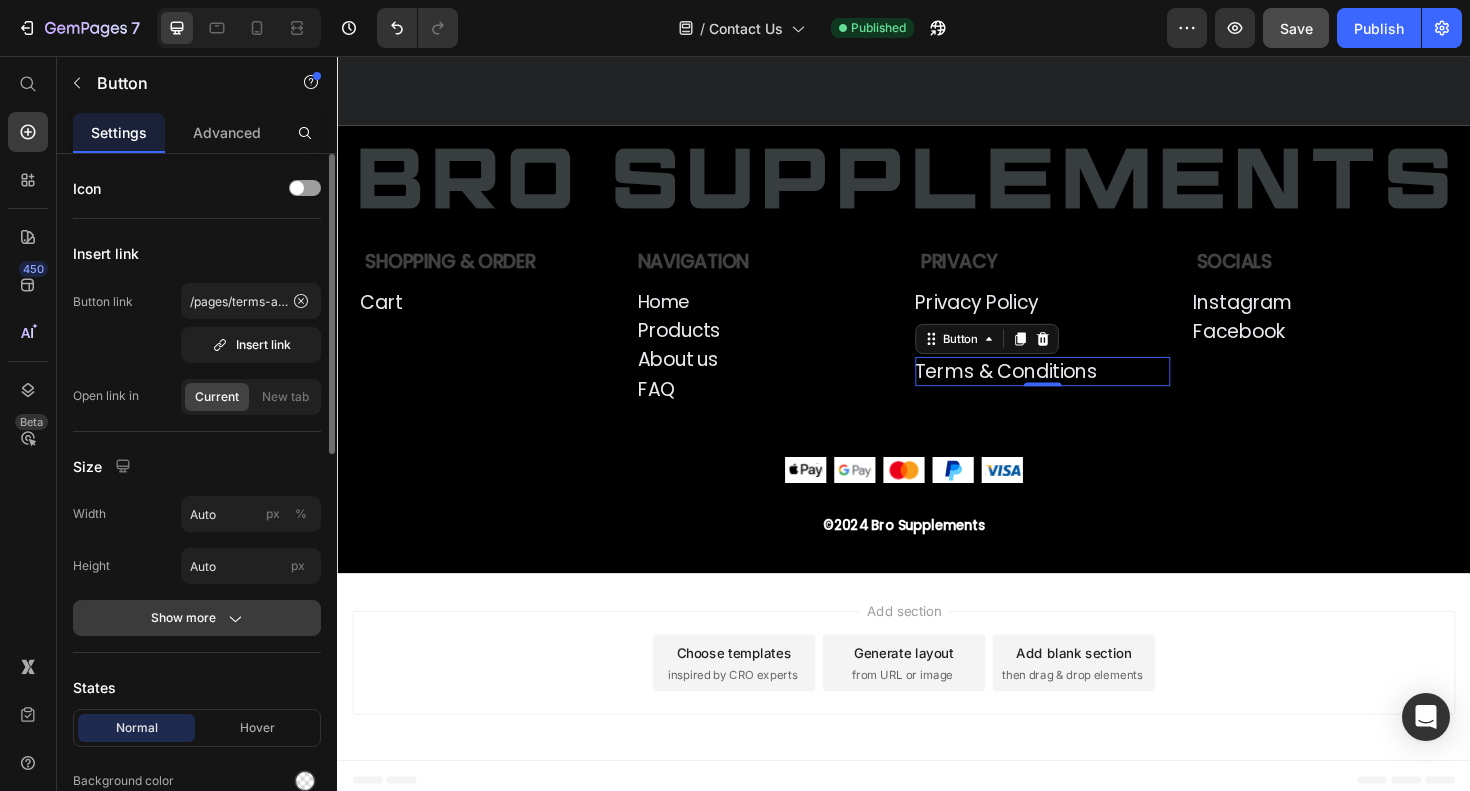 click on "Show more" 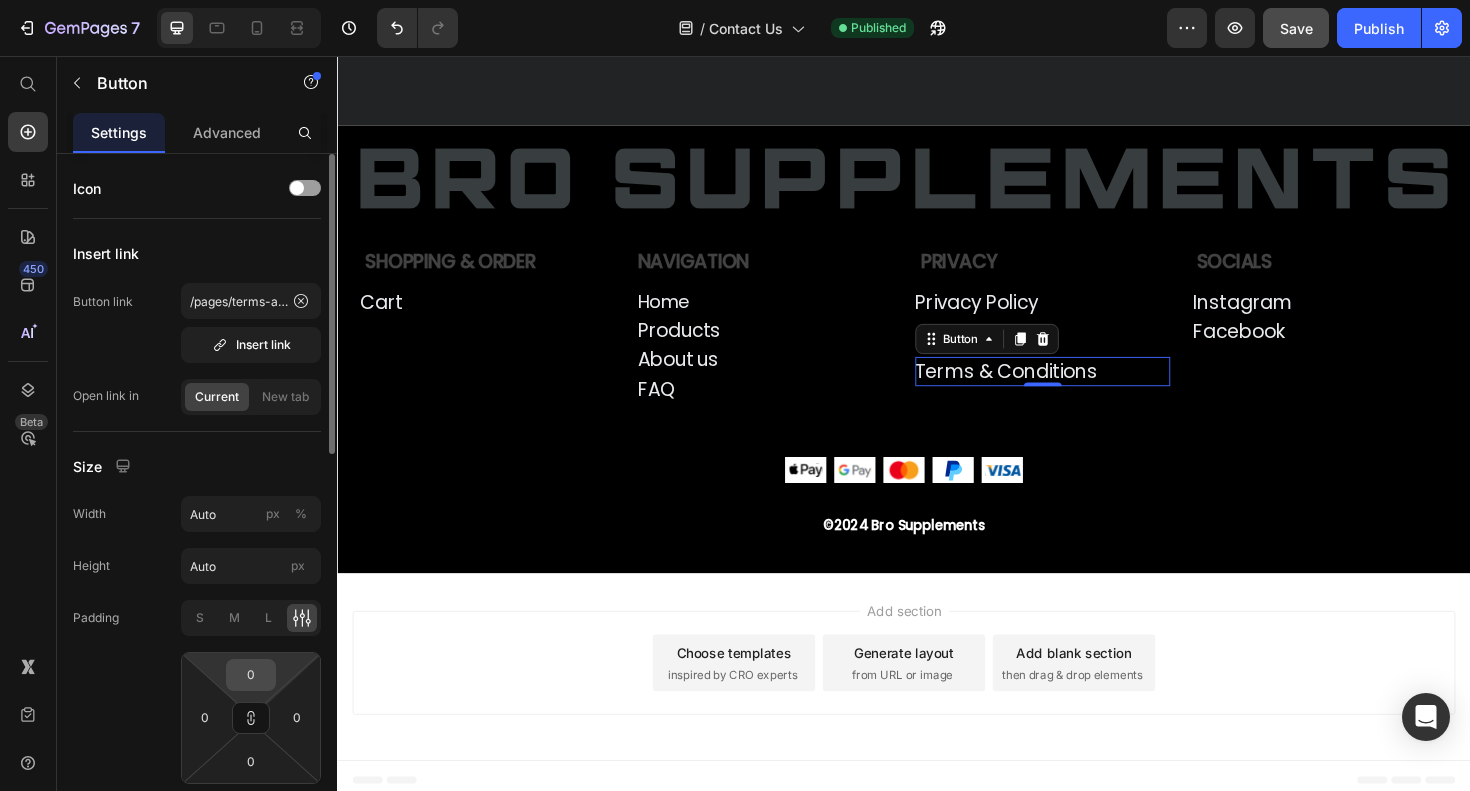 click on "0" at bounding box center (251, 675) 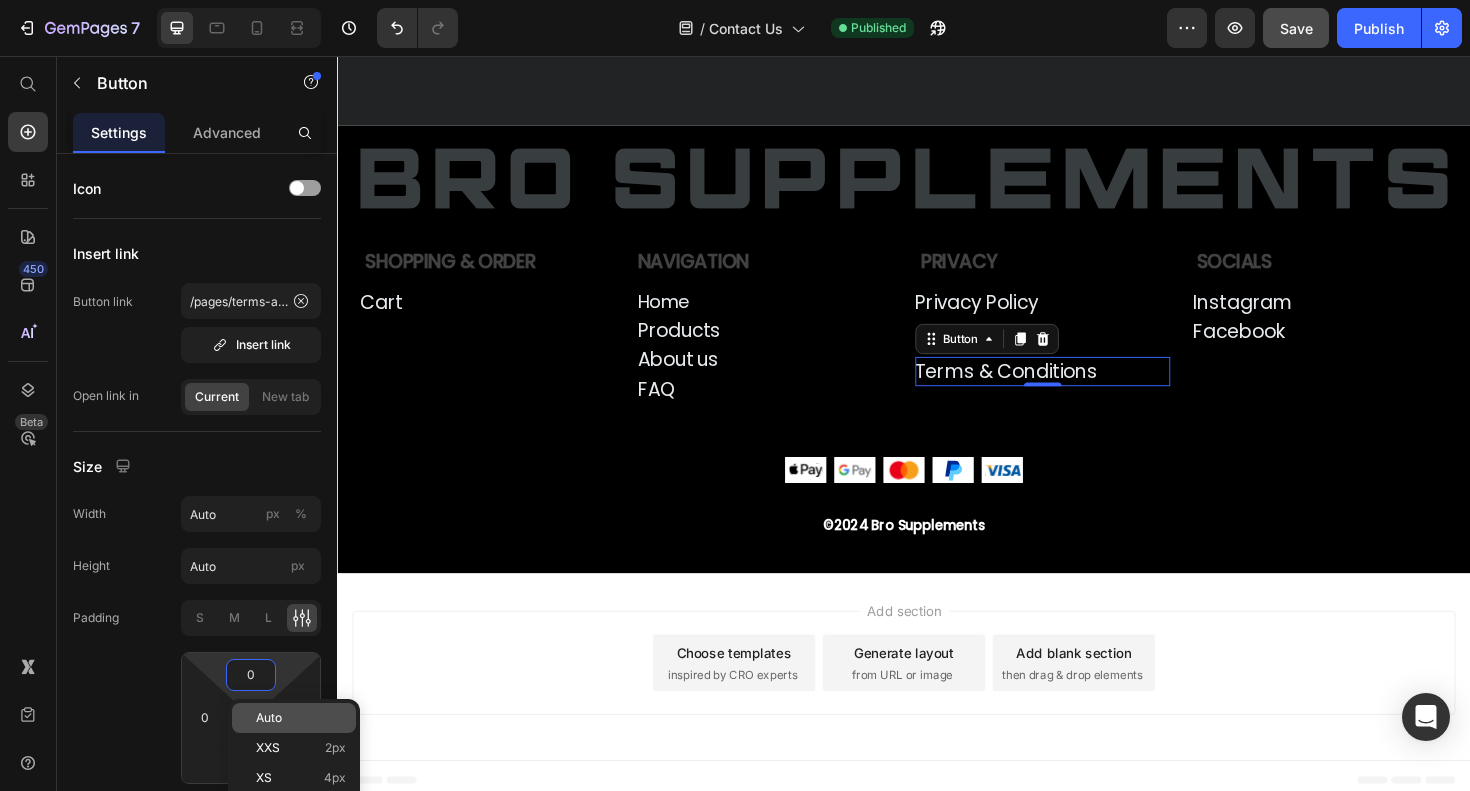 type on "1" 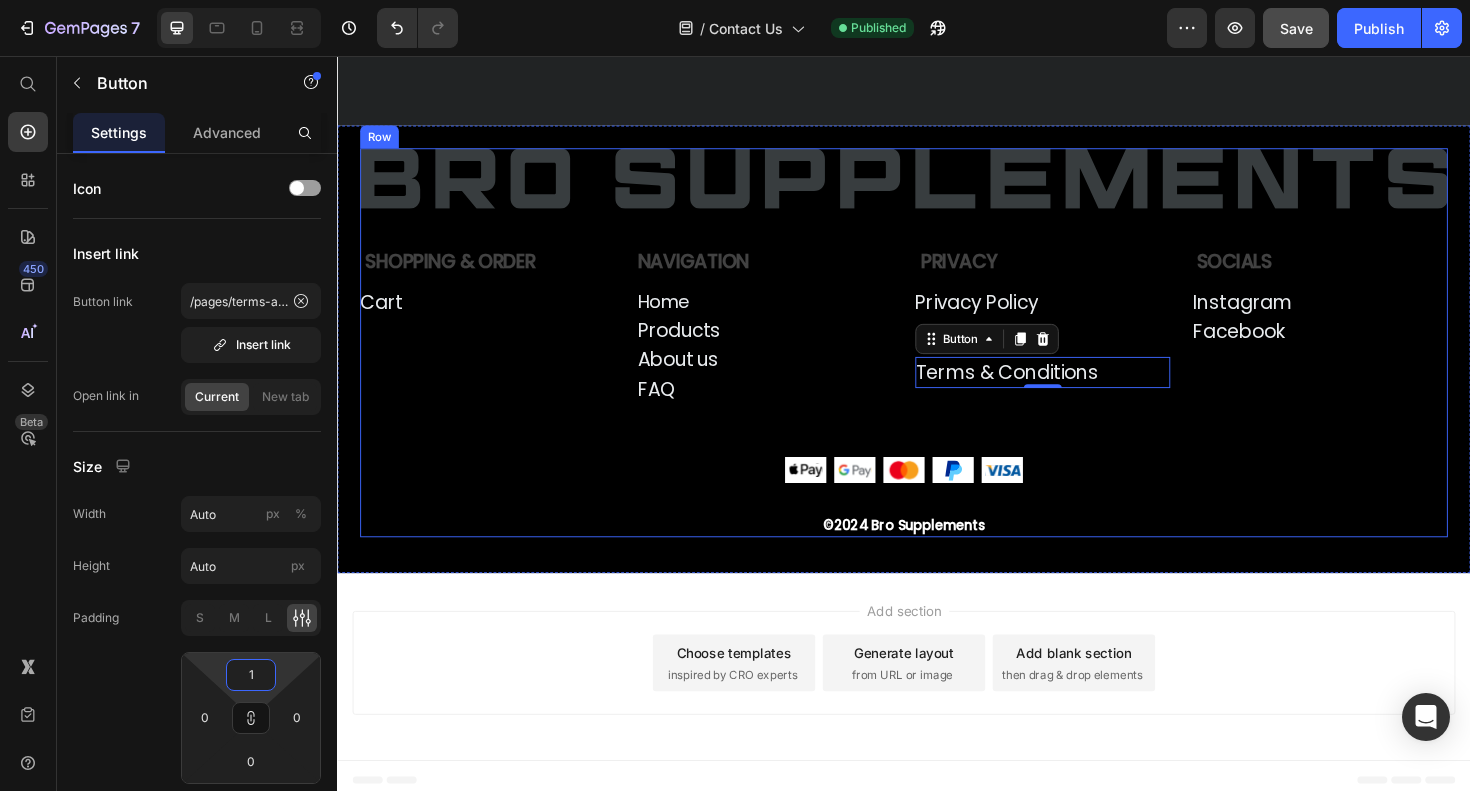 click on "Image Image Image Image Image Row" at bounding box center (937, 495) 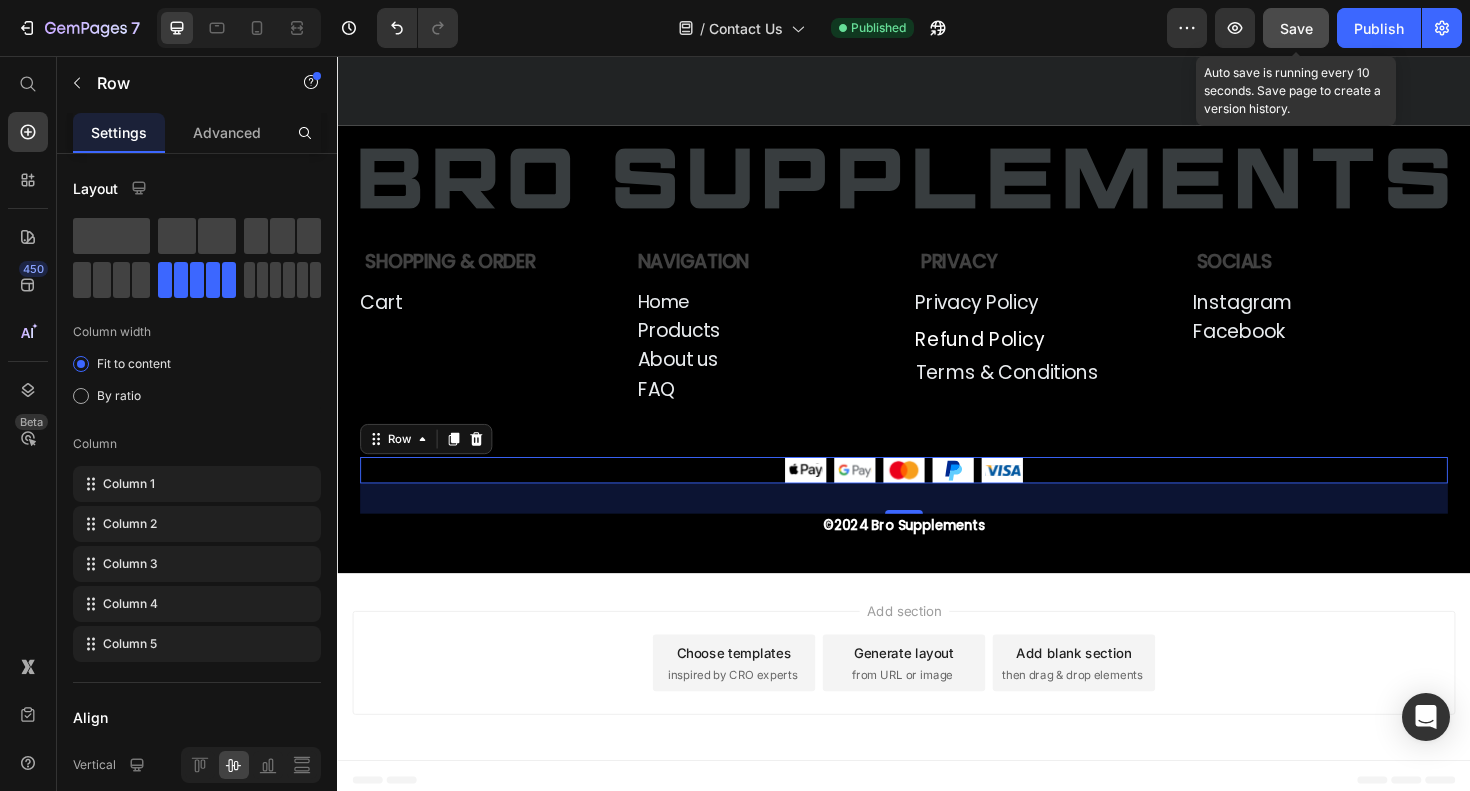 click on "Save" 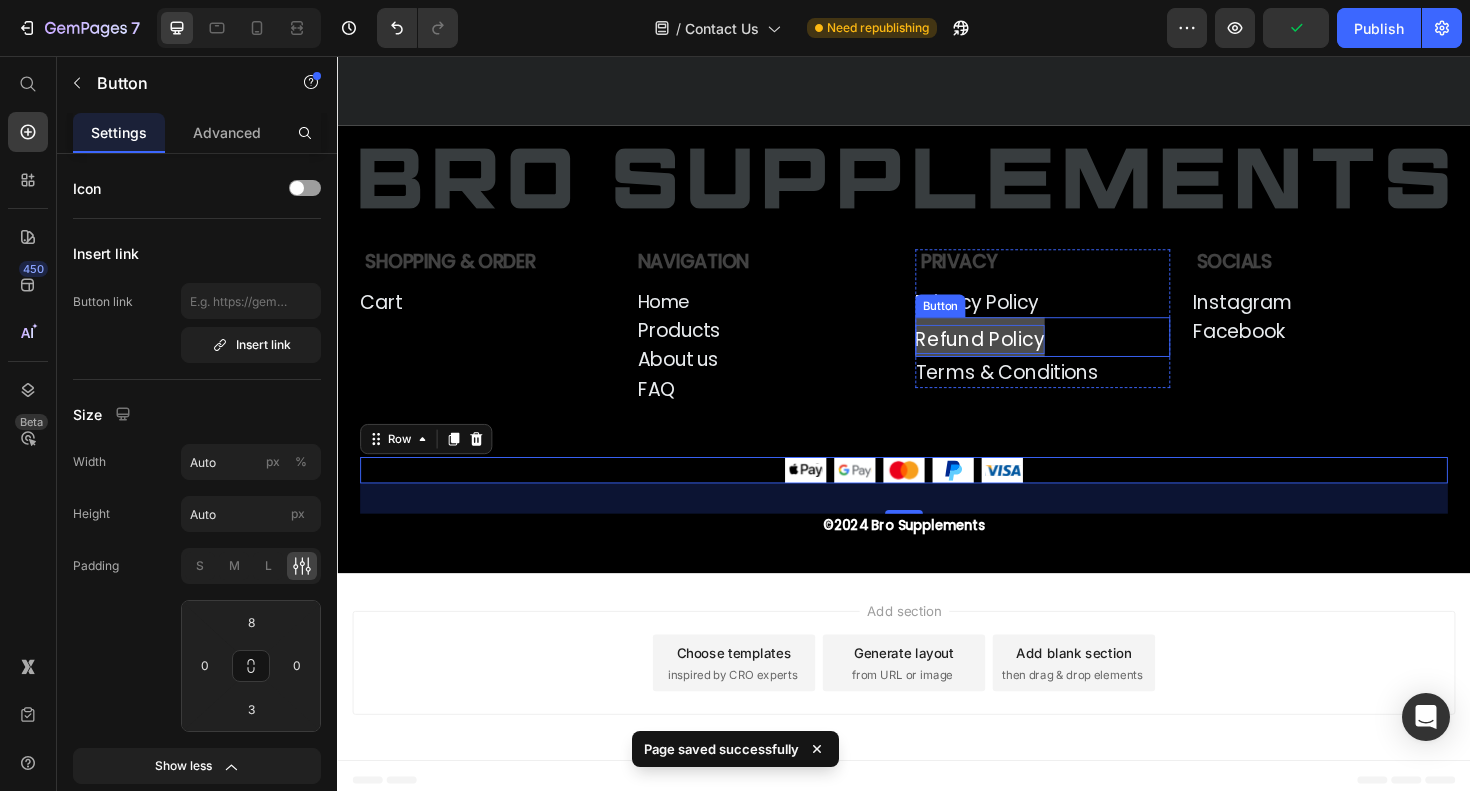 click on "Refund Policy" at bounding box center (1017, 356) 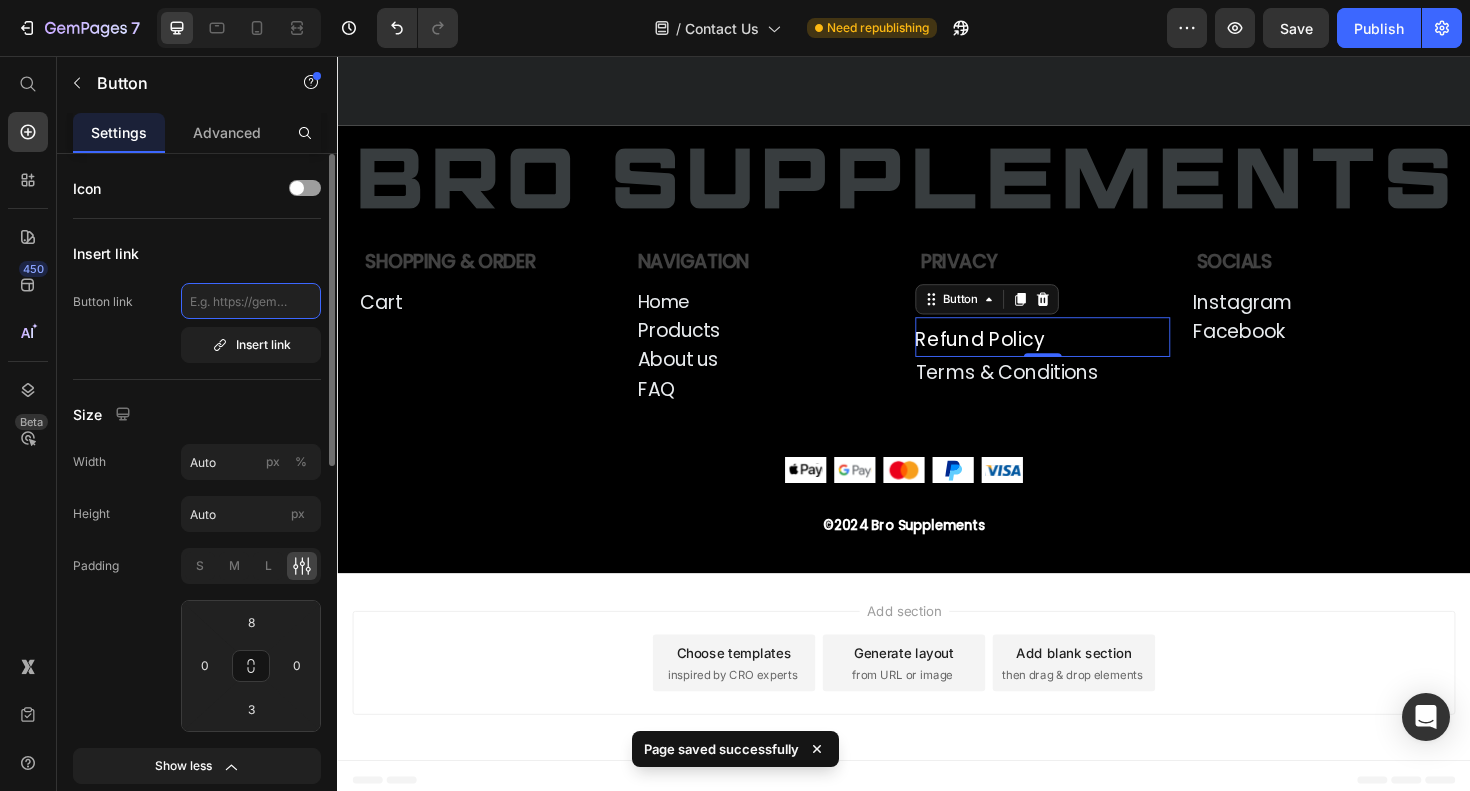 click 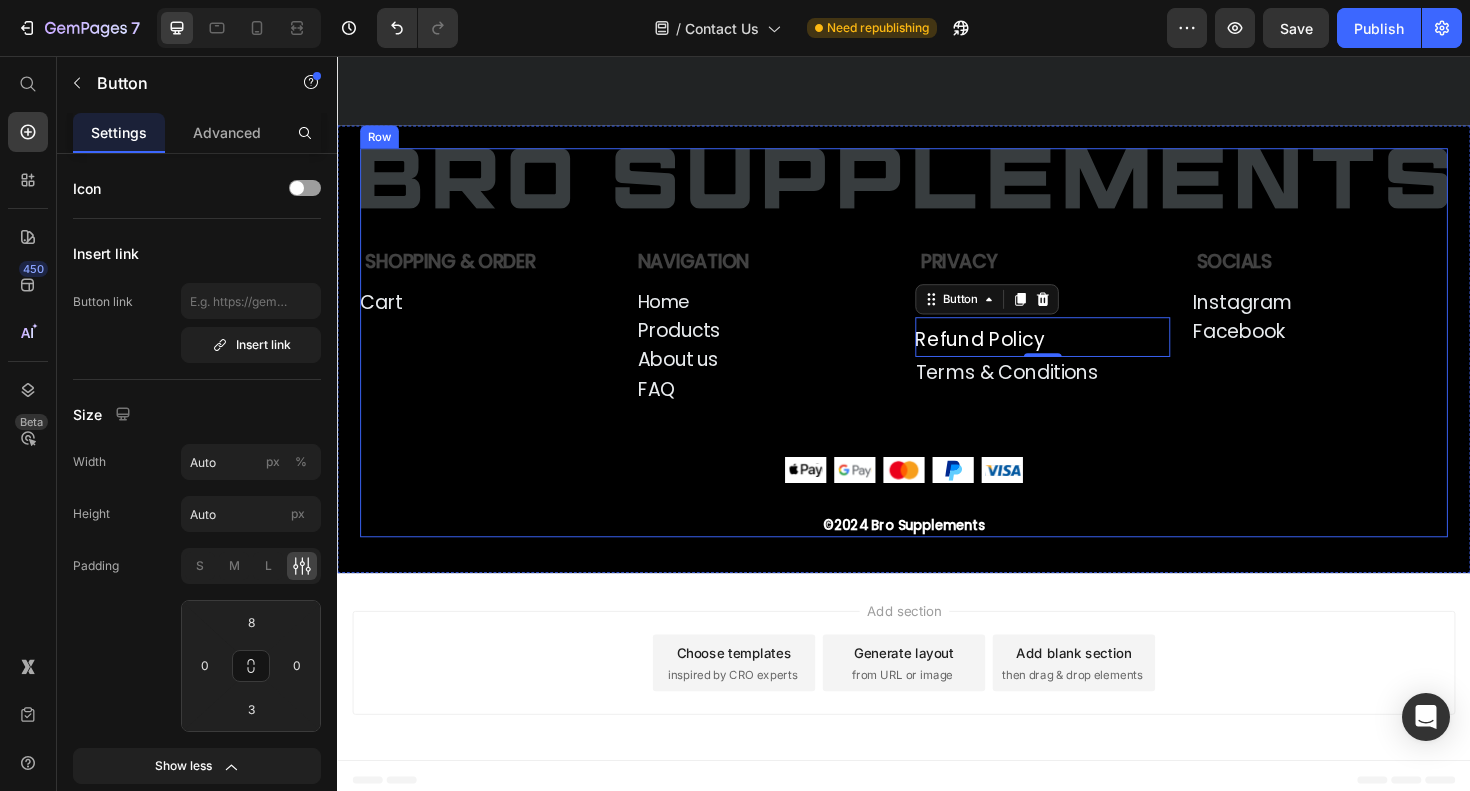 click on "Image Shopping & Order Text Block   Cart Button Row Navigation Text Block Home Button Products Button About us Button FAQ Button Row Row Privacy Text Block   Privacy Policy Button   Refund Policy Button   0   Terms & Conditions Button Row Socials Text Block   Instagram Button   Facebook Button Row Row Row Image Image Image Image Image Row ©2024 Bro Supplements Text Block" at bounding box center [937, 360] 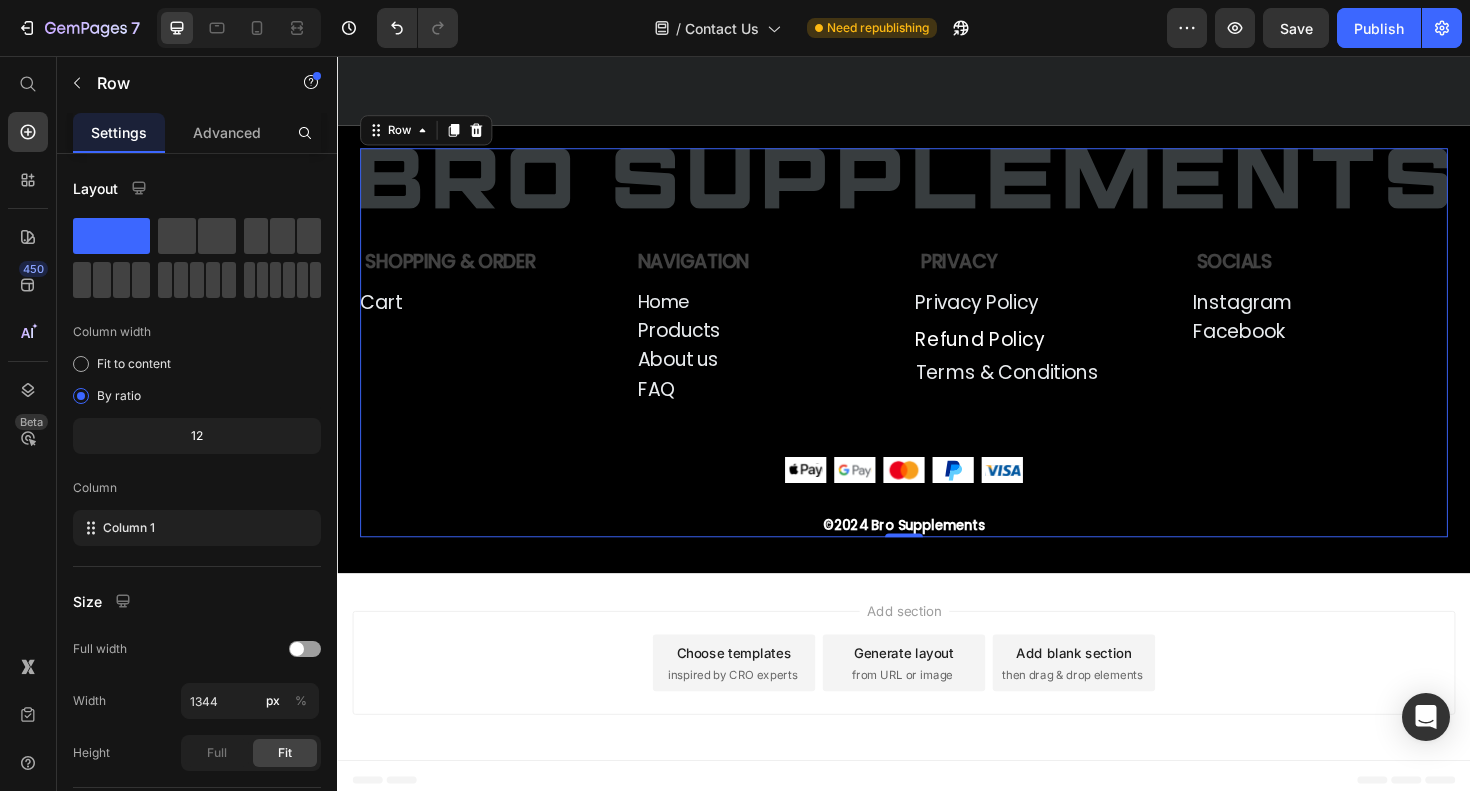 click on "Image Shopping & Order Text Block   Cart Button Row Navigation Text Block Home Button Products Button About us Button FAQ Button Row Row Privacy Text Block   Privacy Policy Button   Refund Policy Button   Terms & Conditions Button Row Socials Text Block   Instagram Button   Facebook Button Row Row Row Image Image Image Image Image Row ©2024 Bro Supplements Text Block" at bounding box center [937, 360] 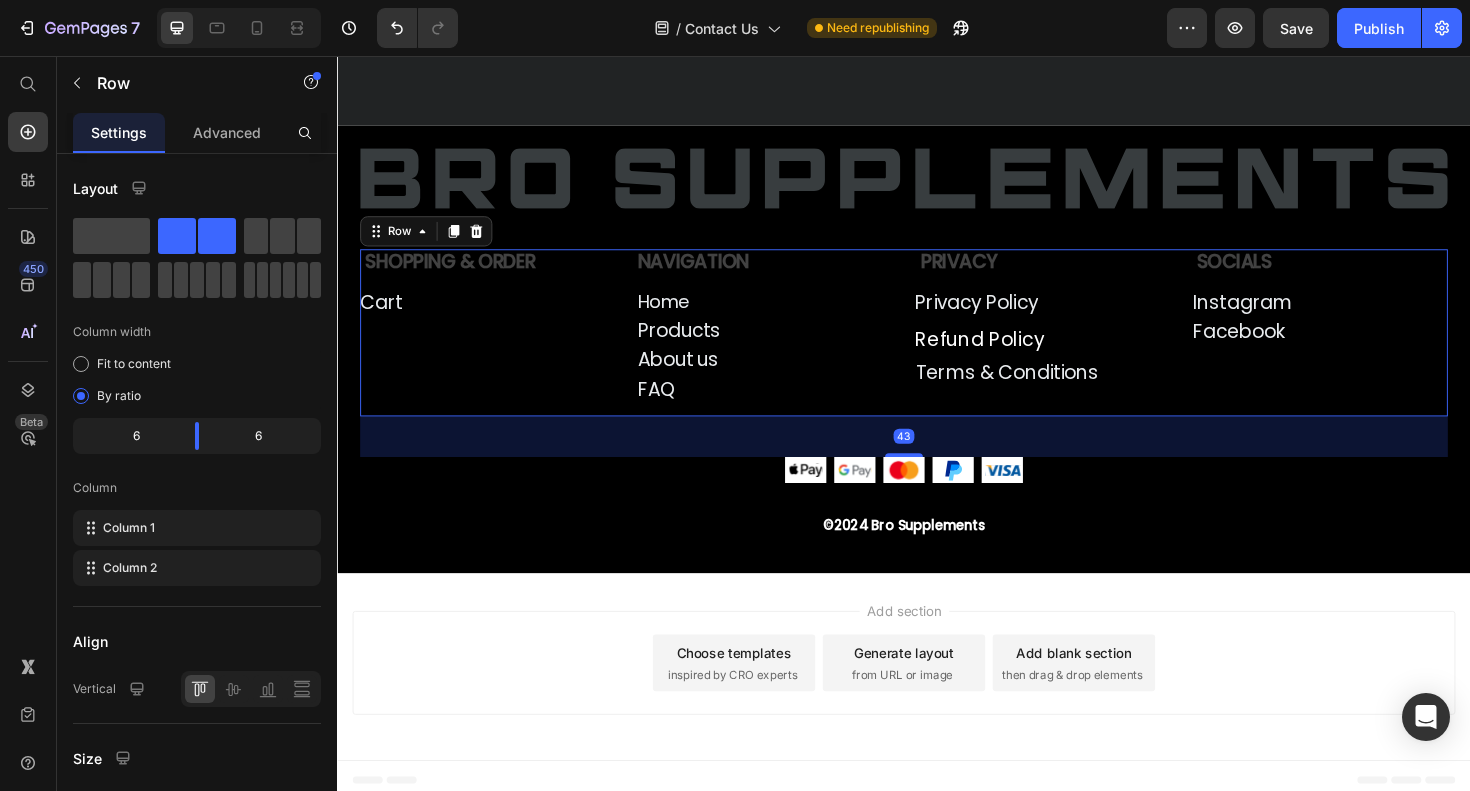 click on "Shopping & Order Text Block   Cart Button Row Navigation Text Block Home Button Products Button About us Button FAQ Button Row Row Privacy Text Block   Privacy Policy Button   Refund Policy Button   Terms & Conditions Button Row Socials Text Block   Instagram Button   Facebook Button Row Row Row   43" at bounding box center (937, 349) 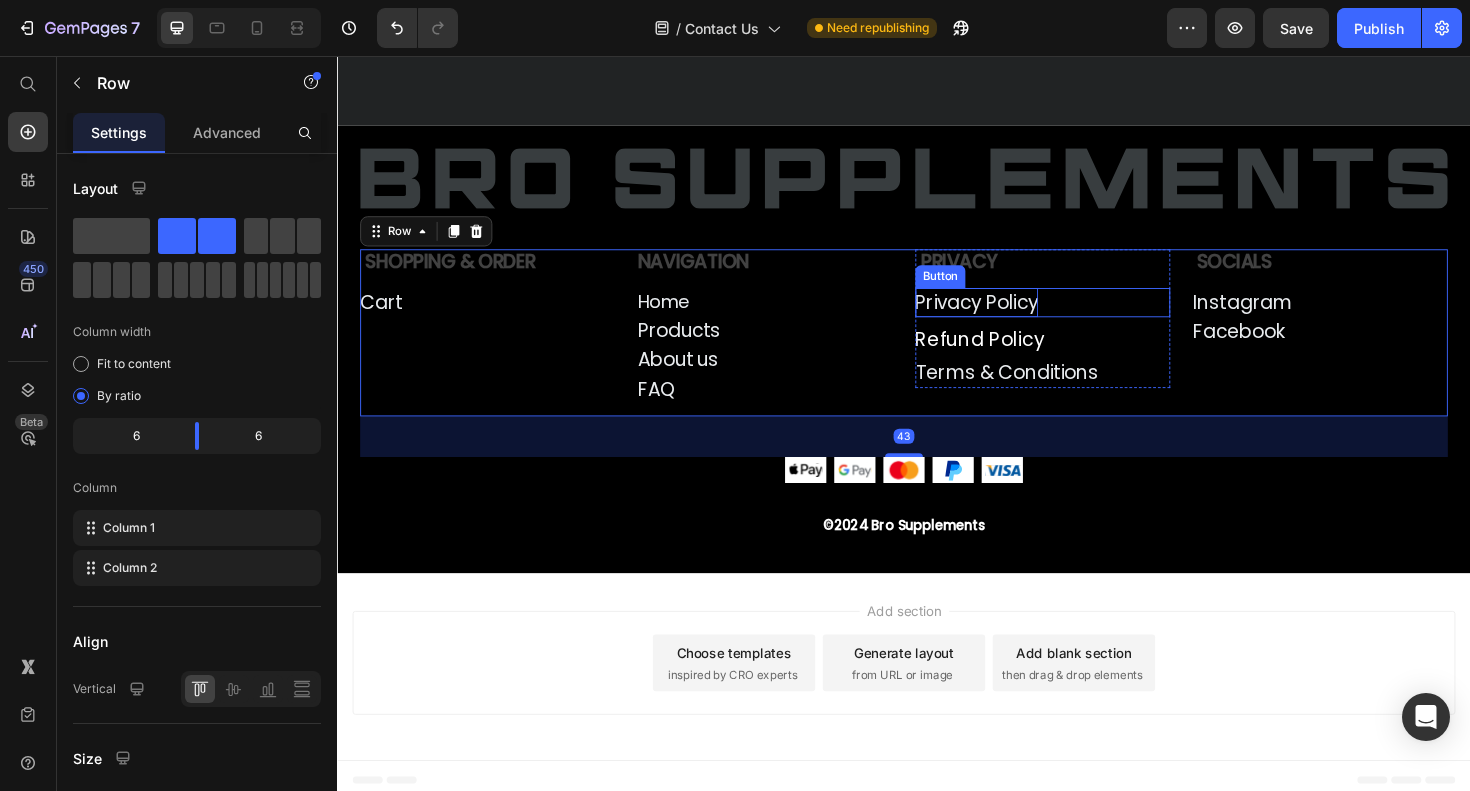 click on "Privacy Policy" at bounding box center (1014, 317) 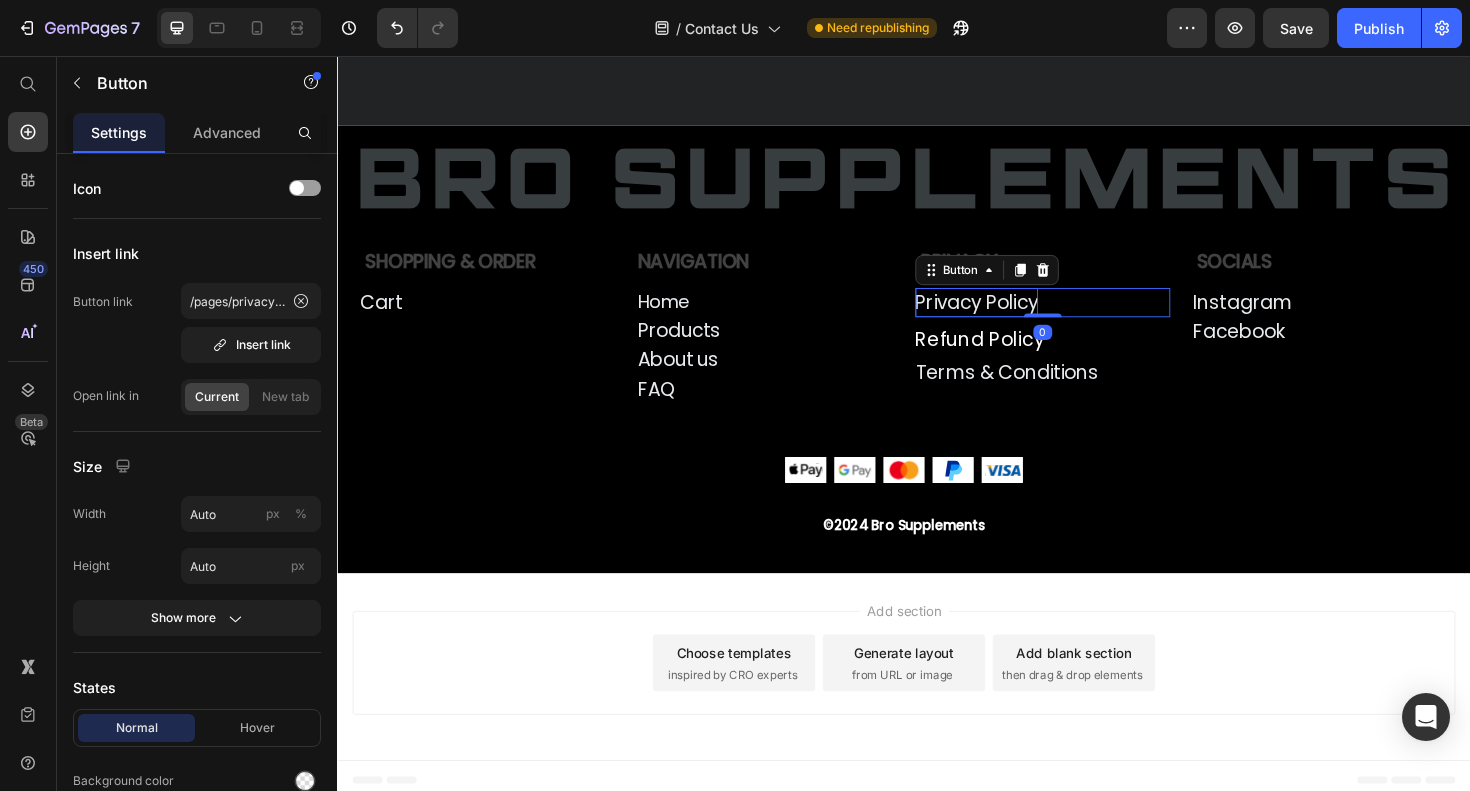 click on "Privacy Policy" at bounding box center (1014, 317) 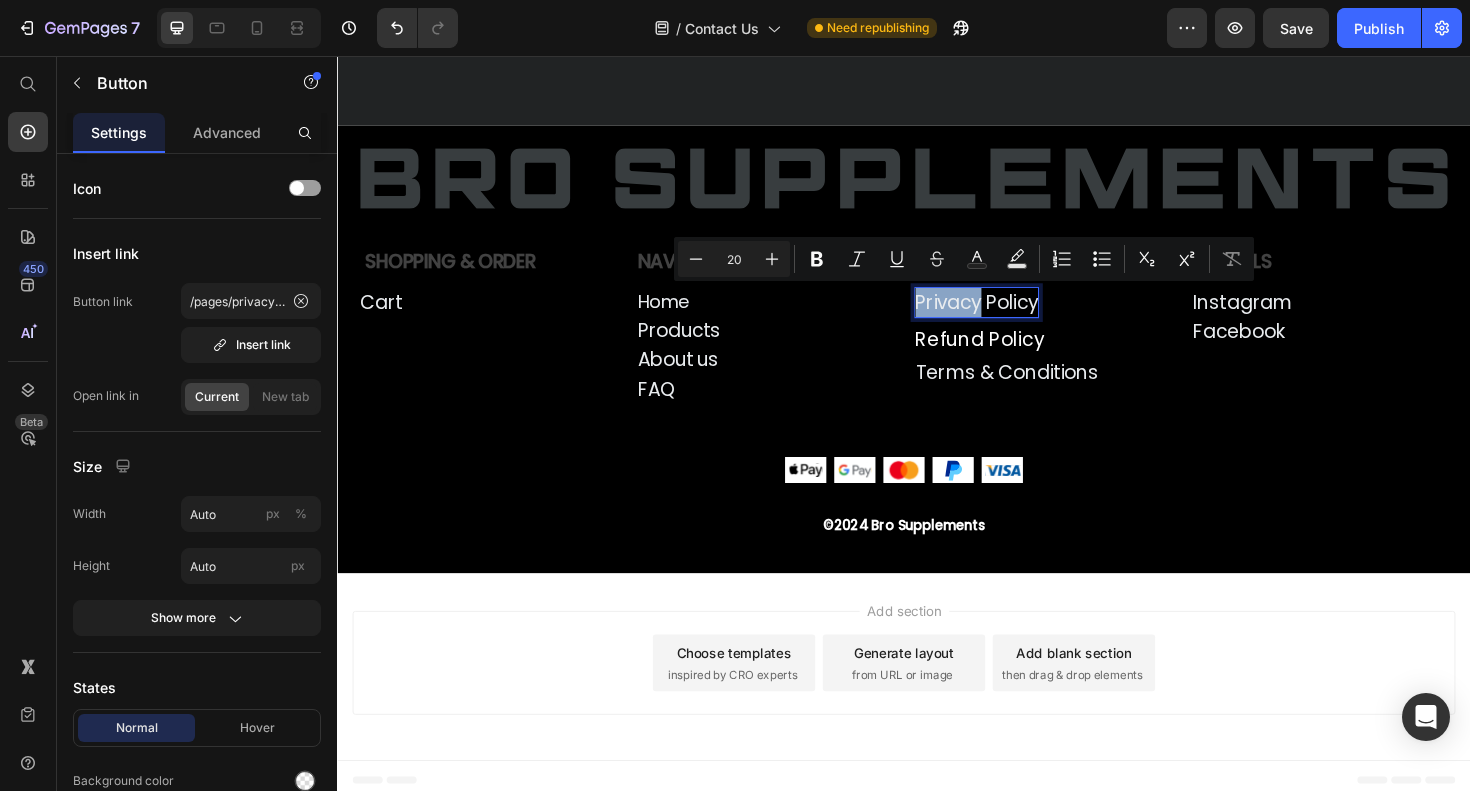 click on "Privacy Policy" at bounding box center [1014, 317] 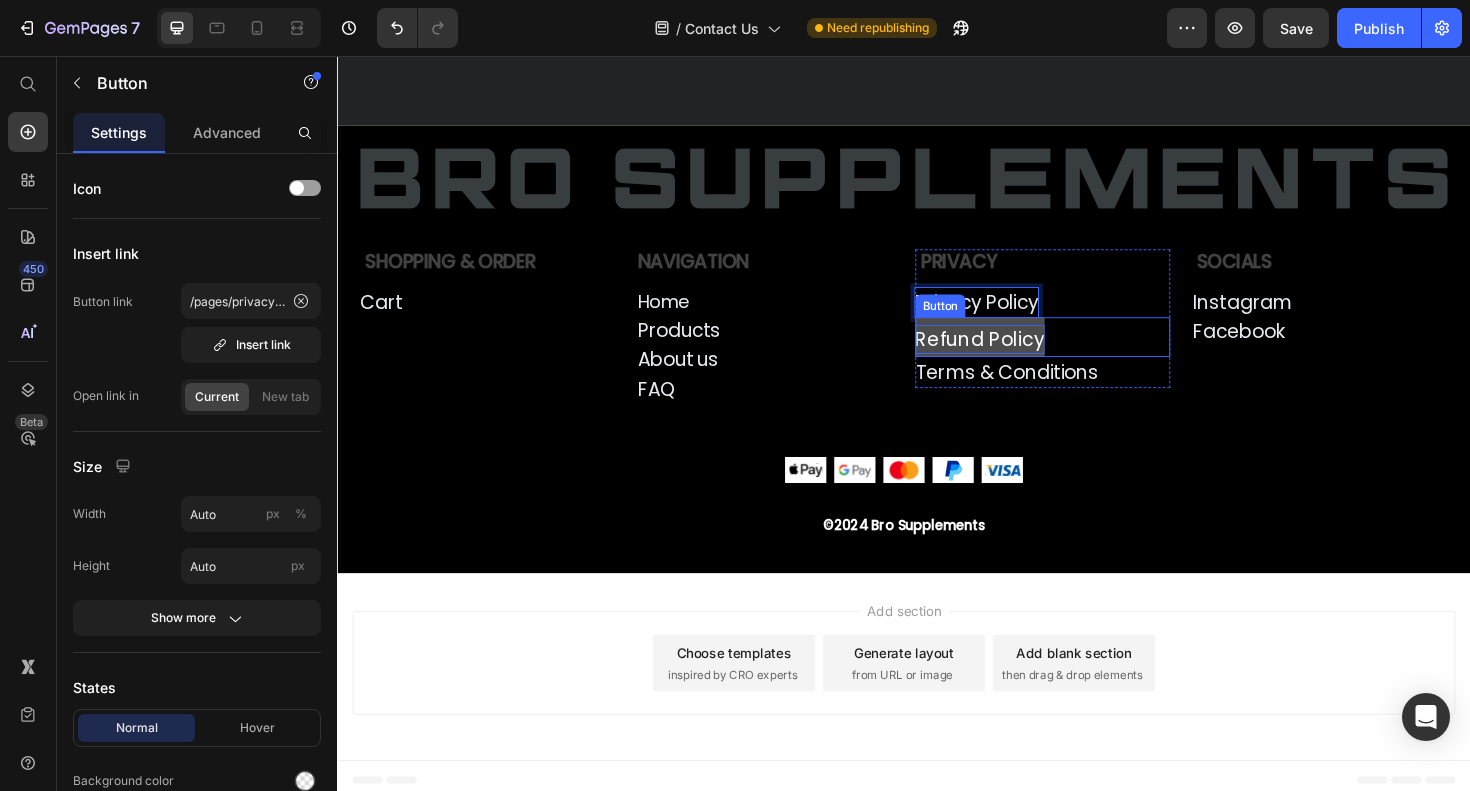 click on "Refund Policy" at bounding box center [1017, 356] 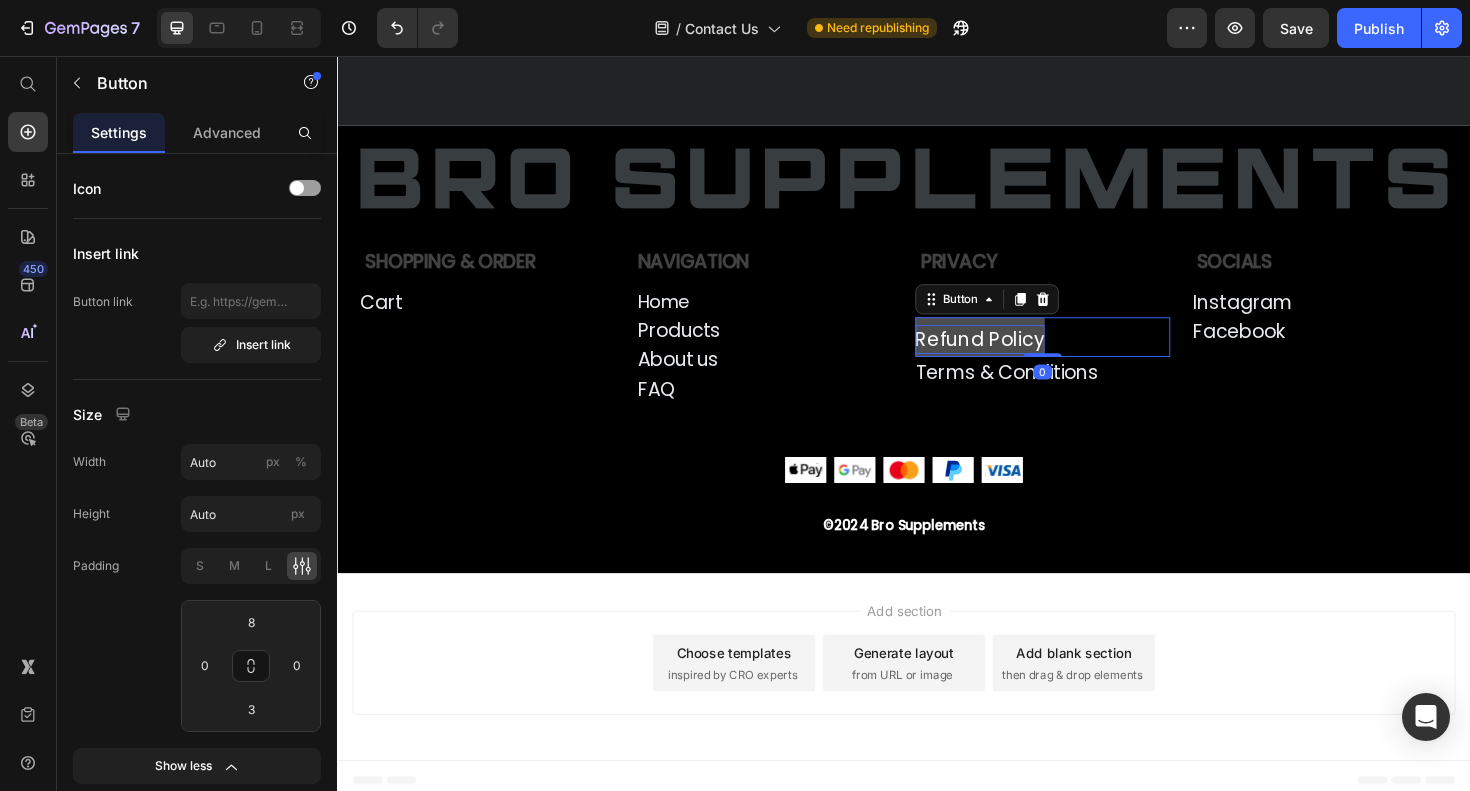 click on "Refund Policy" at bounding box center [1017, 356] 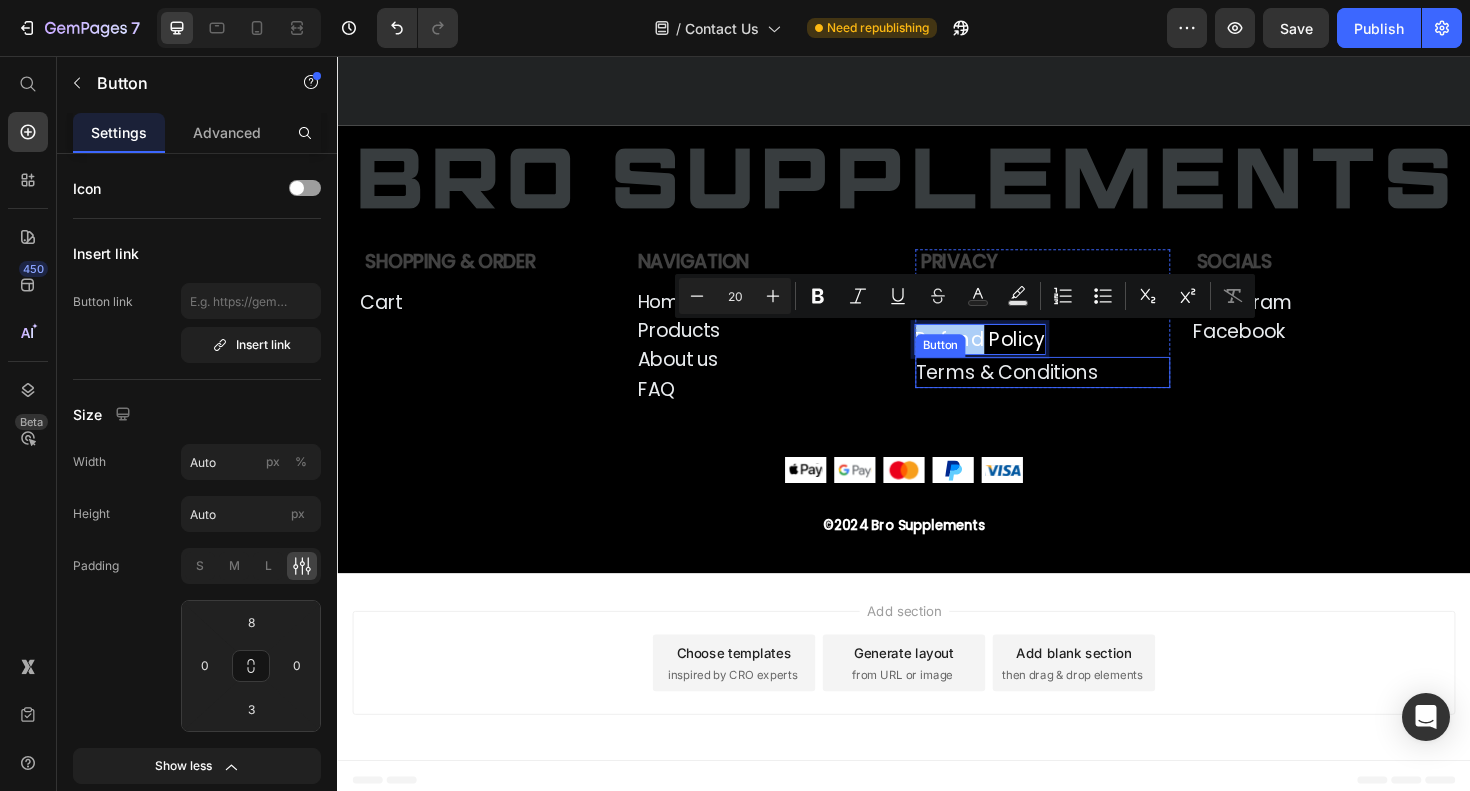 click on "Button" at bounding box center (975, 363) 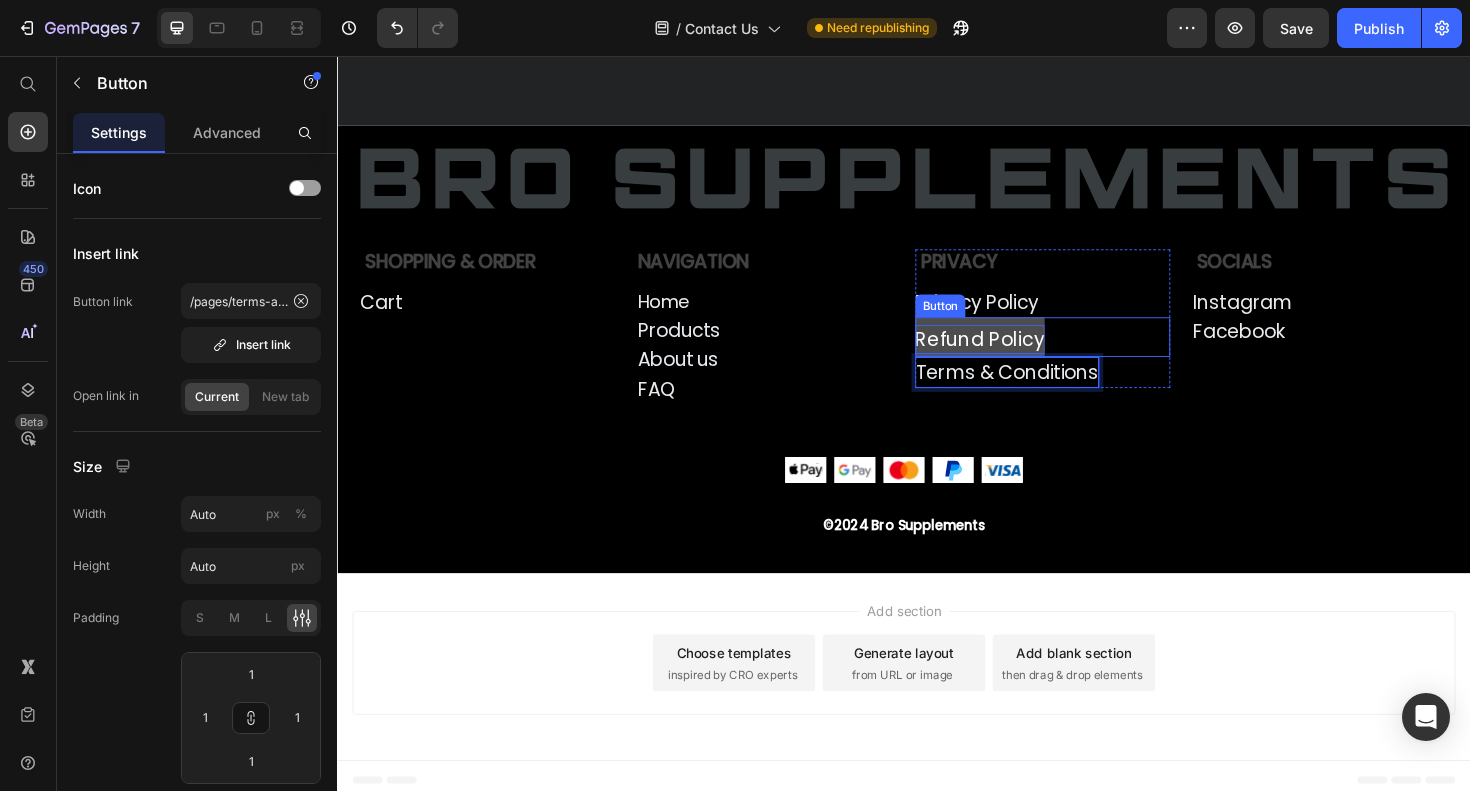 click on "Refund Policy" at bounding box center (1017, 356) 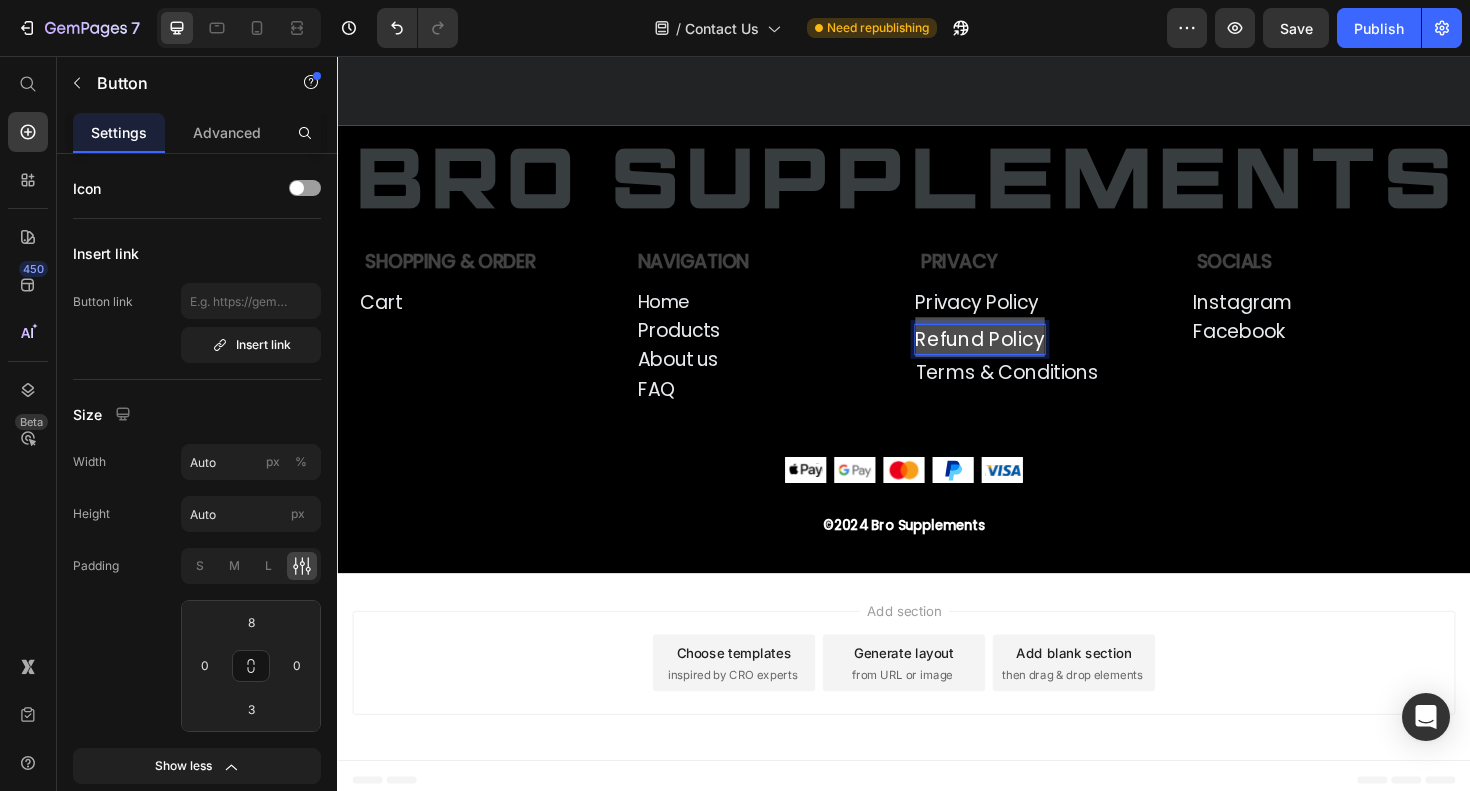 click on "Refund Policy" at bounding box center [1017, 354] 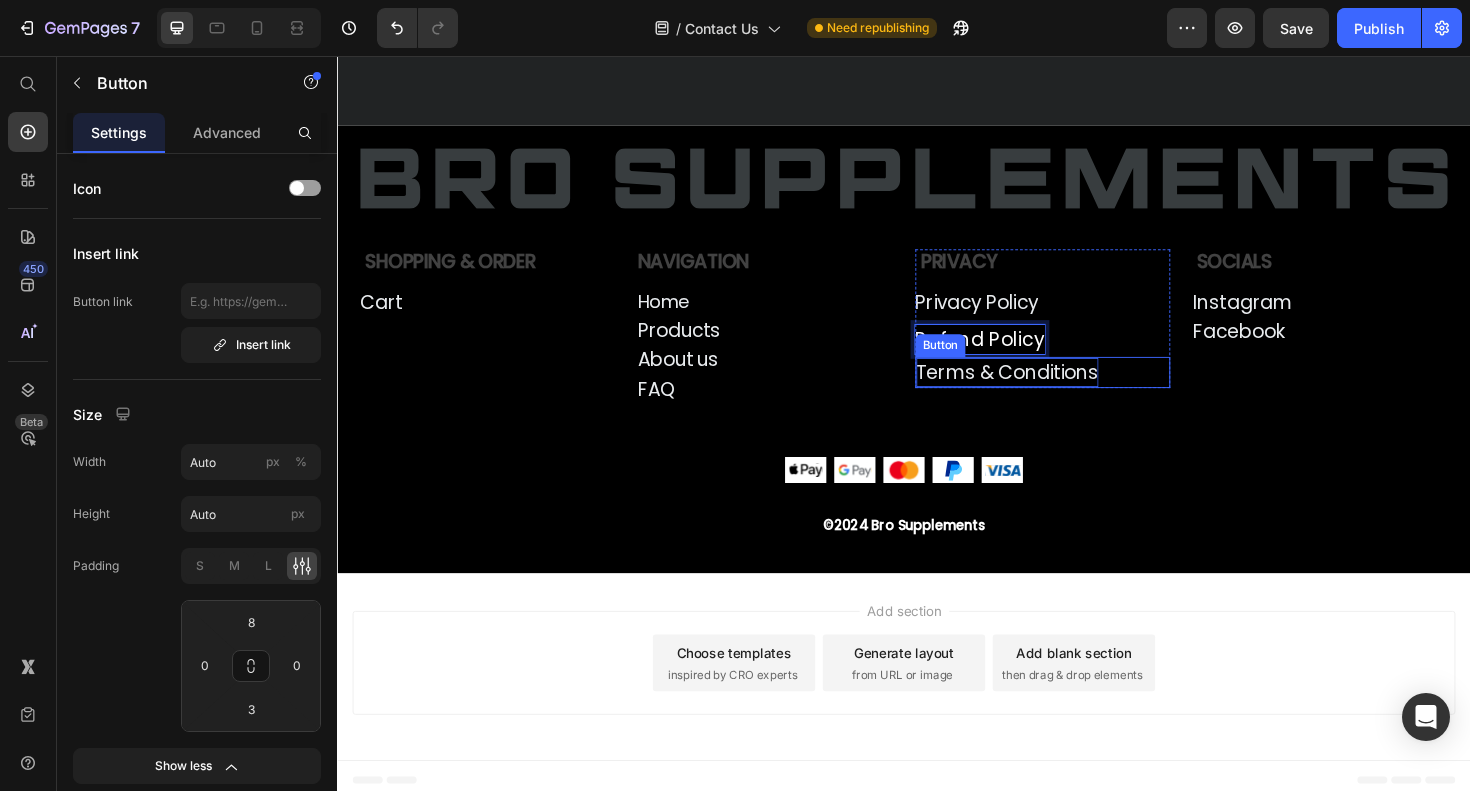 click on "Terms & Conditions" at bounding box center [1046, 391] 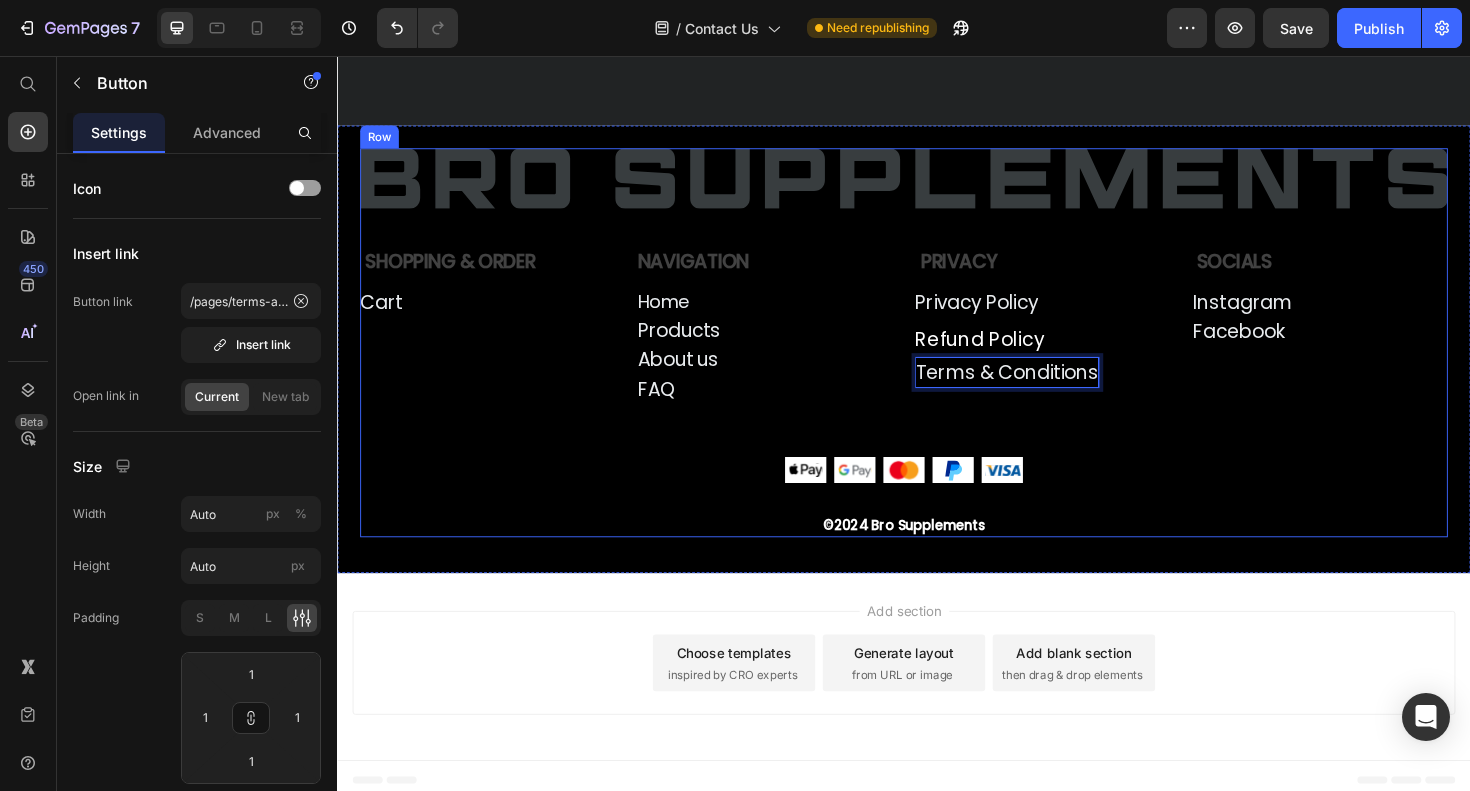 click on "Image Shopping & Order Text Block   Cart Button Row Navigation Text Block Home Button Products Button About us Button FAQ Button Row Row Privacy Text Block  Privacy Policy Button  Refund Policy Button  Terms & Conditions Button   0 Row Socials Text Block   Instagram Button   Facebook Button Row Row Row Image Image Image Image Image Row ©2024 Bro Supplements Text Block" at bounding box center [937, 360] 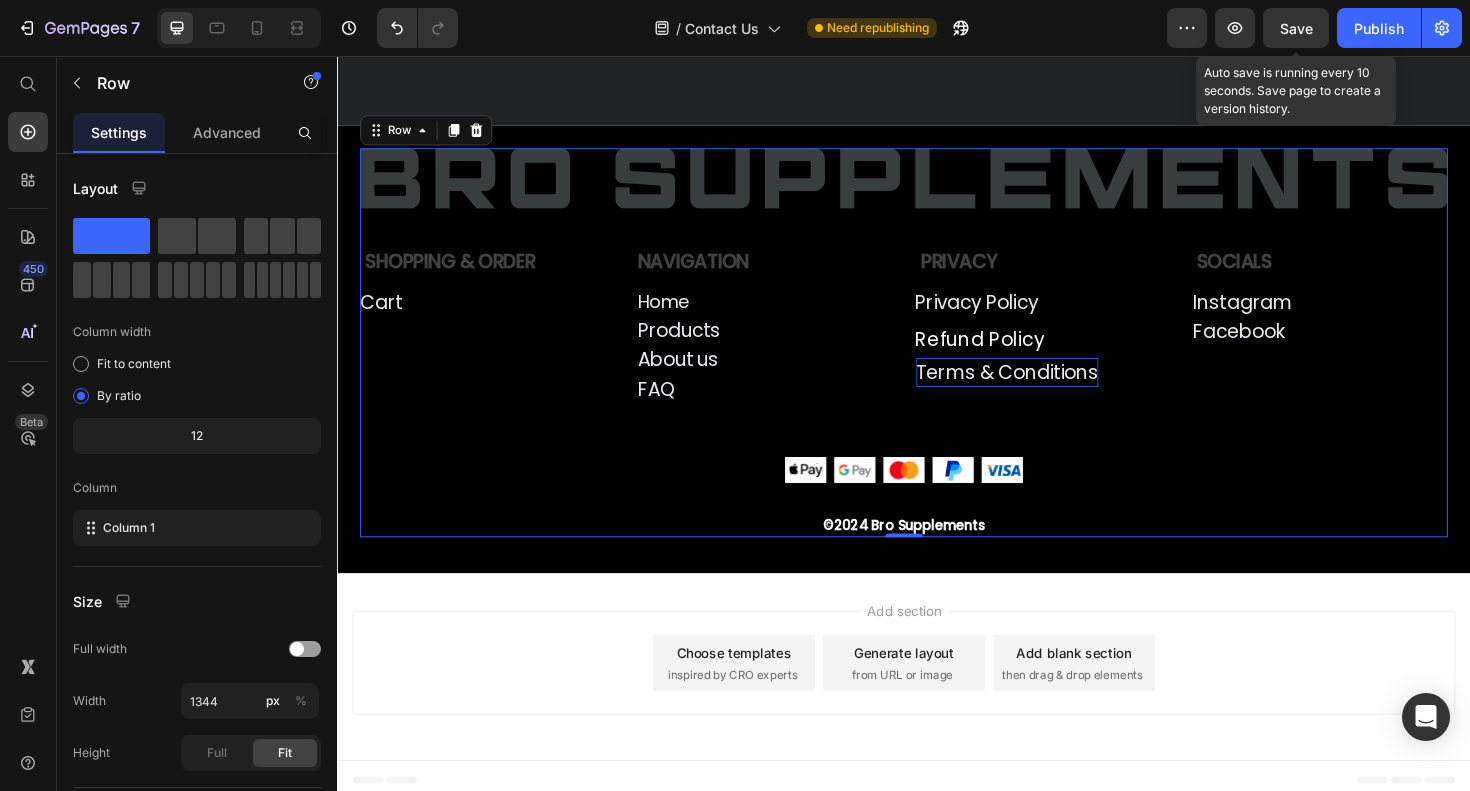 click on "Save" at bounding box center [1296, 28] 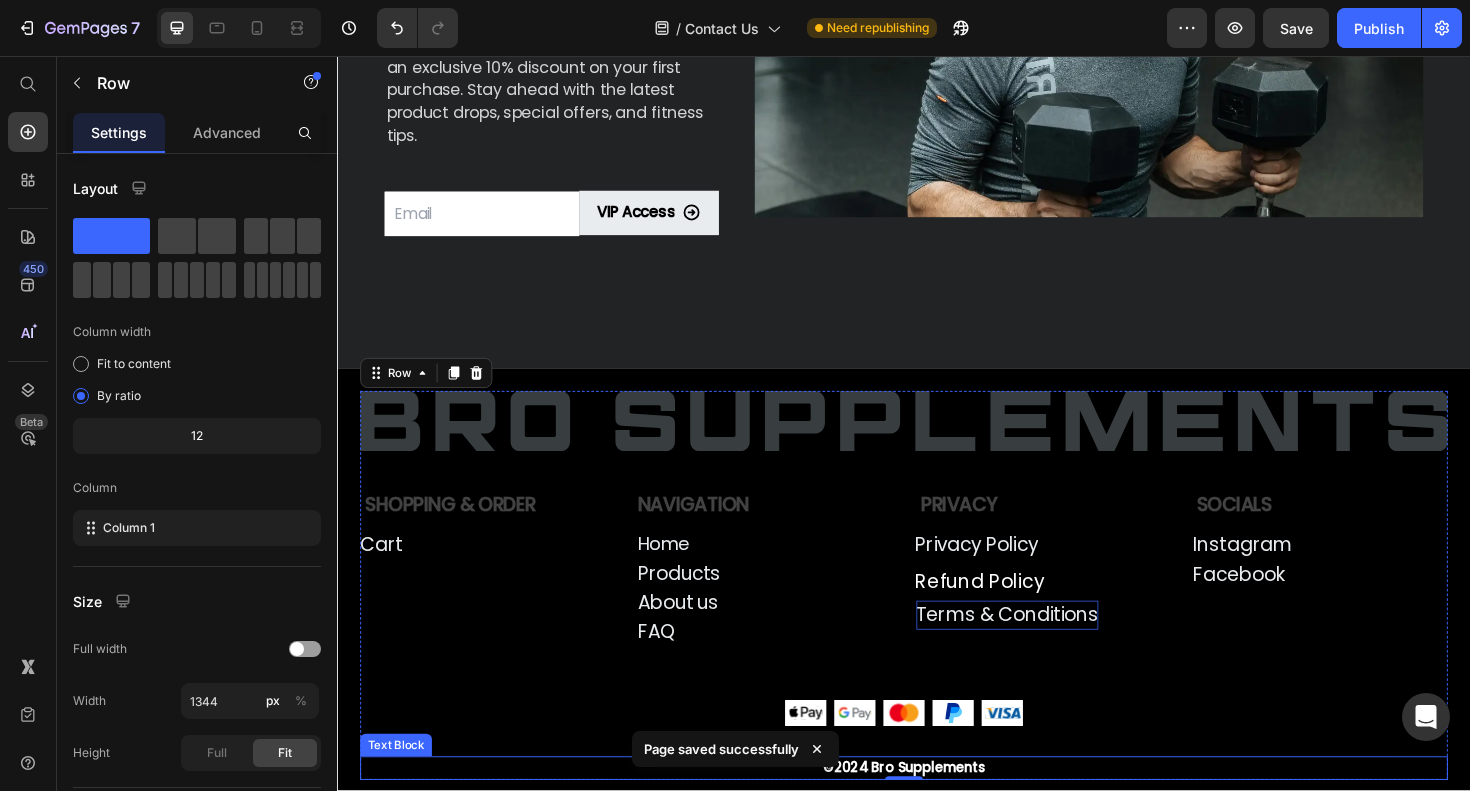 scroll, scrollTop: 1423, scrollLeft: 0, axis: vertical 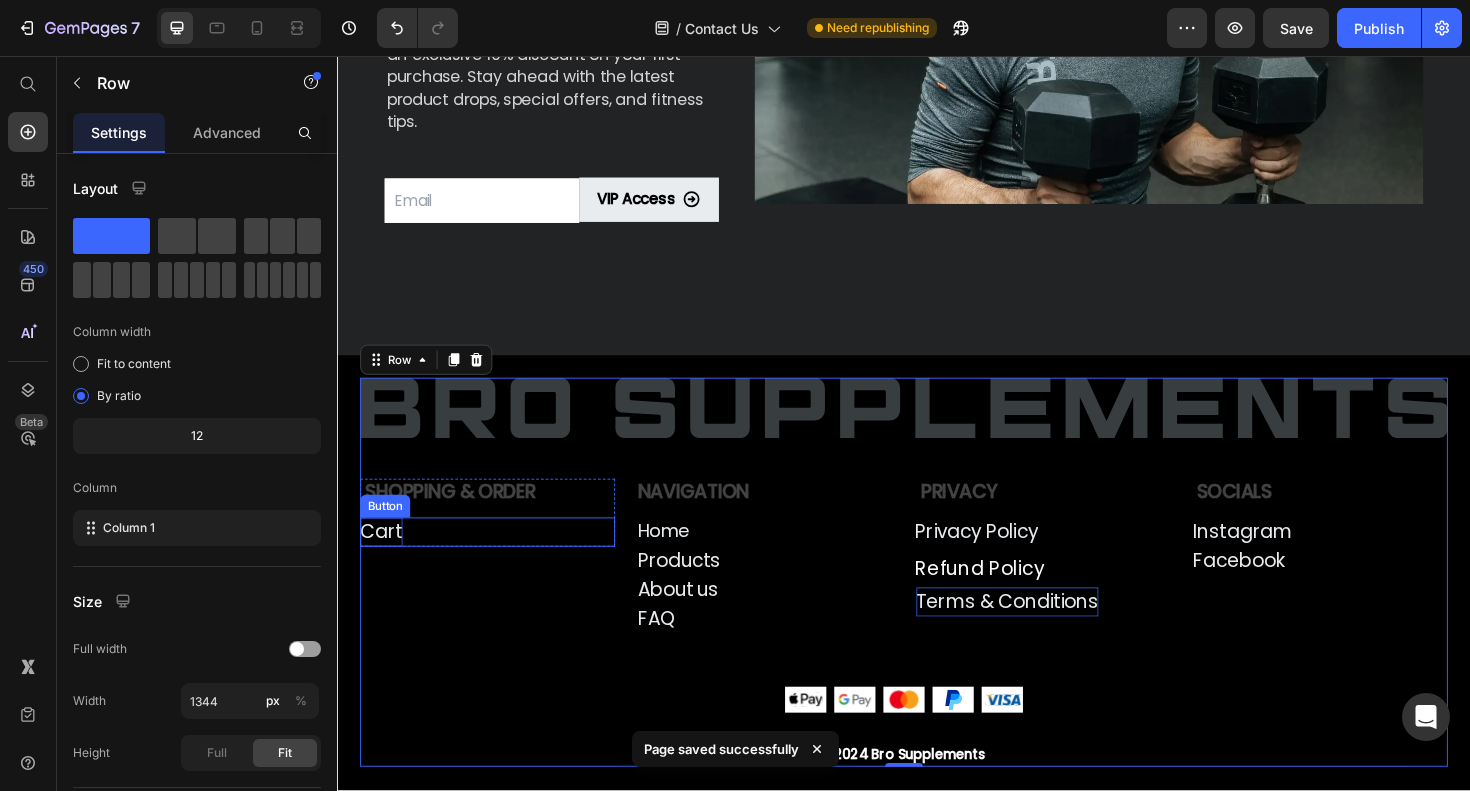 click on "Cart" at bounding box center [383, 560] 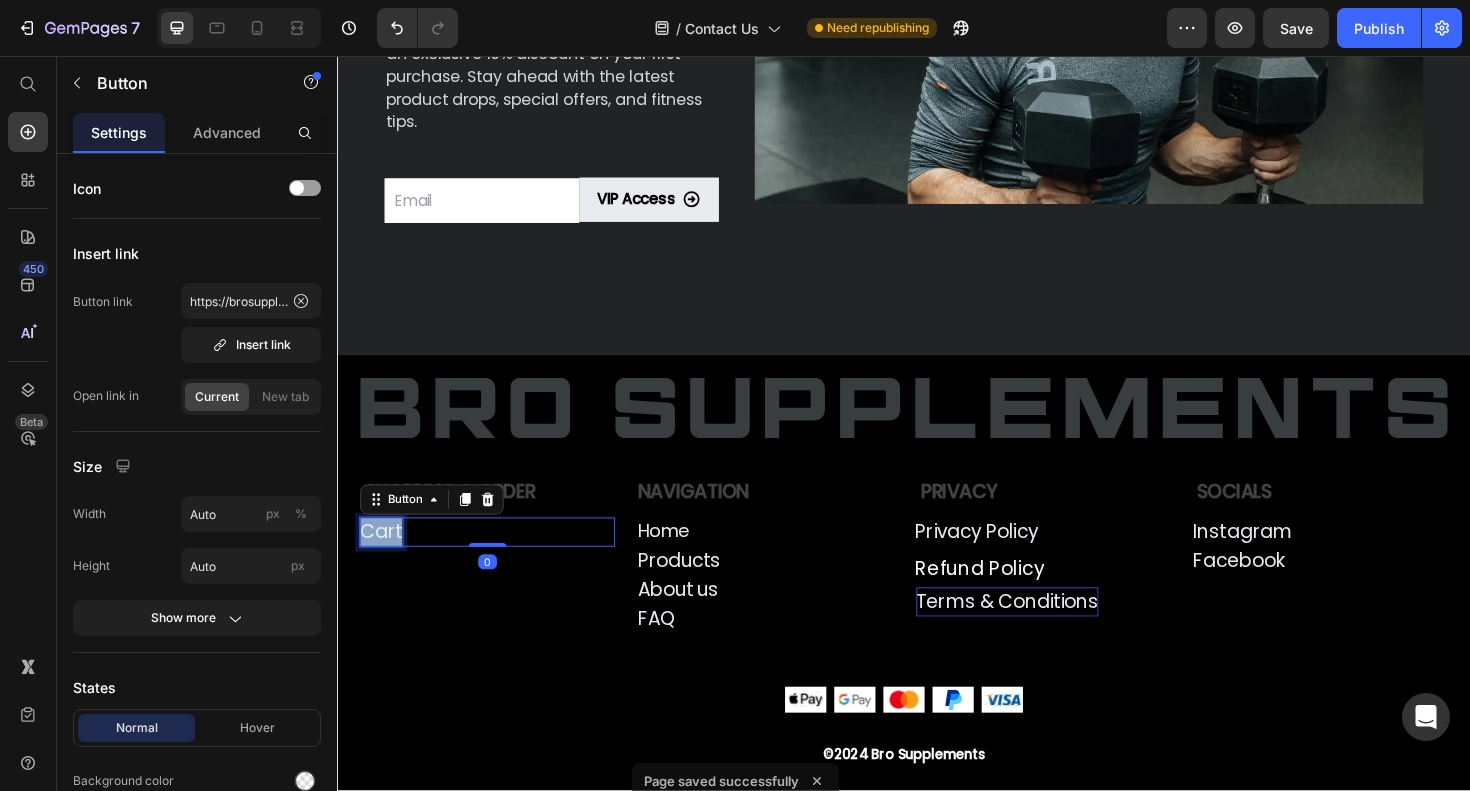 click on "Cart" at bounding box center [383, 560] 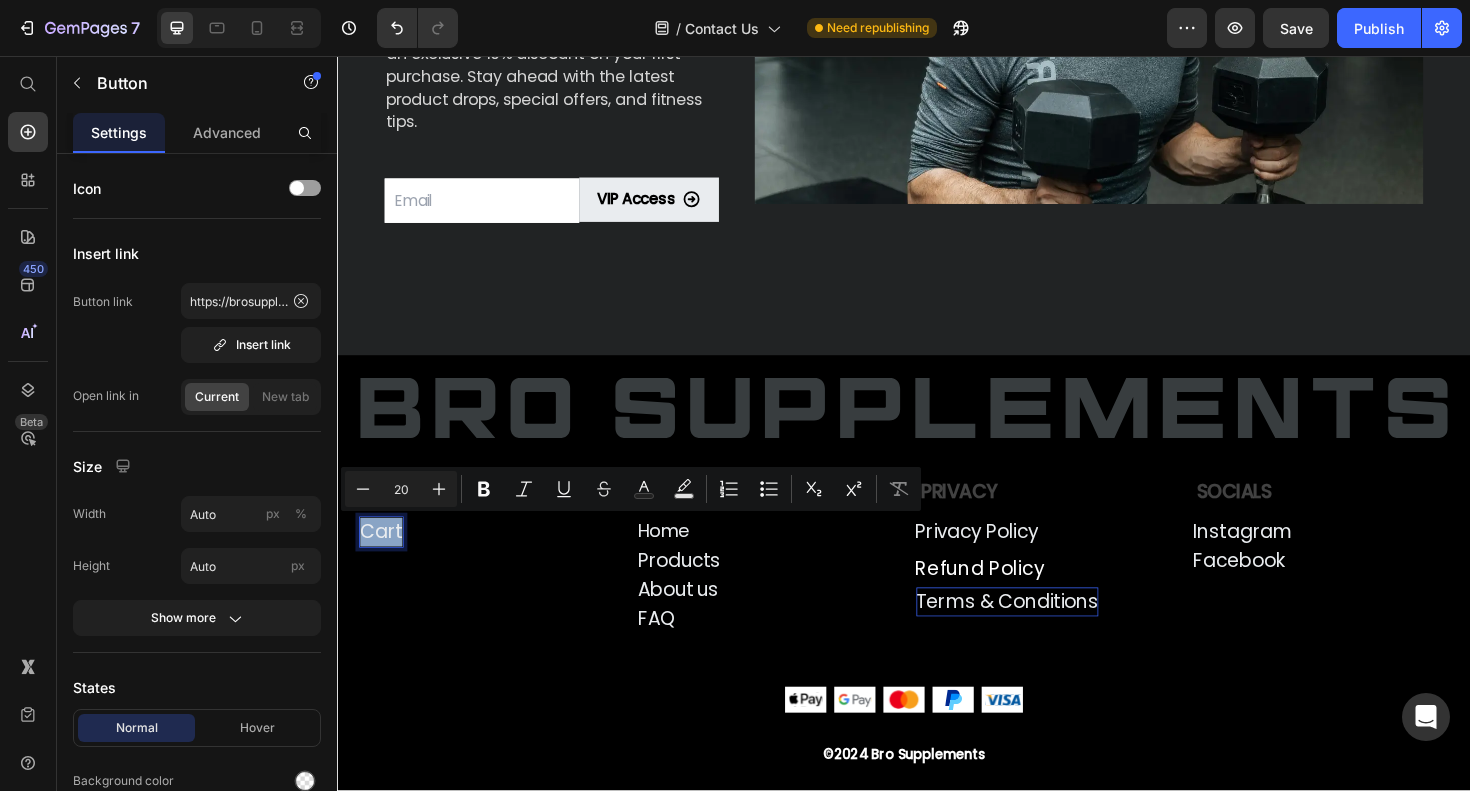 click on "Cart" at bounding box center (383, 560) 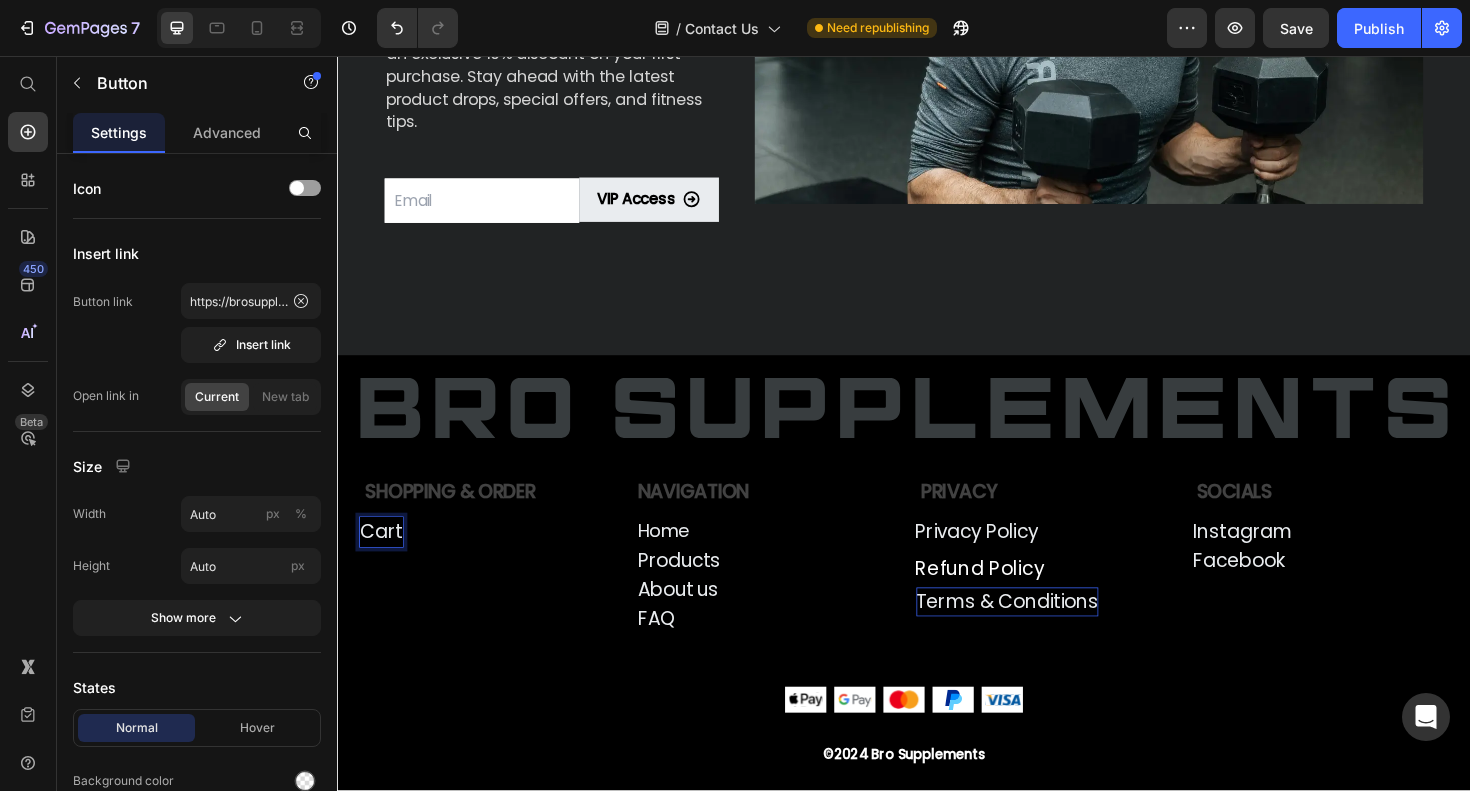 click on "Cart" at bounding box center (383, 560) 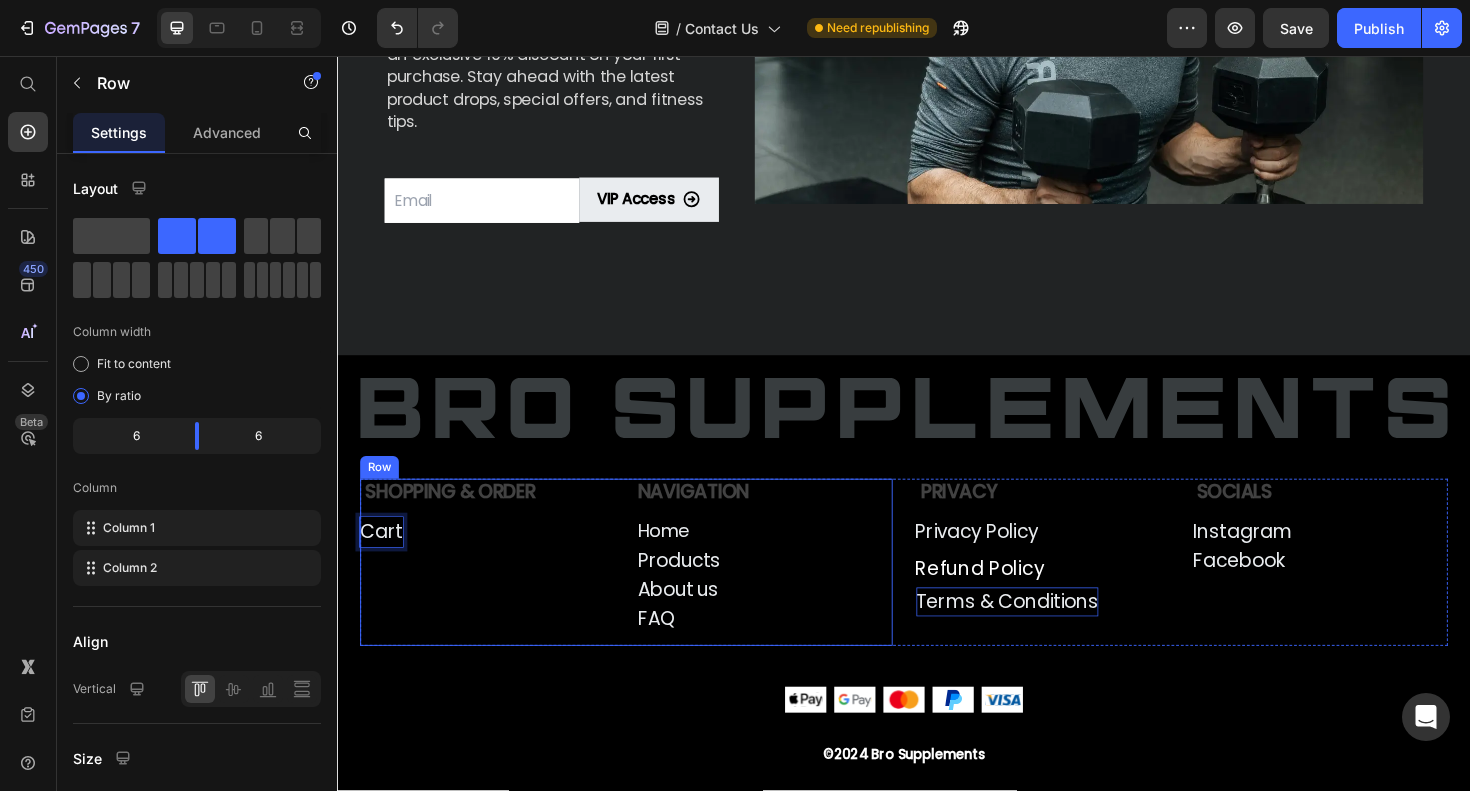 click on "Shopping & Order Text Block  Cart Button   0 Row" at bounding box center [496, 592] 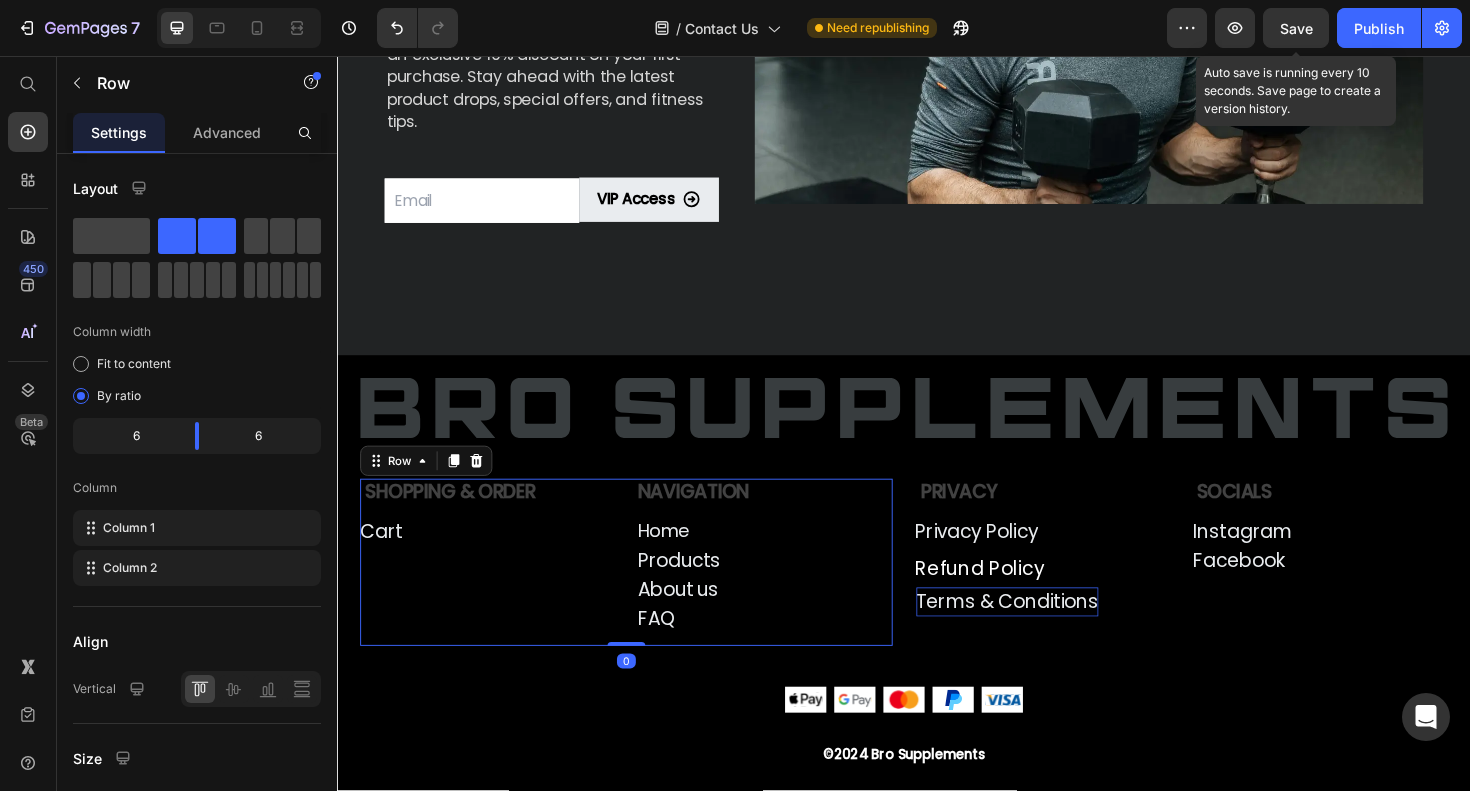 click on "Save" 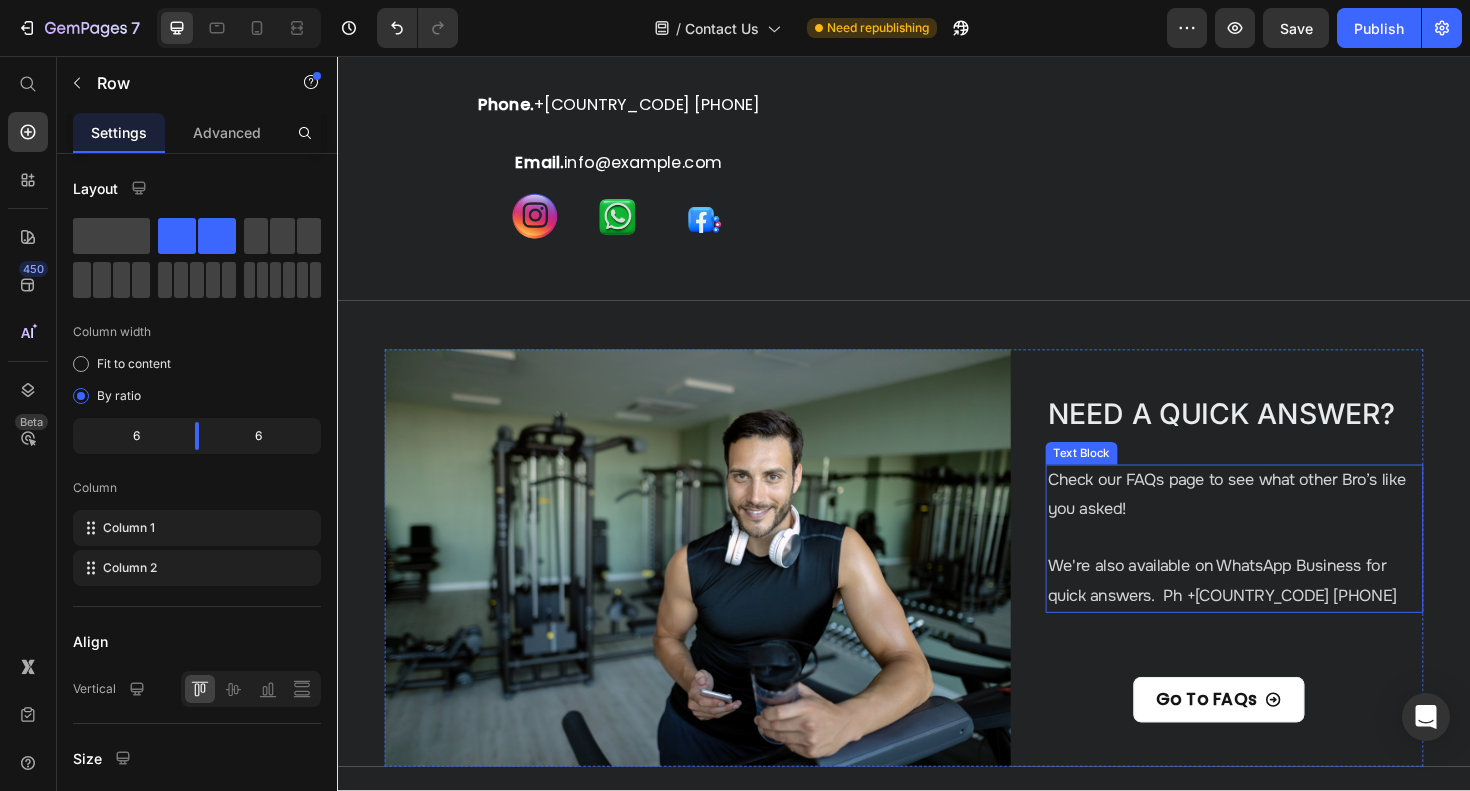 scroll, scrollTop: 447, scrollLeft: 0, axis: vertical 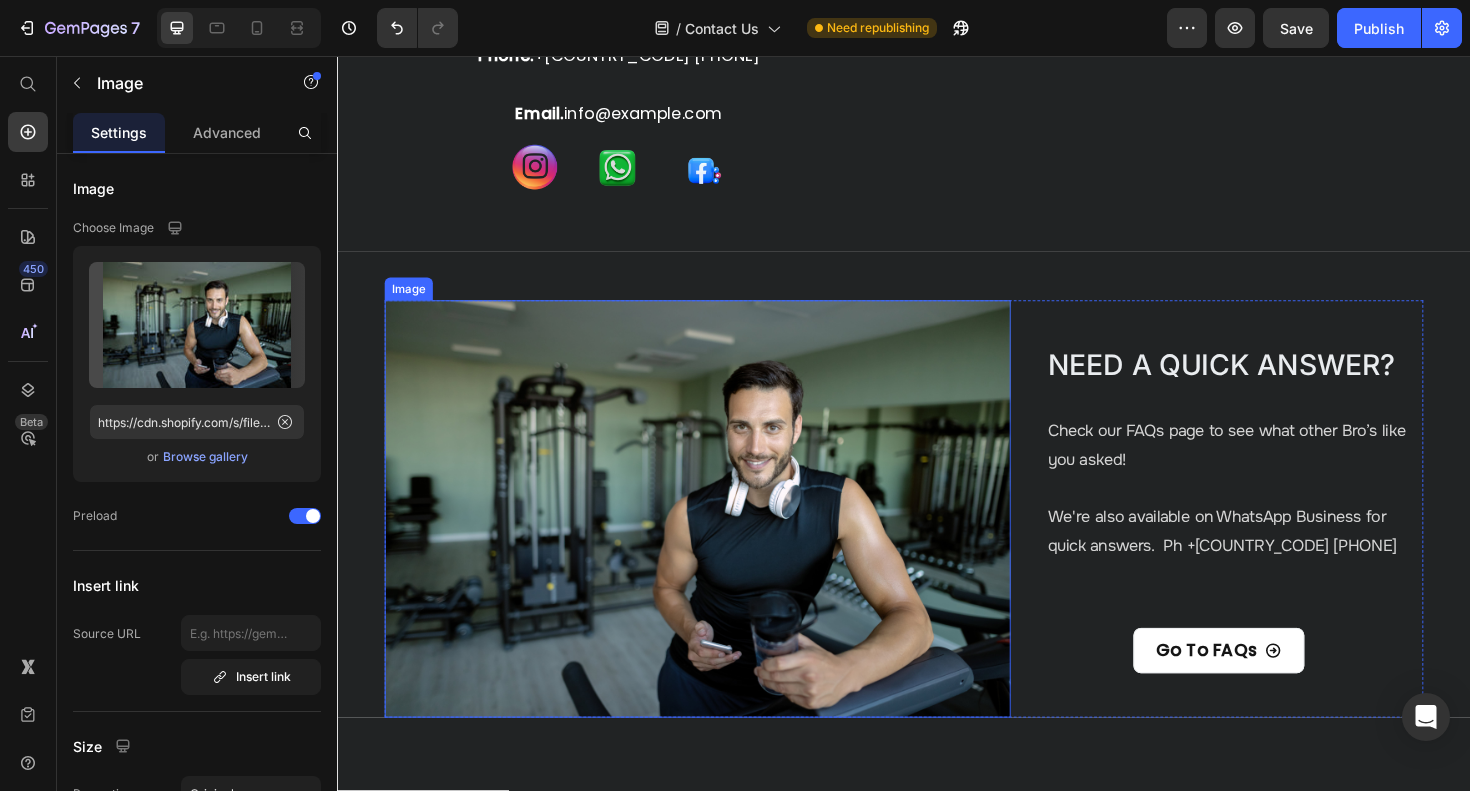 click at bounding box center [718, 536] 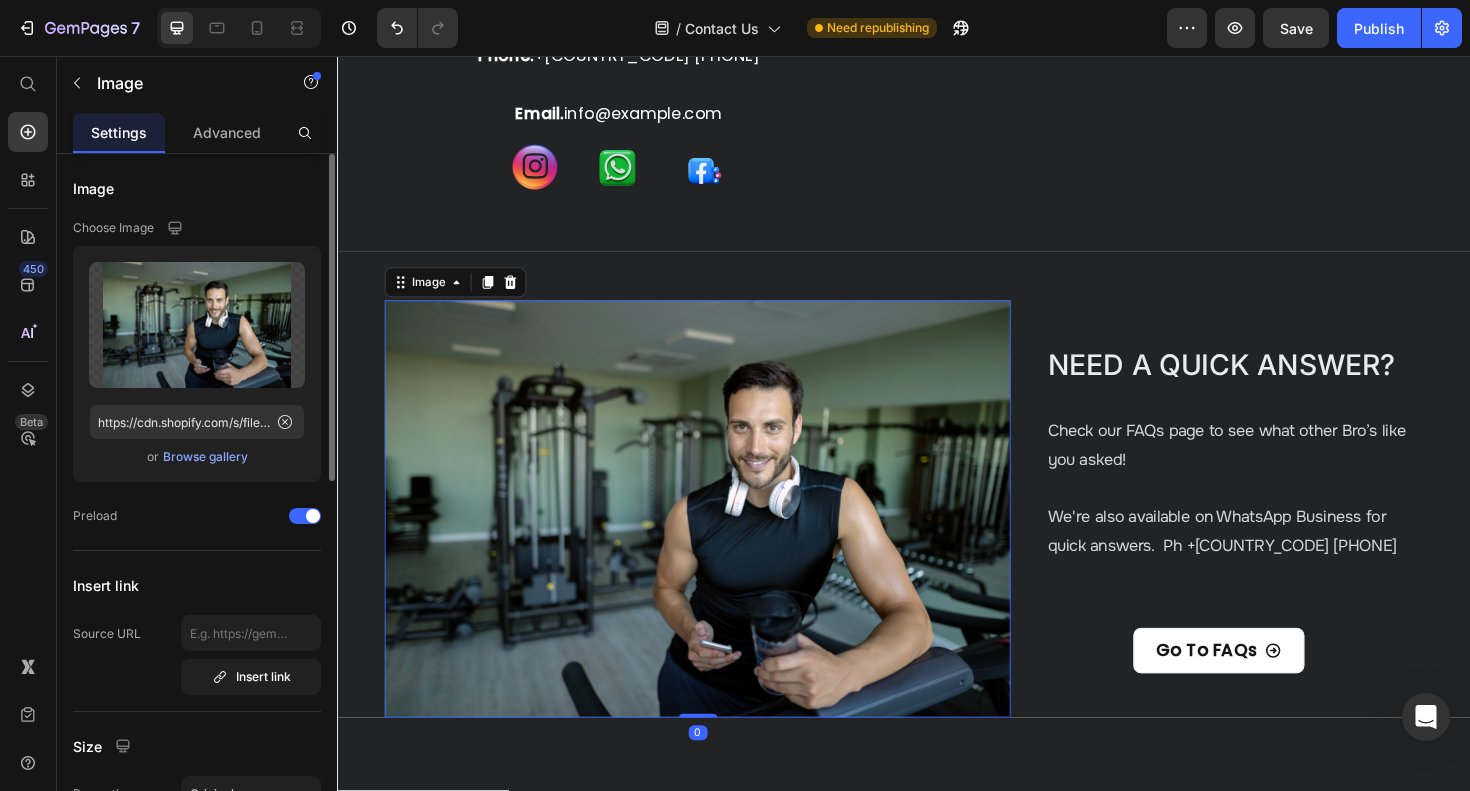 click on "Browse gallery" at bounding box center (205, 457) 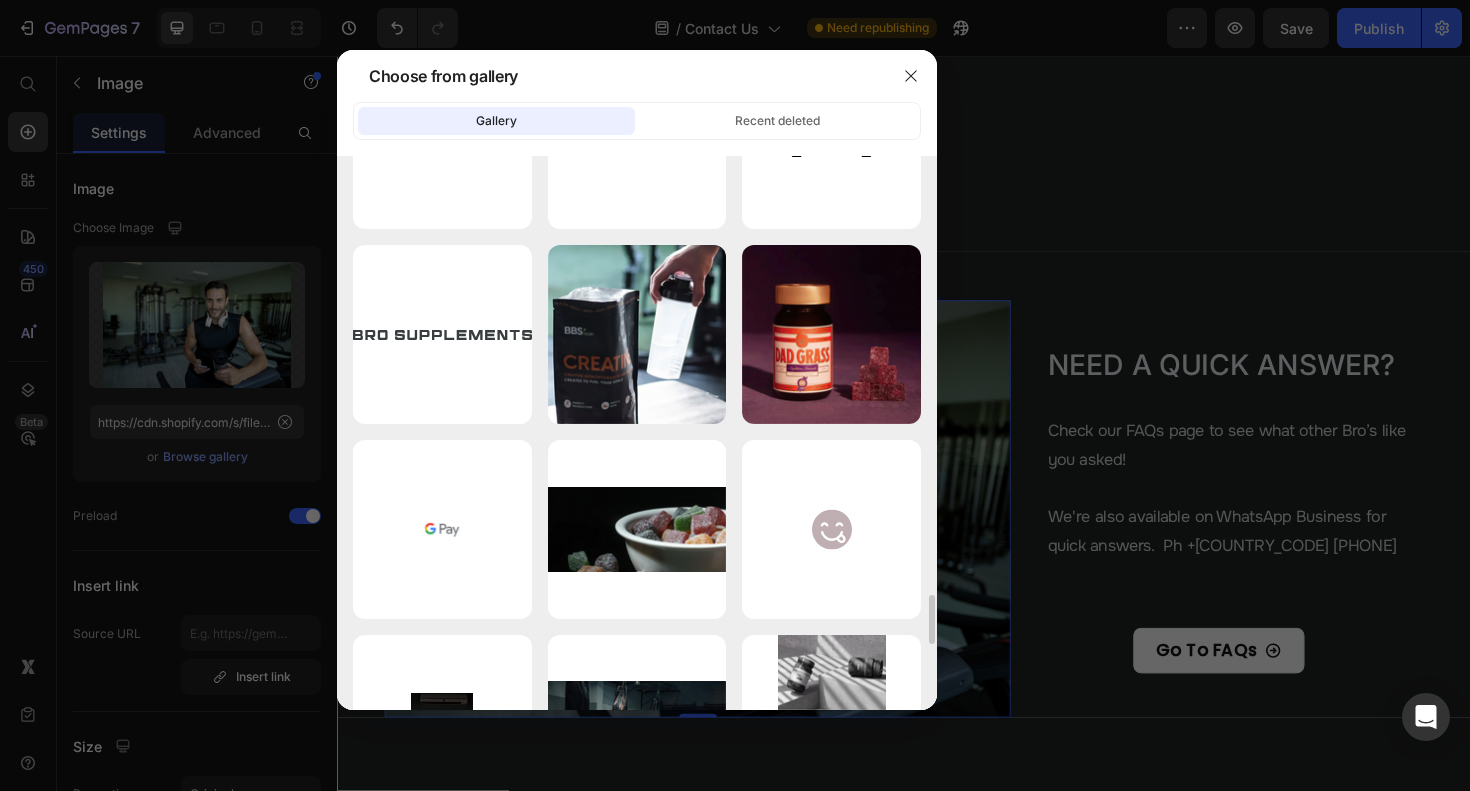 scroll, scrollTop: 4449, scrollLeft: 0, axis: vertical 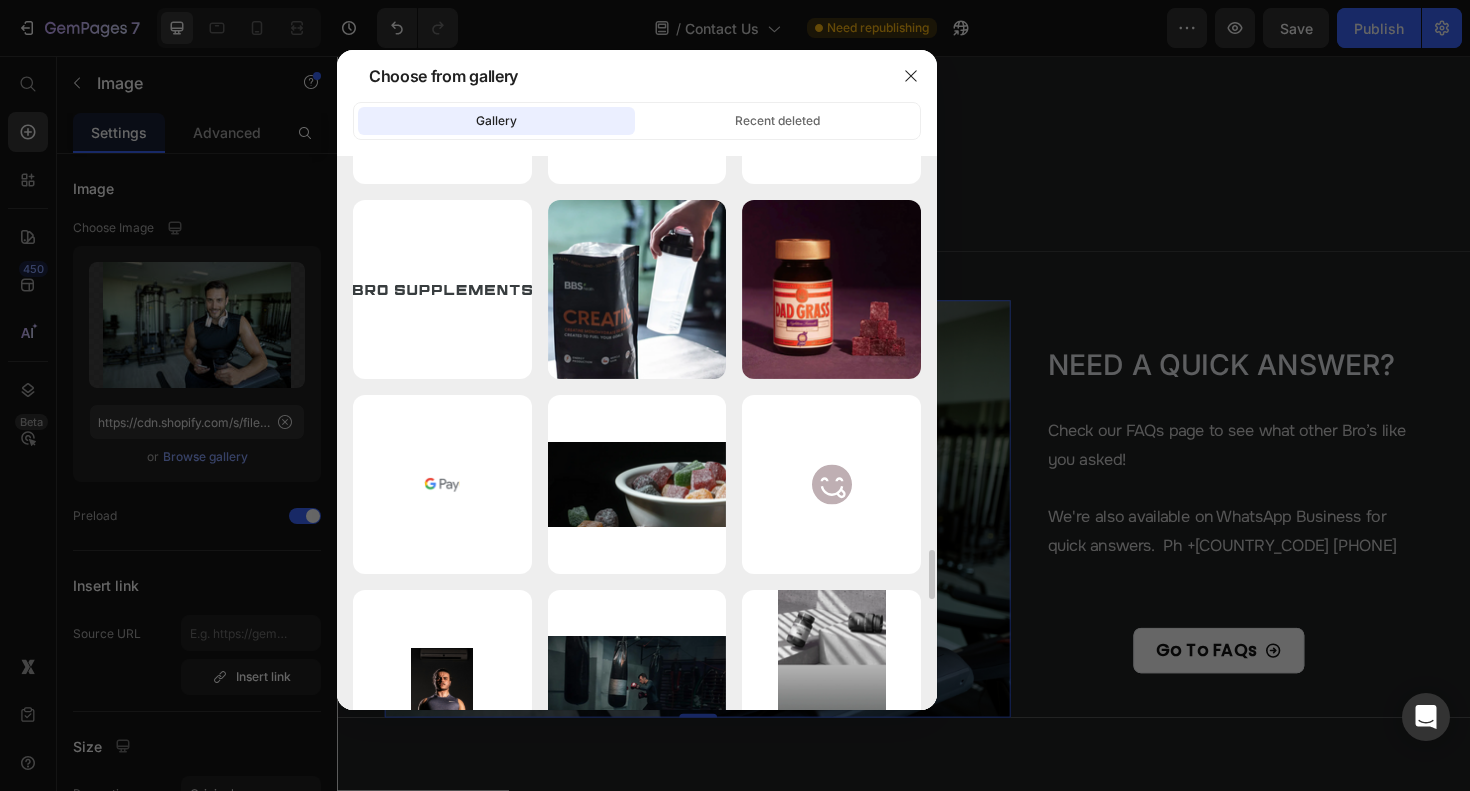 click on "14.webp 41.72 kb" at bounding box center [0, 0] 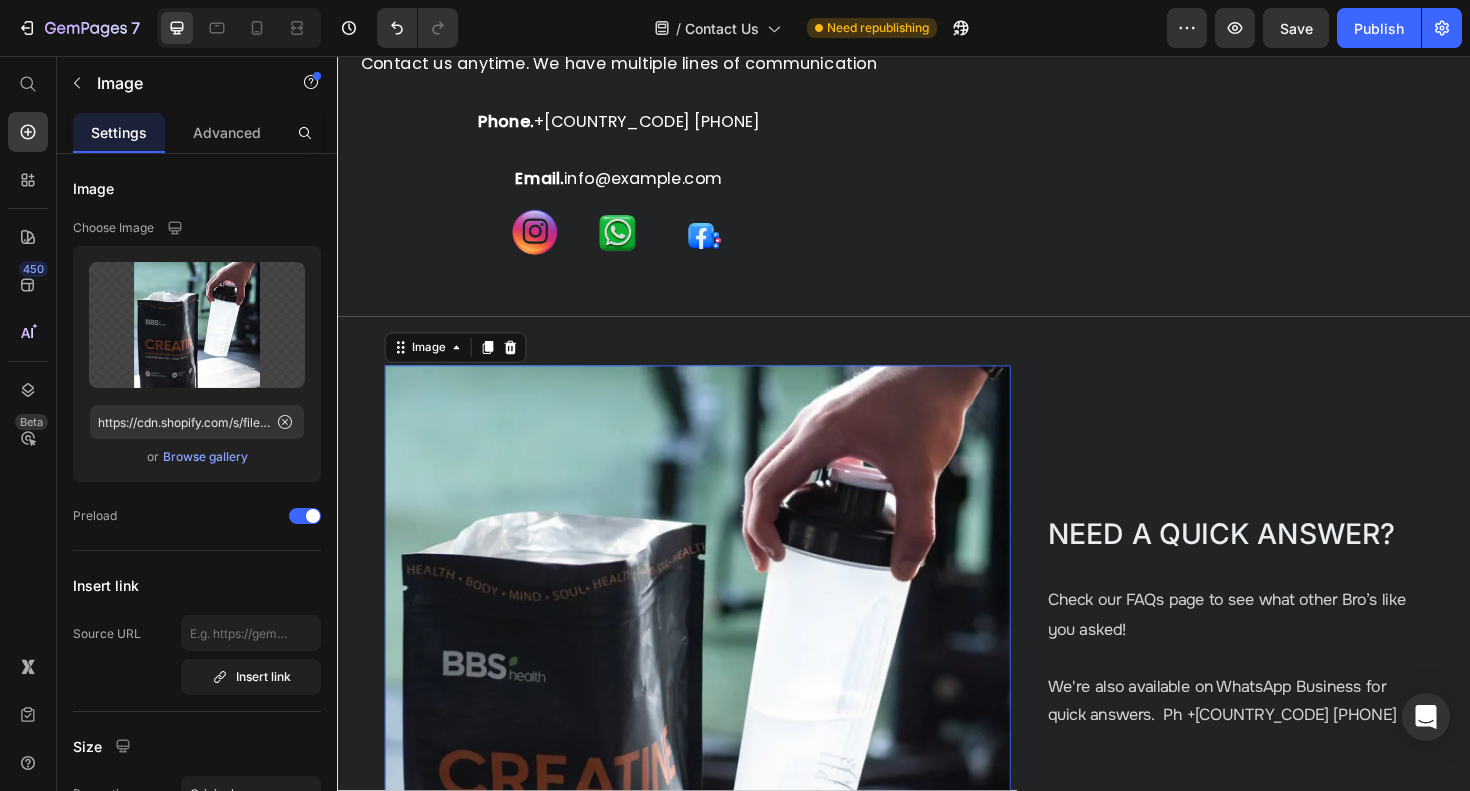 scroll, scrollTop: 347, scrollLeft: 0, axis: vertical 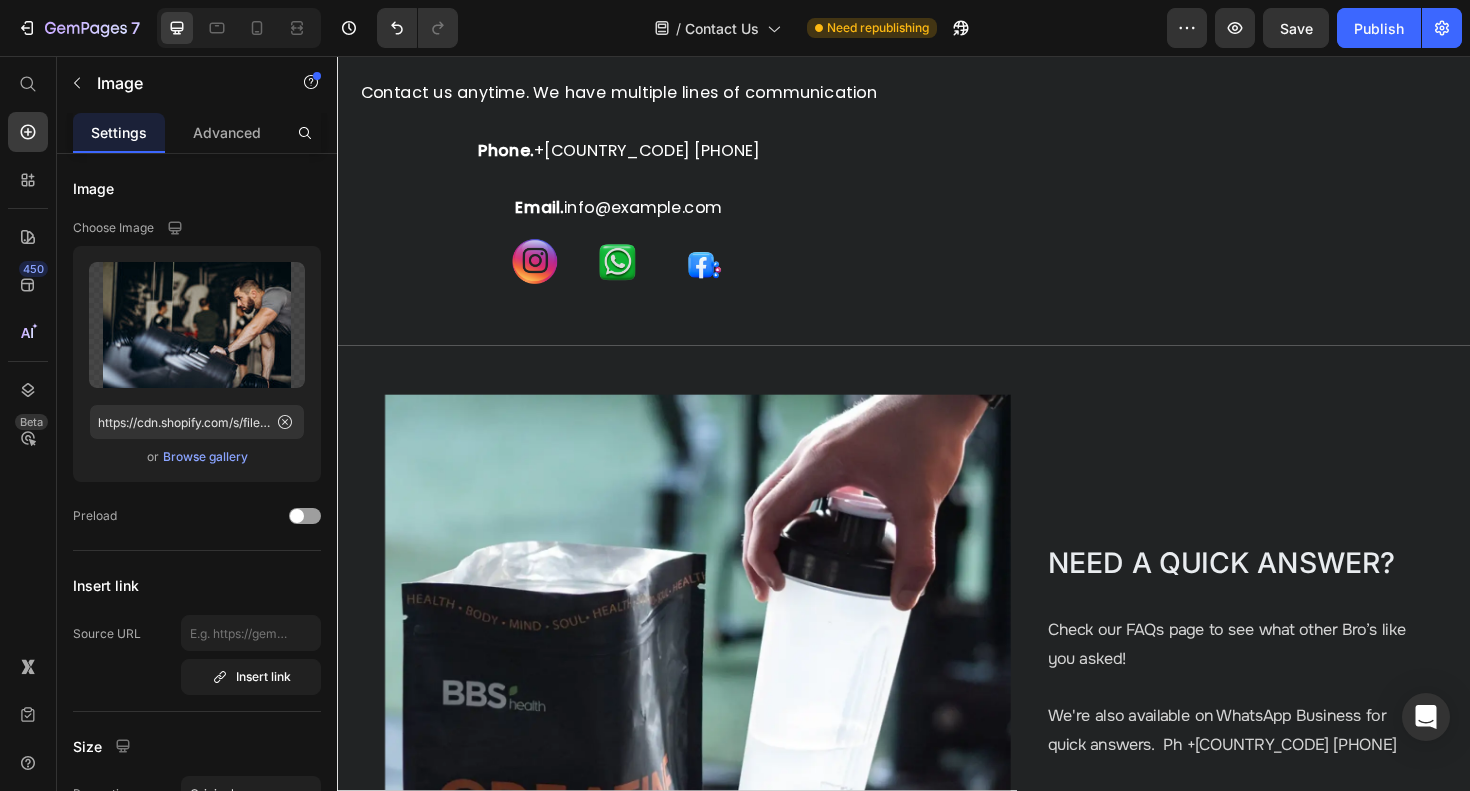 click at bounding box center [1184, -82] 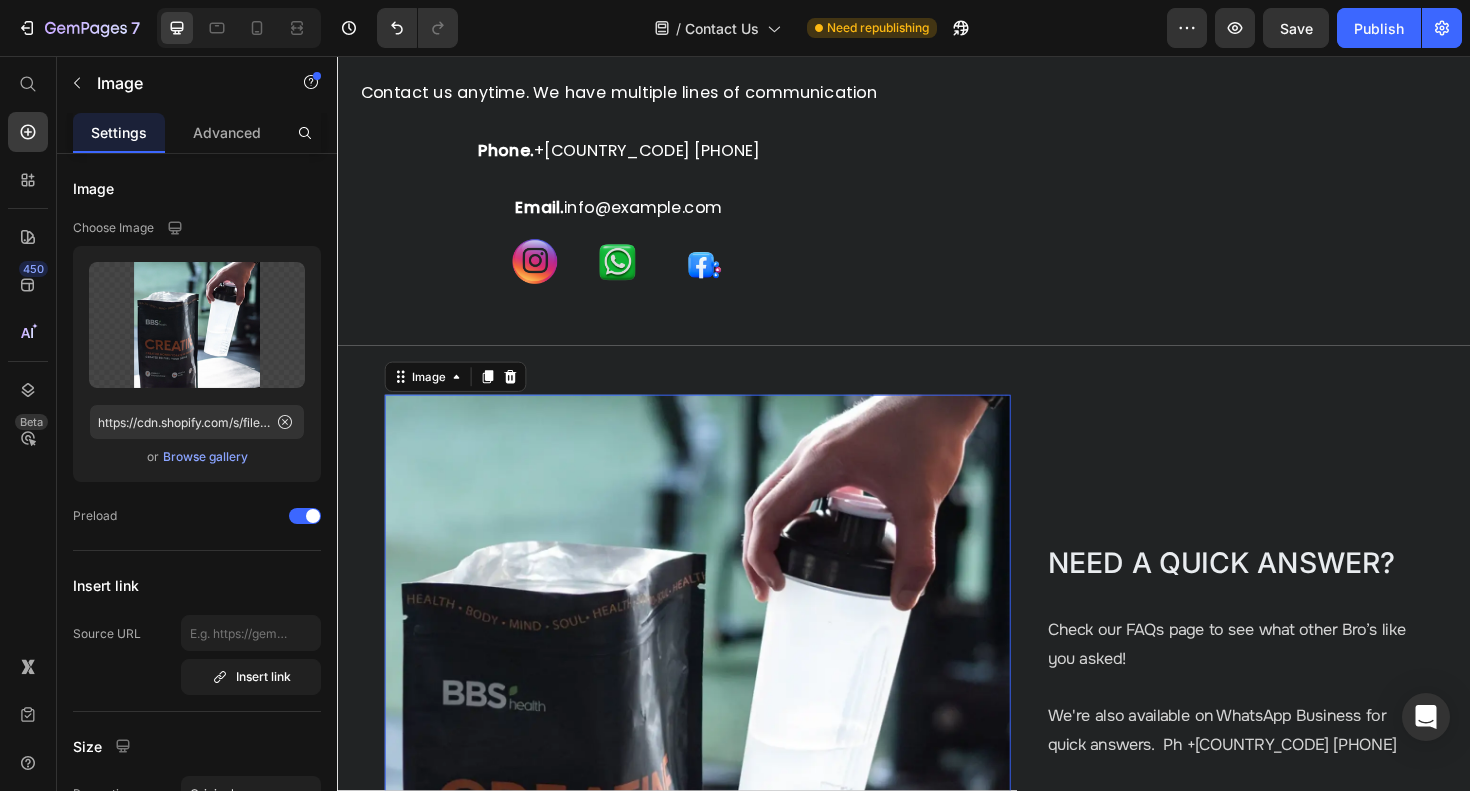click at bounding box center [718, 746] 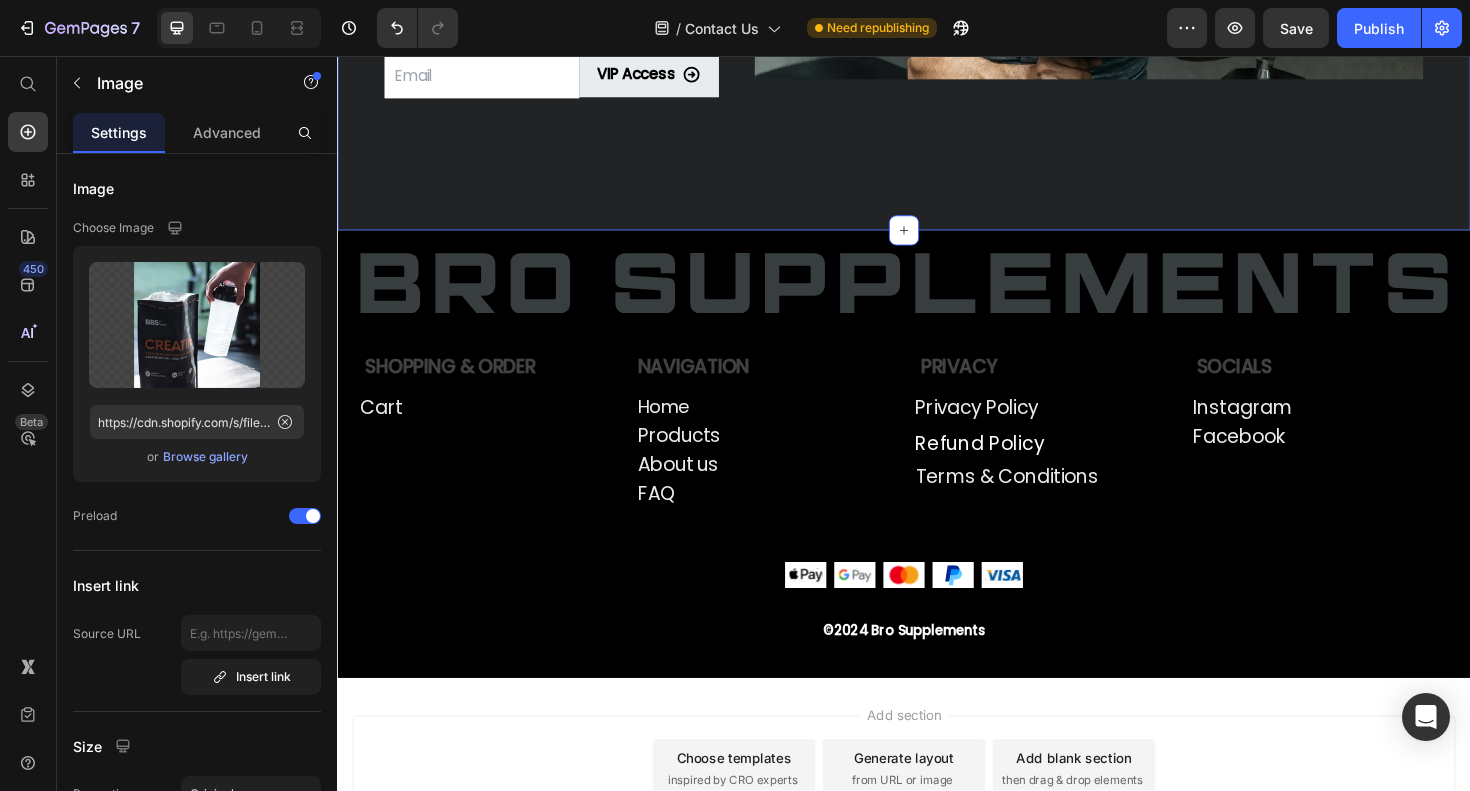 scroll, scrollTop: 1832, scrollLeft: 0, axis: vertical 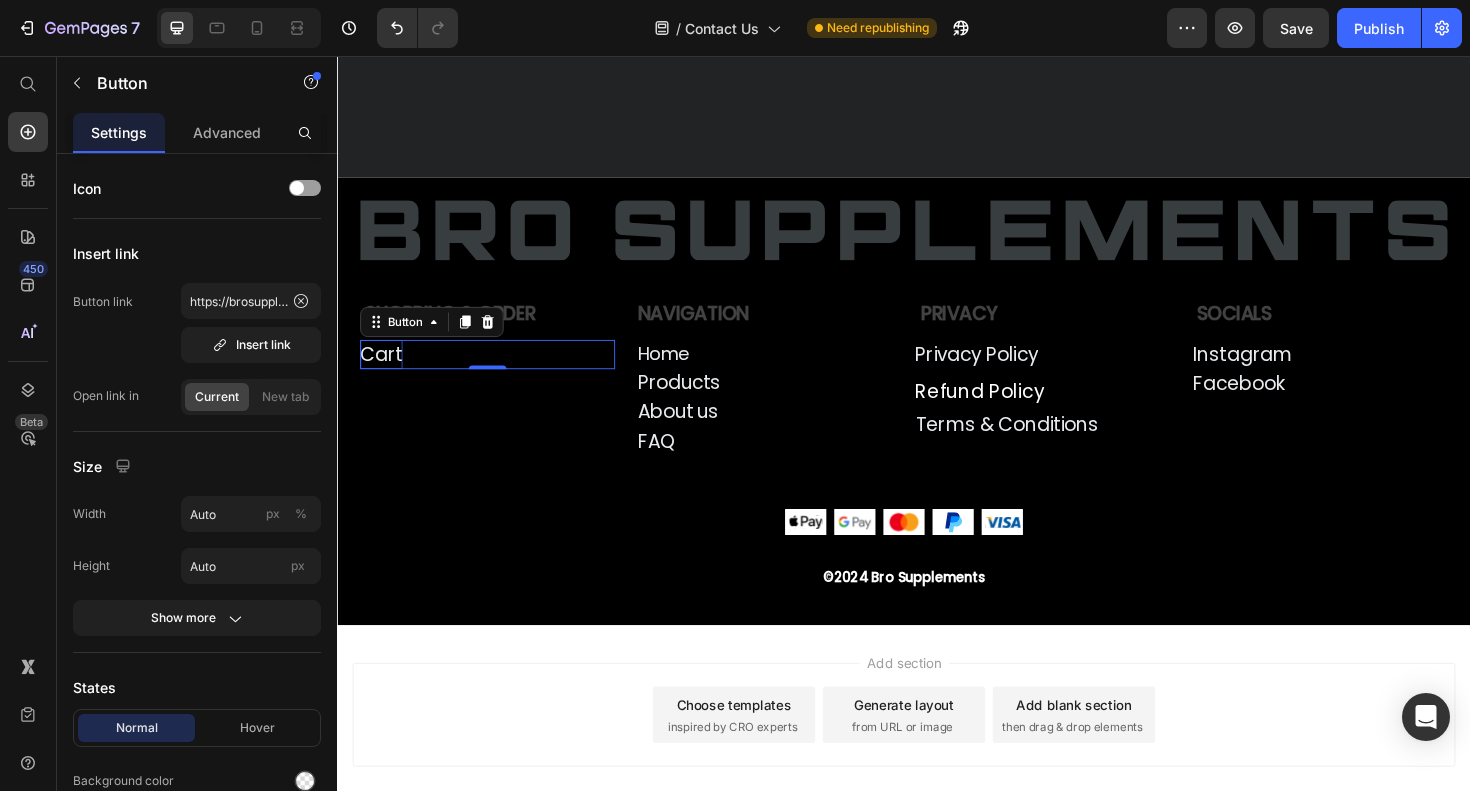click on "Cart" at bounding box center (383, 372) 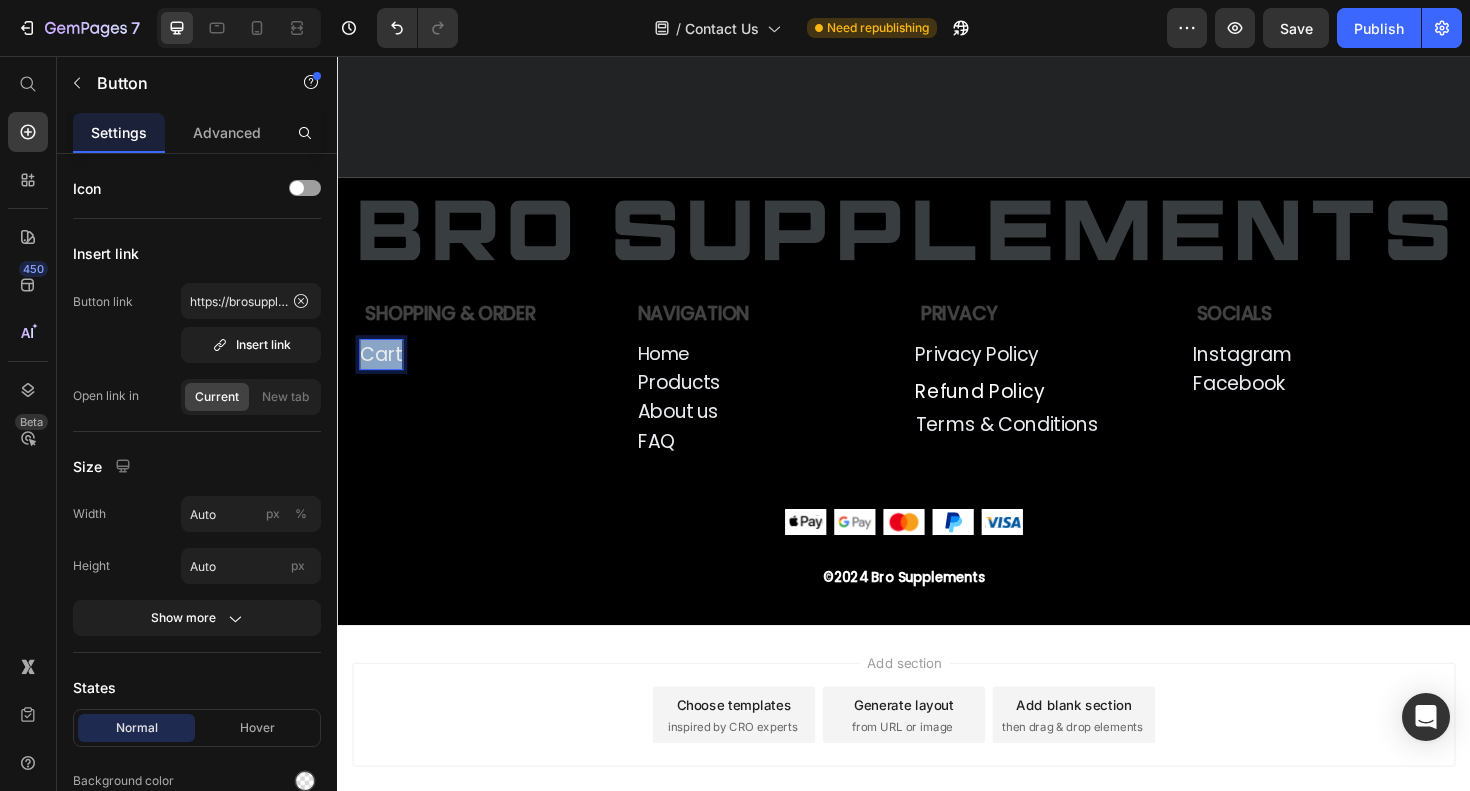 click on "Cart" at bounding box center (383, 372) 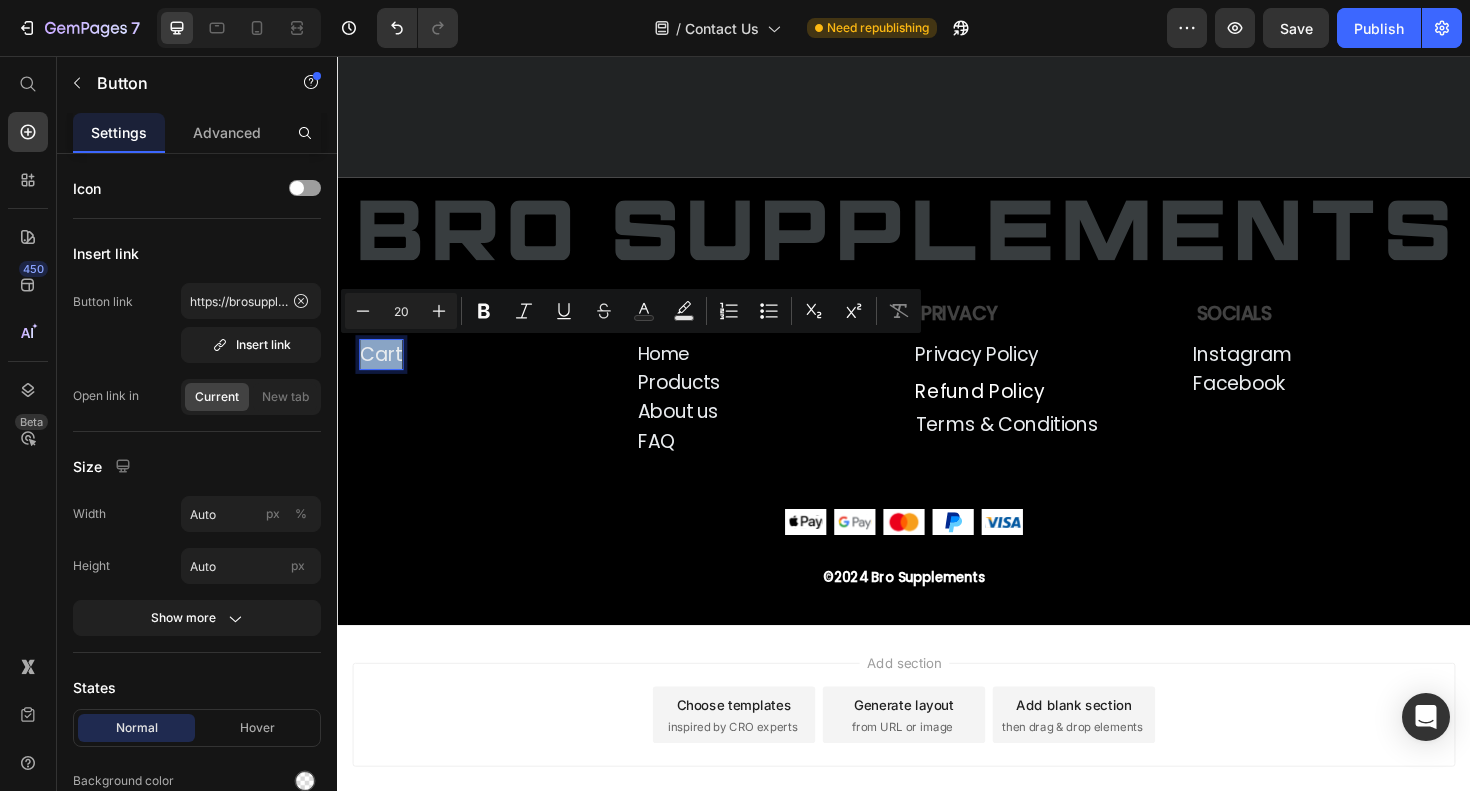 click on "Cart" at bounding box center [383, 372] 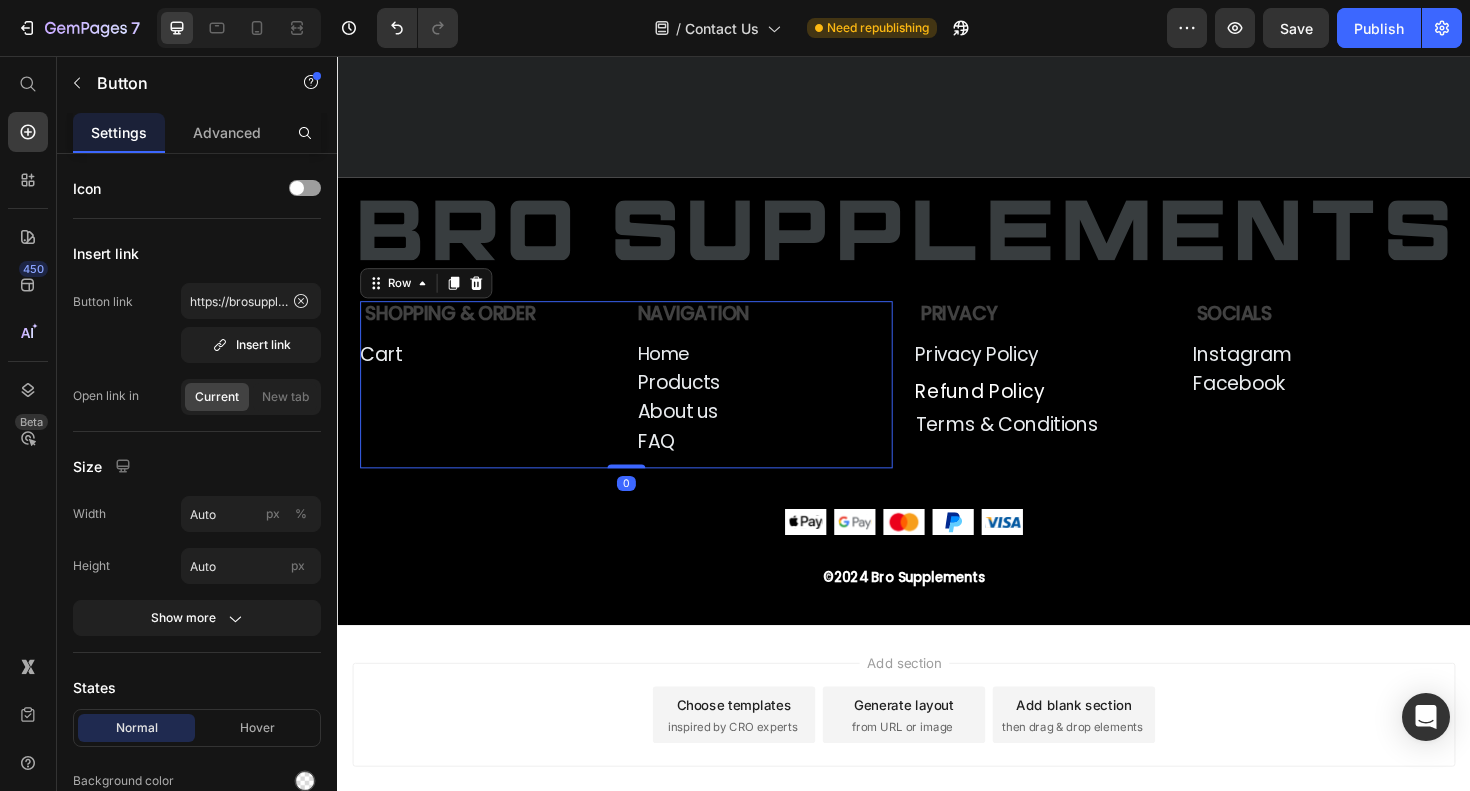click on "Shopping & Order Text Block  Cart Button Row" at bounding box center [496, 404] 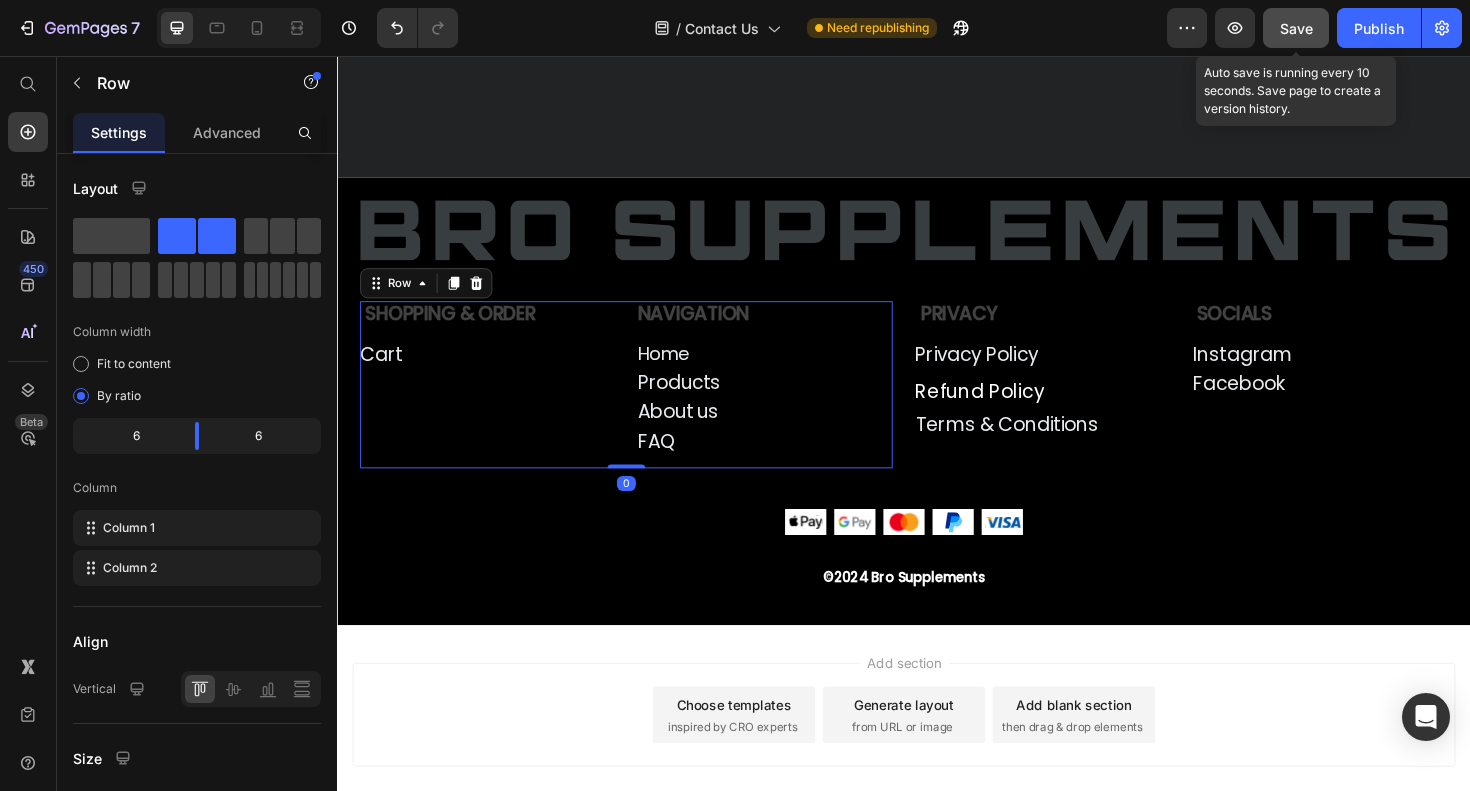 click on "Save" 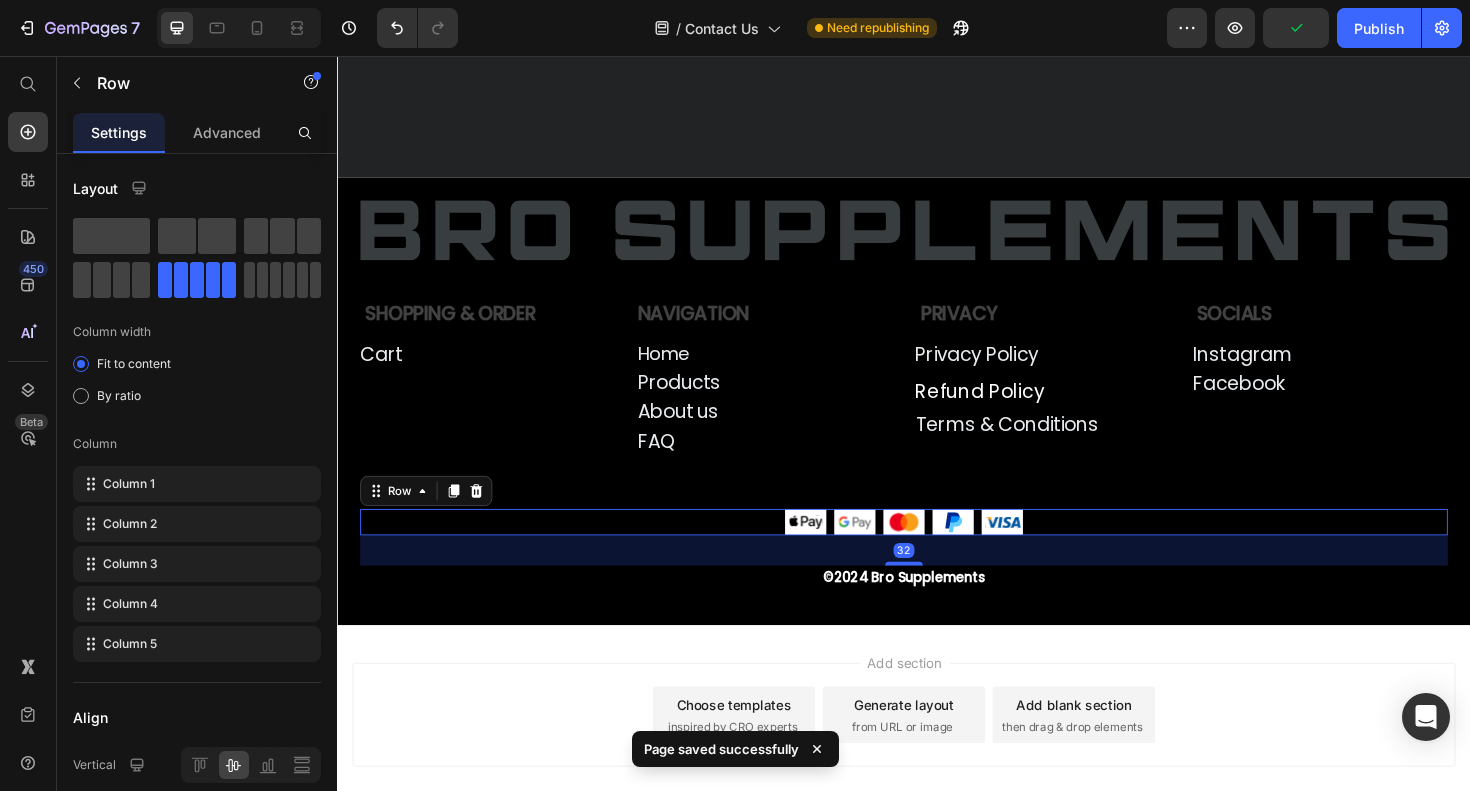 click on "Image Image Image Image Image Row   32" at bounding box center [937, 550] 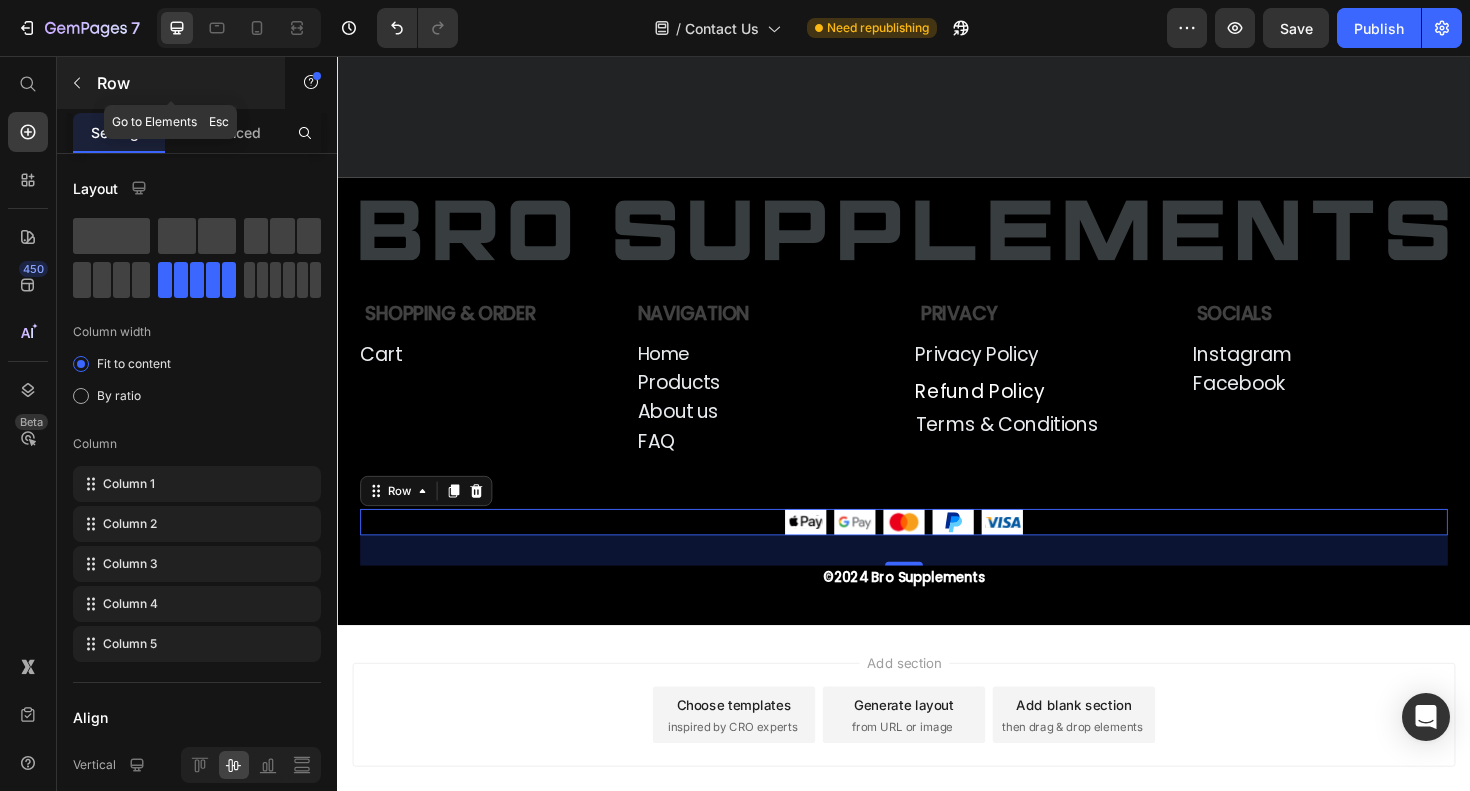 click on "Row" at bounding box center [182, 83] 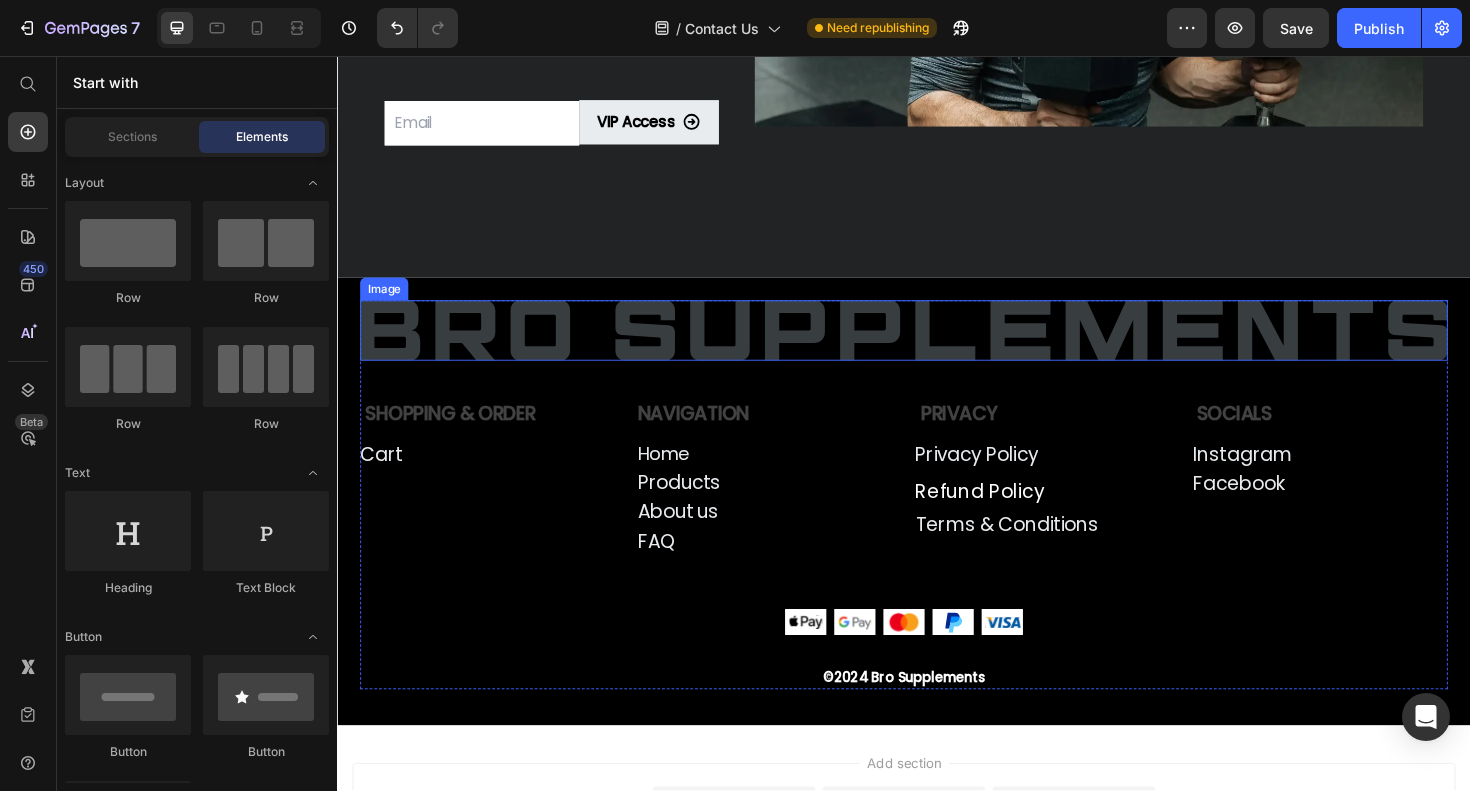 scroll, scrollTop: 1693, scrollLeft: 0, axis: vertical 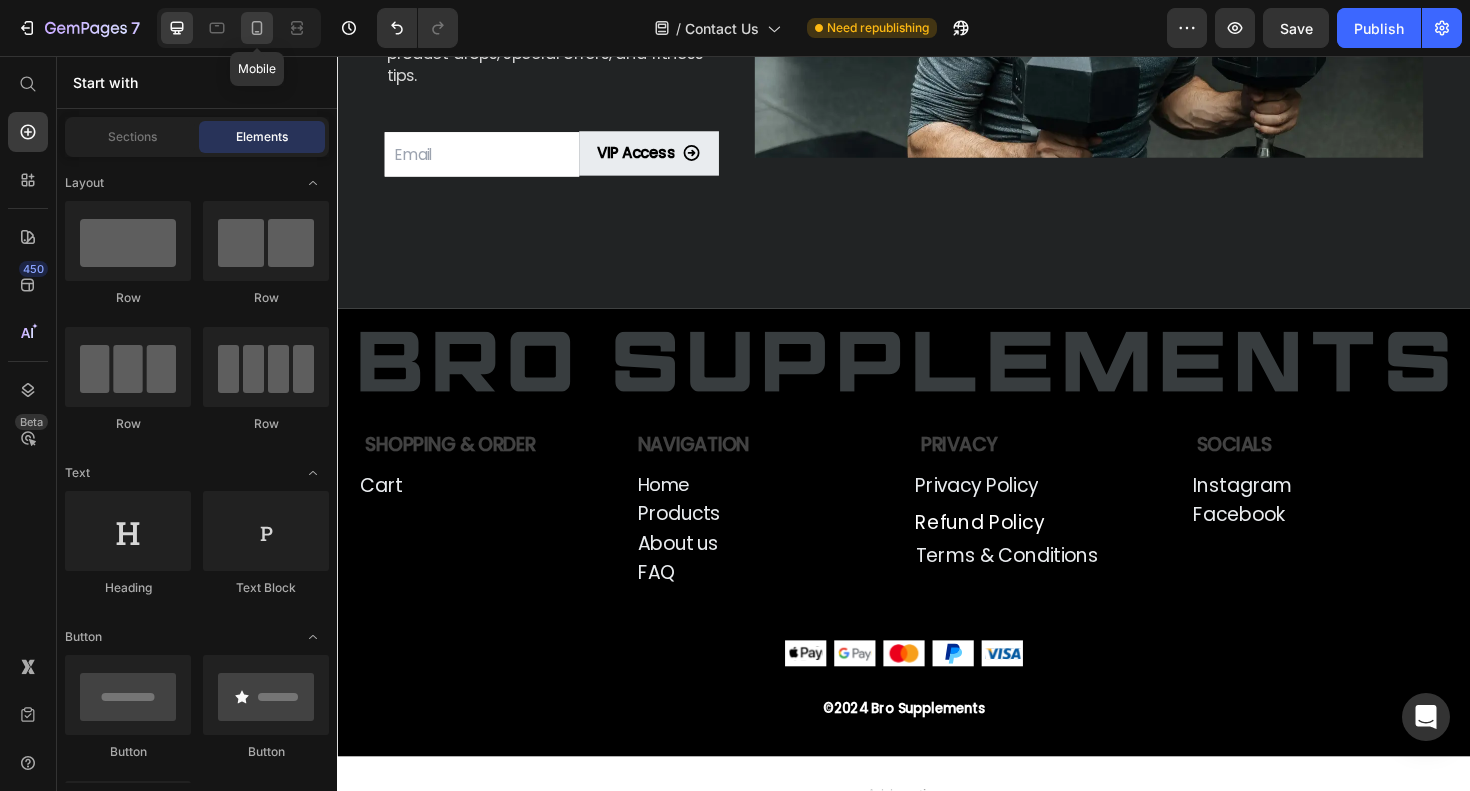 click 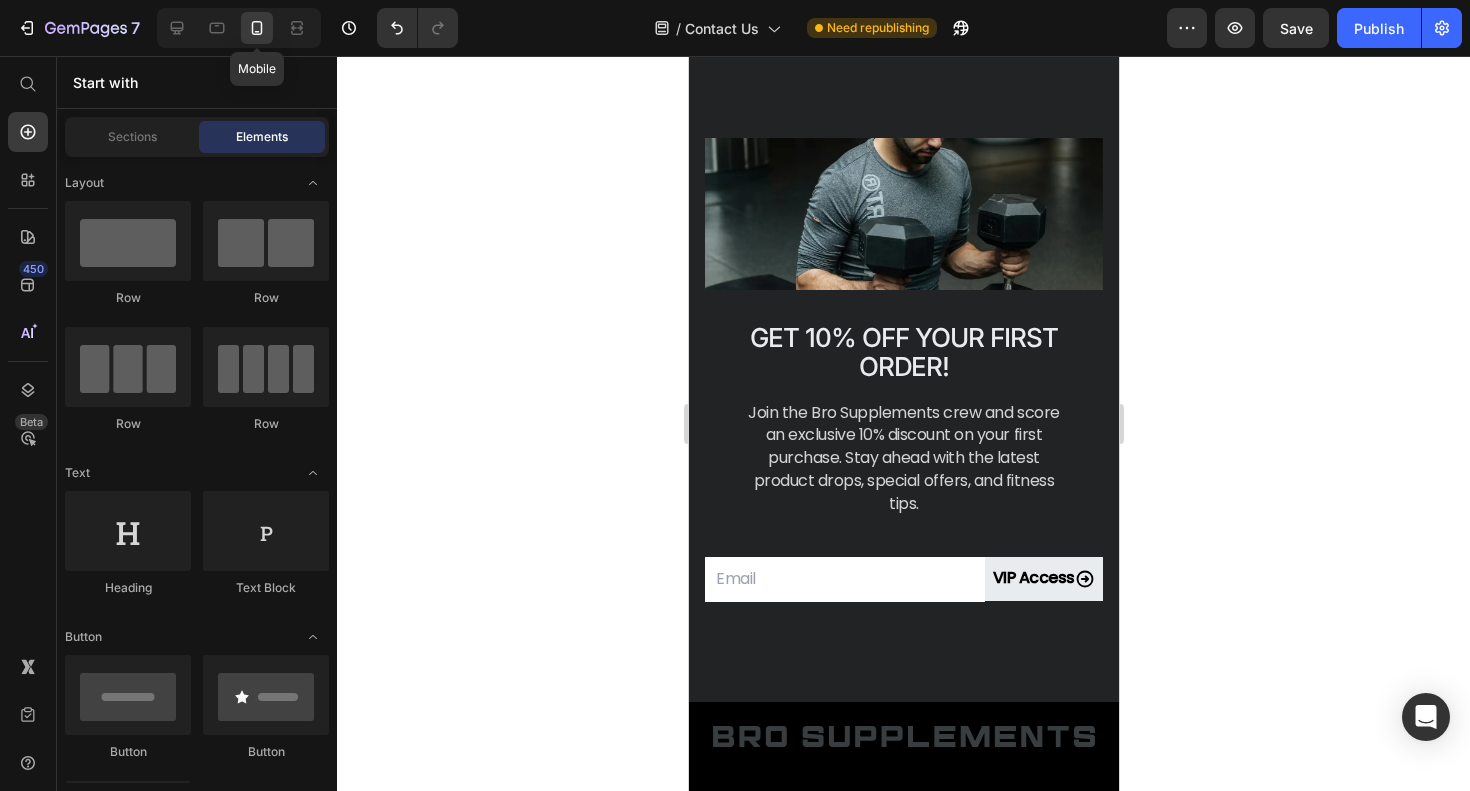 scroll, scrollTop: 1319, scrollLeft: 0, axis: vertical 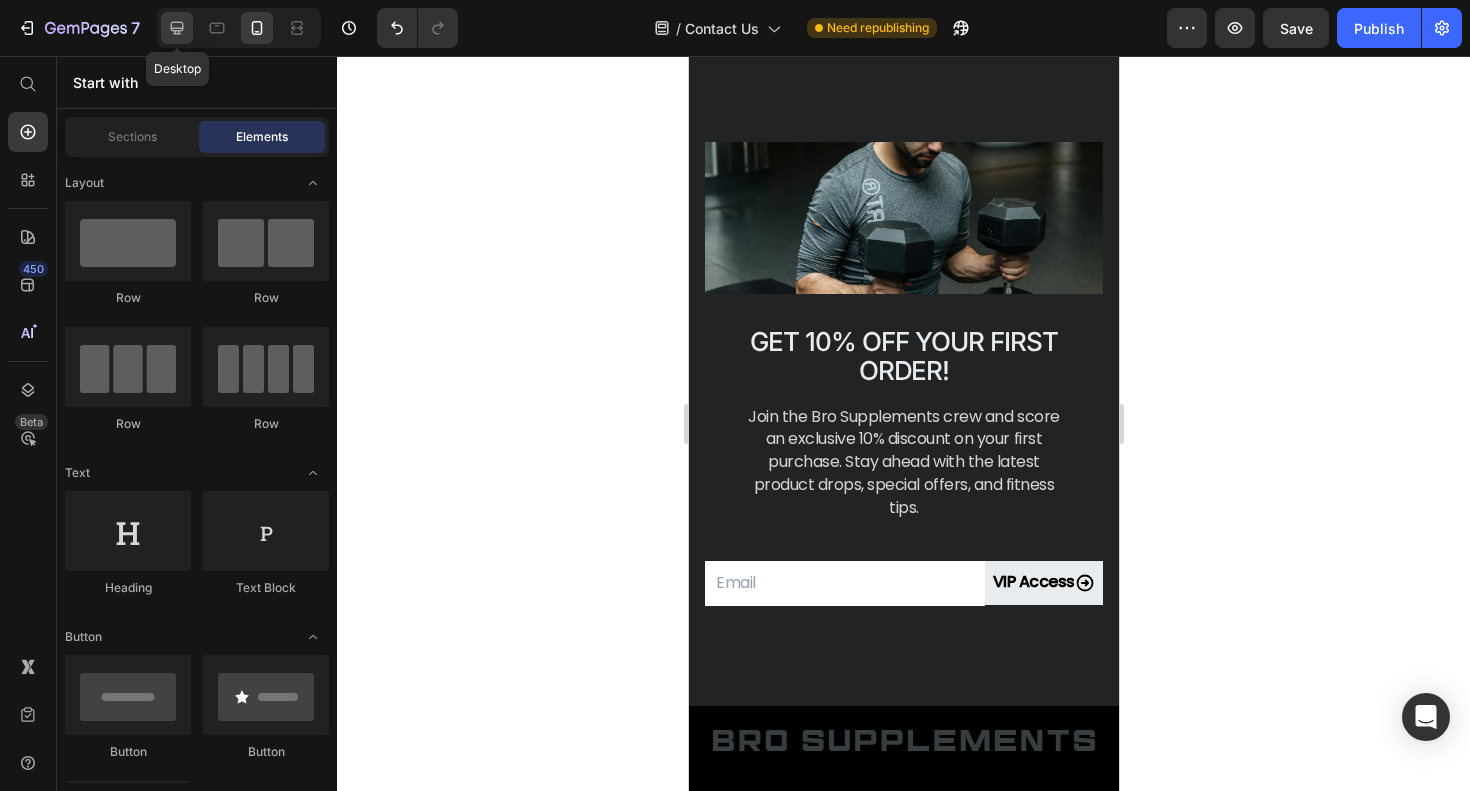click 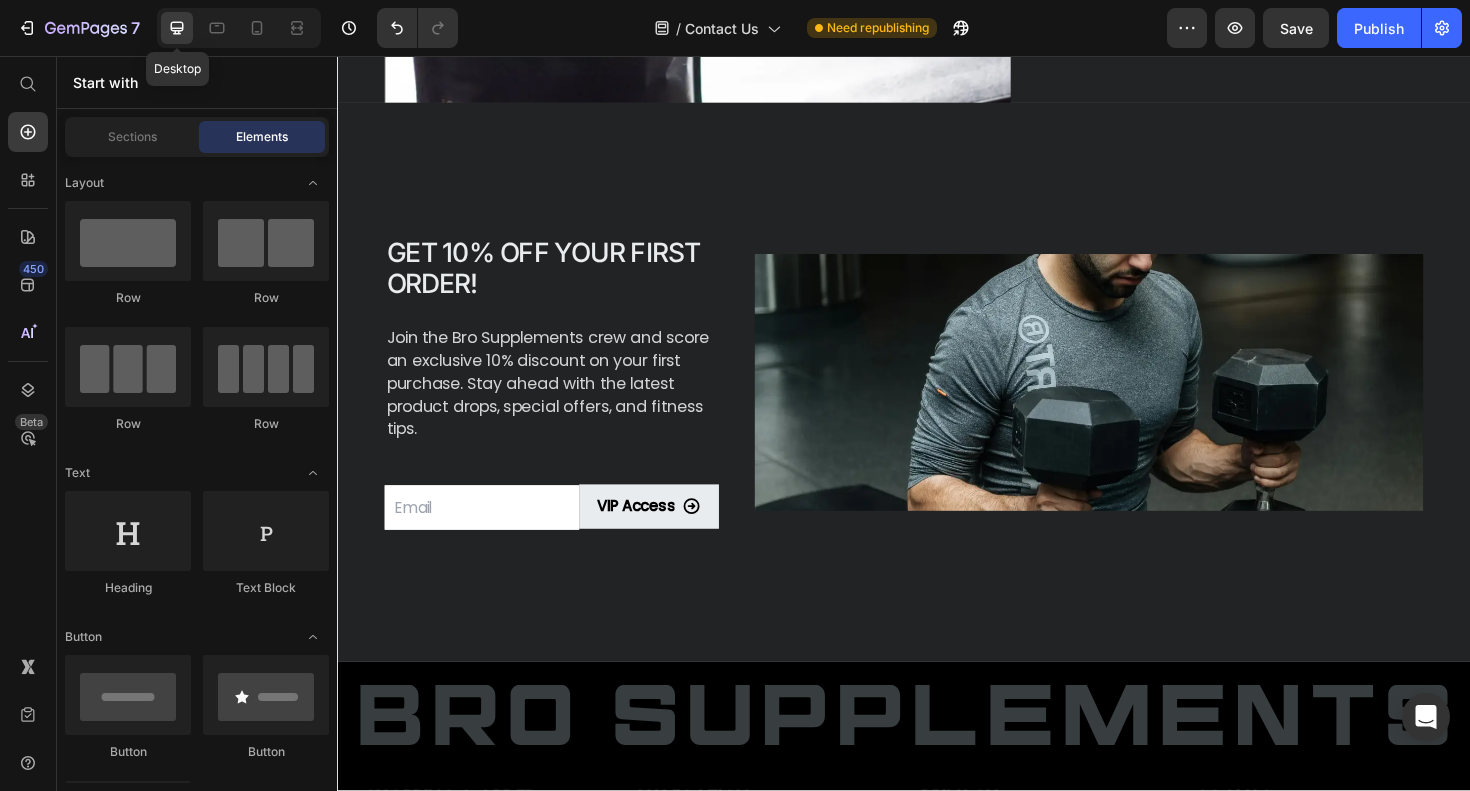 scroll, scrollTop: 1735, scrollLeft: 0, axis: vertical 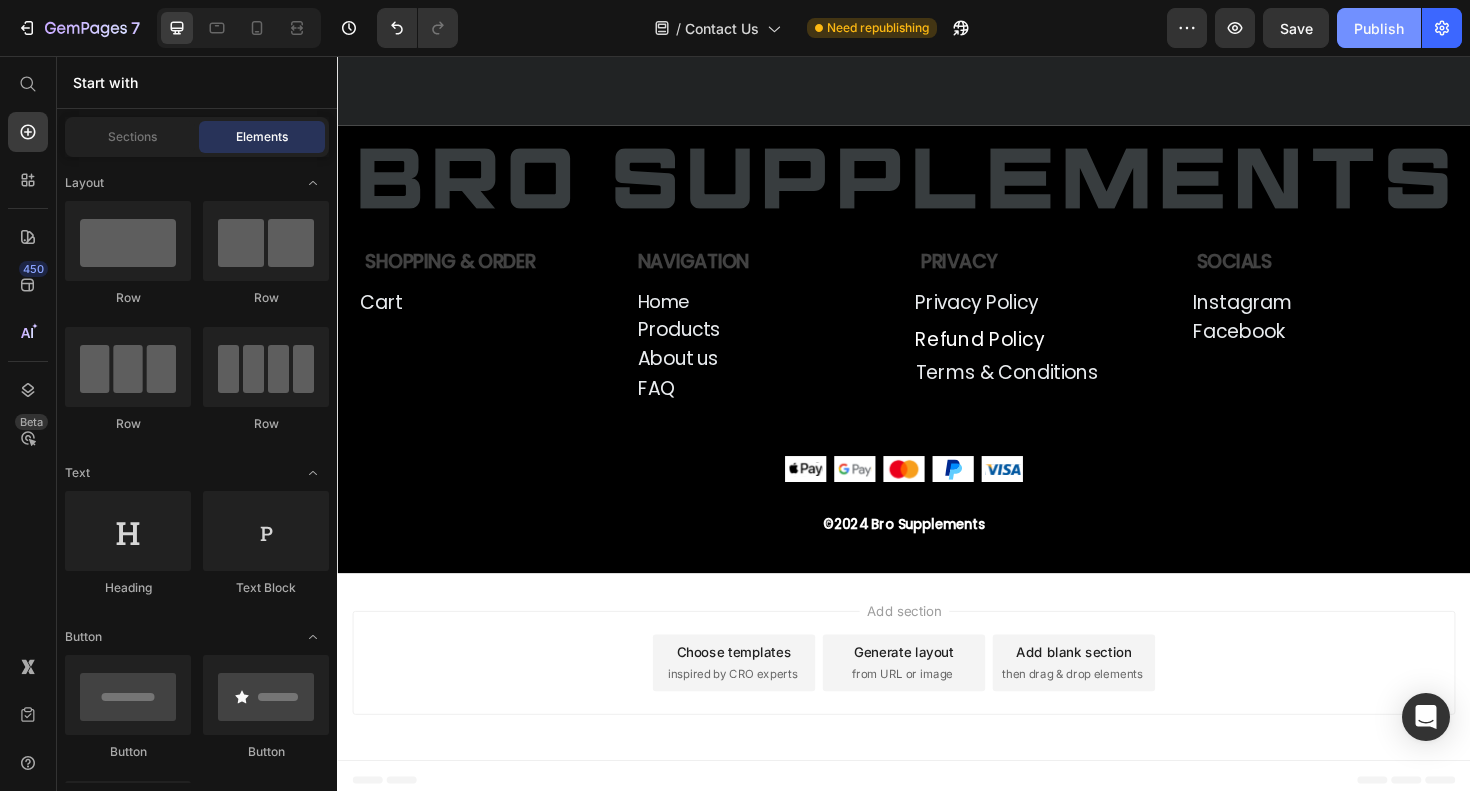 click on "Publish" at bounding box center [1379, 28] 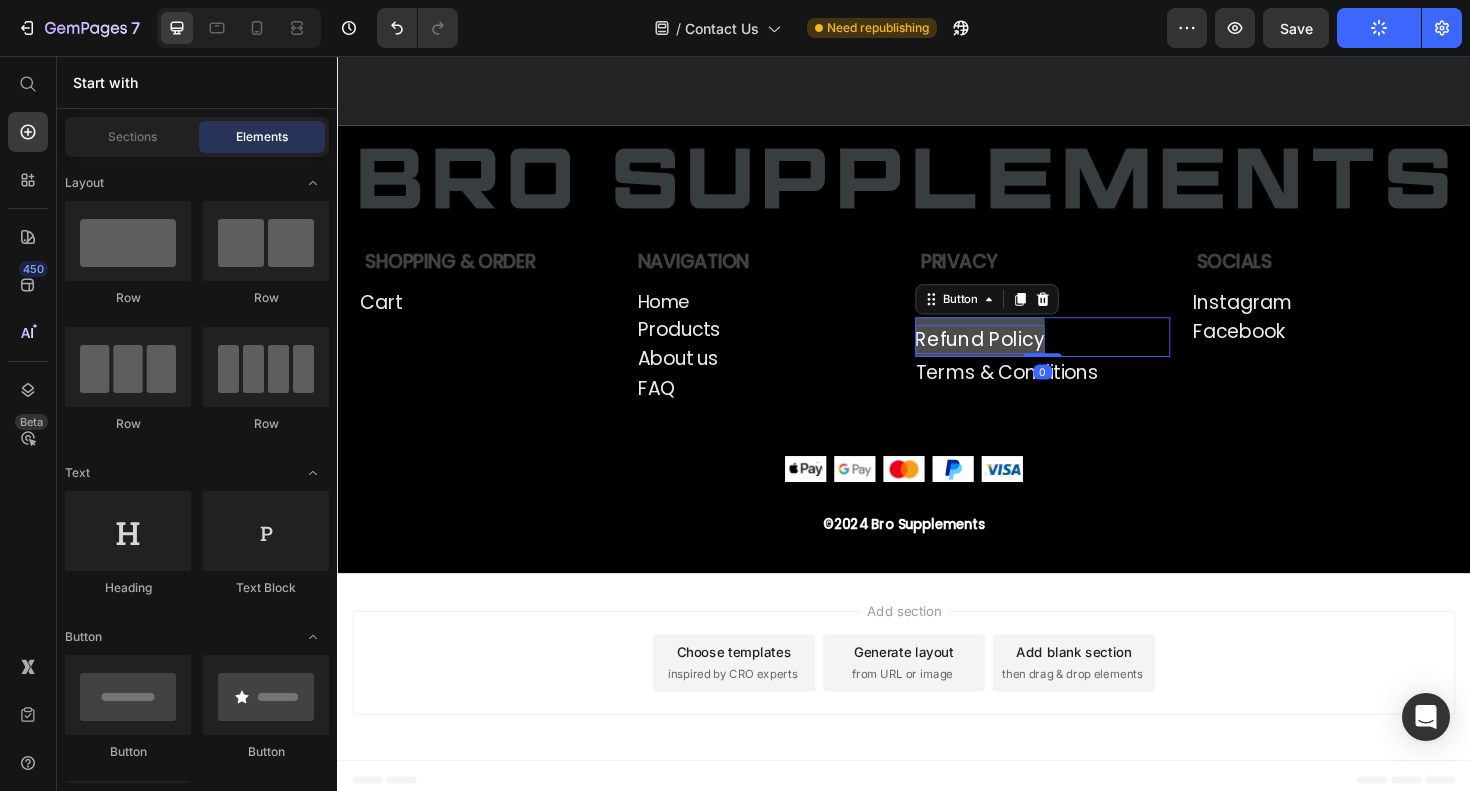 click on "Refund Policy" at bounding box center (1017, 356) 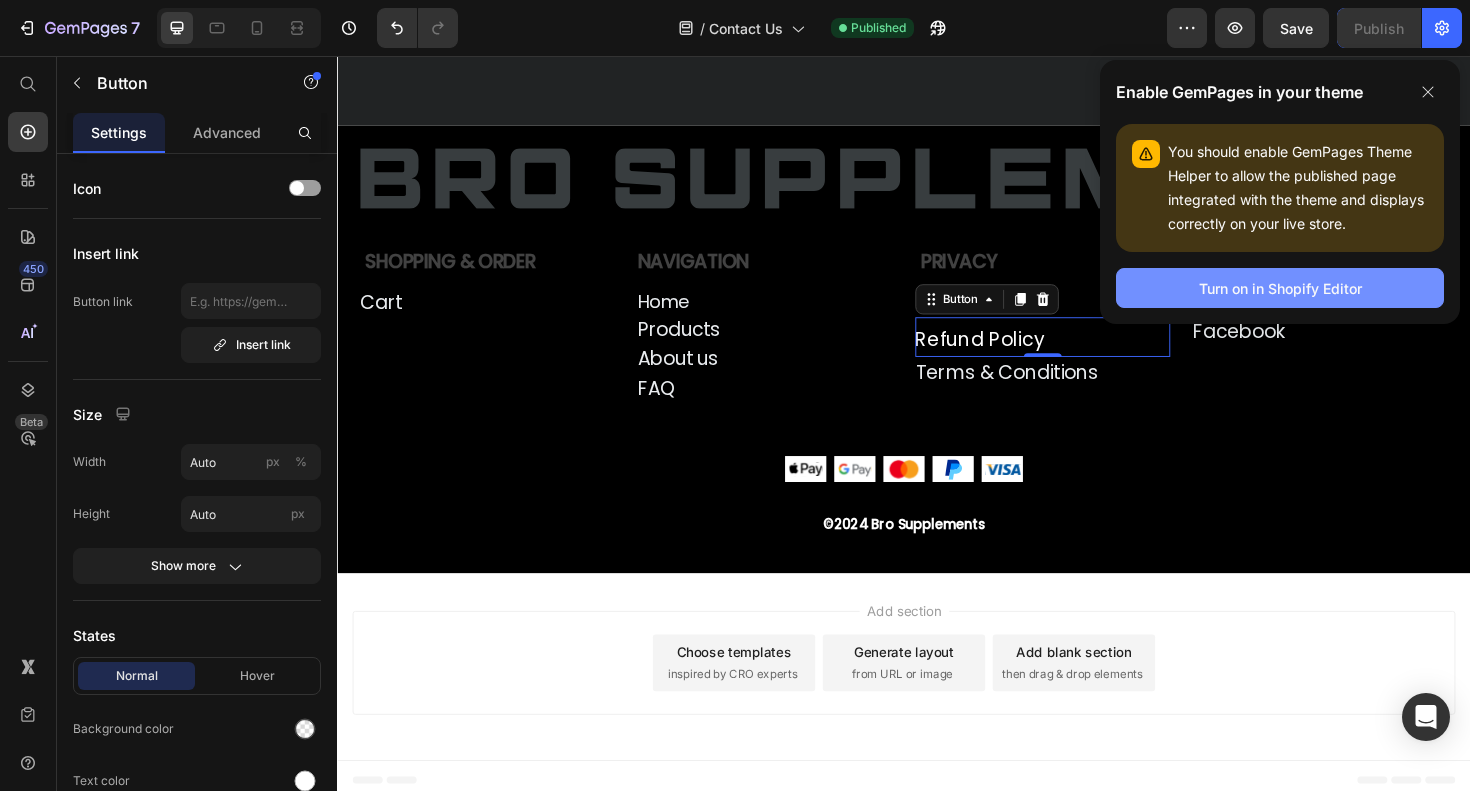 click on "Turn on in Shopify Editor" at bounding box center [1280, 288] 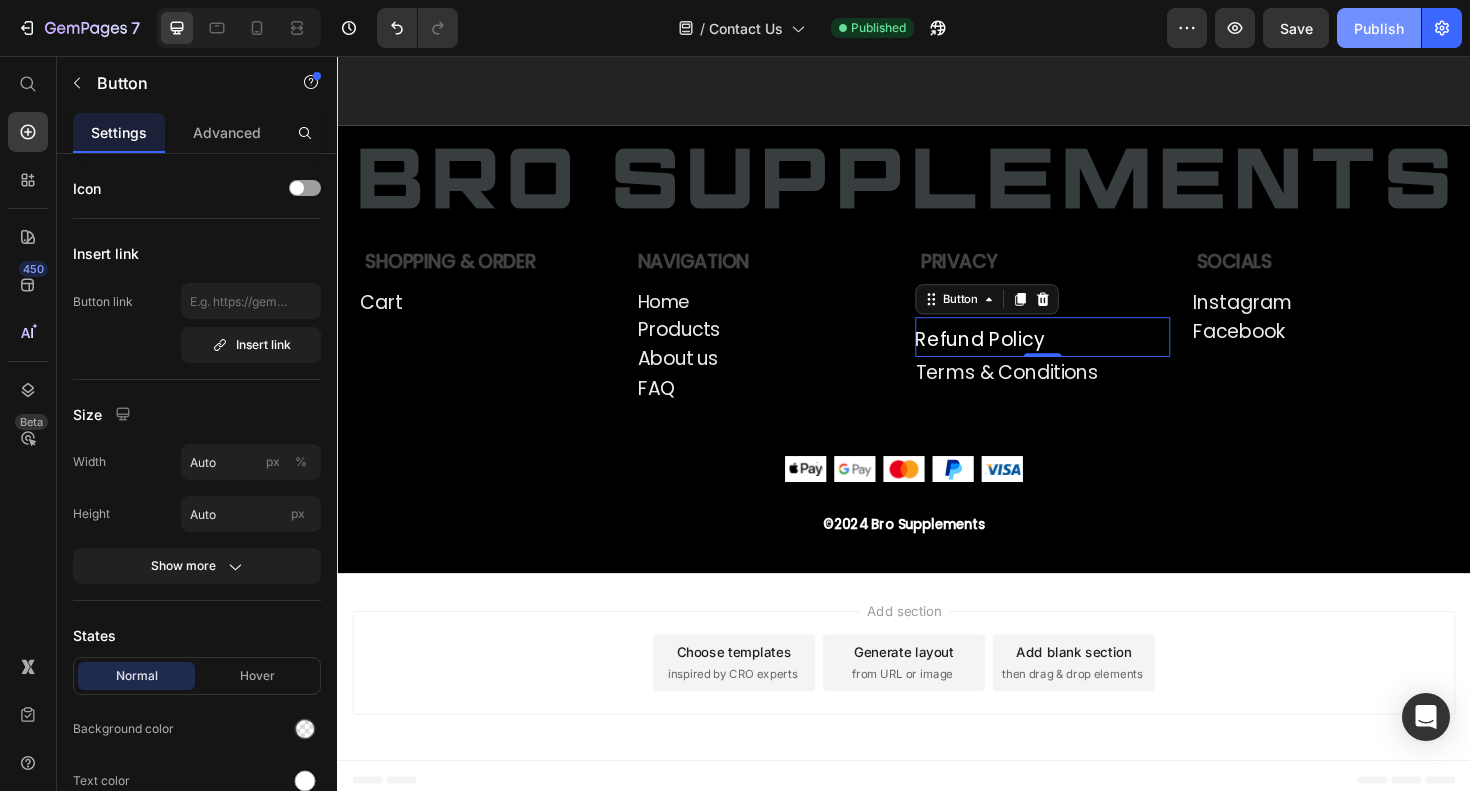 click on "Publish" at bounding box center (1379, 28) 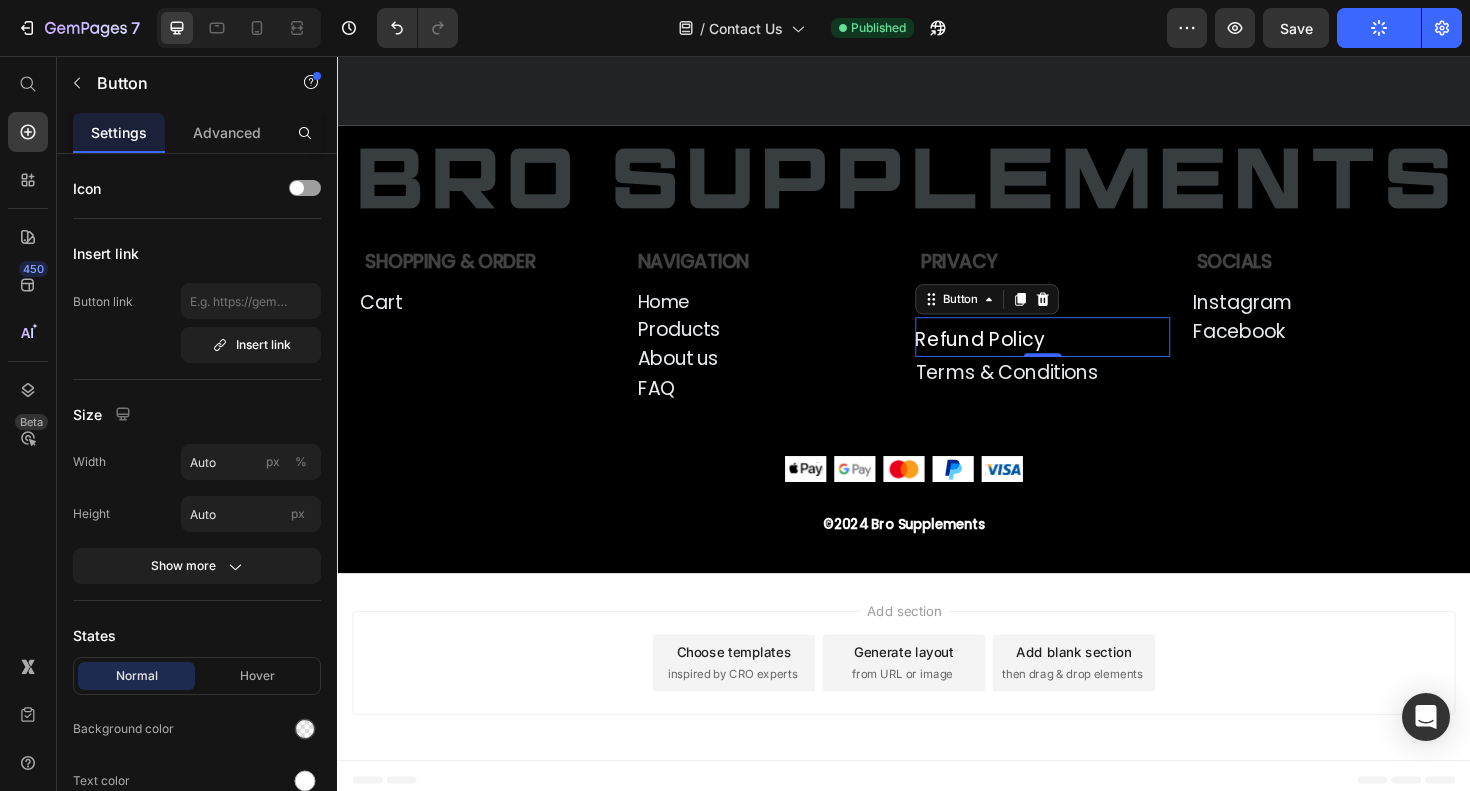 click 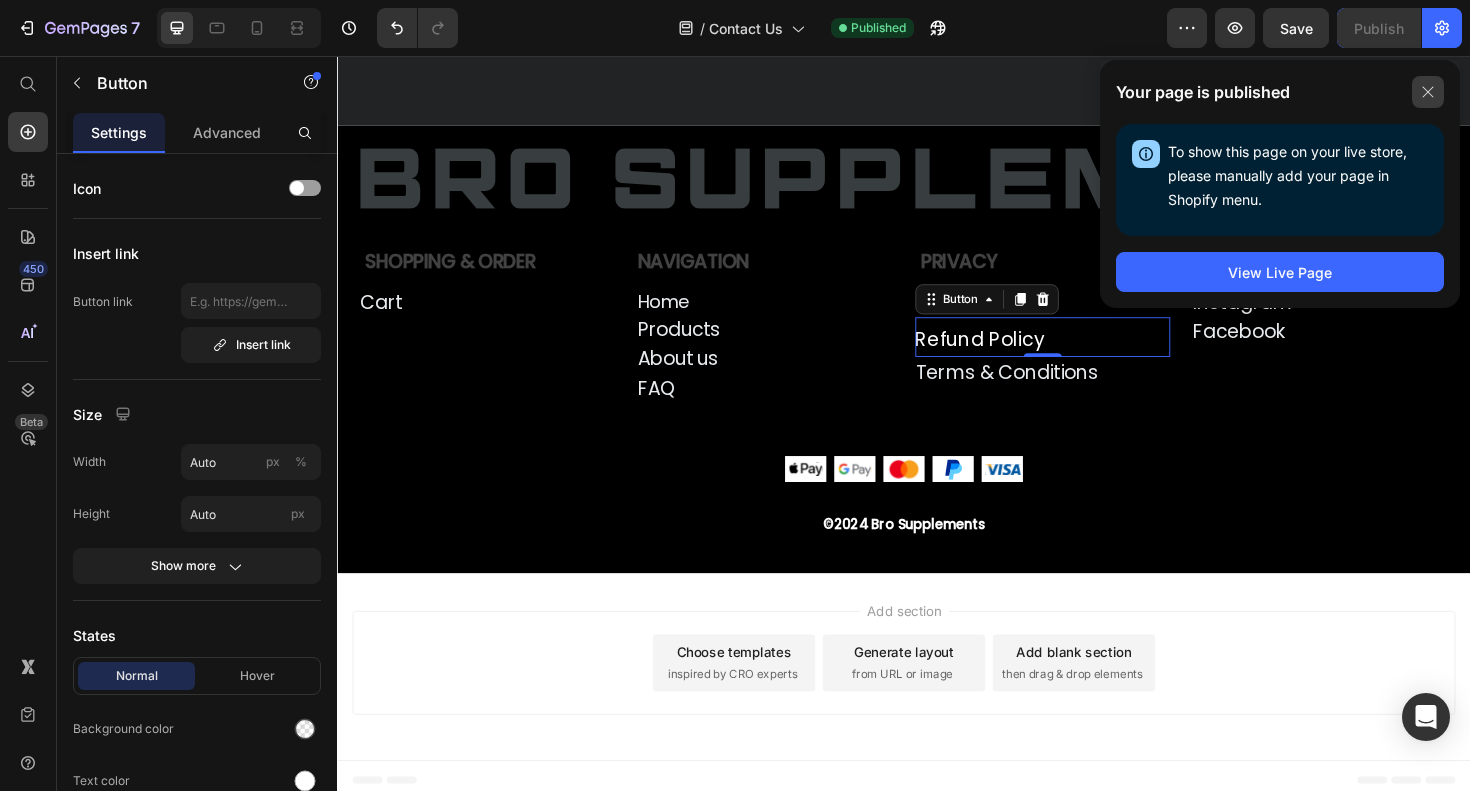 click 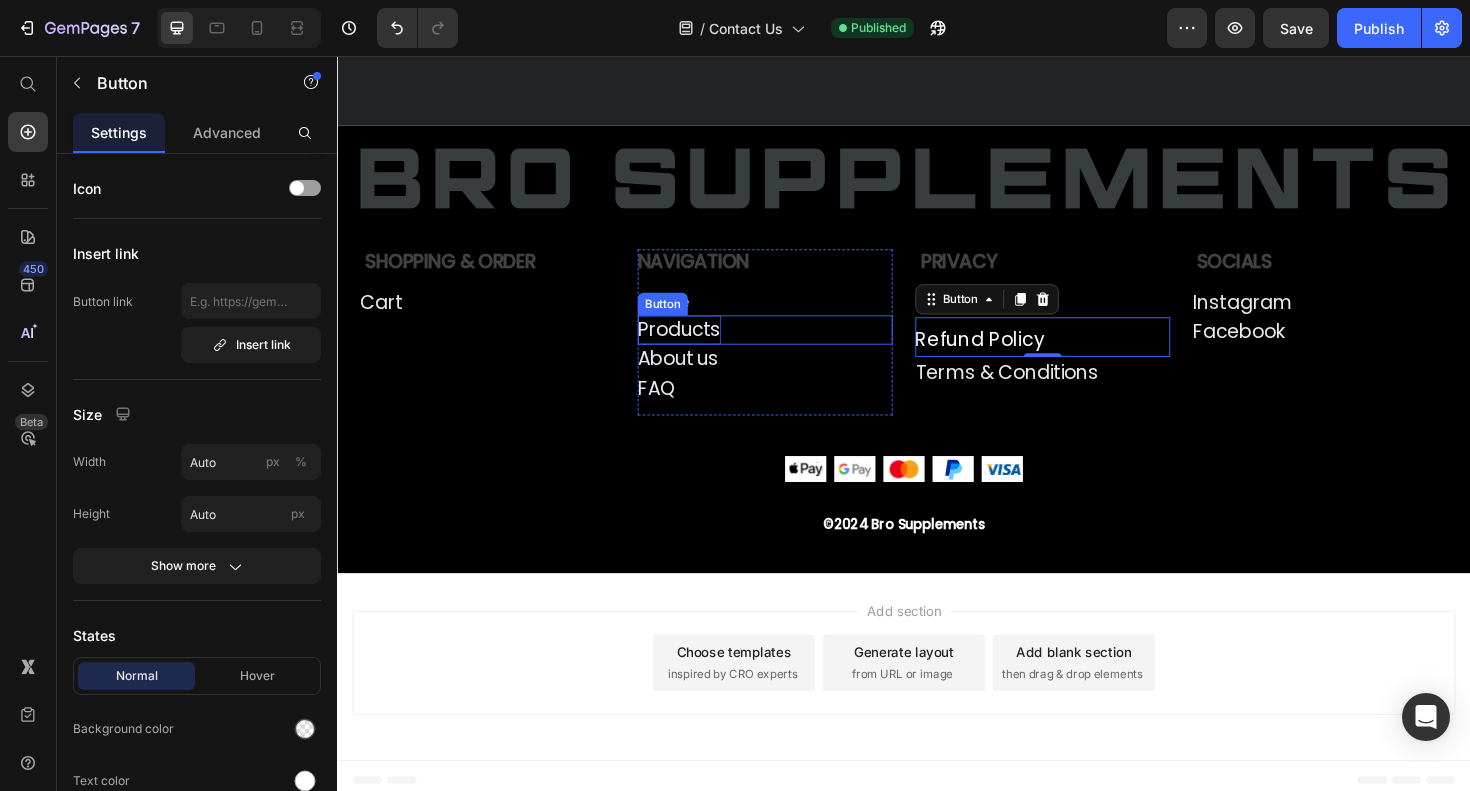 click on "Products" at bounding box center [699, 346] 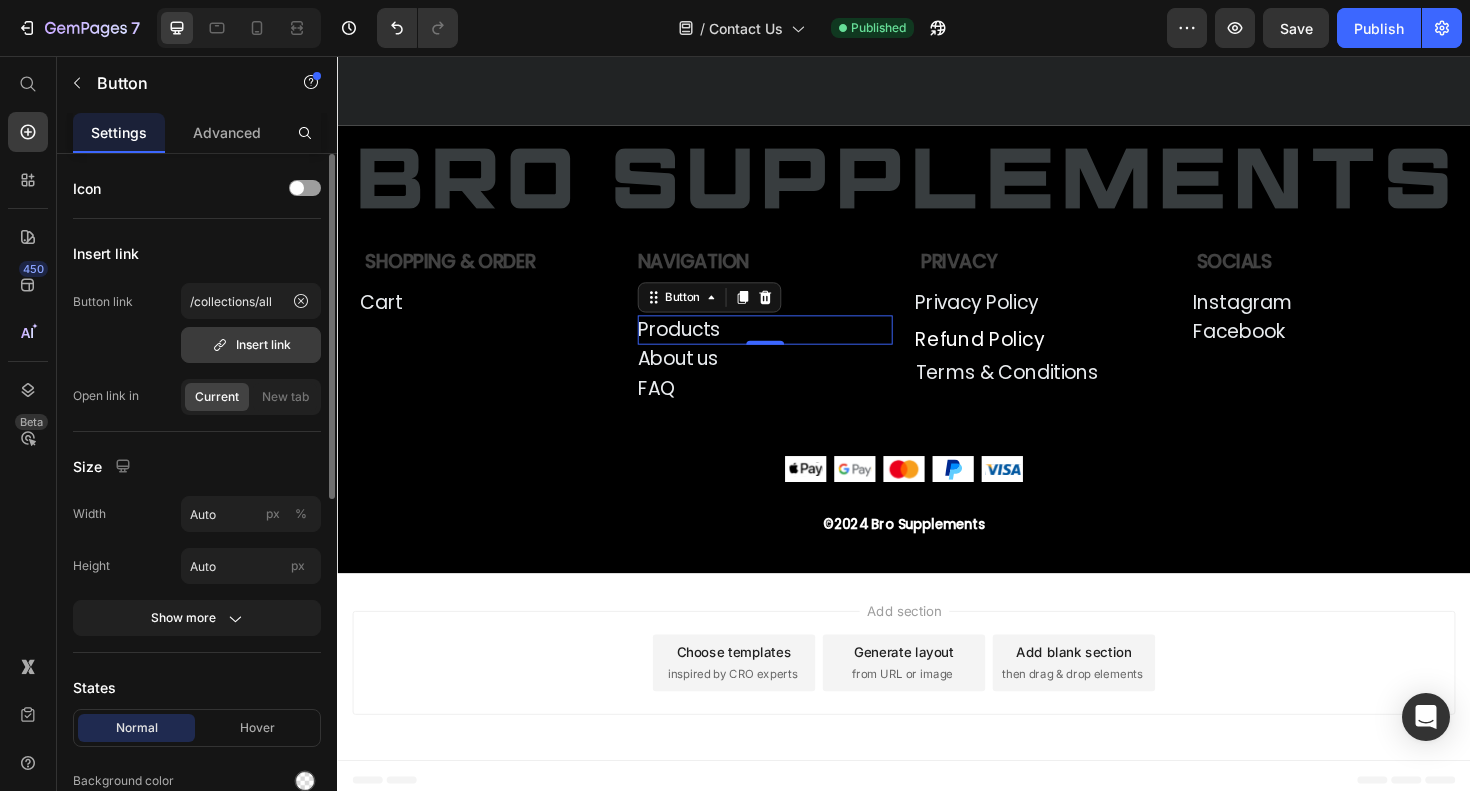 click on "Insert link" at bounding box center [251, 345] 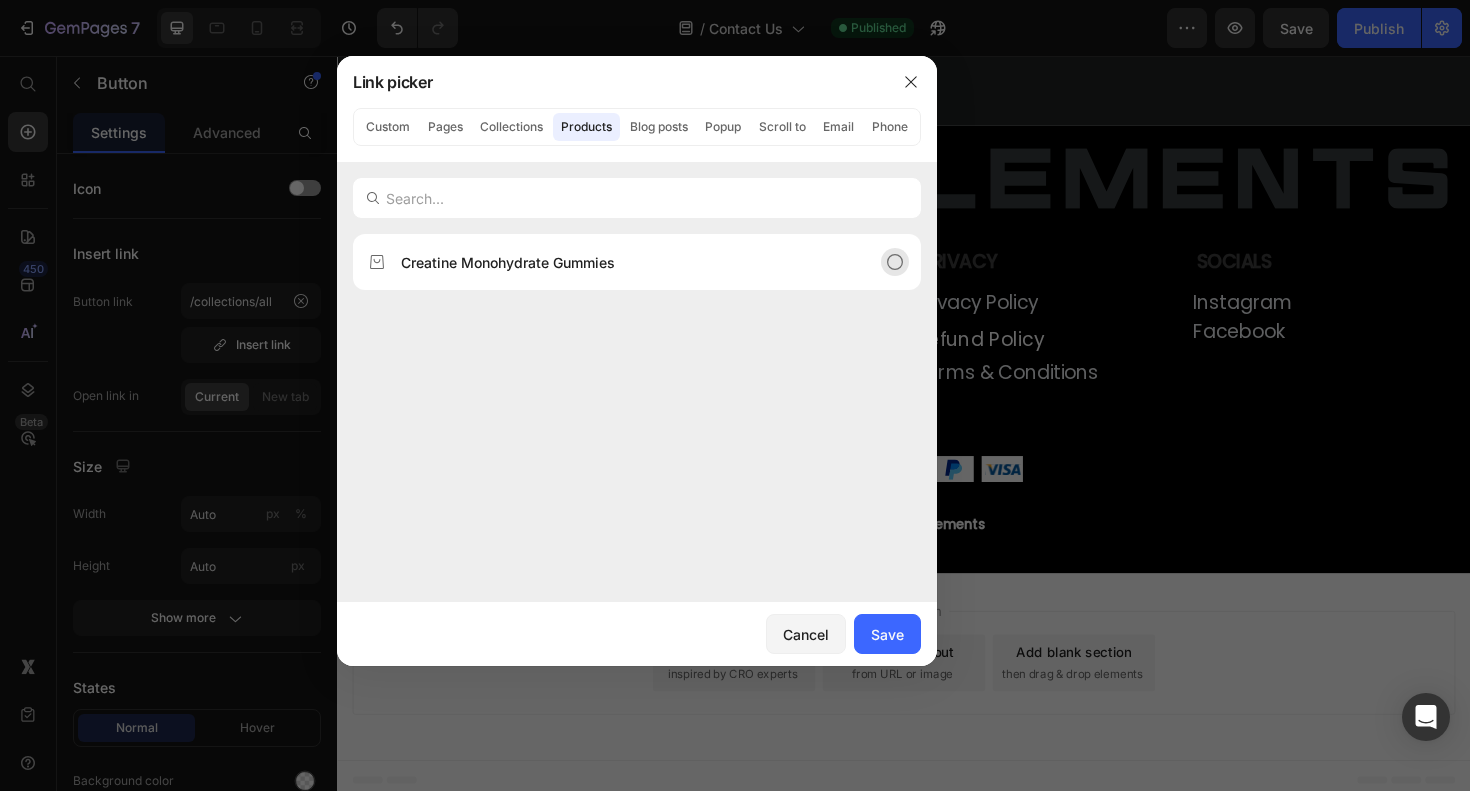 click on "Creatine Monohydrate Gummies" at bounding box center (508, 262) 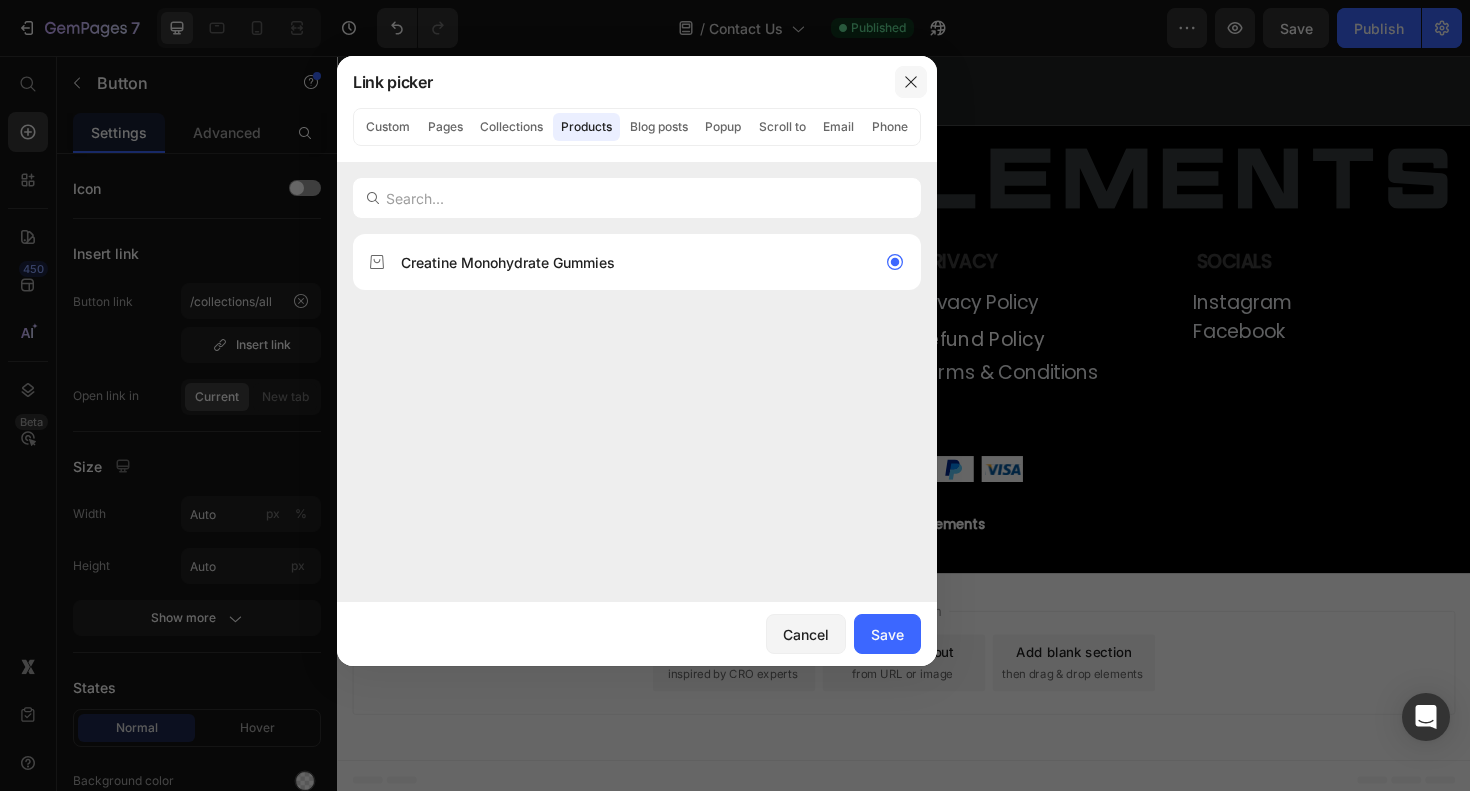 click 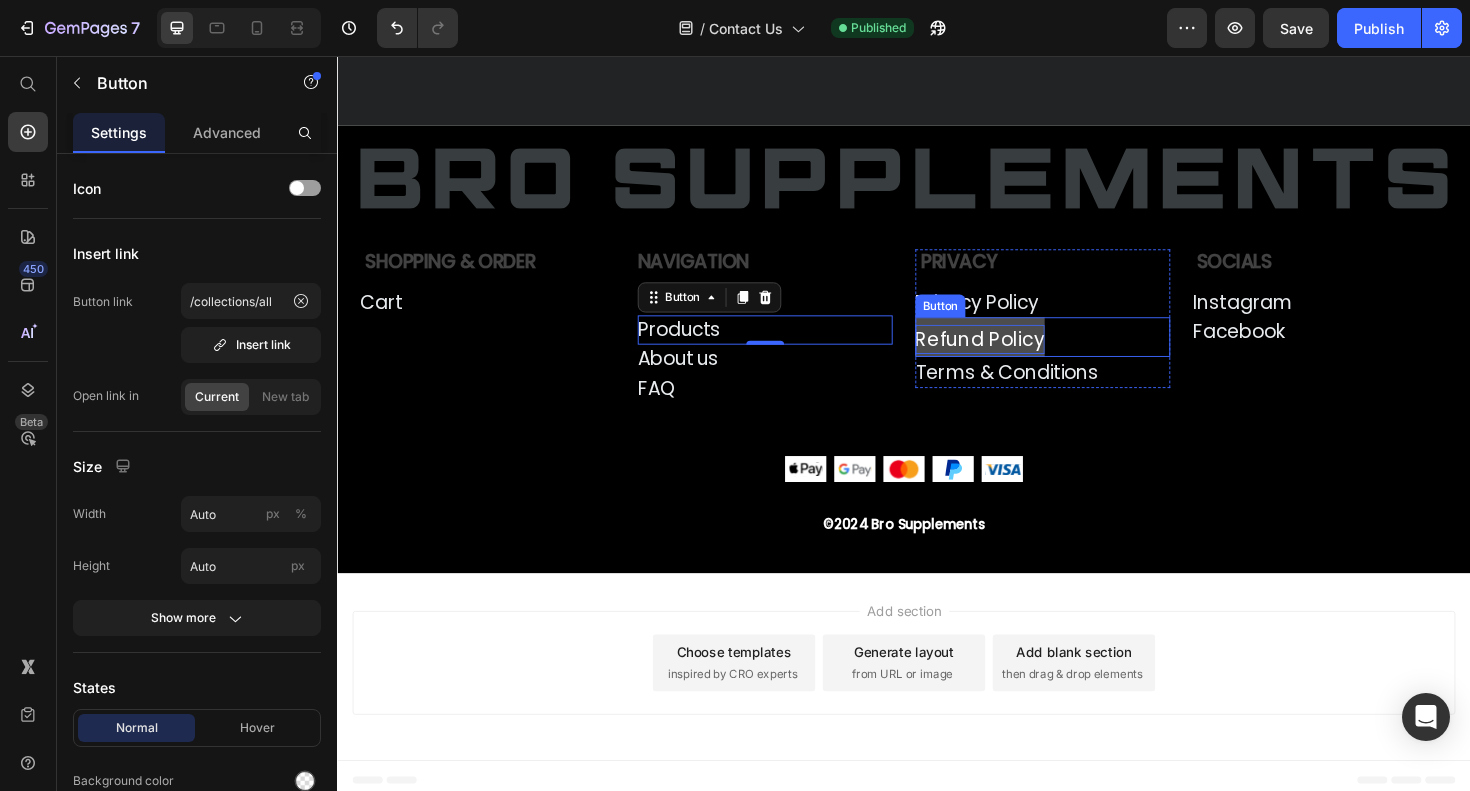 click on "Refund Policy" at bounding box center (1017, 356) 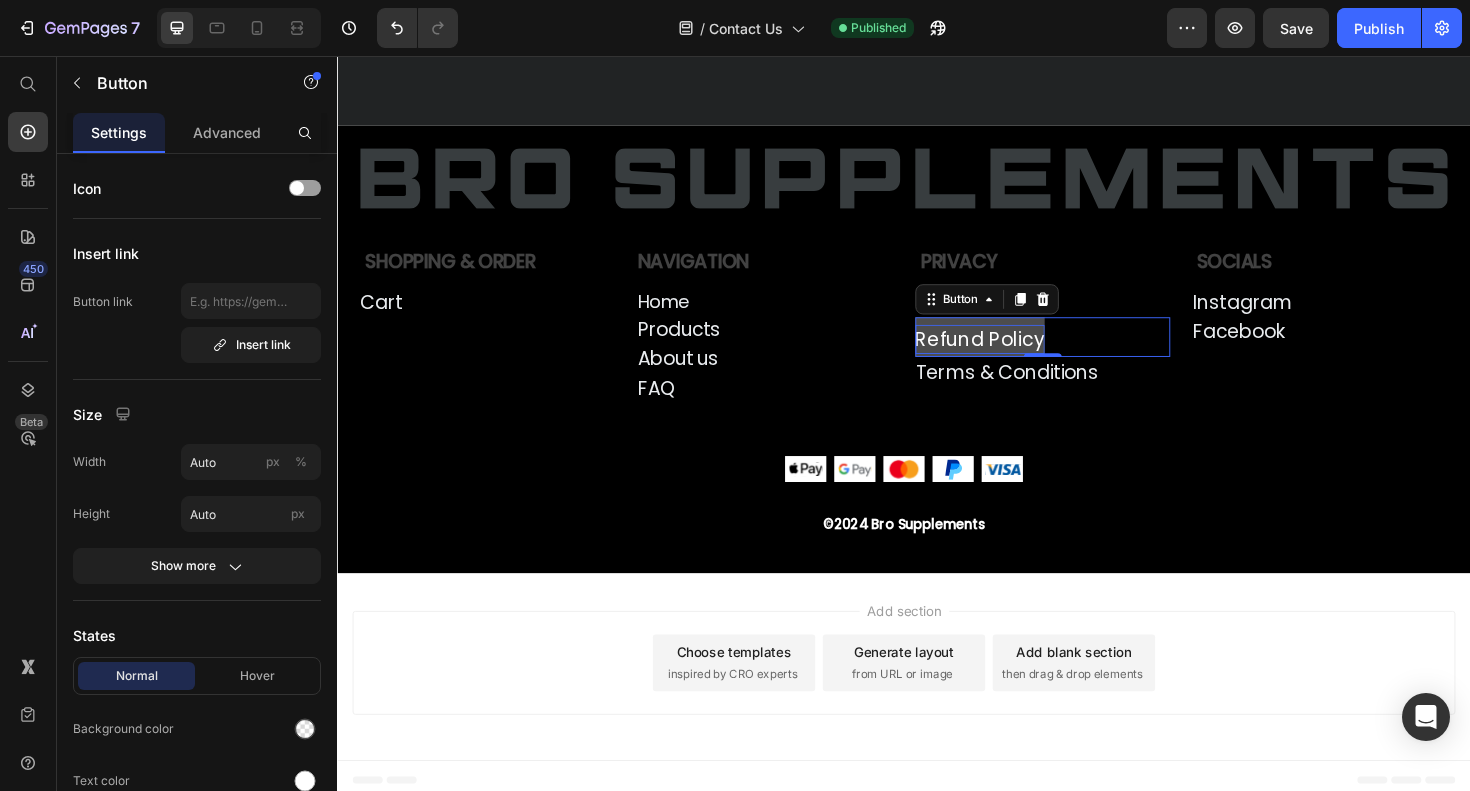 click on "Refund Policy" at bounding box center (1017, 356) 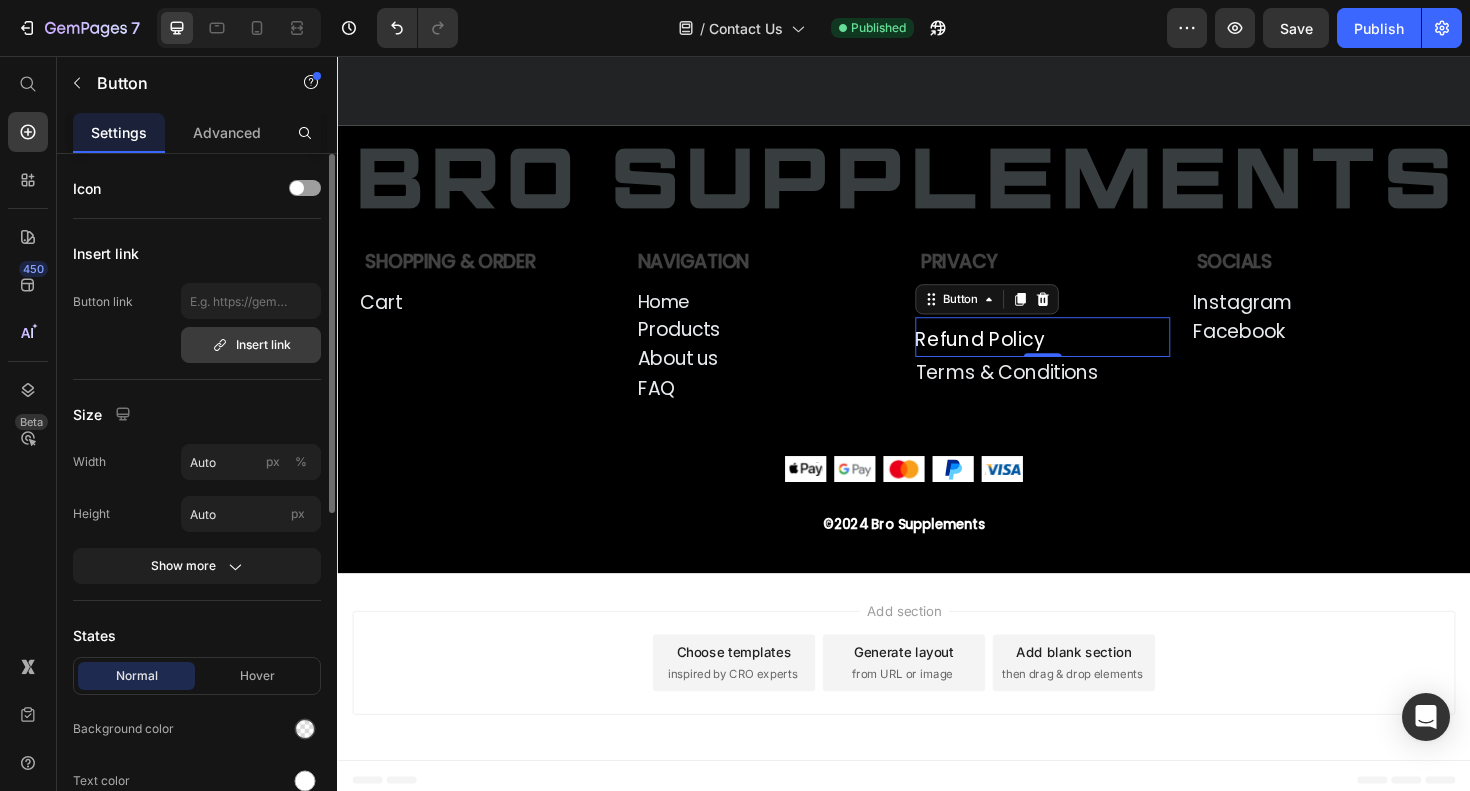 click on "Insert link" at bounding box center [251, 345] 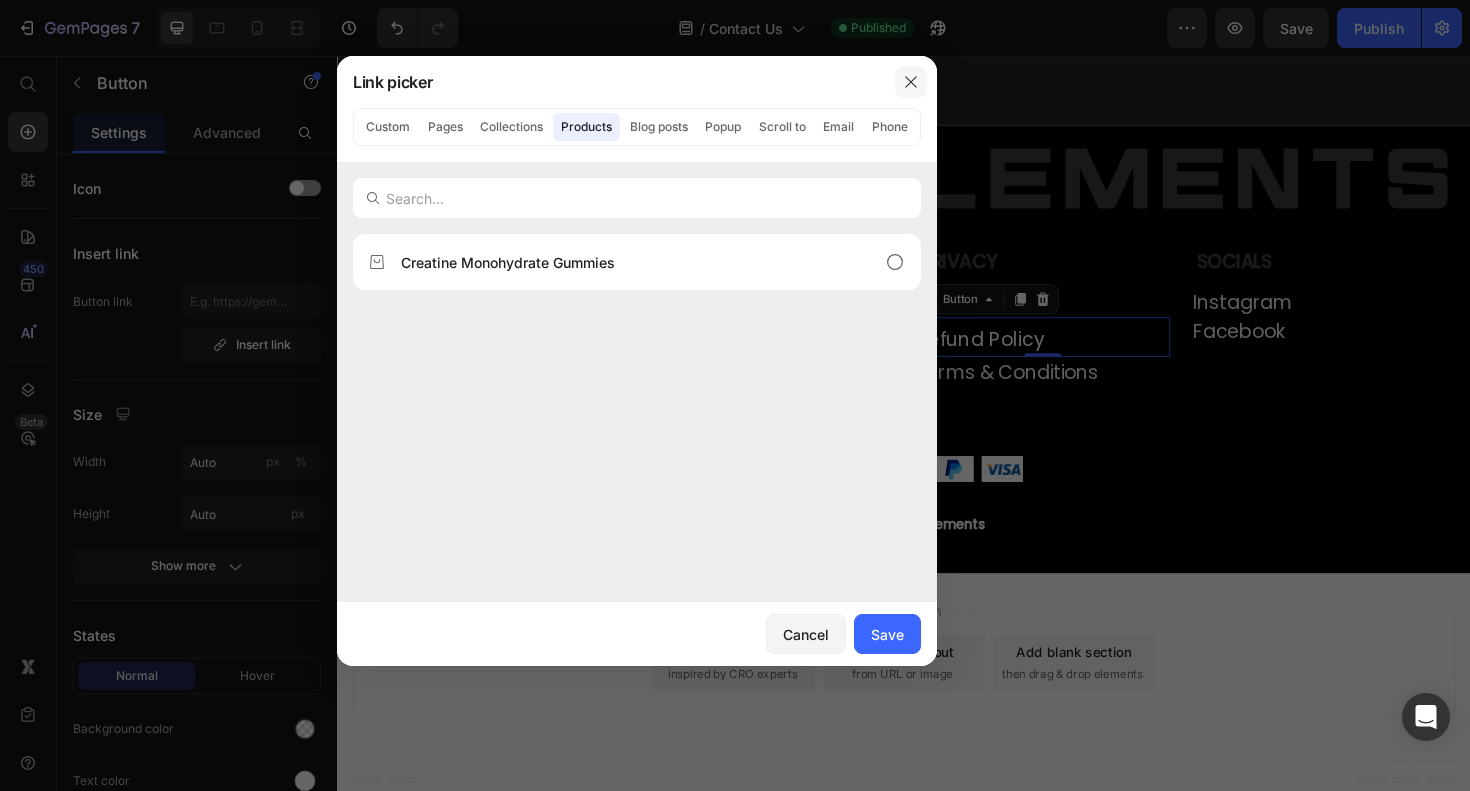 click 